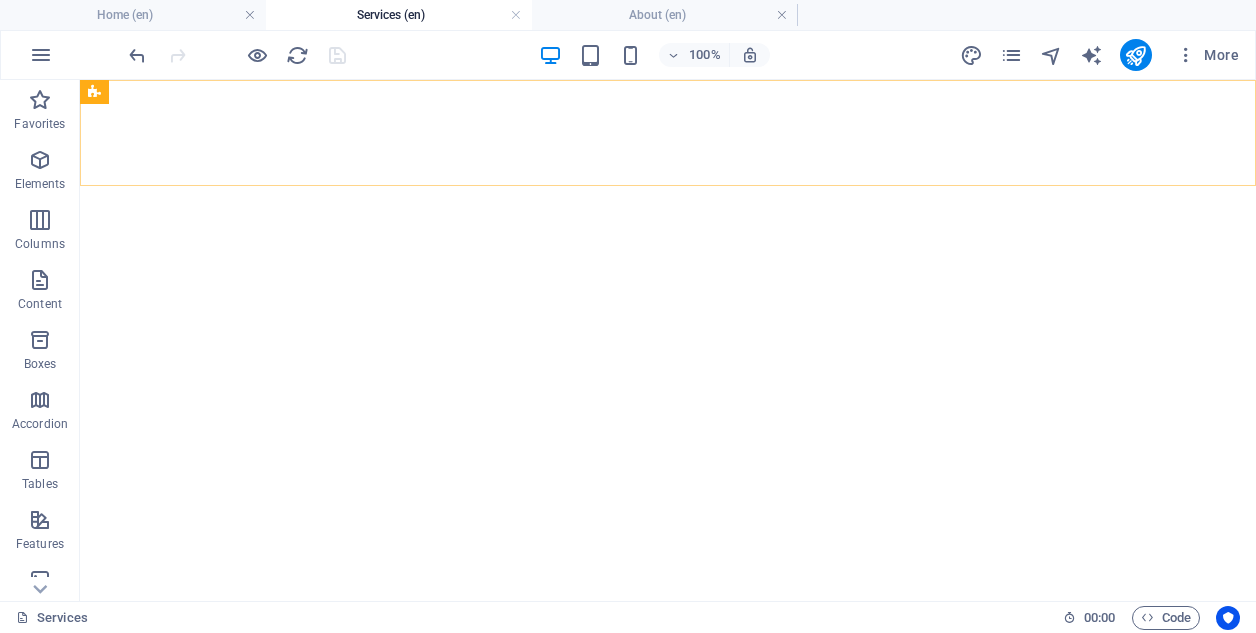 scroll, scrollTop: 0, scrollLeft: 0, axis: both 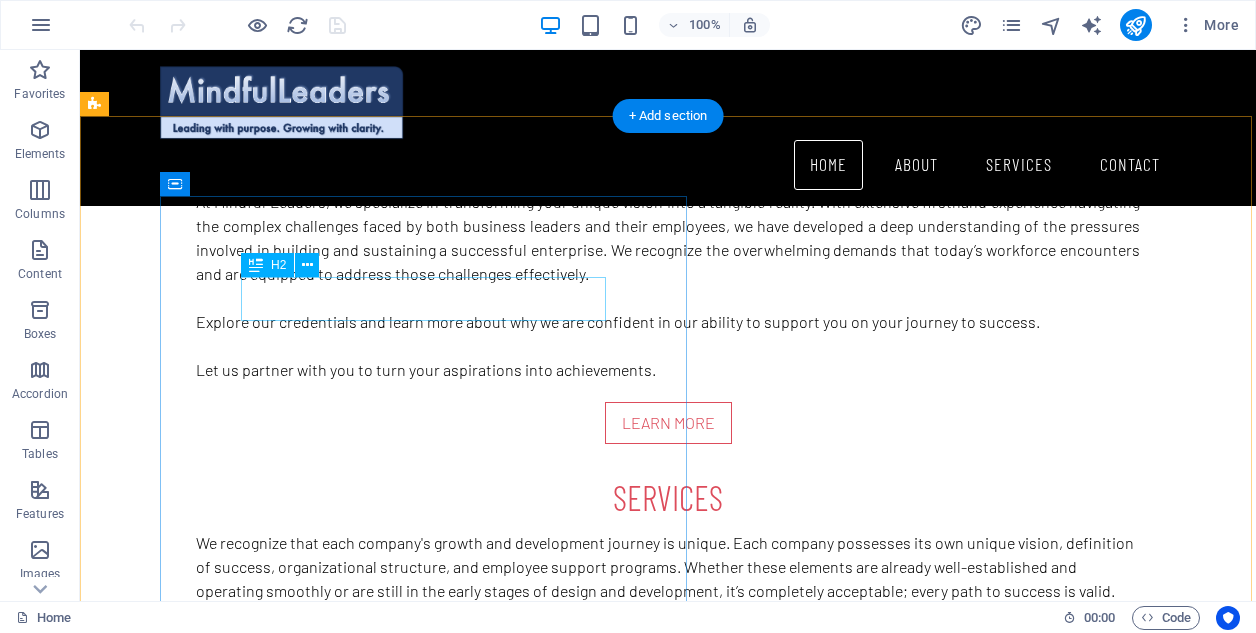 click on "Let's Get In Touch!" at bounding box center (708, 1700) 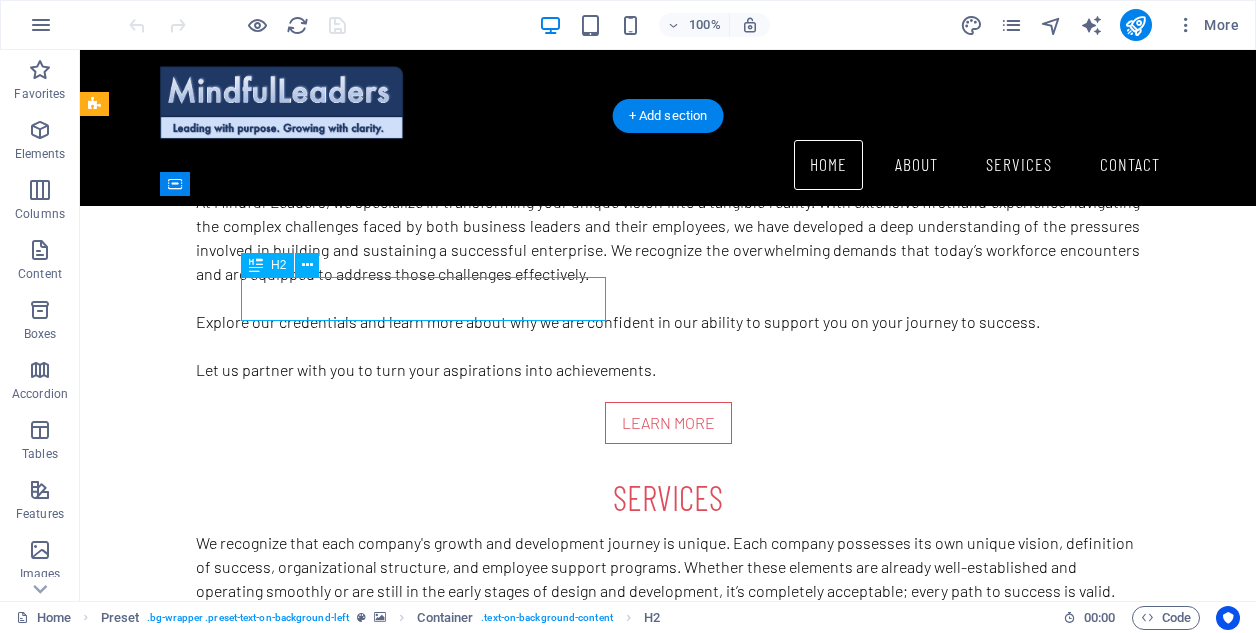 click on "Let's Get In Touch!" at bounding box center [708, 1700] 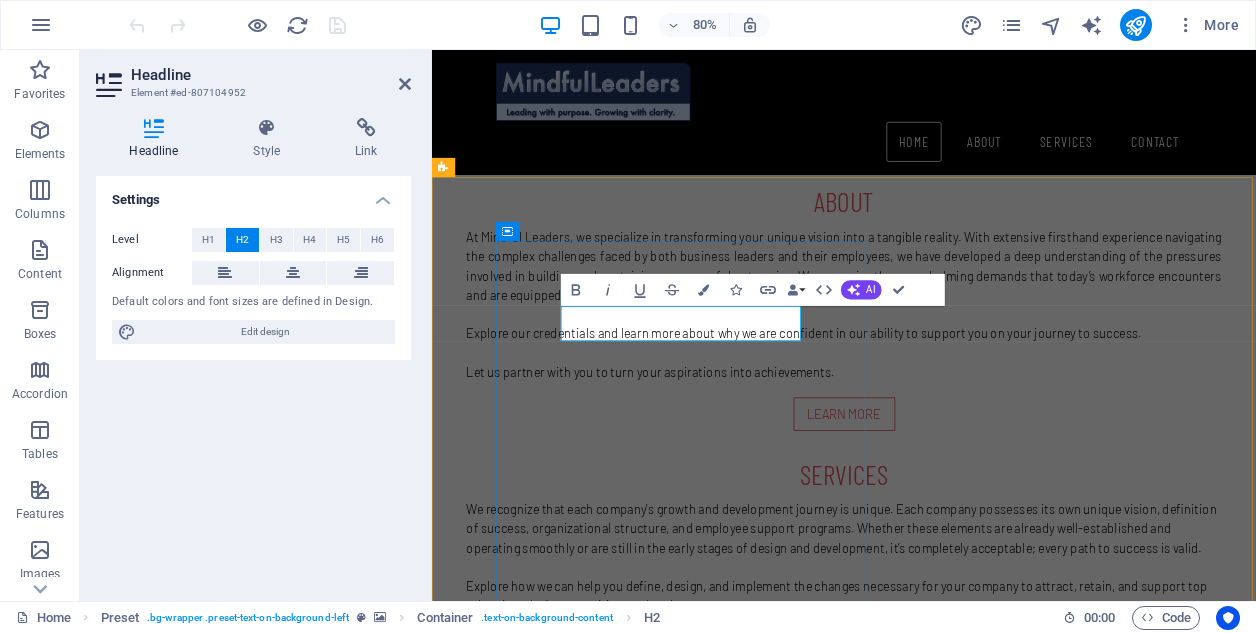 click on "Let's Get In Touch!" at bounding box center (987, 1781) 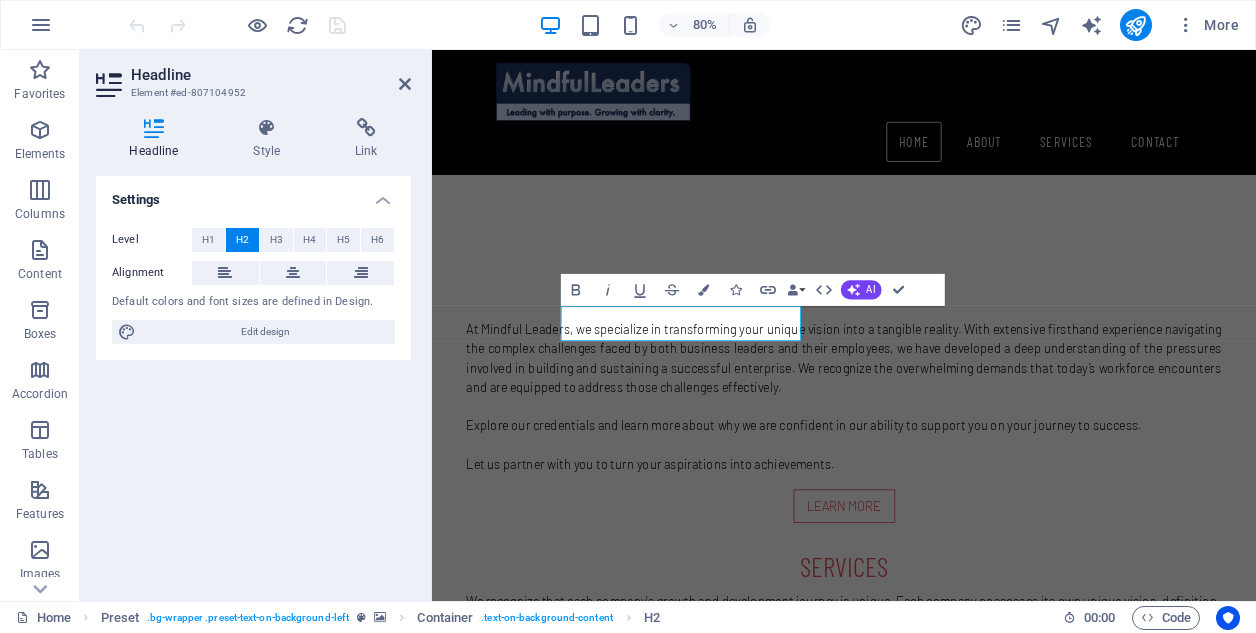 click at bounding box center (947, 1361) 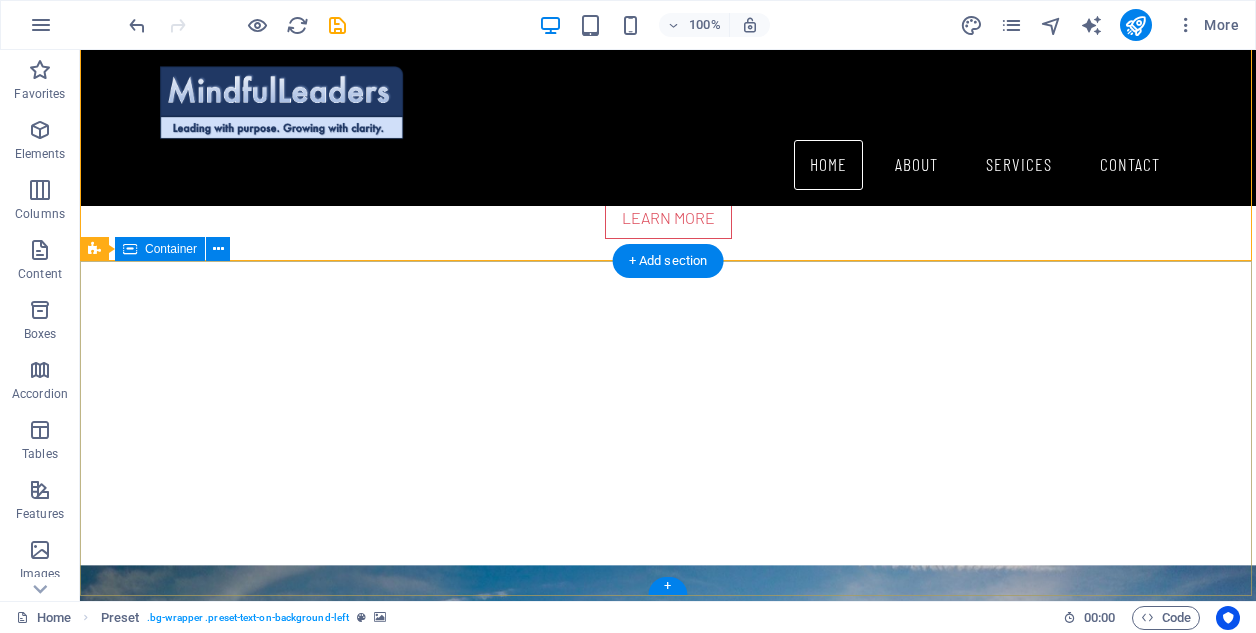 scroll, scrollTop: 2517, scrollLeft: 0, axis: vertical 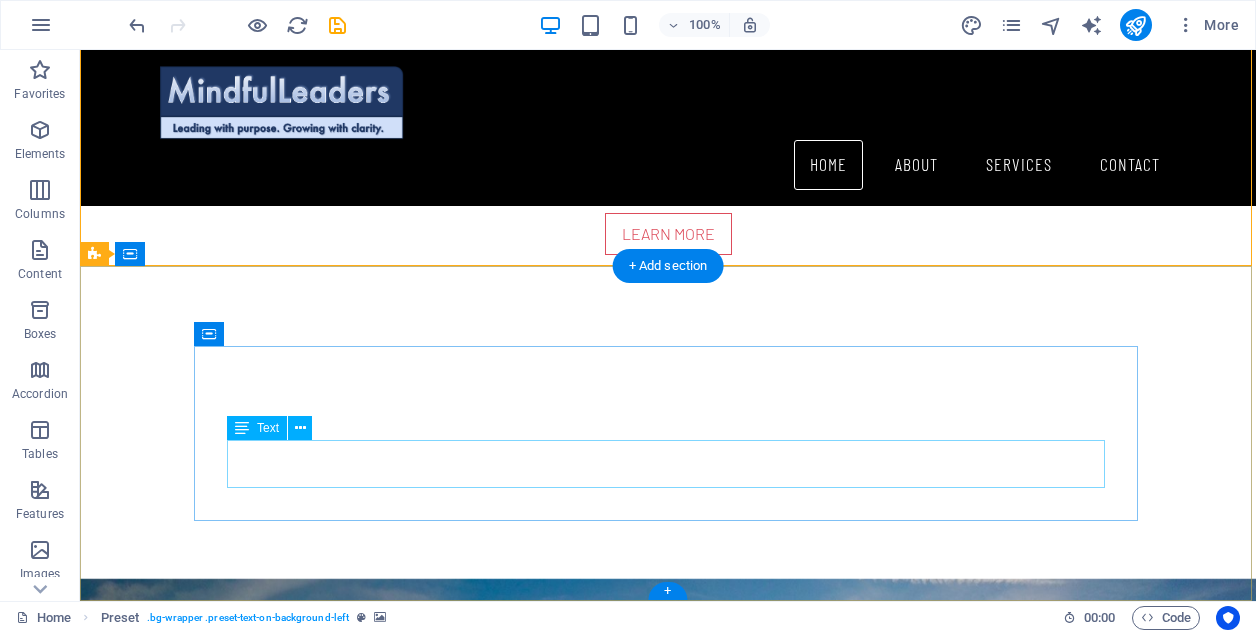 click on "[EMAIL] Legal Notice | Privacy" at bounding box center [568, 1809] 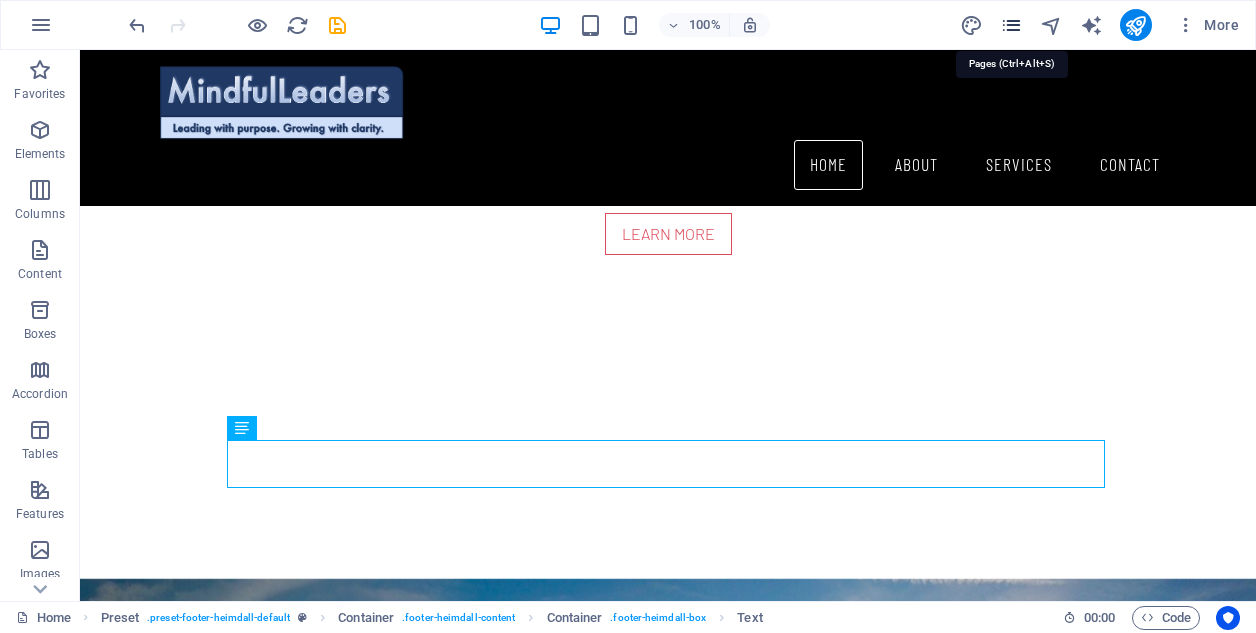 click at bounding box center [1011, 25] 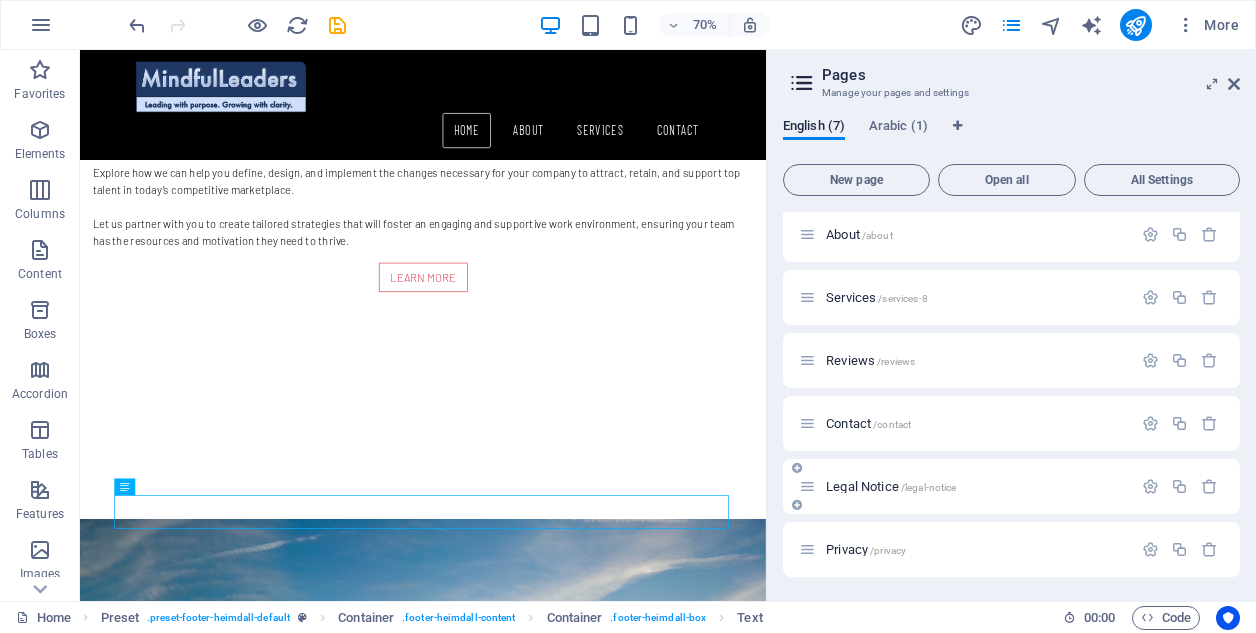 scroll, scrollTop: 68, scrollLeft: 0, axis: vertical 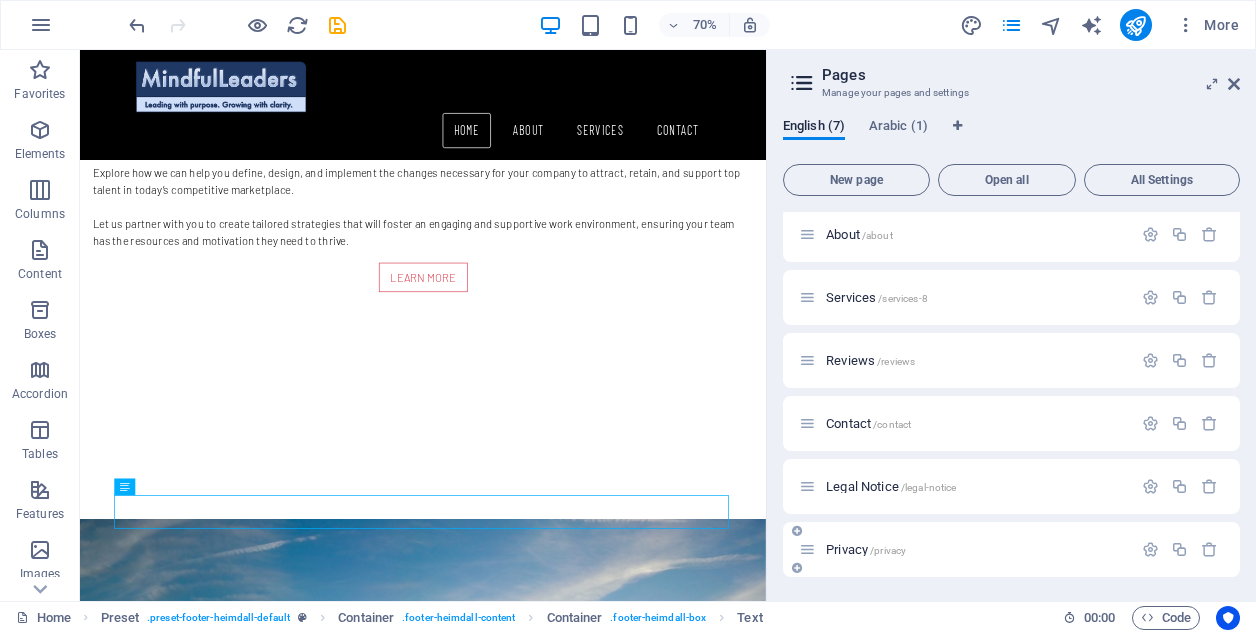 click on "Privacy /privacy" at bounding box center (866, 549) 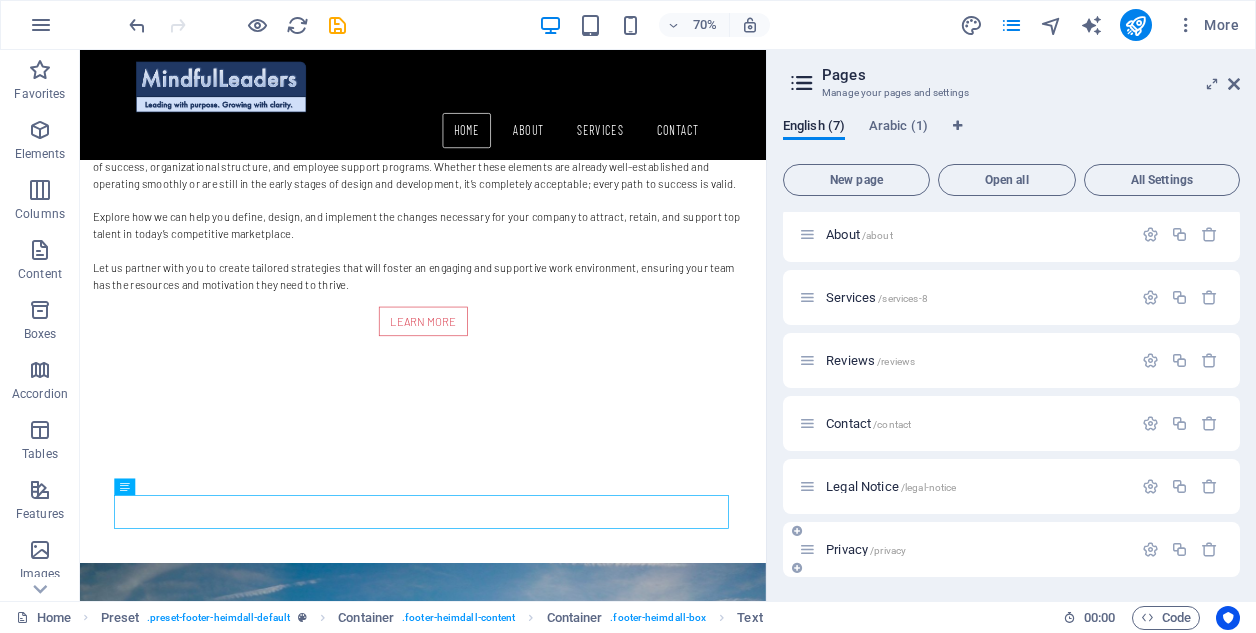 scroll, scrollTop: 17, scrollLeft: 0, axis: vertical 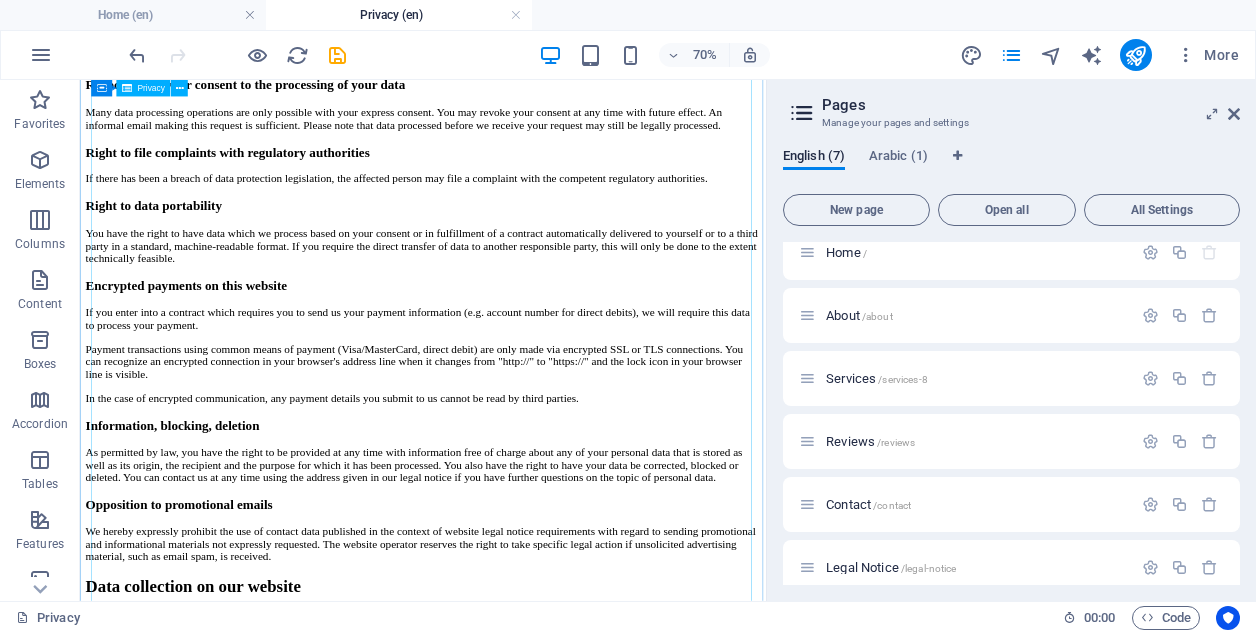 click on "Privacy Policy
An overview of data protection
General
The following gives a simple overview of what kind of personal information we collect, why we collect them and how we handle your data when you are visiting or using our website. Personal information is any data with which you could be personally identified. Detailed information on the subject of data protection can be found in our privacy policy found below.
Data collection on our website
Who is responsible for the data collection on this website?
The data collected on this website are processed by the website operator. The operator's contact details can be found in the website's required legal notice.
How do we collect your data?
Some data are collected when you provide them to us. This could, for example, be data you enter in a contact form.
What do we use your data for?
Part of the data is collected to ensure the proper functioning of the website. Other data can be used to analyze how visitors use the site." at bounding box center (570, 1004) 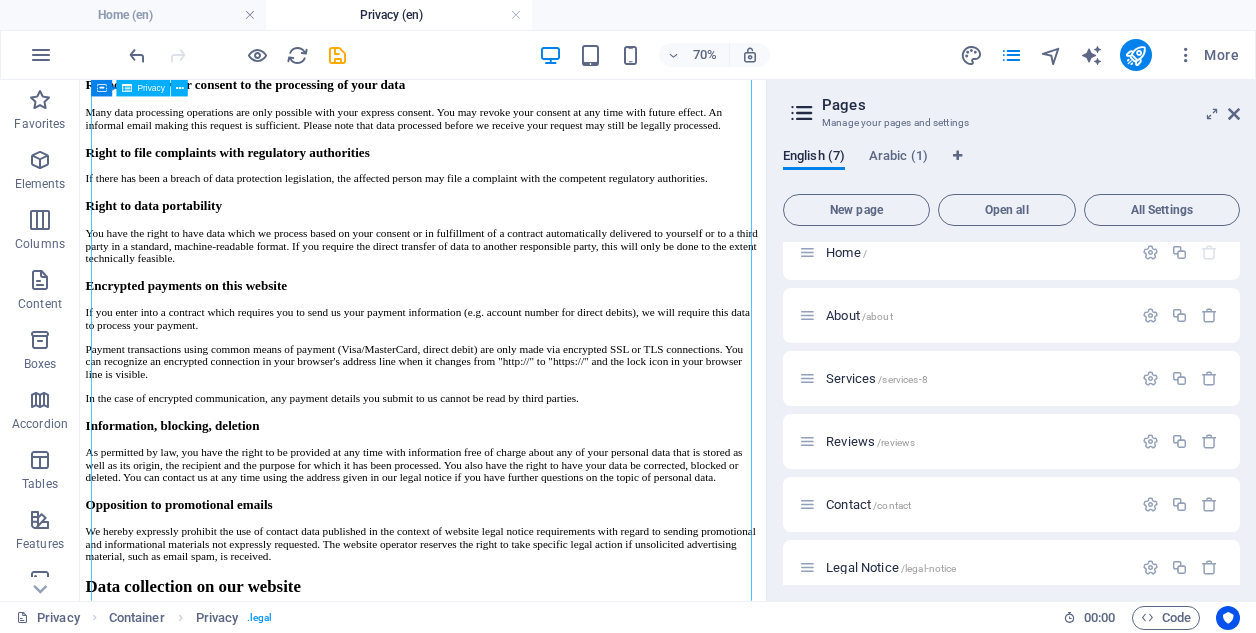 click on "Privacy Policy
An overview of data protection
General
The following gives a simple overview of what kind of personal information we collect, why we collect them and how we handle your data when you are visiting or using our website. Personal information is any data with which you could be personally identified. Detailed information on the subject of data protection can be found in our privacy policy found below.
Data collection on our website
Who is responsible for the data collection on this website?
The data collected on this website are processed by the website operator. The operator's contact details can be found in the website's required legal notice.
How do we collect your data?
Some data are collected when you provide them to us. This could, for example, be data you enter in a contact form.
What do we use your data for?
Part of the data is collected to ensure the proper functioning of the website. Other data can be used to analyze how visitors use the site." at bounding box center (570, 1004) 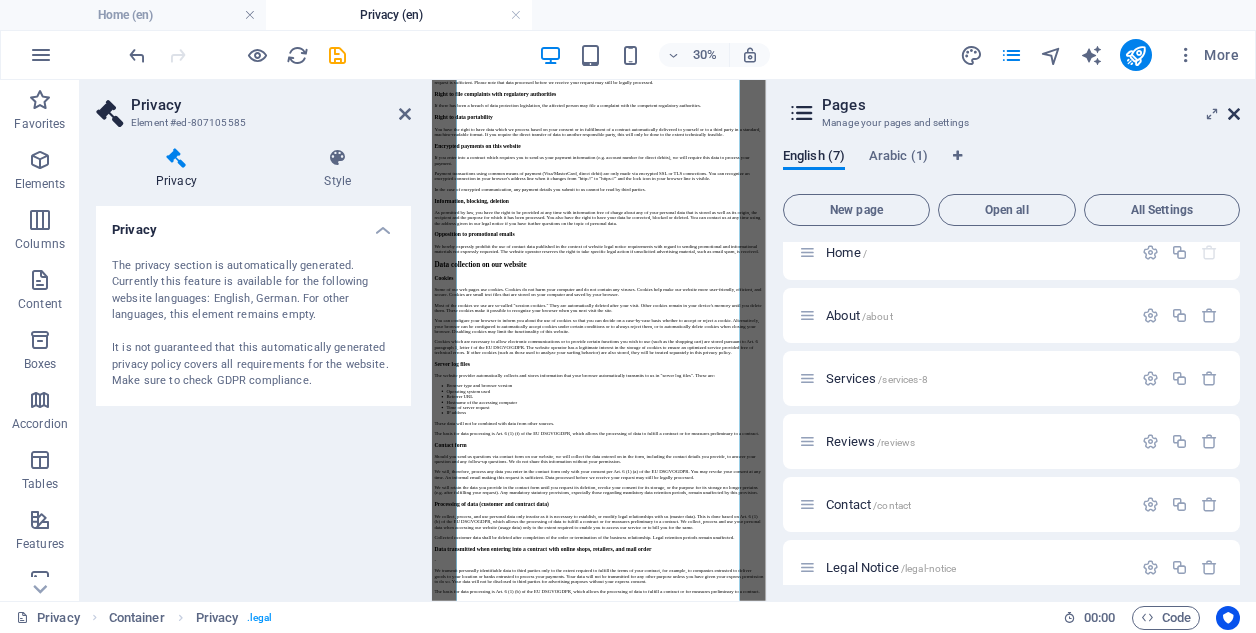 click at bounding box center (1234, 114) 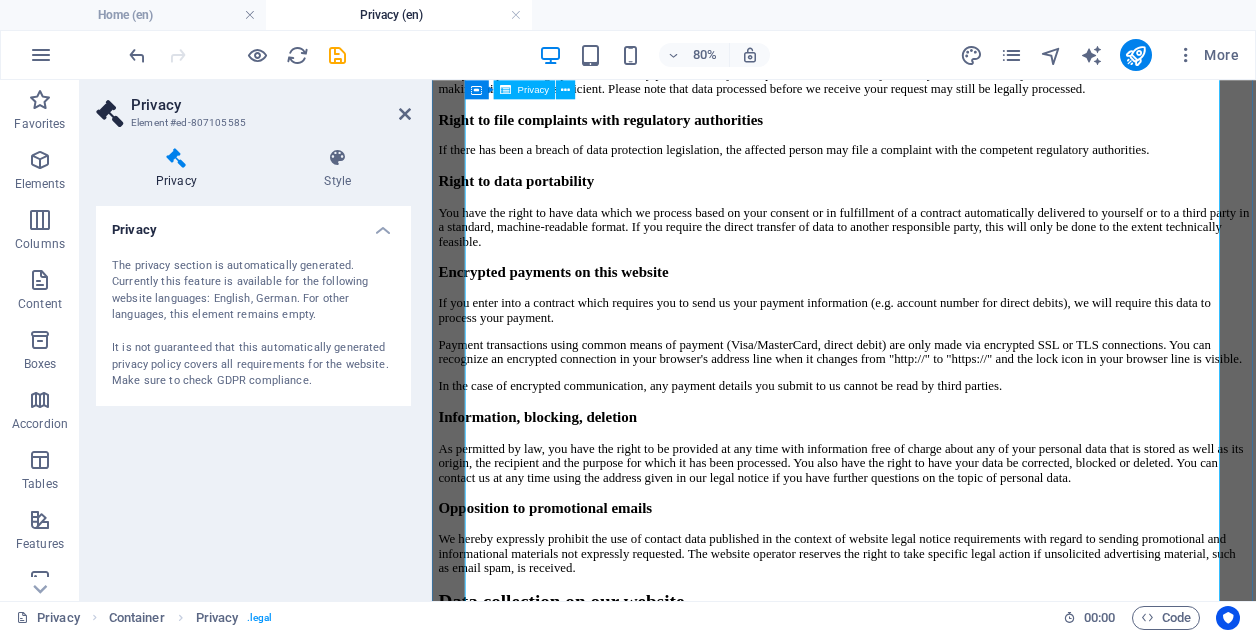 click on "Privacy Policy
An overview of data protection
General
The following gives a simple overview of what kind of personal information we collect, why we collect them and how we handle your data when you are visiting or using our website. Personal information is any data with which you could be personally identified. Detailed information on the subject of data protection can be found in our privacy policy found below.
Data collection on our website
Who is responsible for the data collection on this website?
The data collected on this website are processed by the website operator. The operator's contact details can be found in the website's required legal notice.
How do we collect your data?
Some data are collected when you provide them to us. This could, for example, be data you enter in a contact form.
What do we use your data for?
Part of the data is collected to ensure the proper functioning of the website. Other data can be used to analyze how visitors use the site." at bounding box center [947, 941] 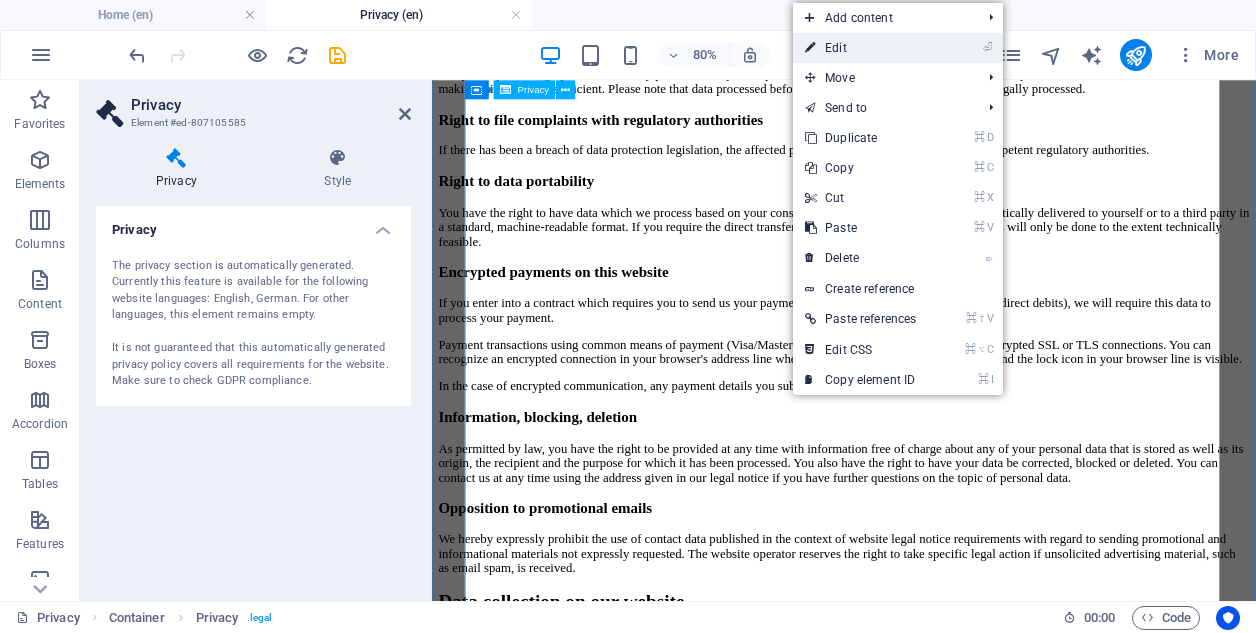 click on "⏎  Edit" at bounding box center [860, 48] 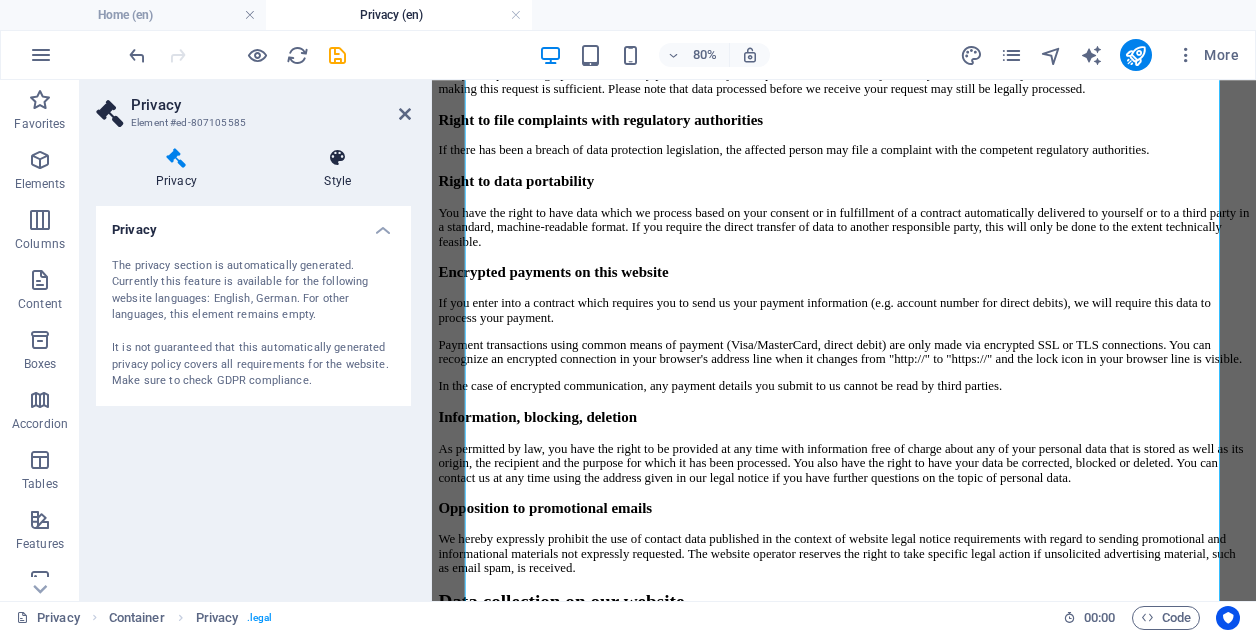 click on "Style" at bounding box center [338, 169] 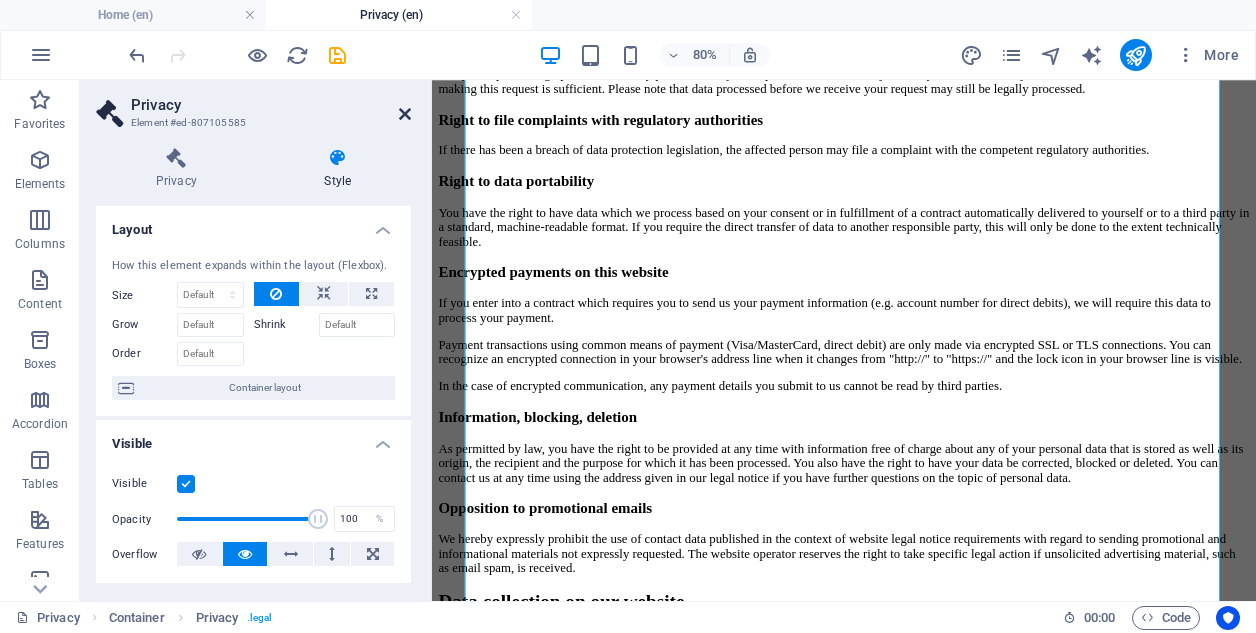 click at bounding box center [405, 114] 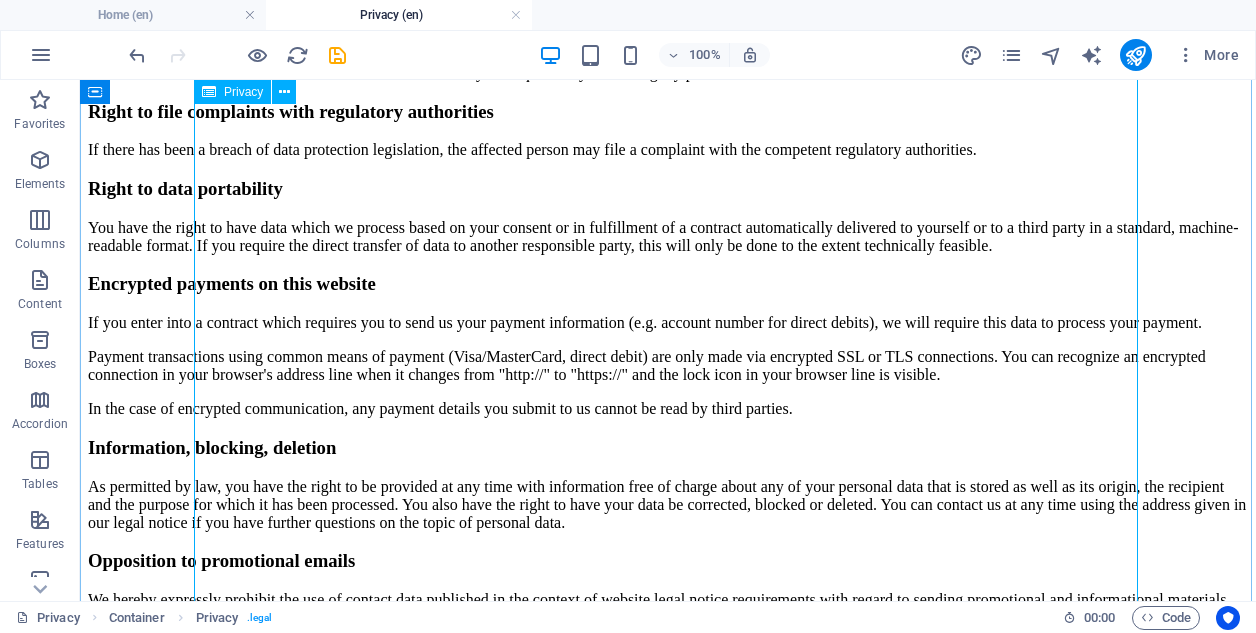 click on "Privacy Policy
An overview of data protection
General
The following gives a simple overview of what kind of personal information we collect, why we collect them and how we handle your data when you are visiting or using our website. Personal information is any data with which you could be personally identified. Detailed information on the subject of data protection can be found in our privacy policy found below.
Data collection on our website
Who is responsible for the data collection on this website?
The data collected on this website are processed by the website operator. The operator's contact details can be found in the website's required legal notice.
How do we collect your data?
Some data are collected when you provide them to us. This could, for example, be data you enter in a contact form.
What do we use your data for?
Part of the data is collected to ensure the proper functioning of the website. Other data can be used to analyze how visitors use the site." at bounding box center (668, 842) 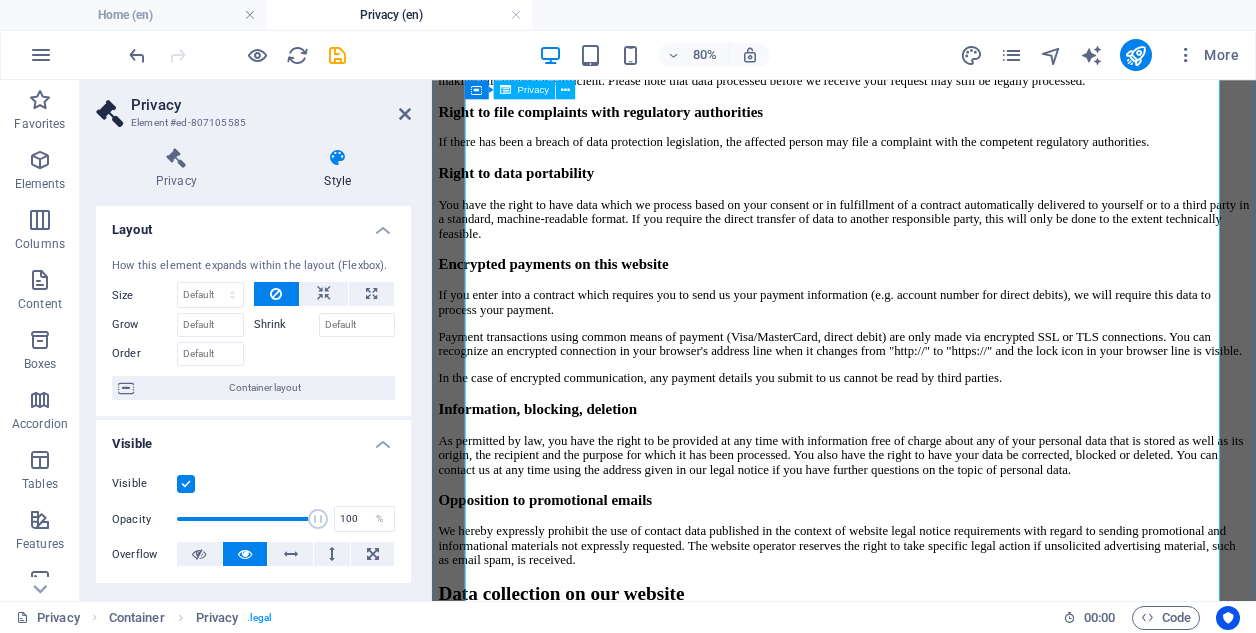 scroll, scrollTop: 1233, scrollLeft: 0, axis: vertical 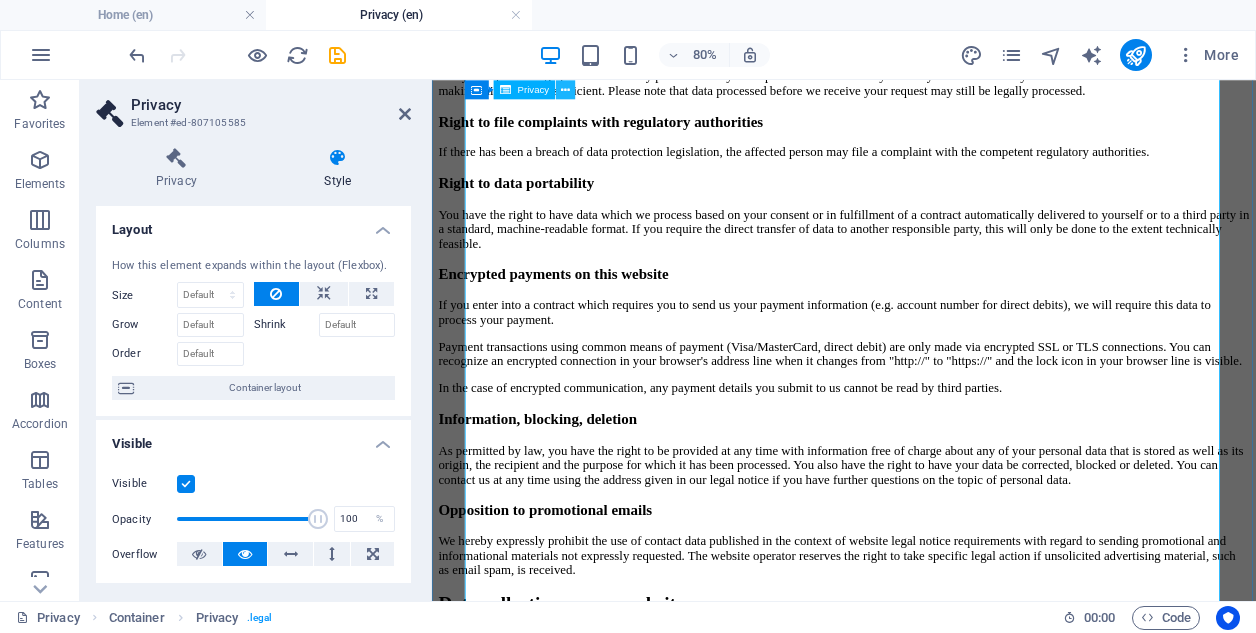 click at bounding box center (565, 89) 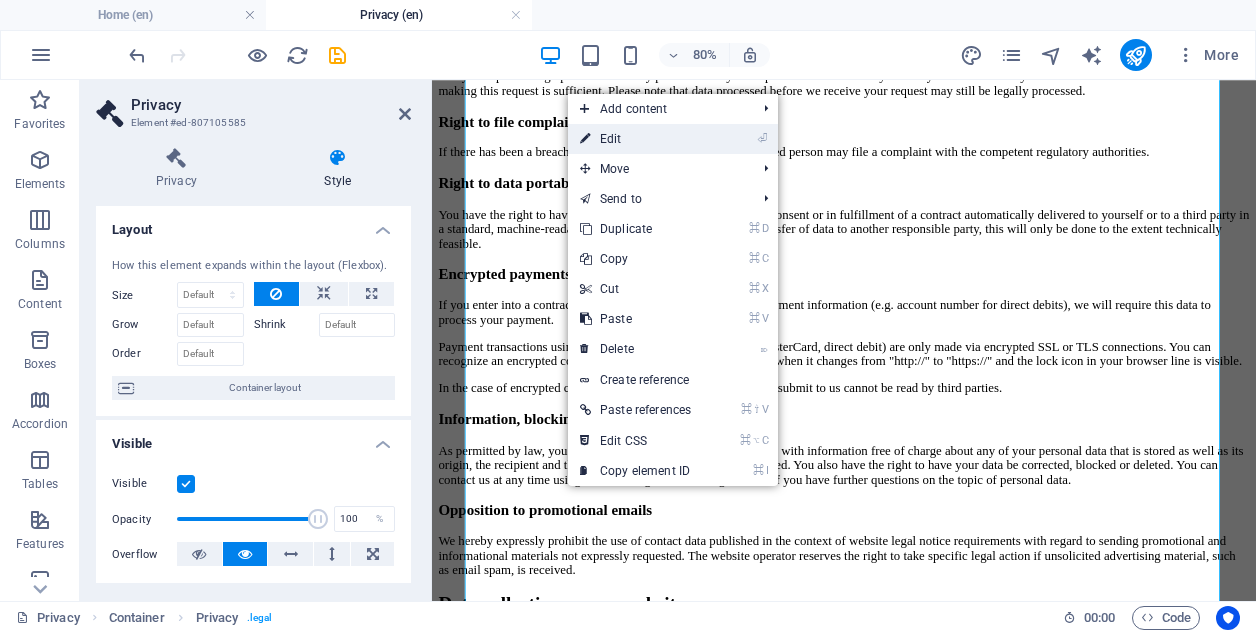 click on "⏎  Edit" at bounding box center (635, 139) 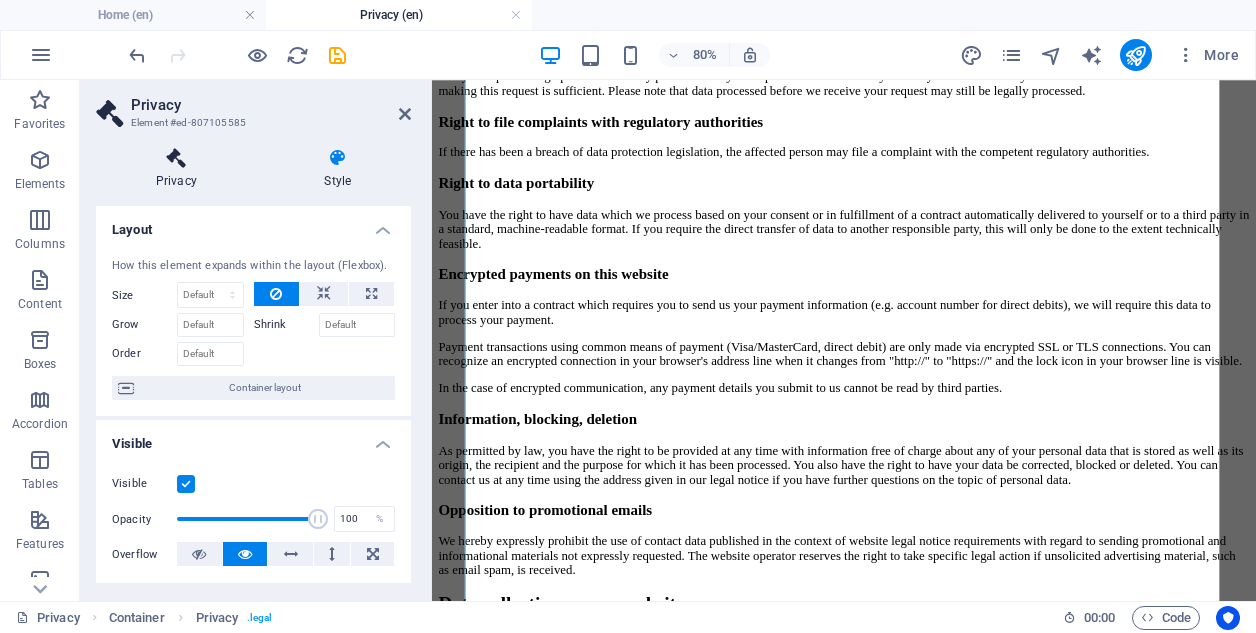 click at bounding box center [176, 158] 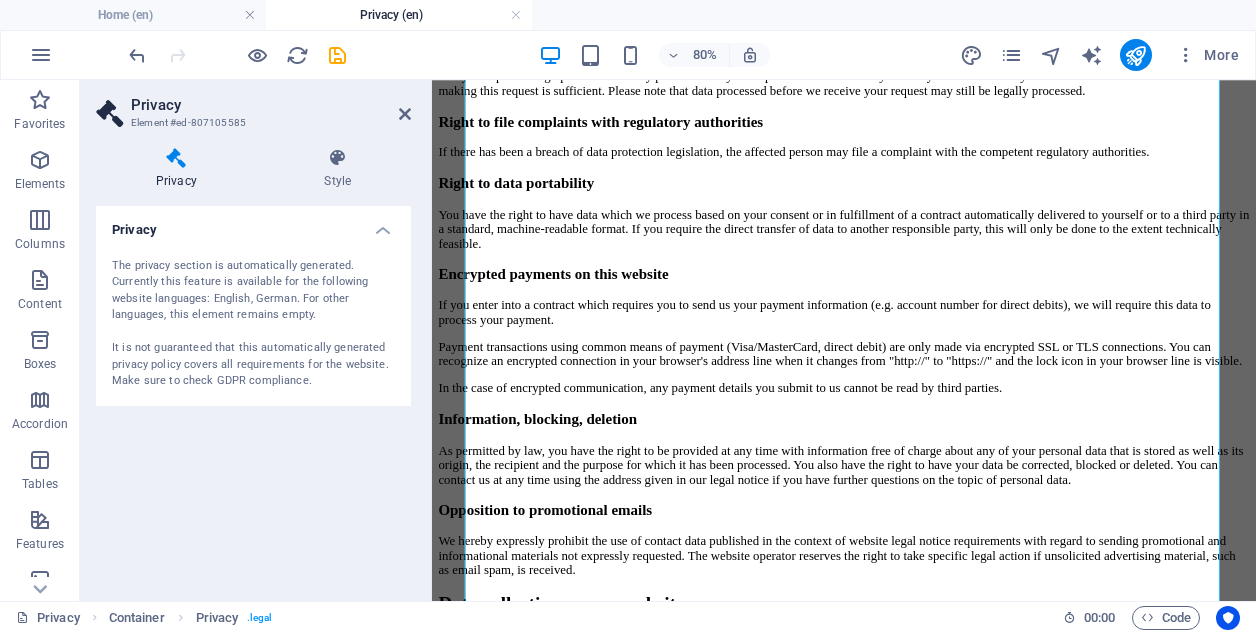 click on "Privacy" at bounding box center (253, 224) 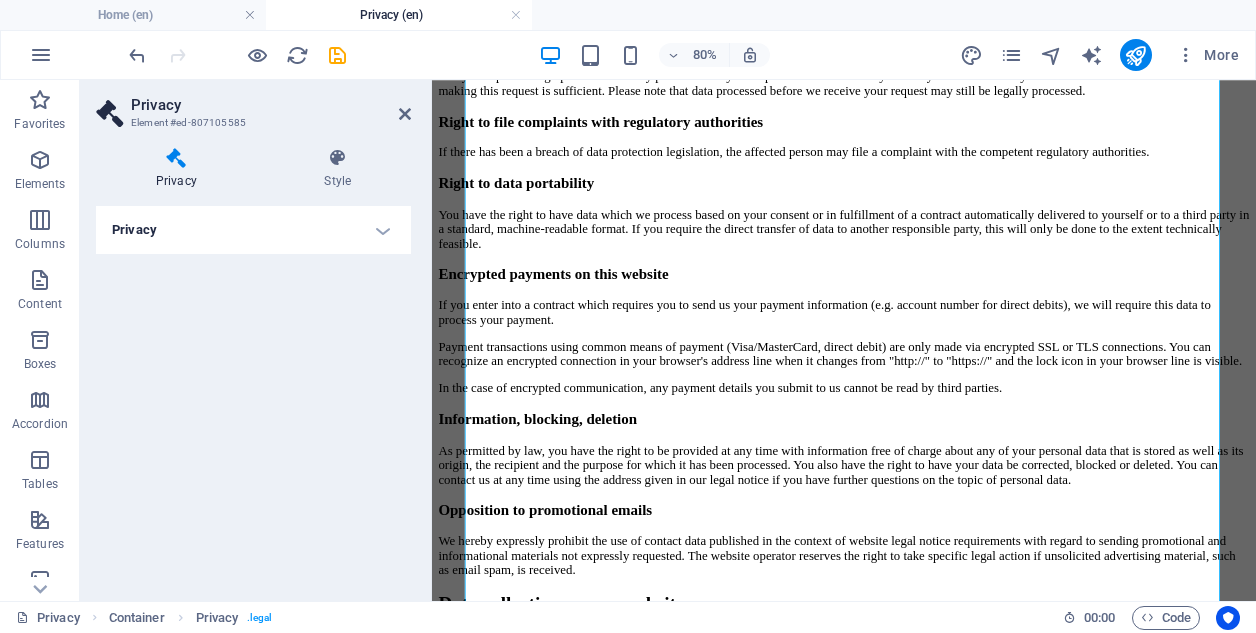 click on "Privacy" at bounding box center [253, 230] 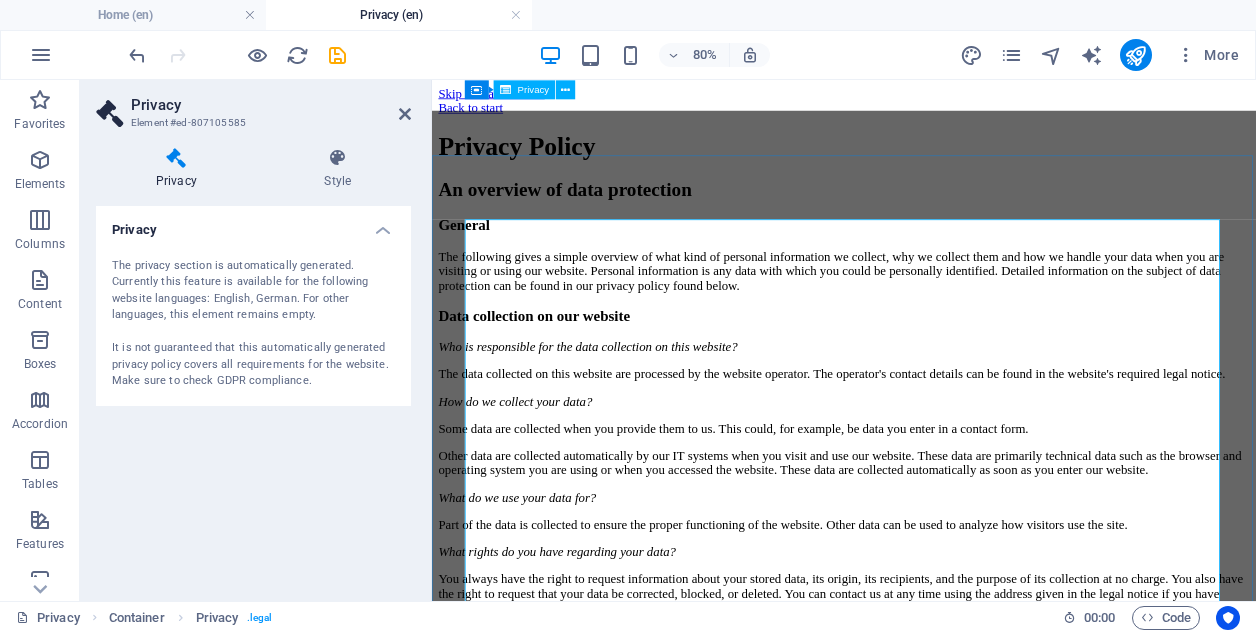scroll, scrollTop: 0, scrollLeft: 0, axis: both 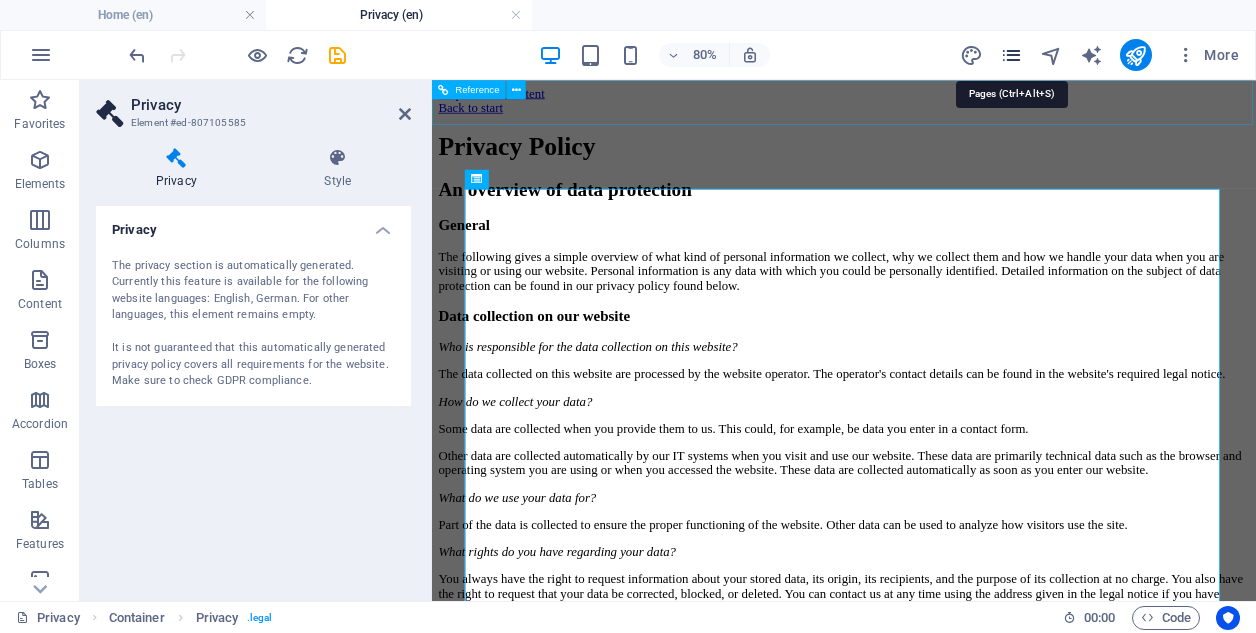 click at bounding box center [1011, 55] 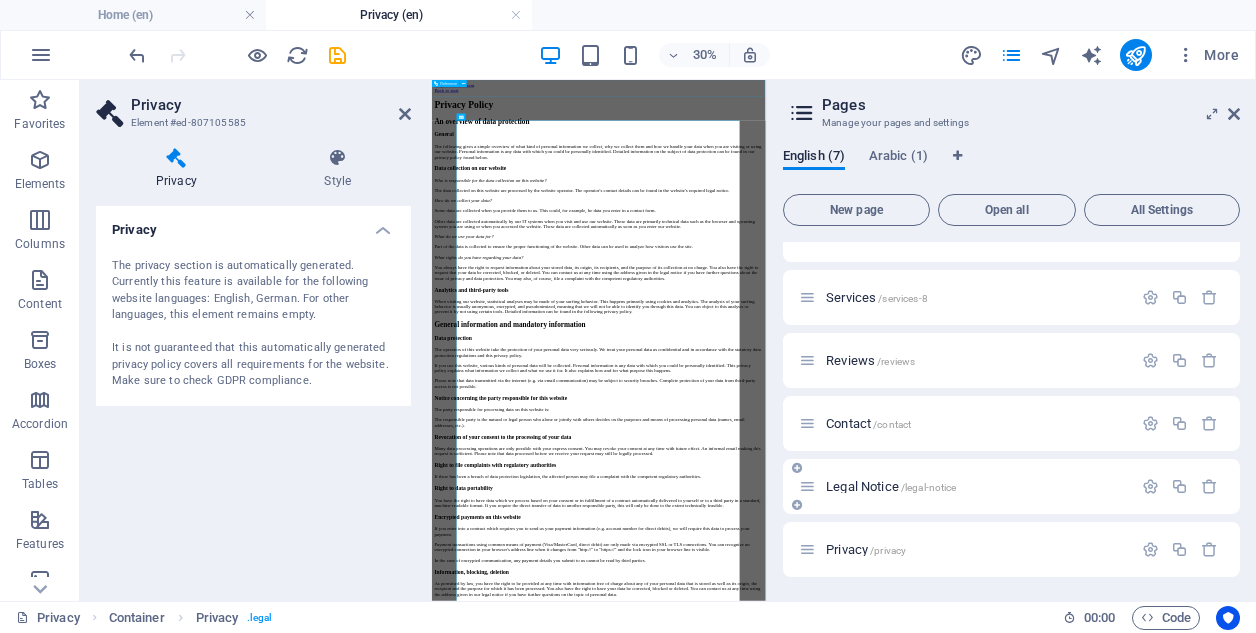 scroll, scrollTop: 98, scrollLeft: 0, axis: vertical 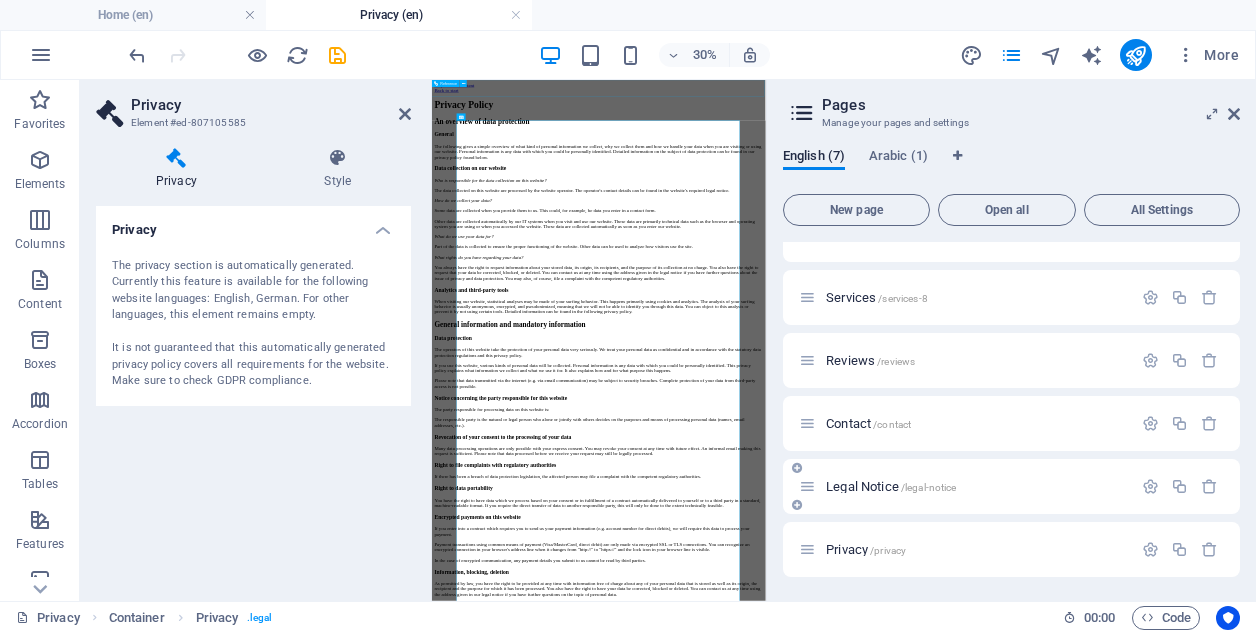 click on "Legal Notice /legal-notice" at bounding box center [891, 486] 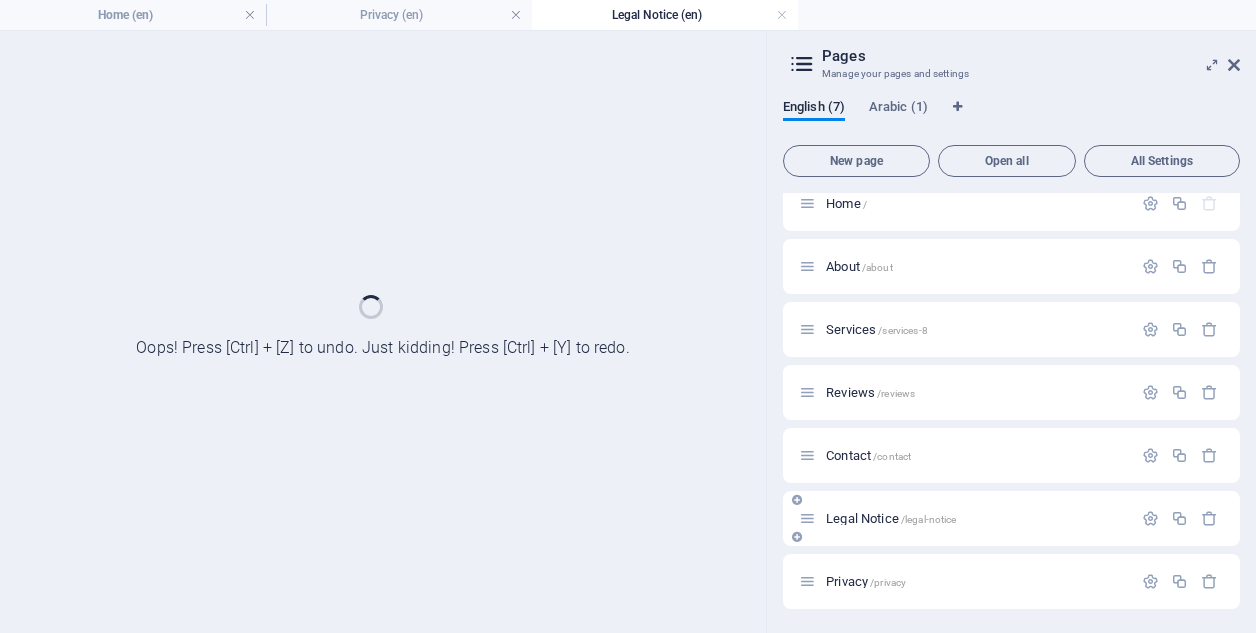 scroll, scrollTop: 17, scrollLeft: 0, axis: vertical 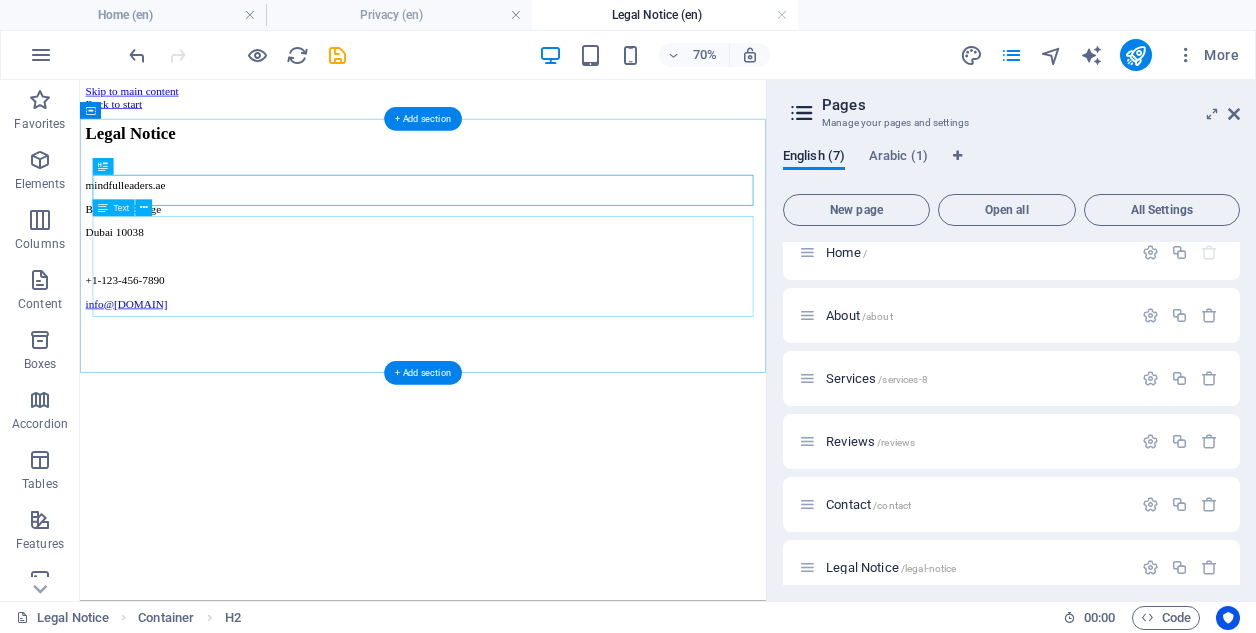 click on "www.example.com [STREET] [CITY]   [POSTAL_CODE] +1-[PHONE] [EMAIL]" at bounding box center [570, 316] 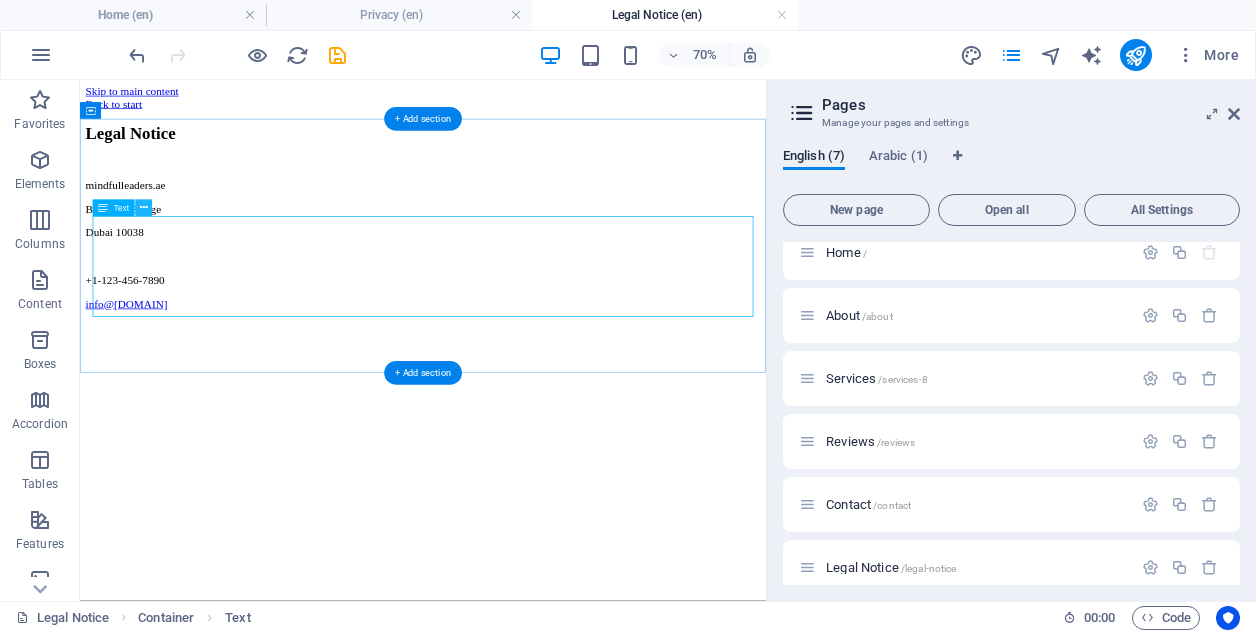 click at bounding box center [144, 208] 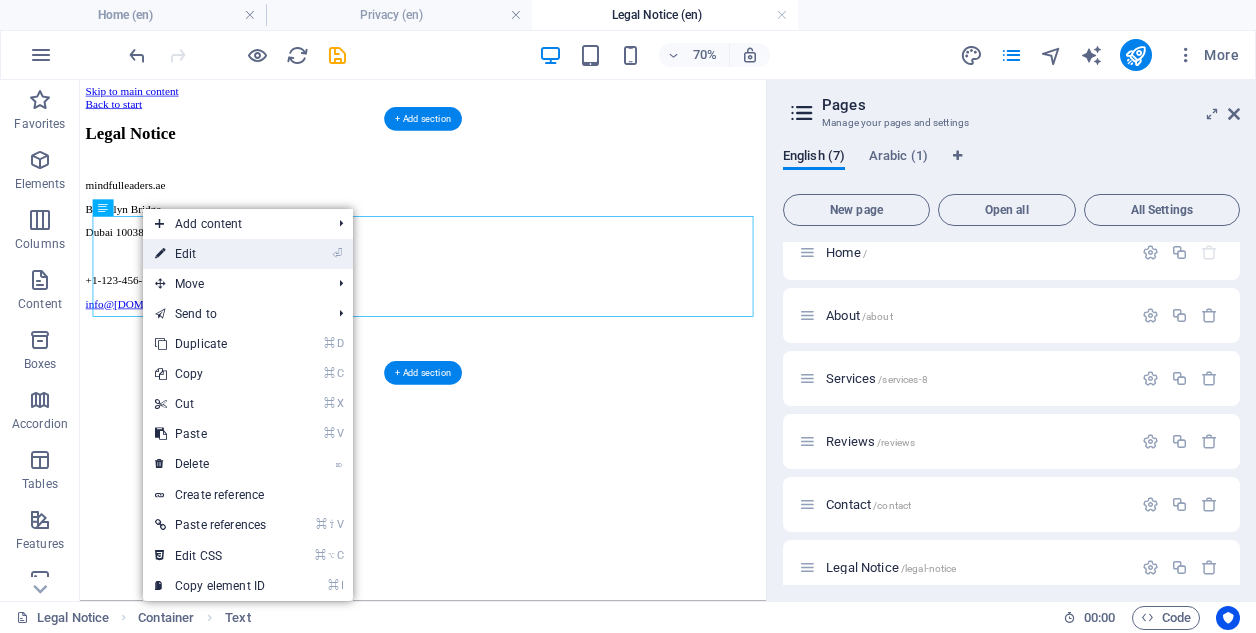 click on "⏎  Edit" at bounding box center (210, 254) 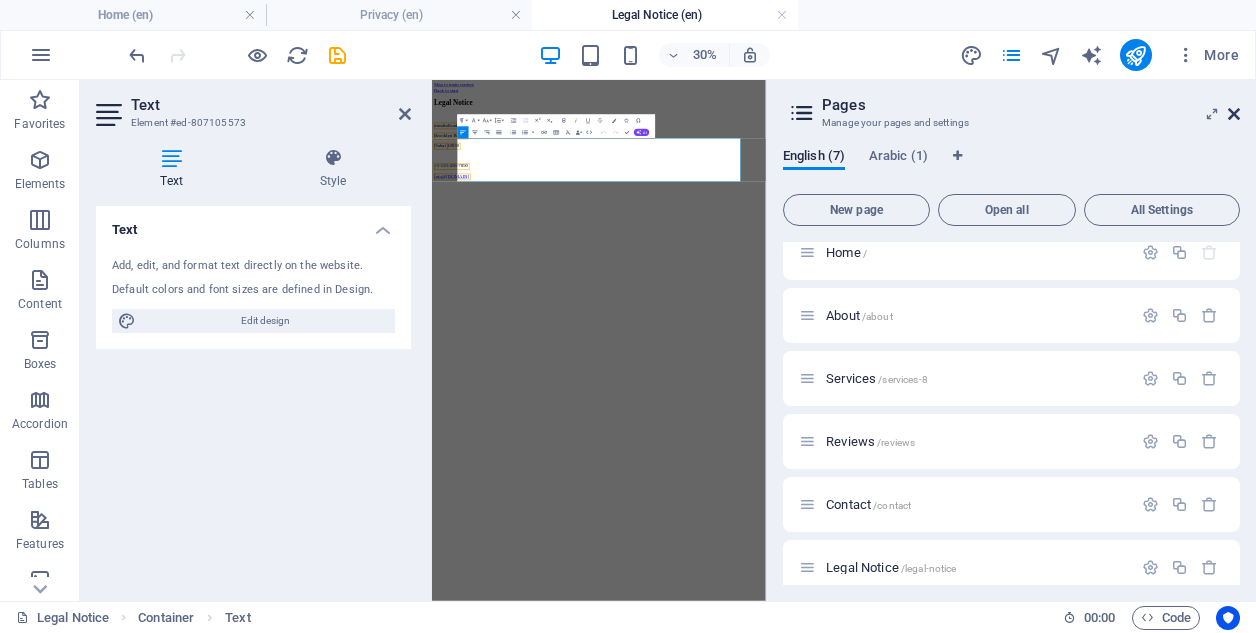 click at bounding box center [1234, 114] 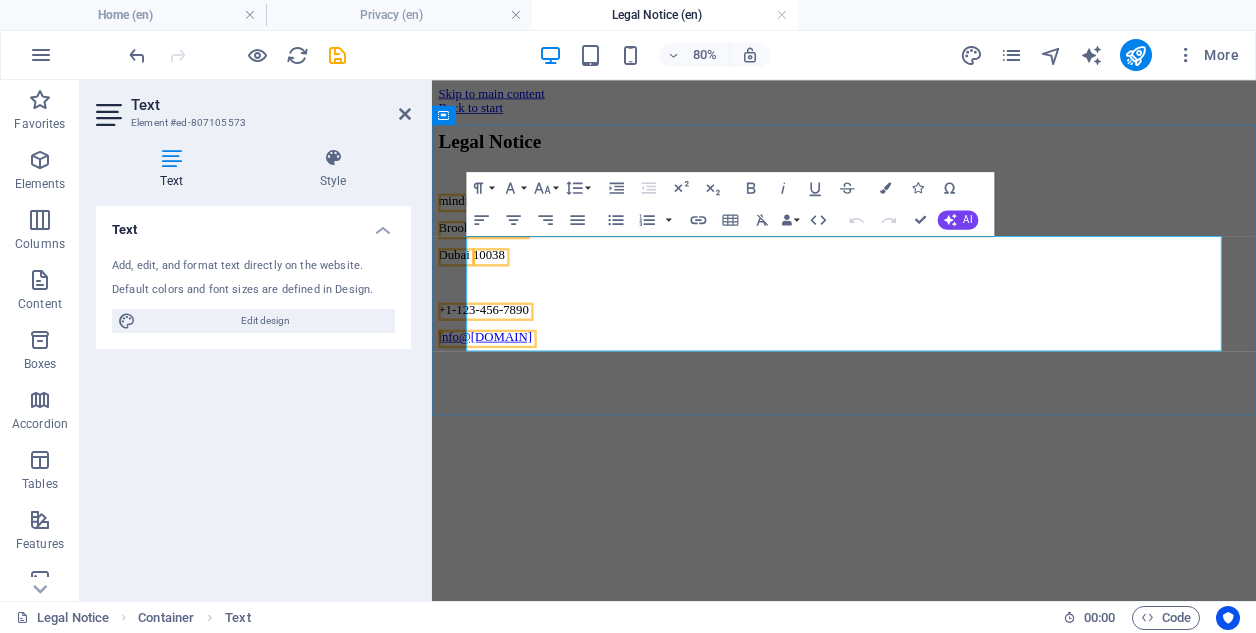 click on "Brooklyn Bridge" at bounding box center (947, 265) 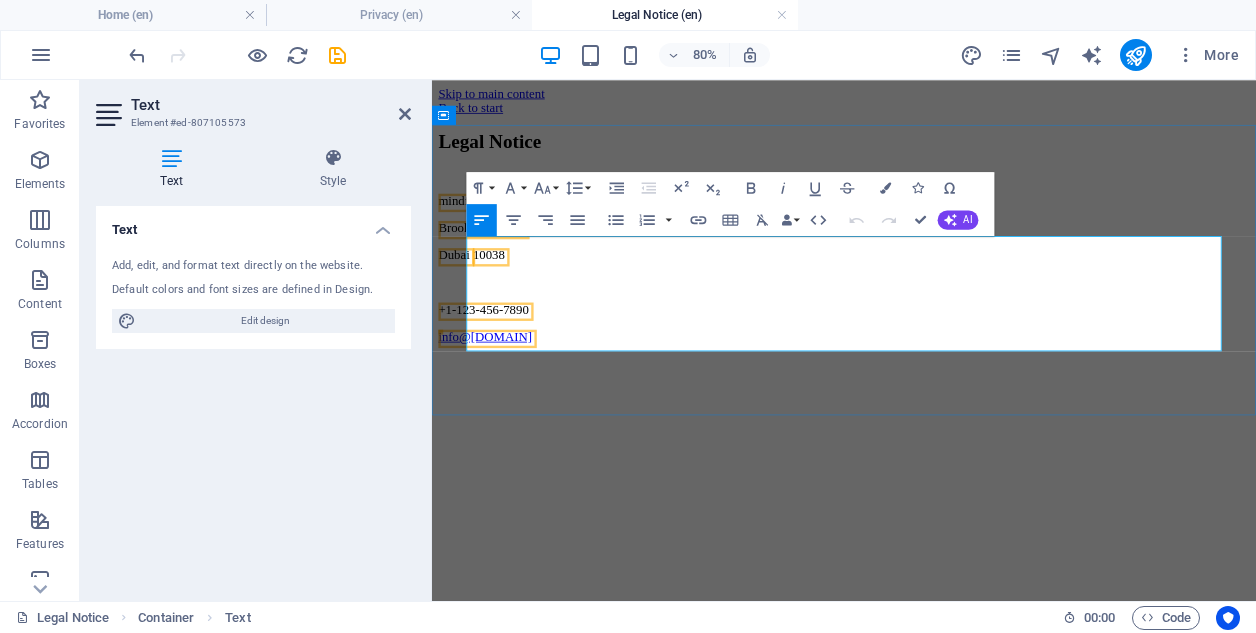 click on "mindfulleaders.ae" at bounding box center [497, 230] 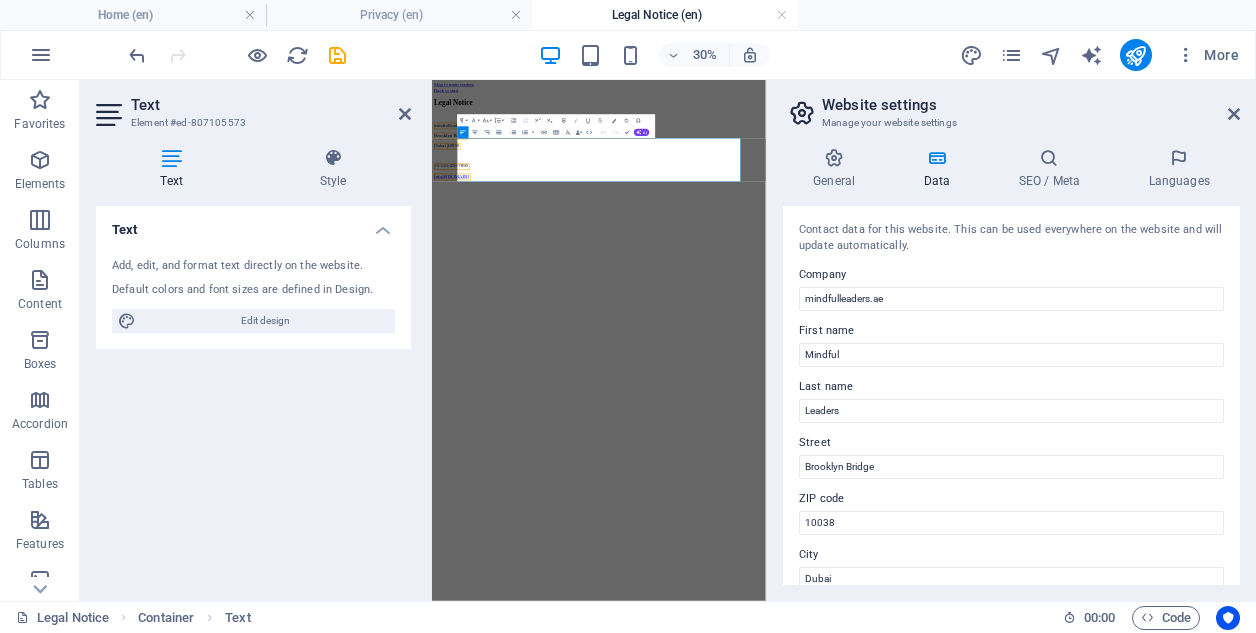 click on "Skip to main content
Back to start Legal Notice mindfulleaders.ae [CITY] [POSTAL_CODE] [PHONE] [EMAIL]" at bounding box center [988, 253] 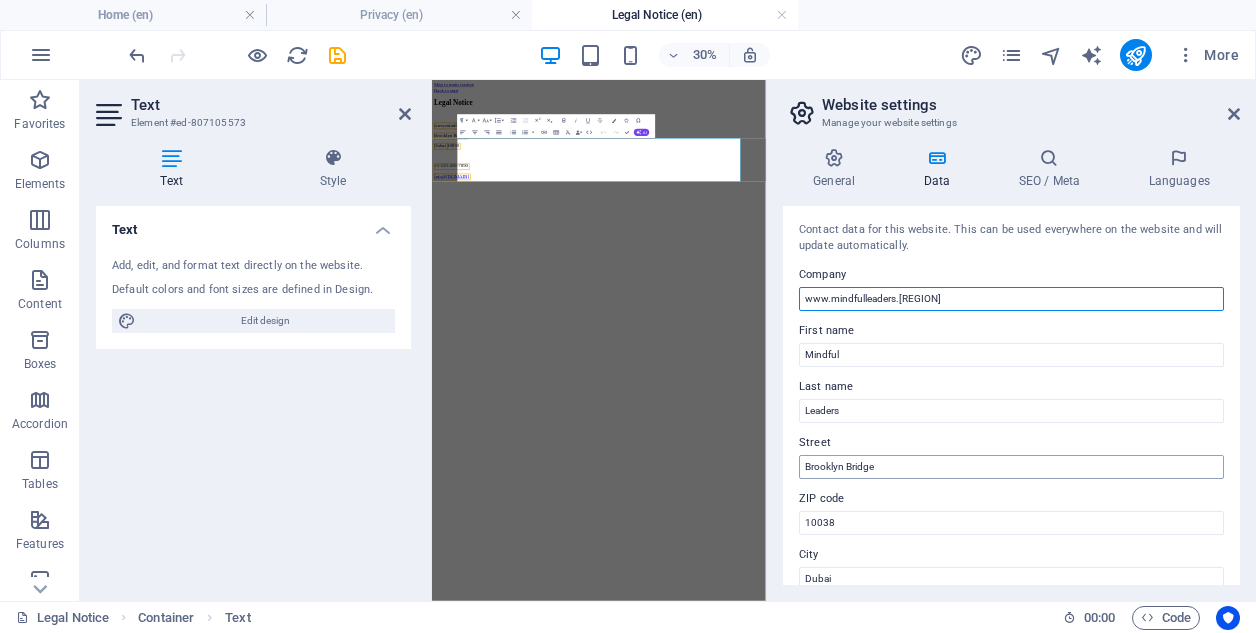 type on "www.mindfulleaders.[REGION]" 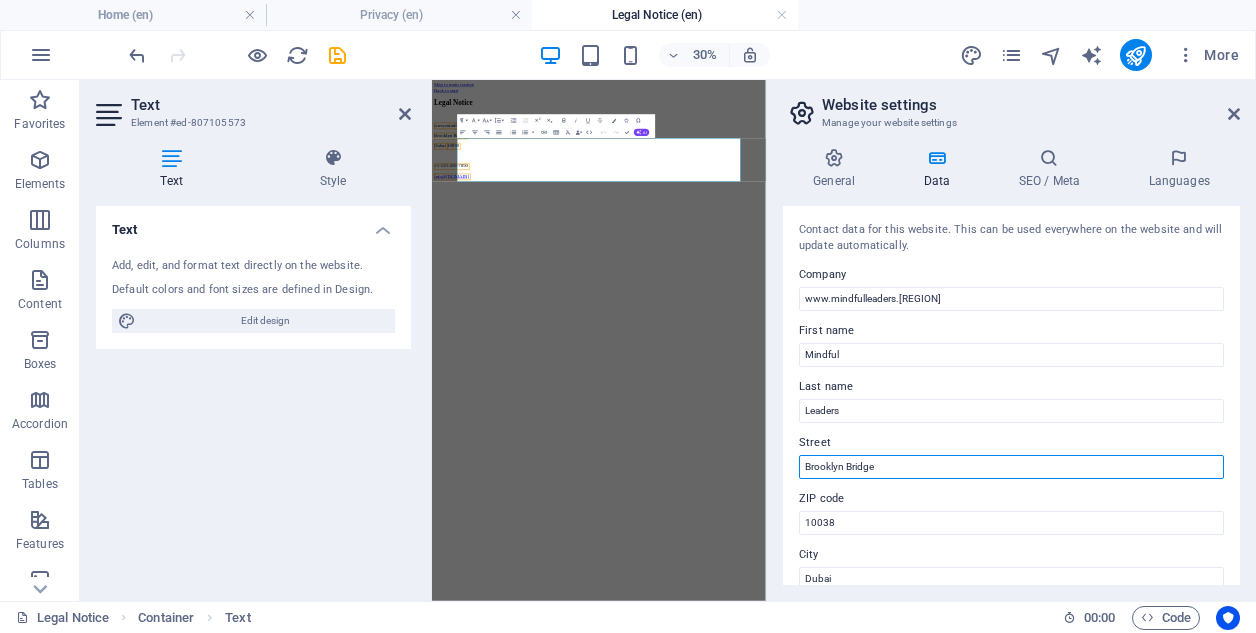 drag, startPoint x: 900, startPoint y: 472, endPoint x: 779, endPoint y: 456, distance: 122.05327 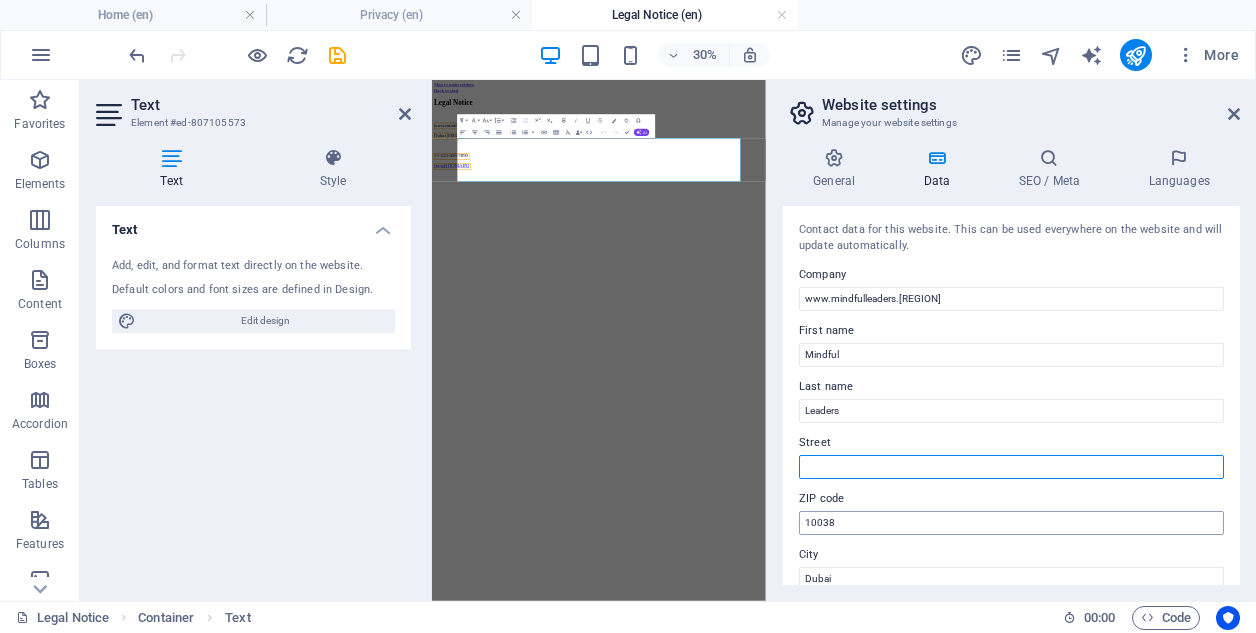 type 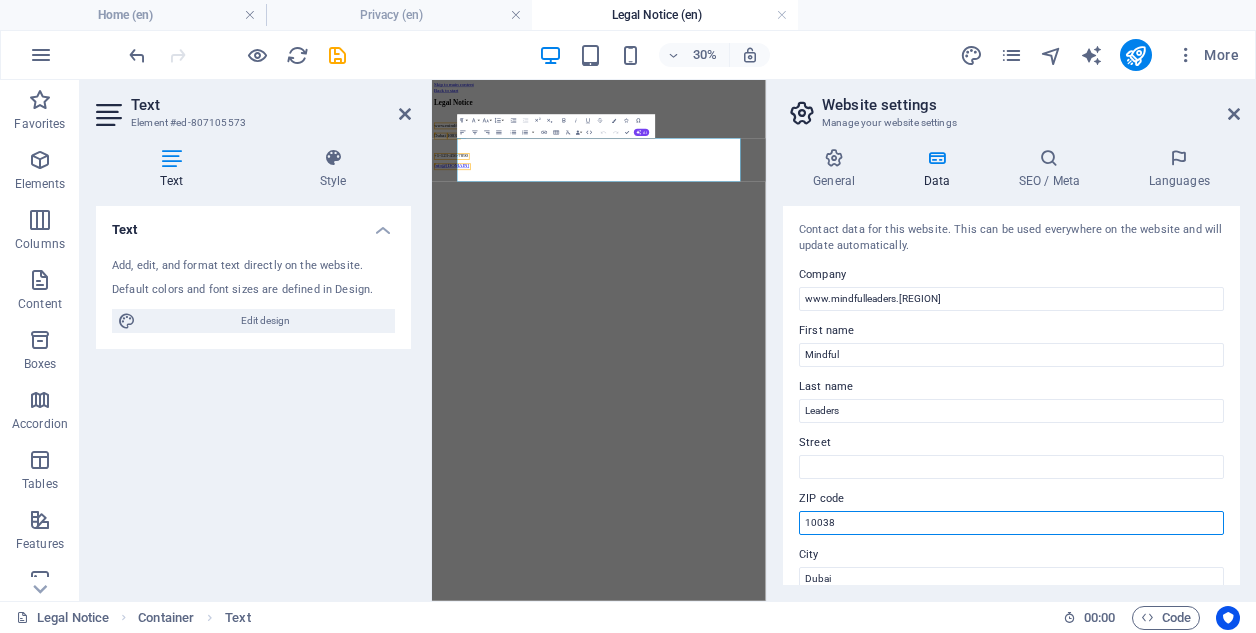 click on "10038" at bounding box center (1011, 523) 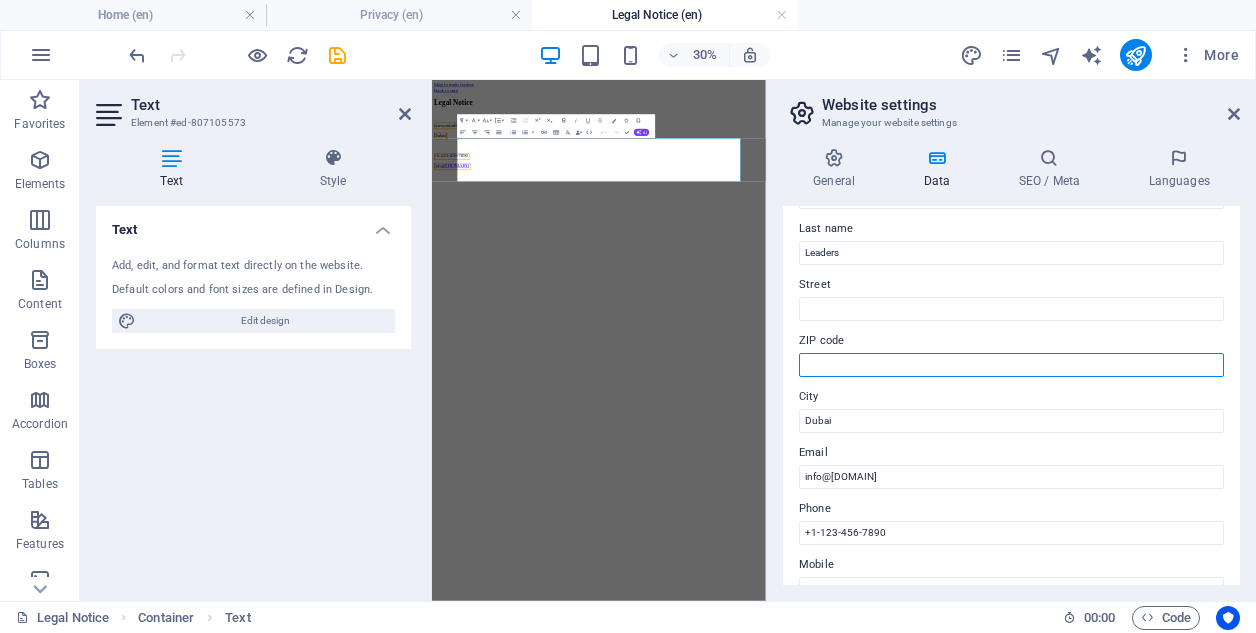 scroll, scrollTop: 162, scrollLeft: 0, axis: vertical 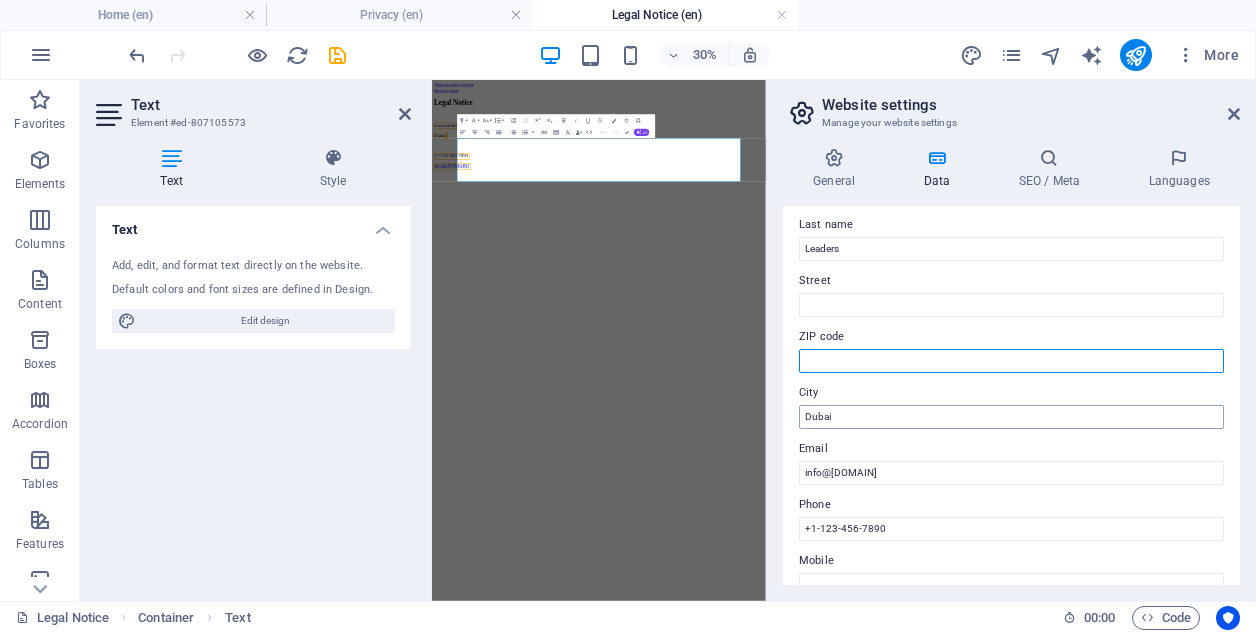 type 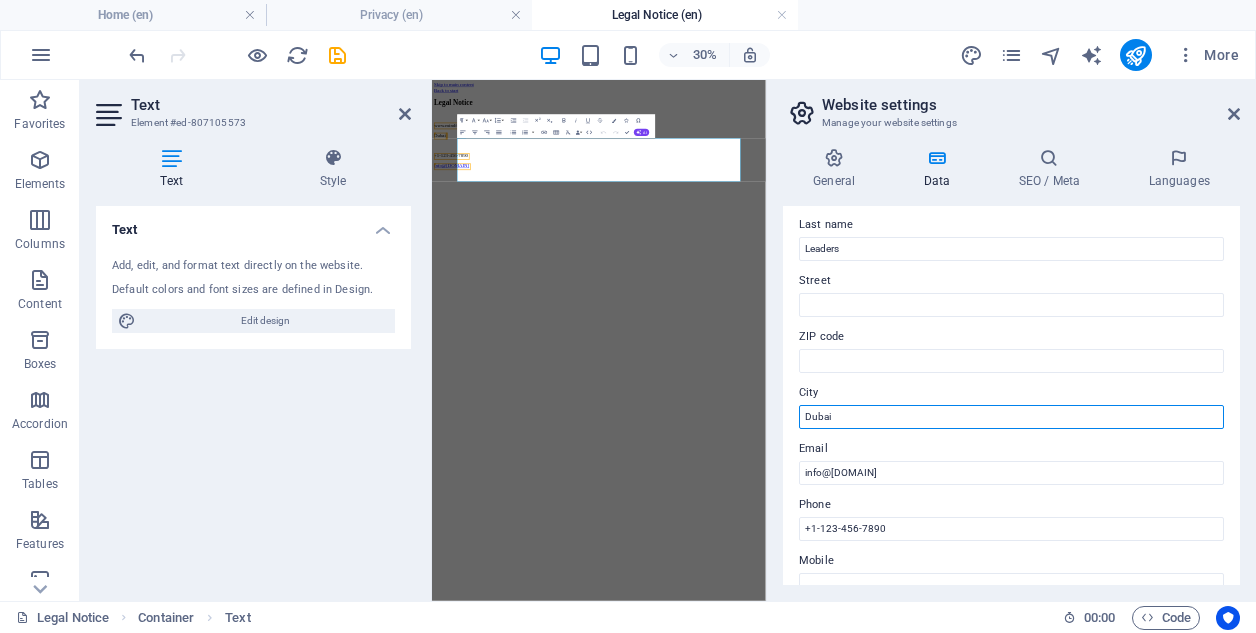 click on "Dubai" at bounding box center [1011, 417] 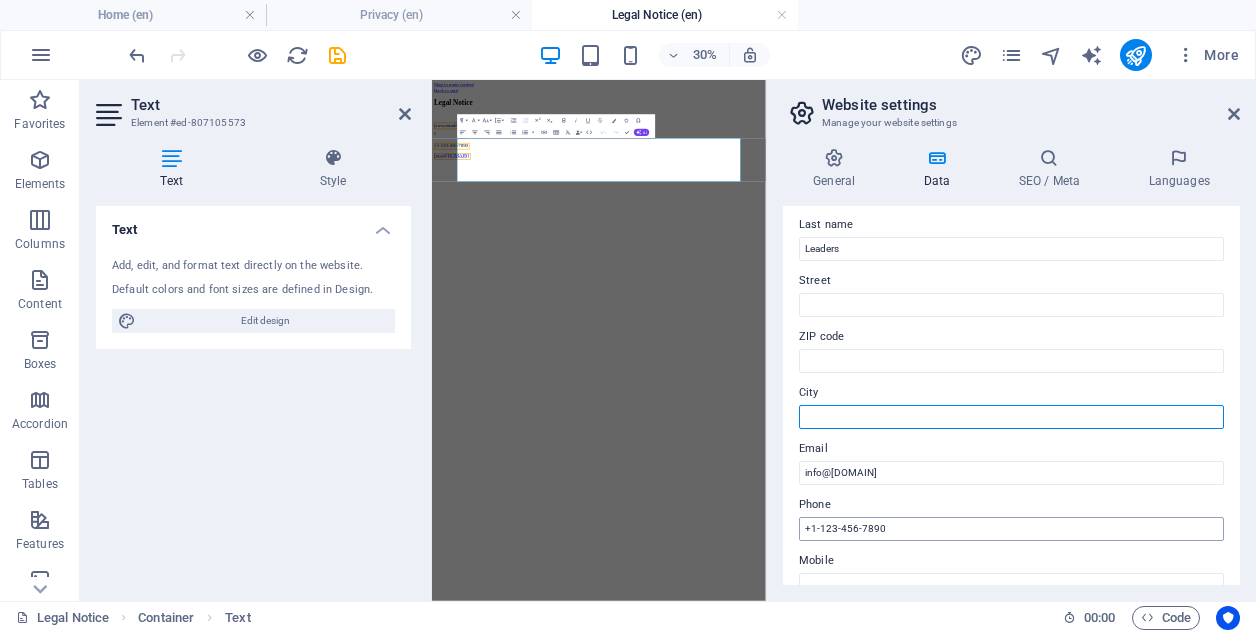 type 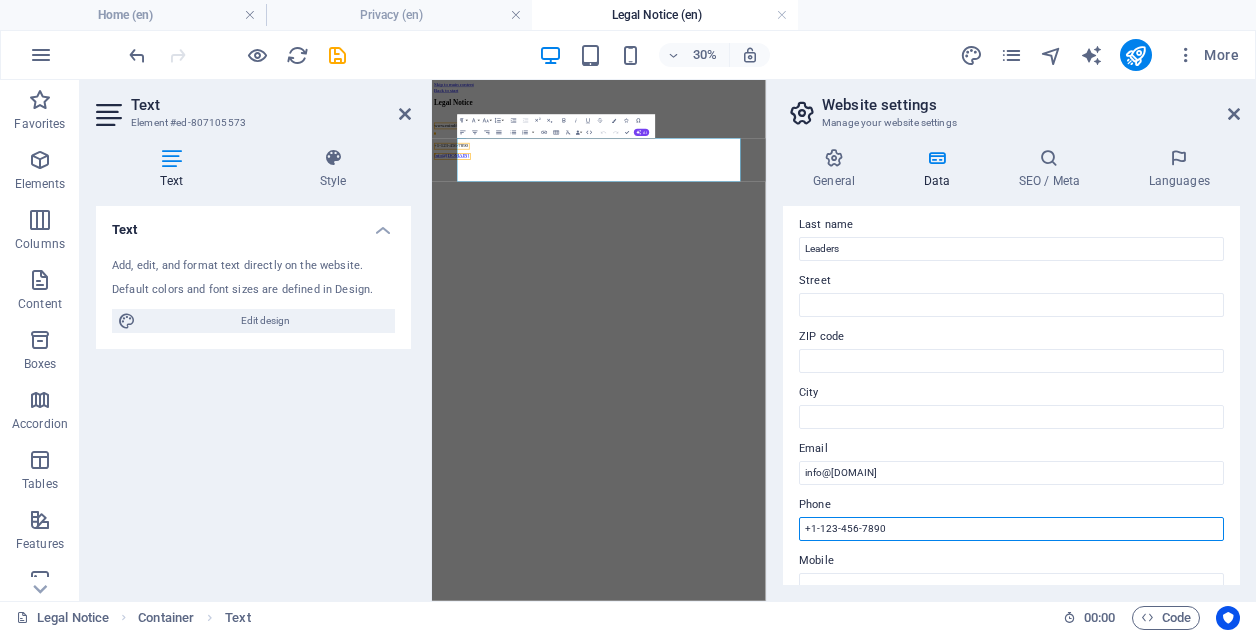 drag, startPoint x: 889, startPoint y: 532, endPoint x: 772, endPoint y: 508, distance: 119.43617 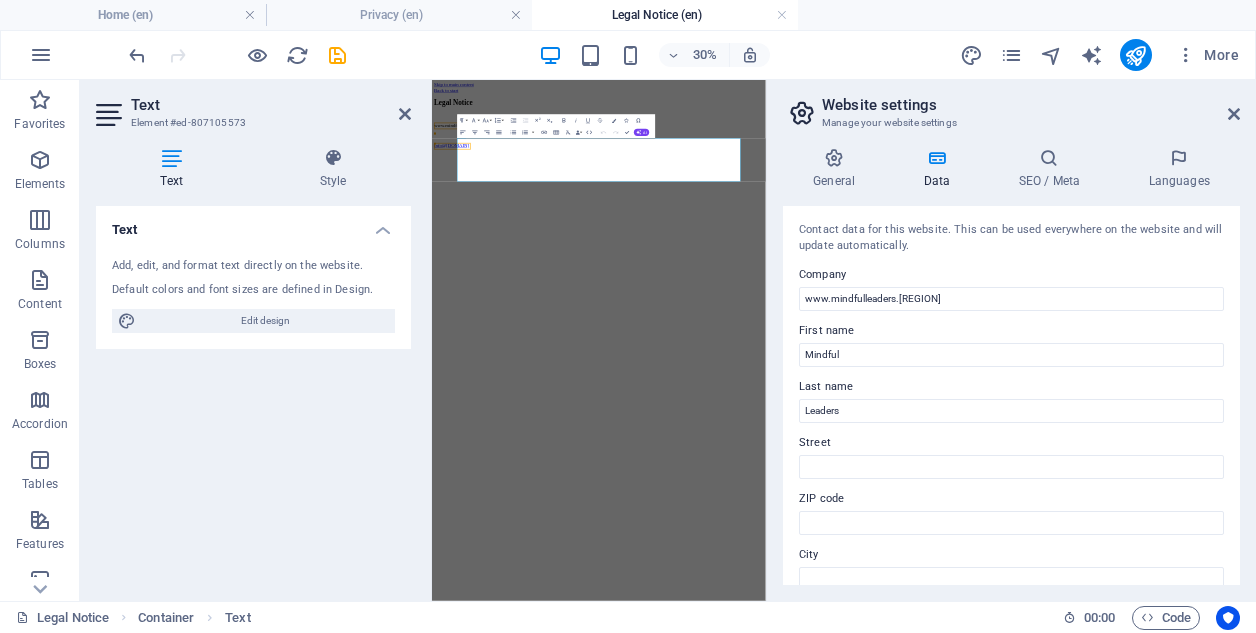 scroll, scrollTop: 0, scrollLeft: 0, axis: both 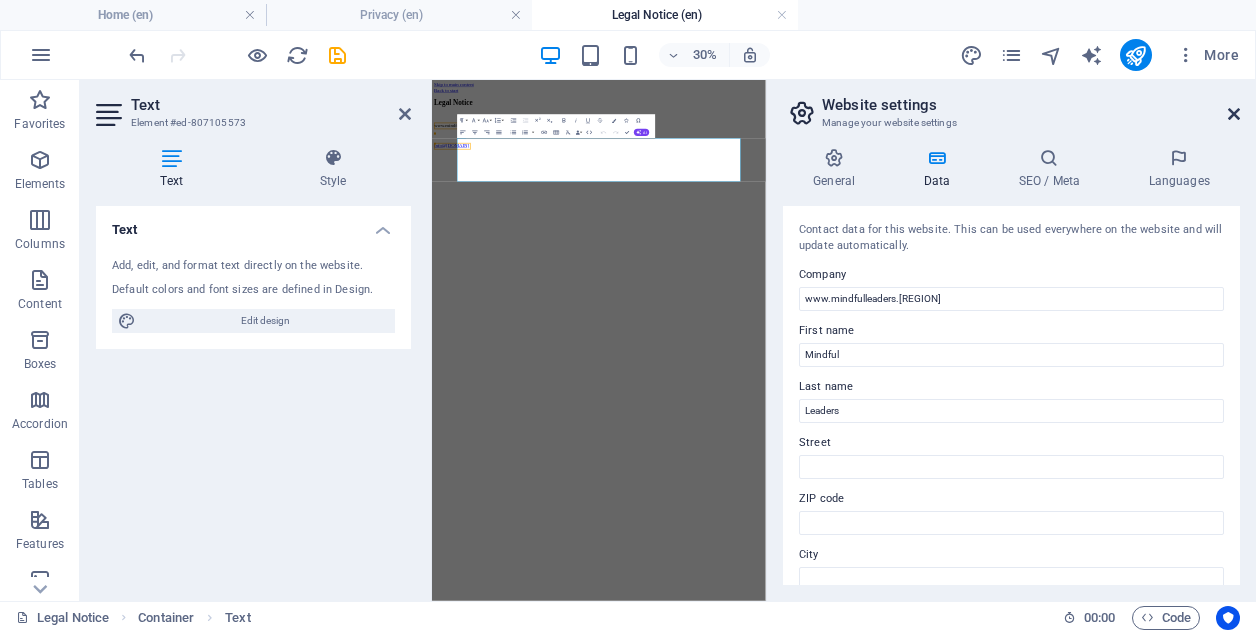 type 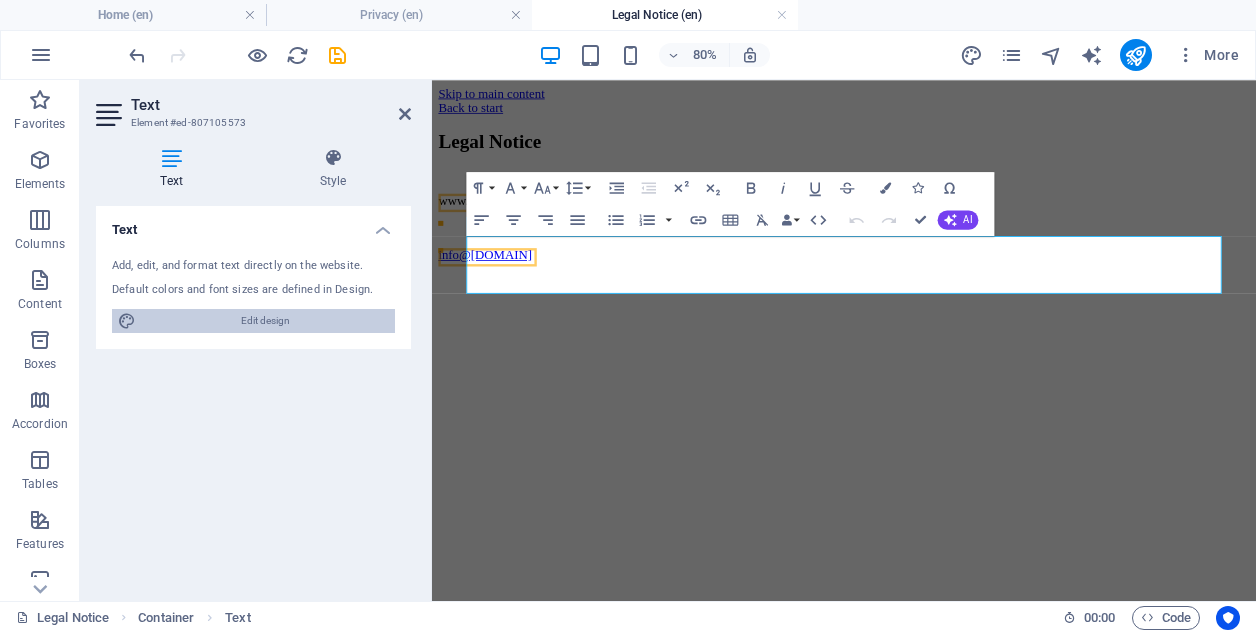 drag, startPoint x: 341, startPoint y: 323, endPoint x: 936, endPoint y: 1100, distance: 978.64905 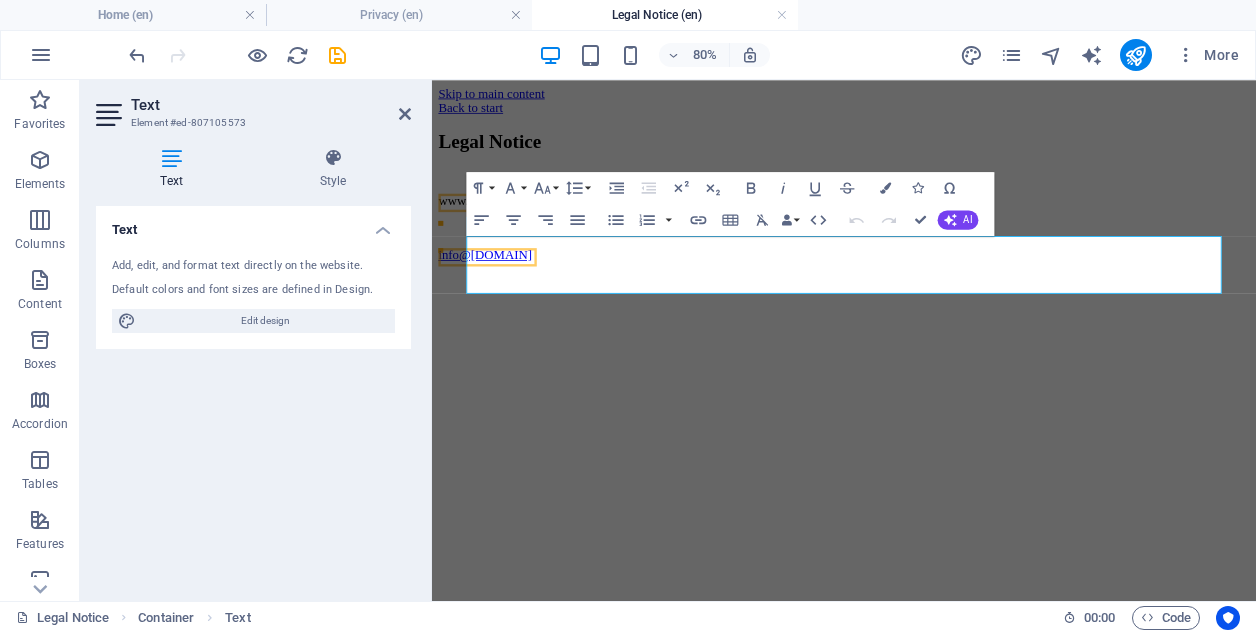 select on "px" 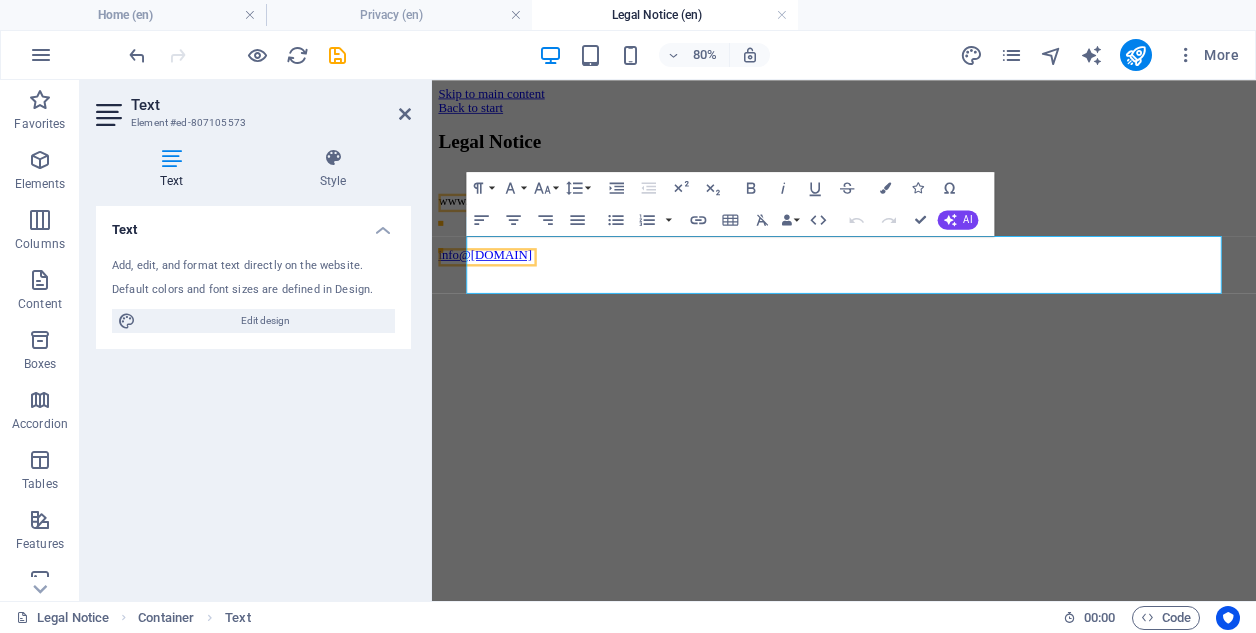 select on "300" 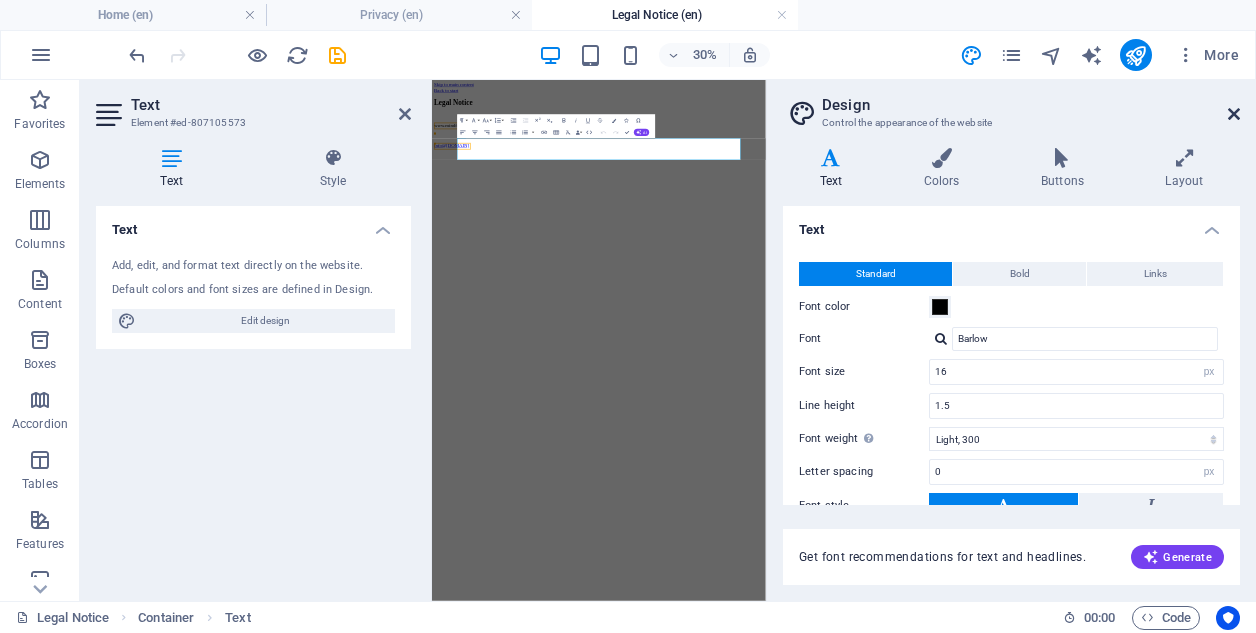 click at bounding box center [1234, 114] 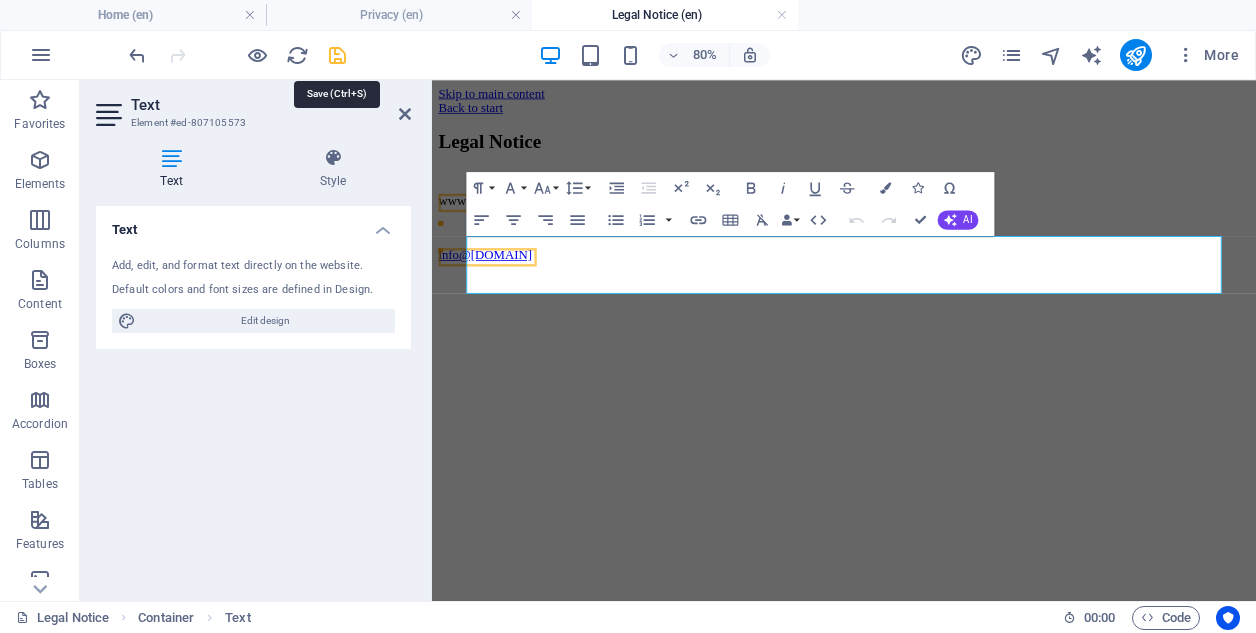 click at bounding box center [337, 55] 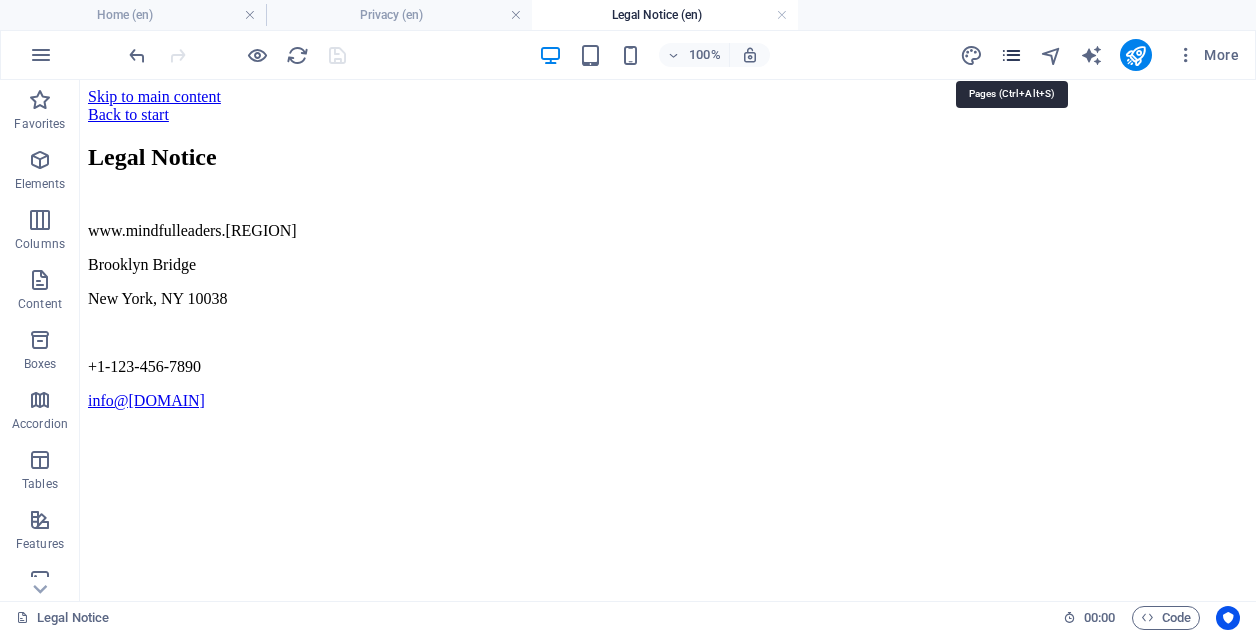 click at bounding box center [1011, 55] 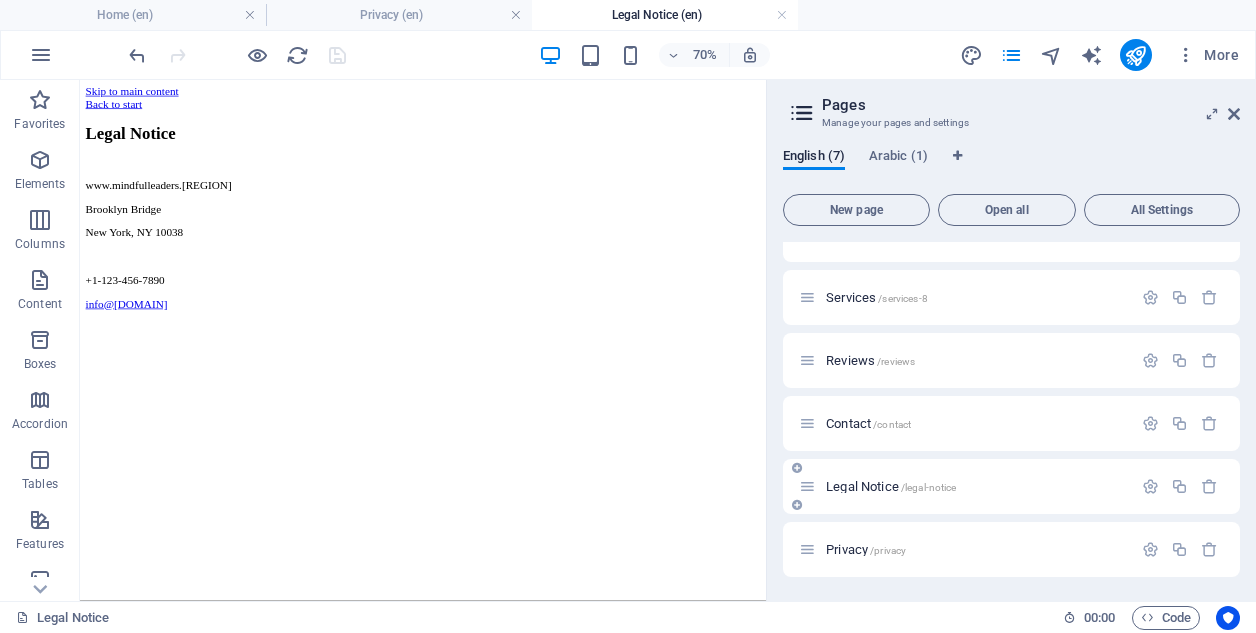 scroll, scrollTop: 98, scrollLeft: 0, axis: vertical 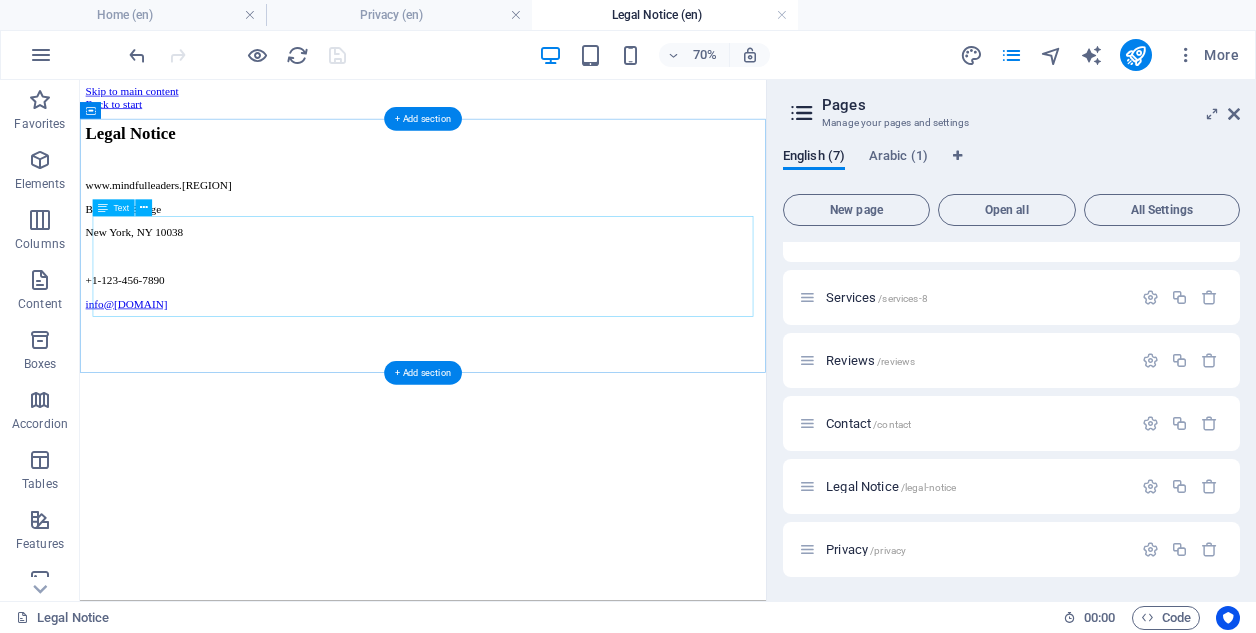 click on "www.example.com [STREET] [CITY], [STATE]   [POSTAL_CODE] +1-[PHONE] [EMAIL]" at bounding box center (570, 316) 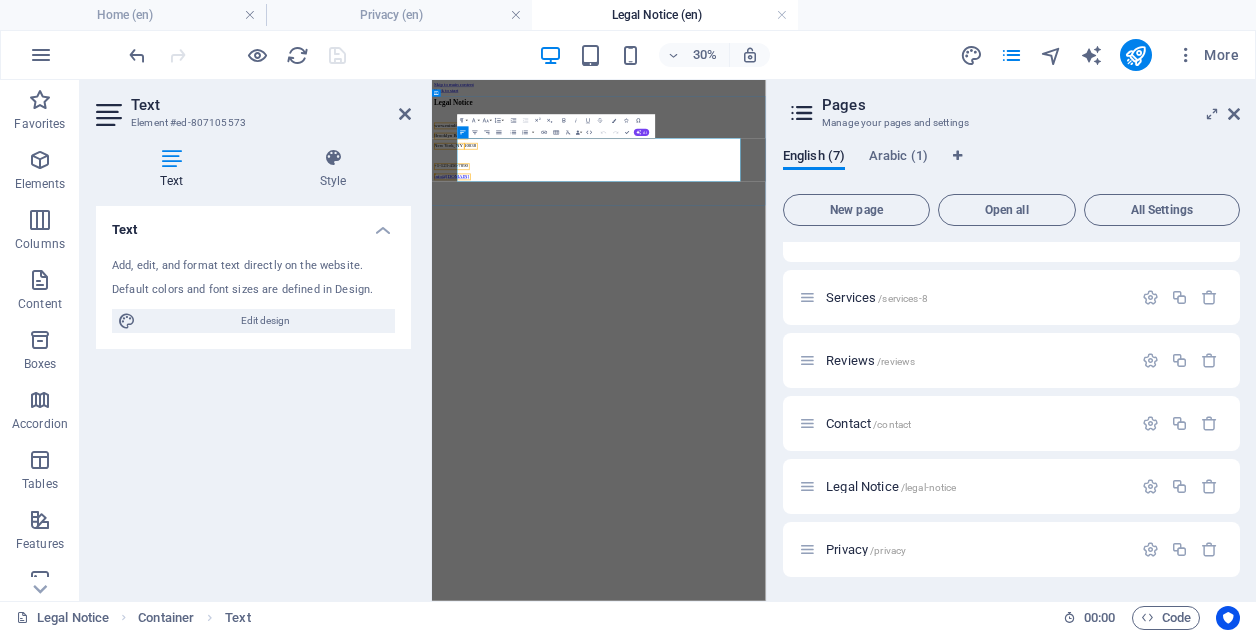 click on "+1-123-456-7890" at bounding box center (988, 367) 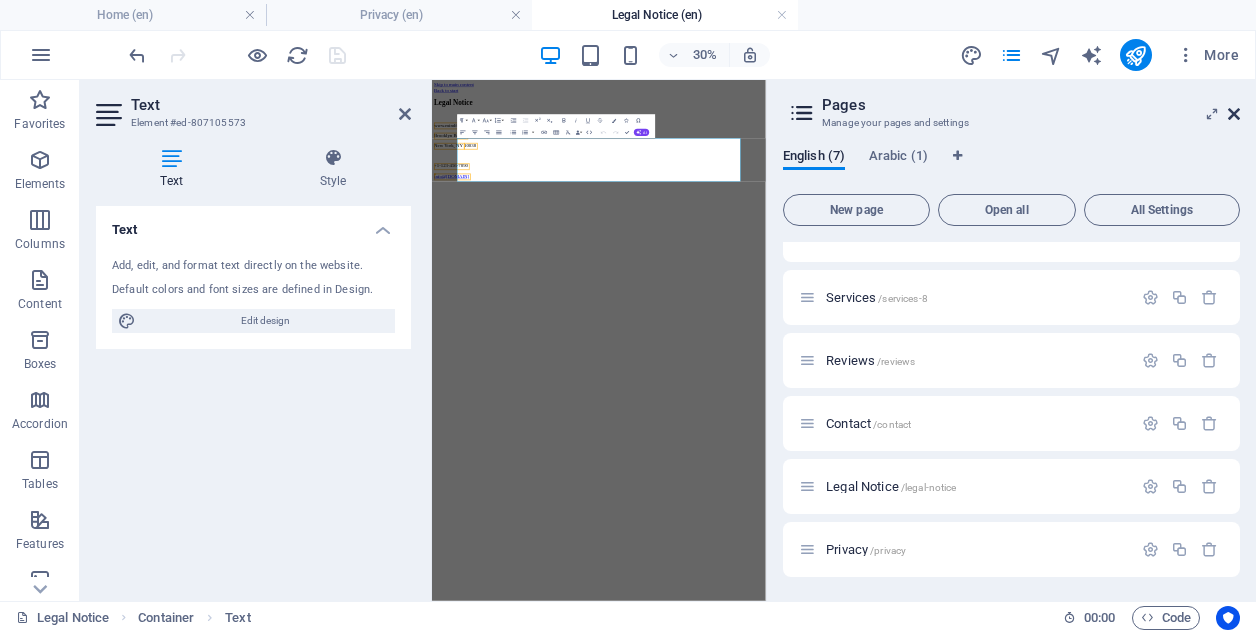 click at bounding box center [1234, 114] 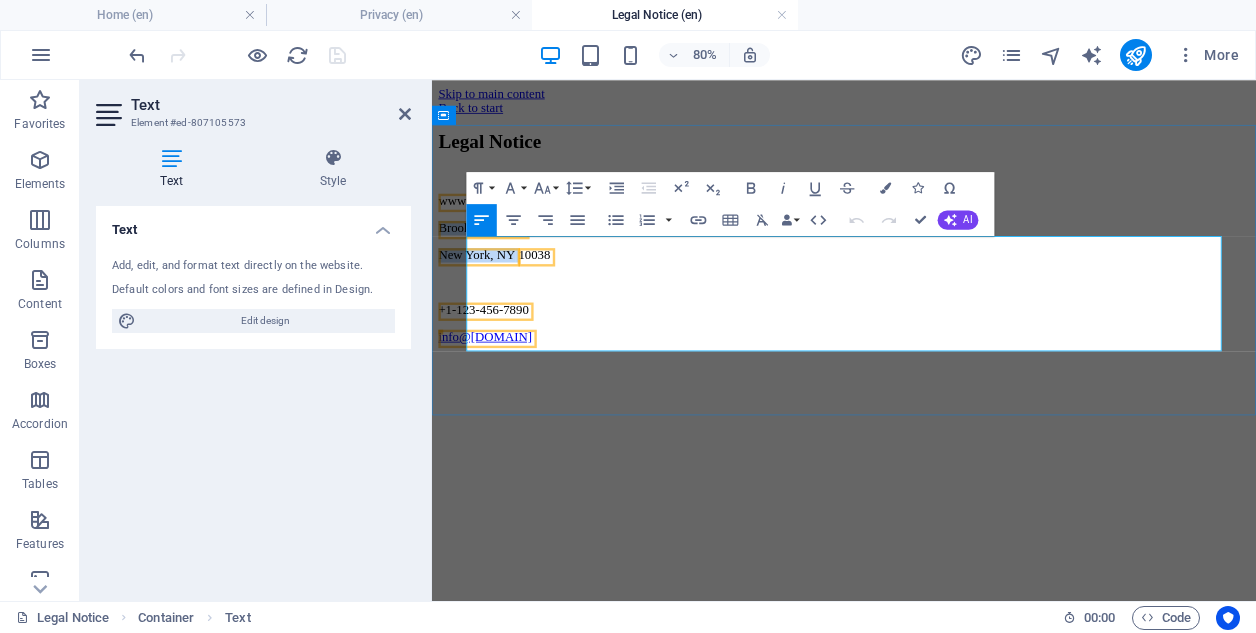 drag, startPoint x: 620, startPoint y: 339, endPoint x: 481, endPoint y: 309, distance: 142.20056 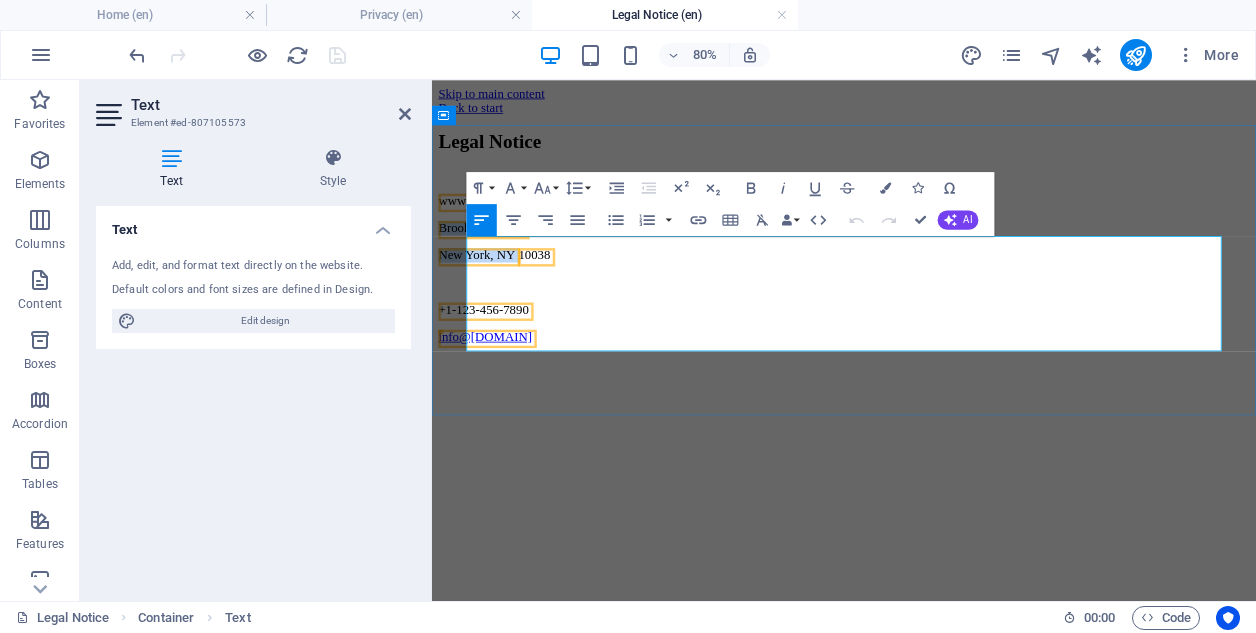 click on "www.example.com [STREET] [CITY], [STATE]   [POSTAL_CODE] +1-[PHONE] [EMAIL]" at bounding box center [947, 316] 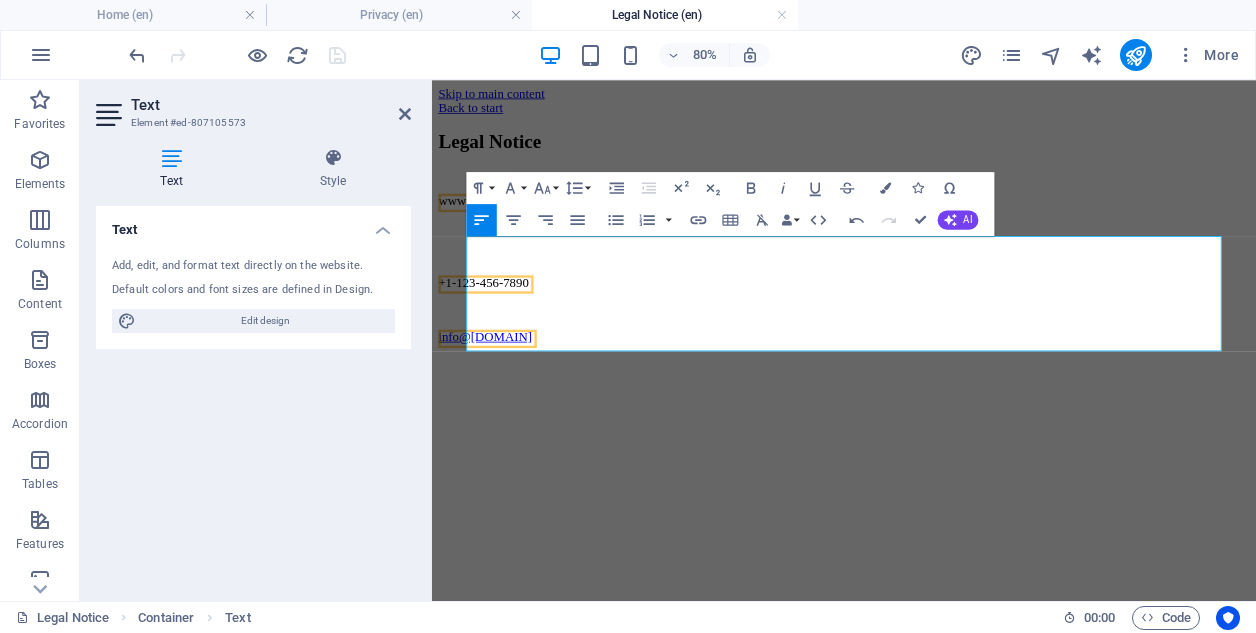 drag, startPoint x: 593, startPoint y: 356, endPoint x: 423, endPoint y: 359, distance: 170.02647 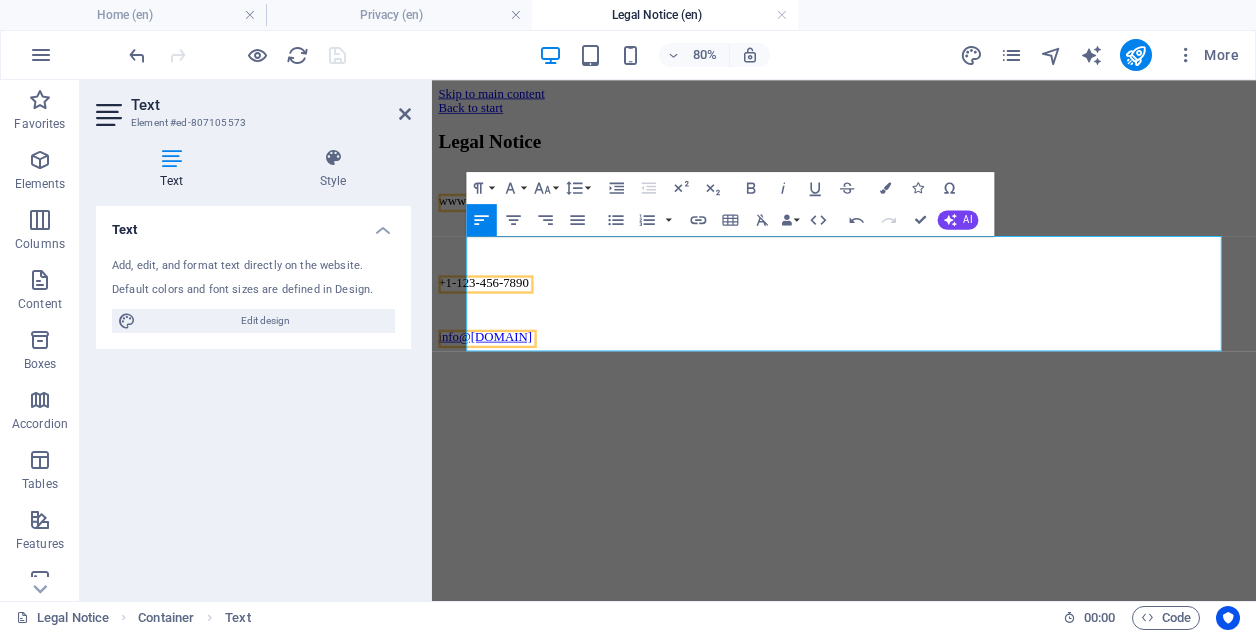 click on "Skip to main content
Back to start Legal Notice www.mindfulleaders.[DOMAIN] +[PHONE] info@mindfulleaders.[DOMAIN]" at bounding box center (947, 253) 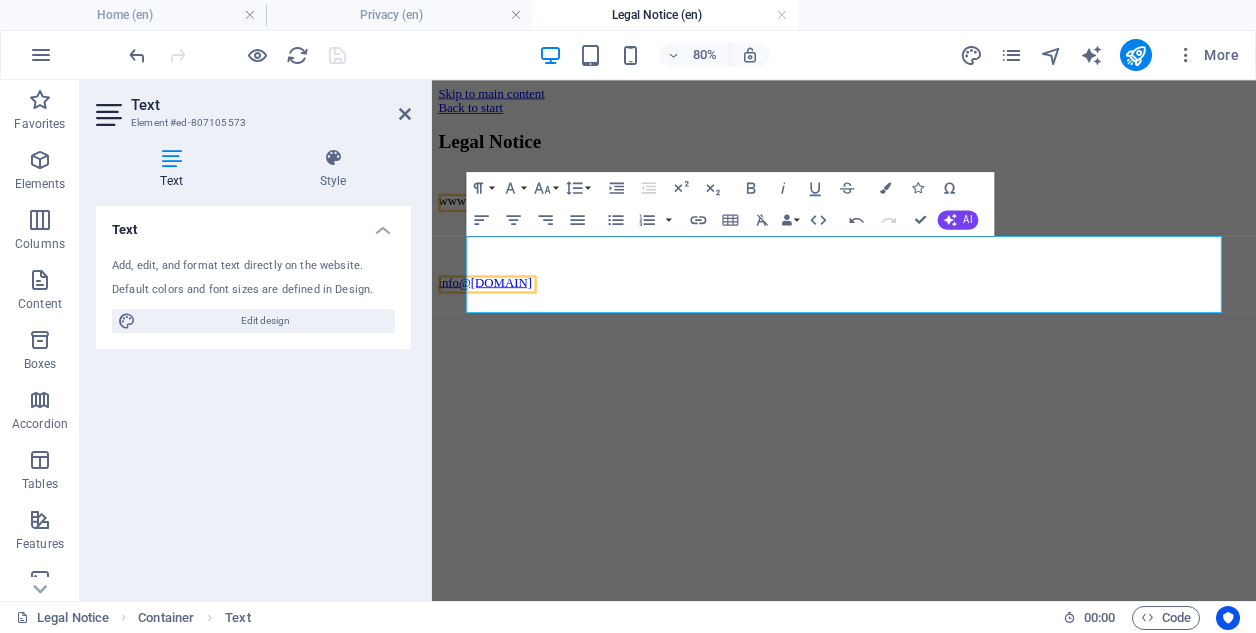 click on "Skip to main content
Back to start Legal Notice www.mindfulleaders.ae [EMAIL]" at bounding box center (947, 219) 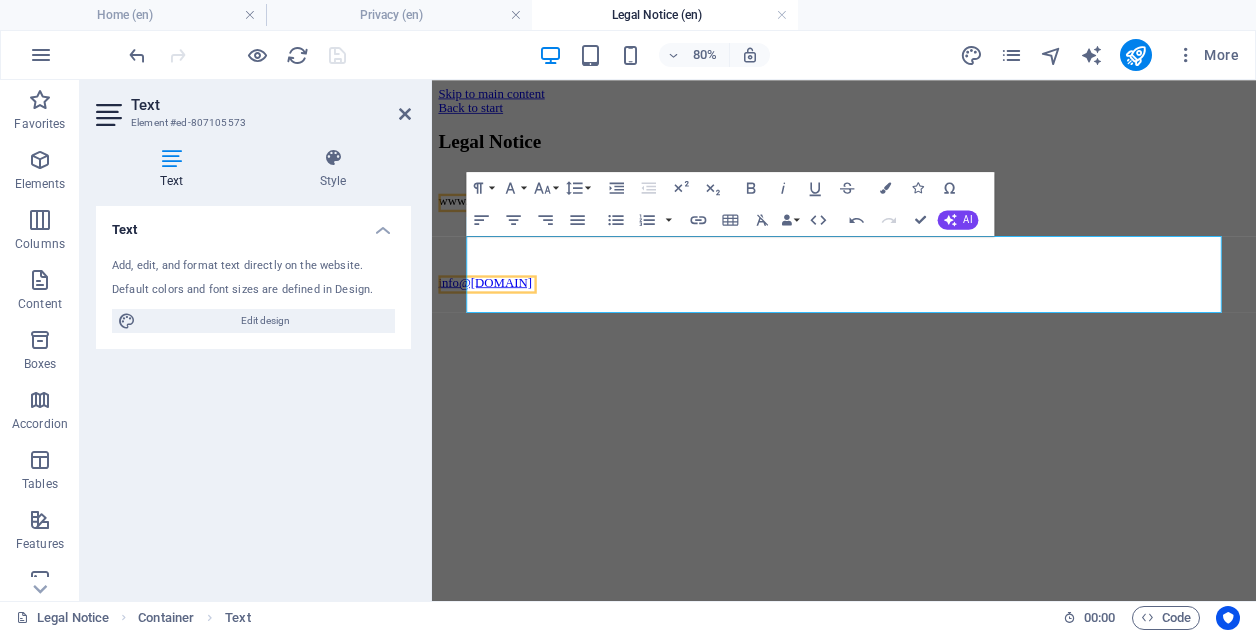 click on "Skip to main content
Back to start Legal Notice www.mindfulleaders.ae [EMAIL]" at bounding box center (947, 219) 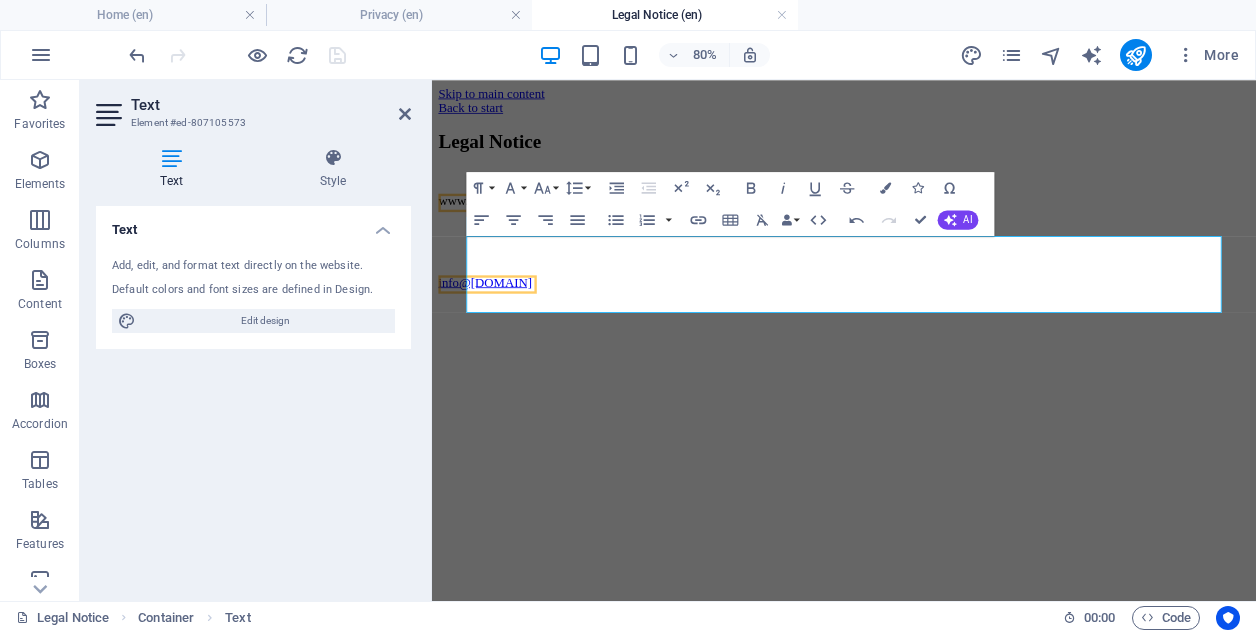 click on "Skip to main content
Back to start Legal Notice www.mindfulleaders.ae [EMAIL]" at bounding box center (947, 219) 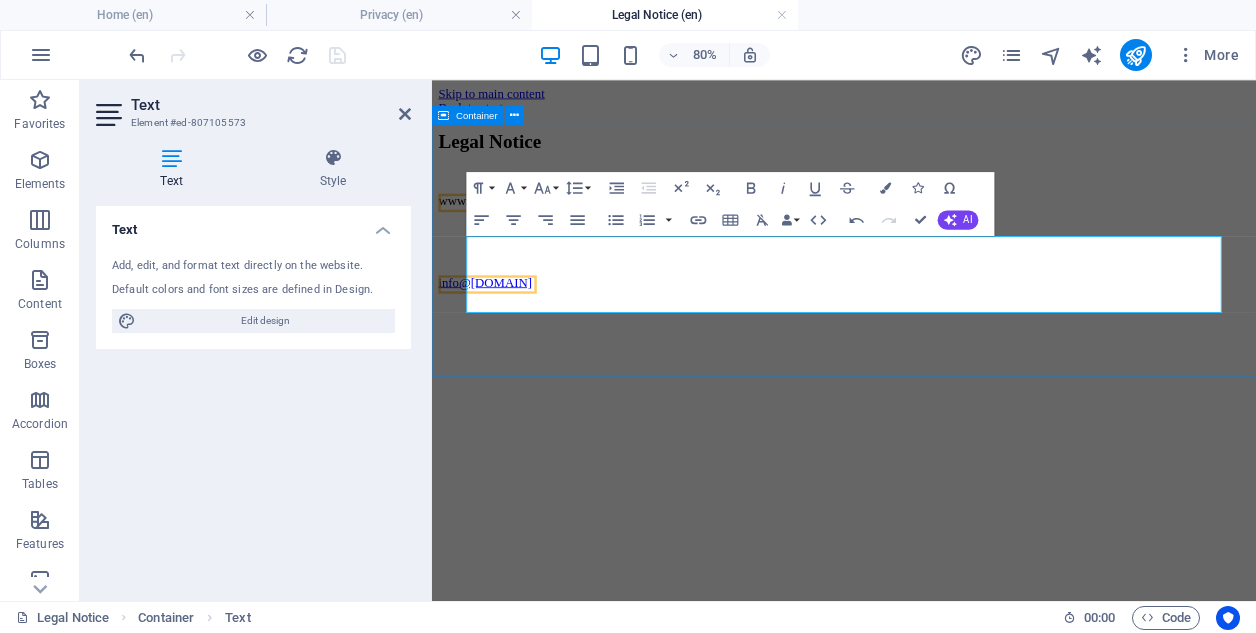 click on "Legal Notice www.example.com [EMAIL]" at bounding box center (947, 243) 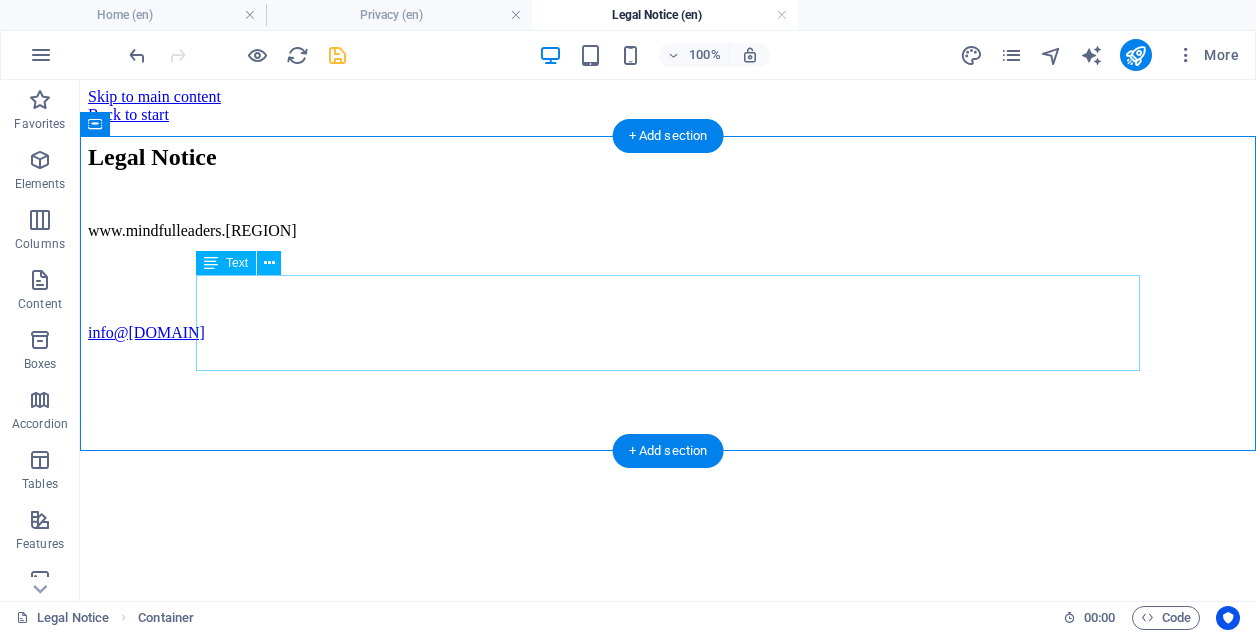 click on "www.mindfulleaders.[DOMAIN] info@mindfulleaders.[DOMAIN]" at bounding box center (668, 282) 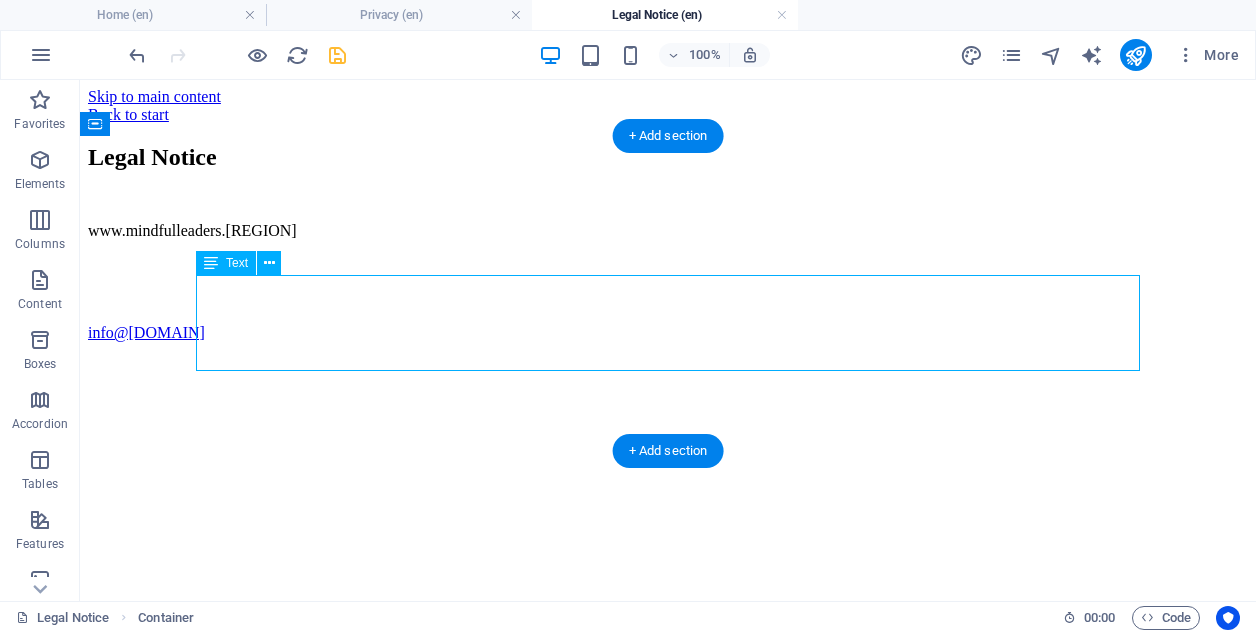 click on "www.mindfulleaders.[DOMAIN] info@mindfulleaders.[DOMAIN]" at bounding box center (668, 282) 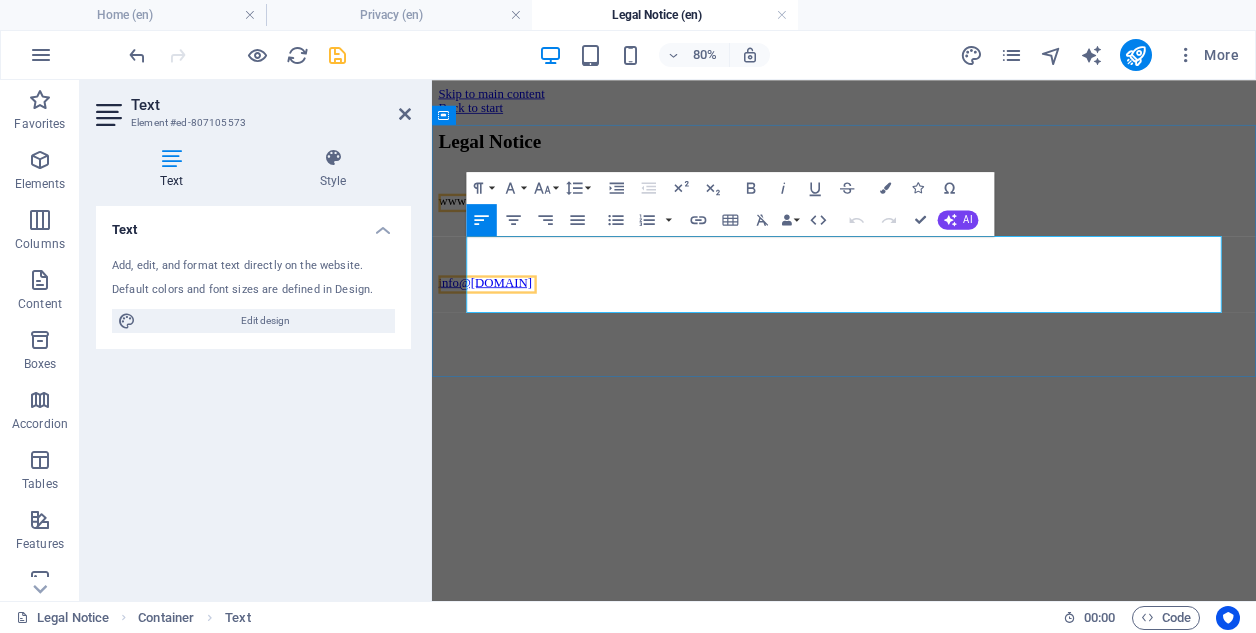 click at bounding box center (947, 299) 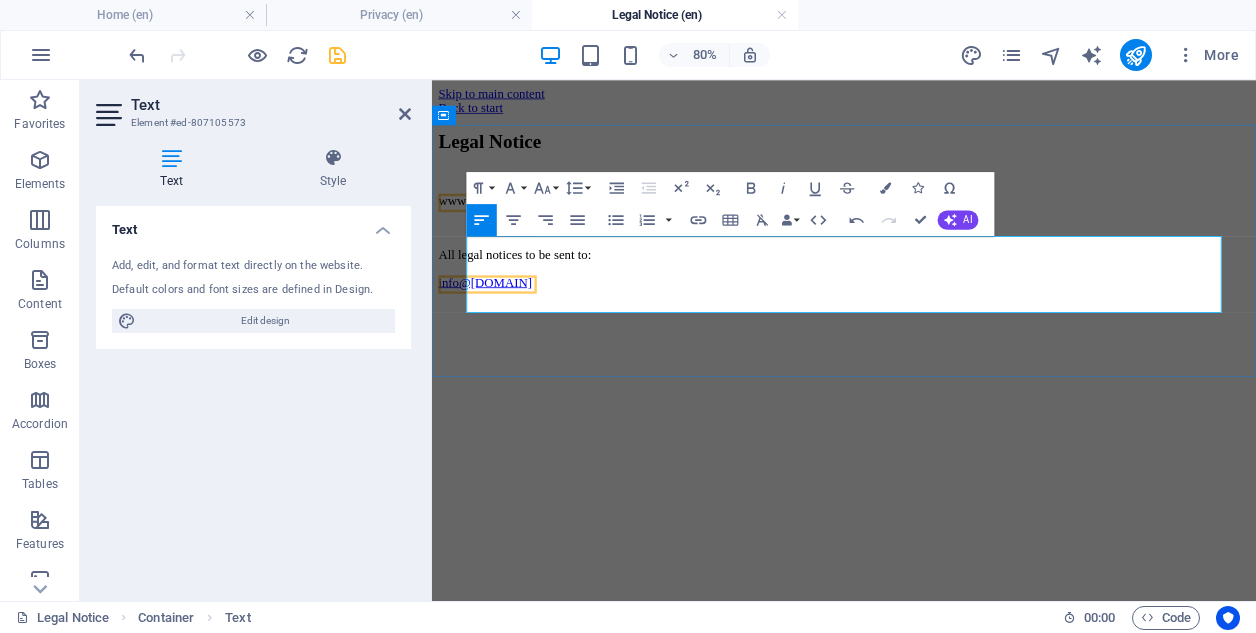 click on "All legal notices to be sent to:" at bounding box center (947, 299) 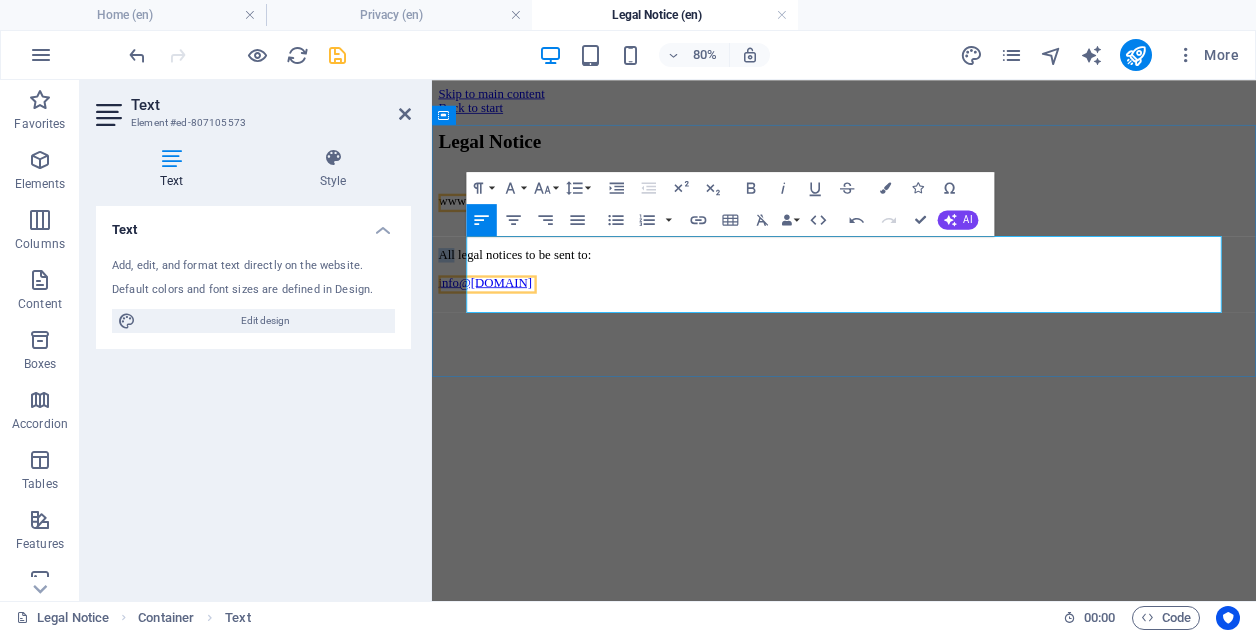 click on "All legal notices to be sent to:" at bounding box center (947, 299) 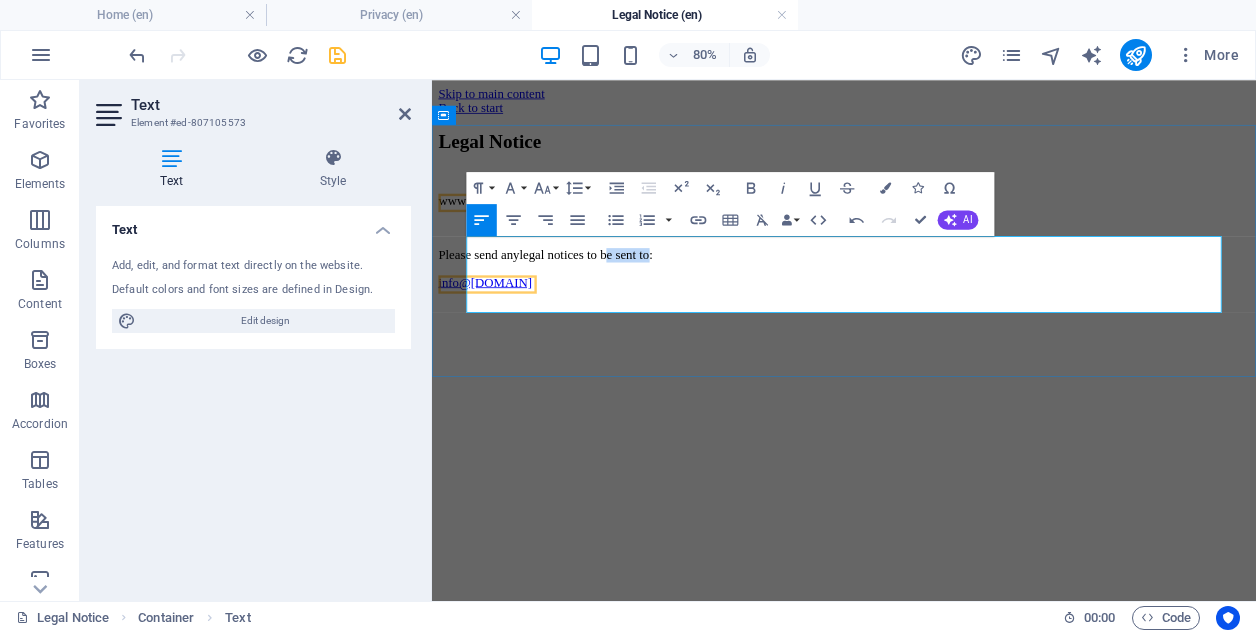drag, startPoint x: 700, startPoint y: 334, endPoint x: 761, endPoint y: 335, distance: 61.008198 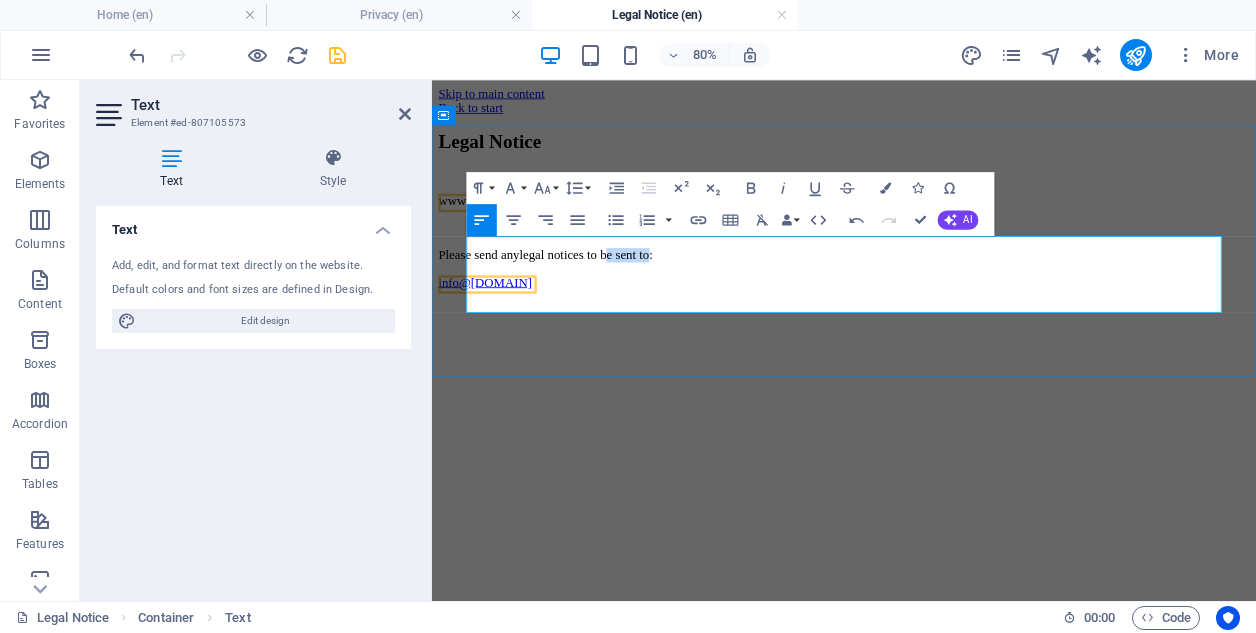 click on "Please send any  legal notices to be sent to:" at bounding box center (947, 299) 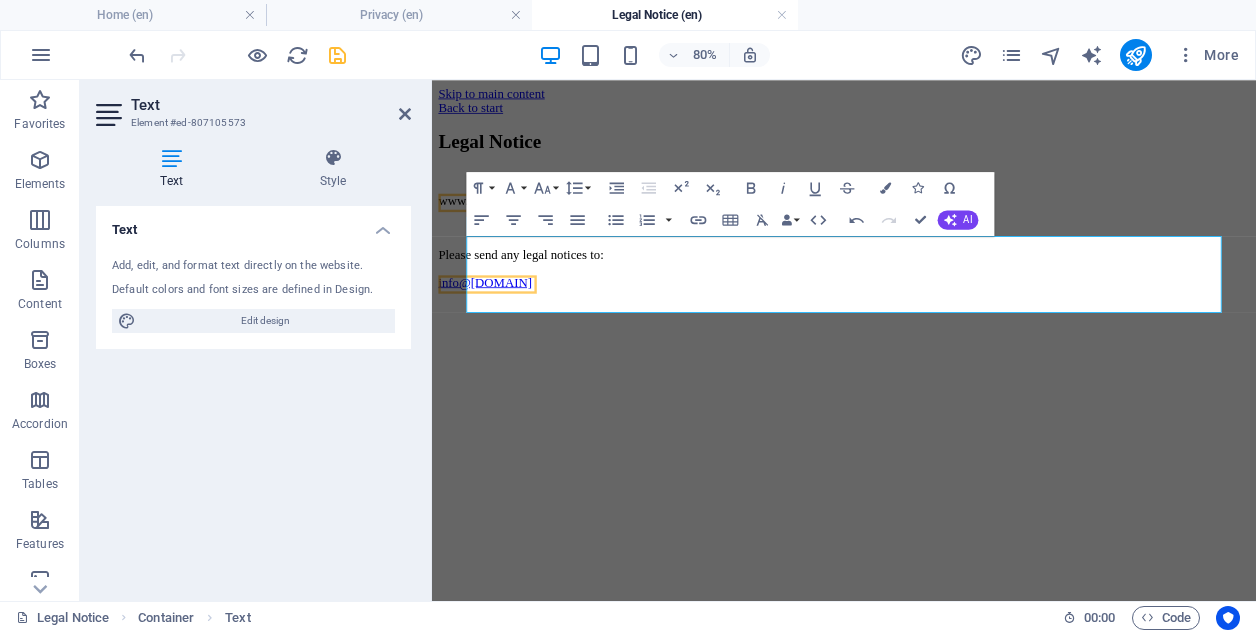 click on "Skip to main content Back to start Legal Notice www.example.com Please send any legal notices to: [EMAIL]" at bounding box center (947, 219) 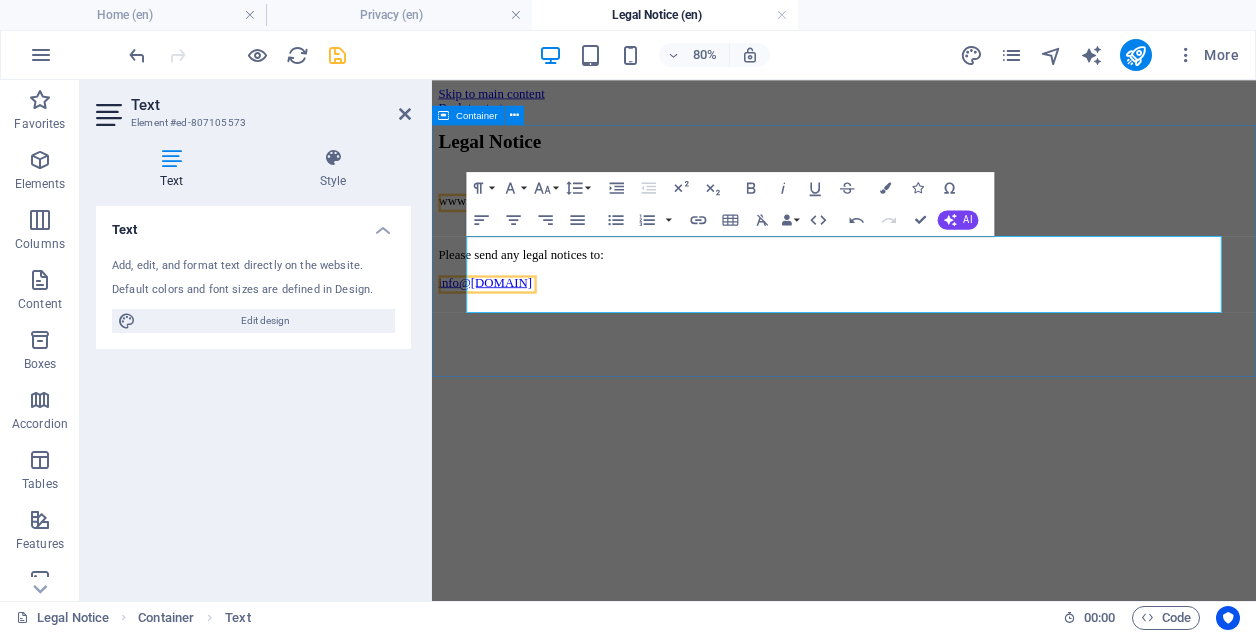 click on "Legal Notice [DOMAIN] Please send any legal notices to: [EMAIL]" at bounding box center (947, 243) 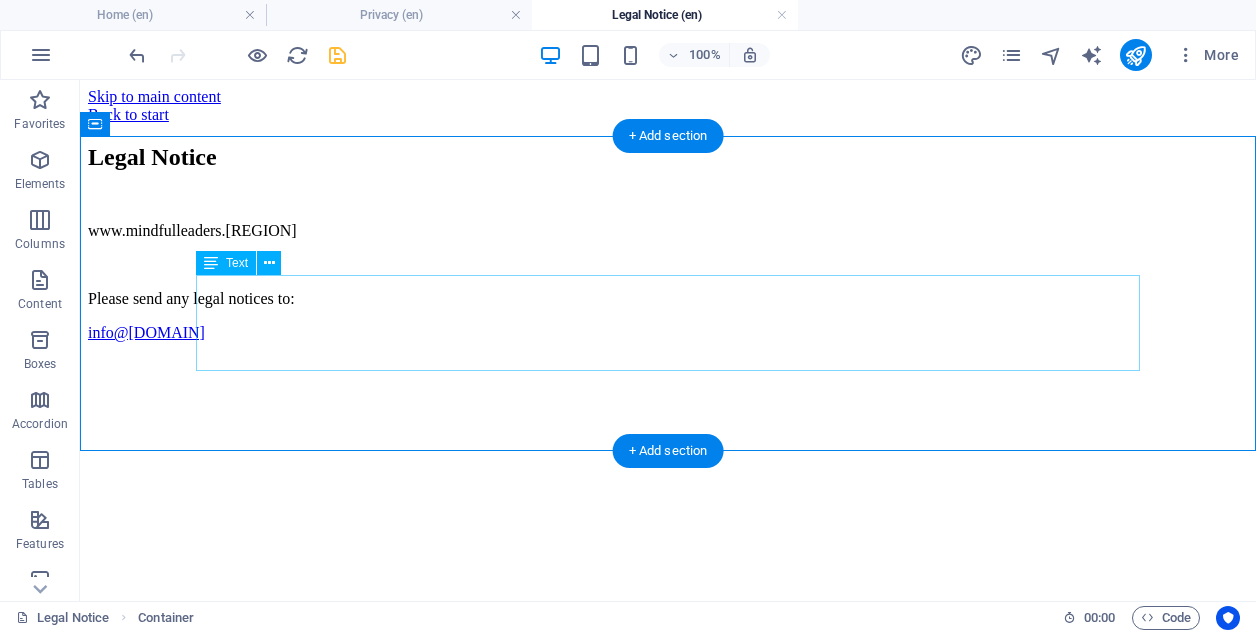 click on "www.example.com Please send any legal notices to: [EMAIL]" at bounding box center (668, 282) 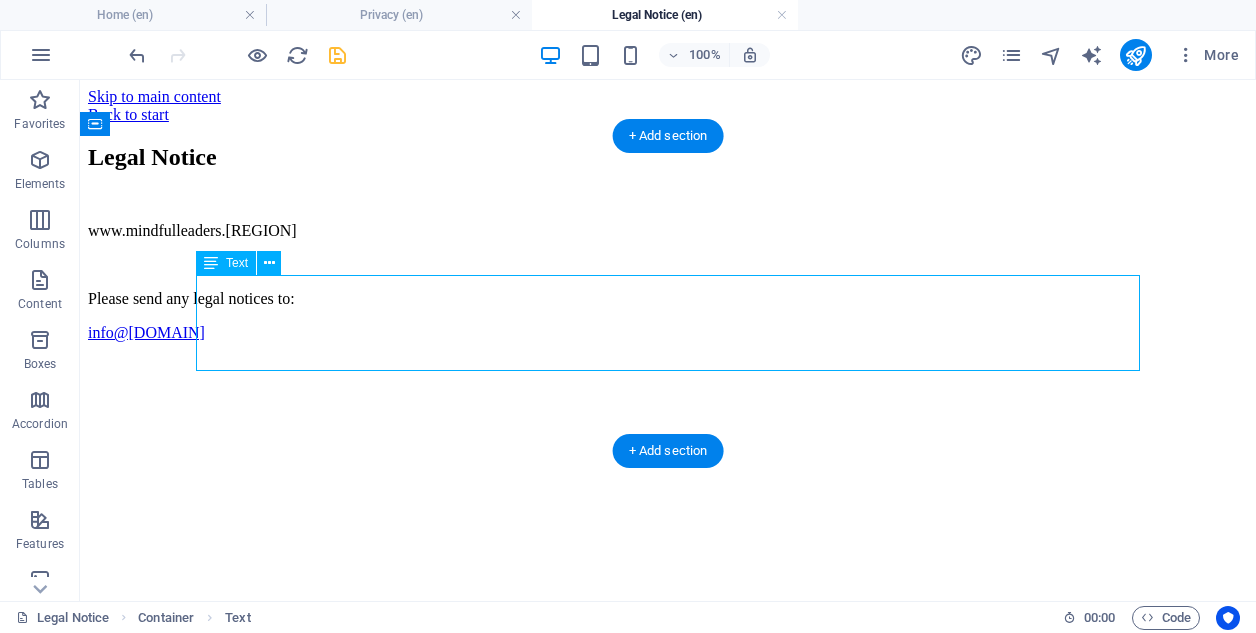 click on "www.example.com Please send any legal notices to: [EMAIL]" at bounding box center [668, 282] 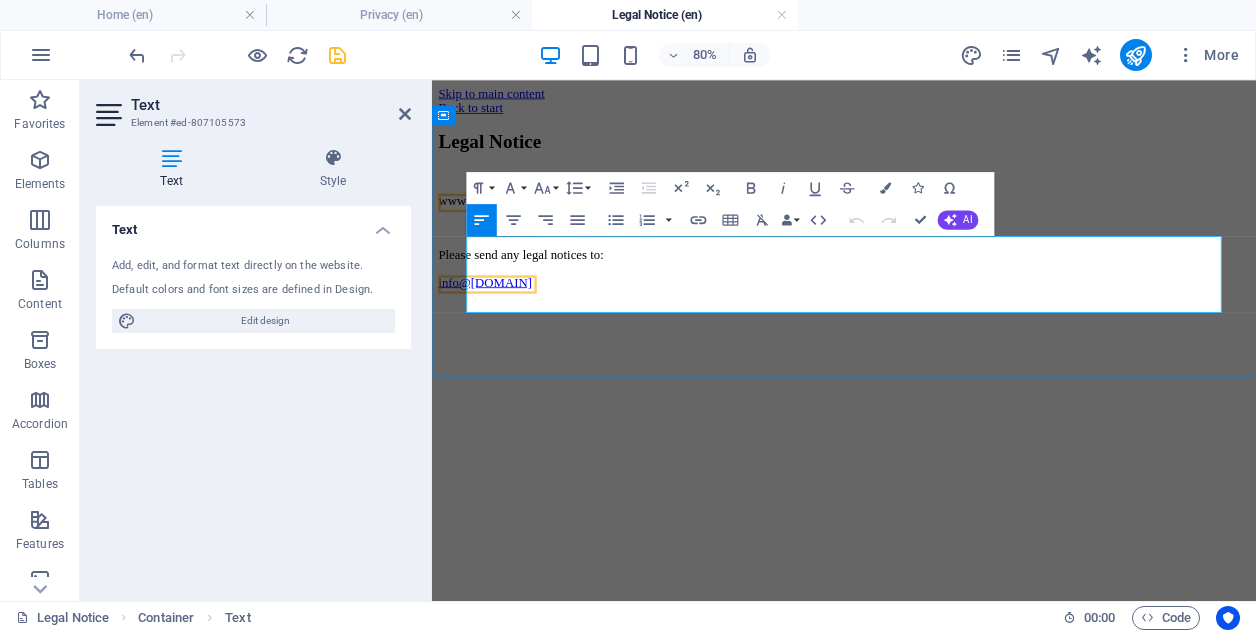click on "Please send any legal notices to:" at bounding box center [947, 299] 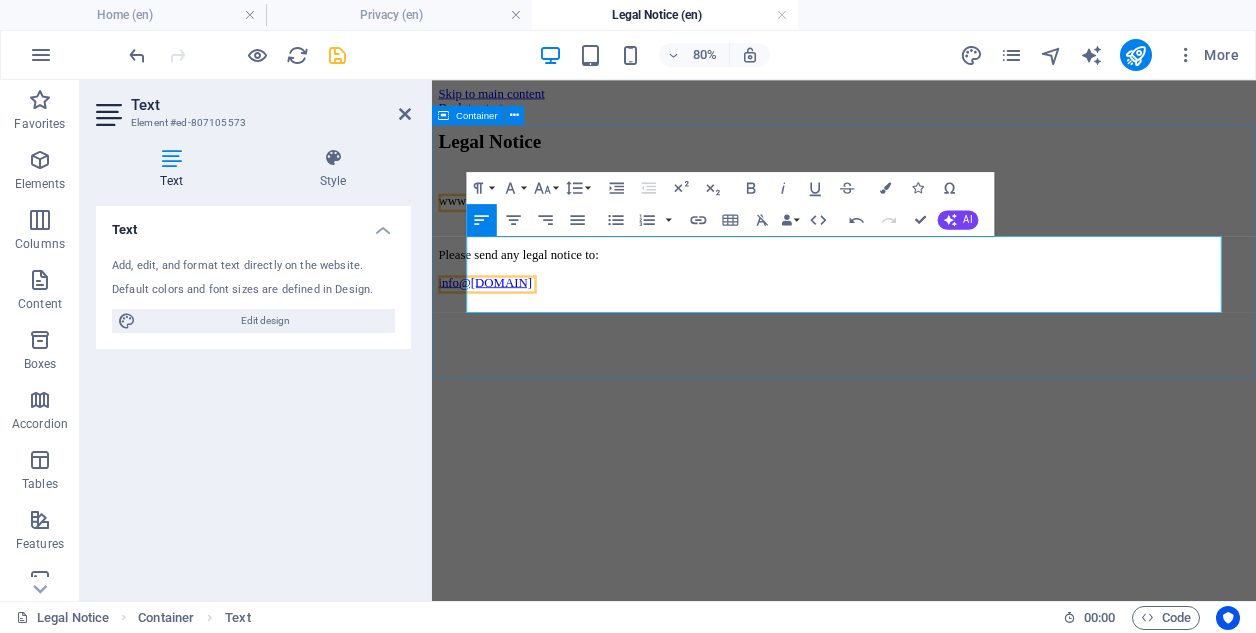 click on "Legal Notice www.mindfulleaders.ae Please send any legal notice to: [EMAIL]" at bounding box center (947, 243) 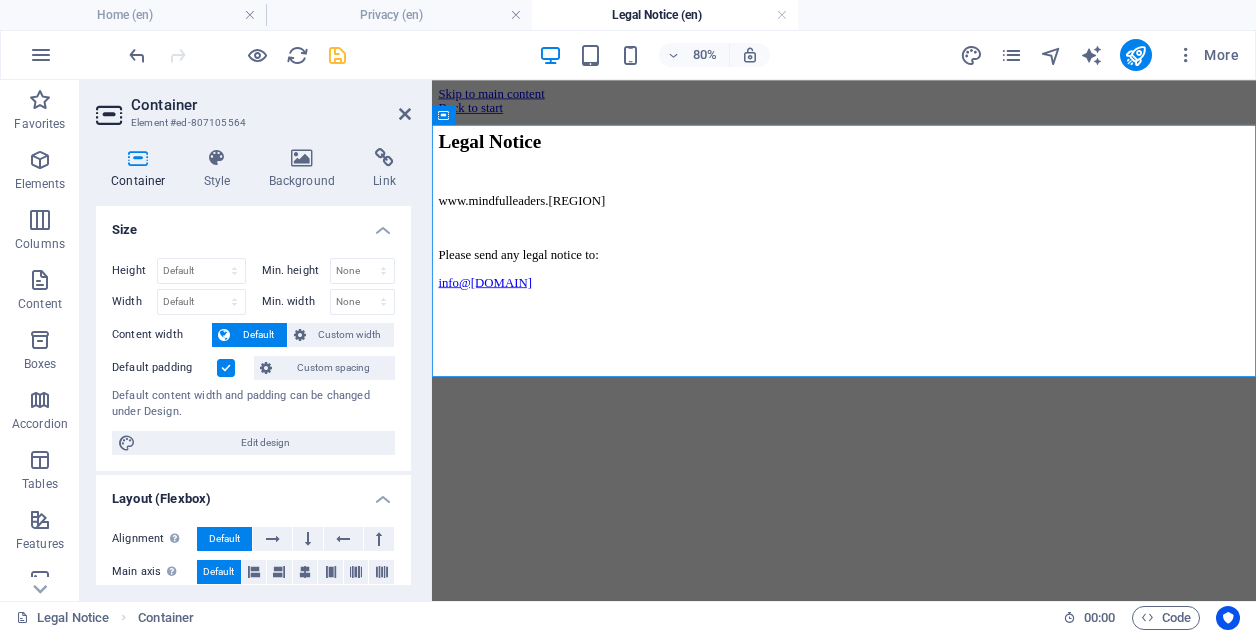 click on "Skip to main content
Back to start Legal Notice www.mindfulleaders.ae Please send any legal notice to: [EMAIL]" at bounding box center (947, 219) 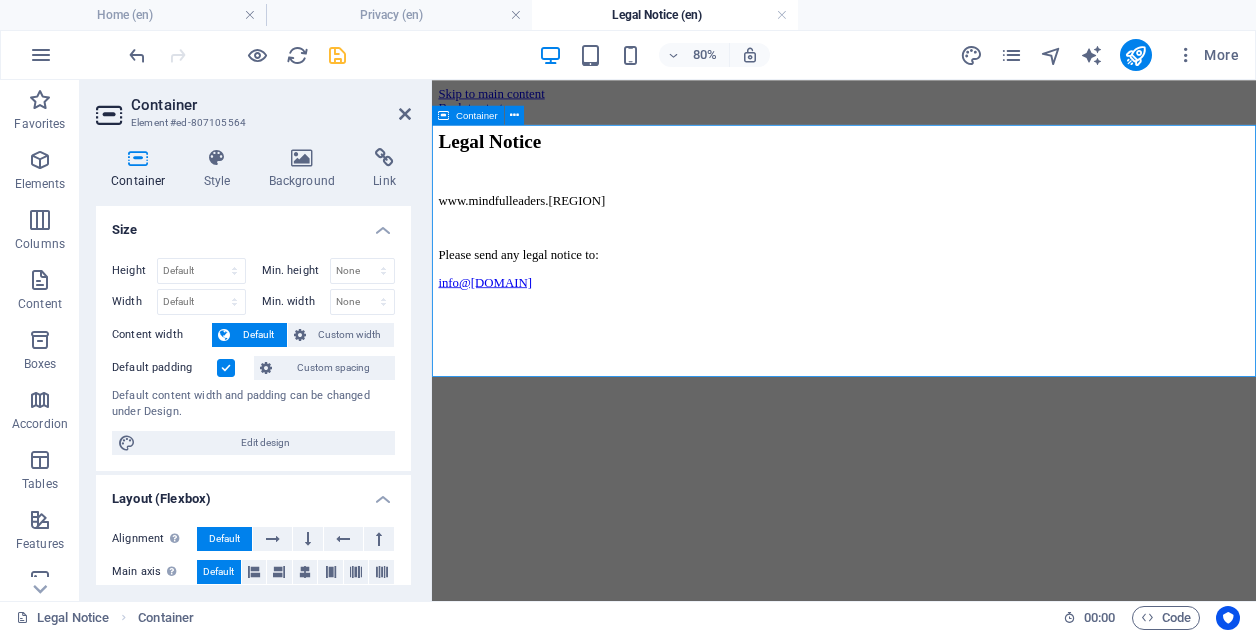 click on "Legal Notice www.mindfulleaders.ae Please send any legal notice to: [EMAIL]" at bounding box center (947, 243) 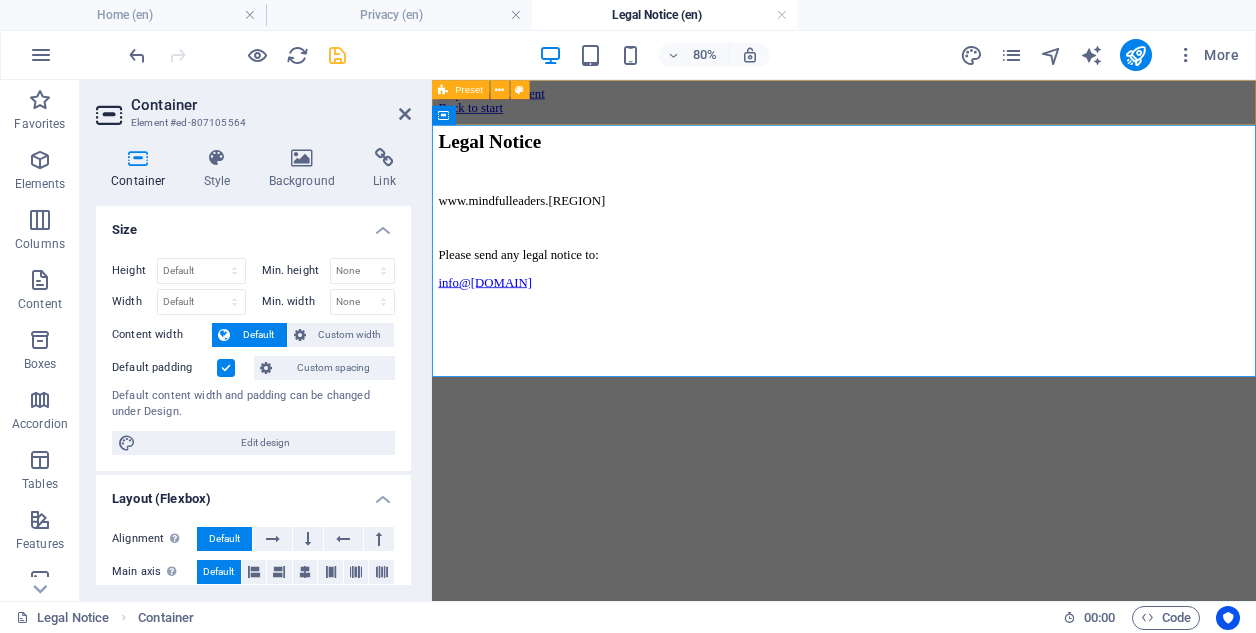 click on "Back to start" at bounding box center (947, 115) 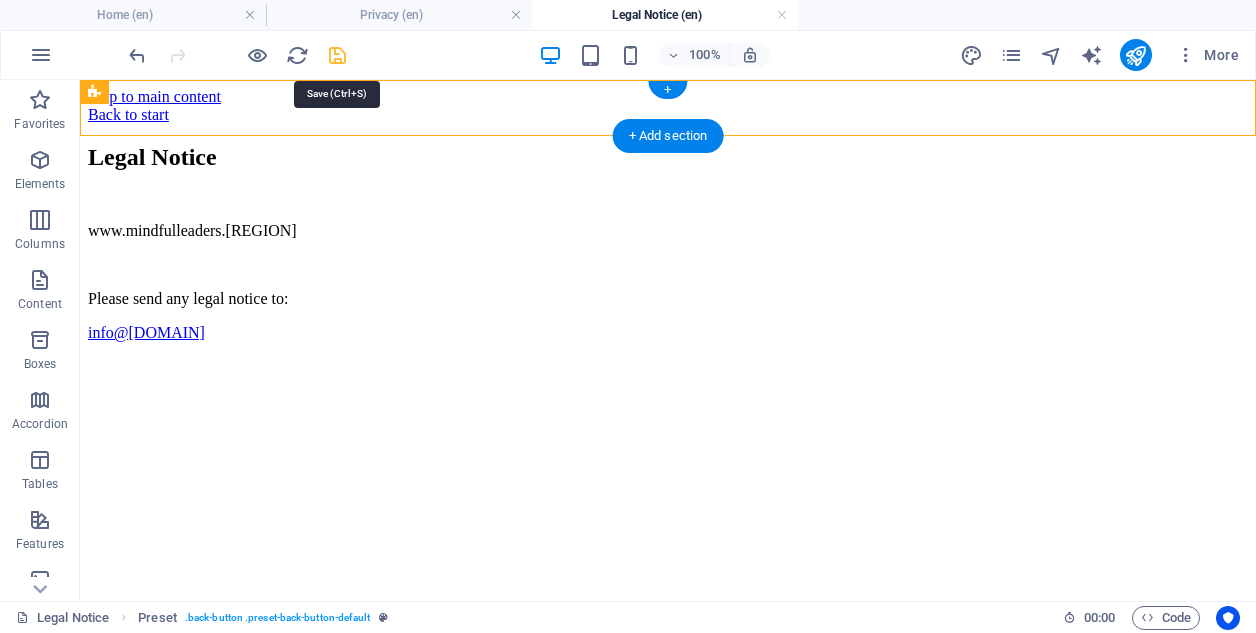 click at bounding box center (337, 55) 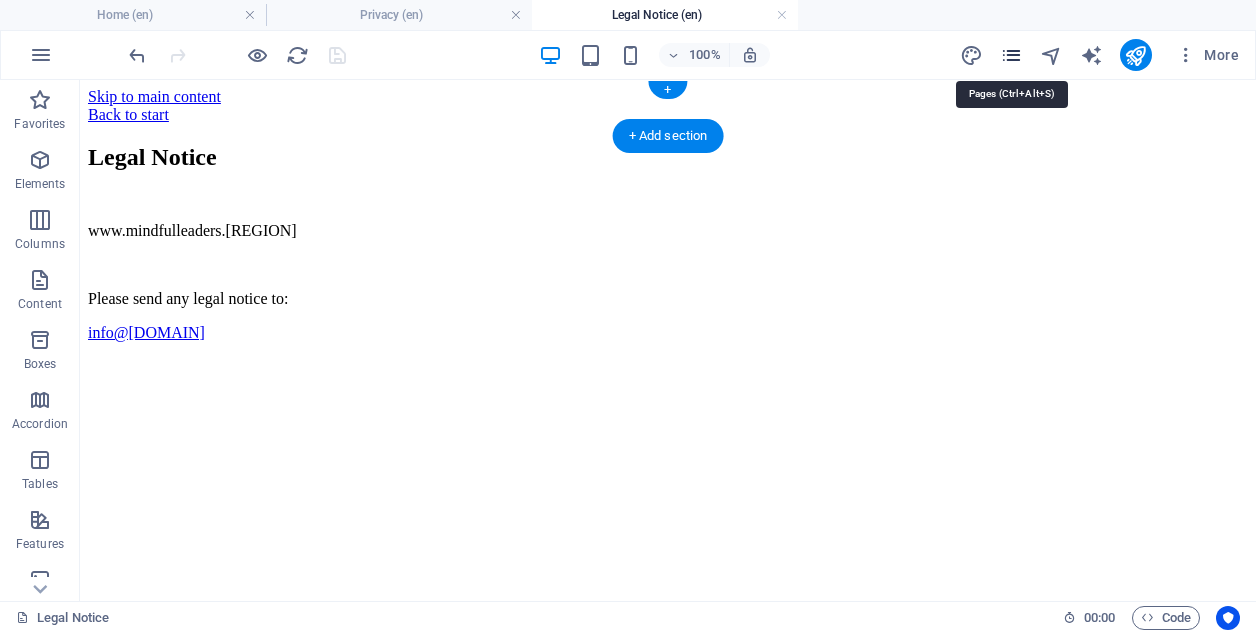 click at bounding box center (1011, 55) 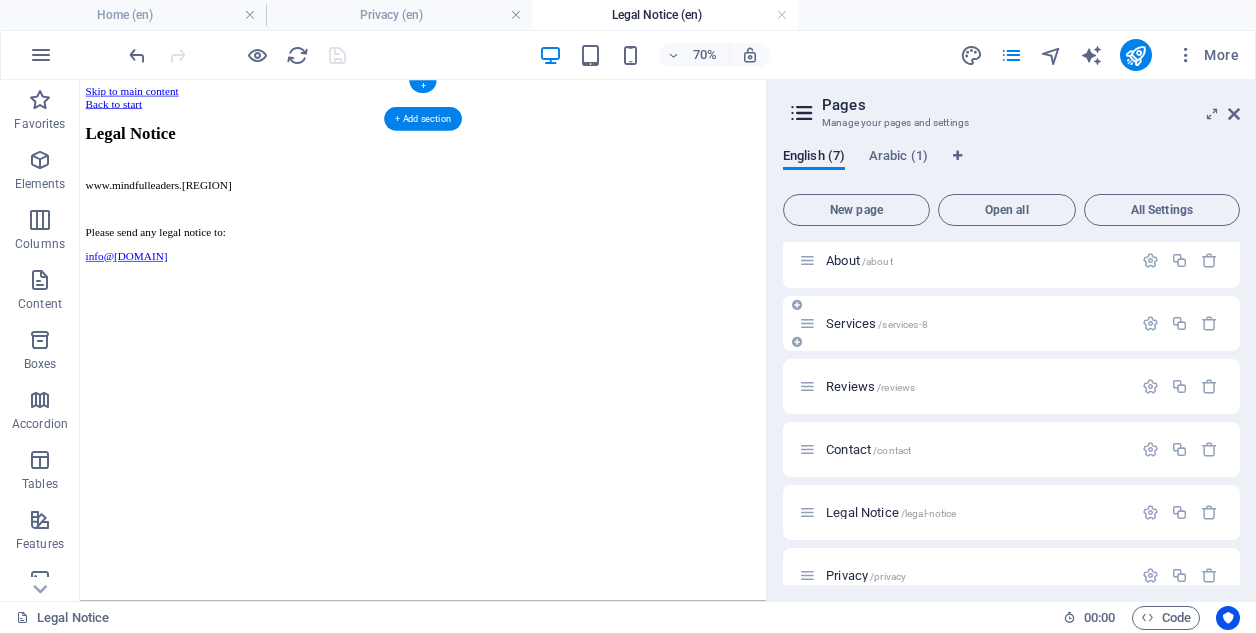 scroll, scrollTop: 94, scrollLeft: 0, axis: vertical 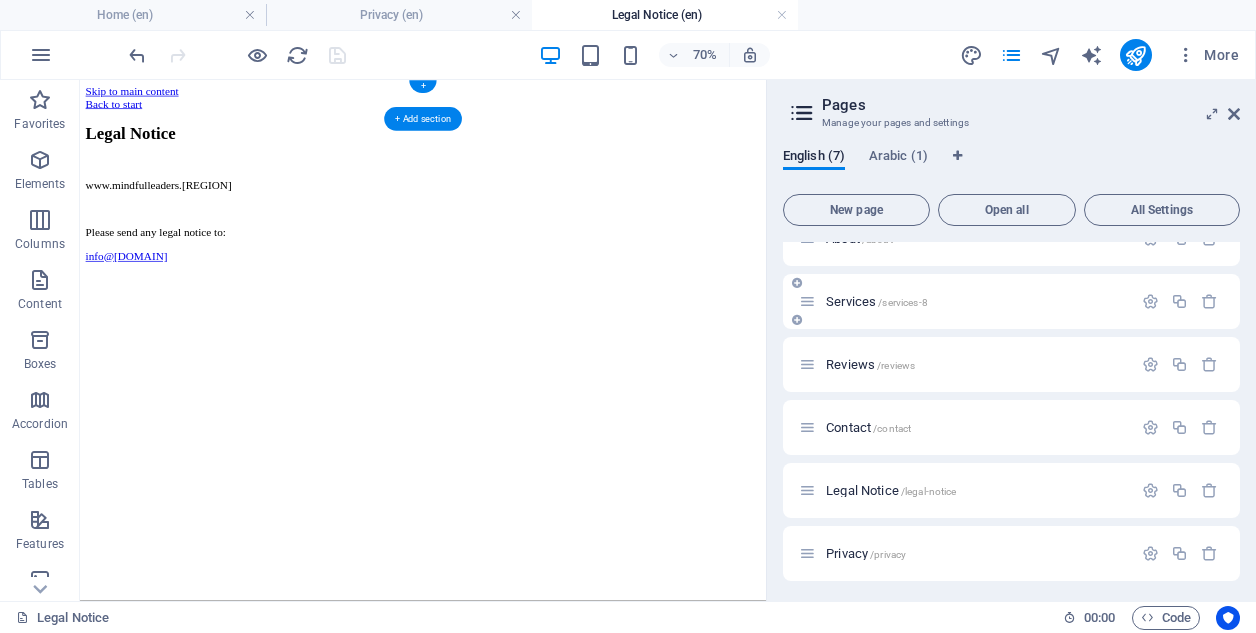 click on "Services /services-8" at bounding box center [877, 301] 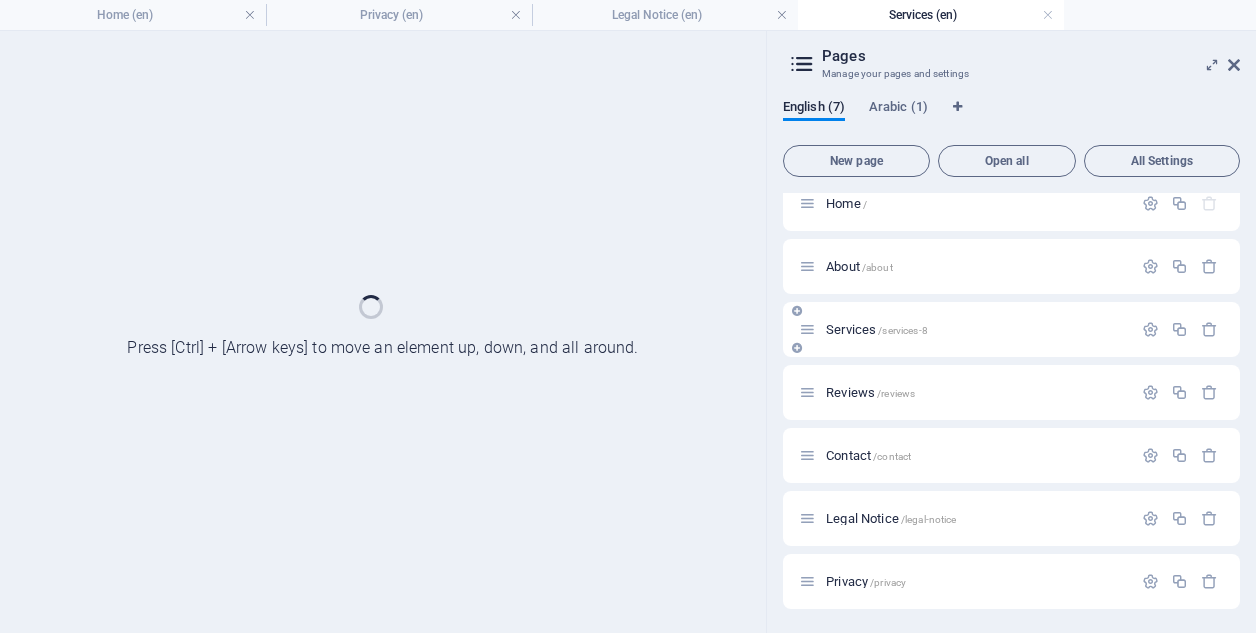 scroll, scrollTop: 17, scrollLeft: 0, axis: vertical 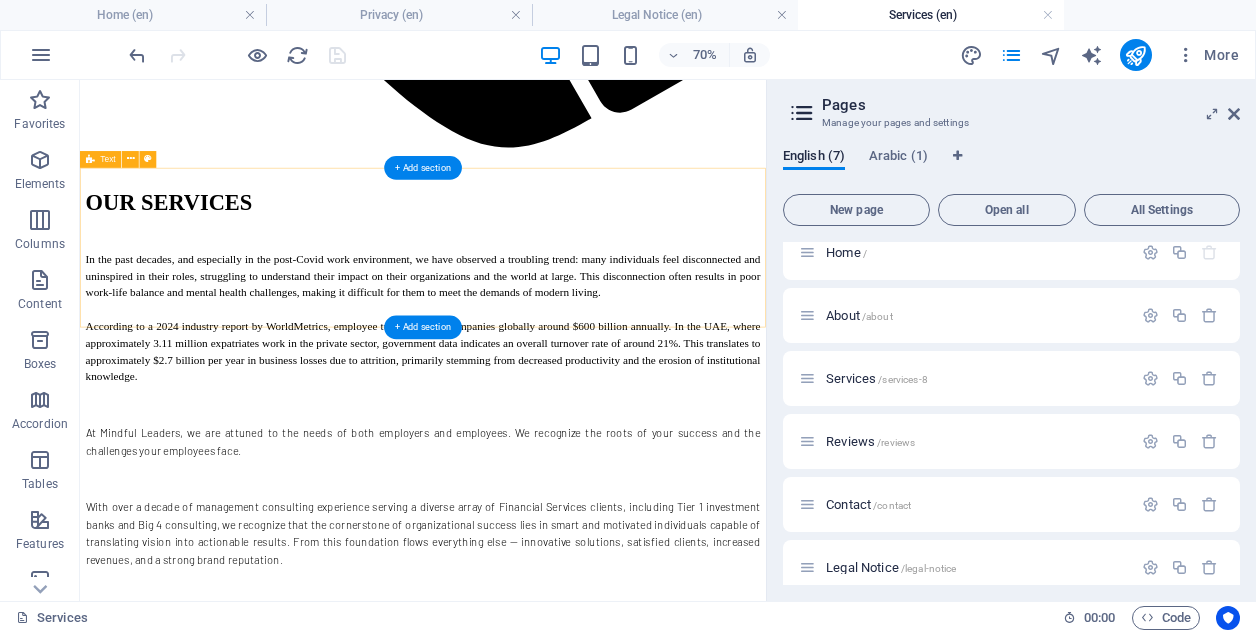 click on "VENI, VIDI, VICI." at bounding box center (570, 1859) 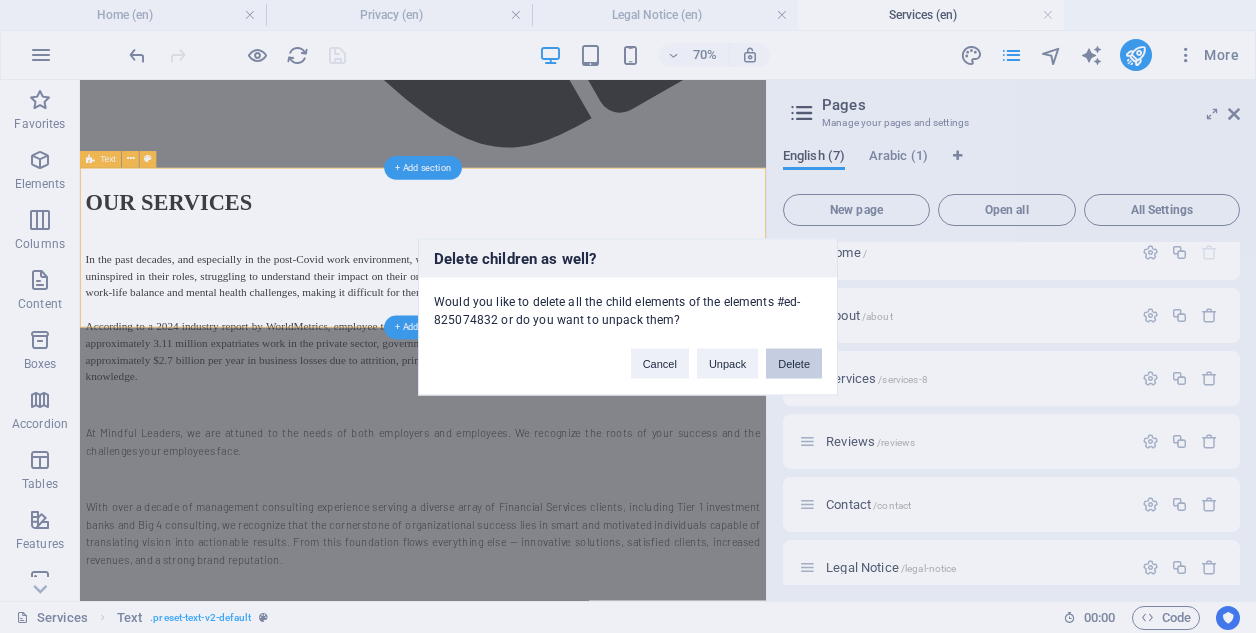 click on "Delete" at bounding box center (794, 363) 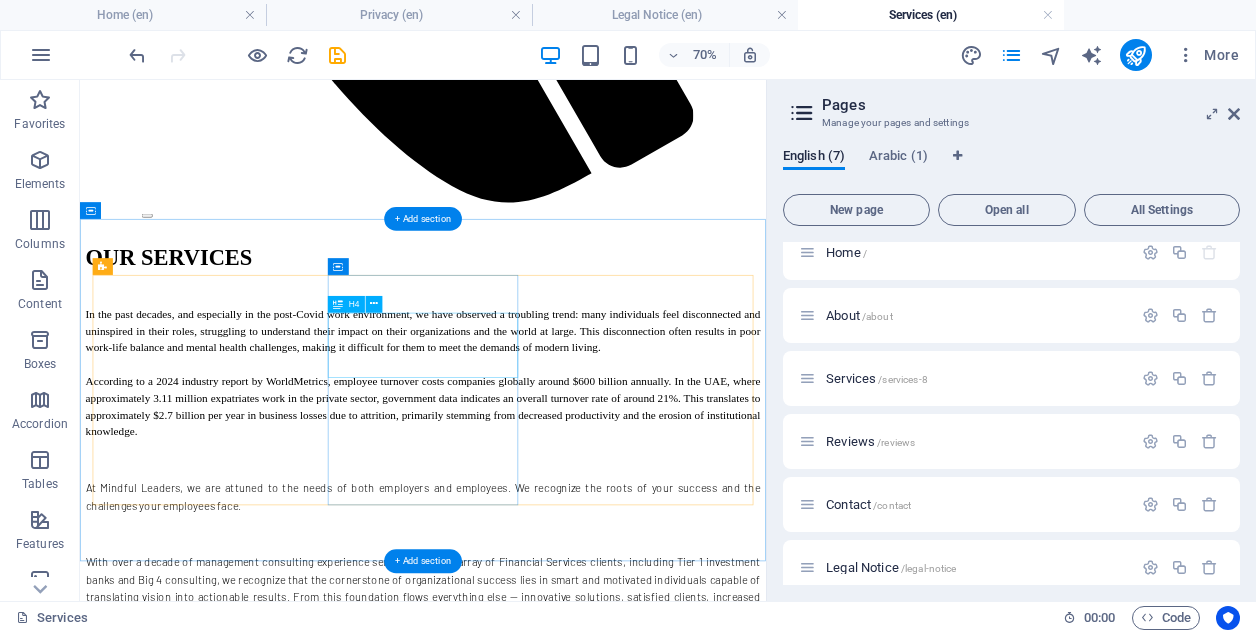 scroll, scrollTop: 1106, scrollLeft: 0, axis: vertical 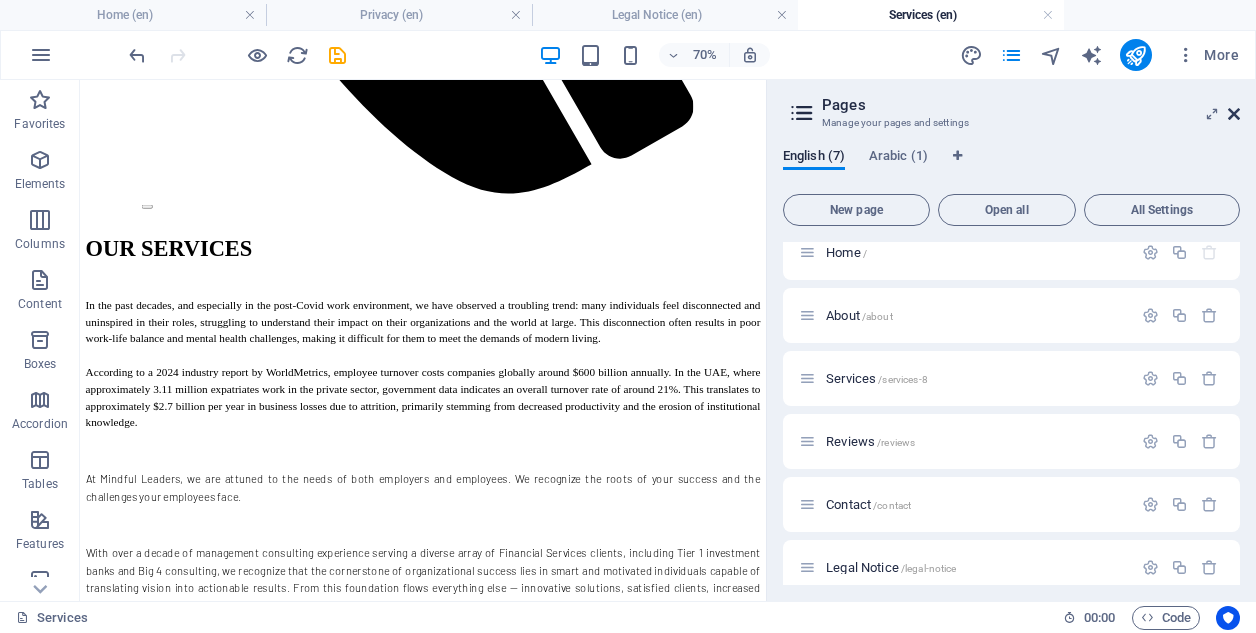 click at bounding box center (1234, 114) 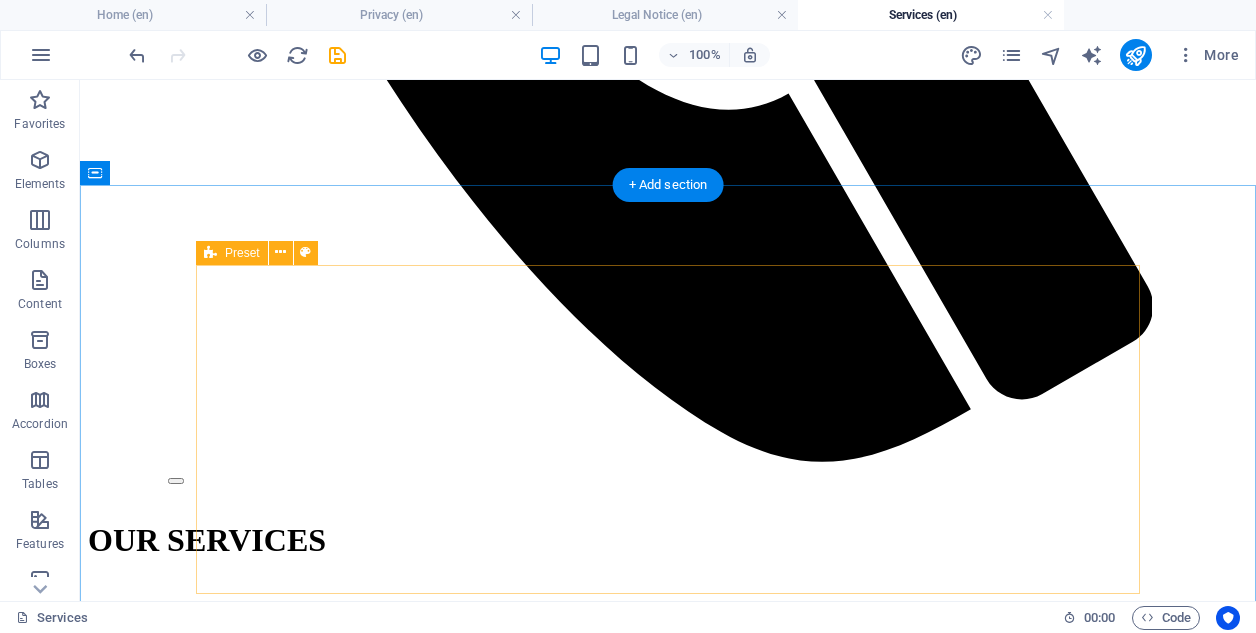 scroll, scrollTop: 1150, scrollLeft: 0, axis: vertical 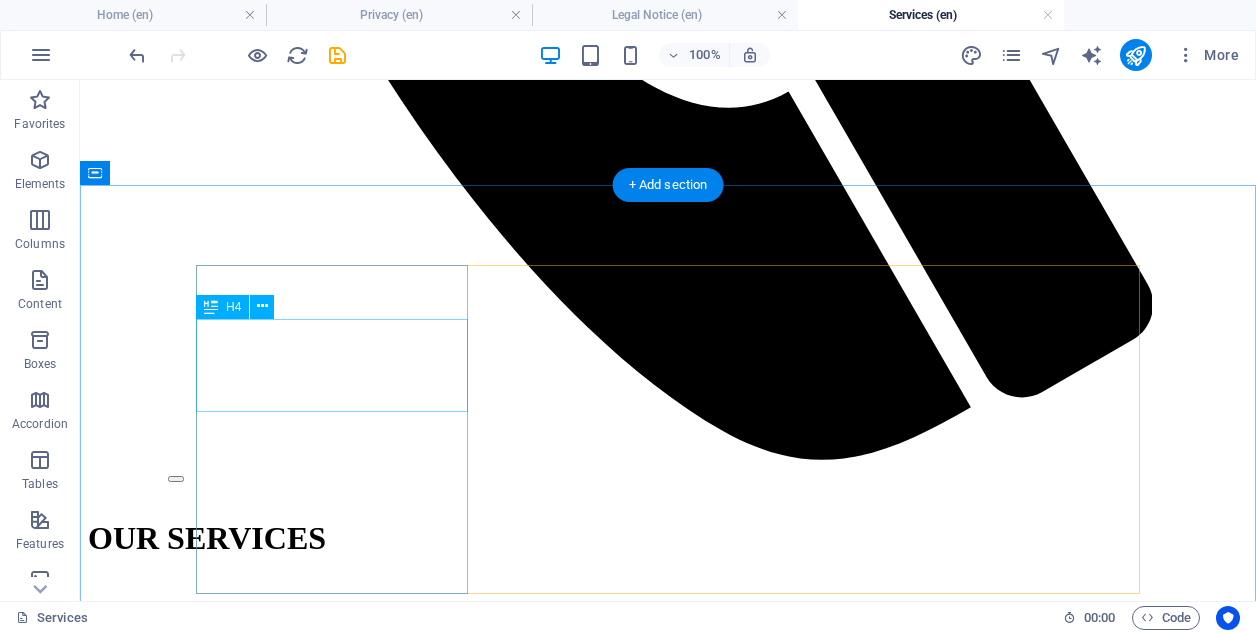 click on "DEFINE YOUR COMPANY'S VISION OF SUCCESS AND THE ROLE YOUR EMPLOYEES PLAY IN ACHIEVING IT." at bounding box center [668, 1933] 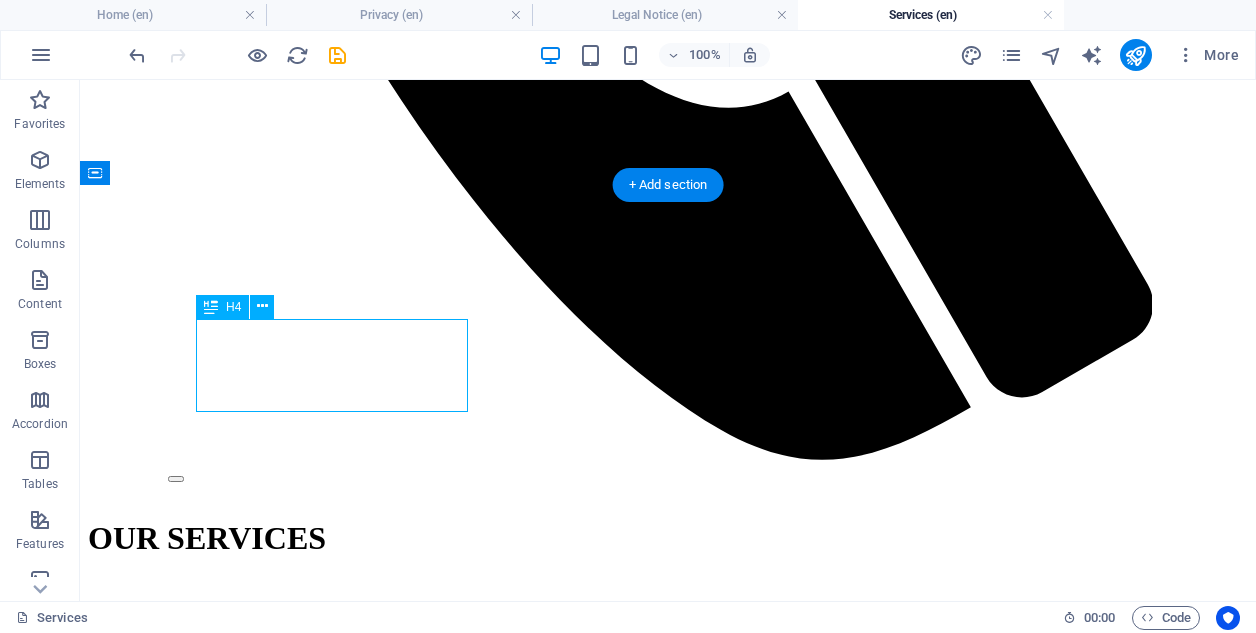 click on "DEFINE YOUR COMPANY'S VISION OF SUCCESS AND THE ROLE YOUR EMPLOYEES PLAY IN ACHIEVING IT." at bounding box center [668, 1933] 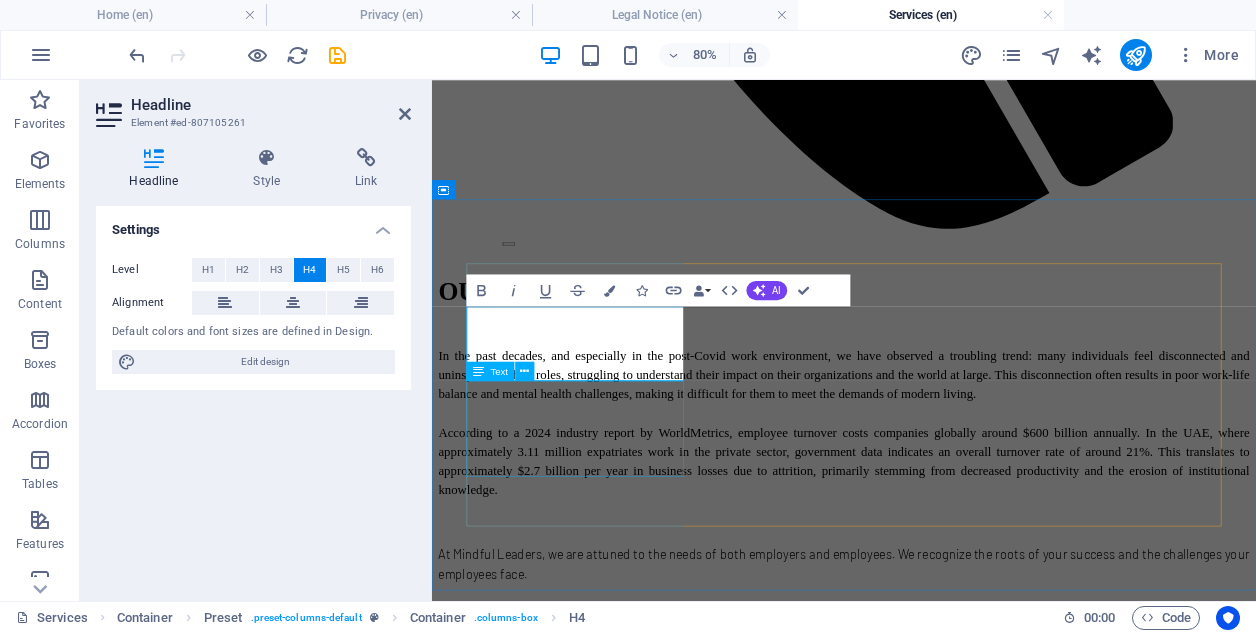 click on "What makes your organization appealing to top talent?   What values does your company uphold, and how are they reflected in your corporate culture?" at bounding box center [947, 2000] 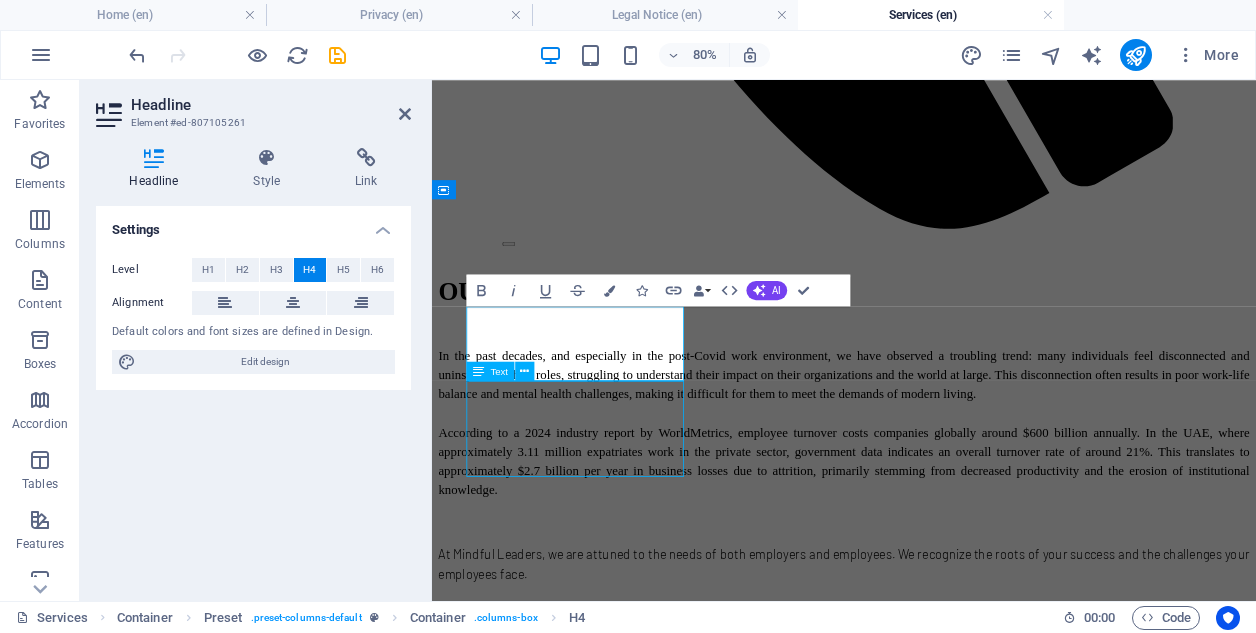 click on "What makes your organization appealing to top talent?   What values does your company uphold, and how are they reflected in your corporate culture?" at bounding box center (947, 2000) 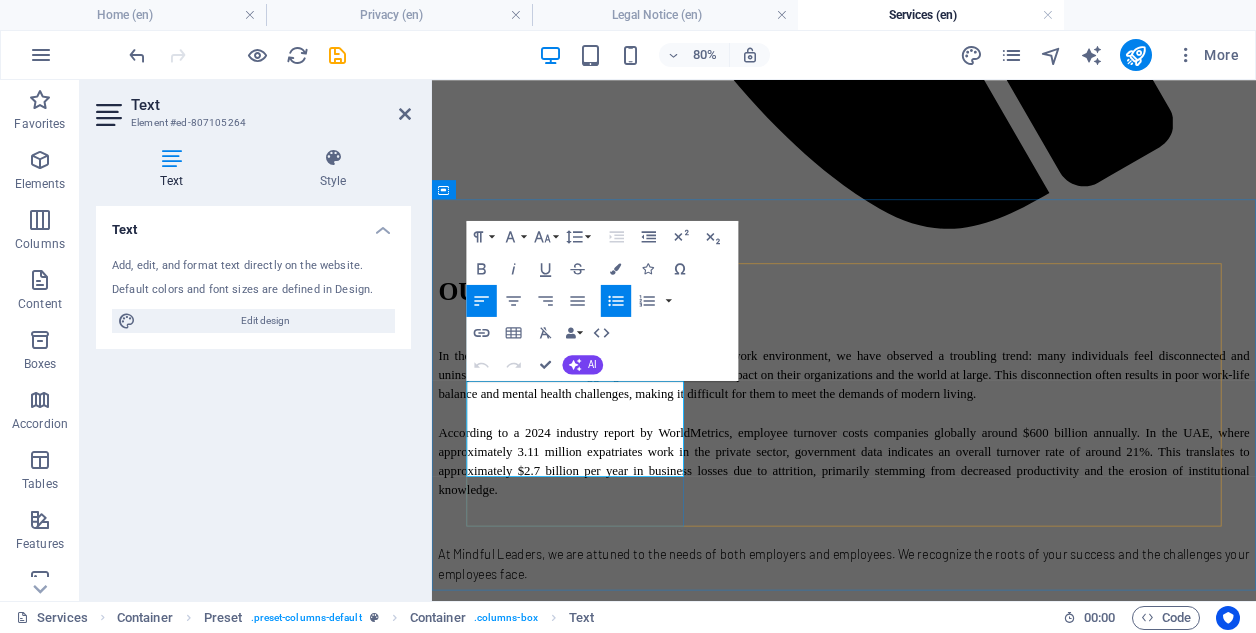 drag, startPoint x: 662, startPoint y: 560, endPoint x: 486, endPoint y: 450, distance: 207.54759 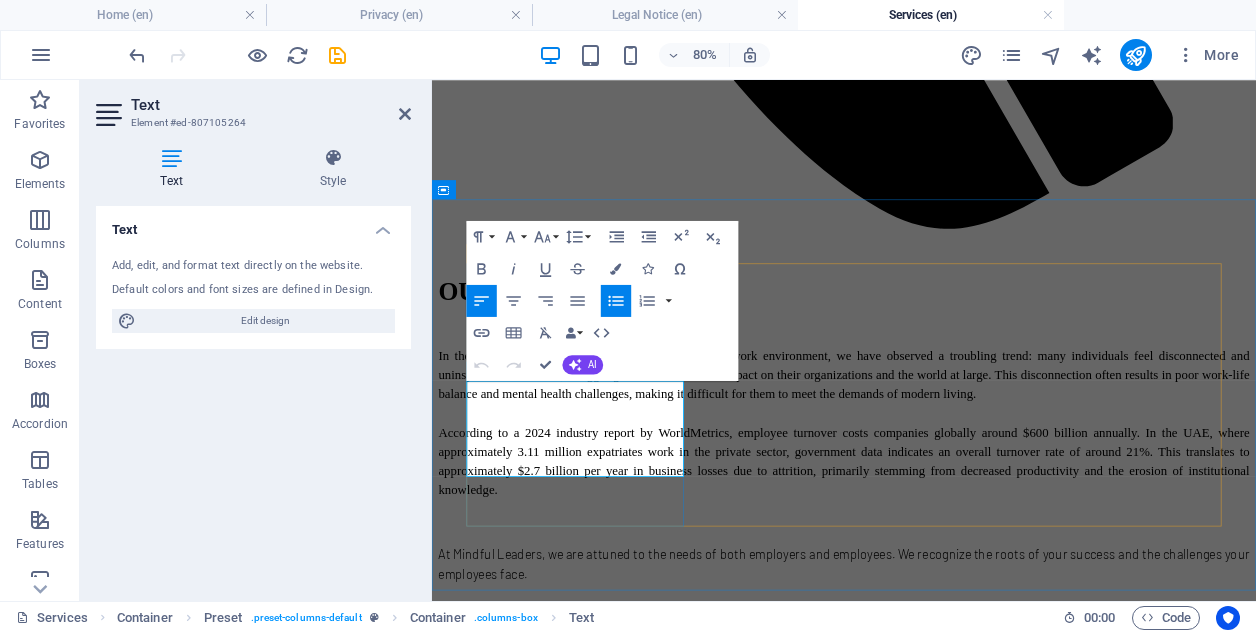 copy on "What makes your organization appealing to top talent?   What values does your company uphold, and how are they reflected in your corporate culture?" 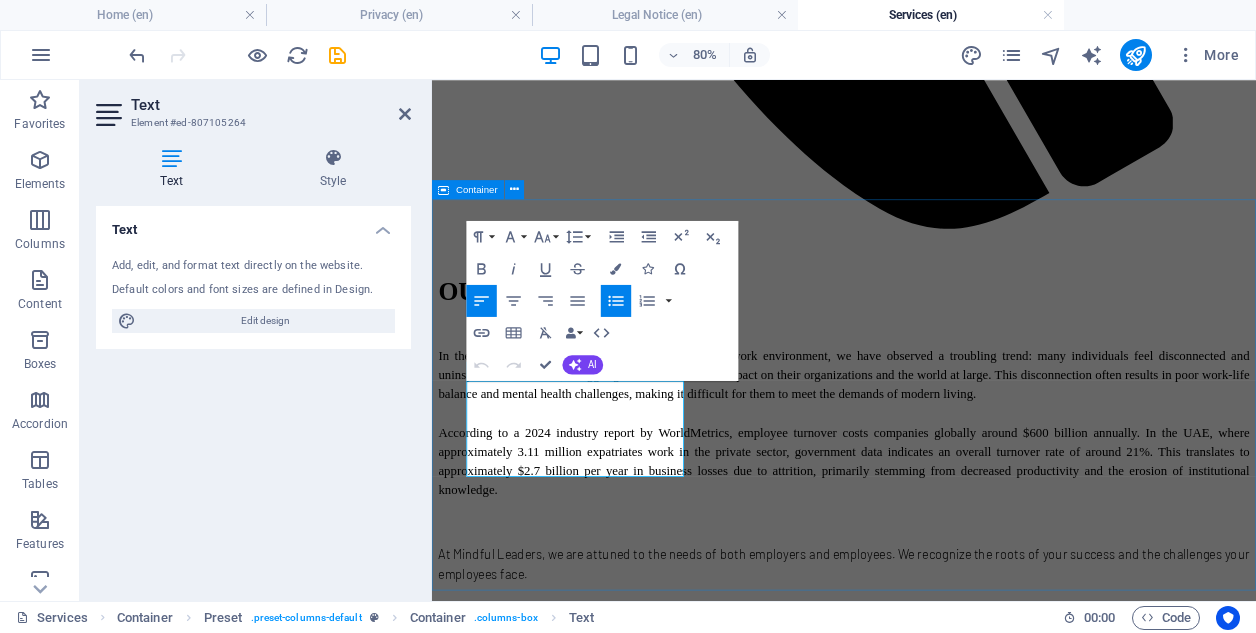 click on "VISION DEFINE YOUR COMPANY'S VISION OF SUCCESS AND THE ROLE YOUR EMPLOYEES PLAY IN ACHIEVING IT. What makes your organization appealing to top talent? ​ What values does your company uphold, and how are they reflected in your corporate culture? Learn More PLAN DEFINE THE changes ​ needed to empower your employees to achieve that vision. How does the work environment you cultivate promote mental and physical wellbeing, as well as personal and professional development? ​ Learn More ACTION IMPLEMENT CHANGE WHILE KEEPING EMPLOYEES ENGAGED AND OPTIMISTIC. How will you measure progress and success to ensure that employees remain motivated throughout this transition? Learn More" at bounding box center (947, 2194) 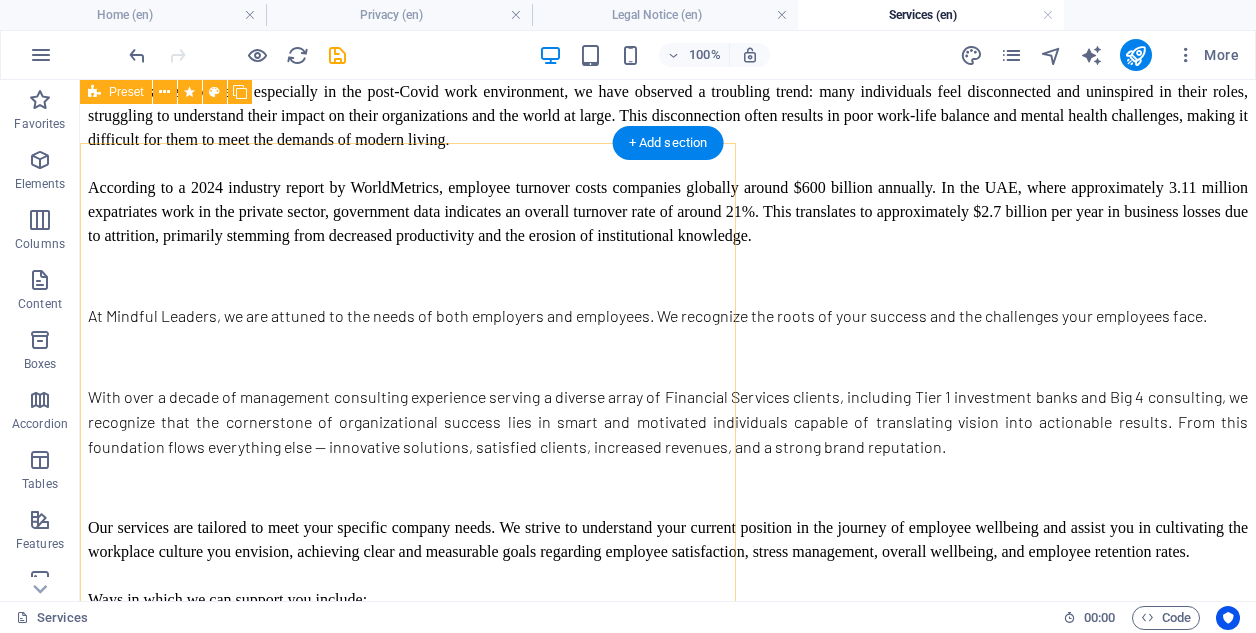 scroll, scrollTop: 1666, scrollLeft: 0, axis: vertical 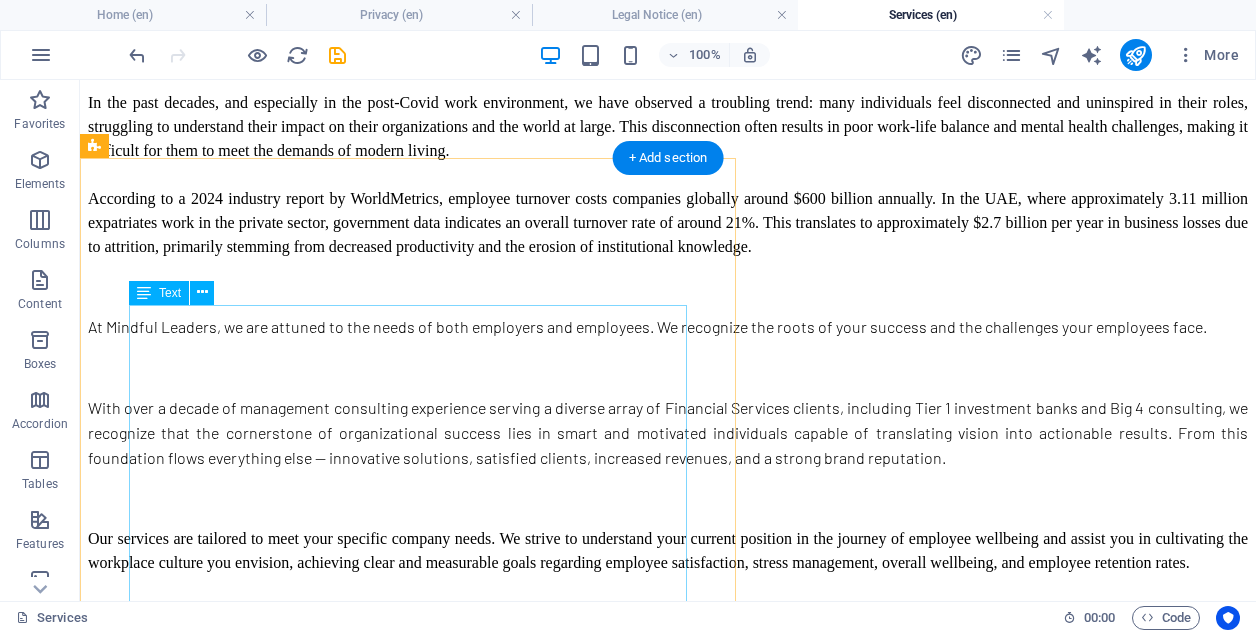 click on "Time to decide. Keep what you really need, skip what slows you down. Lorem ipsum dolor sit amet, consetetur sadipscing elitr, sed diam nonumy eirmod tempor invidunt ut labore et dolore magna aliquyam erat, sed diam voluptua. Duis autem vel eum iriure dolor in hendrerit in vulputate velit esse molestie consequat, vel illum dolore eu feugiat nulla facilisis at vero eros et accumsan et iusto odio dignissim qui blandit praesent luptatum zzril delenit augue duis dolore te feugait nulla facilisi. Lorem ipsum dolor sit amet, consectetuer adipiscing elit, sed diam nonummy nibh euismod tincidunt ut laoreet dolore magna aliquam erat volutpat." at bounding box center (668, 2189) 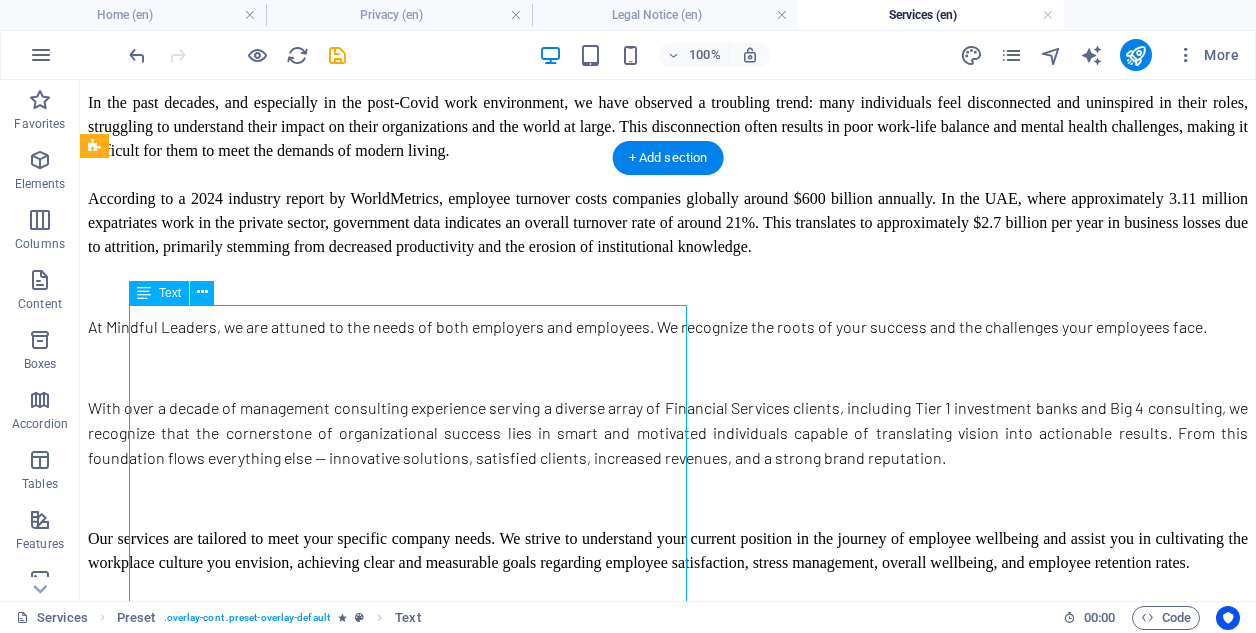 click on "Time to decide. Keep what you really need, skip what slows you down. Lorem ipsum dolor sit amet, consetetur sadipscing elitr, sed diam nonumy eirmod tempor invidunt ut labore et dolore magna aliquyam erat, sed diam voluptua. Duis autem vel eum iriure dolor in hendrerit in vulputate velit esse molestie consequat, vel illum dolore eu feugiat nulla facilisis at vero eros et accumsan et iusto odio dignissim qui blandit praesent luptatum zzril delenit augue duis dolore te feugait nulla facilisi. Lorem ipsum dolor sit amet, consectetuer adipiscing elit, sed diam nonummy nibh euismod tincidunt ut laoreet dolore magna aliquam erat volutpat." at bounding box center (668, 2189) 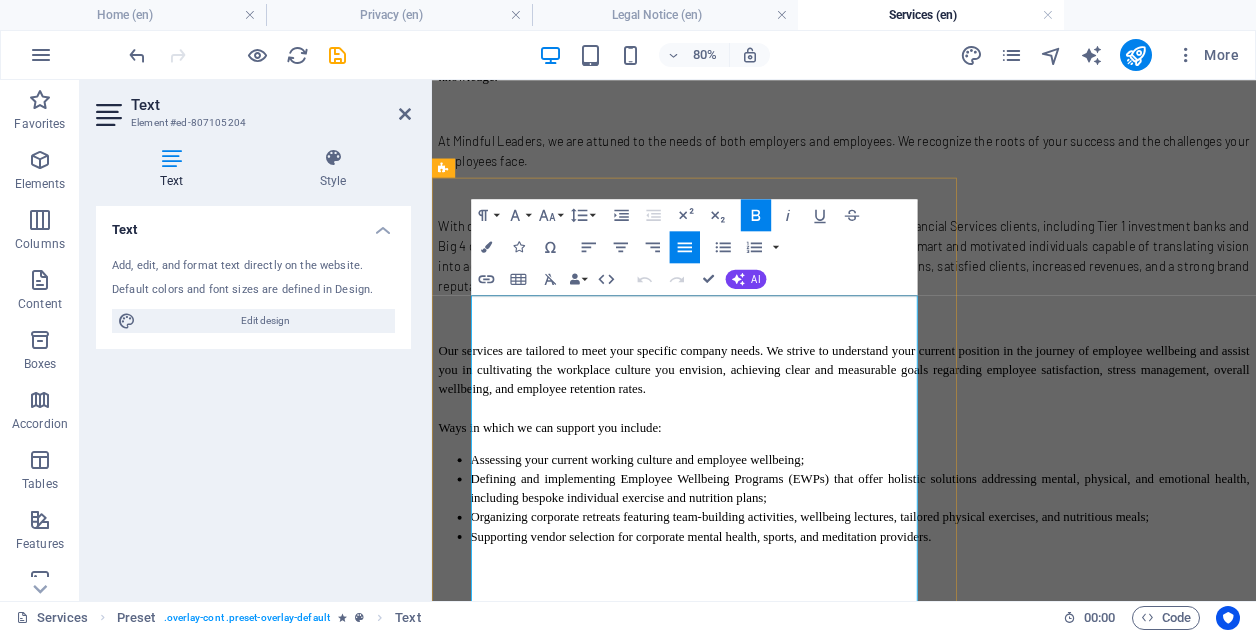 drag, startPoint x: 487, startPoint y: 359, endPoint x: 806, endPoint y: 534, distance: 363.84888 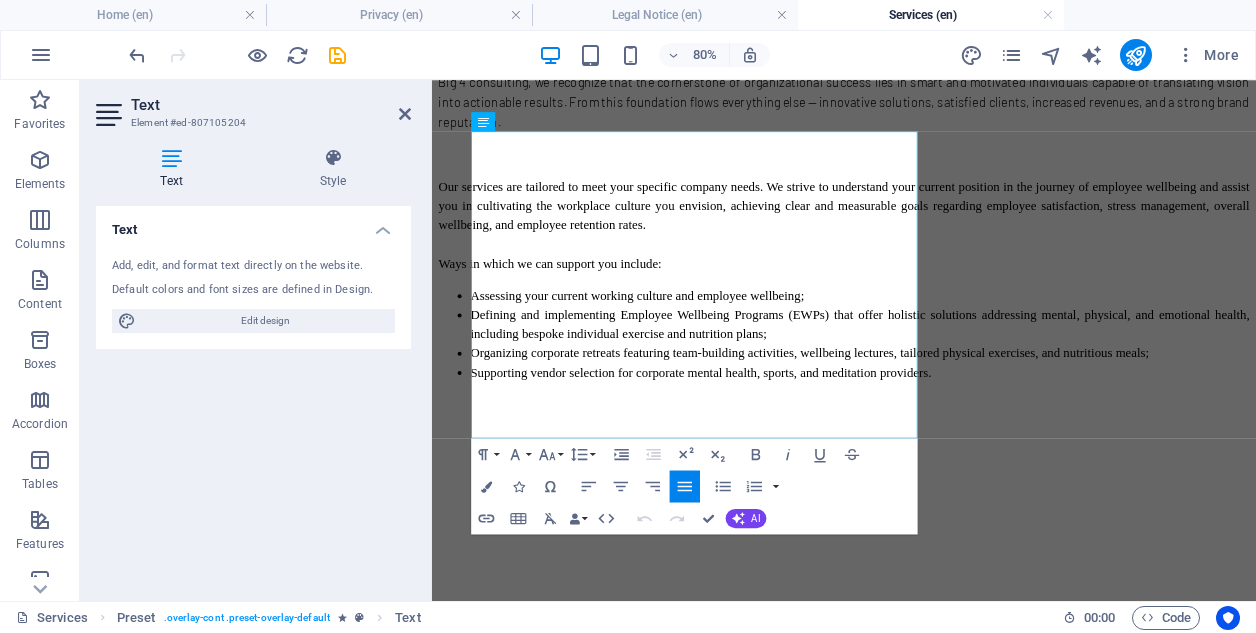 scroll, scrollTop: 1681, scrollLeft: 0, axis: vertical 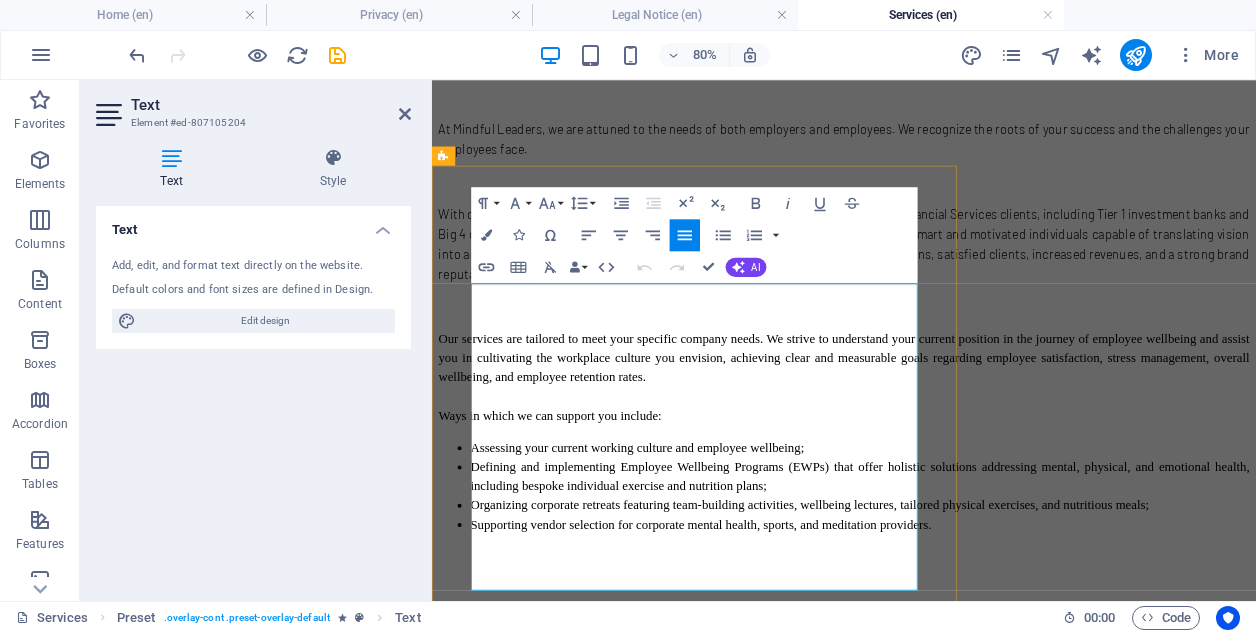 drag, startPoint x: 483, startPoint y: 359, endPoint x: 987, endPoint y: 706, distance: 611.9028 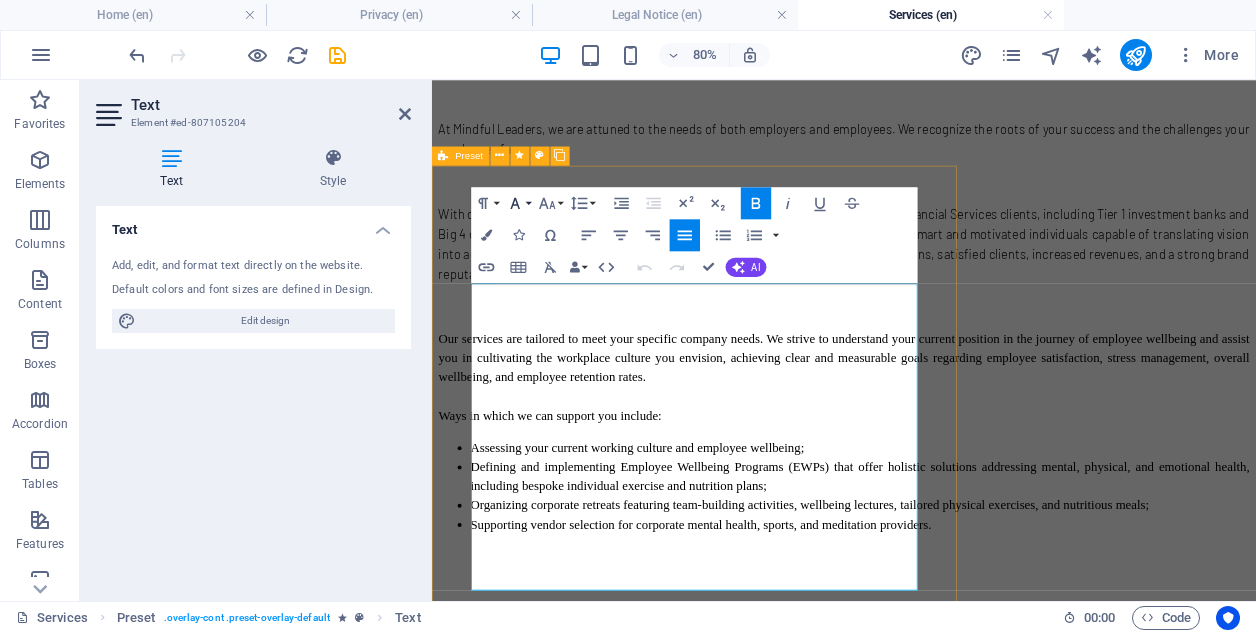 click on "Font Family" at bounding box center [518, 203] 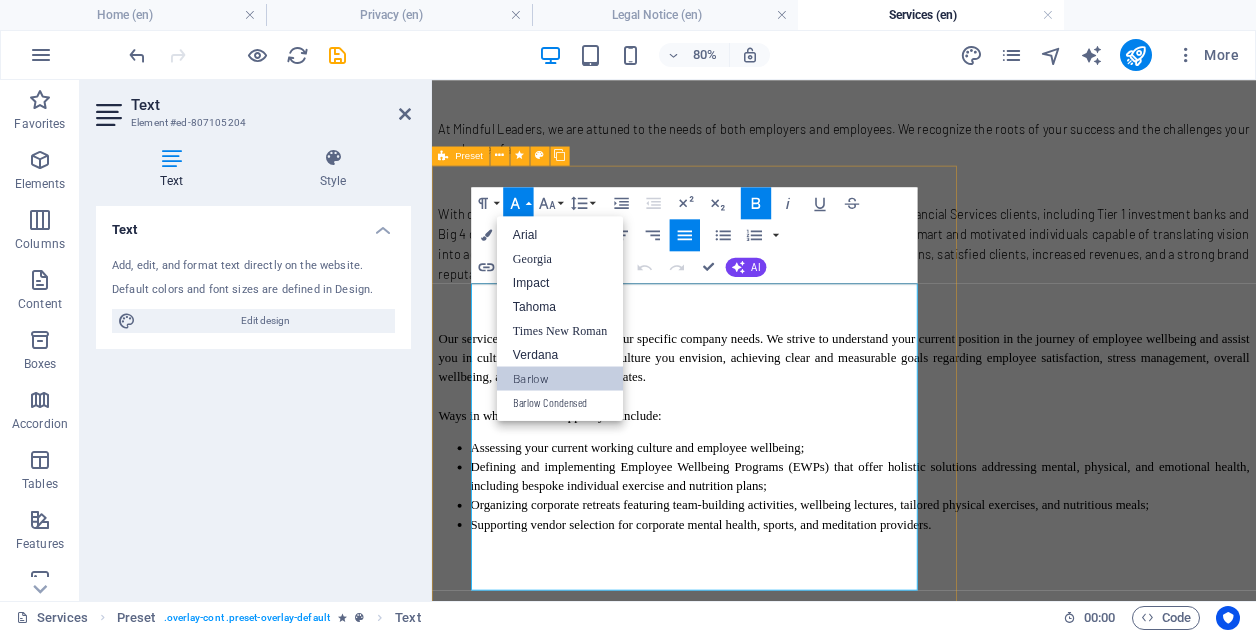 scroll, scrollTop: 0, scrollLeft: 0, axis: both 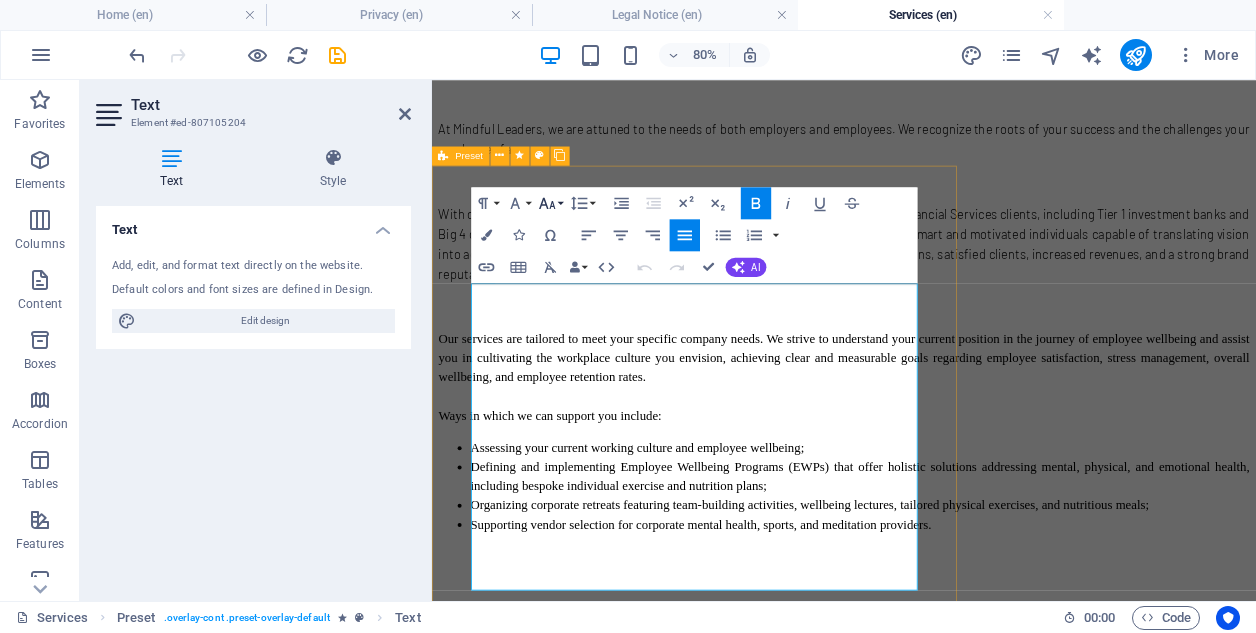 click on "Font Size" at bounding box center (550, 203) 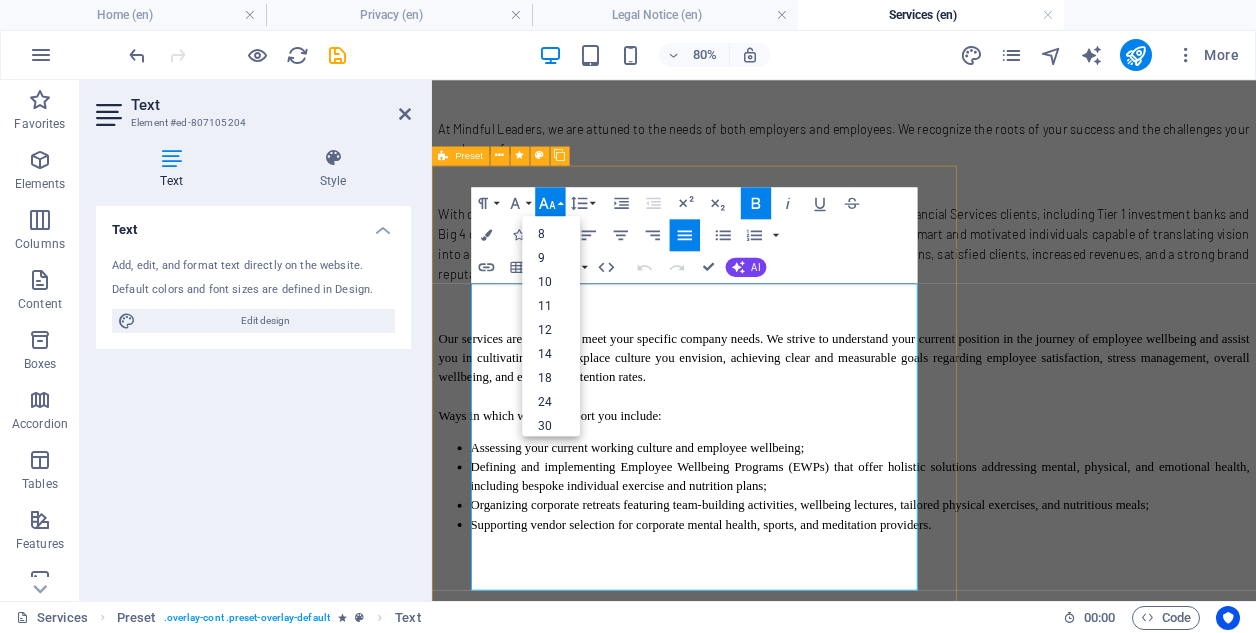 click on "Font Size" at bounding box center [550, 203] 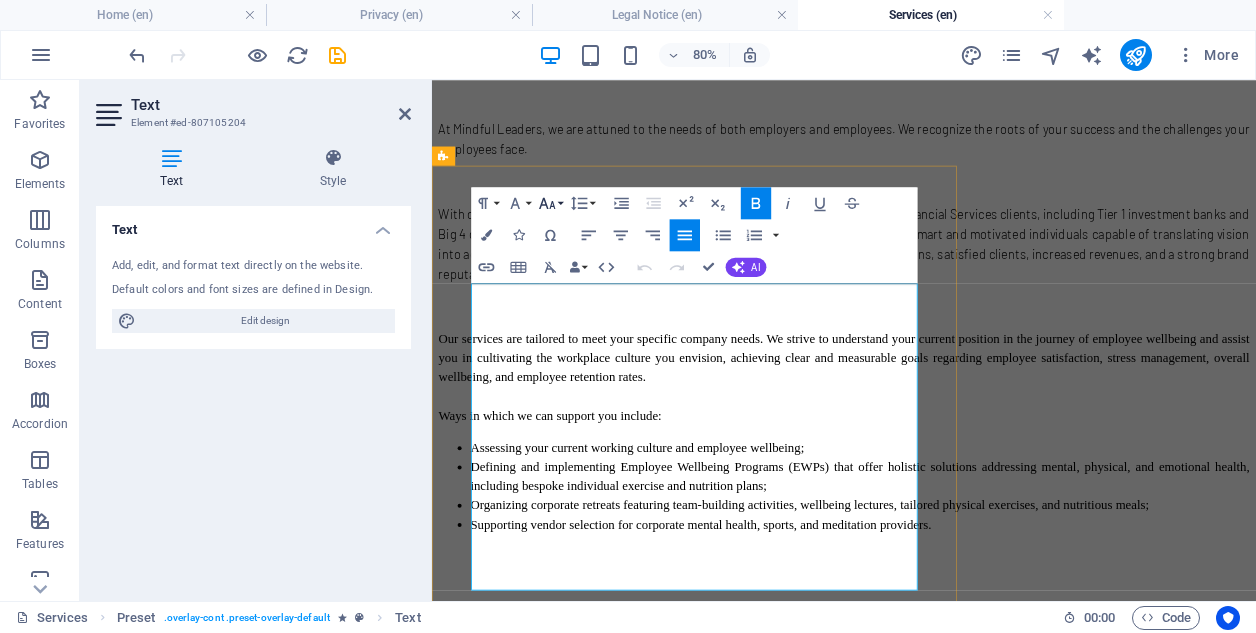 type 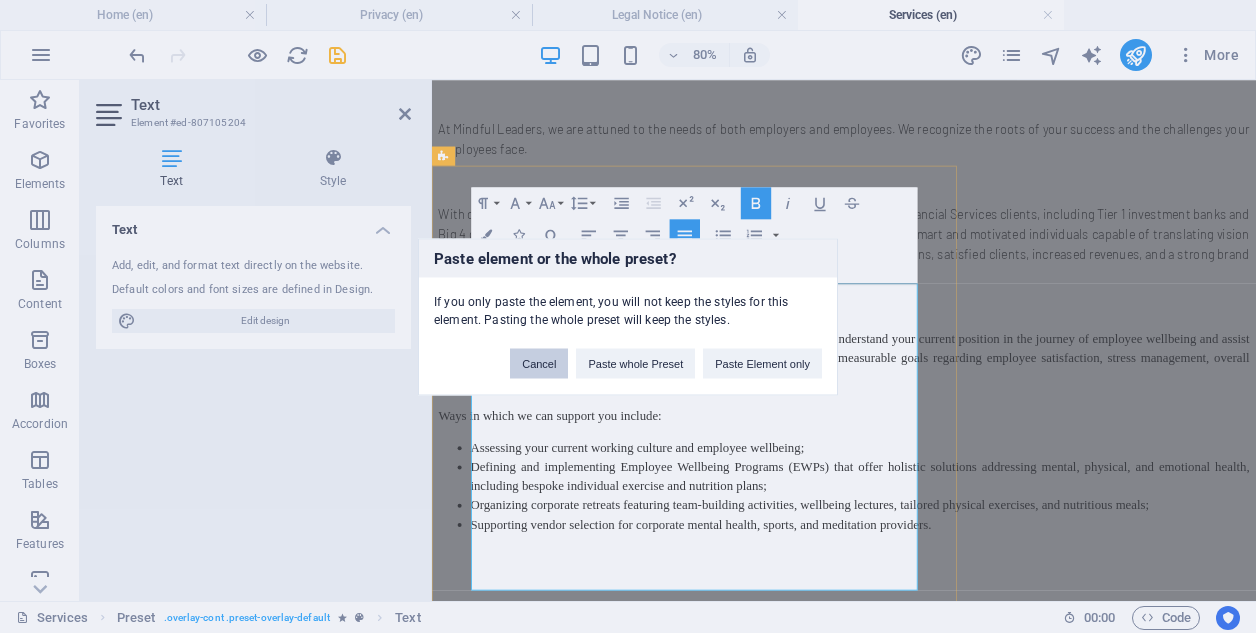 click on "Cancel" at bounding box center (539, 363) 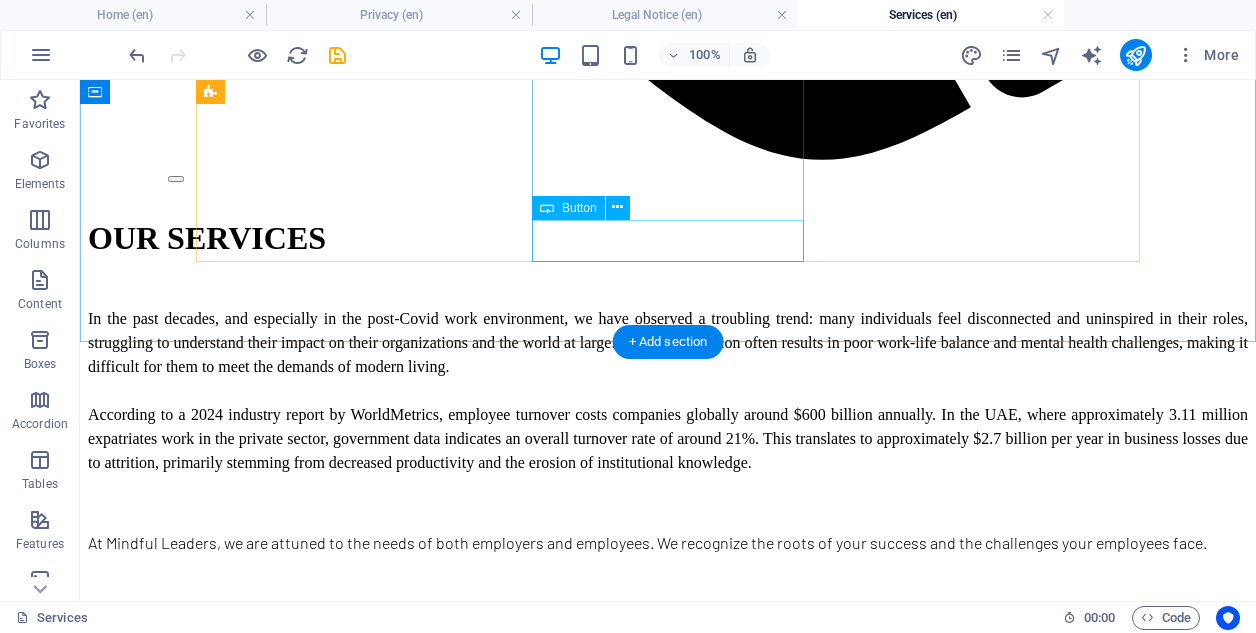 scroll, scrollTop: 1483, scrollLeft: 0, axis: vertical 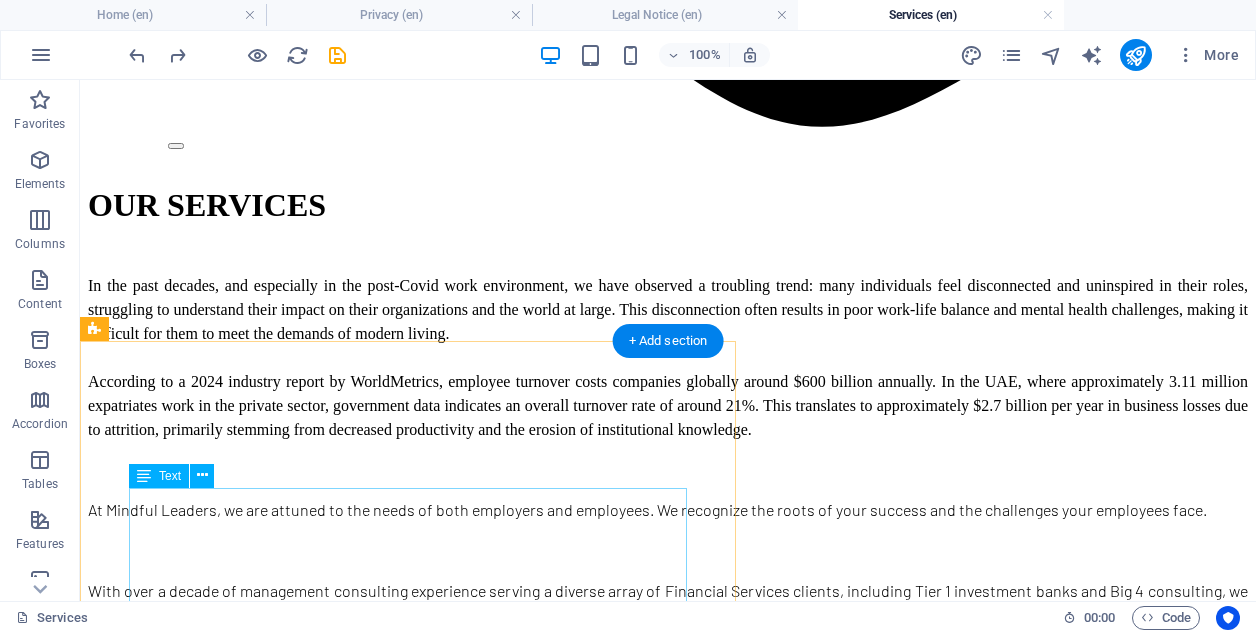 click on "Time to decide. Keep what you really need, skip what slows you down. Lorem ipsum dolor sit amet, consetetur sadipscing elitr, sed diam nonumy eirmod tempor invidunt ut labore et dolore magna aliquyam erat, sed diam voluptua. Duis autem vel eum iriure dolor in hendrerit in vulputate velit esse molestie consequat, vel illum dolore eu feugiat nulla facilisis at vero eros et accumsan et iusto odio dignissim qui blandit praesent luptatum zzril delenit augue duis dolore te feugait nulla facilisi. Lorem ipsum dolor sit amet, consectetuer adipiscing elit, sed diam nonummy nibh euismod tincidunt ut laoreet dolore magna aliquam erat volutpat." at bounding box center [668, 2372] 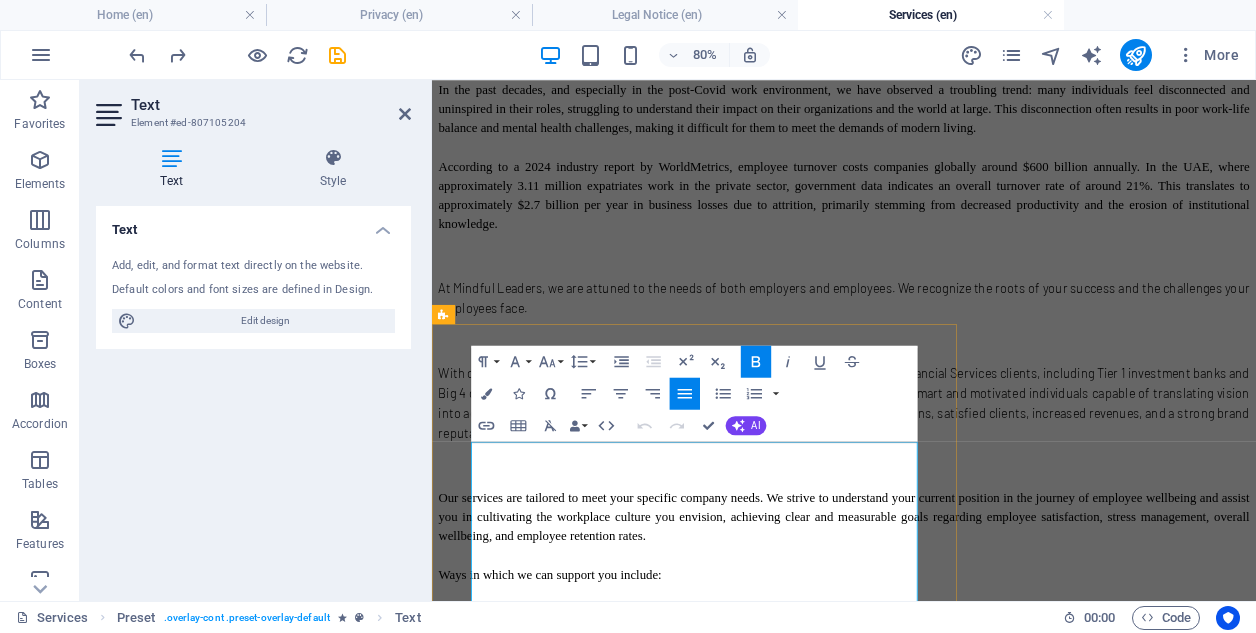 click on "Lorem ipsum dolor sit amet, consetetur sadipscing elitr, sed diam nonumy eirmod tempor invidunt ut labore et dolore magna aliquyam erat, sed diam voluptua. Duis autem vel eum iriure dolor in hendrerit in vulputate velit esse molestie consequat, vel illum dolore eu feugiat nulla facilisis at vero eros et accumsan et iusto odio dignissim qui blandit praesent luptatum zzril delenit augue duis dolore te feugait nulla facilisi. Lorem ipsum dolor sit amet, consectetuer adipiscing elit, sed diam nonummy nibh euismod tincidunt ut laoreet dolore magna aliquam erat volutpat.   Ut wisi enim ad minim veniam, quis nostrud exerci tation ullamcorper suscipit lobortis nisl ut aliquip ex ea commodo consequat. Duis autem vel eum iriure dolor in hendrerit in vulputate velit esse molestie consequat, vel illum dolore eu feugiat nulla facilisis at vero eros et accumsan et iusto odio dignissim qui blandit praesent luptatum zzril delenit augue duis dolore te feugait nulla facilisi." at bounding box center (947, 2337) 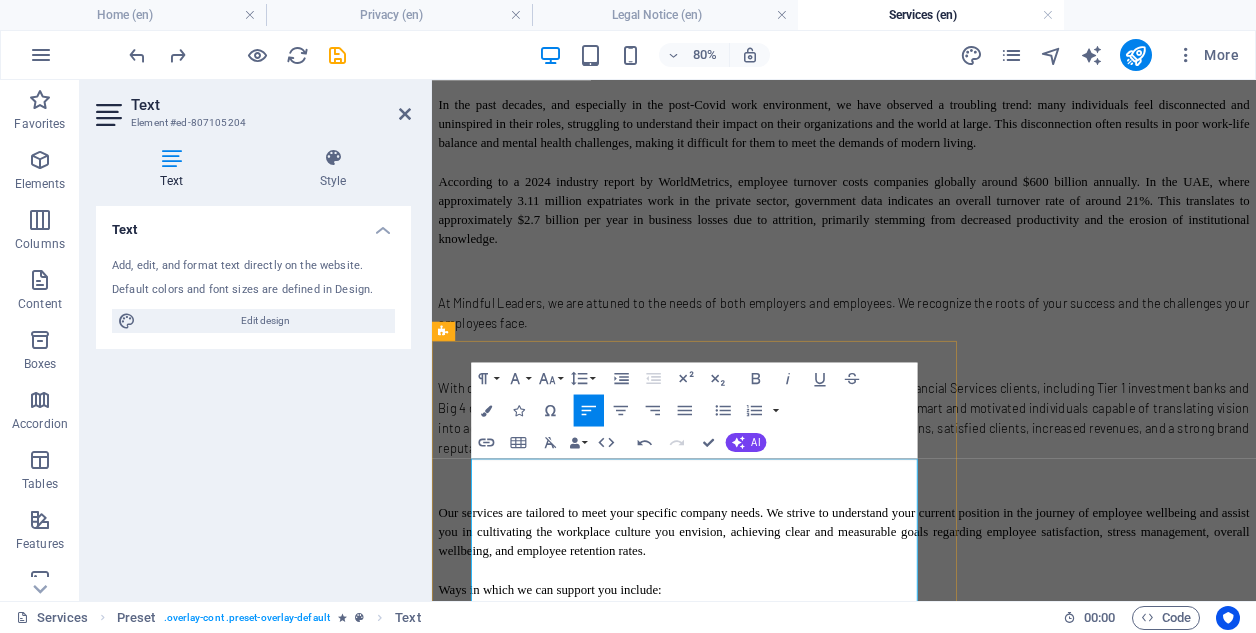 scroll, scrollTop: 1465, scrollLeft: 0, axis: vertical 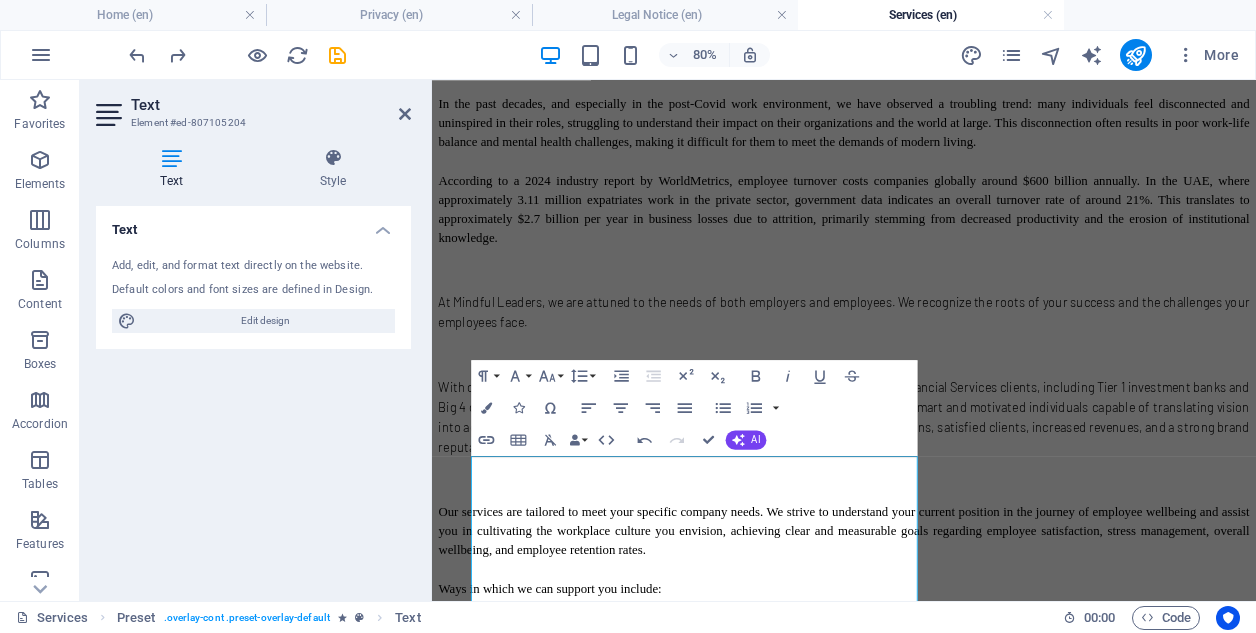 click on "Home About Services Contact OUR SERVICES In the past decades, and especially in the post-Covid work environment, we have observed a troubling trend: many individuals feel disconnected and uninspired in their roles, struggling to understand their impact on their organizations and the world at large. This disconnection often results in poor work-life balance and mental health challenges, making it difficult for them to meet the demands of modern living. According to a 2024 industry report by WorldMetrics, employee turnover costs companies globally around $600 billion annually. In the UAE, where approximately 3.11 million expatriates work in the private sector, government data indicates an overall turnover rate of around 21%. This translates to approximately $2.7 billion per year in business losses due to attrition, primarily stemming from decreased productivity and the erosion of institutional knowledge. Ways in which we can support you include: Assessing your current working culture and employee wellbeing;" at bounding box center (947, 1806) 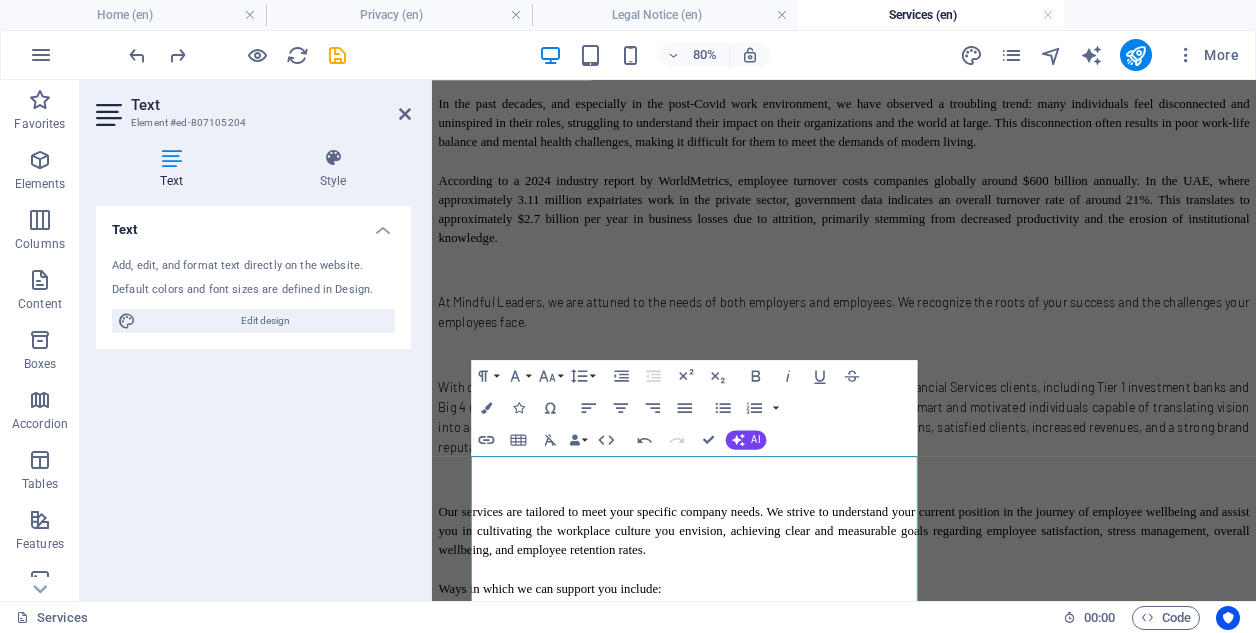 click on "Home About Services Contact OUR SERVICES In the past decades, and especially in the post-Covid work environment, we have observed a troubling trend: many individuals feel disconnected and uninspired in their roles, struggling to understand their impact on their organizations and the world at large. This disconnection often results in poor work-life balance and mental health challenges, making it difficult for them to meet the demands of modern living. According to a 2024 industry report by WorldMetrics, employee turnover costs companies globally around $600 billion annually. In the UAE, where approximately 3.11 million expatriates work in the private sector, government data indicates an overall turnover rate of around 21%. This translates to approximately $2.7 billion per year in business losses due to attrition, primarily stemming from decreased productivity and the erosion of institutional knowledge. Ways in which we can support you include: Assessing your current working culture and employee wellbeing;" at bounding box center (947, 1806) 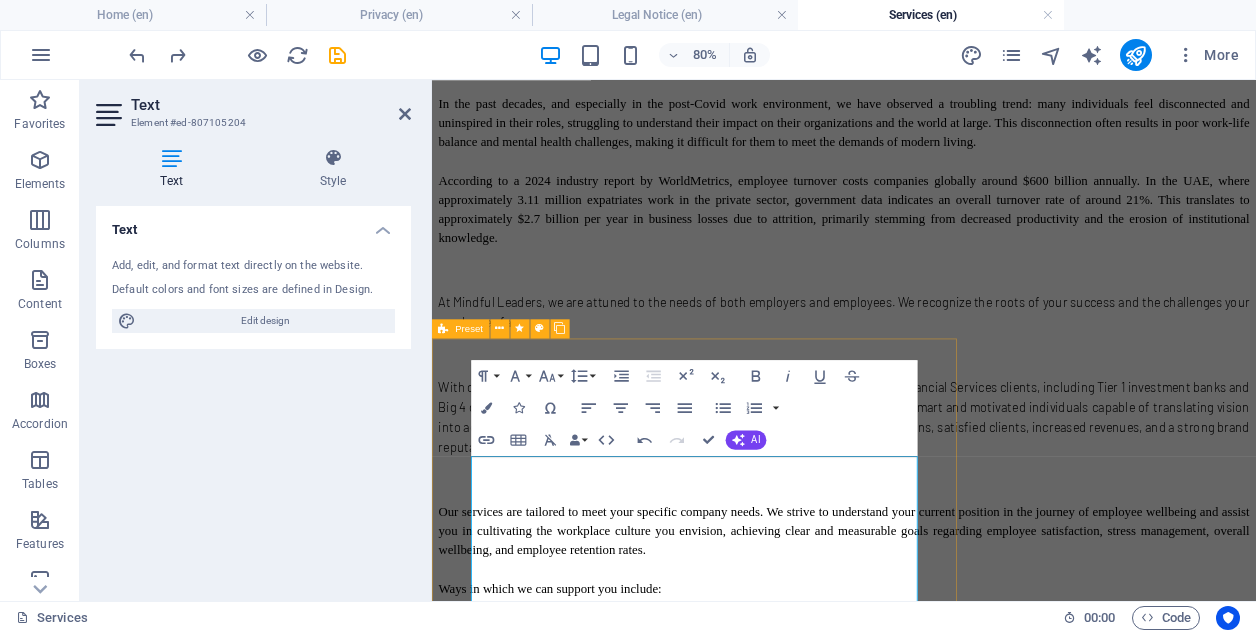 click on "DEFINE YOUR VISION FOR A FUTURE-READY CORPORATE CULTURE. Vision Definition Phase – Aligning Purpose, People, and Performance In the   Vision Definition   phase, we work with your leadership team to clarify and articulate what long-term success truly looks like for your organization—and, critically, how your people make that vision a reality. This phase helps you   define your company’s unique vision of success   and anchor it in a culture where employee wellbeing, purpose, and performance are fully aligned. We’ll guide you through strategic questions, such as: What makes your company attractive to top talent? We identify your key differentiators—such as growth opportunities, flexibility, inclusion, or leadership style—and explore how these can be amplified through a wellbeing-driven culture. What values does your company uphold, and how are they lived out daily? At the end of this phase, you’ll have a   clear, people-centered vision" at bounding box center [947, 2461] 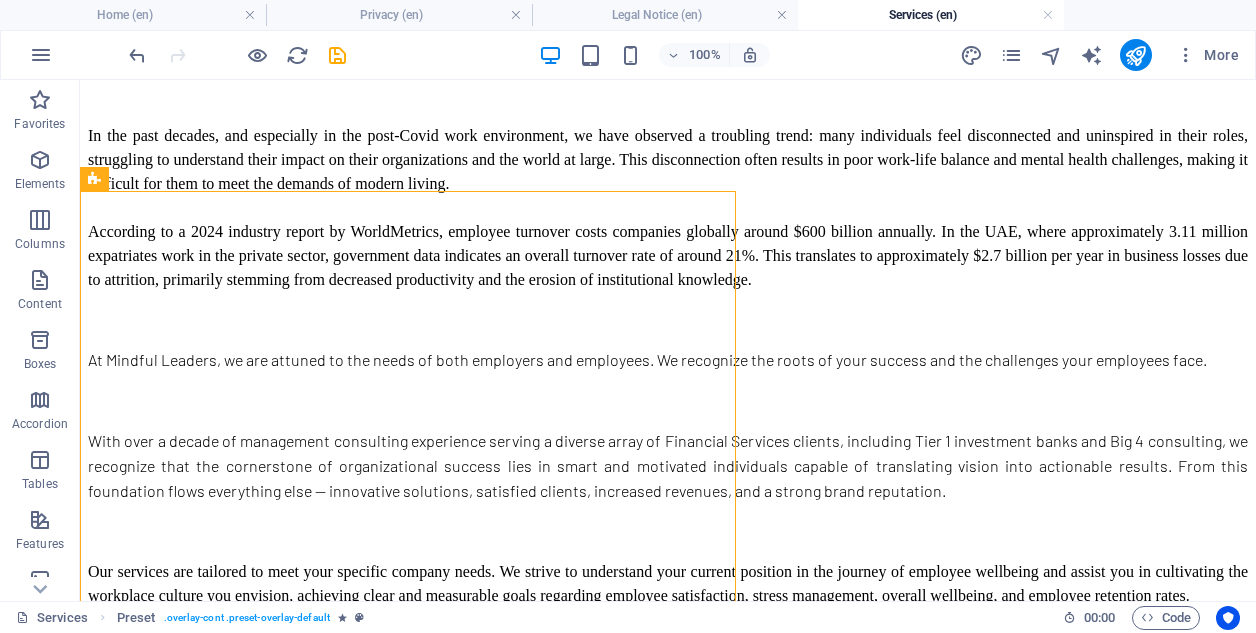scroll, scrollTop: 1635, scrollLeft: 0, axis: vertical 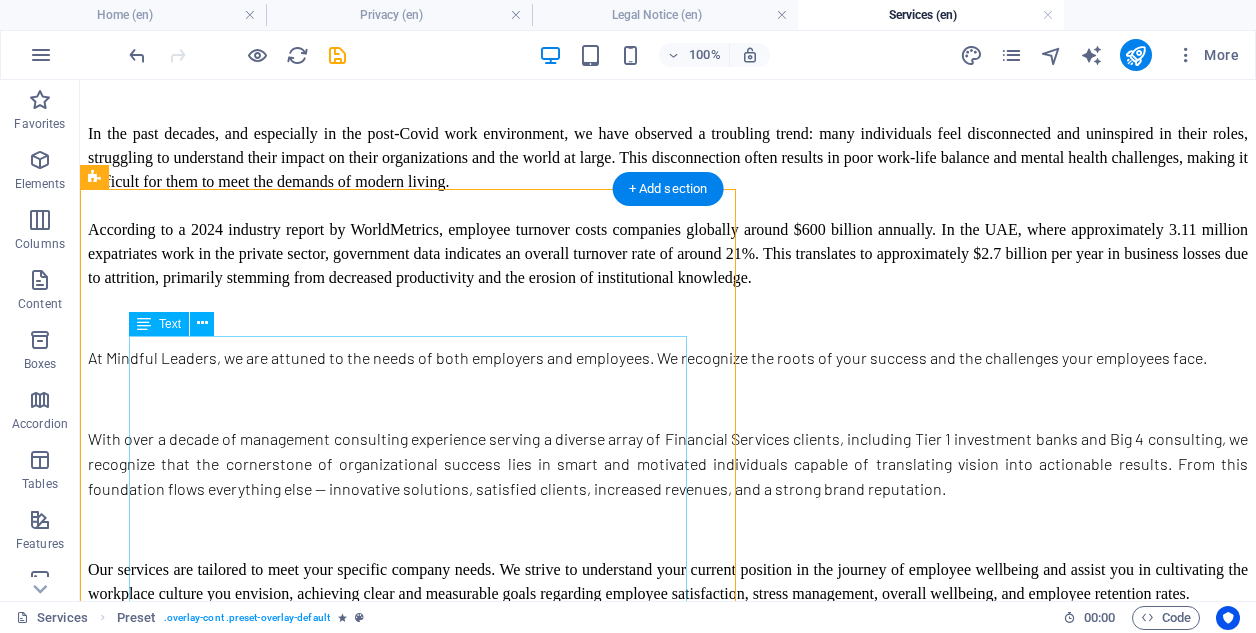 click on "Vision Definition Phase – Aligning Purpose, People, and Performance In the   Vision Definition   phase, we work with your leadership team to clarify and articulate what long-term success truly looks like for your organization—and, critically, how your people make that vision a reality. This phase helps you   define your company’s unique vision of success   and anchor it in a culture where employee wellbeing, purpose, and performance are fully aligned. We’ll guide you through strategic questions, such as: What makes your company attractive to top talent? We identify your key differentiators—such as growth opportunities, flexibility, inclusion, or leadership style—and explore how these can be amplified through a wellbeing-driven culture. What values does your company uphold, and how are they lived out daily? We map your core values to everyday behaviors and leadership practices, ensuring your culture supports and reflects the vision you're aiming to achieve.   clear, people-centered vision" at bounding box center [668, 2293] 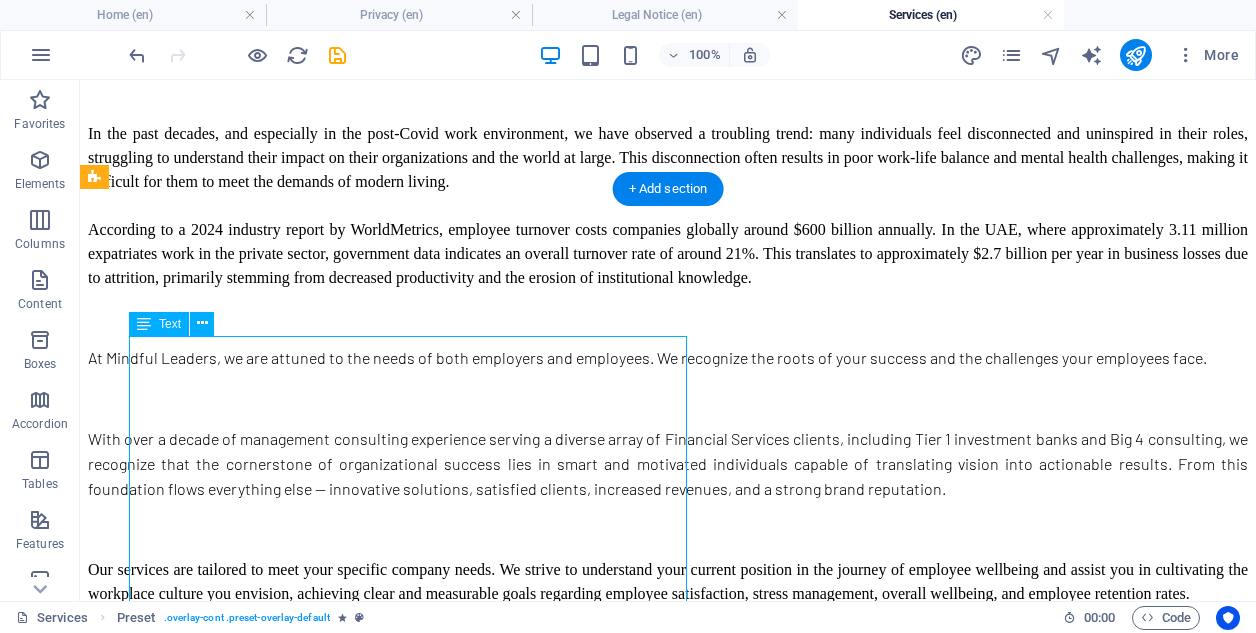 click on "Vision Definition Phase – Aligning Purpose, People, and Performance In the   Vision Definition   phase, we work with your leadership team to clarify and articulate what long-term success truly looks like for your organization—and, critically, how your people make that vision a reality. This phase helps you   define your company’s unique vision of success   and anchor it in a culture where employee wellbeing, purpose, and performance are fully aligned. We’ll guide you through strategic questions, such as: What makes your company attractive to top talent? We identify your key differentiators—such as growth opportunities, flexibility, inclusion, or leadership style—and explore how these can be amplified through a wellbeing-driven culture. What values does your company uphold, and how are they lived out daily? We map your core values to everyday behaviors and leadership practices, ensuring your culture supports and reflects the vision you're aiming to achieve.   clear, people-centered vision" at bounding box center (668, 2293) 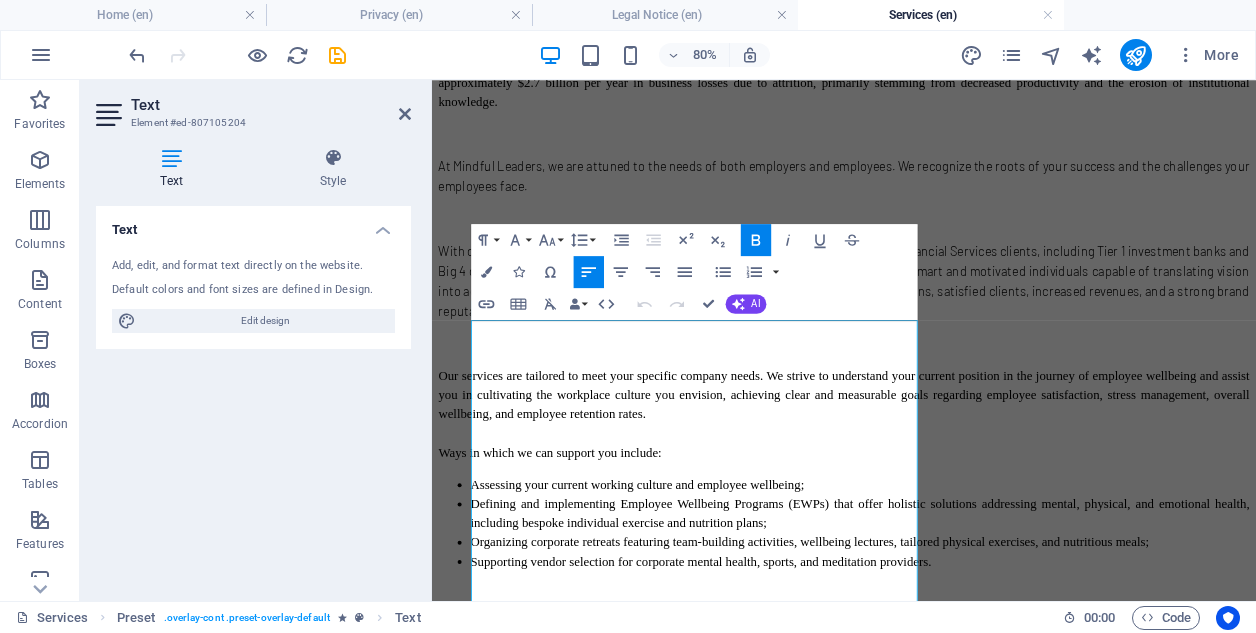 drag, startPoint x: 728, startPoint y: 399, endPoint x: 422, endPoint y: 397, distance: 306.00653 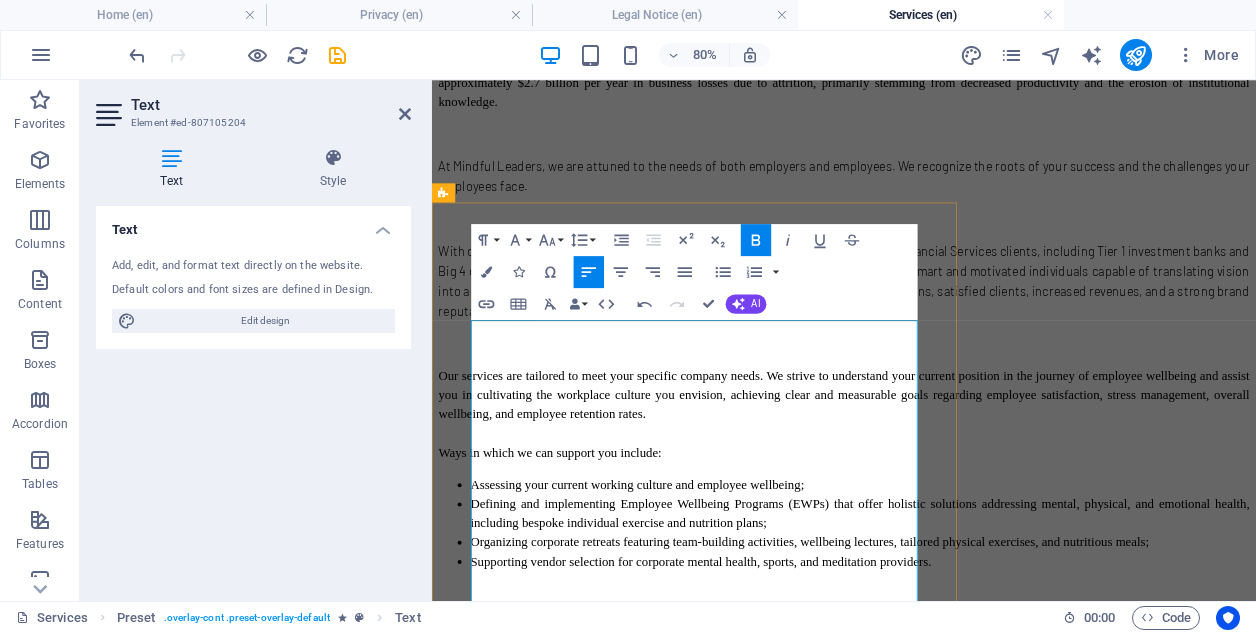 click on "define your company’s unique vision of success" at bounding box center [739, 2236] 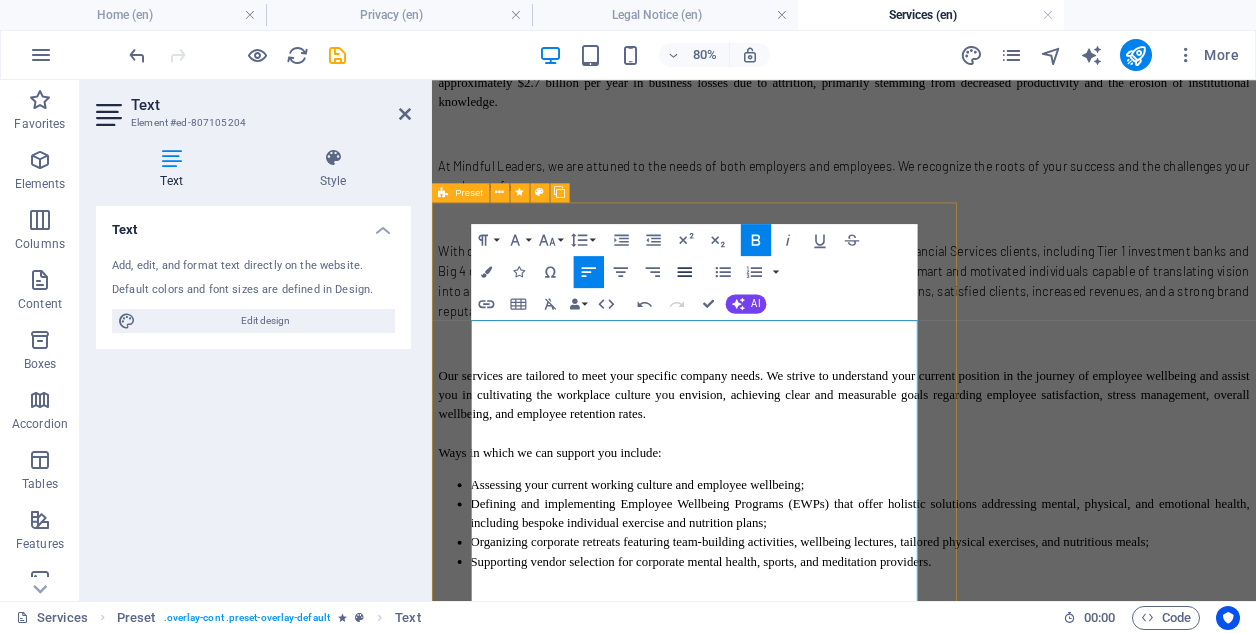 click 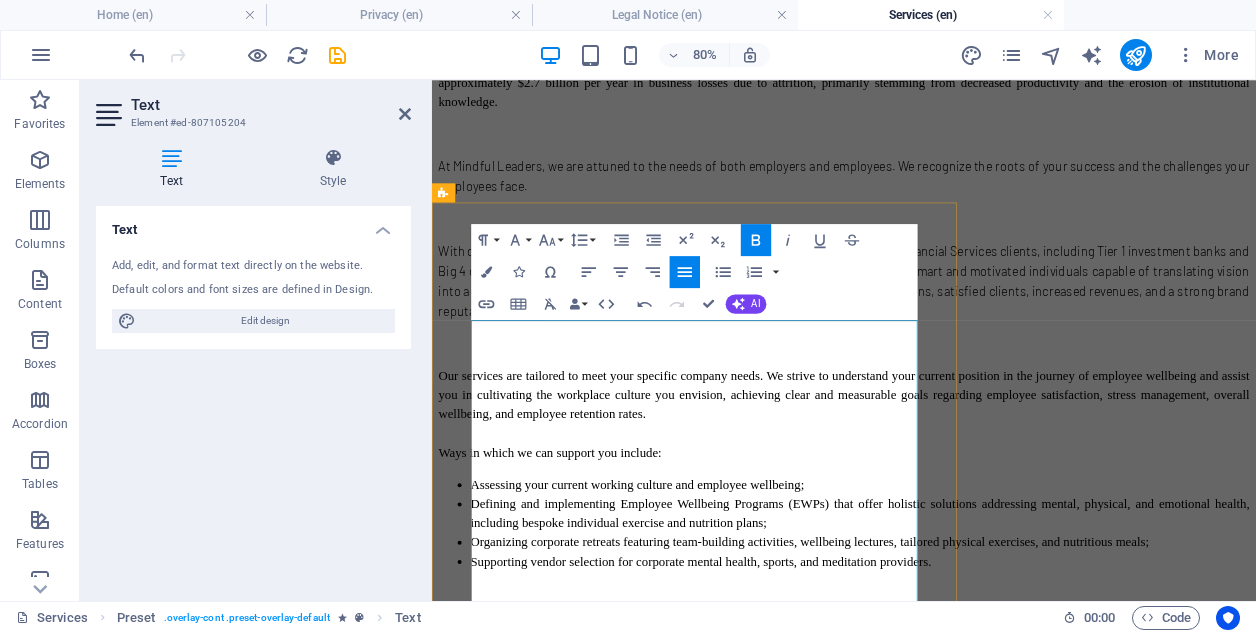 click on "What makes your company attractive to top talent? We identify your key differentiators—such as growth opportunities, flexibility, inclusion, or leadership style—and explore how these can be amplified through a wellbeing-driven culture." at bounding box center [967, 2341] 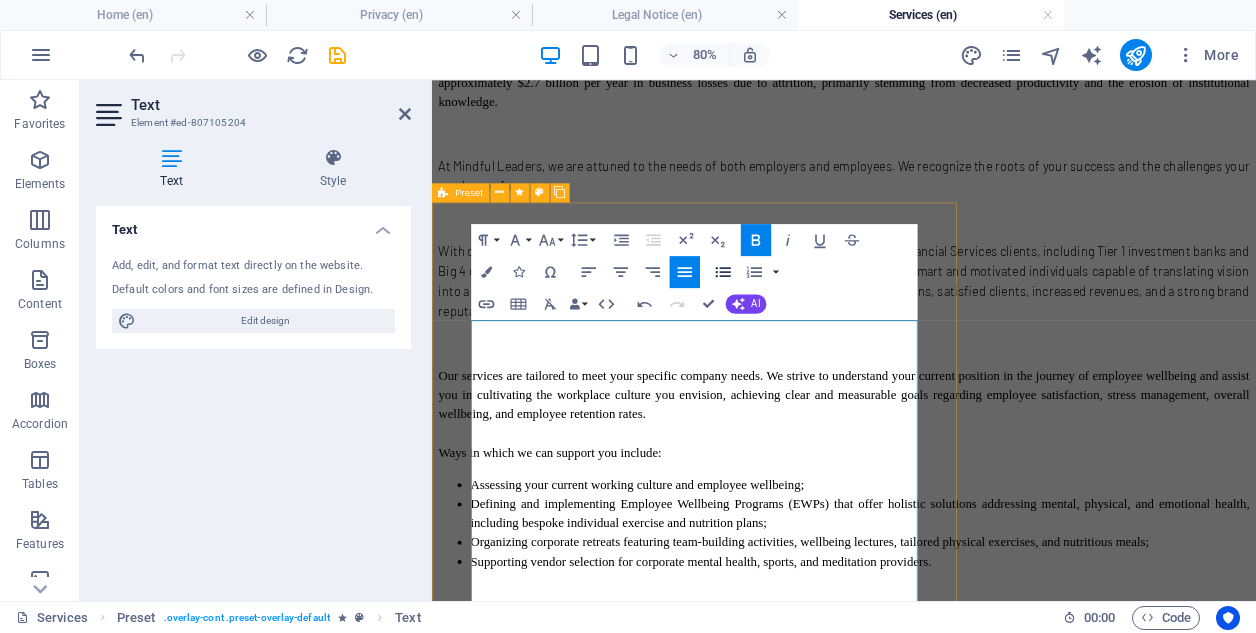 click 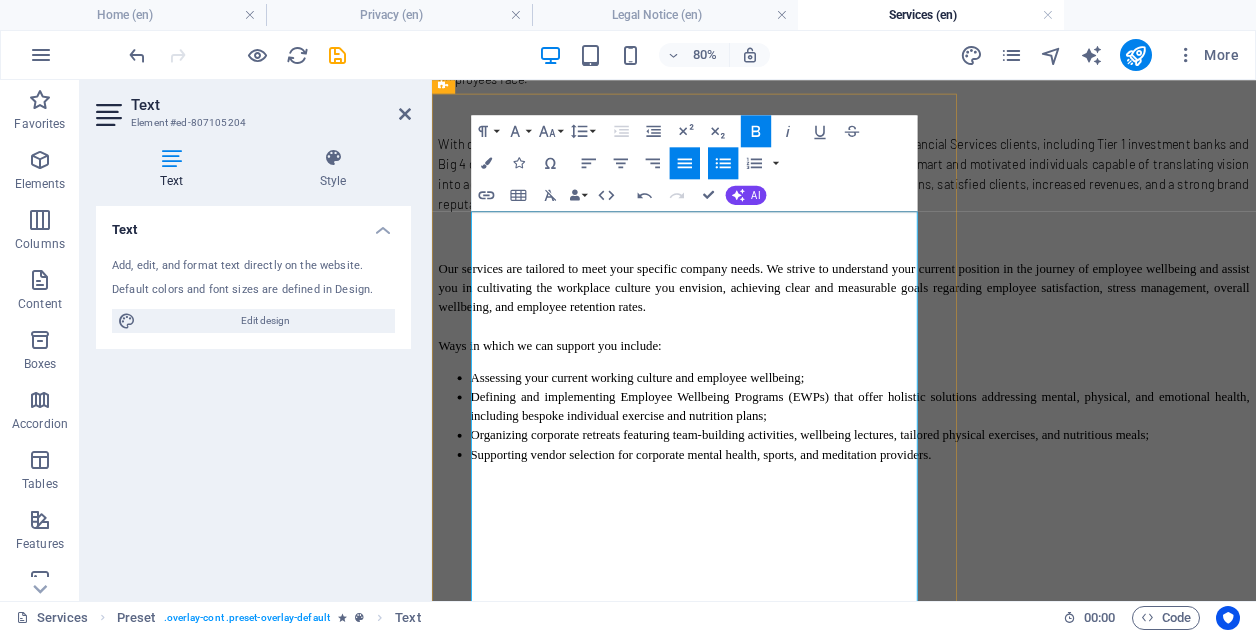 scroll, scrollTop: 1771, scrollLeft: 0, axis: vertical 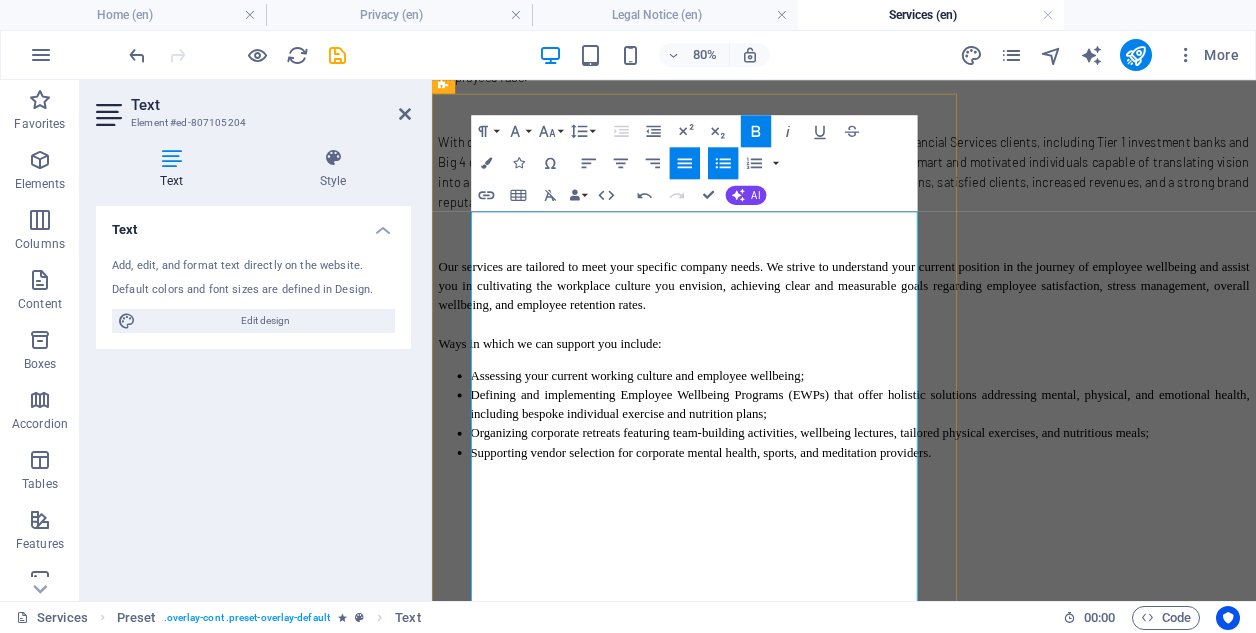 click on "What values does your company uphold, and how are they lived out daily? We map your core values to everyday behaviors and leadership practices, ensuring your culture supports and reflects the vision you're aiming to achieve." at bounding box center [947, 2275] 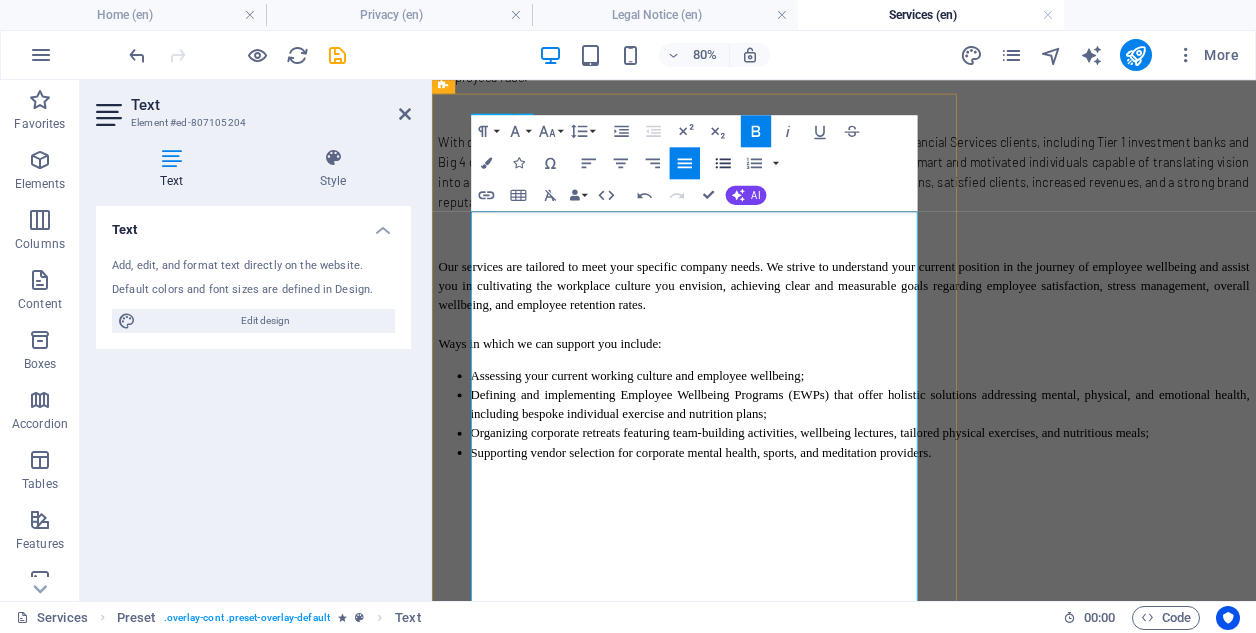 click 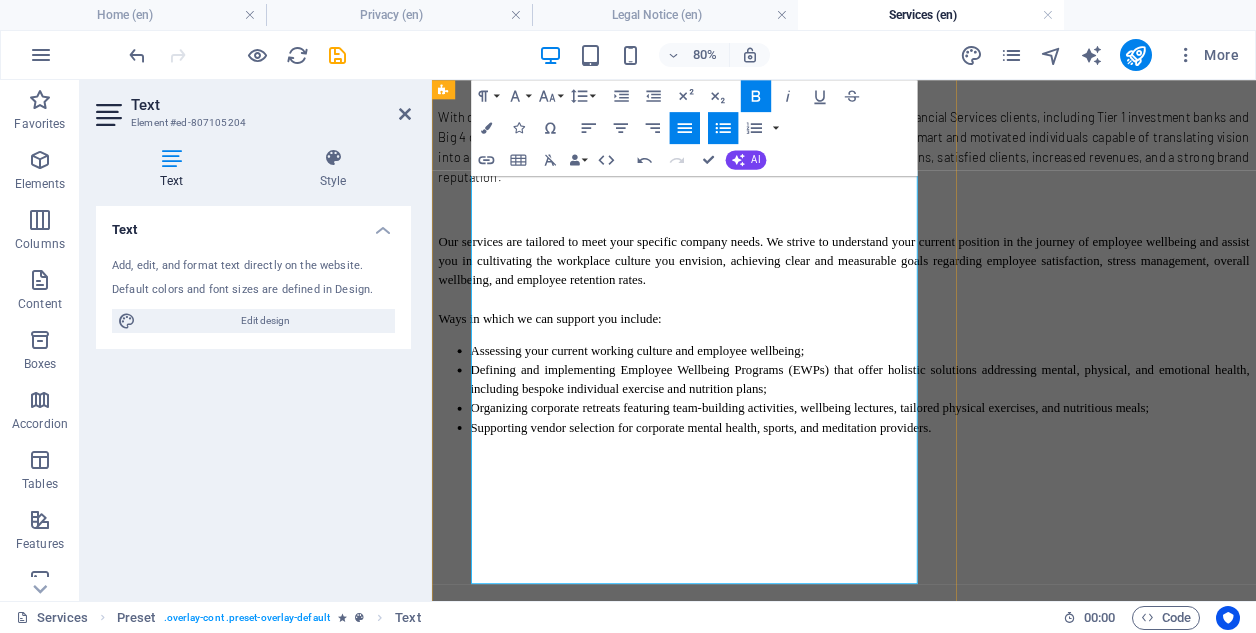 scroll, scrollTop: 1833, scrollLeft: 0, axis: vertical 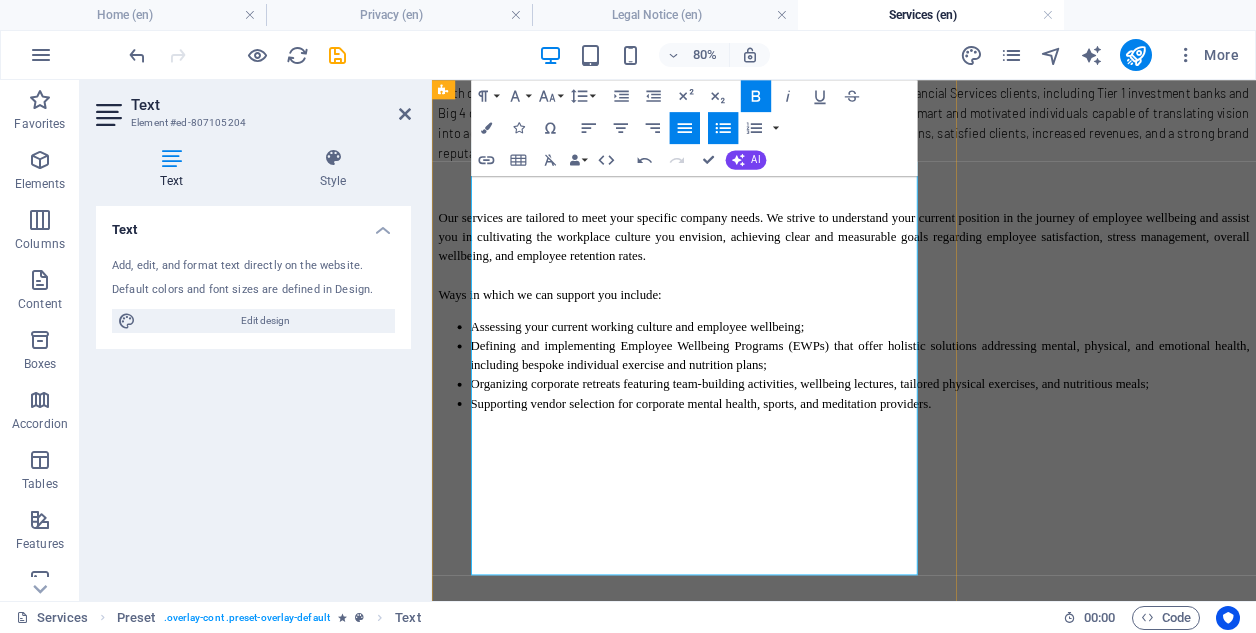 click on "At the end of this phase, you’ll have a   clear, people-centered vision   that not only defines business success but also positions your employees as empowered contributors to that success—helping you attract, retain, and inspire the best talent." at bounding box center (947, 2258) 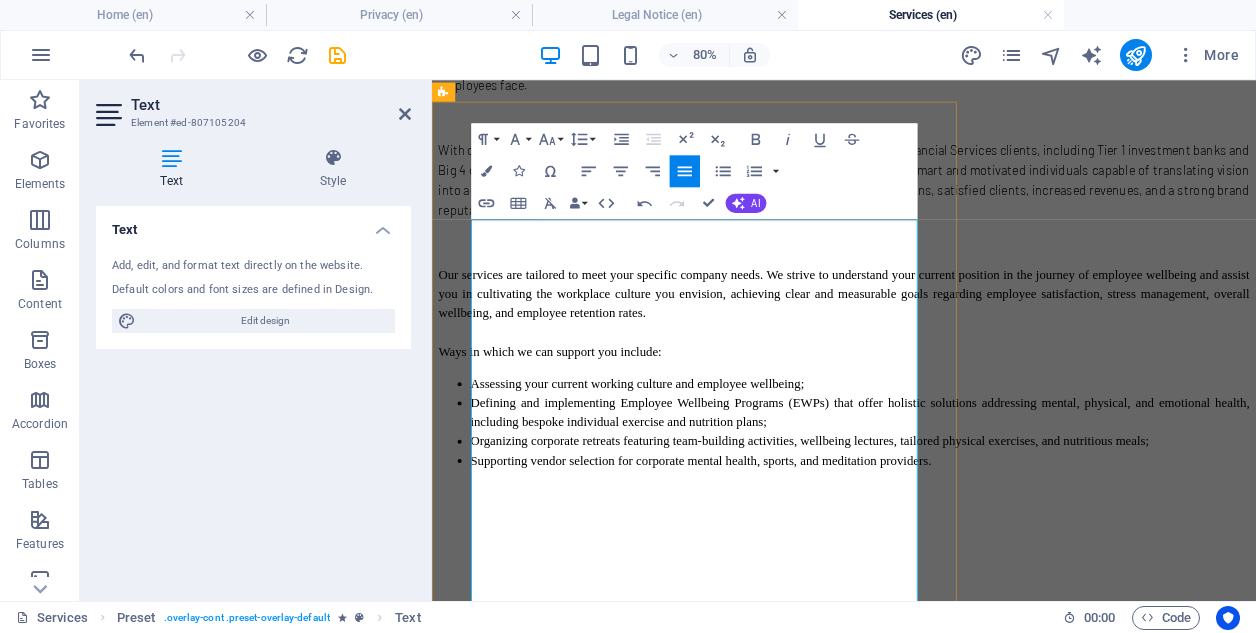 scroll, scrollTop: 1763, scrollLeft: 0, axis: vertical 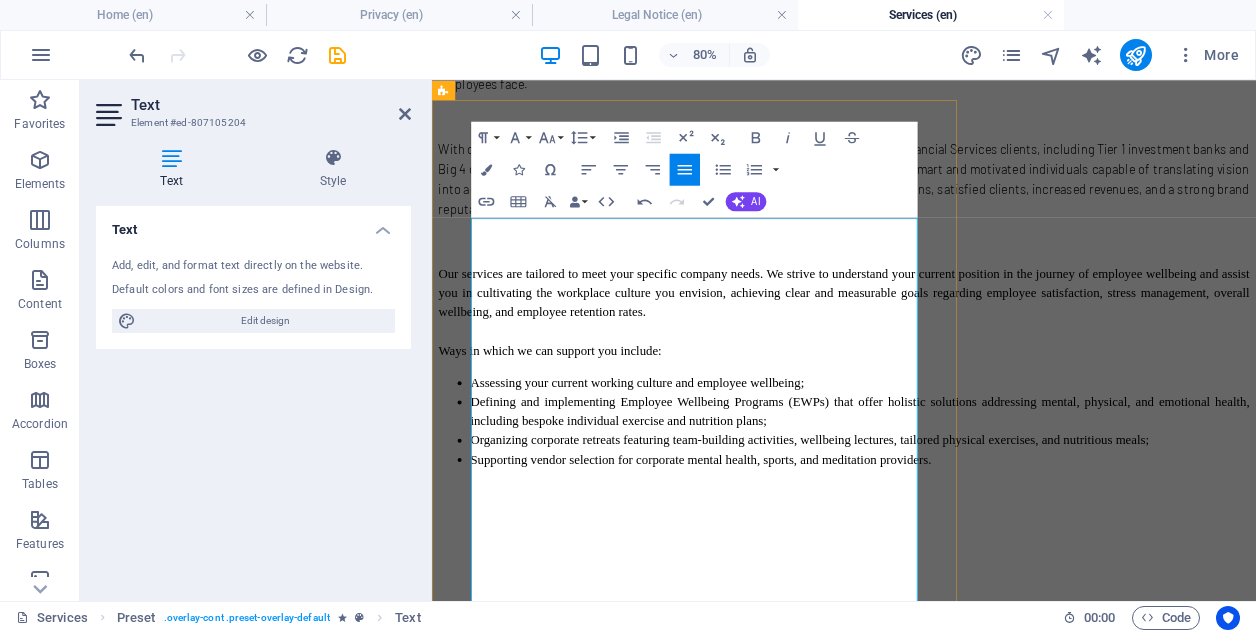 click on "Aligning Purpose, People, and Performance" at bounding box center [947, 2018] 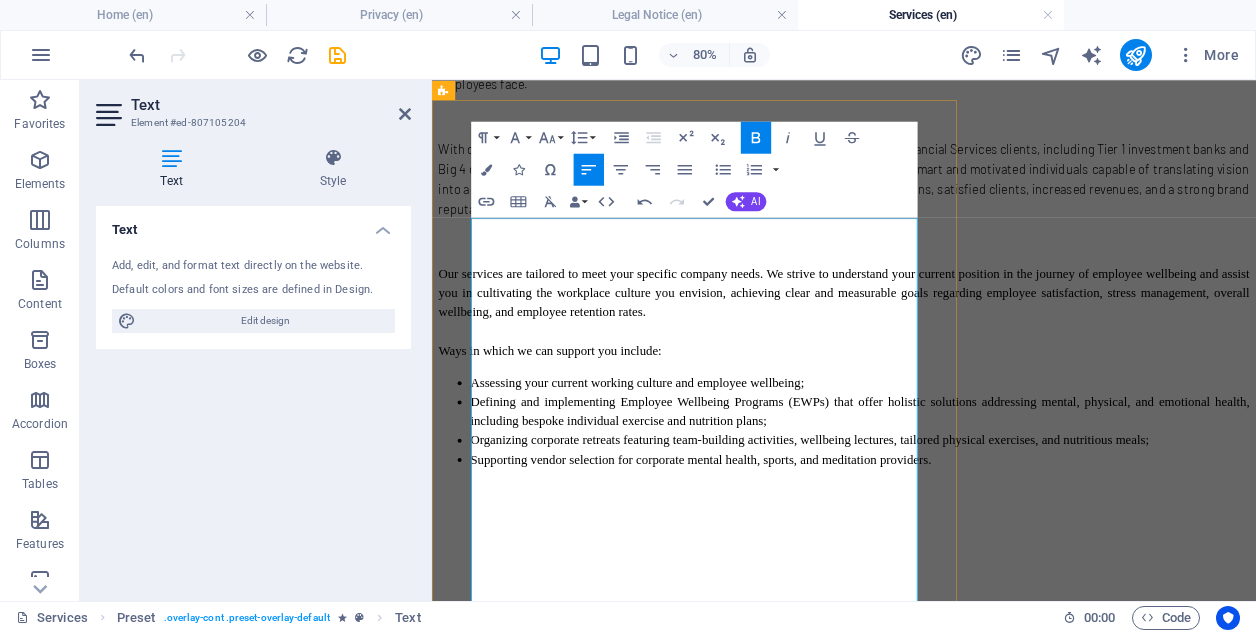 click on "In the   Vision Definition   phase, we work with your leadership team to clarify and articulate what long-term success truly looks like for your organization—and, critically, how your people make that vision a reality." at bounding box center (947, 2100) 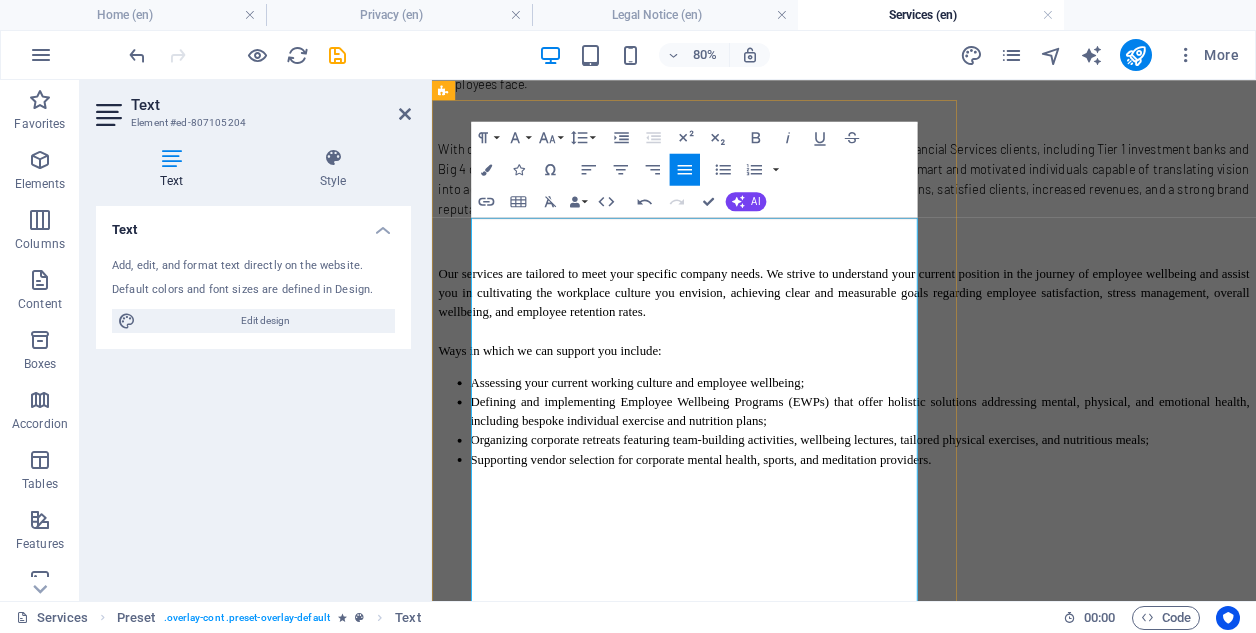 click on "This phase helps you   define your company’s unique vision of success   and anchor it in a culture where employee wellbeing, purpose, and performance are fully aligned." at bounding box center [947, 2186] 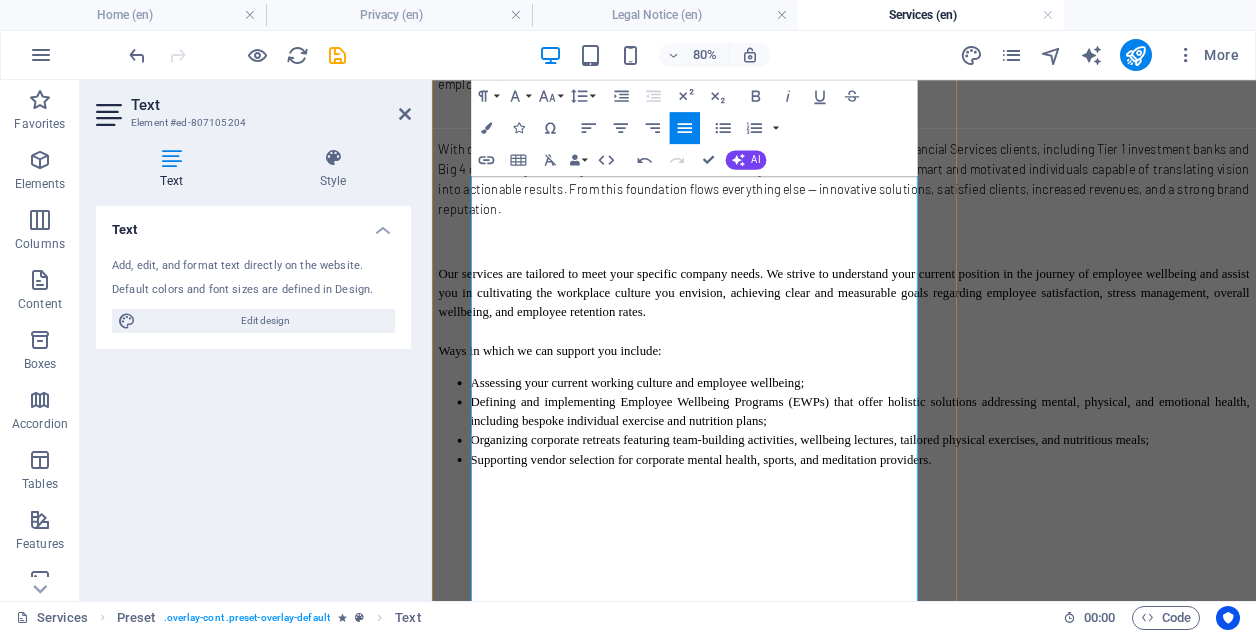 scroll, scrollTop: 1910, scrollLeft: 0, axis: vertical 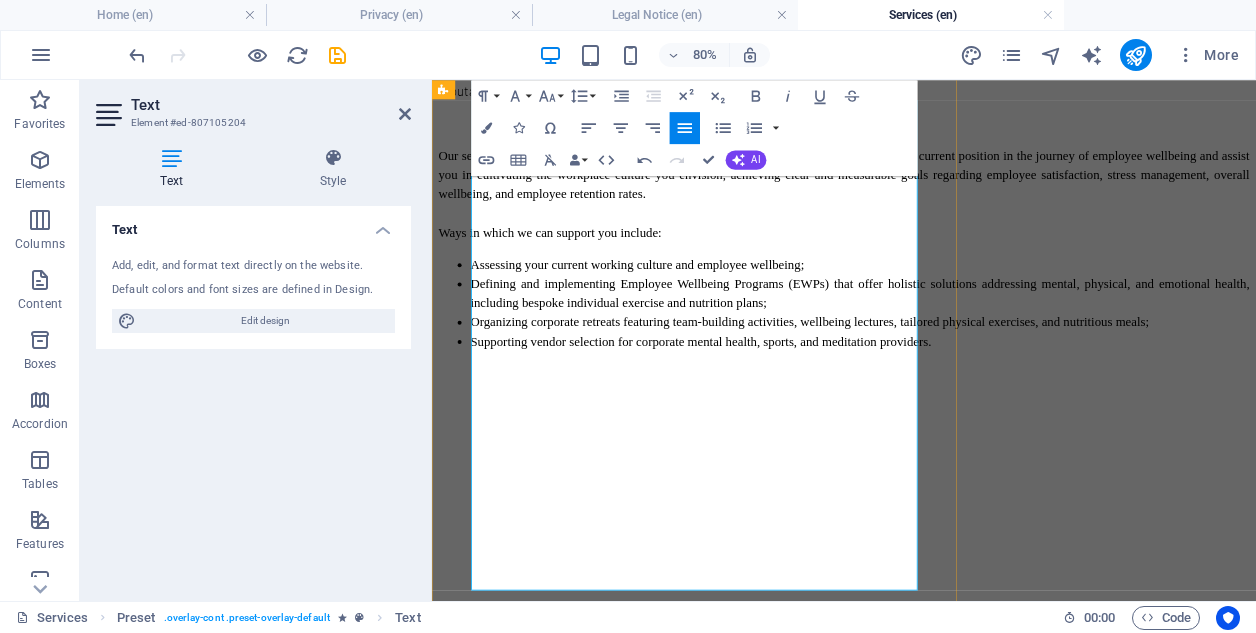 click on "At the end of this phase, you’ll have a   clear, people-centered vision   that not only defines business success but also positions your employees as empowered contributors to that success—helping you attract, retain, and inspire the best talent." at bounding box center [947, 2283] 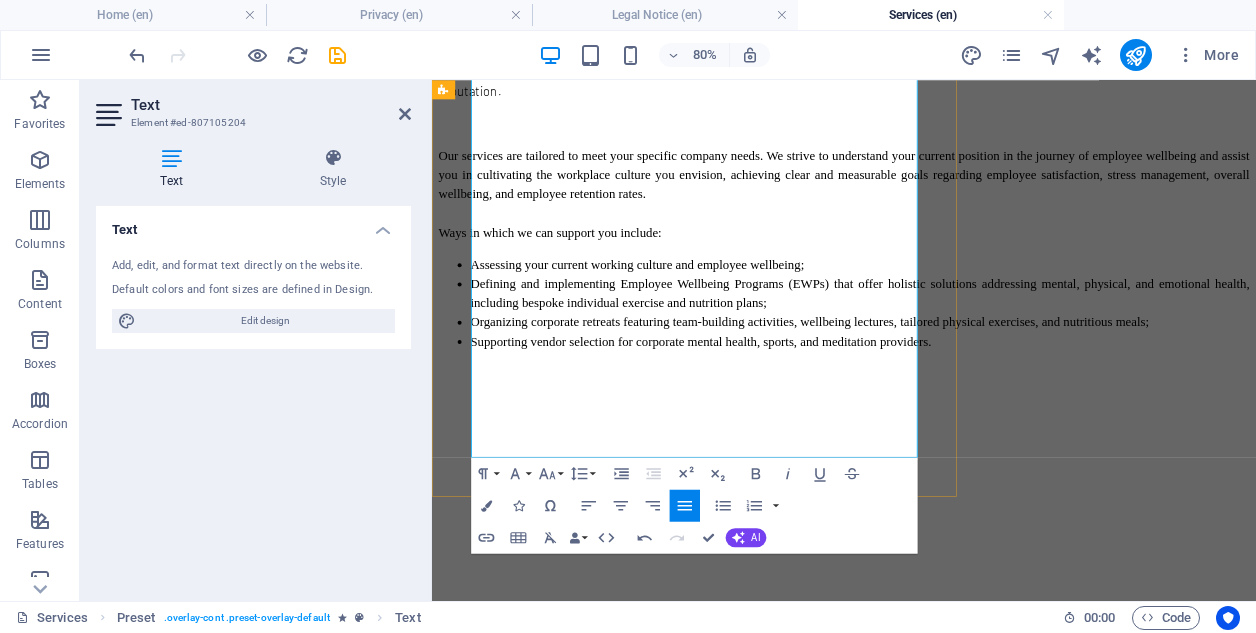 scroll, scrollTop: 2104, scrollLeft: 0, axis: vertical 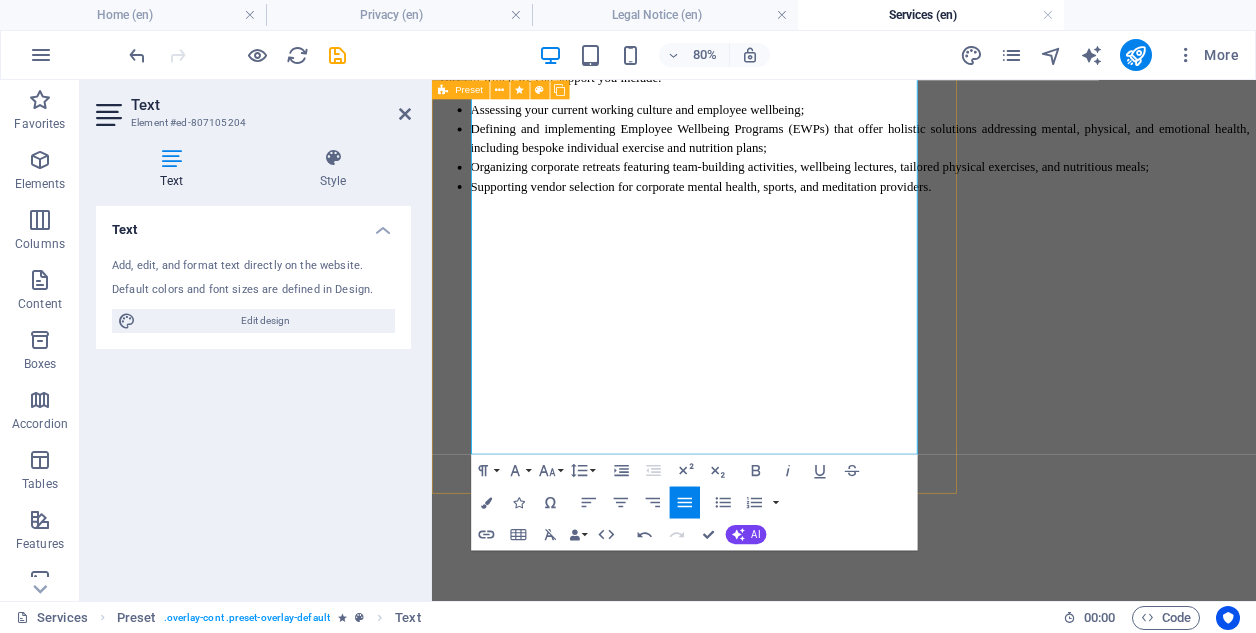 click on "DEFINE YOUR VISION FOR A FUTURE-READY CORPORATE CULTURE. Aligning Purpose, People, and Performance ​ In the ​ Vision Definition ​ phase, we work with your leadership team to clarify and articulate what long-term success truly looks like for your organization—and, critically, how your people make that vision a reality. This phase helps you ​ define your company’s unique vision of success ​ and anchor it in a culture where employee wellbeing, purpose, and performance are fully aligned. We’ll guide you through strategic questions, such as: What makes your company attractive to top talent? We identify your key differentiators—such as growth opportunities, flexibility, inclusion, or leadership style—and explore how these can be amplified through a wellbeing-driven culture. What values does your company uphold, and how are they lived out daily? We map your core values to everyday behaviors and leadership practices, ensuring your culture supports and reflects the vision you're aiming to achieve." at bounding box center [947, 1899] 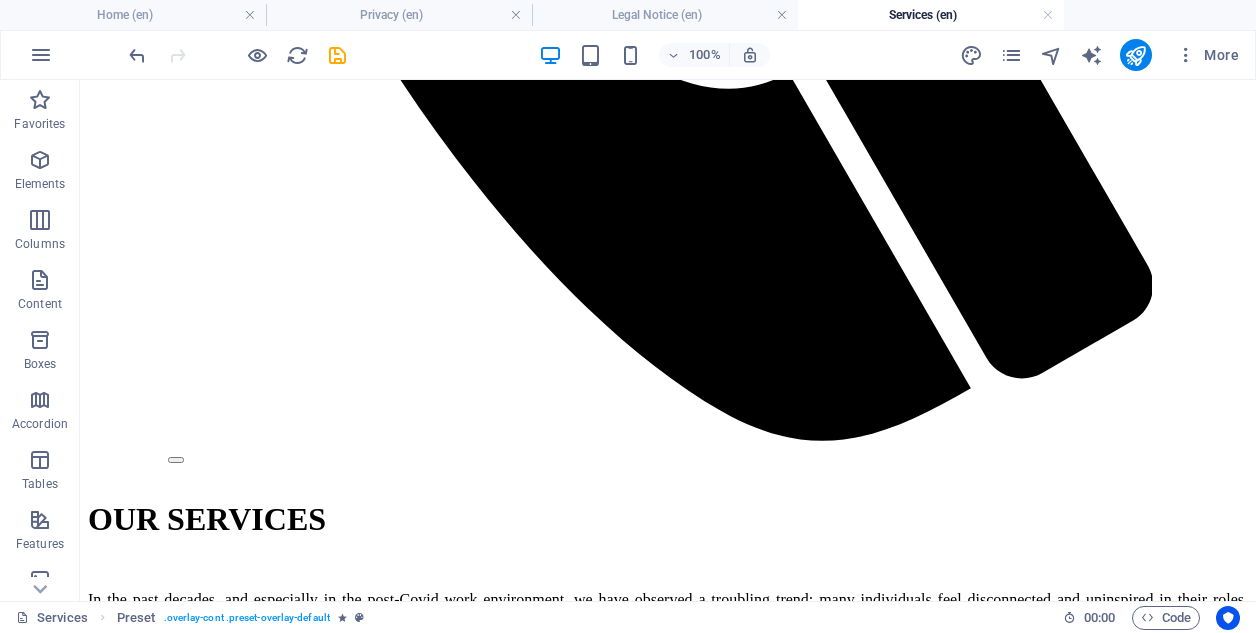 scroll, scrollTop: 1167, scrollLeft: 0, axis: vertical 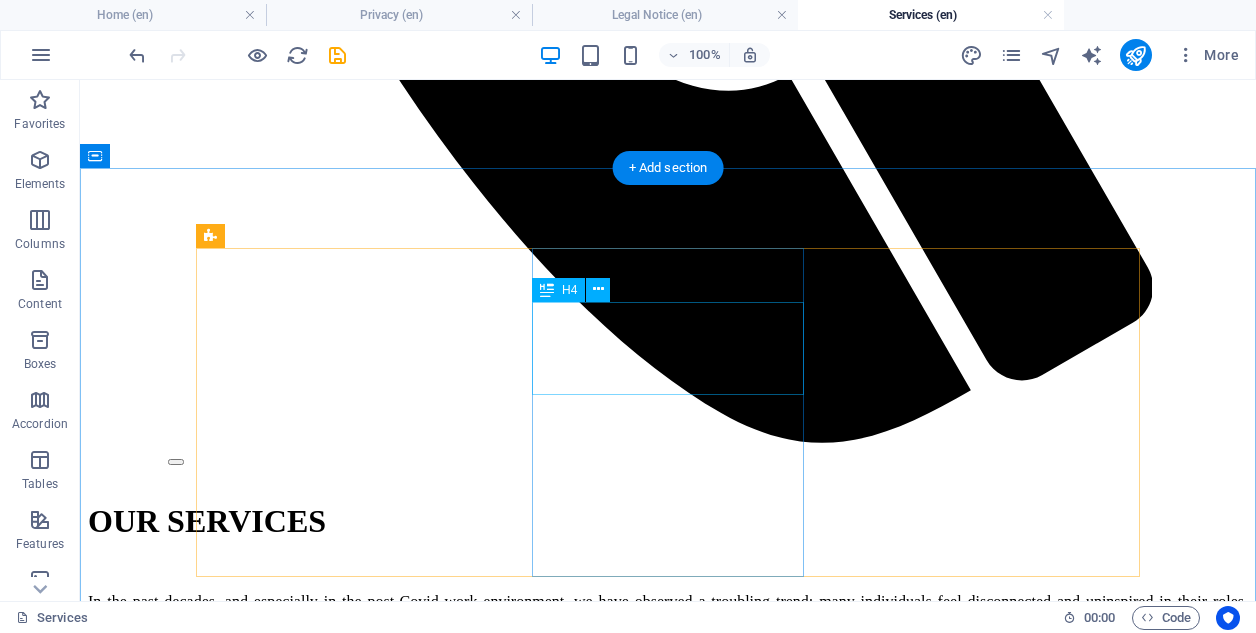 click on "DEFINE THE changes  needed to empower your employees to achieve that vision." at bounding box center (668, 2144) 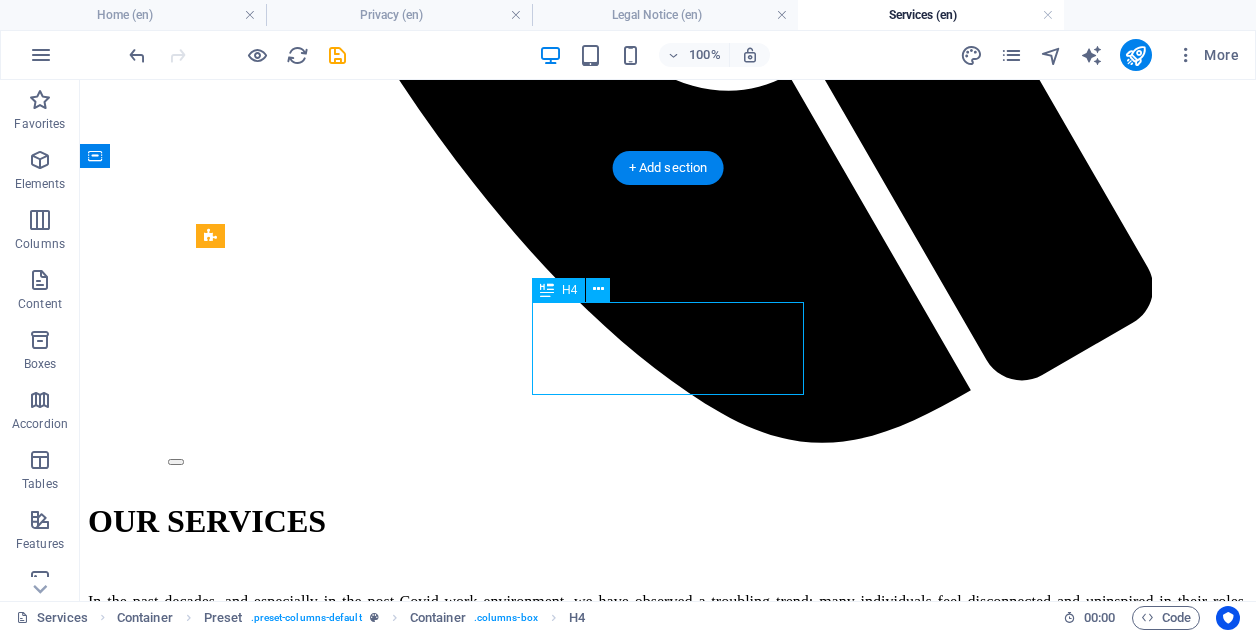 click on "DEFINE THE changes  needed to empower your employees to achieve that vision." at bounding box center [668, 2144] 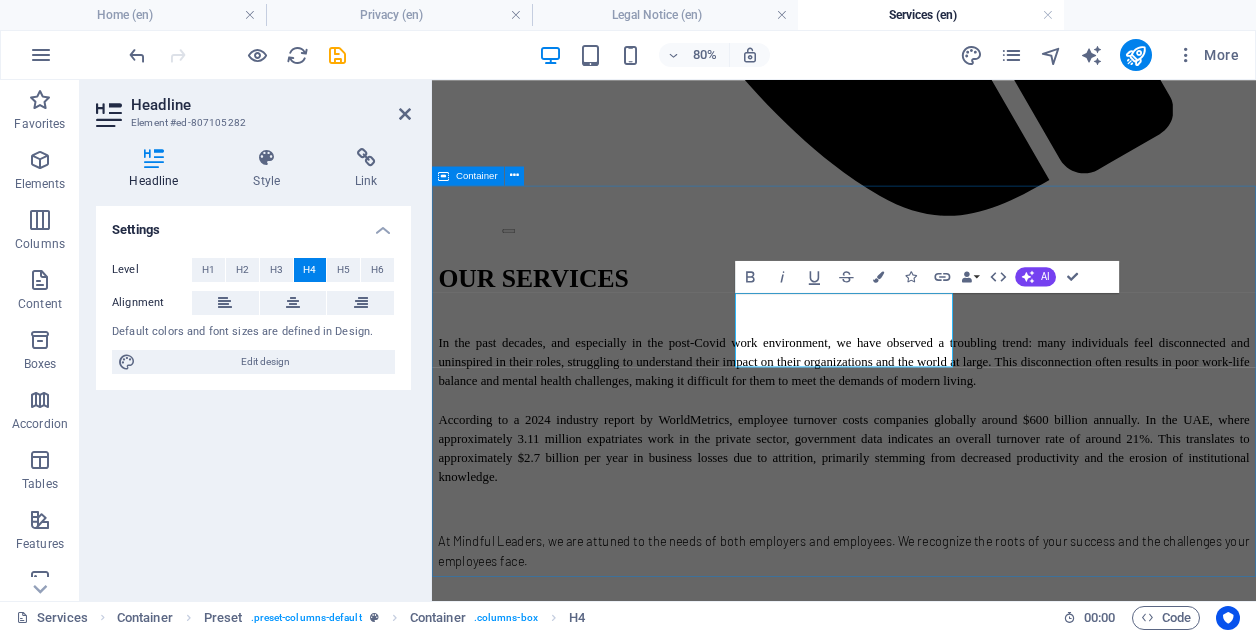 click on "VISION DEFINE YOUR COMPANY'S VISION OF SUCCESS AND THE ROLE YOUR EMPLOYEES PLAY IN ACHIEVING IT. What makes your organization appealing to top talent? ​ What values does your company uphold, and how are they reflected in your corporate culture? Learn More PLAN DEFINE THE changes ​ needed to empower your employees to achieve that vision. How does the work environment you cultivate promote mental and physical wellbeing, as well as personal and professional development? ​ Learn More ACTION IMPLEMENT CHANGE WHILE KEEPING EMPLOYEES ENGAGED AND OPTIMISTIC. How will you measure progress and success to ensure that employees remain motivated throughout this transition? Learn More" at bounding box center (947, 2177) 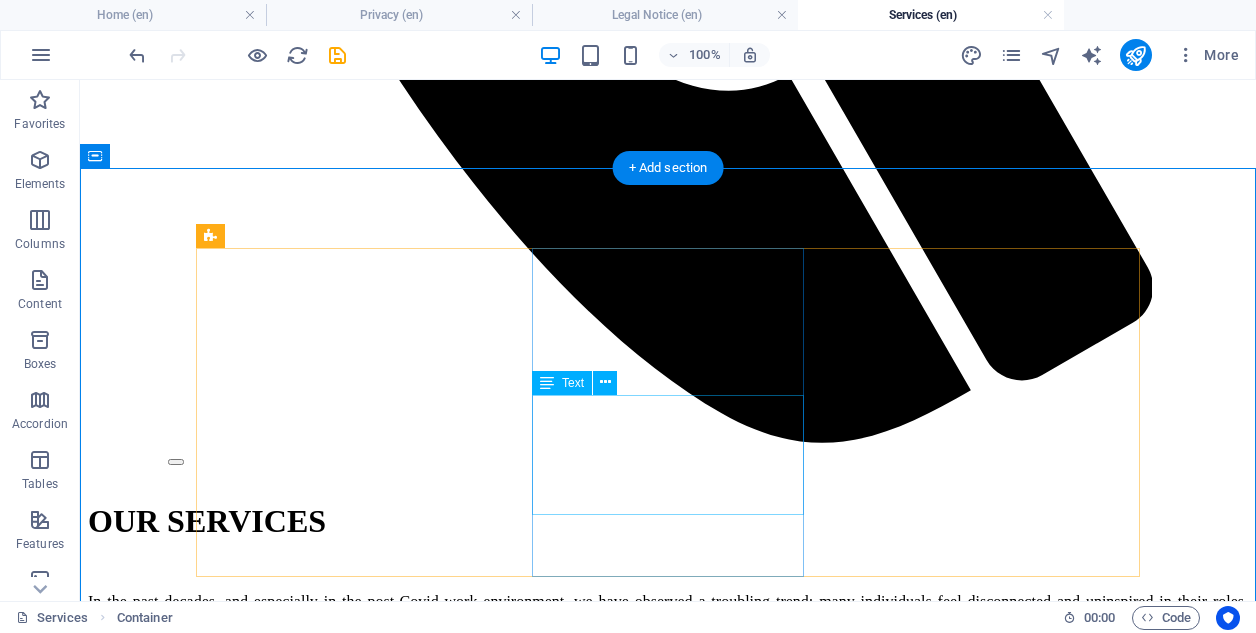 click on "How does the work environment you cultivate promote mental and physical wellbeing, as well as personal and professional development?" at bounding box center [668, 2270] 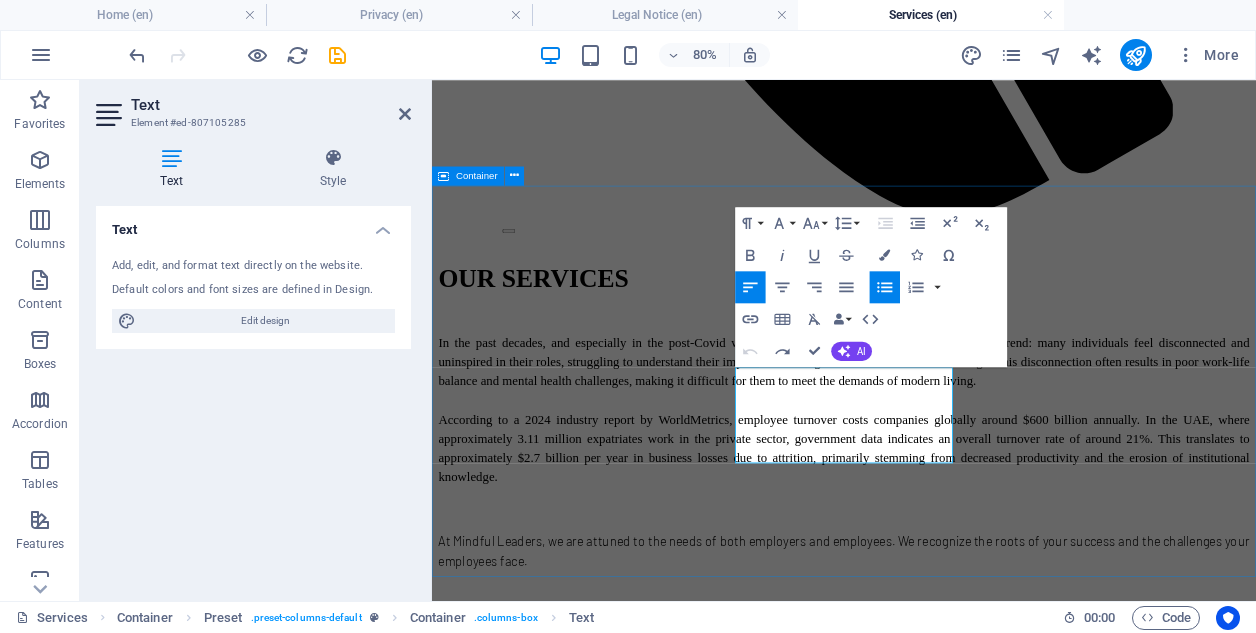 click on "VISION DEFINE YOUR COMPANY'S VISION OF SUCCESS AND THE ROLE YOUR EMPLOYEES PLAY IN ACHIEVING IT. What makes your organization appealing to top talent? ​ What values does your company uphold, and how are they reflected in your corporate culture? Learn More PLAN DEFINE THE changes ​ needed to empower your employees to achieve that vision. How does the work environment you cultivate promote mental and physical wellbeing, as well as personal and professional development? ​ Learn More ACTION IMPLEMENT CHANGE WHILE KEEPING EMPLOYEES ENGAGED AND OPTIMISTIC. How will you measure progress and success to ensure that employees remain motivated throughout this transition? Learn More" at bounding box center [947, 2177] 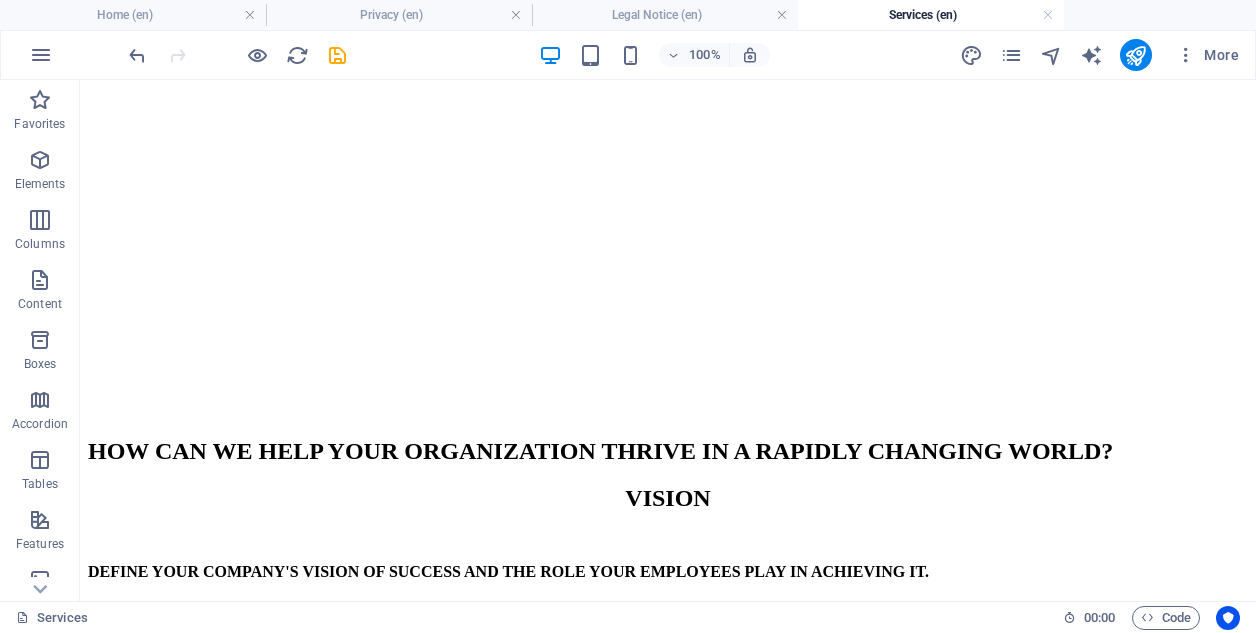 scroll, scrollTop: 2515, scrollLeft: 0, axis: vertical 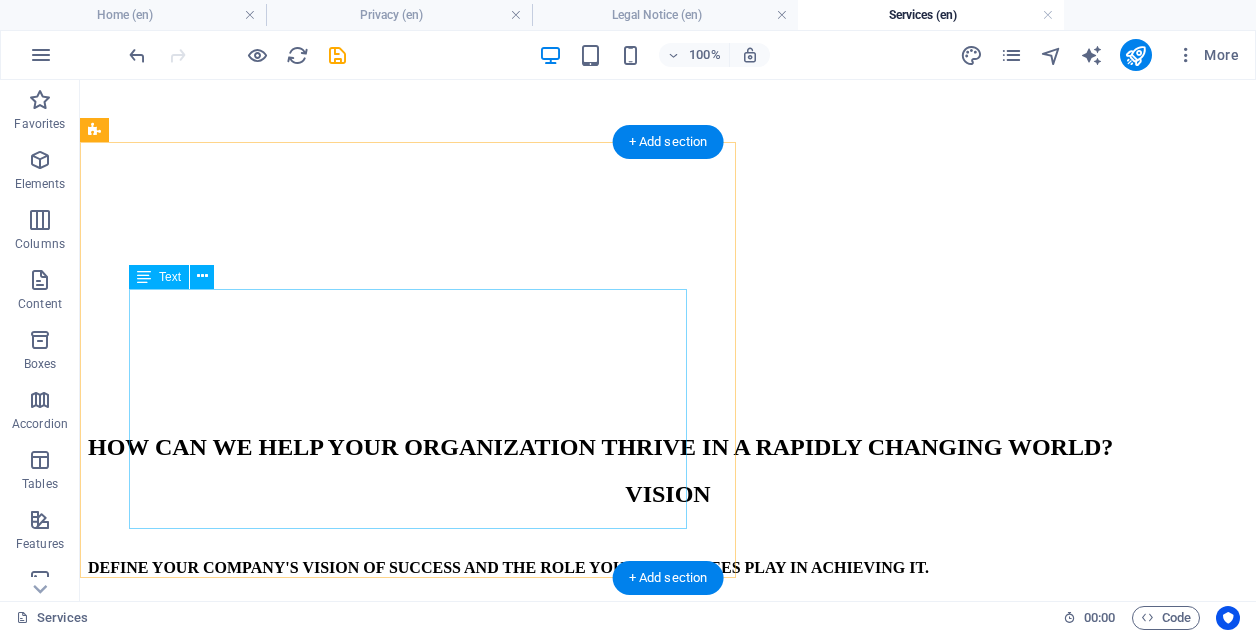 click on "Let’s imagine the life you want and what hurdles have to be removed. Lorem ipsum dolor sit amet, consetetur sadipscing elitr, sed diam nonumy eirmod tempor invidunt ut labore et dolore magna aliquyam erat, sed diam voluptua. Duis autem vel eum iriure dolor in hendrerit in vulputate velit esse molestie consequat, vel illum dolore eu feugiat nulla facilisis at vero eros et accumsan et iusto odio dignissim qui blandit praesent luptatum zzril delenit augue duis dolore te feugait nulla facilisi. Lorem ipsum dolor sit amet, consectetuer adipiscing elit, sed diam nonummy nibh euismod tincidunt ut laoreet dolore magna aliquam erat volutpat." at bounding box center (668, 1906) 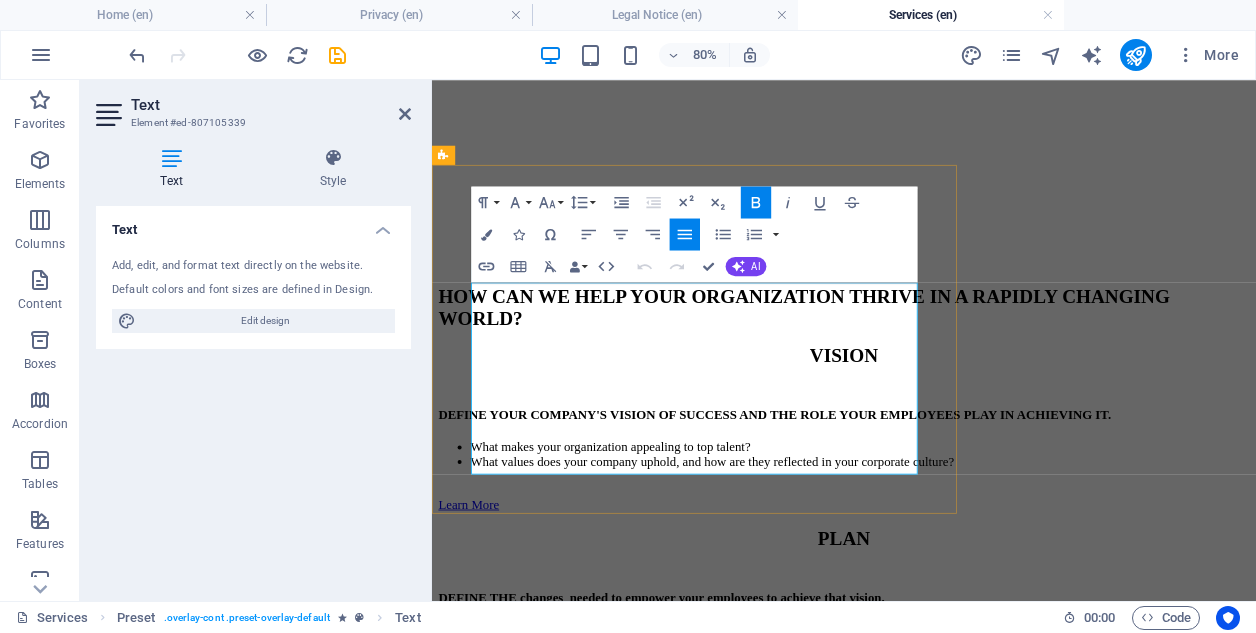 click on "Lorem ipsum dolor sit amet, consetetur sadipscing elitr, sed diam nonumy eirmod tempor invidunt ut labore et dolore magna aliquyam erat, sed diam voluptua. Duis autem vel eum iriure dolor in hendrerit in vulputate velit esse molestie consequat, vel illum dolore eu feugiat nulla facilisis at vero eros et accumsan et iusto odio dignissim qui blandit praesent luptatum zzril delenit augue duis dolore te feugait nulla facilisi. Lorem ipsum dolor sit amet, consectetuer adipiscing elit, sed diam nonummy nibh euismod tincidunt ut laoreet dolore magna aliquam erat volutpat." at bounding box center (947, 1934) 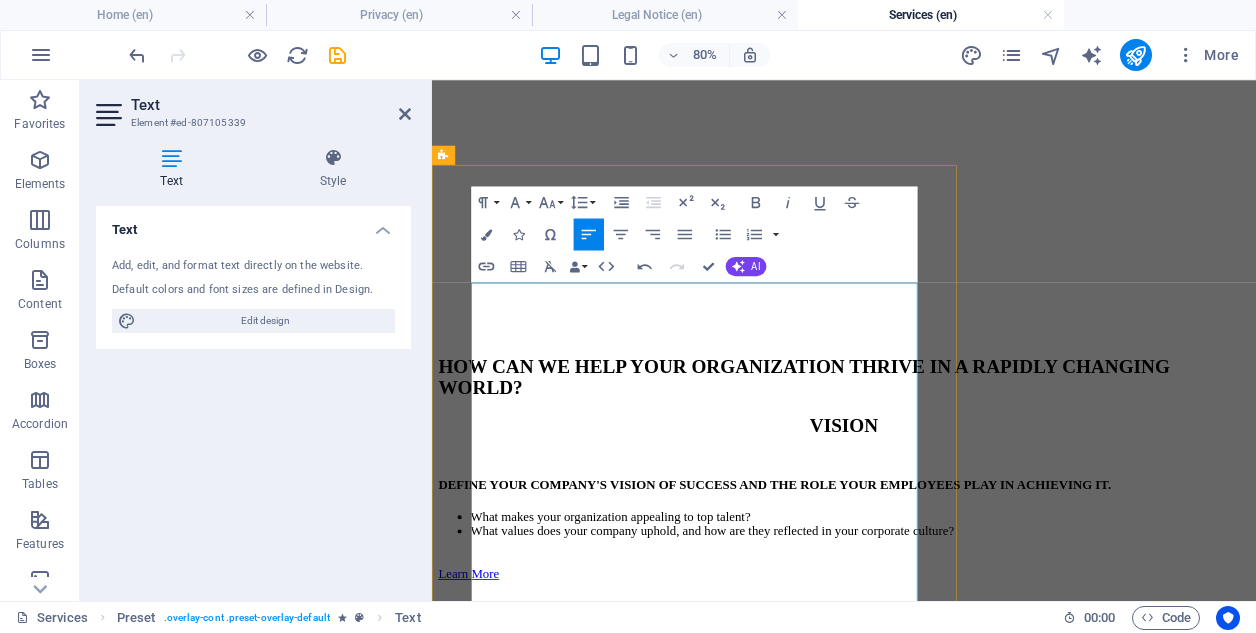 click on "Define & Design – Building the Path to Empowerment" at bounding box center (947, 1931) 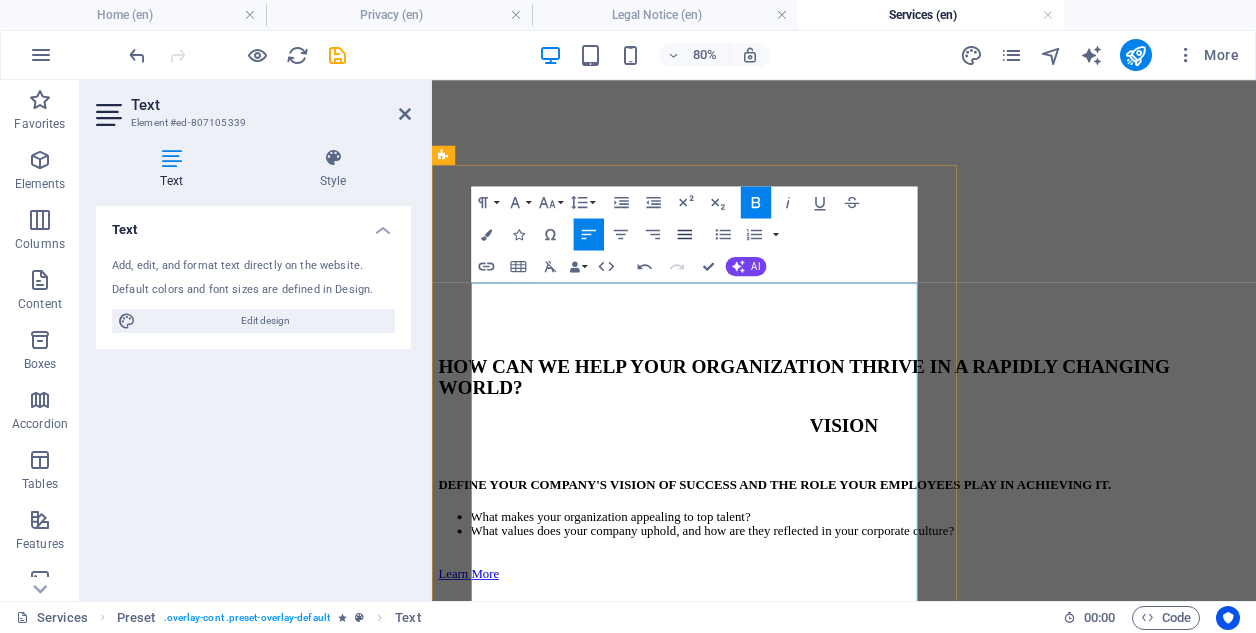 click 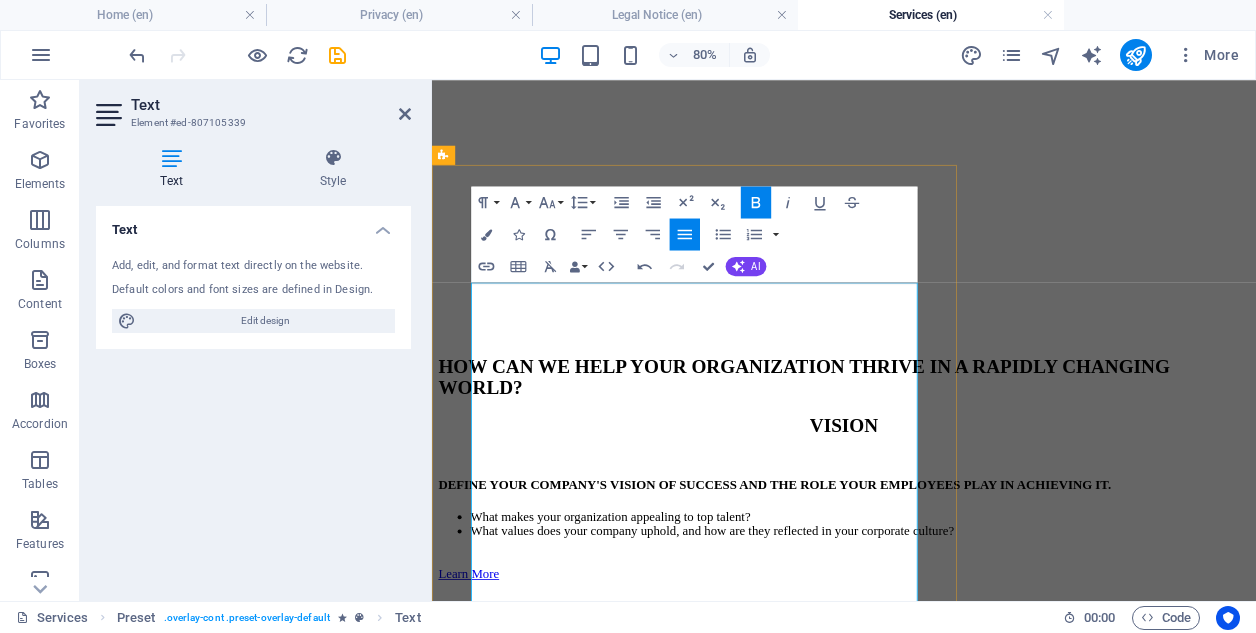 click on "This phase is about moving from intention to implementation: assessing current gaps, aligning culture and systems, and co-designing wellbeing solutions that enable your people to thrive." at bounding box center [947, 2065] 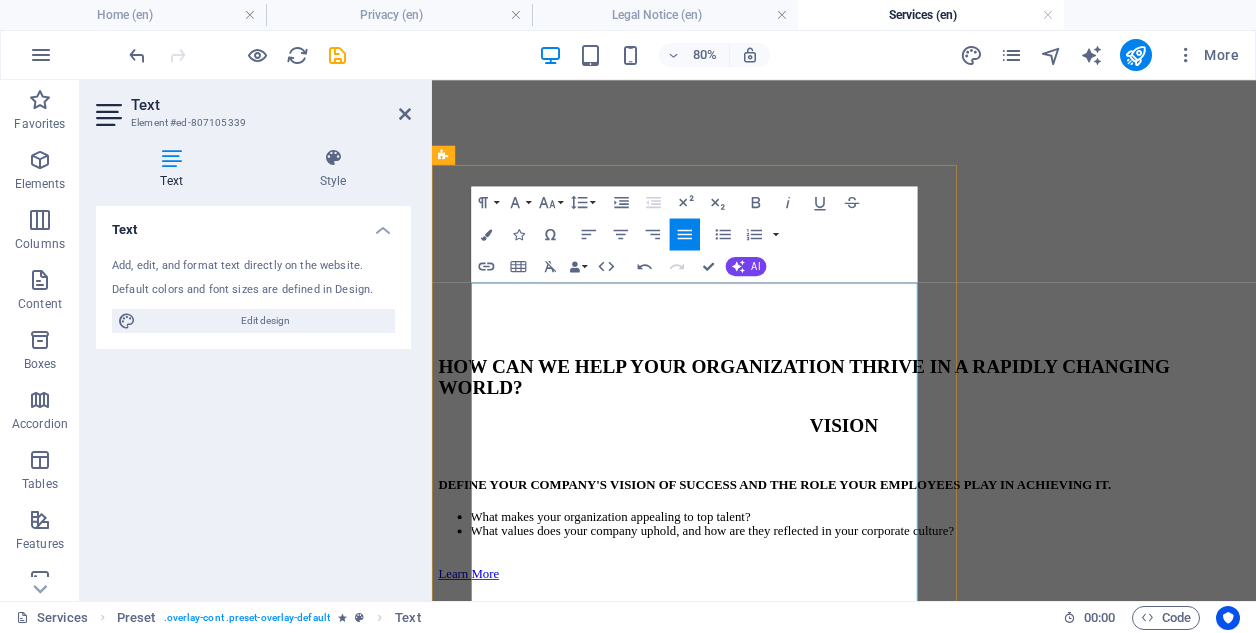 click on "In the   Define & Design   phase, we translate your vision into a practical, strategic roadmap—focused on identifying the   changes needed to empower your employees   to deliver on that vision." at bounding box center [947, 2013] 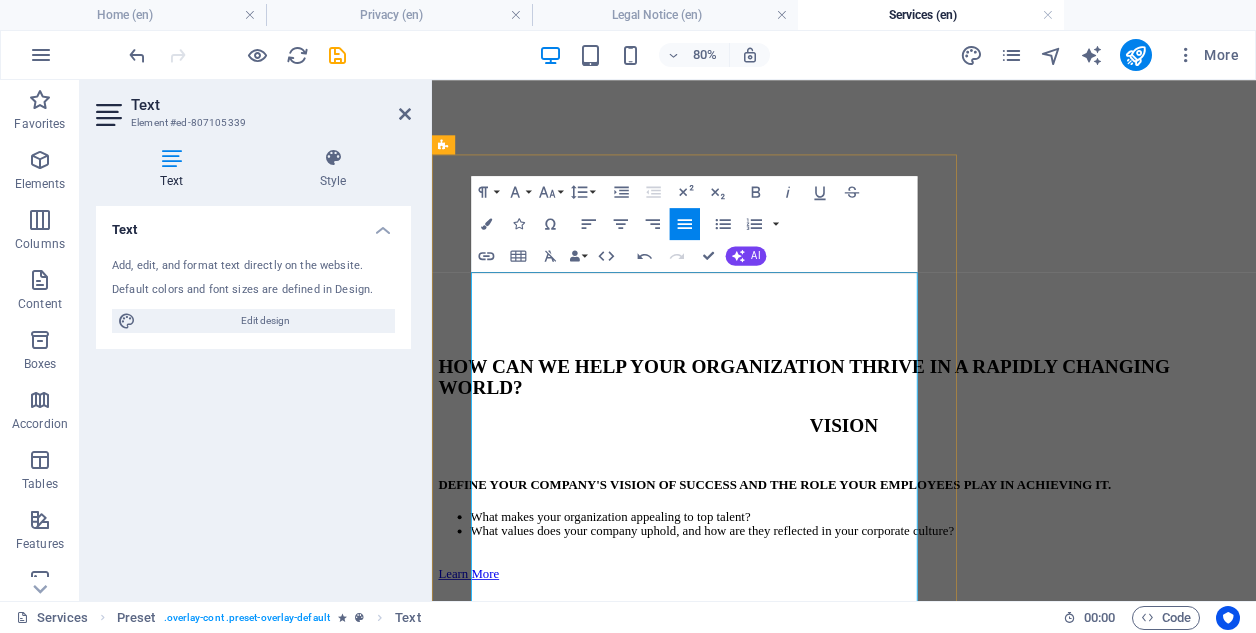 scroll, scrollTop: 2528, scrollLeft: 0, axis: vertical 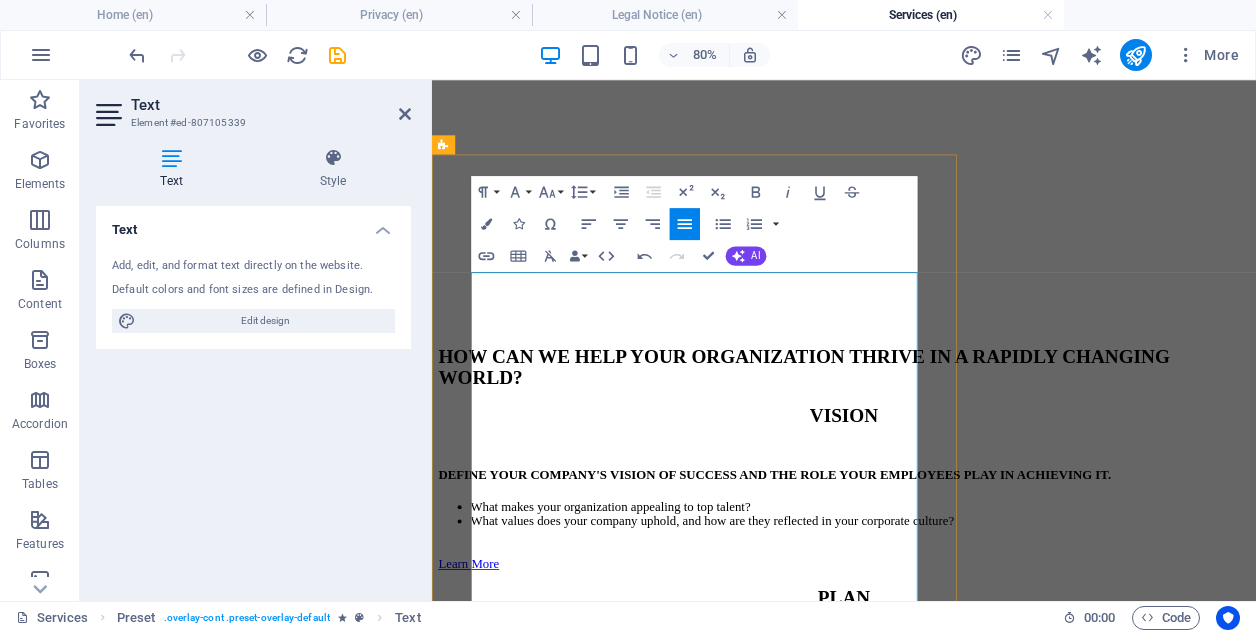 click on "This phase is about moving from intention to implementation: assessing current gaps, aligning culture and systems, and co-designing wellbeing solutions that enable your people to thrive." at bounding box center [947, 2086] 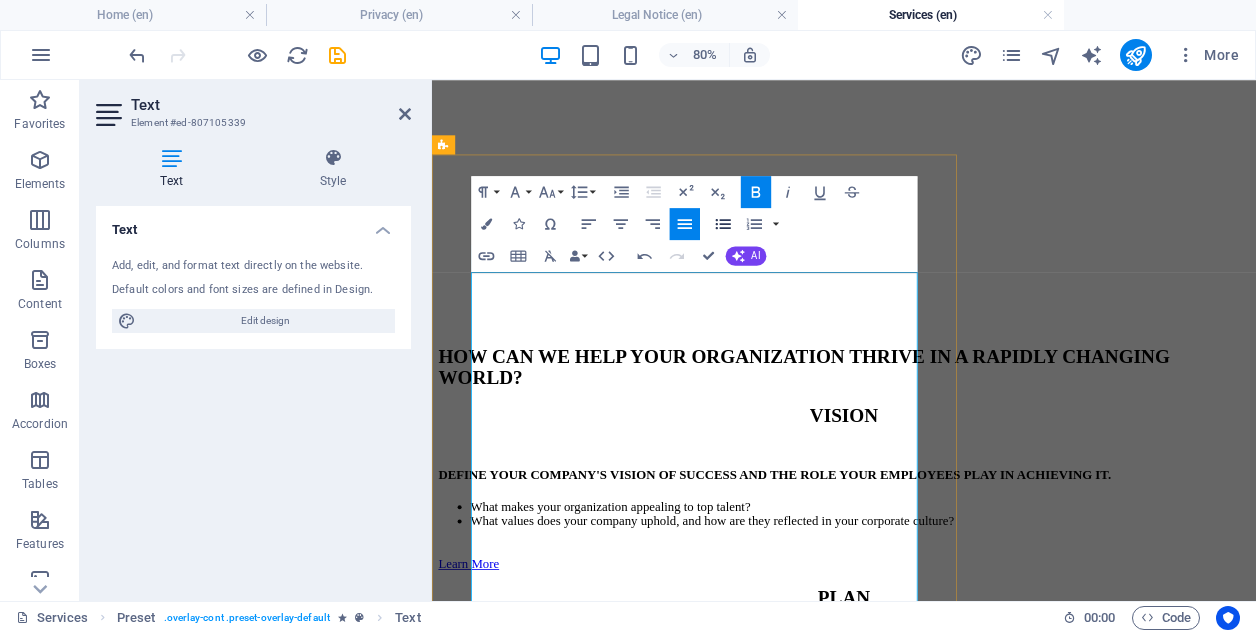 click 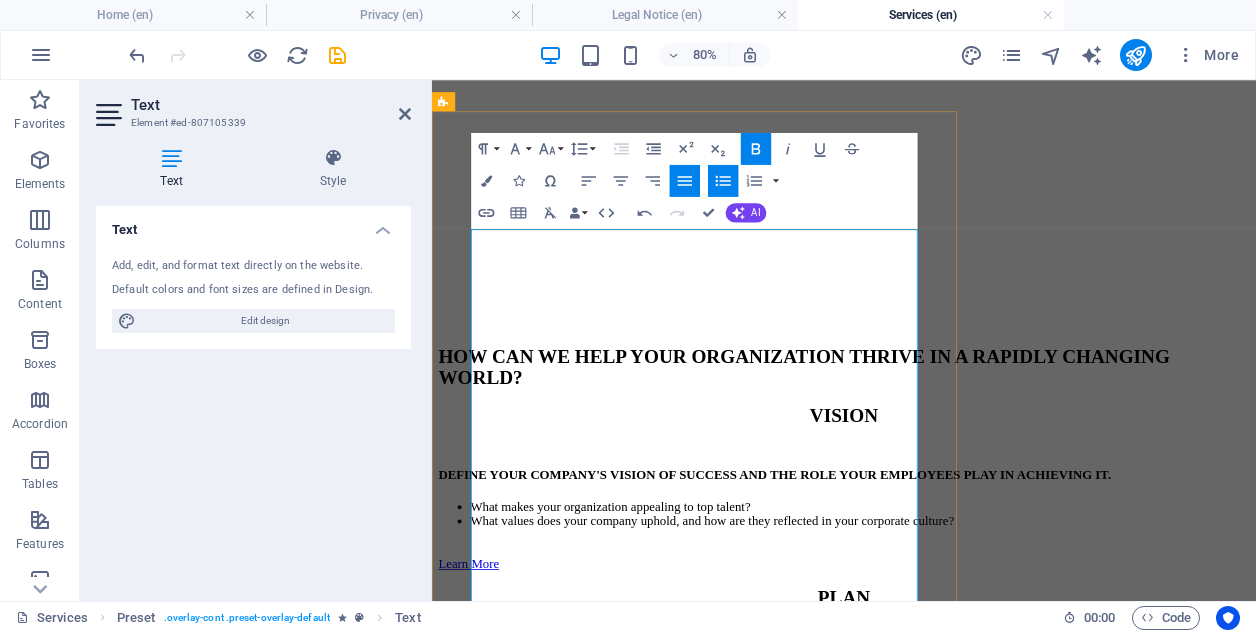 scroll, scrollTop: 2628, scrollLeft: 0, axis: vertical 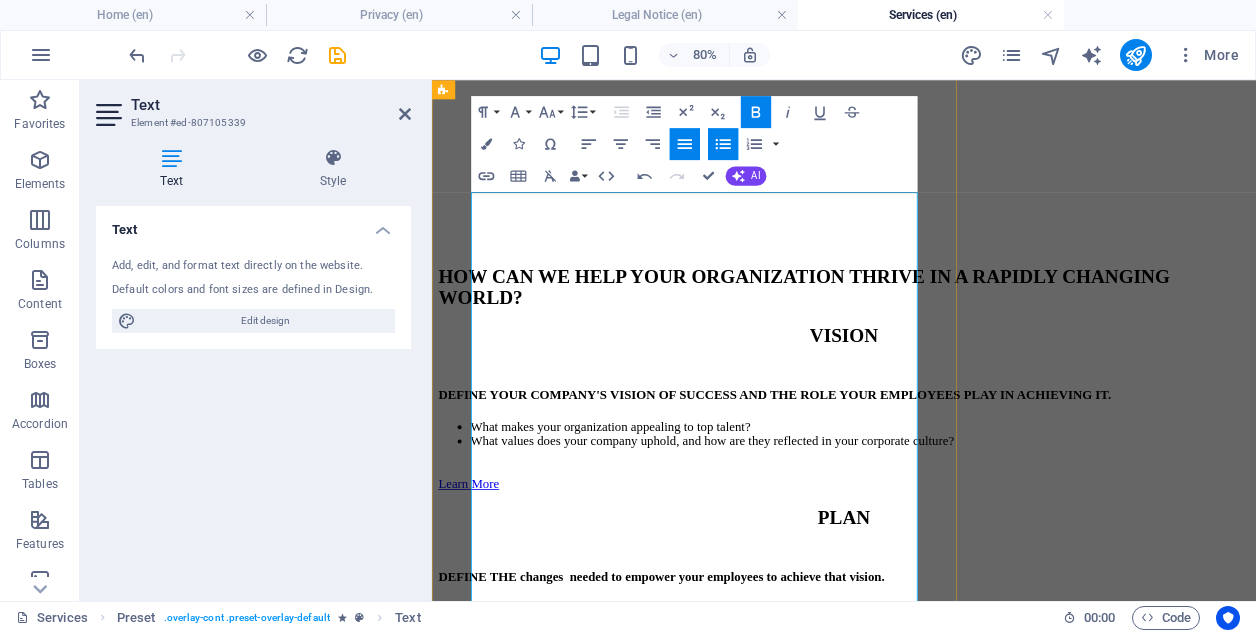 click on "Are there clear pathways for personal and professional growth across all levels?" at bounding box center (947, 2131) 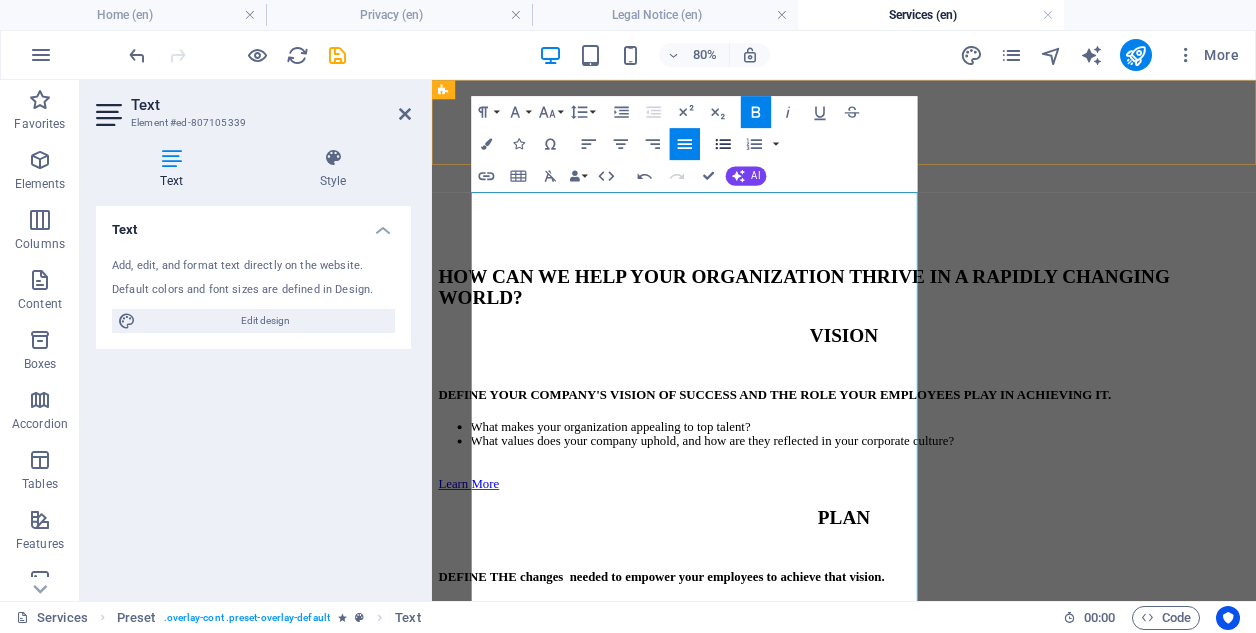 click 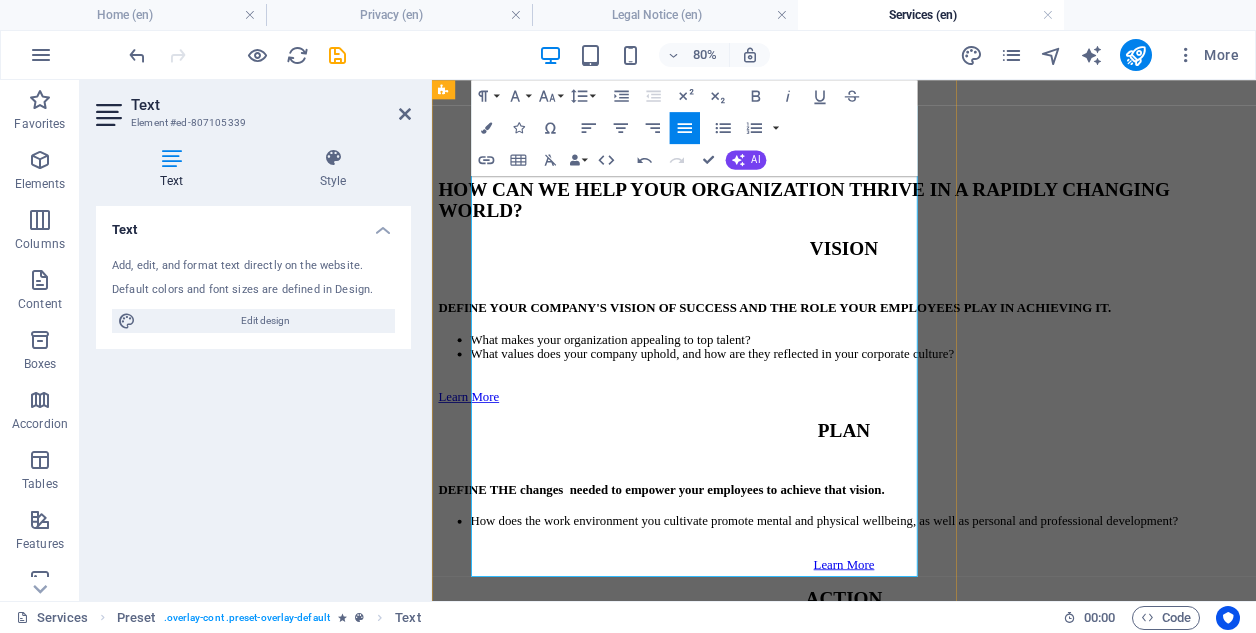 scroll, scrollTop: 2740, scrollLeft: 0, axis: vertical 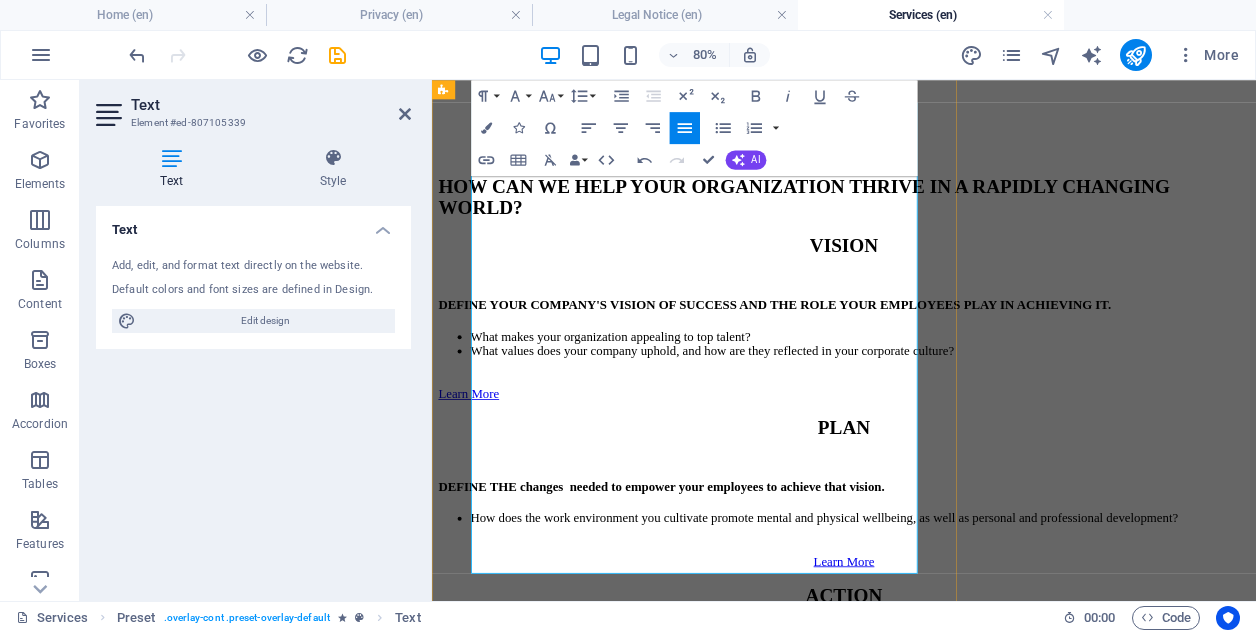 click on "Together, we evaluate your existing culture, policies, leadership behaviors, and work practices. Then, we define the key shifts—whether structural, cultural, or relational—needed to create a high-trust, high-performance environment." at bounding box center (947, 2080) 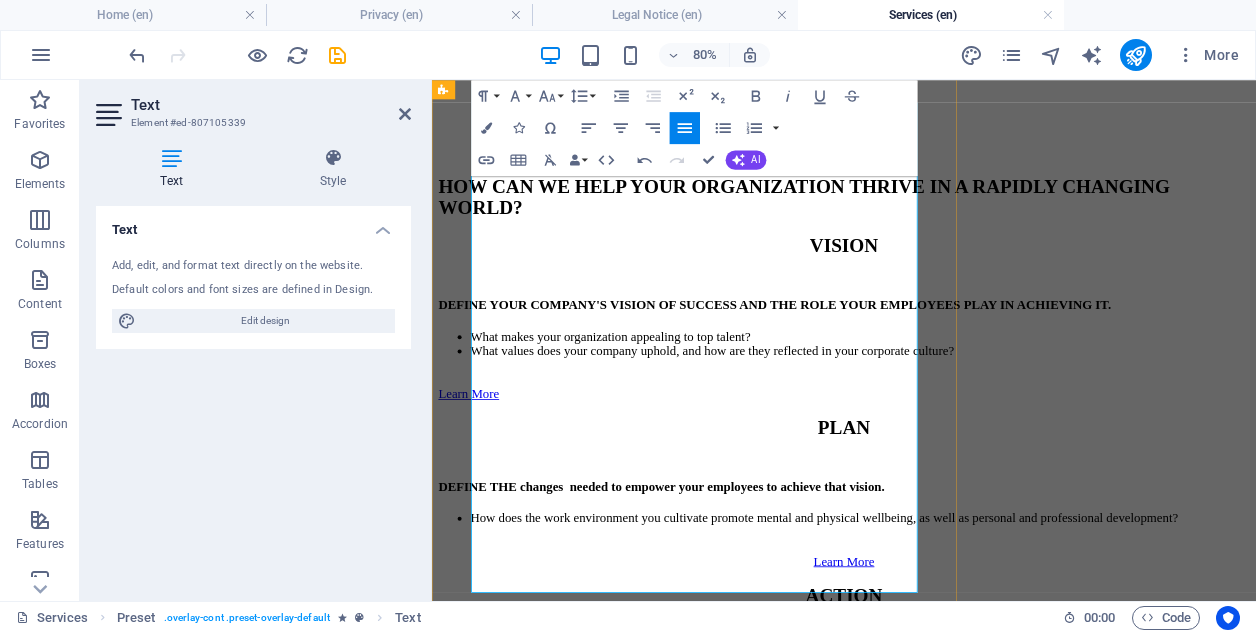 click on "From flexible work frameworks to leadership capability, from wellbeing programs to learning and development pathways, this phase delivers a   tailored implementation plan   that puts your people at the center of your strategy." at bounding box center [947, 2166] 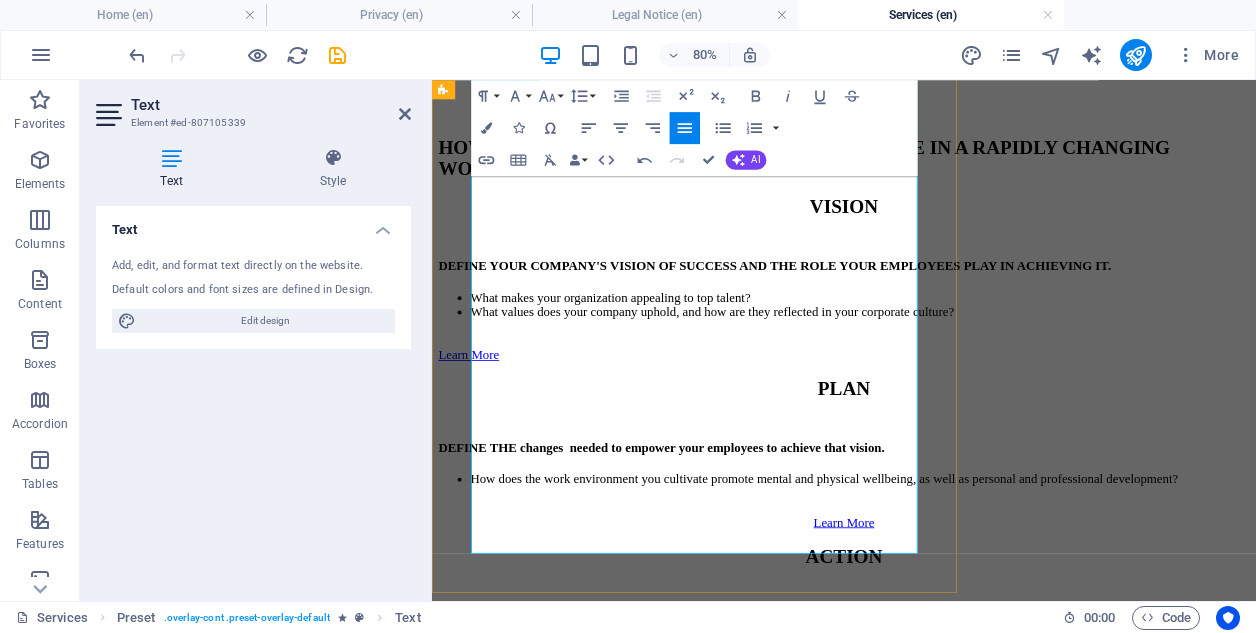 click on "From flexible work frameworks to leadership capability, from wellbeing programmes to learning and development pathways, this phase delivers a   tailored implementation plan   that puts your people at the center of your strategy." at bounding box center [947, 2117] 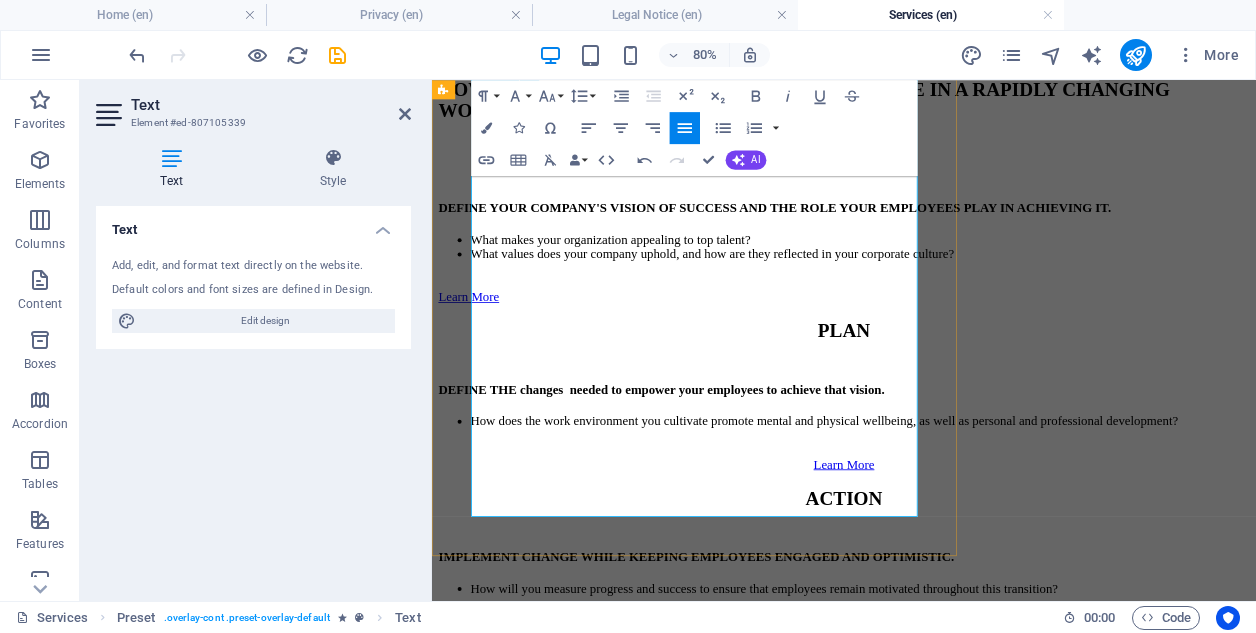 scroll, scrollTop: 2863, scrollLeft: 0, axis: vertical 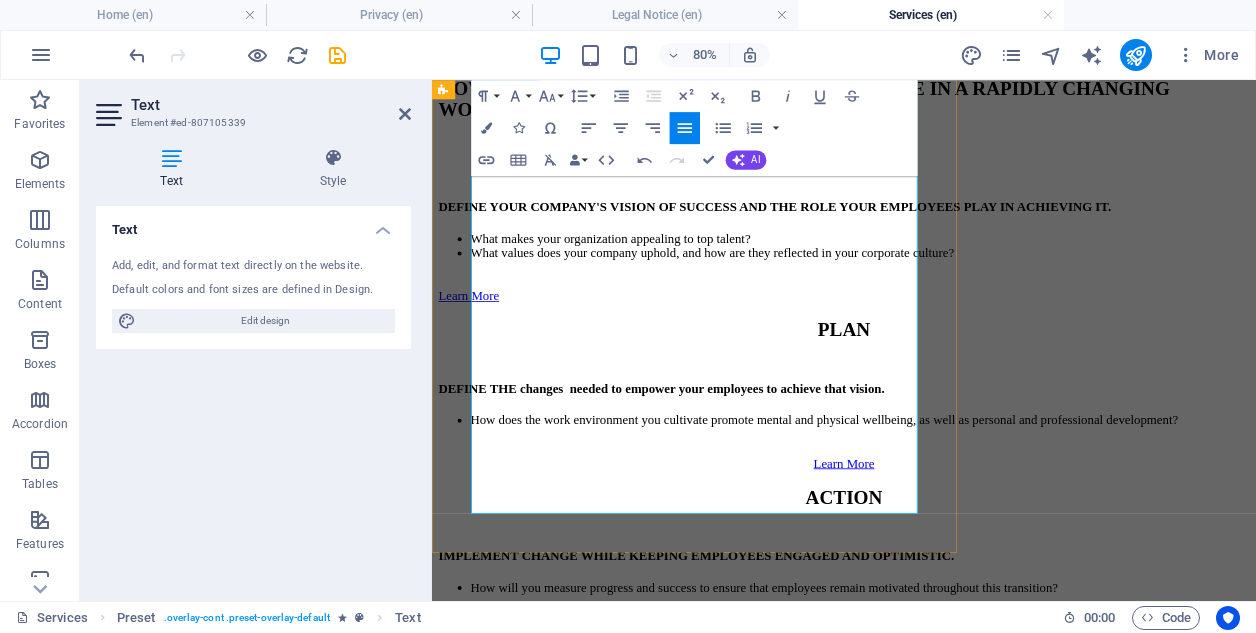 click on "The outcome? A well-defined, actionable blueprint that embeds wellbeing as a core business driver—enabling your employees not just to work, but to grow, contribute, and lead." at bounding box center (947, 2129) 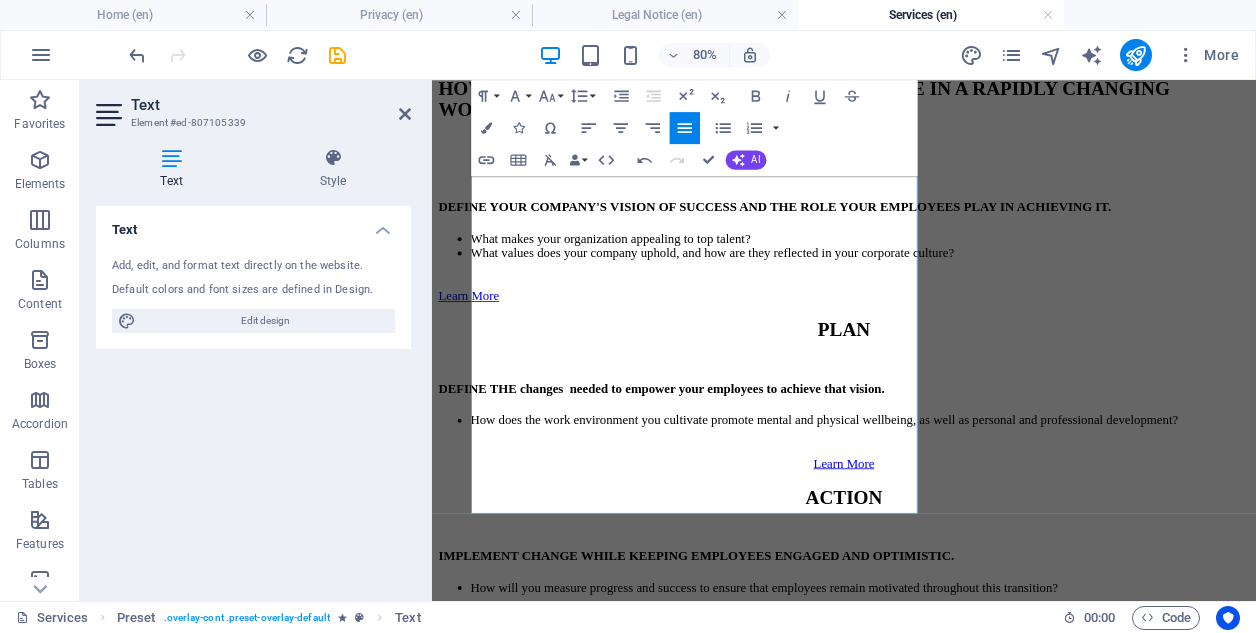 click on "Home About Services Contact OUR SERVICES In the past decades, and especially in the post-Covid work environment, we have observed a troubling trend: many individuals feel disconnected and uninspired in their roles, struggling to understand their impact on their organizations and the world at large. This disconnection often results in poor work-life balance and mental health challenges, making it difficult for them to meet the demands of modern living. According to a 2024 industry report by WorldMetrics, employee turnover costs companies globally around $600 billion annually. In the UAE, where approximately 3.11 million expatriates work in the private sector, government data indicates an overall turnover rate of around 21%. This translates to approximately $2.7 billion per year in business losses due to attrition, primarily stemming from decreased productivity and the erosion of institutional knowledge. Ways in which we can support you include: Assessing your current working culture and employee wellbeing;" at bounding box center (947, 704) 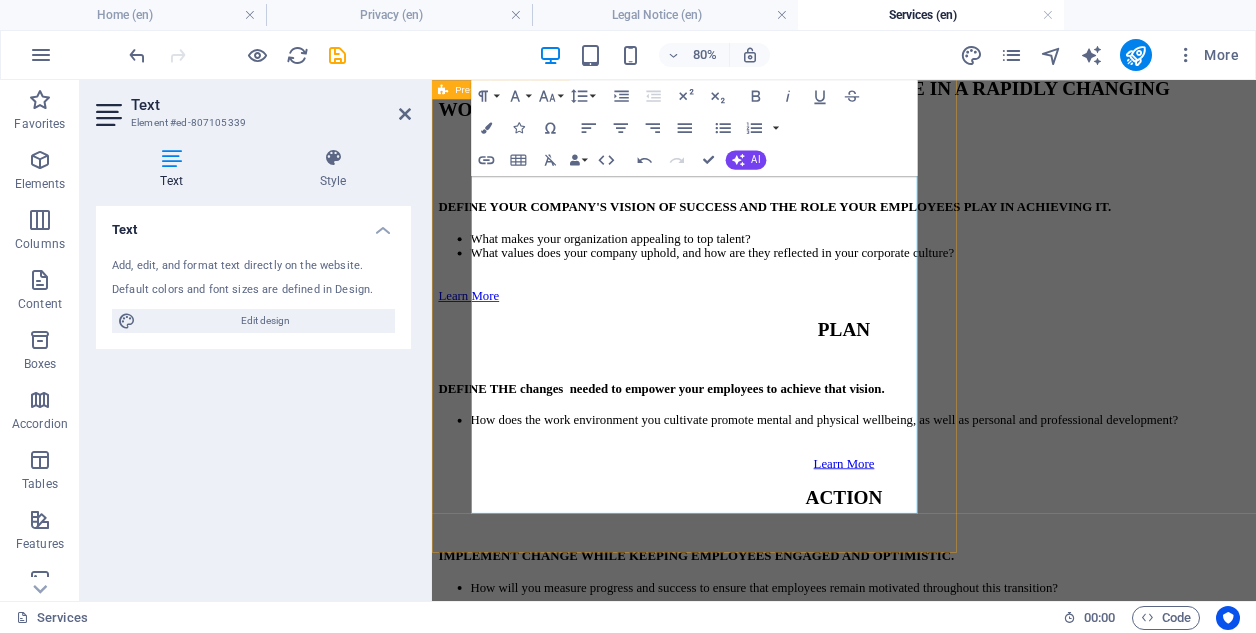 click on "DESIGN A COMPREHENSIVE PLAN TO REALIZE YOUR VISION WITHOUT ANY DISRUPTIONS. Define ​ & Design – Building the Path to Empowerment ​ In the ​ Define ​ & Design ​ phase, we translate your vision into a practical, strategic roadmap — focused on identifying the ​ changes needed to empower your employees ​ to deliver on that vision. This phase is about moving from intention to implementation: assessing current gaps, aligning culture and systems, and co-designing wellbeing solutions that enable your people to thrive. We help you explore critical questions like: How does your current work environment support (or hinder) mental and physical wellbeing? Are there clear pathways for personal and professional growth across all levels? Together, we evaluate your existing culture, policies, leadership behaviours, and work practices. Then, we define the key shifts — whether structural, cultural, or relational — needed to create a high-trust, high-performance environment. ​ tailored implementation plan ​ —" at bounding box center [947, 1808] 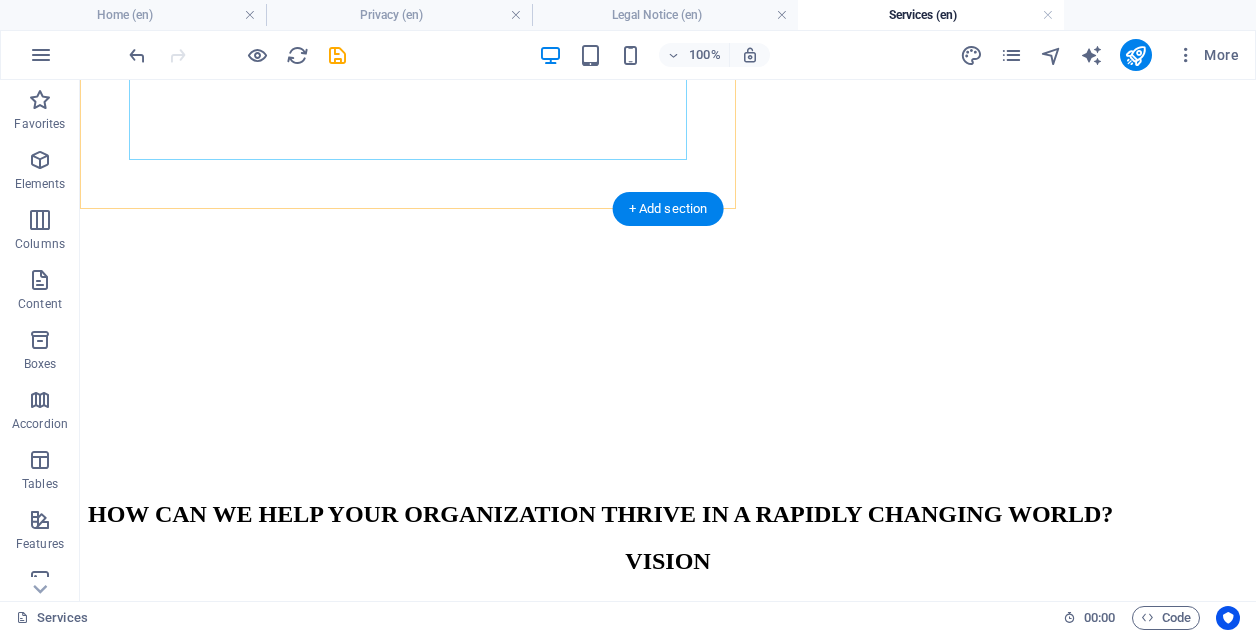 scroll, scrollTop: 2456, scrollLeft: 0, axis: vertical 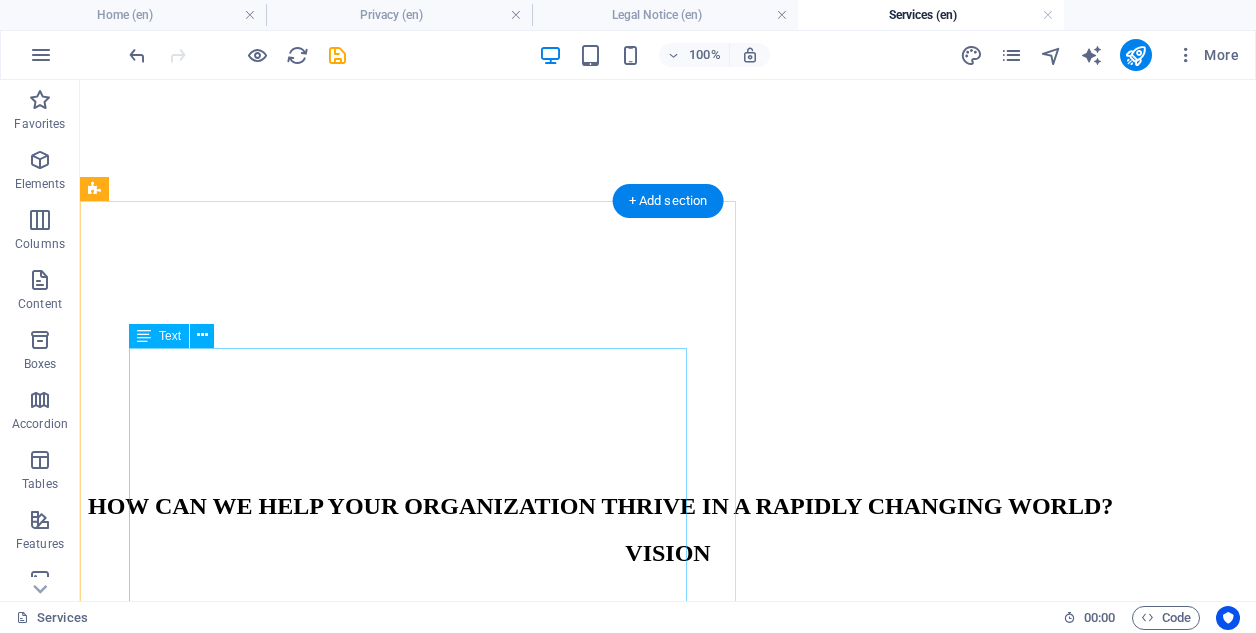 click on "Define & Design – Building the Path to Empowerment In the   Define & Design   phase, we translate your vision into a practical, strategic roadmap — focused on identifying the   changes needed to empower your employees   to deliver on that vision. This phase is about moving from intention to implementation: assessing current gaps, aligning culture and systems, and co-designing wellbeing solutions that enable your people to thrive. We help you explore critical questions like: How does your current work environment support (or hinder) mental and physical wellbeing? Are there clear pathways for personal and professional growth across all levels? Together, we evaluate your existing culture, policies, leadership behaviours, and work practices. Then, we define the key shifts — whether structural, cultural, or relational — needed to create a high-trust, high-performance environment.   tailored implementation plan   that puts your people at the center of your strategy." at bounding box center [668, 2176] 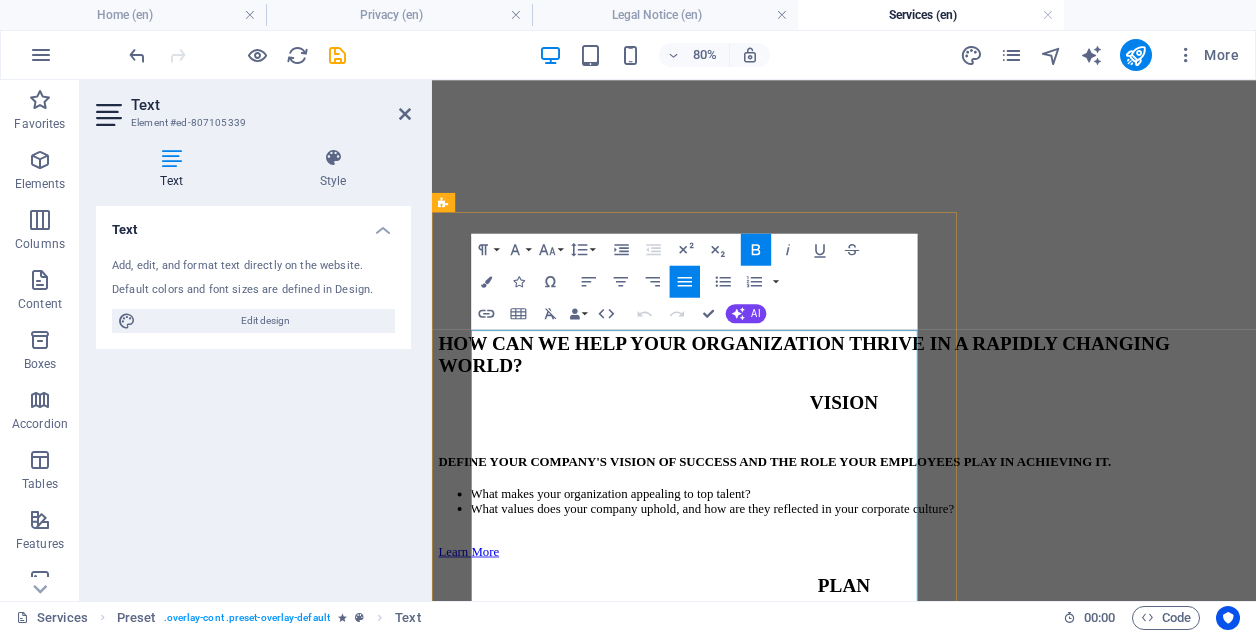 click on "Define & Design – Building the Path to Empowerment" at bounding box center [656, 1902] 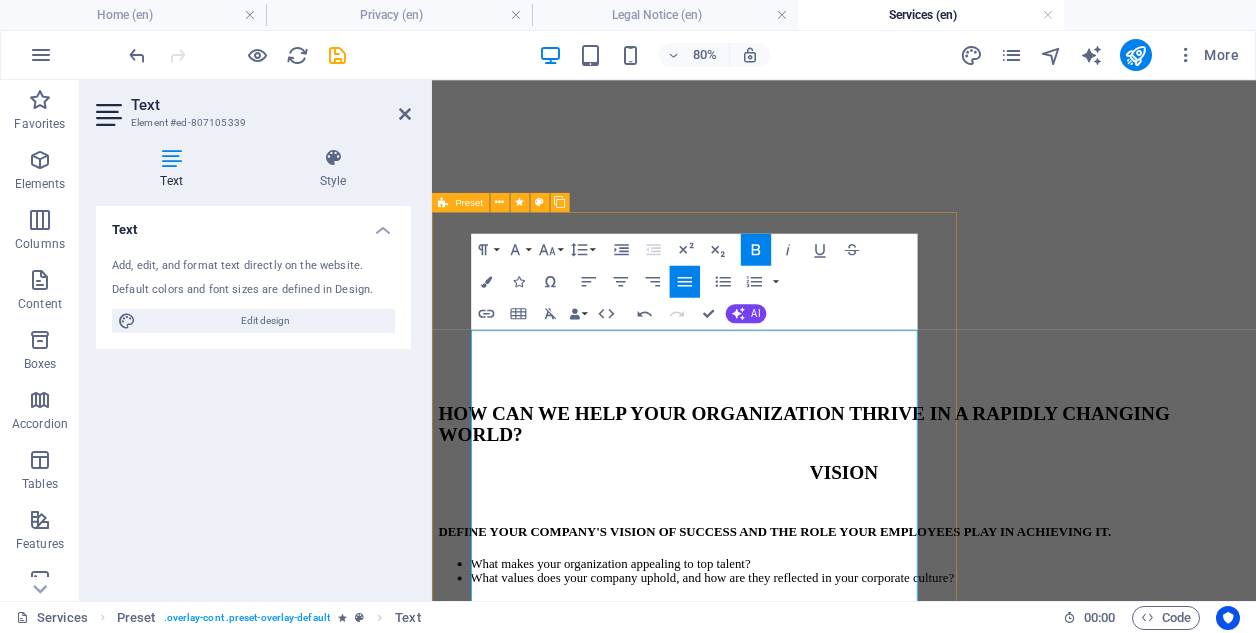 click on "DESIGN A COMPREHENSIVE PLAN TO REALIZE YOUR VISION WITHOUT ANY DISRUPTIONS. Building the Path to Empowerment In the   Define & Design   phase, we translate your vision into a practical, strategic roadmap — focused on identifying the   changes needed to empower your employees   to deliver on that vision. This phase is about moving from intention to implementation: assessing current gaps, aligning culture and systems, and co-designing wellbeing solutions that enable your people to thrive. We help you explore critical questions like: How does your current work environment support (or hinder) mental and physical wellbeing? Are there clear pathways for personal and professional growth across all levels? Together, we evaluate your existing culture, policies, leadership behaviours, and work practices. Then, we define the key shifts — whether structural, cultural, or relational — needed to create a high-trust, high-performance environment.   tailored implementation plan" at bounding box center (947, 2215) 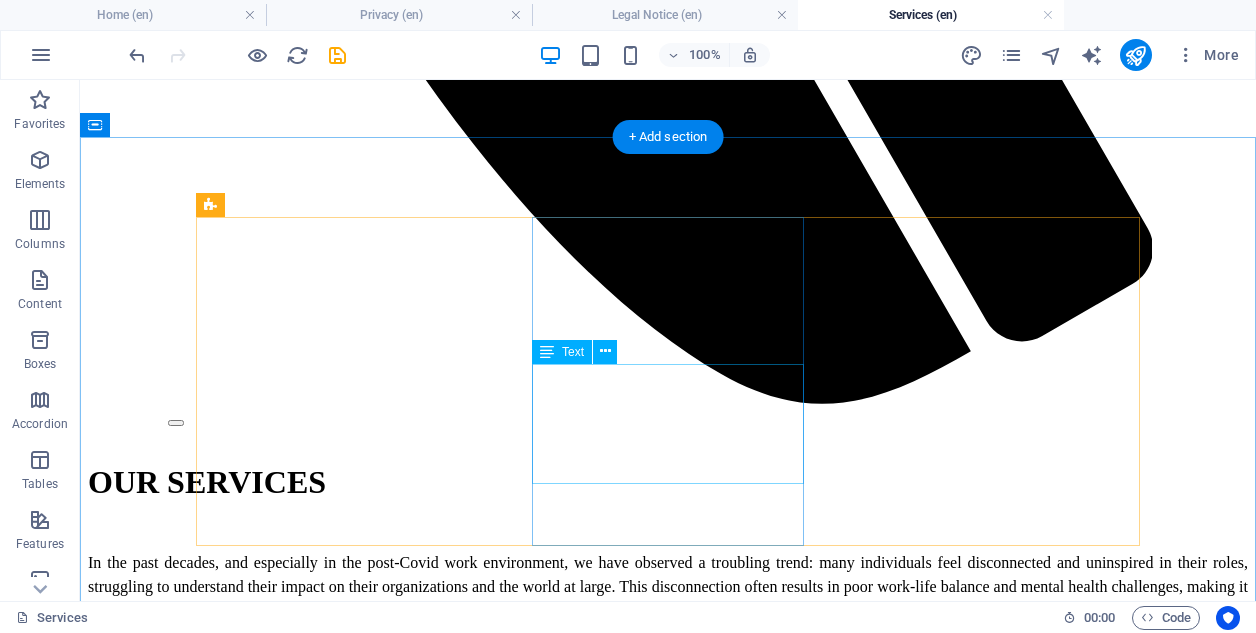scroll, scrollTop: 1198, scrollLeft: 0, axis: vertical 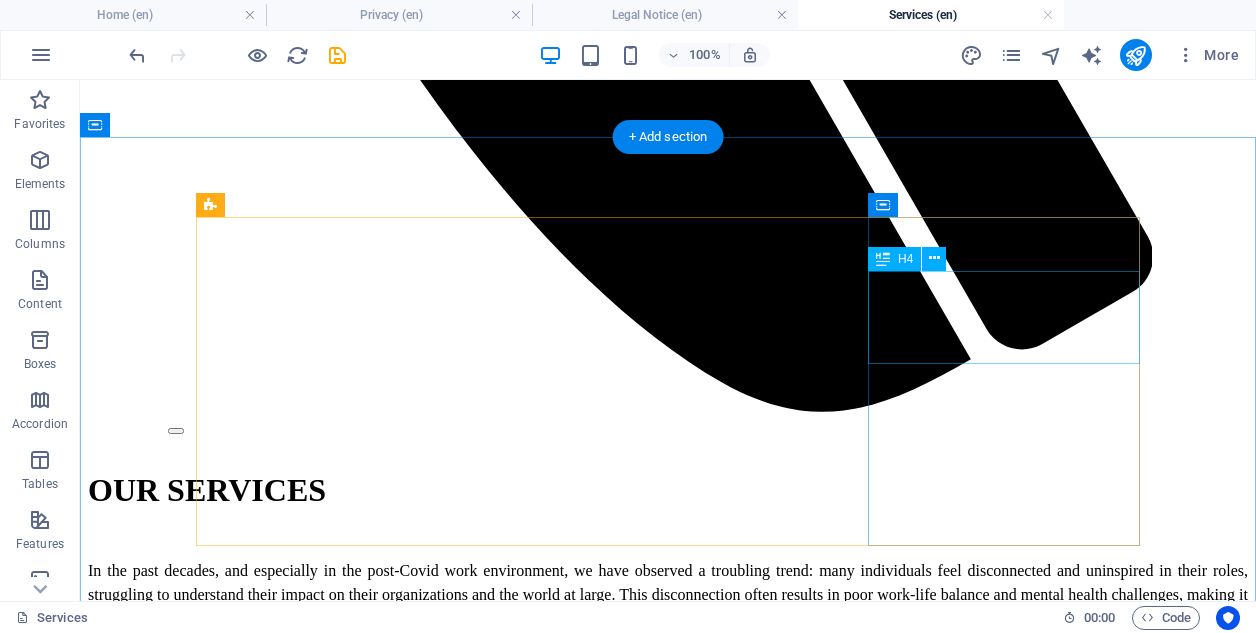 click on "IMPLEMENT CHANGE WHILE KEEPING EMPLOYEES ENGAGED AND OPTIMISTIC." at bounding box center [668, 2322] 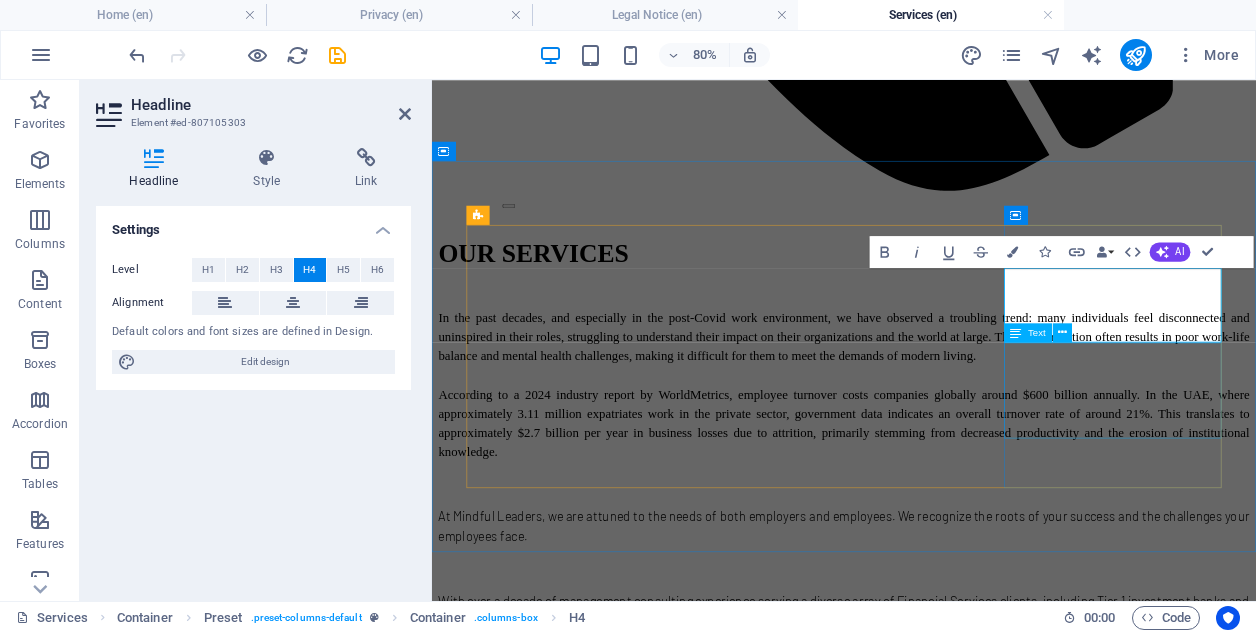 click on "How will you measure progress and success to ensure that employees remain motivated throughout this transition?" at bounding box center (947, 2396) 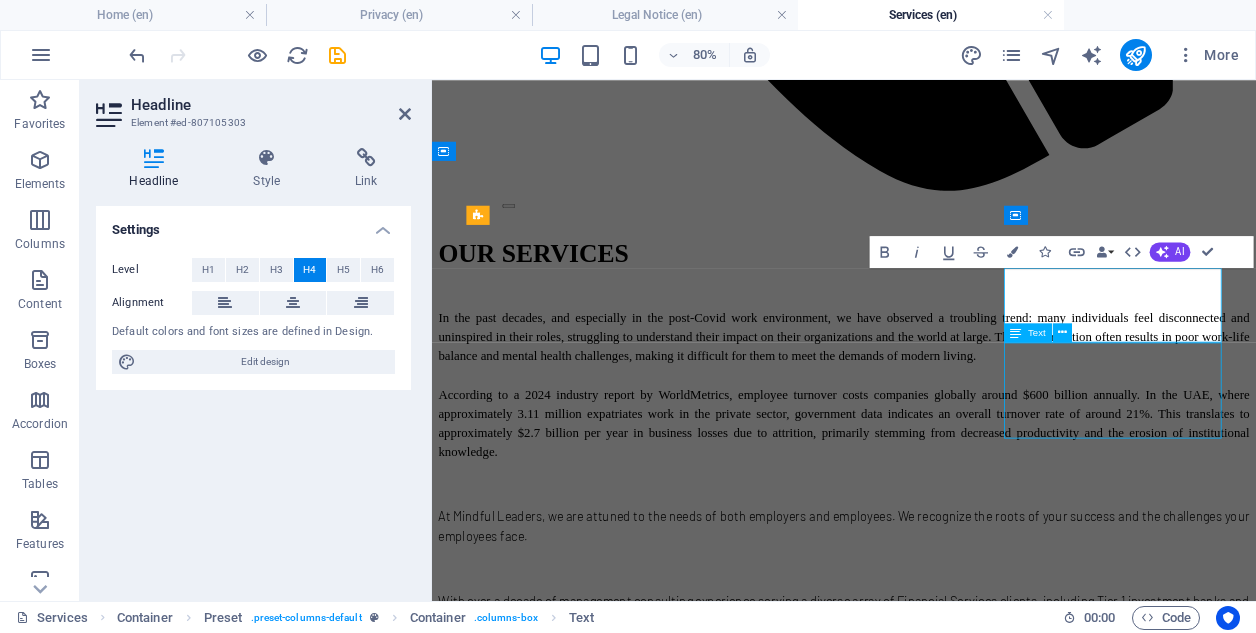 click on "How will you measure progress and success to ensure that employees remain motivated throughout this transition?" at bounding box center [947, 2396] 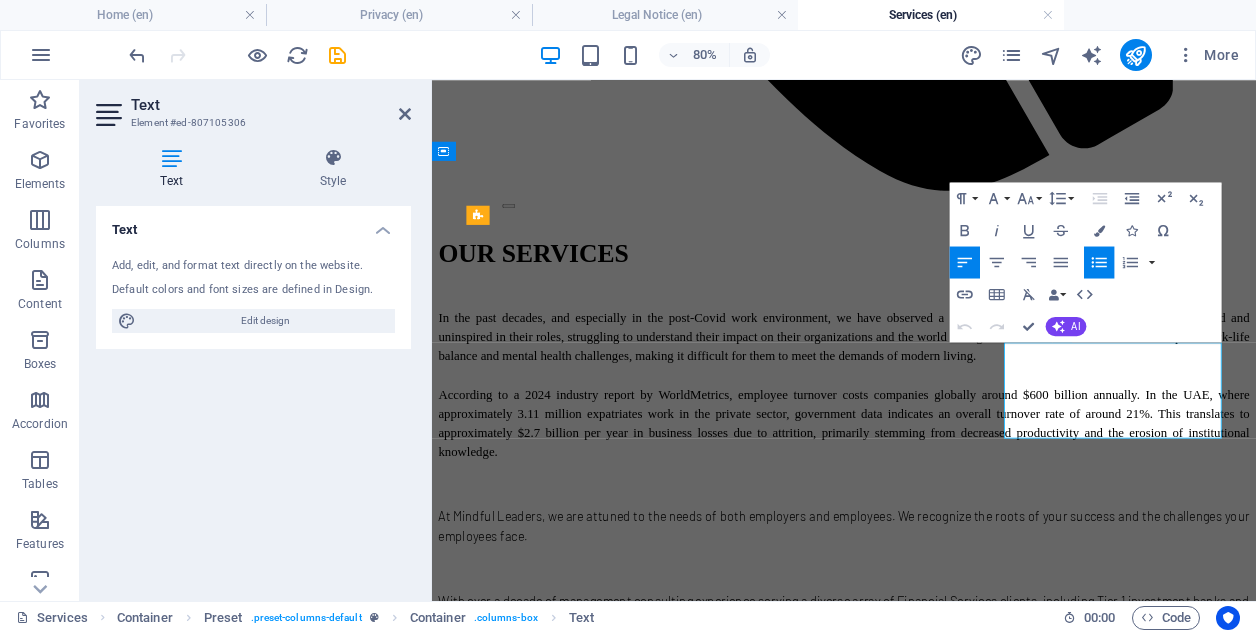 copy on "How will you measure progress and success to ensure that employees remain motivated throughout this transition?" 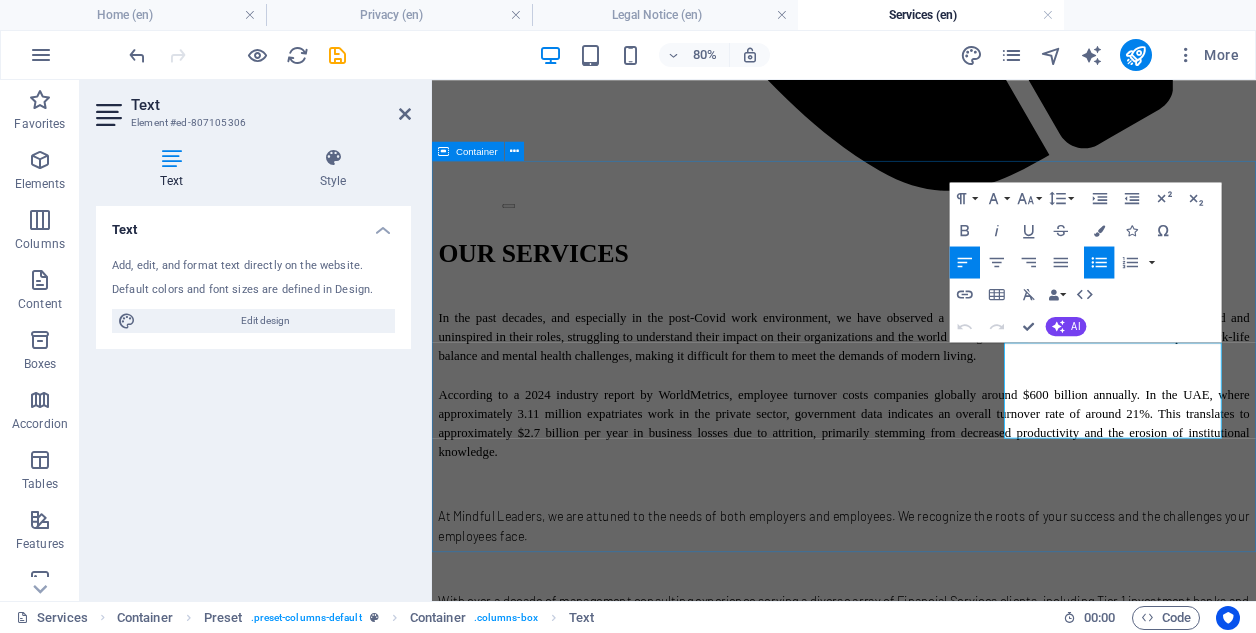 click on "VISION DEFINE YOUR COMPANY'S VISION OF SUCCESS AND THE ROLE YOUR EMPLOYEES PLAY IN ACHIEVING IT. What makes your organization appealing to top talent? ​ What values does your company uphold, and how are they reflected in your corporate culture? Learn More PLAN DEFINE THE changes ​ needed to empower your employees to achieve that vision. How does the work environment you cultivate promote mental and physical wellbeing, as well as personal and professional development? ​ Learn More ACTION IMPLEMENT CHANGE WHILE KEEPING EMPLOYEES ENGAGED AND OPTIMISTIC. How will you measure progress and success to ensure that employees remain motivated throughout this transition? Learn More" at bounding box center [947, 2146] 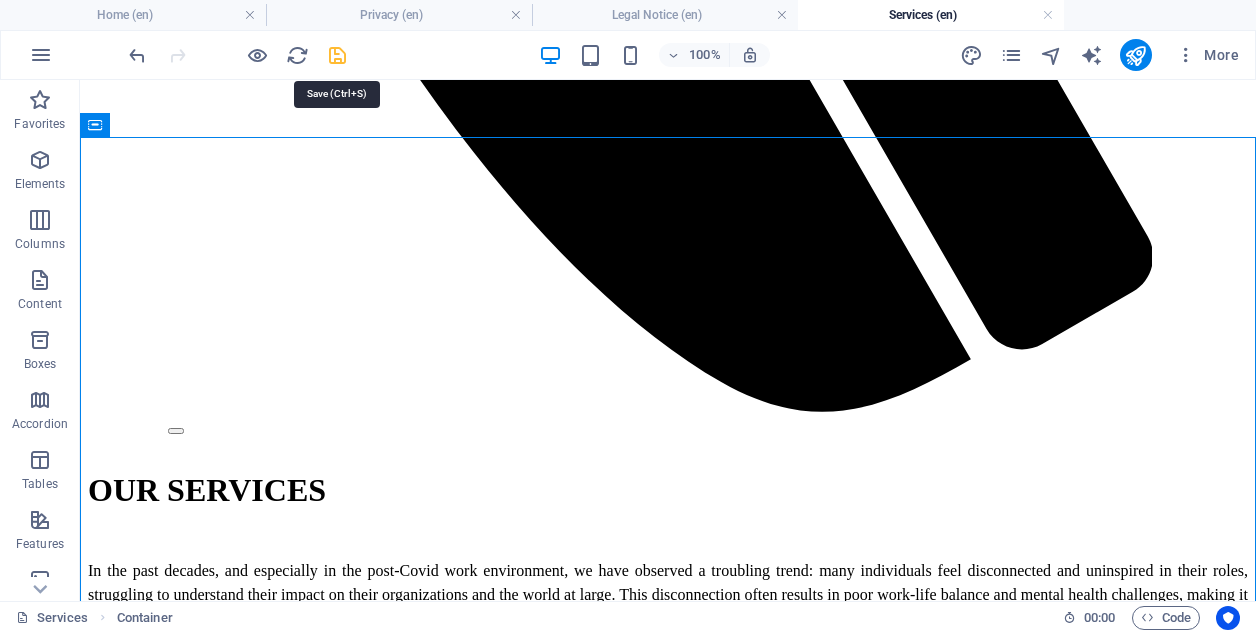 click at bounding box center [337, 55] 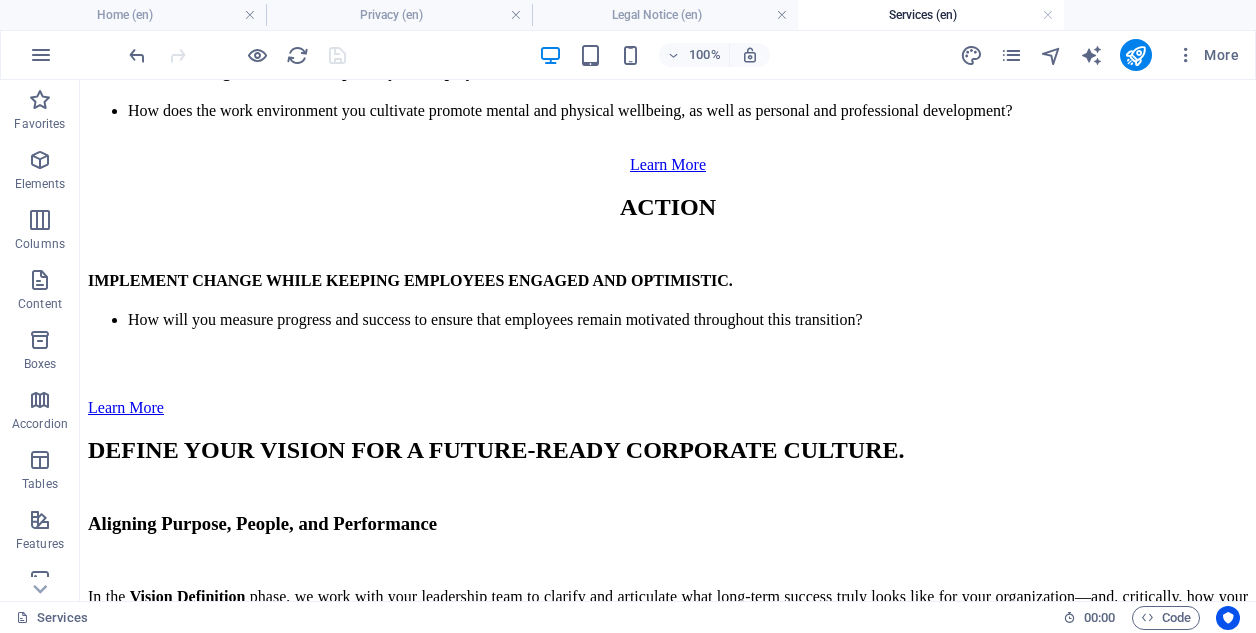 scroll, scrollTop: 3300, scrollLeft: 0, axis: vertical 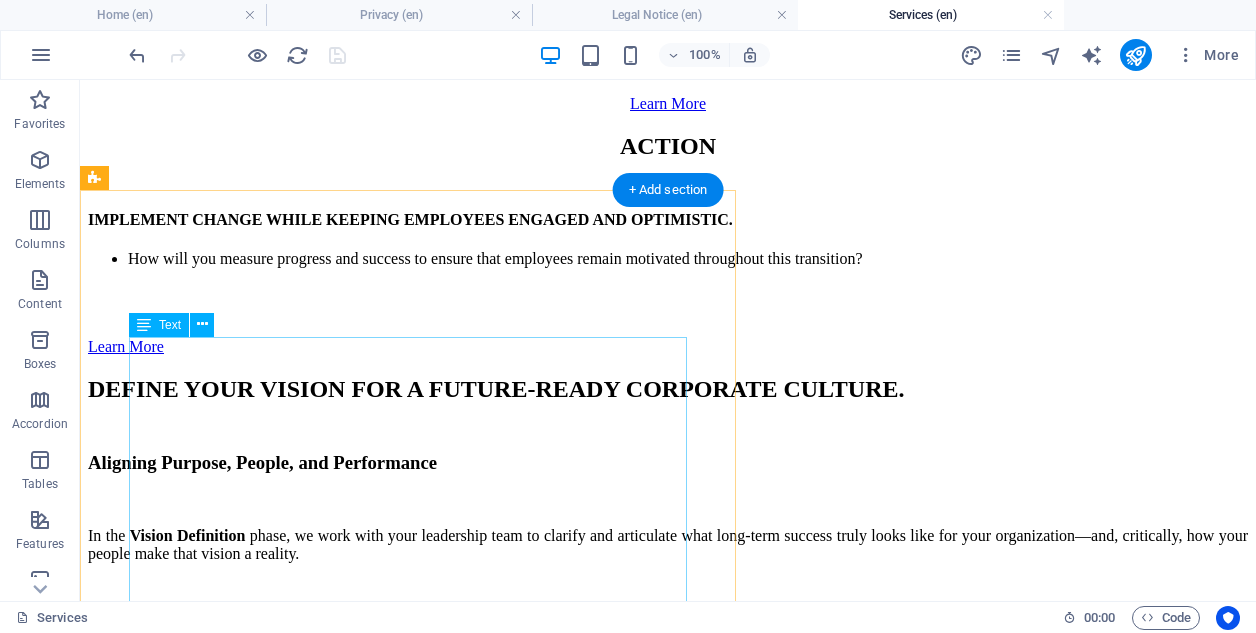 click on "We will connect effective methods to create your personal program.  Lorem ipsum dolor sit amet, consetetur sadipscing elitr, sed diam nonumy eirmod tempor invidunt ut labore et dolore magna aliquyam erat, sed diam voluptua. Duis autem vel eum iriure dolor in hendrerit in vulputate velit esse molestie consequat, vel illum dolore eu feugiat nulla facilisis at vero eros et accumsan et iusto odio dignissim qui blandit praesent luptatum zzril delenit augue duis dolore te feugait nulla facilisi.  Lorem ipsum dolor sit amet, consectetuer adipiscing elit, sed diam nonummy nibh euismod tincidunt ut laoreet dolore magna aliquam erat volutpat. Ut wisi enim ad minim veniam, quis nostrud exerci tation ullamcorper suscipit lobortis nisl ut aliquip ex ea commodo consequat." at bounding box center [668, 1851] 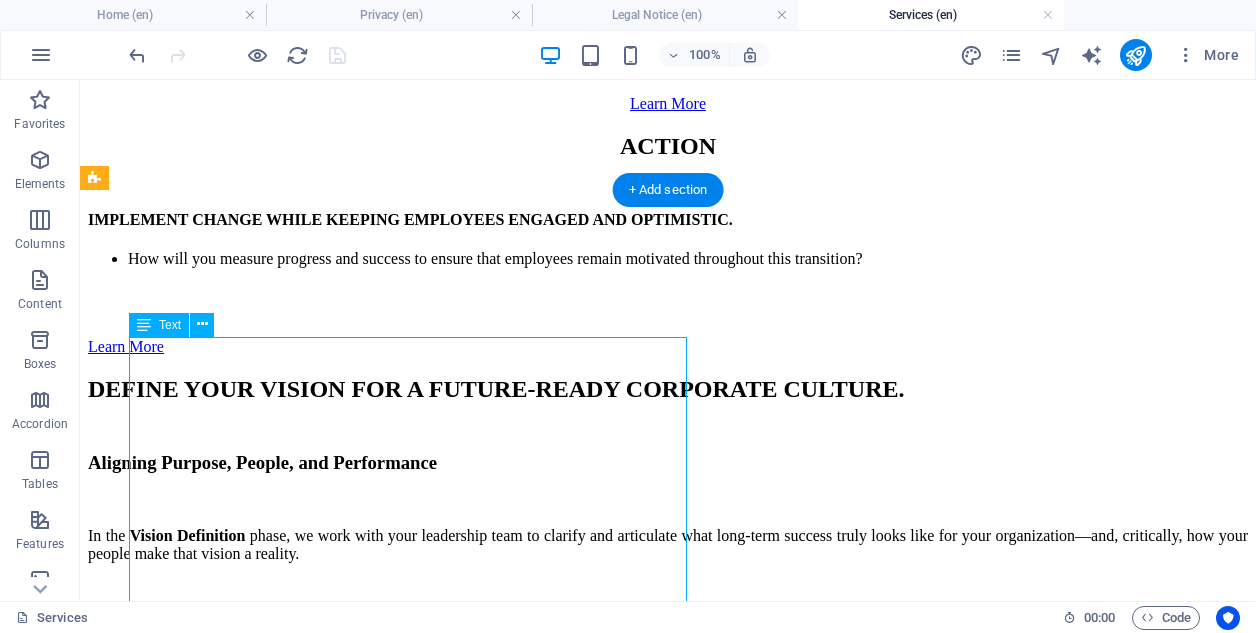 click on "We will connect effective methods to create your personal program.  Lorem ipsum dolor sit amet, consetetur sadipscing elitr, sed diam nonumy eirmod tempor invidunt ut labore et dolore magna aliquyam erat, sed diam voluptua. Duis autem vel eum iriure dolor in hendrerit in vulputate velit esse molestie consequat, vel illum dolore eu feugiat nulla facilisis at vero eros et accumsan et iusto odio dignissim qui blandit praesent luptatum zzril delenit augue duis dolore te feugait nulla facilisi.  Lorem ipsum dolor sit amet, consectetuer adipiscing elit, sed diam nonummy nibh euismod tincidunt ut laoreet dolore magna aliquam erat volutpat. Ut wisi enim ad minim veniam, quis nostrud exerci tation ullamcorper suscipit lobortis nisl ut aliquip ex ea commodo consequat." at bounding box center (668, 1851) 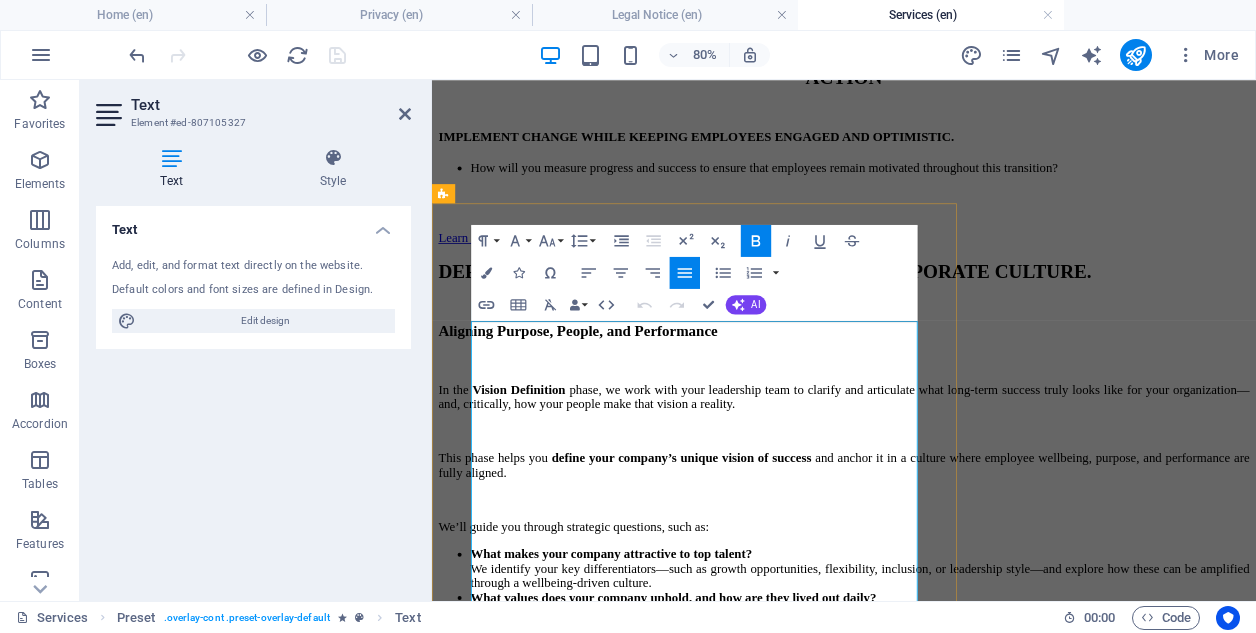 click on "Lorem ipsum dolor sit amet, consetetur sadipscing elitr, sed diam nonumy eirmod tempor invidunt ut labore et dolore magna aliquyam erat, sed diam voluptua. Duis autem vel eum iriure dolor in hendrerit in vulputate velit esse molestie consequat, vel illum dolore eu feugiat nulla facilisis at vero eros et accumsan et iusto odio dignissim qui blandit praesent luptatum zzril delenit augue duis dolore te feugait nulla facilisi." at bounding box center (947, 1838) 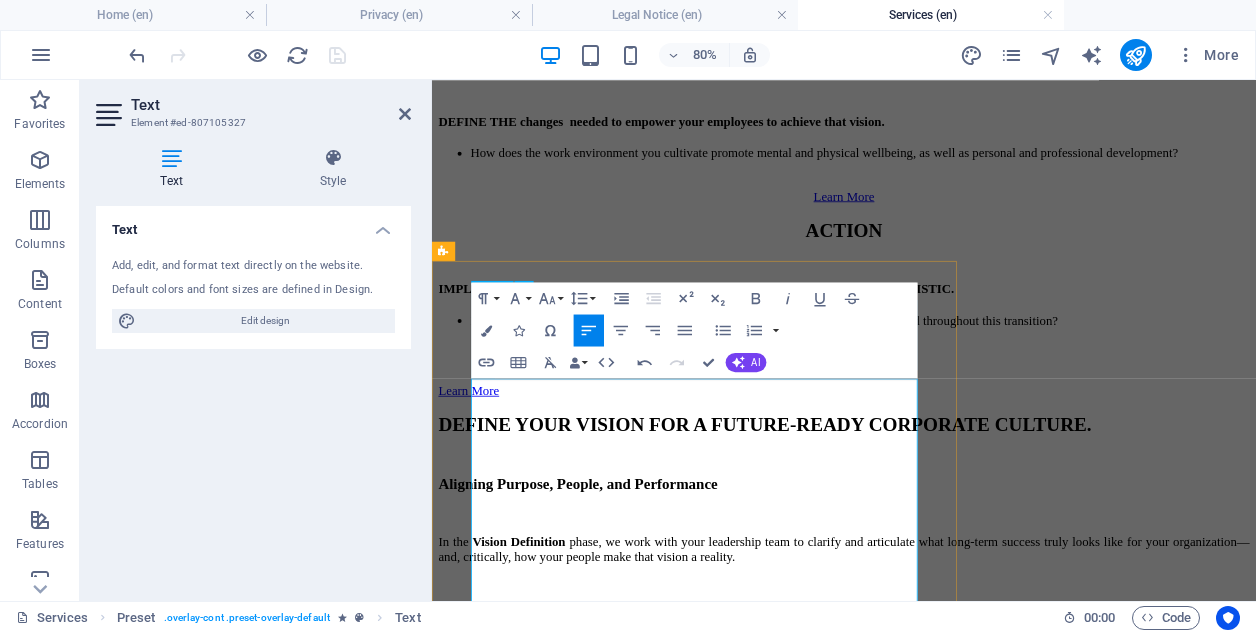 scroll, scrollTop: 3228, scrollLeft: 0, axis: vertical 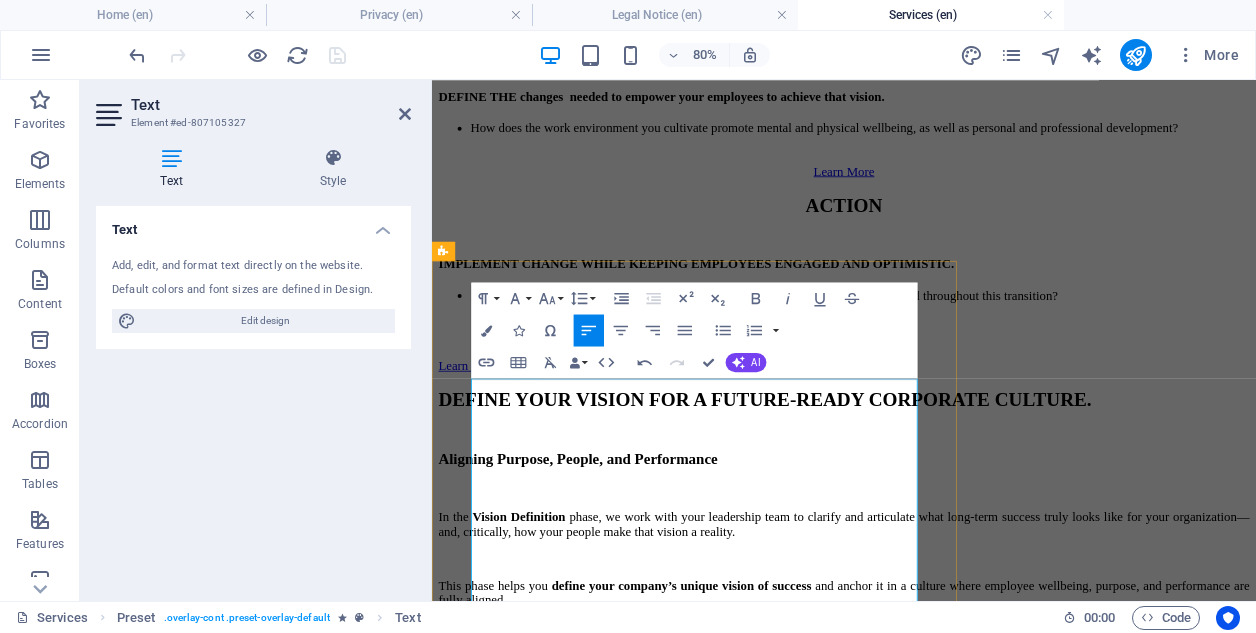 click on "The   Action   phase is where strategy becomes reality. With a clearly defined vision and a tailored plan in place, we now focus on   implementing change   in a way that   keeps employees engaged, optimistic, and empowered   throughout the journey." at bounding box center (947, 1920) 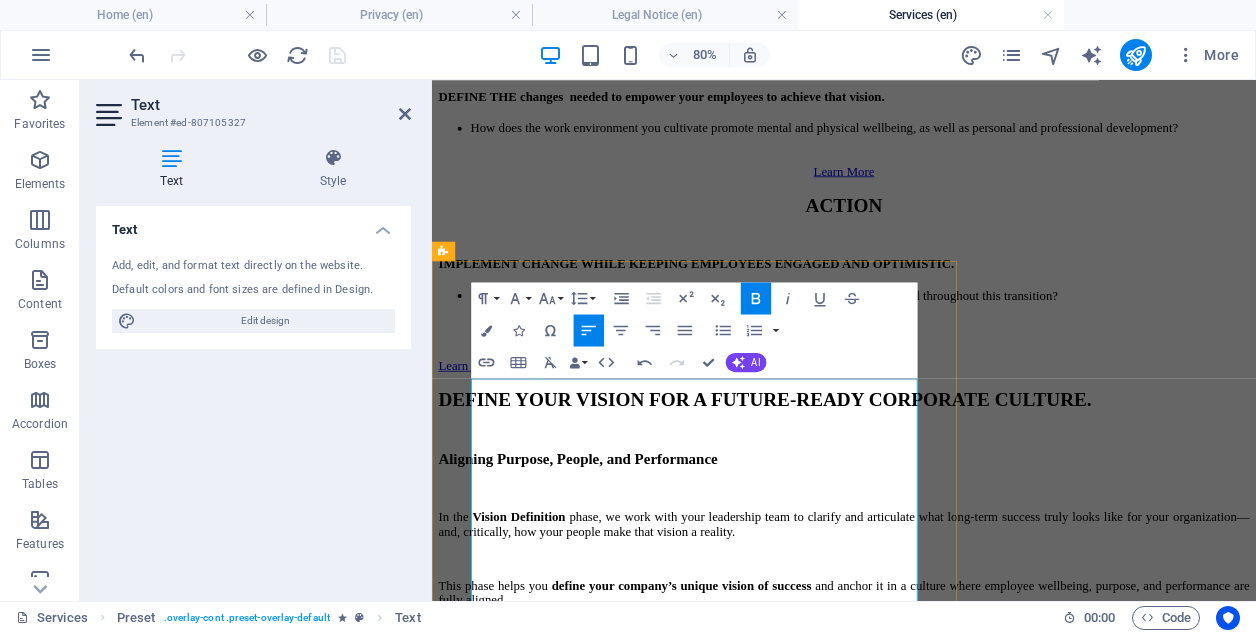 click on "The   Action   phase is where strategy becomes reality. With a clearly defined vision and a tailored plan in place, we now focus on   implementing change   in a way that   keeps employees engaged, optimistic, and empowered   throughout the journey." at bounding box center (947, 1997) 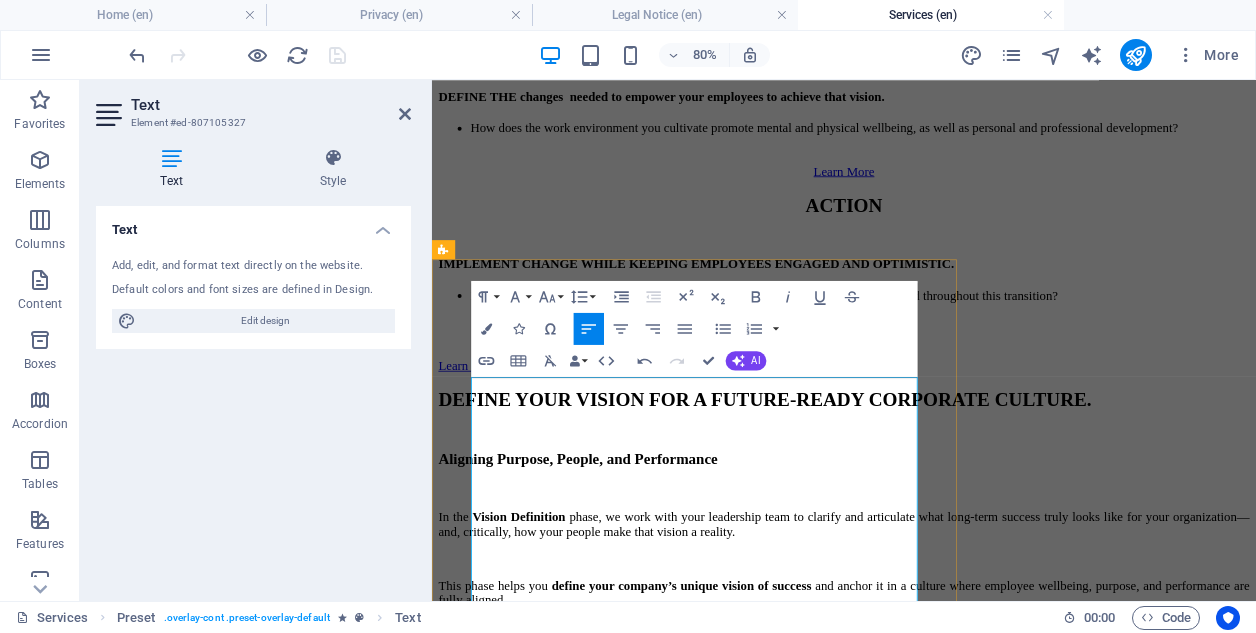 scroll, scrollTop: 3290, scrollLeft: 0, axis: vertical 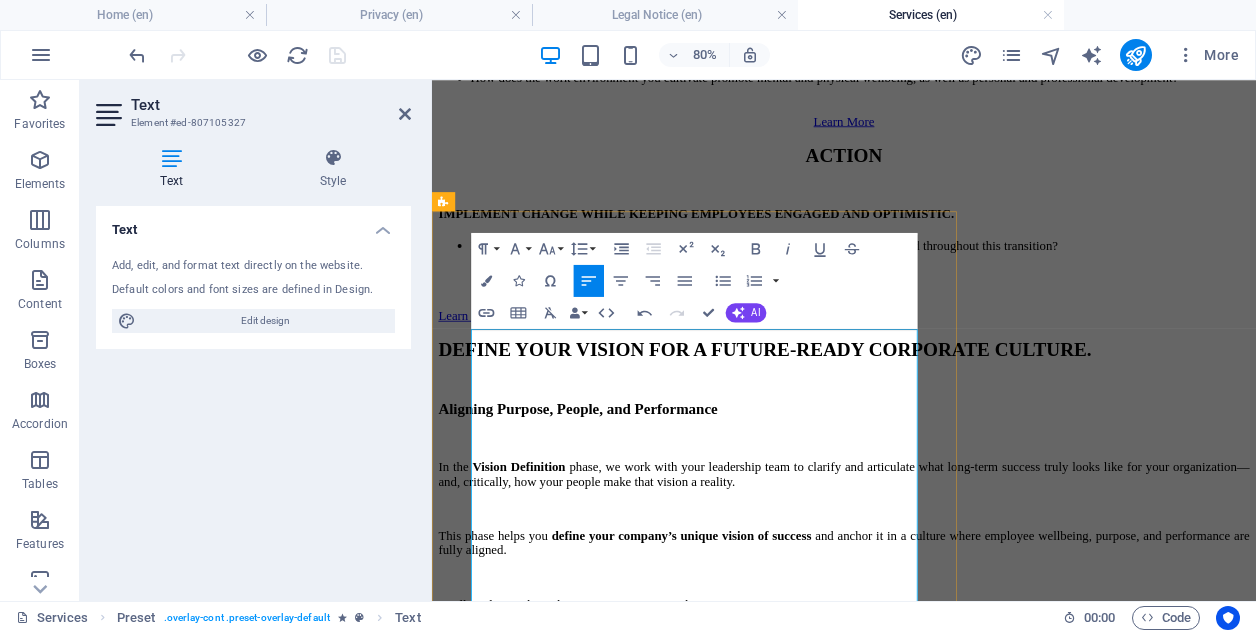 click on "This phase is all about   intentional, people-centered execution . We help you roll out initiatives—from leadership training and wellbeing programs to policy shifts and cultural rituals—with clarity, consistency, and genuine employee involvement." at bounding box center [947, 2021] 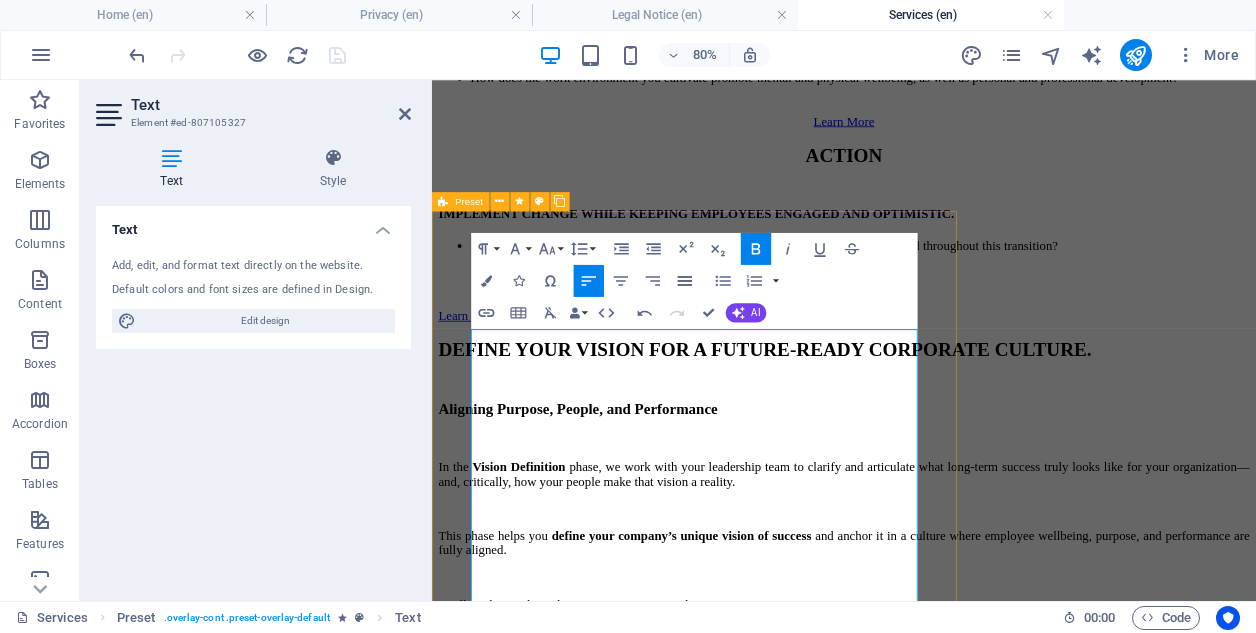 click 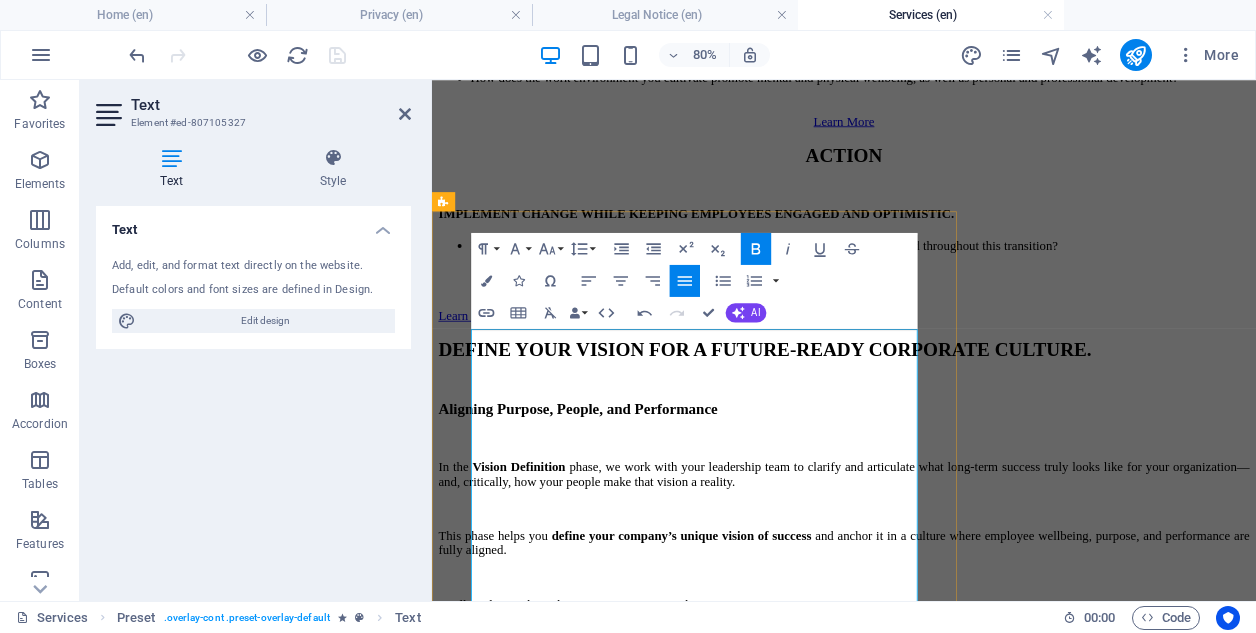 click on "How will you measure progress and success? Together, we establish practical KPIs, feedback loops, and employee sentiment measures to track momentum, surface challenges early, and celebrate wins along the way." at bounding box center (967, 2116) 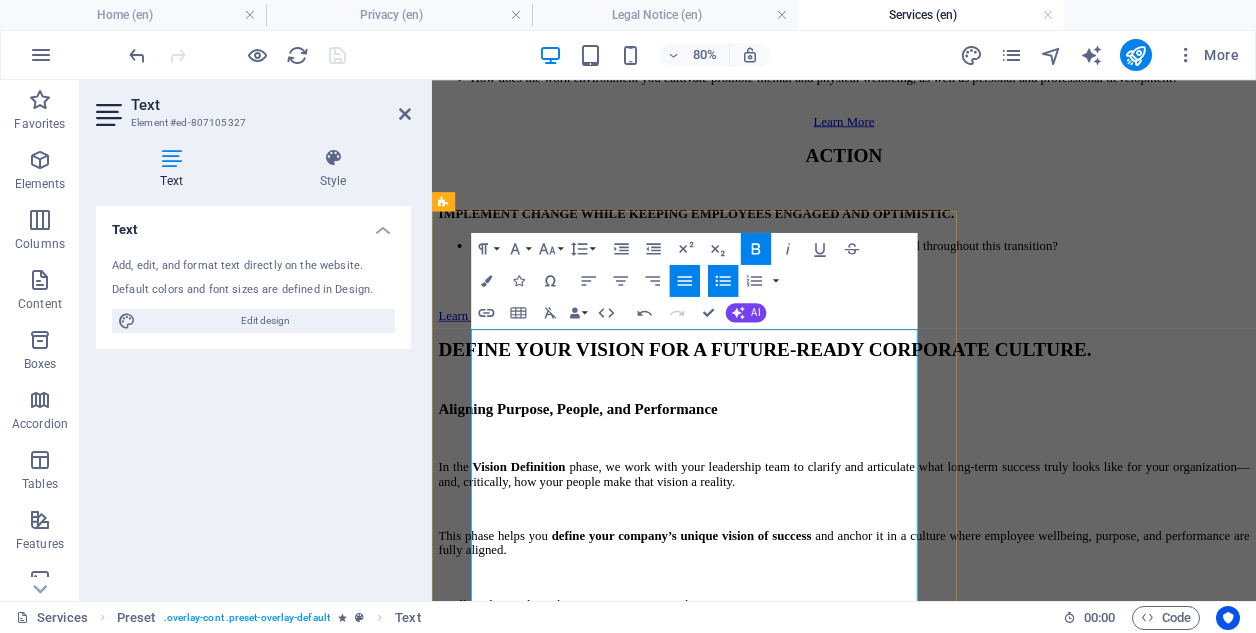 click on "This phase is all about   intentional, people-centered execution . We help you roll out initiatives — from leadership training and wellbeing programs to policy shifts and cultural rituals—with clarity, consistency, and genuine employee involvement." at bounding box center [947, 2021] 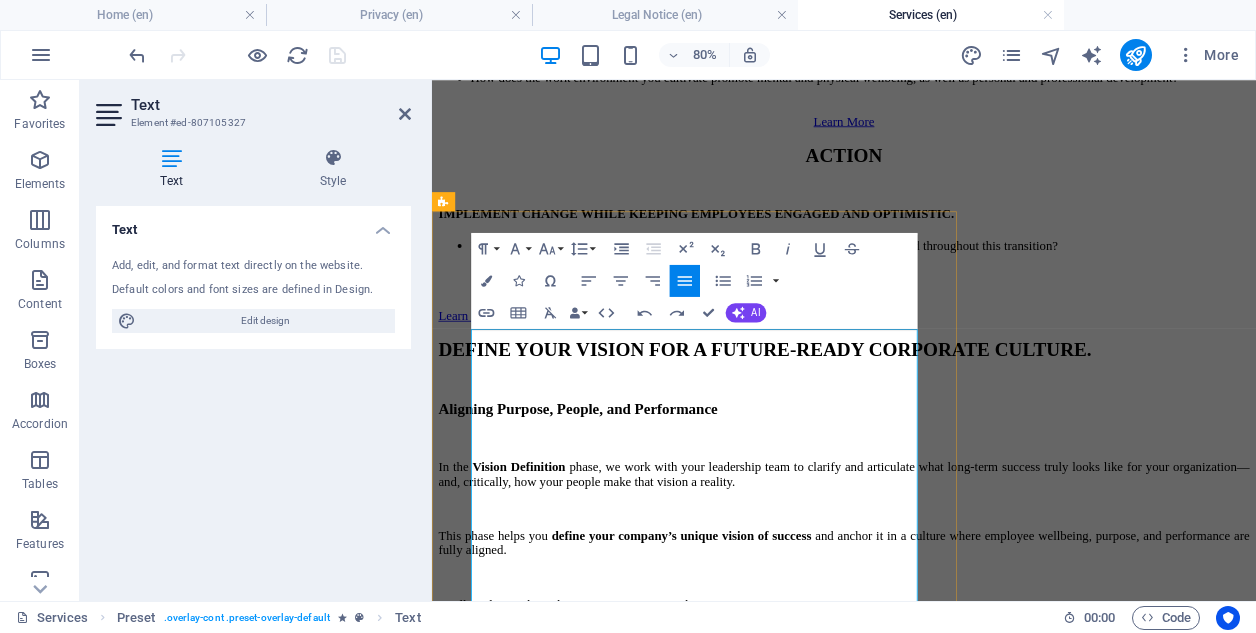 click on "How will you measure progress and success? Together, we establish practical KPIs, feedback loops, and employee sentiment measures to track momentum, surface challenges early, and celebrate wins along the way." at bounding box center [947, 2116] 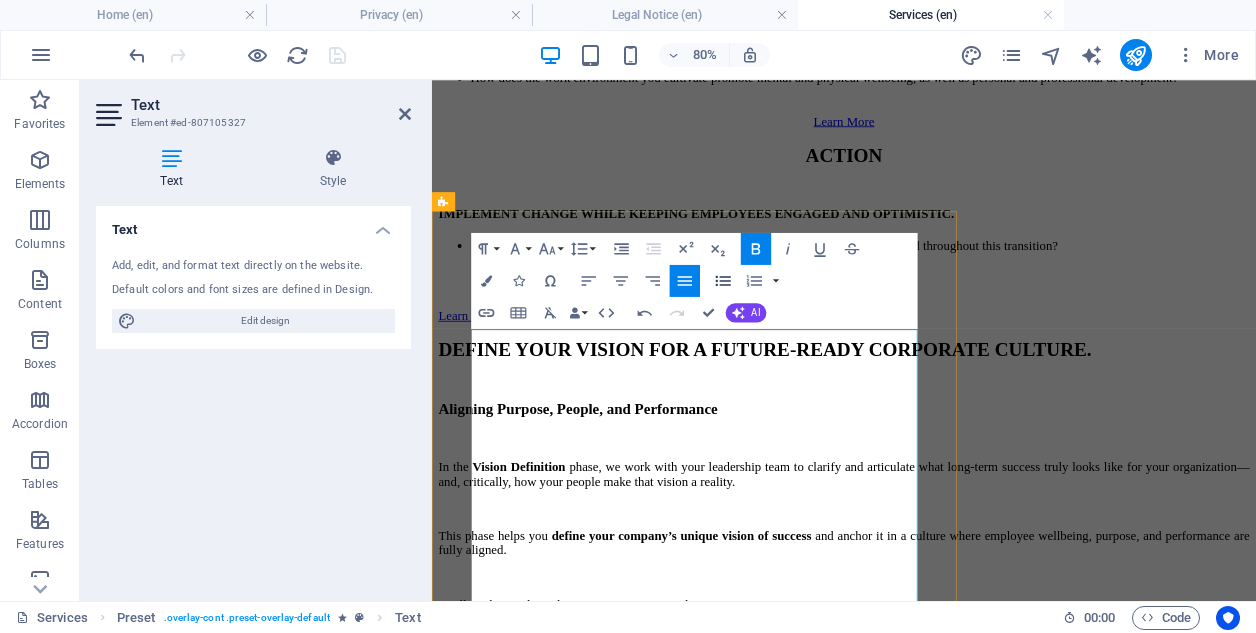 click 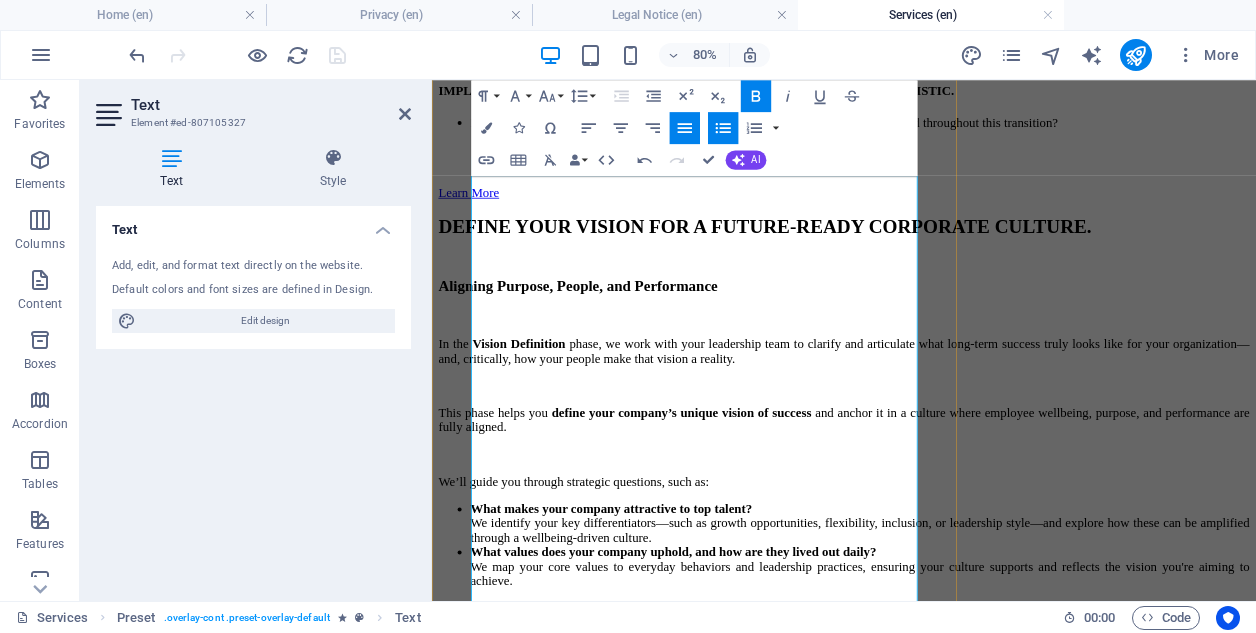 scroll, scrollTop: 3482, scrollLeft: 0, axis: vertical 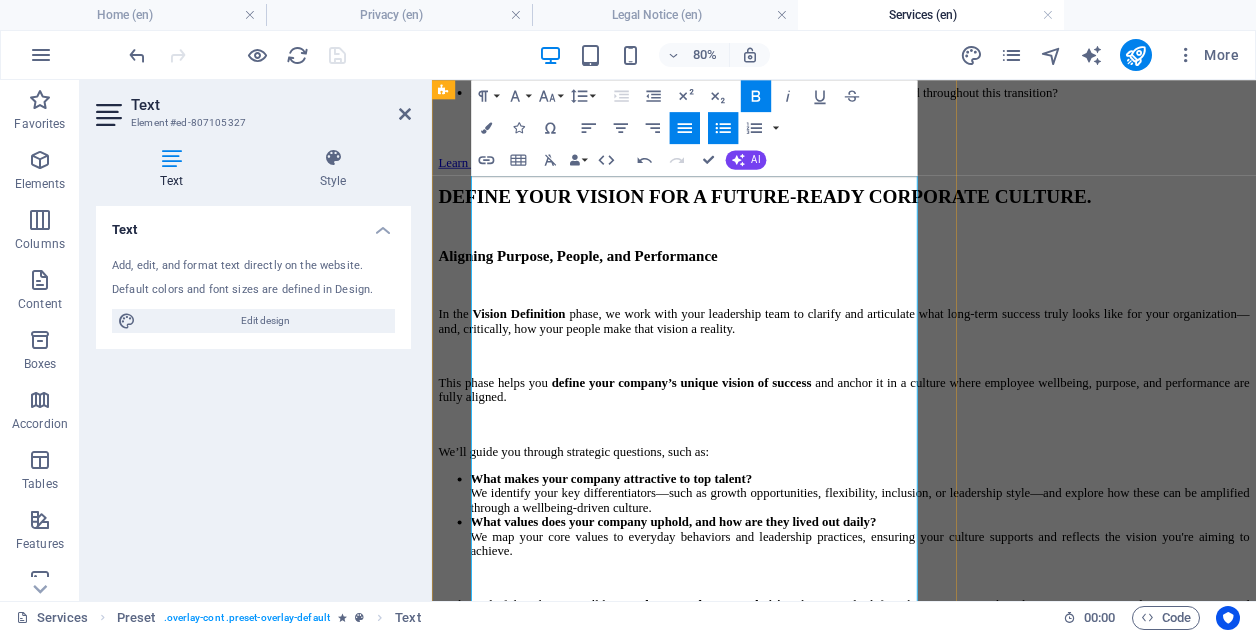 click on "We also equip your internal champions—leaders, managers, and influencers—with the tools and messaging they need to keep energy high and reinforce positive change." at bounding box center [947, 1985] 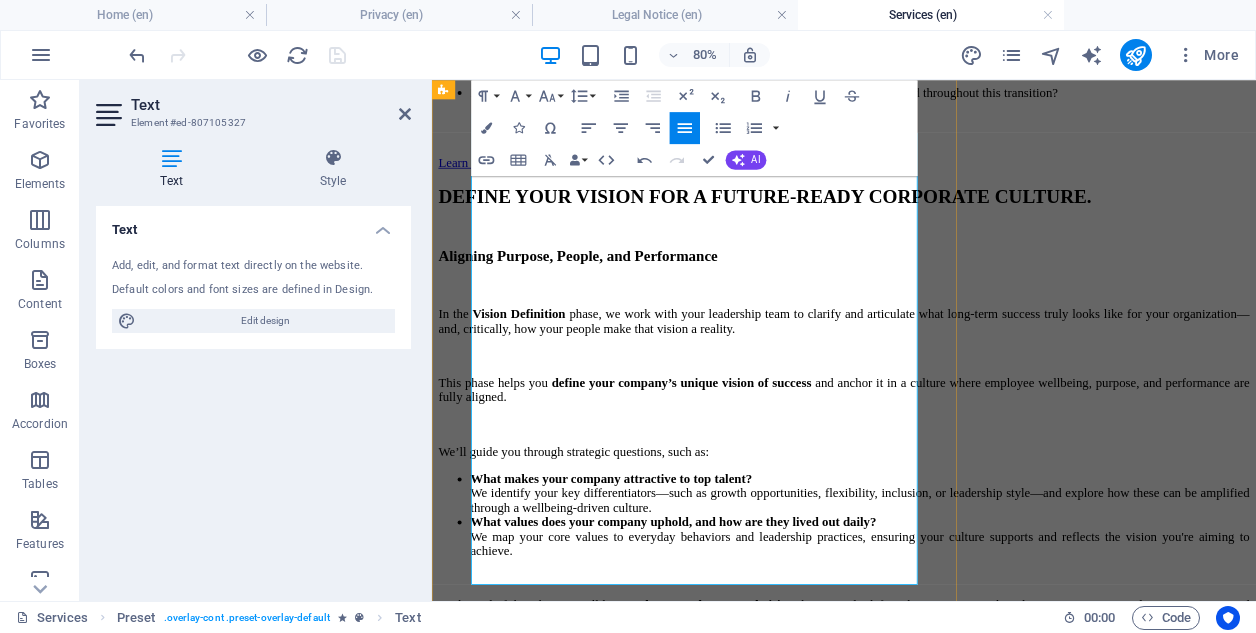 scroll, scrollTop: 3545, scrollLeft: 0, axis: vertical 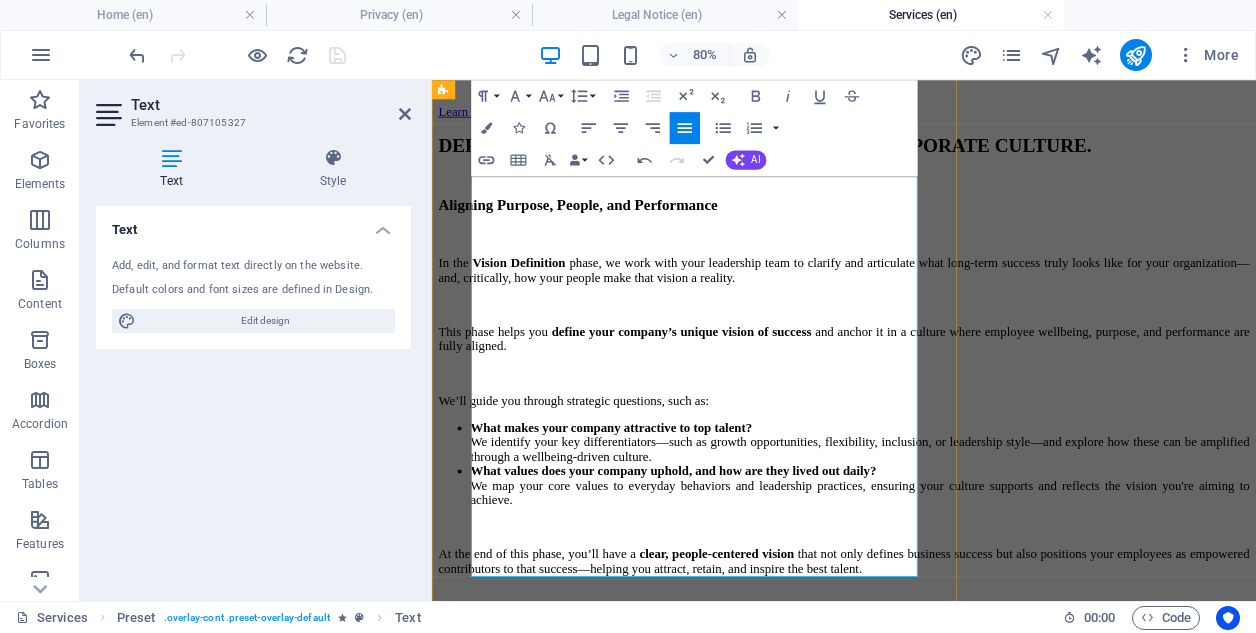 click on "We also equip your internal champions—leaders, managers, and influencers—with the tools and messaging they need to keep energy high and reinforce positive change." at bounding box center [947, 1956] 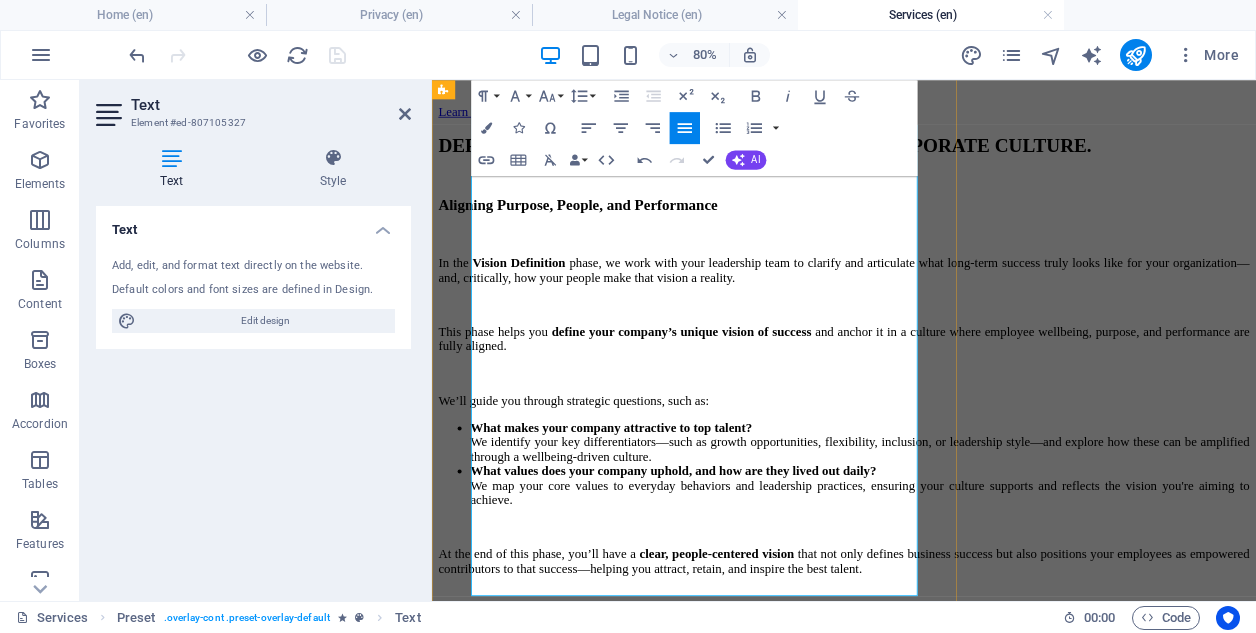 click on "By embedding mechanisms for   ongoing communication, measurement, and recognition , this phase ensures that change doesn't just happen—it sticks." at bounding box center (947, 2033) 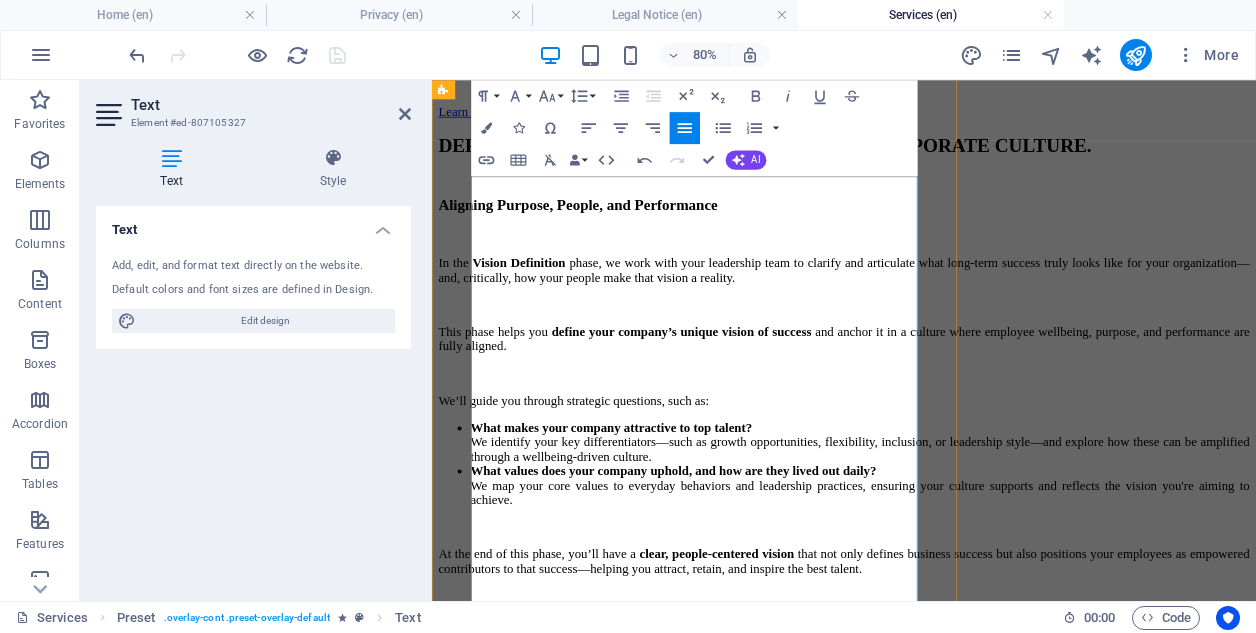 scroll, scrollTop: 3526, scrollLeft: 0, axis: vertical 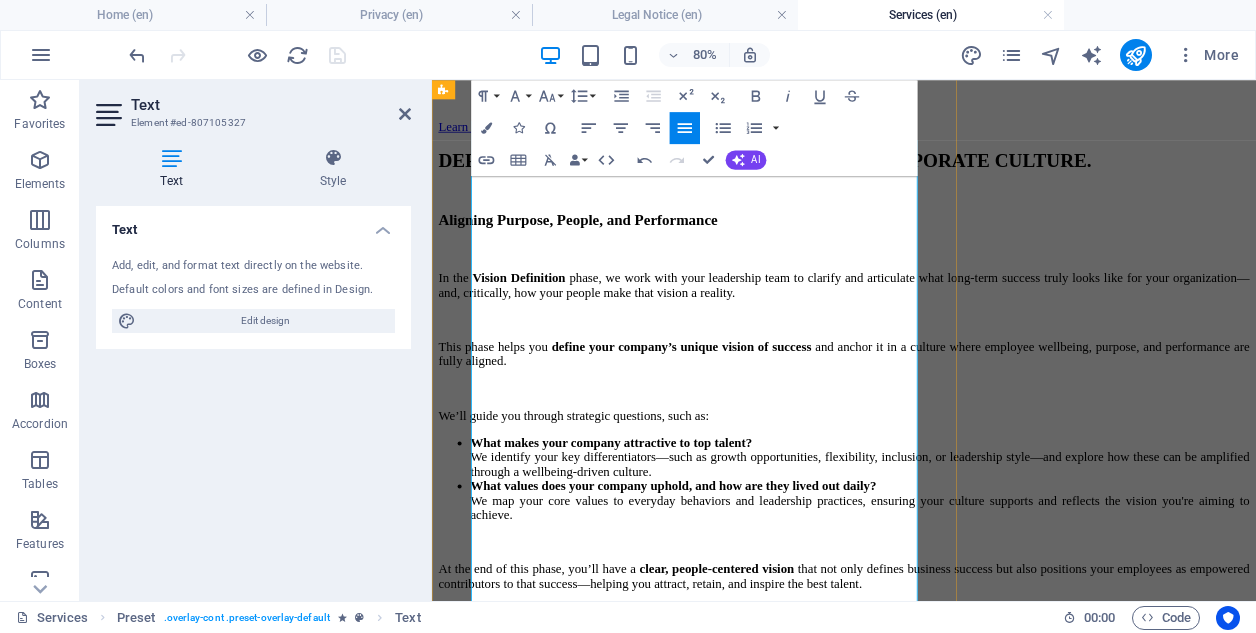click on "A key focus is sustainability:" at bounding box center [947, 1828] 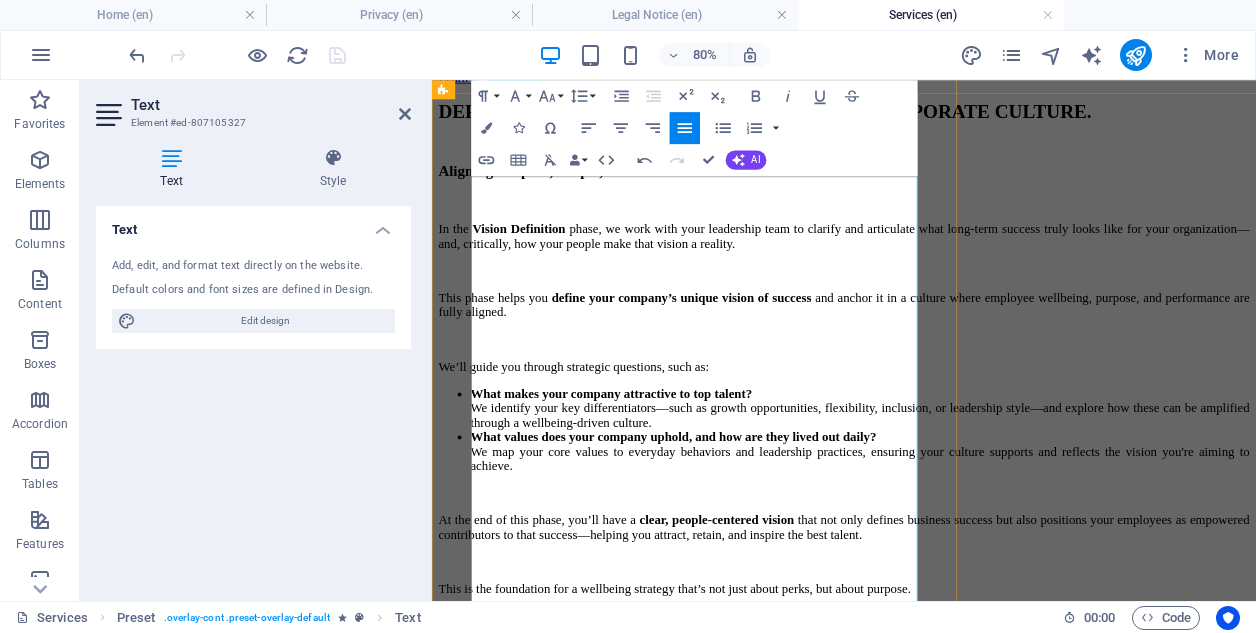 scroll, scrollTop: 3281, scrollLeft: 0, axis: vertical 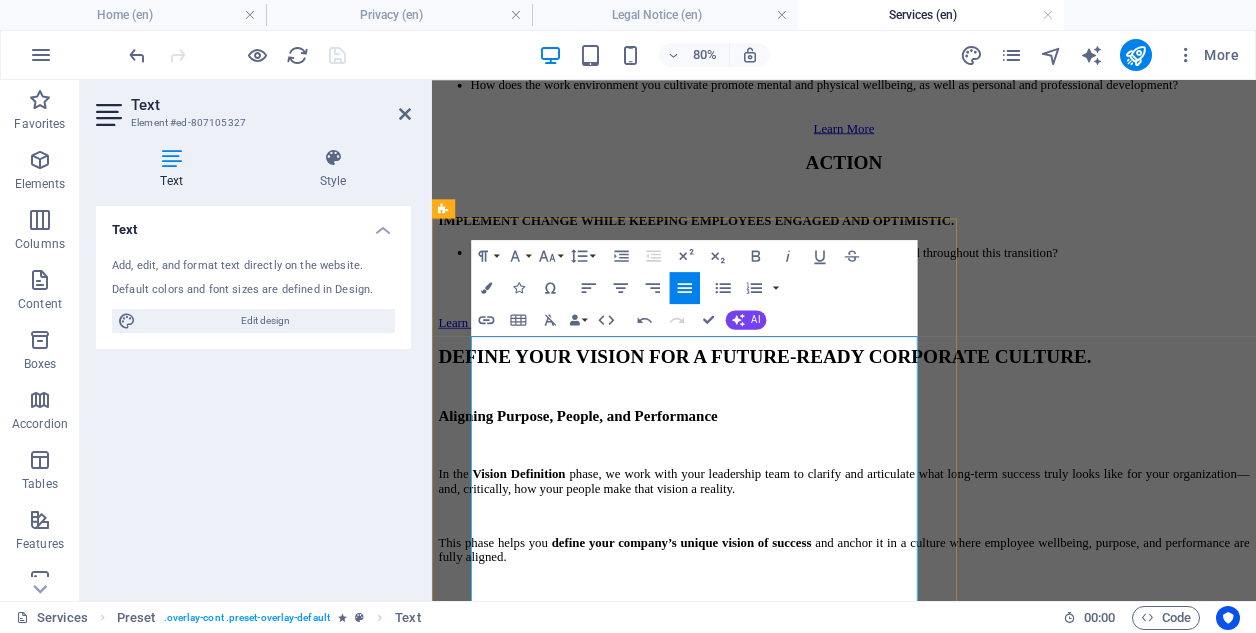 click on "The   Action   phase is where strategy becomes reality. With a clearly defined vision and a tailored plan in place, we now focus on   implementing change   in a way that   keeps employees engaged, optimistic, and empowered   throughout the journey." at bounding box center [947, 1944] 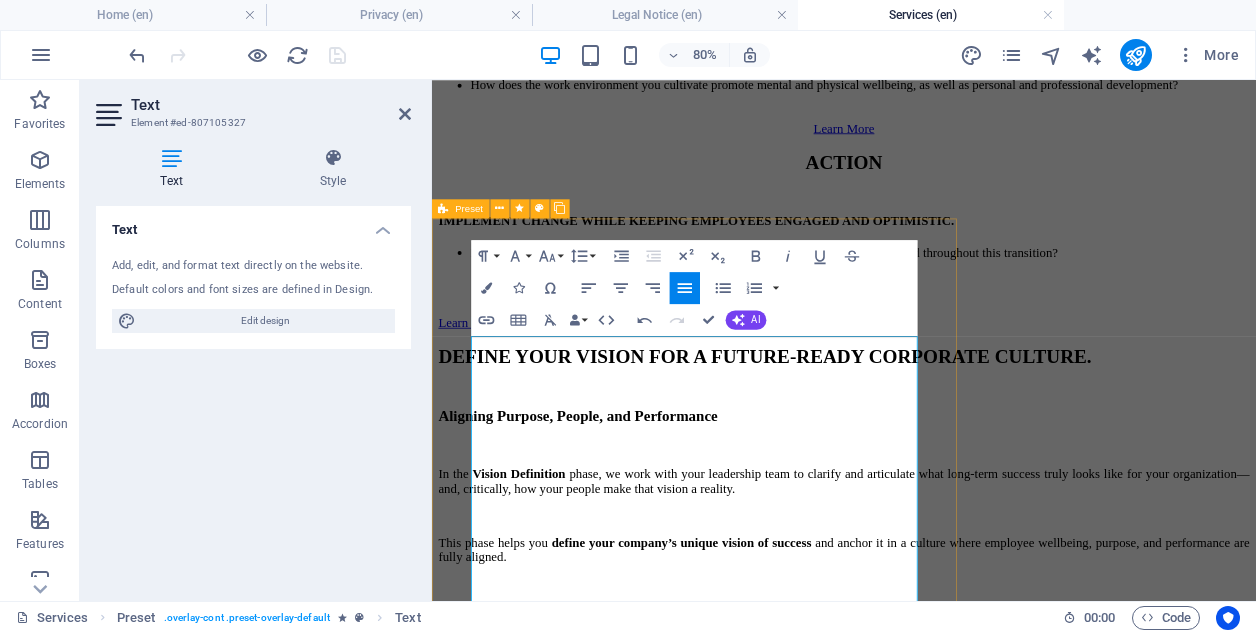 click on "EXECUTE YOUR PLAN WITH CLEAR MILESTONES TO TRACK AND CELEBRATE PROGRESS. Driving Change, Sustaining Momentum ​ The   Action   phase is where strategy becomes reality.  With a clearly defined vision and a tailored plan in place, we now focus on   implementing change   in a way that   keeps employees engaged, optimistic, and empowered   throughout the journey. This phase is all about   intentional, people-centered execution . We help you roll out initiatives — from leadership training and wellbeing programs to policy shifts and cultural rituals—with clarity, consistency, and genuine employee involvement. A key focus is sustainability: How will you measure progress and success? Together, we establish practical KPIs, feedback loops, and employee sentiment measures to track momentum, surface challenges early, and celebrate wins along the way. By embedding mechanisms for   ongoing communication, measurement, and recognition , this phase ensures that change doesn't just happen—it sticks." at bounding box center [947, 2121] 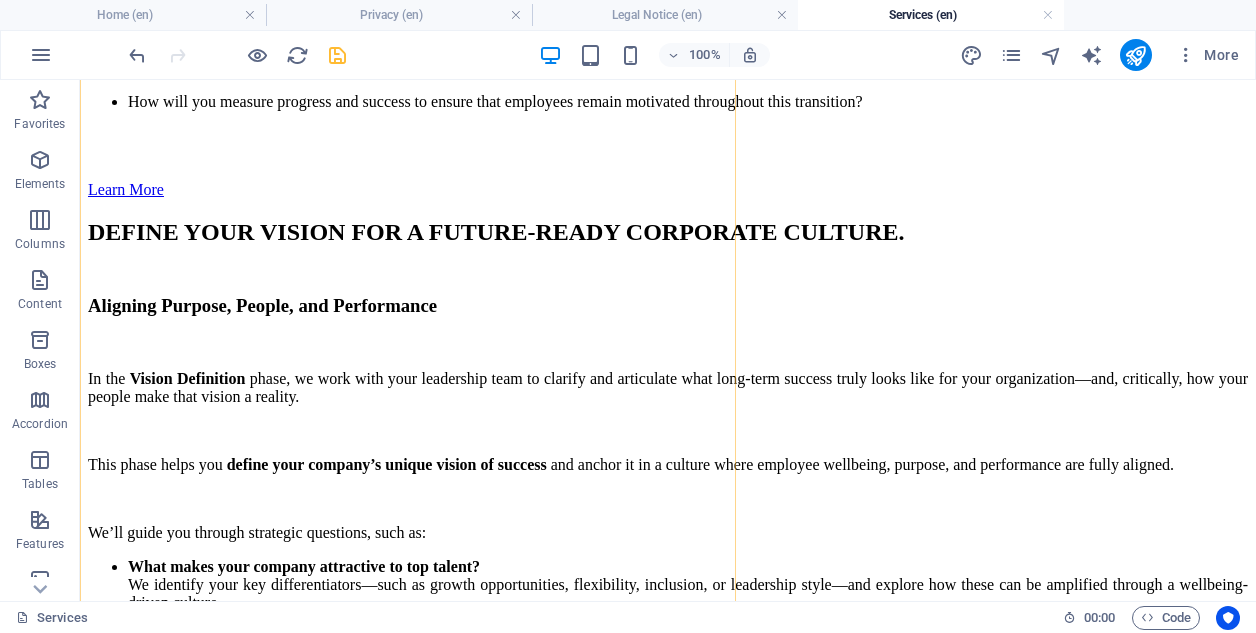 scroll, scrollTop: 3465, scrollLeft: 0, axis: vertical 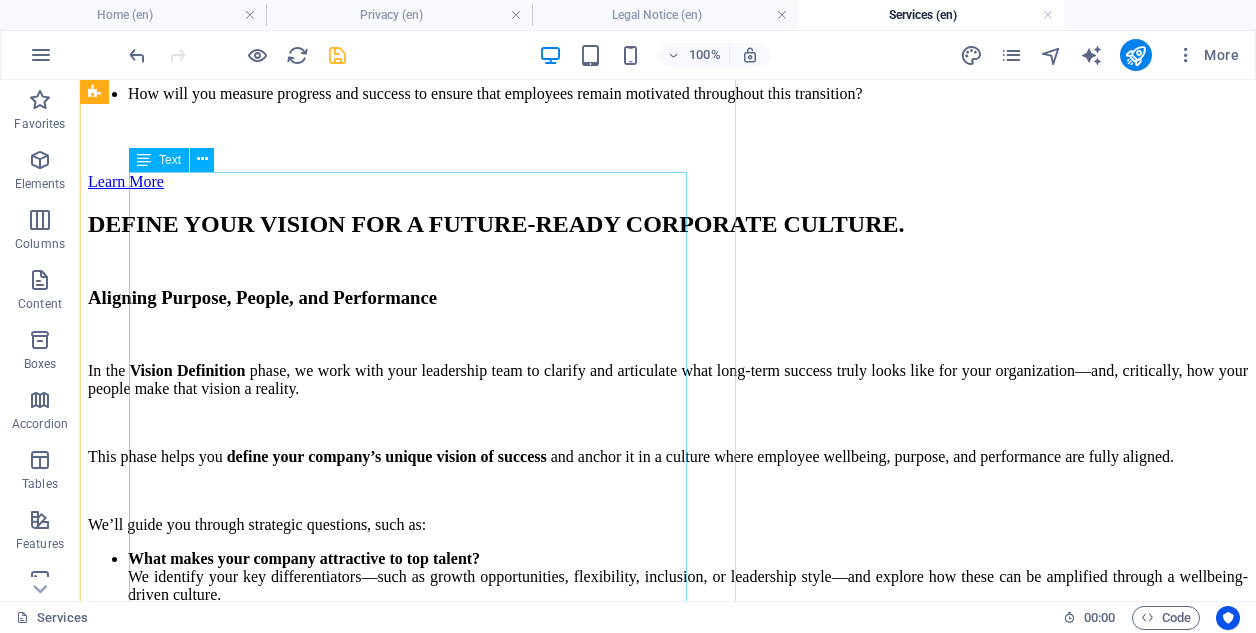 click on "Driving Change, Sustaining Momentum The <span> Action </span> phase is where strategy becomes reality.  With a clearly defined vision and a tailored plan in place, we now focus on <span> implementing change </span> in a way that <span> keeps employees engaged, optimistic, and empowered </span> throughout the journey. This phase is all about <span> intentional, people-centered execution </span> . We help you roll out initiatives — from leadership training and wellbeing programs to policy shifts and cultural rituals—with clarity, consistency, and genuine employee involvement. A key focus is sustainability: How will you measure progress and success? Together, we establish practical KPIs, feedback loops, and employee sentiment measures to track momentum, surface challenges early, and celebrate wins along the way. We also equip your internal champions—leaders, managers, and influencers—with the tools and messaging they need to keep energy high and reinforce positive change. By embedding mechanisms for" at bounding box center (668, 1835) 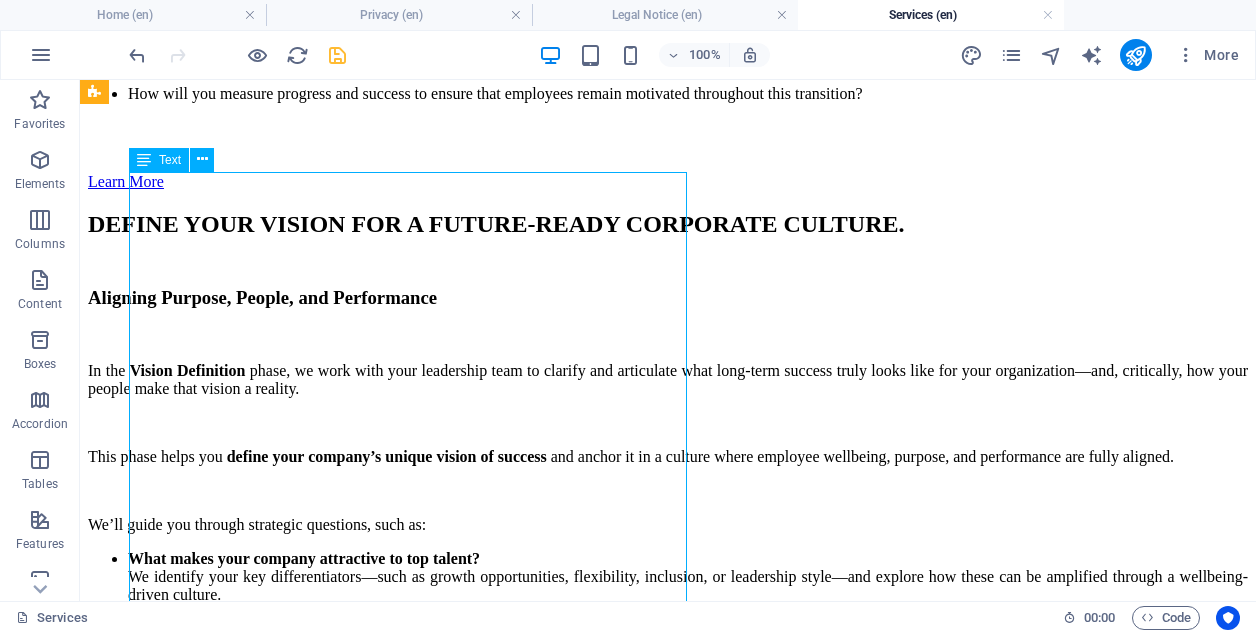 click on "Driving Change, Sustaining Momentum The <span> Action </span> phase is where strategy becomes reality.  With a clearly defined vision and a tailored plan in place, we now focus on <span> implementing change </span> in a way that <span> keeps employees engaged, optimistic, and empowered </span> throughout the journey. This phase is all about <span> intentional, people-centered execution </span> . We help you roll out initiatives — from leadership training and wellbeing programs to policy shifts and cultural rituals—with clarity, consistency, and genuine employee involvement. A key focus is sustainability: How will you measure progress and success? Together, we establish practical KPIs, feedback loops, and employee sentiment measures to track momentum, surface challenges early, and celebrate wins along the way. We also equip your internal champions—leaders, managers, and influencers—with the tools and messaging they need to keep energy high and reinforce positive change. By embedding mechanisms for" at bounding box center [668, 1835] 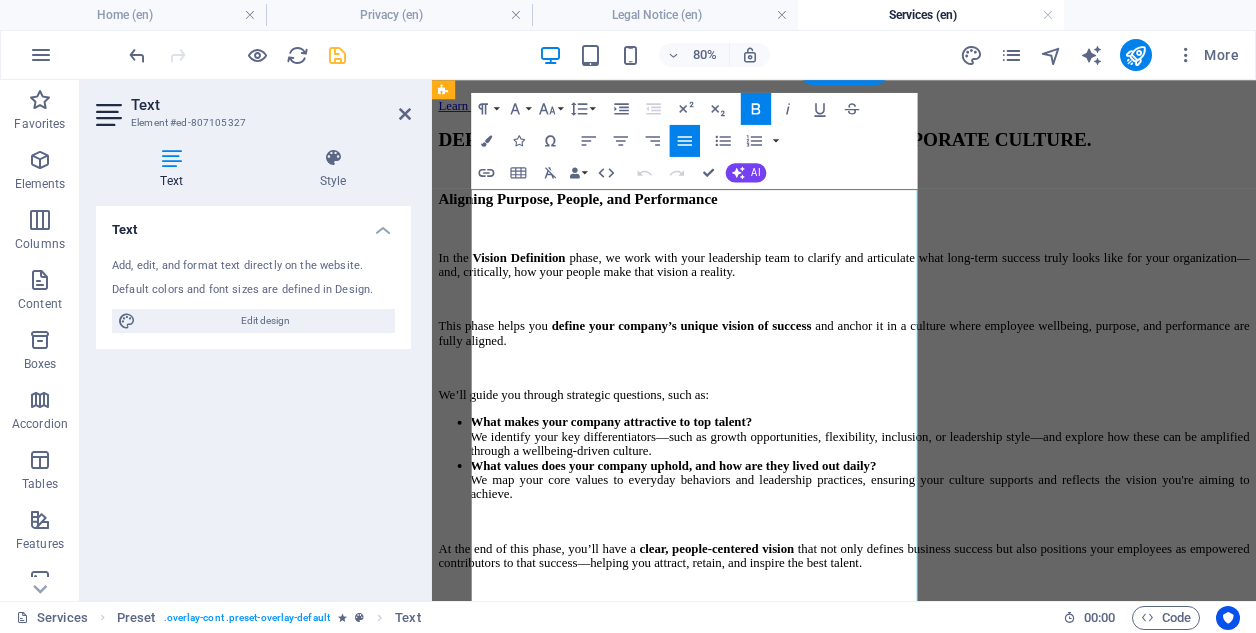 click on "This phase is all about   intentional, people-centered execution . We help you roll out initiatives — from leadership training and wellbeing programs to policy shifts and cultural rituals—with clarity, consistency, and genuine employee involvement." at bounding box center (947, 1827) 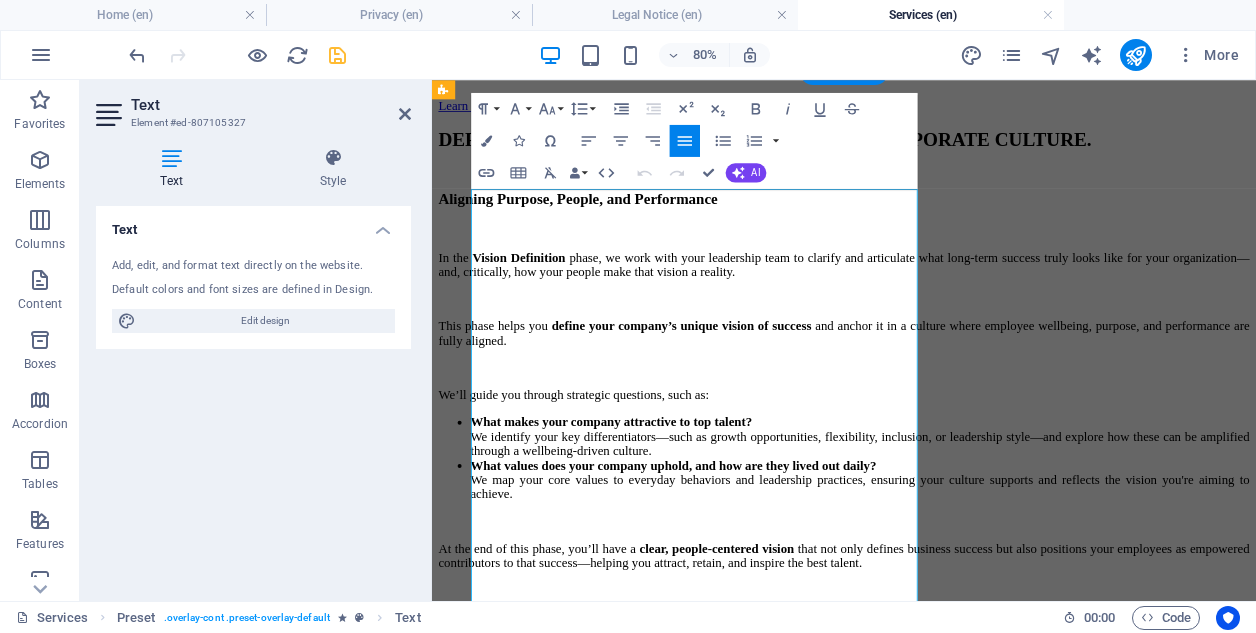 type 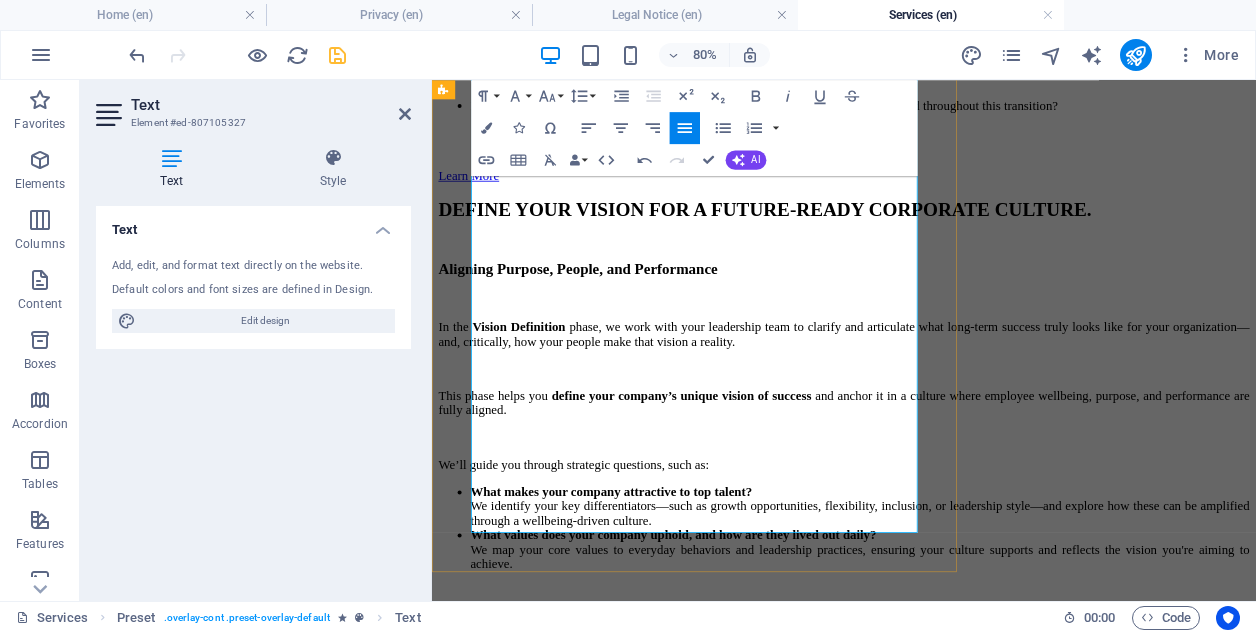 scroll, scrollTop: 3745, scrollLeft: 0, axis: vertical 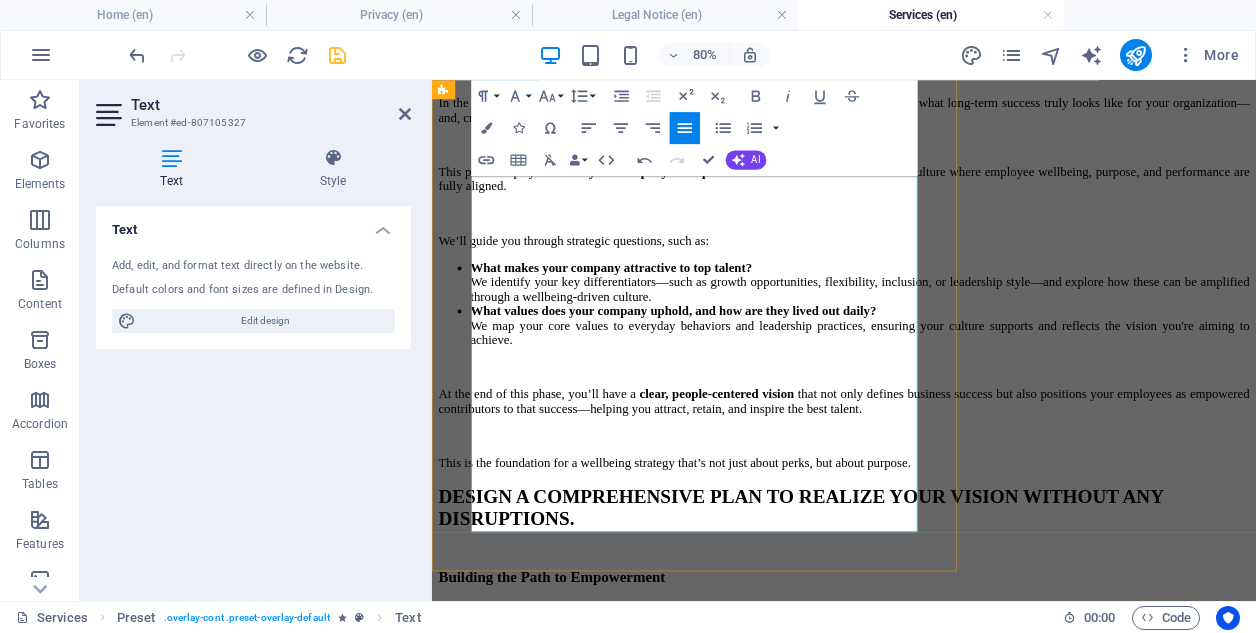 click on "We also equip your internal champions—leaders, managers, and influencers—with the tools and messaging they need to keep energy high and reinforce positive change." at bounding box center (947, 1858) 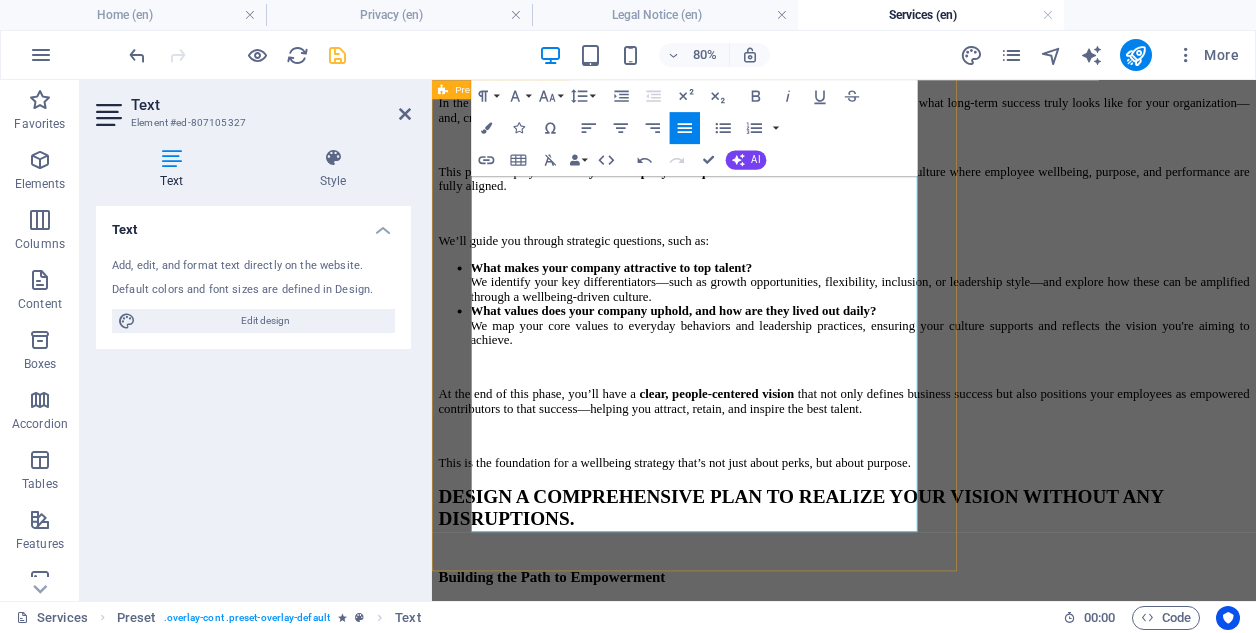 click on "EXECUTE YOUR PLAN WITH CLEAR MILESTONES TO TRACK AND CELEBRATE PROGRESS. Driving Change, Sustaining Momentum The   Action   phase is where strategy becomes reality.  With a clearly defined vision and a tailored plan in place, we now focus on   implementing change   in a way that   keeps employees engaged, optimistic, and empowered   throughout the journey. This phase is all about   intentional, people-centered execution . We help you roll out initiatives — from leadership training and wellbeing programs to policy shifts and cultural rituals  —  with clarity, consistency, and genuine employee involvement. A key focus is sustainability: How will you measure progress and success? Together, we establish practical KPIs, feedback loops, and employee sentiment measures to track momentum, surface challenges early, and celebrate wins along the way. We also equip your internal champions  —  leaders, managers, and influencers  —  By embedding mechanisms for   —  it sticks. —" at bounding box center (947, 1657) 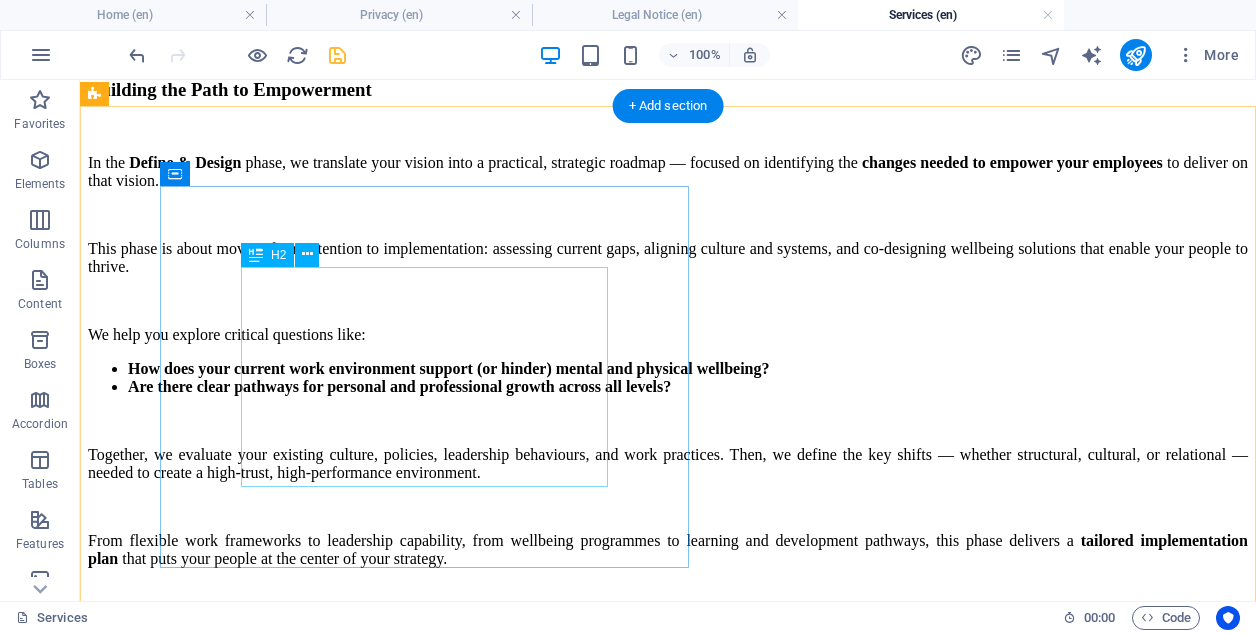 scroll, scrollTop: 4316, scrollLeft: 0, axis: vertical 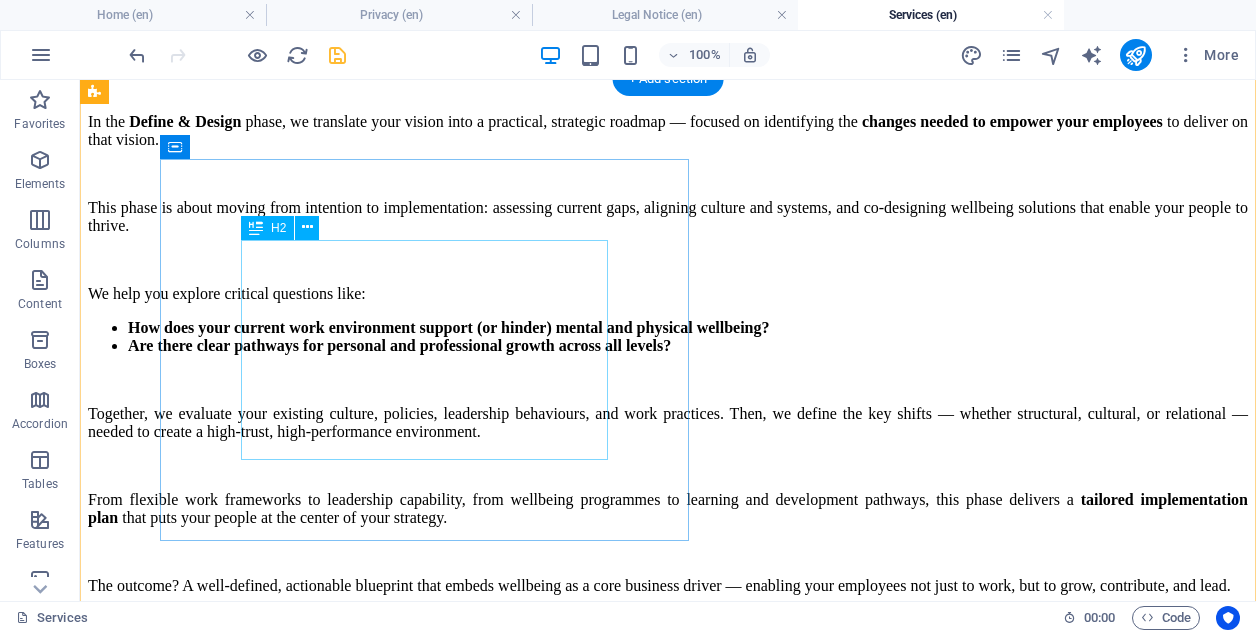 click on "A company’s true strength lies in the success of its people—when employees thrive, the business prospers." at bounding box center [668, 1878] 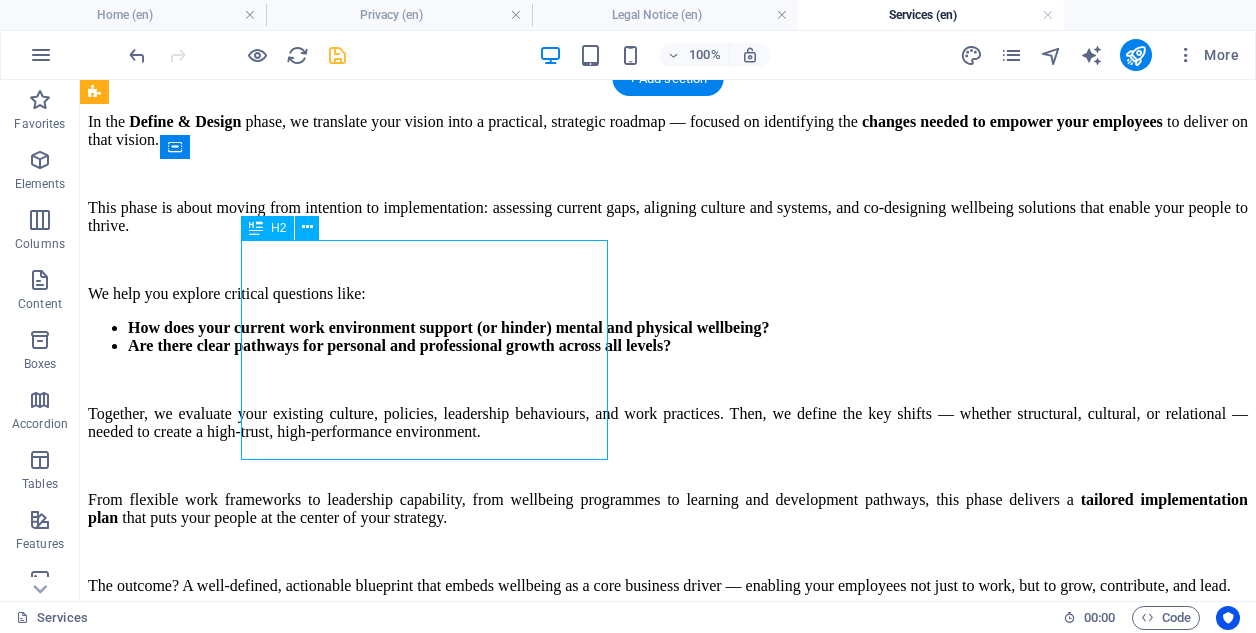 click on "A company’s true strength lies in the success of its people—when employees thrive, the business prospers." at bounding box center (668, 1878) 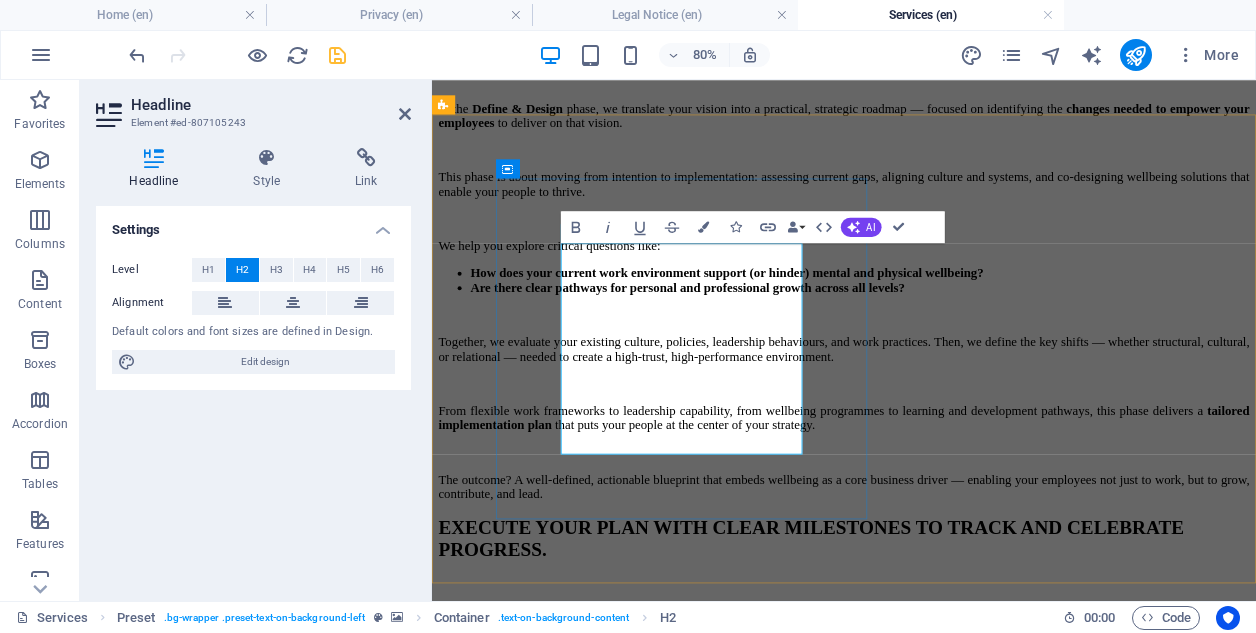 click on "A company’s true strength lies in the success of its people—when employees thrive, the business prospers." at bounding box center (927, 1966) 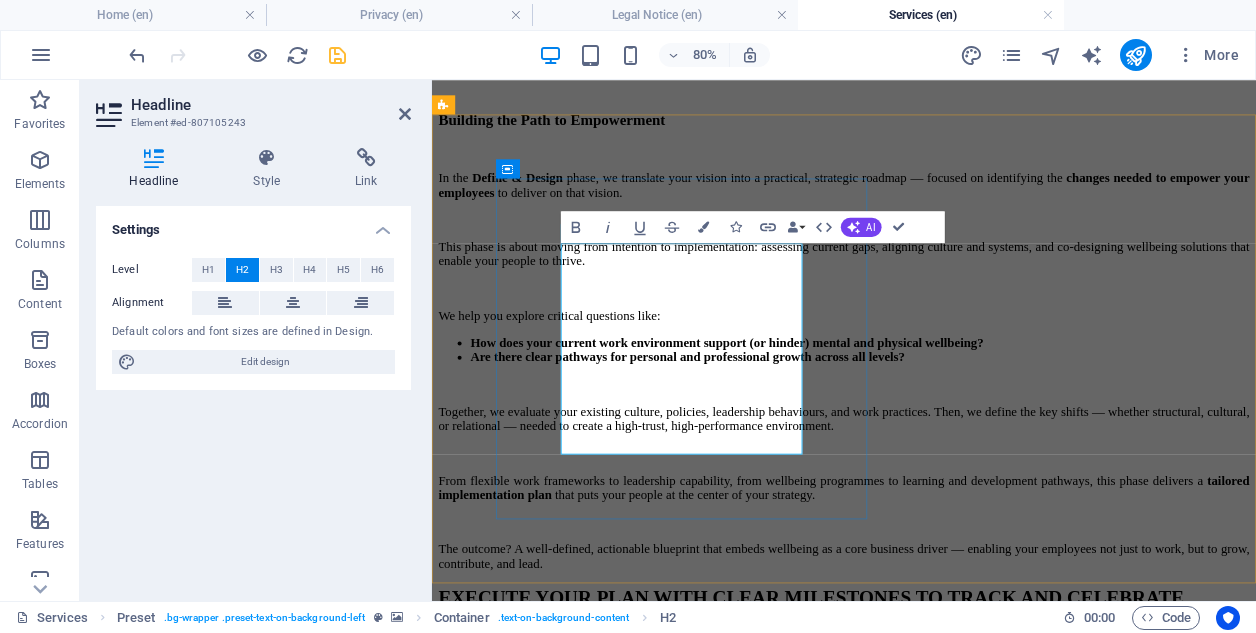 type 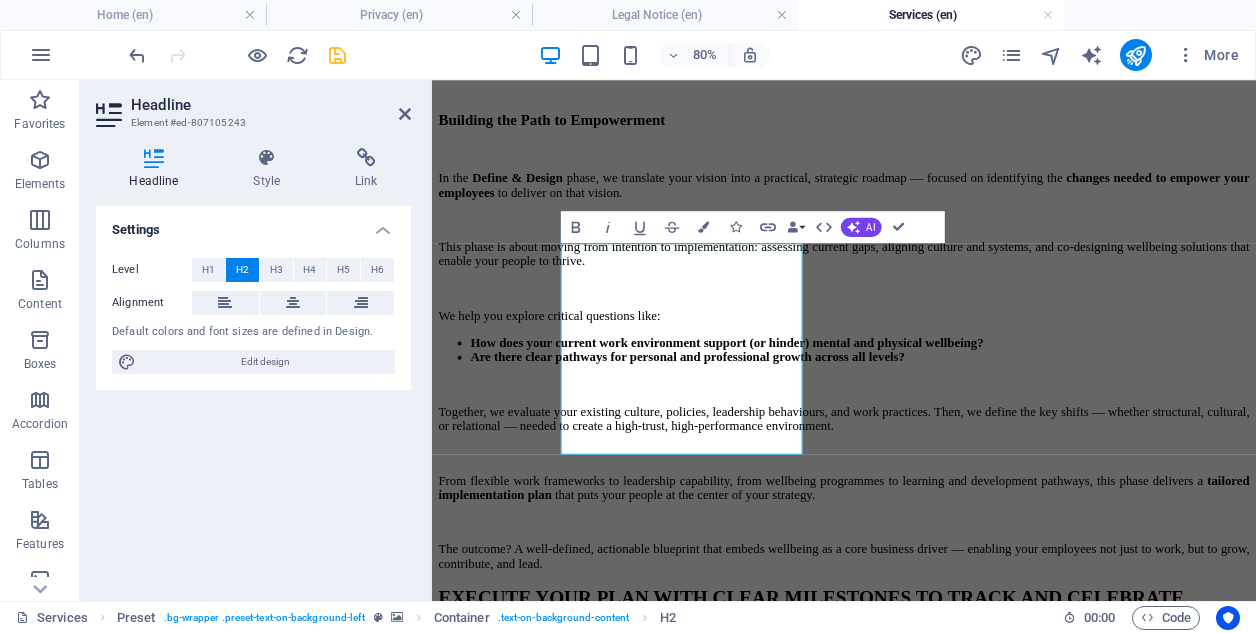 click at bounding box center (947, 1454) 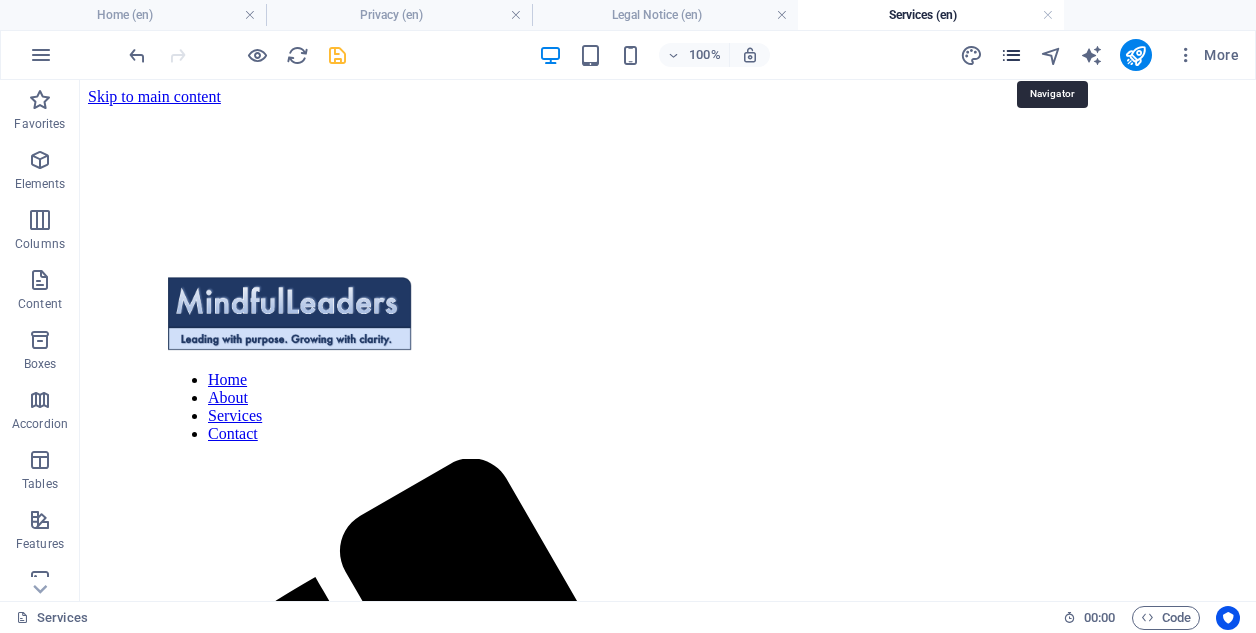 scroll, scrollTop: 0, scrollLeft: 0, axis: both 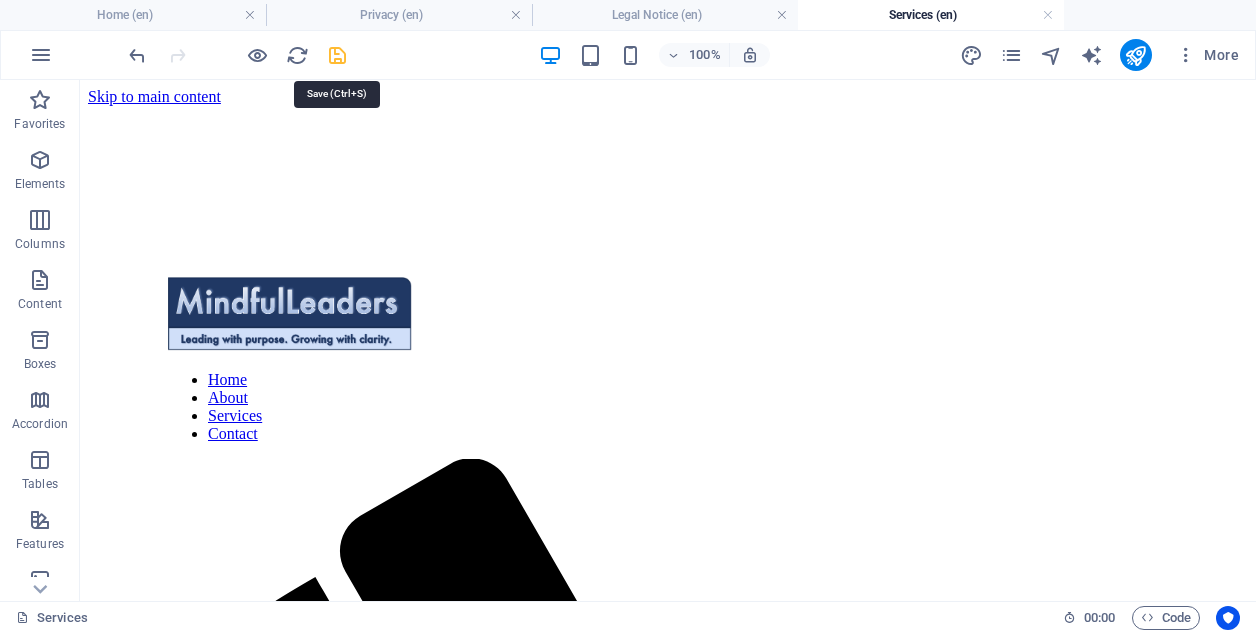 click at bounding box center (337, 55) 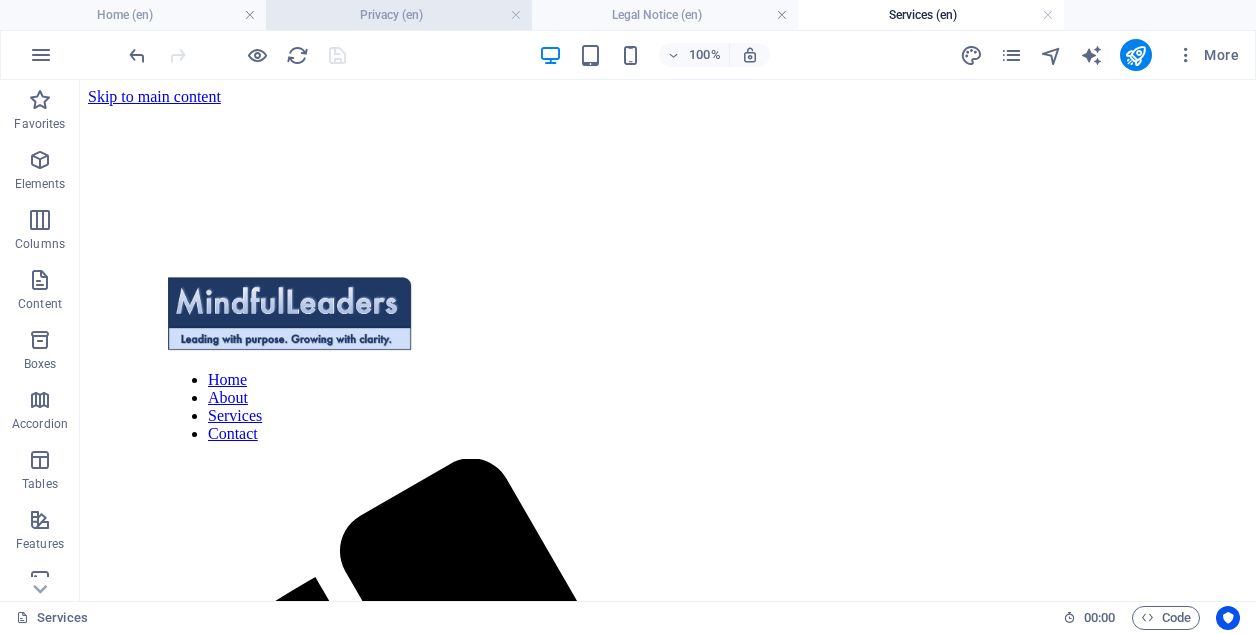 click on "Privacy (en)" at bounding box center [399, 15] 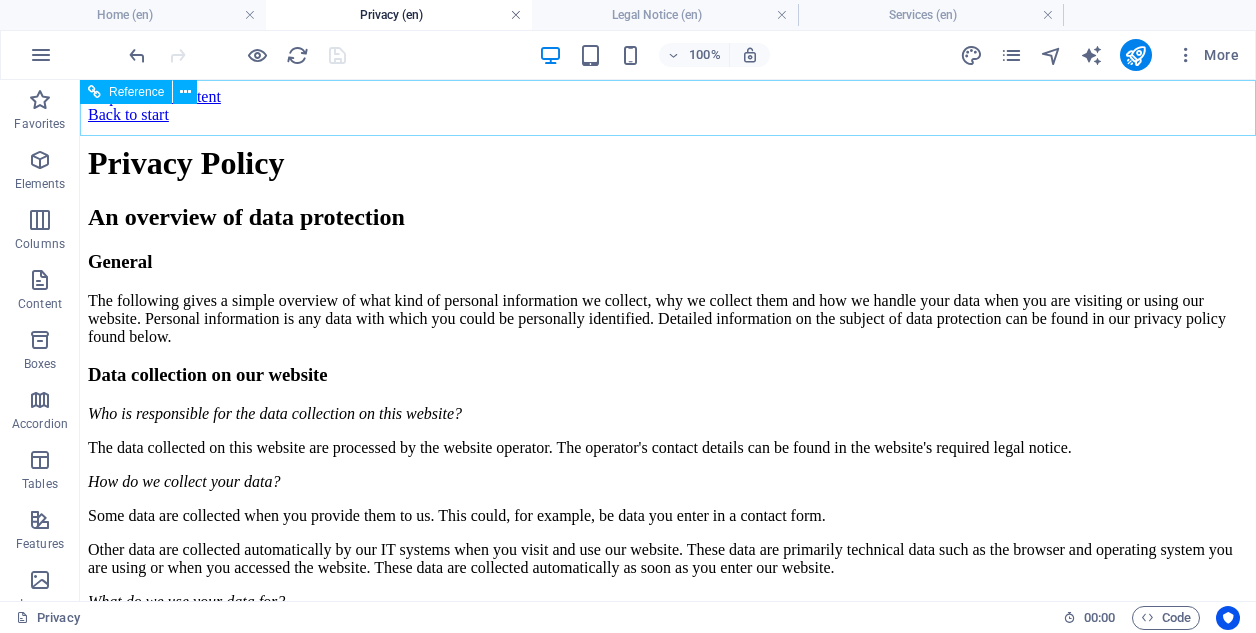 click at bounding box center [516, 15] 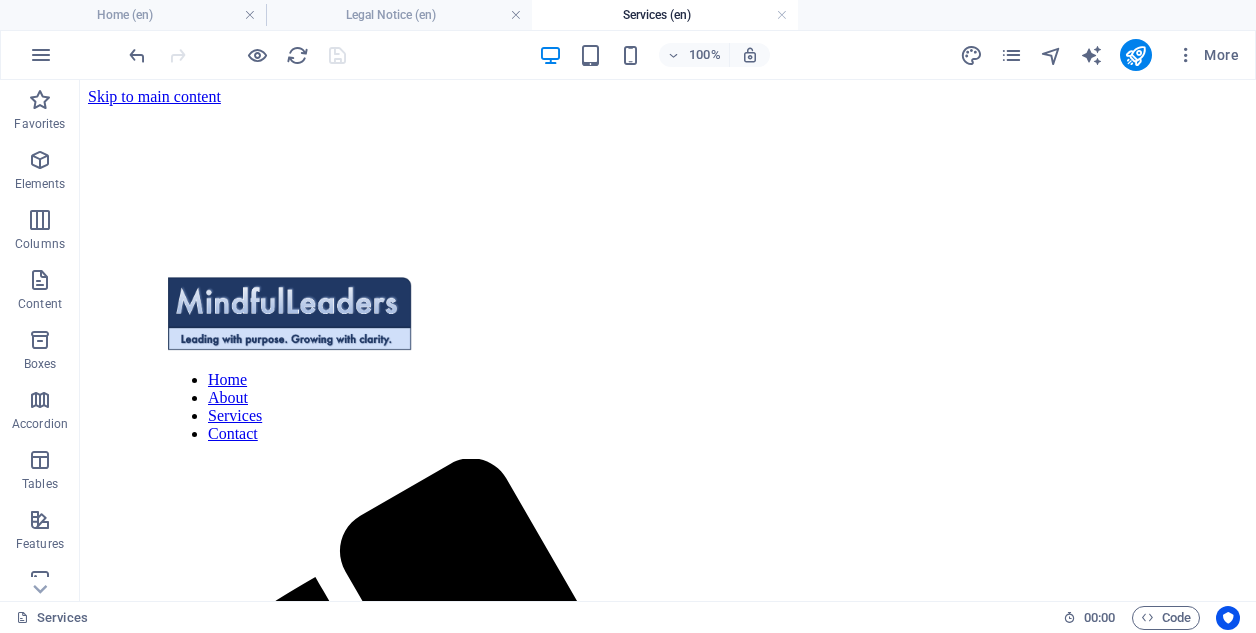 click at bounding box center [516, 15] 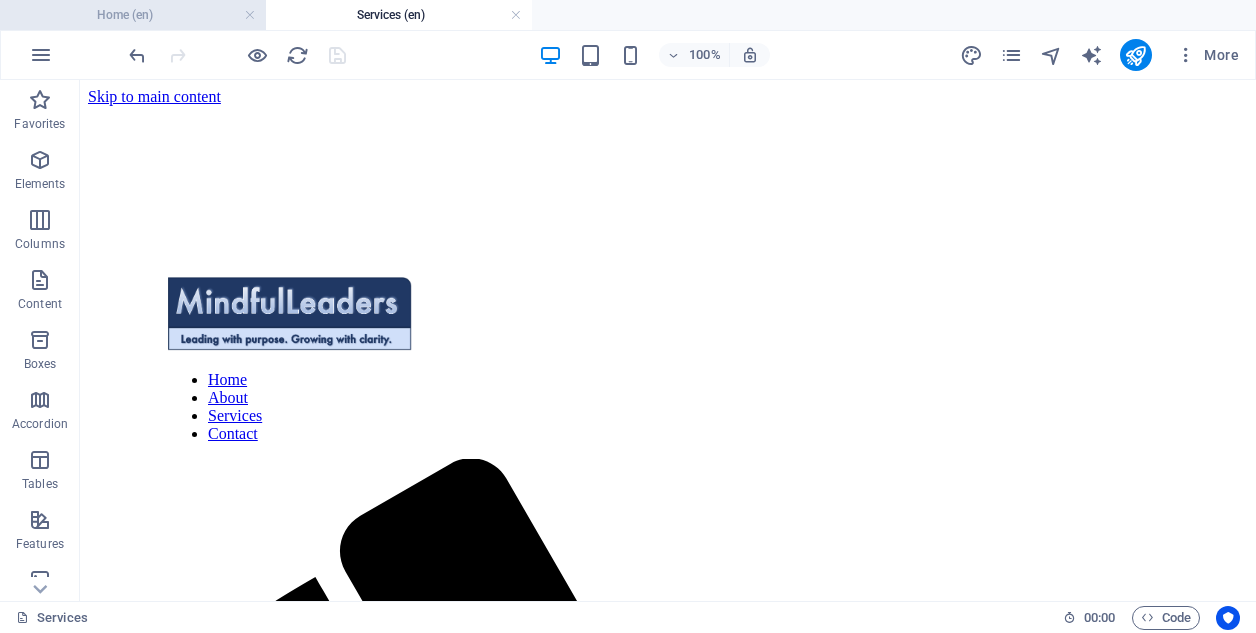 click on "Home (en)" at bounding box center [133, 15] 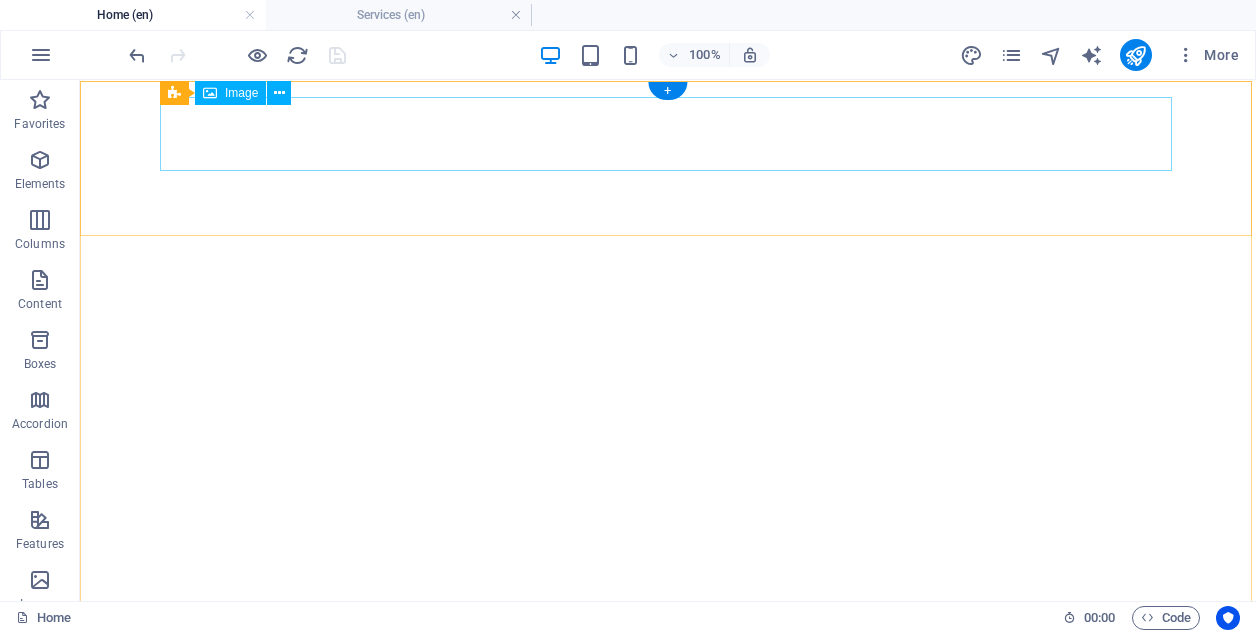 scroll, scrollTop: 0, scrollLeft: 0, axis: both 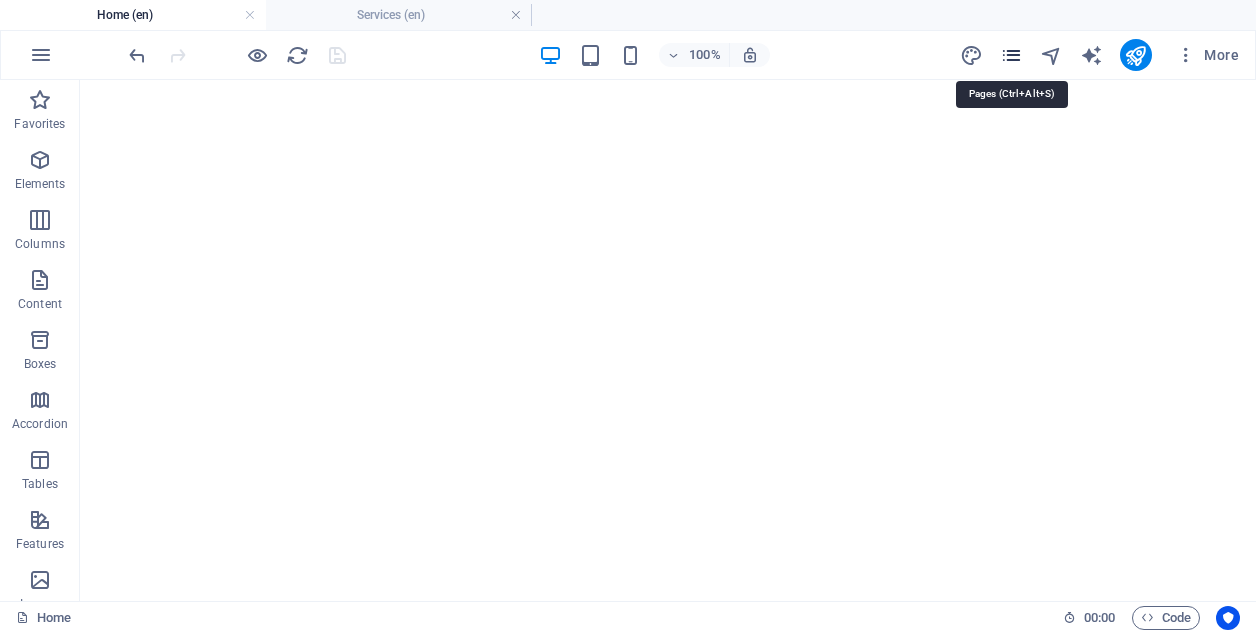 click at bounding box center (1011, 55) 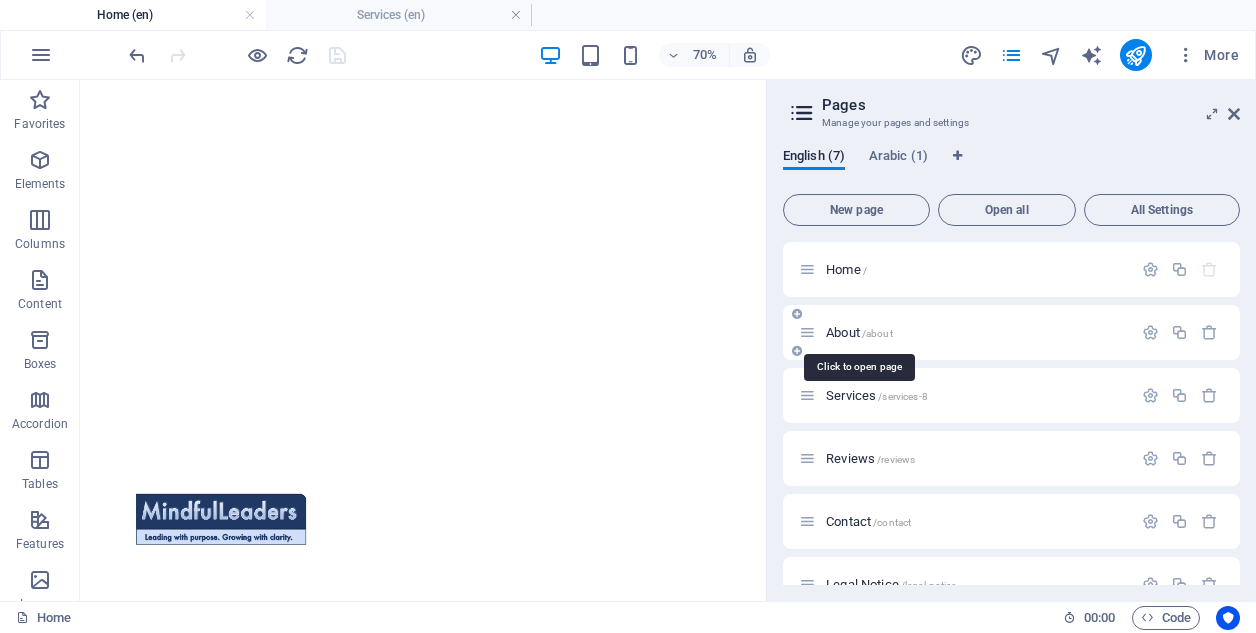 click on "About /about" at bounding box center [859, 332] 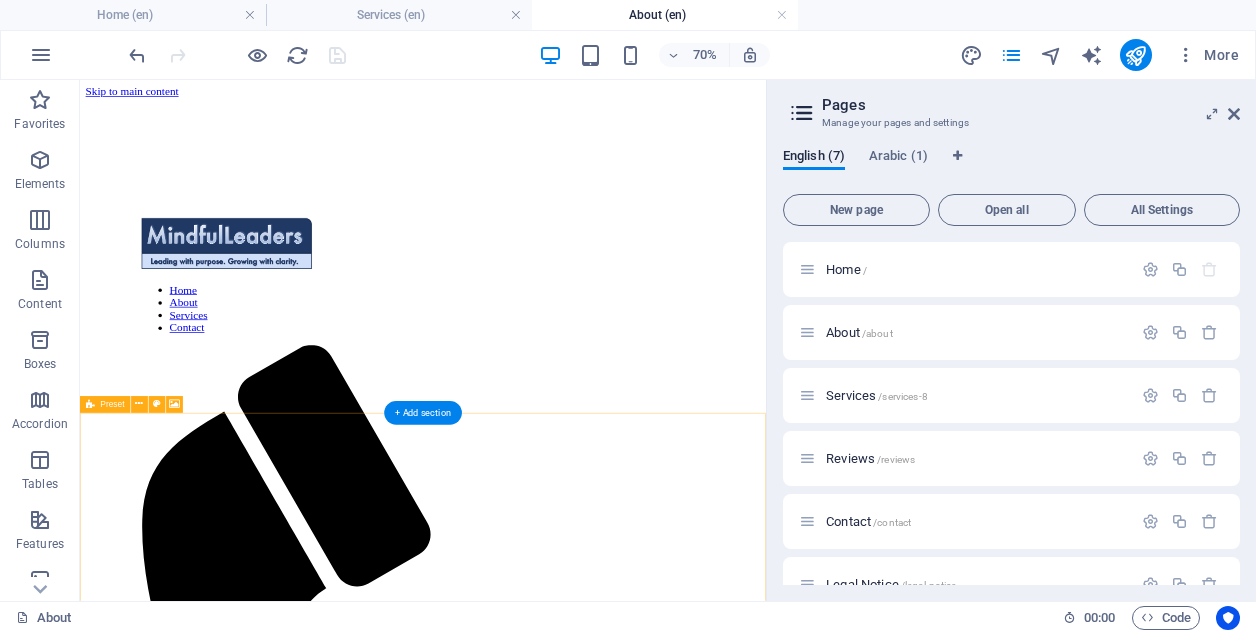scroll, scrollTop: 0, scrollLeft: 0, axis: both 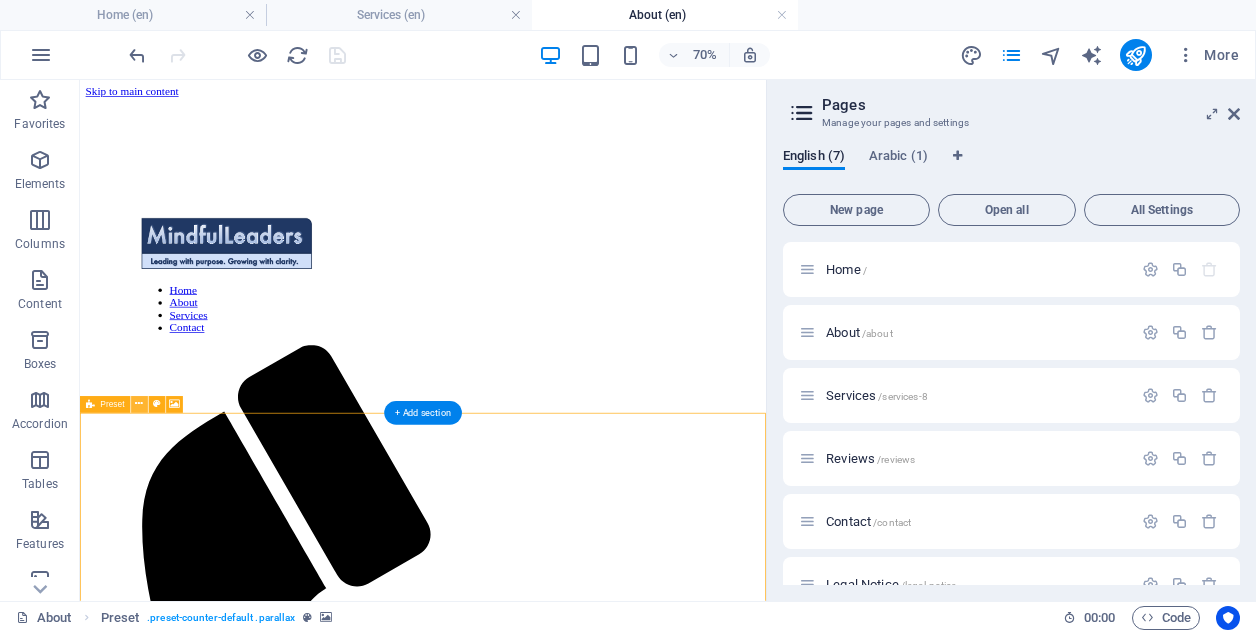 click at bounding box center (139, 404) 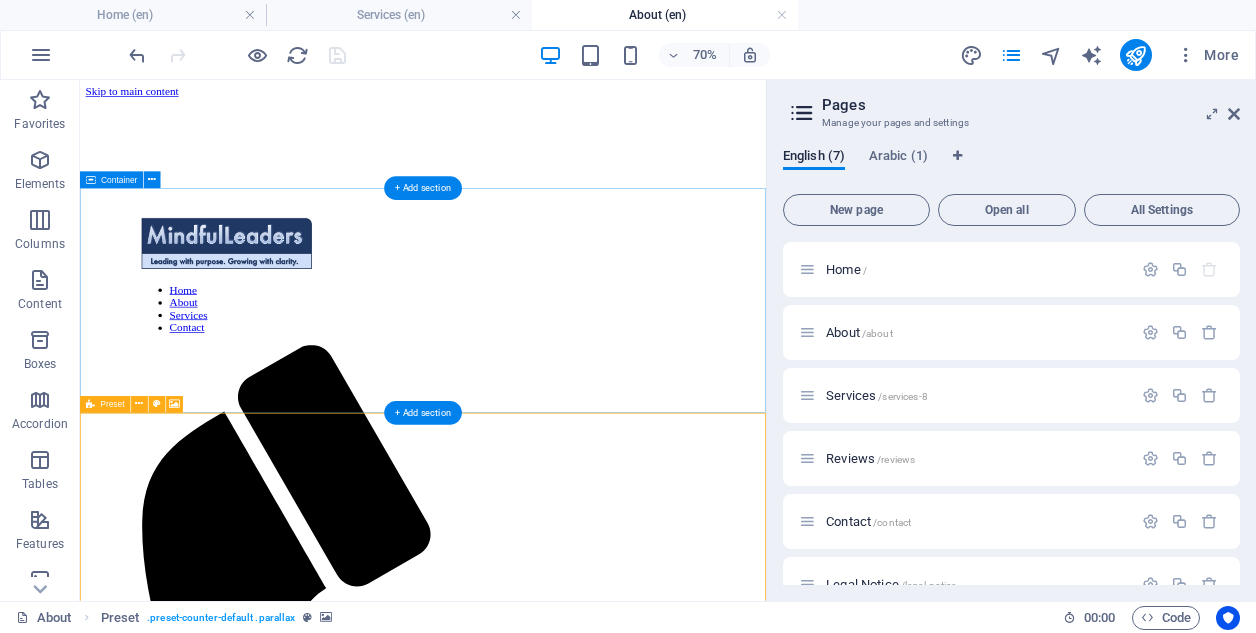 click on "Preset" at bounding box center [105, 404] 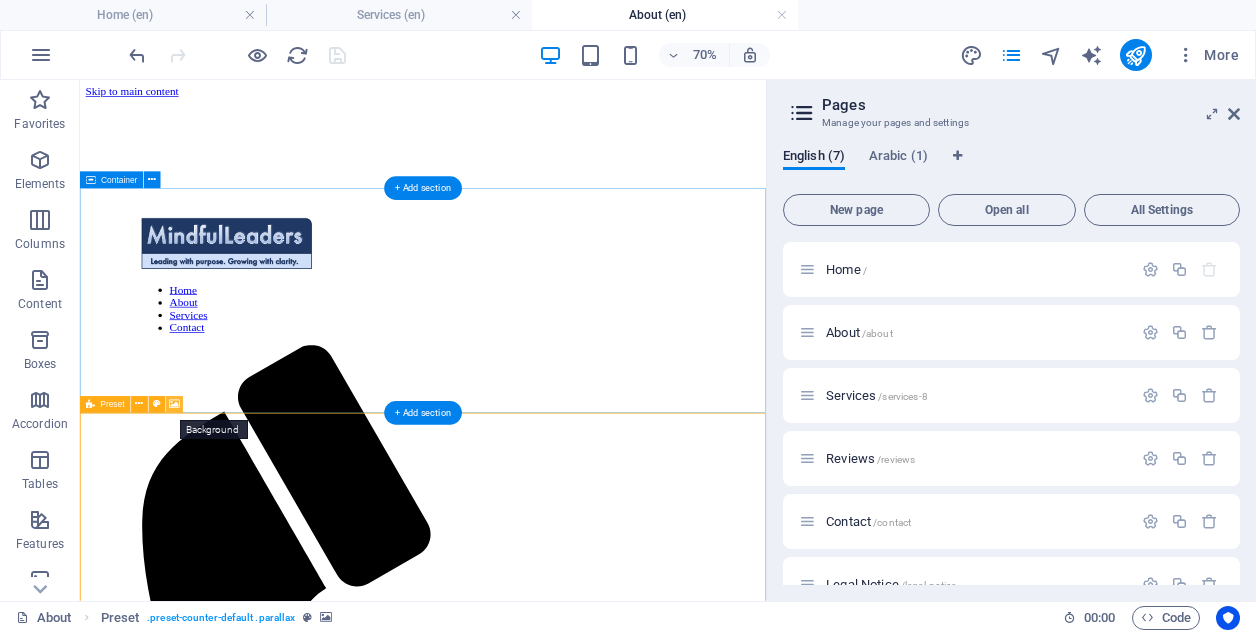 click at bounding box center (174, 404) 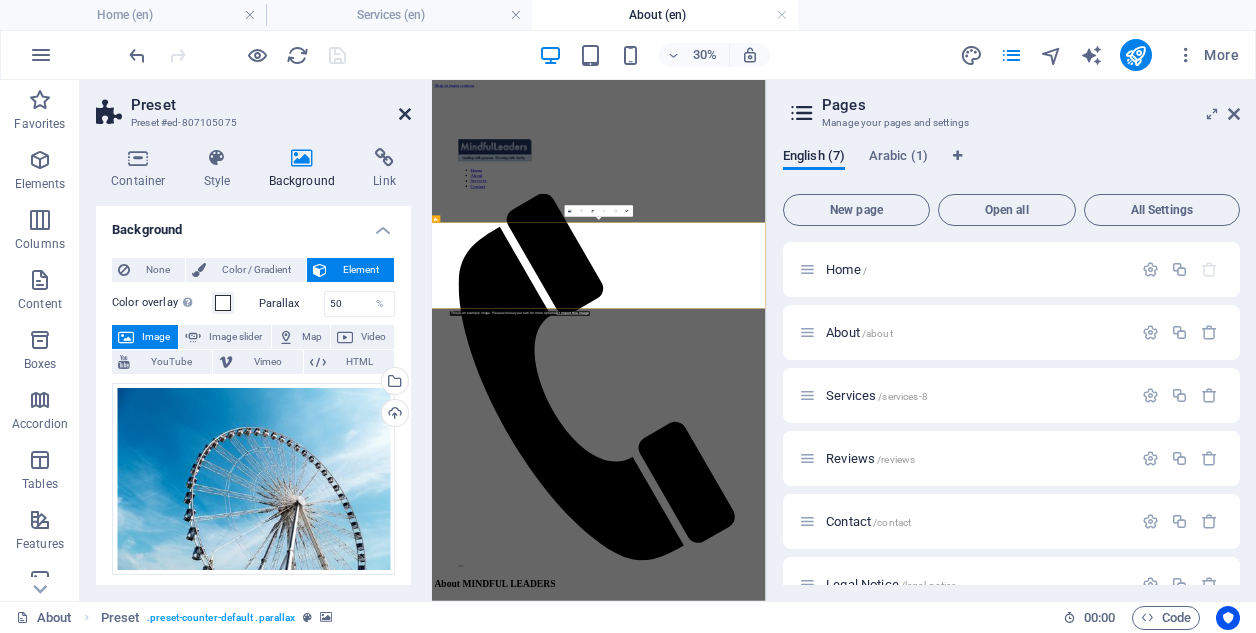 click at bounding box center (405, 114) 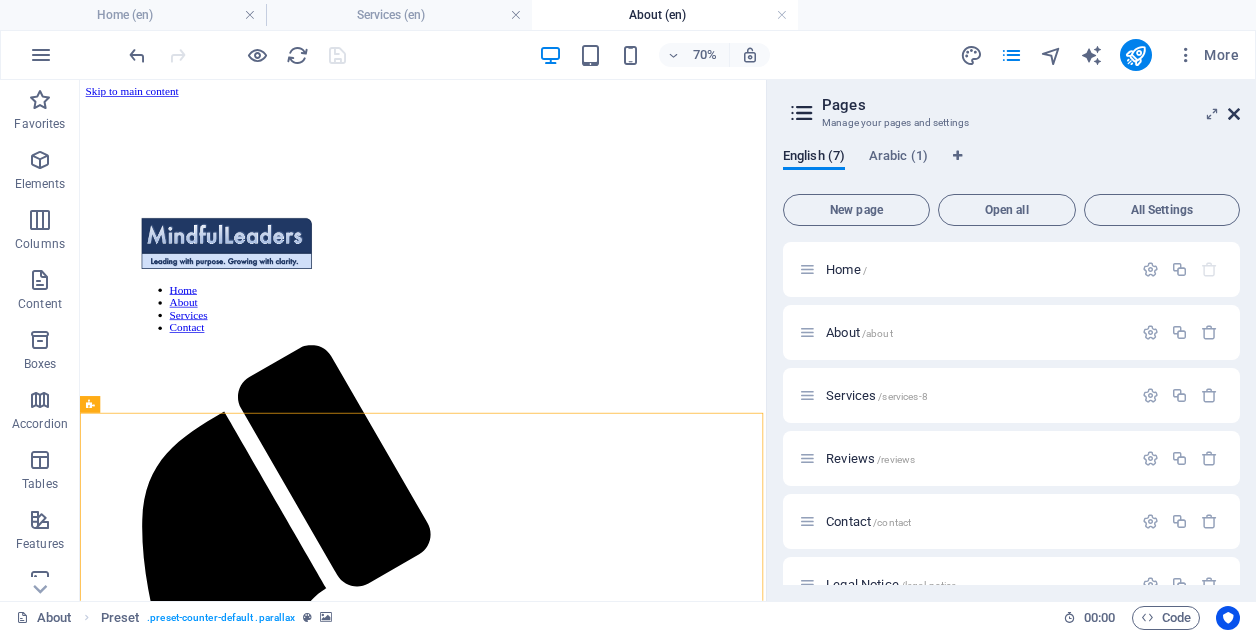 click at bounding box center [1234, 114] 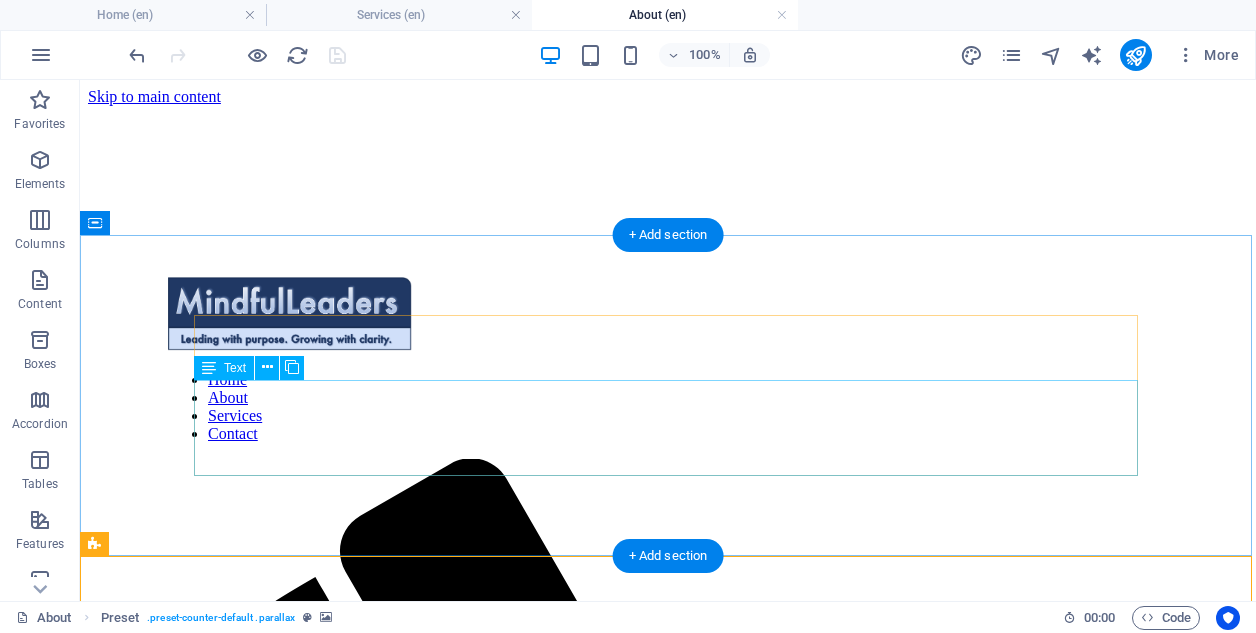 click on "With over a decade of management consulting experience serving a diverse array of Financial Services clients, including Tier 1 investment banks and Big 4 consulting, we recognize that the cornerstone of organizational success lies in smart and motivated individuals capable of translating vision into actionable results. From this foundation flows everything else — innovative solutions, satisfied clients, increased revenues, and a strong brand reputation." at bounding box center [668, 1949] 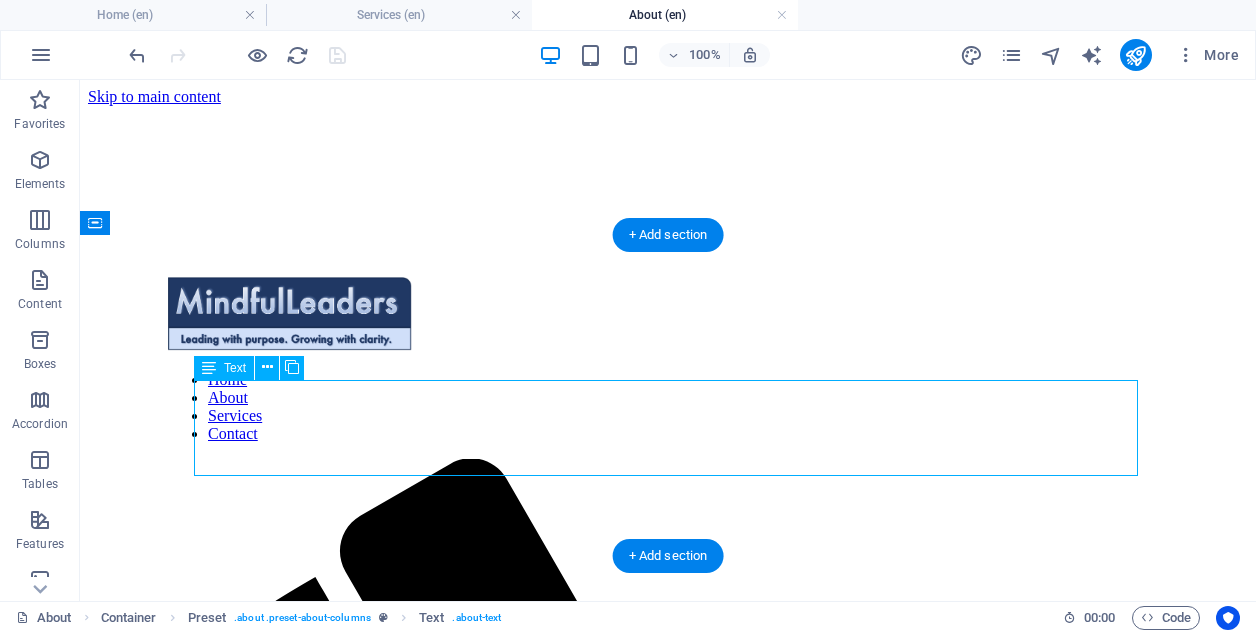 click on "With over a decade of management consulting experience serving a diverse array of Financial Services clients, including Tier 1 investment banks and Big 4 consulting, we recognize that the cornerstone of organizational success lies in smart and motivated individuals capable of translating vision into actionable results. From this foundation flows everything else — innovative solutions, satisfied clients, increased revenues, and a strong brand reputation." at bounding box center (668, 1949) 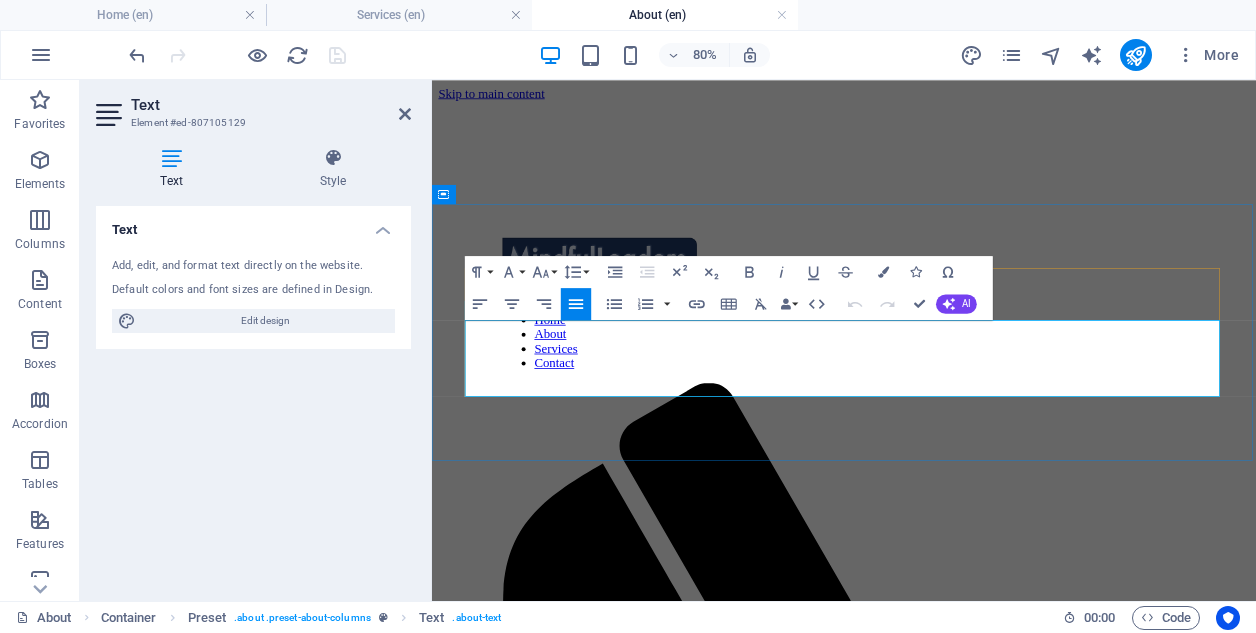 click on "With over a decade of management consulting experience serving a diverse array of Financial Services clients, including Tier 1 investment banks and Big 4 consulting, we recognize that the cornerstone of organizational success lies in smart and motivated individuals capable of translating vision into actionable results. From this foundation flows everything else — innovative solutions, satisfied clients, increased revenues, and a strong brand reputation." at bounding box center (947, 1768) 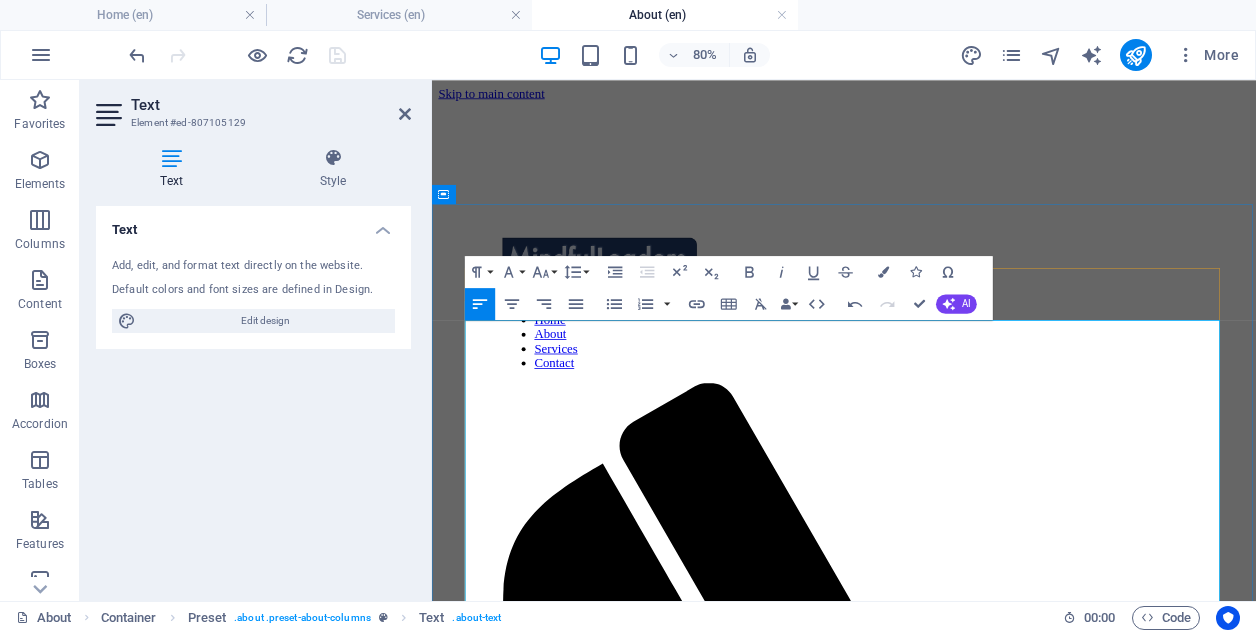 click on "Define the Vision   – We help you clarify what success looks like for your business and define the role your people play in achieving it. This includes identifying what makes your organization attractive to top talent and how your core values are reflected in your culture. Design the Plan   – We assess your current environment and define the changes needed to empower your workforce. This includes rethinking how your workplace supports wellbeing, learning, and growth. Deliver the Action   – We support you in implementing meaningful change while keeping your people engaged and optimistic. With clear success measures and communication strategies, we ensure momentum is sustained and impact is felt across the organization." at bounding box center (947, 2065) 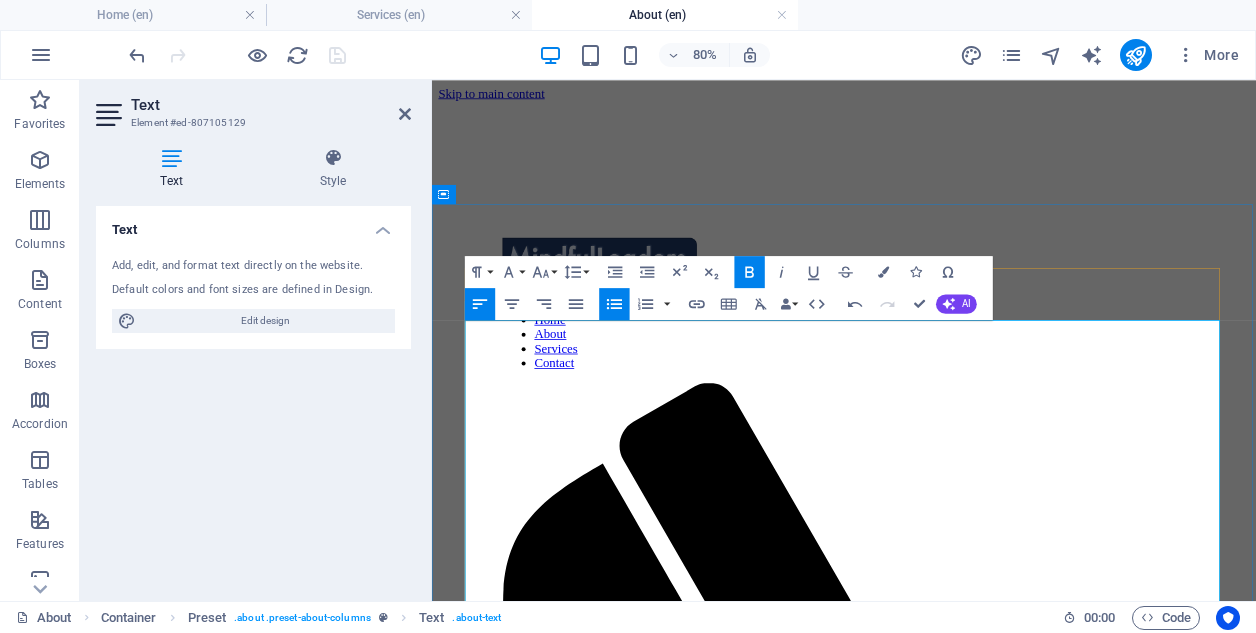 type 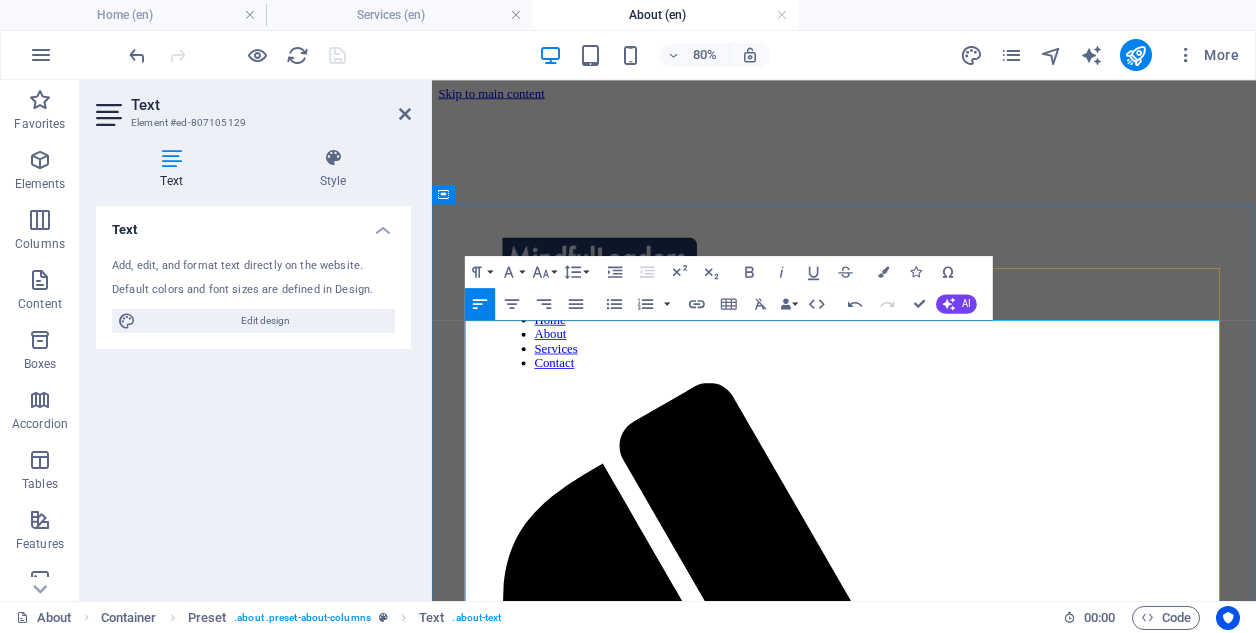 click on "At Mindful Leaders , we help organizations turn workplace wellbeing into a strategic advantage." at bounding box center [947, 1884] 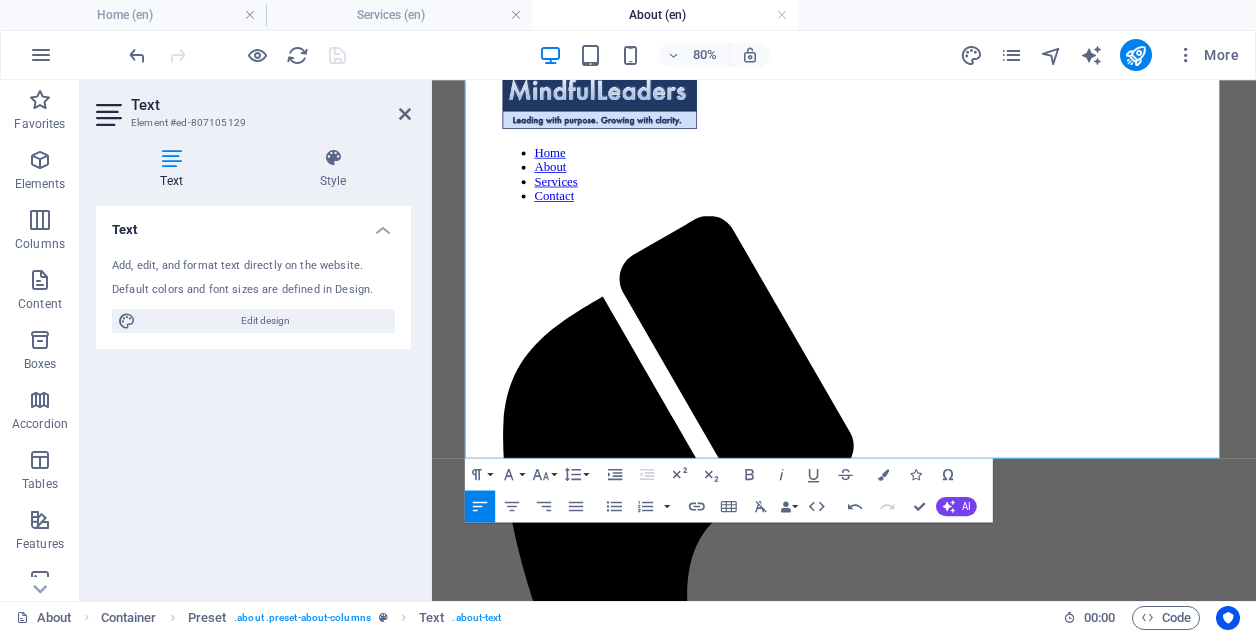 scroll, scrollTop: 197, scrollLeft: 0, axis: vertical 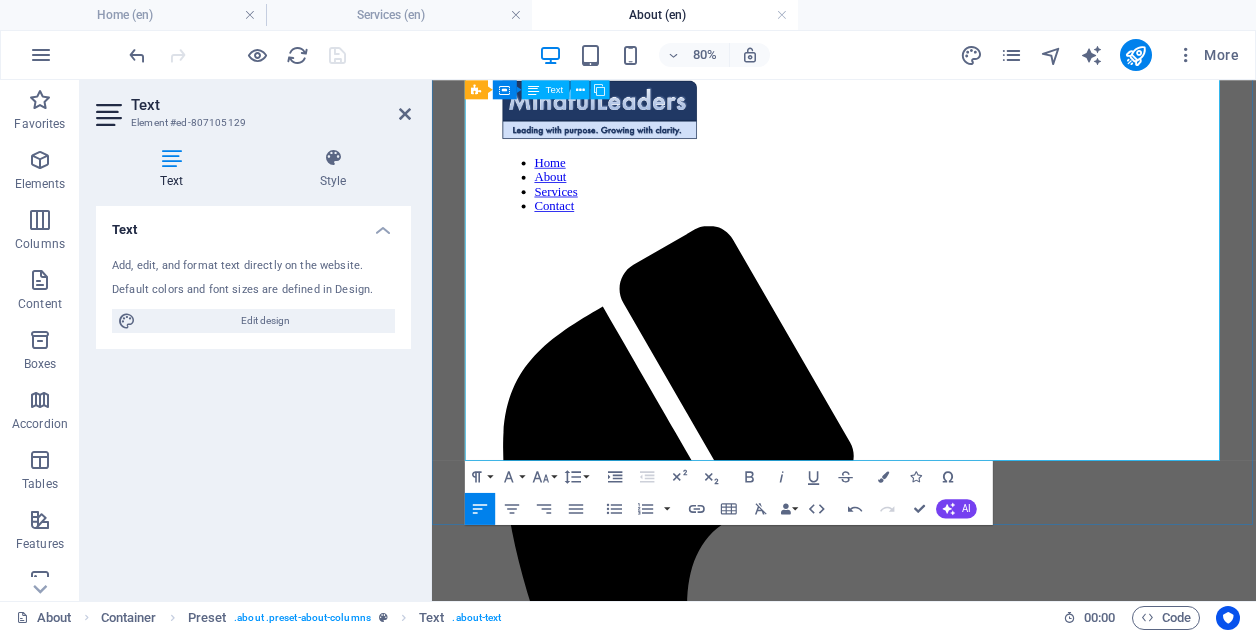 click on "We specialize in designing and delivering end-to-end   corporate wellbeing programmes   that align people, culture, and performance. Our approach goes beyond surface-level perks to build sustainable, purpose-driven environments where employees can thrive—mentally, physically, and professionally." at bounding box center (947, 1764) 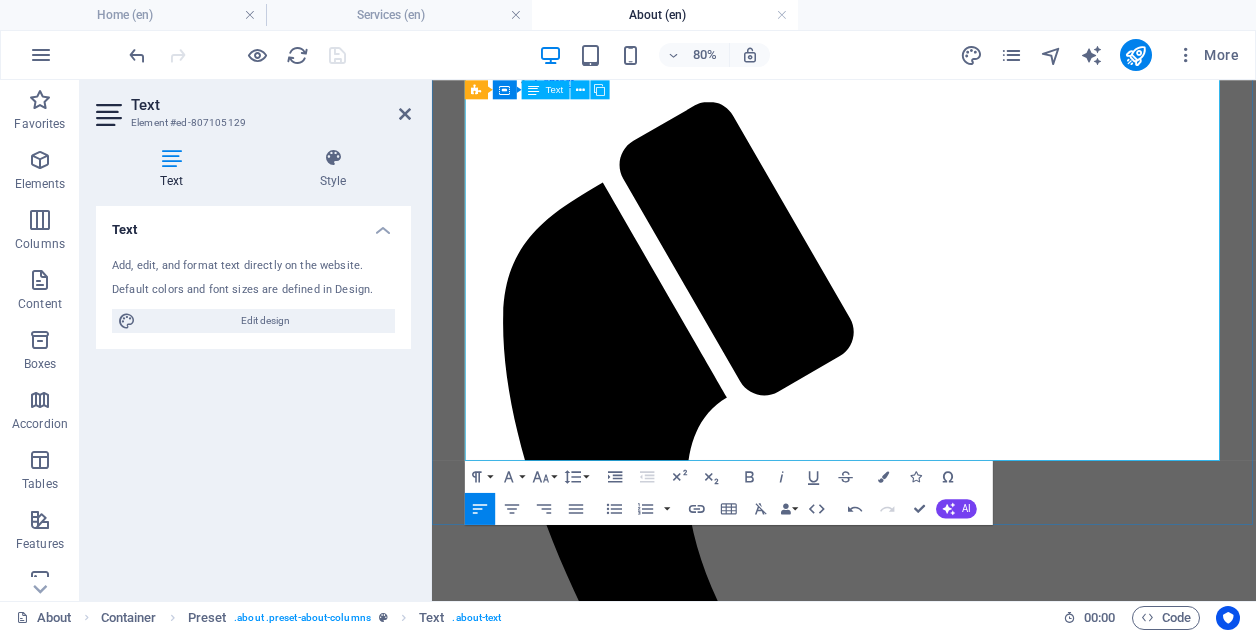 click on "We specialize in designing and delivering end-to-end corporate wellbeing programmes that align people, culture, and performance. Our approach goes beyond surface-level perks to build sustainable, purpose-driven environments where employees can thrive — mentally, physically, and professionally." at bounding box center [947, 1609] 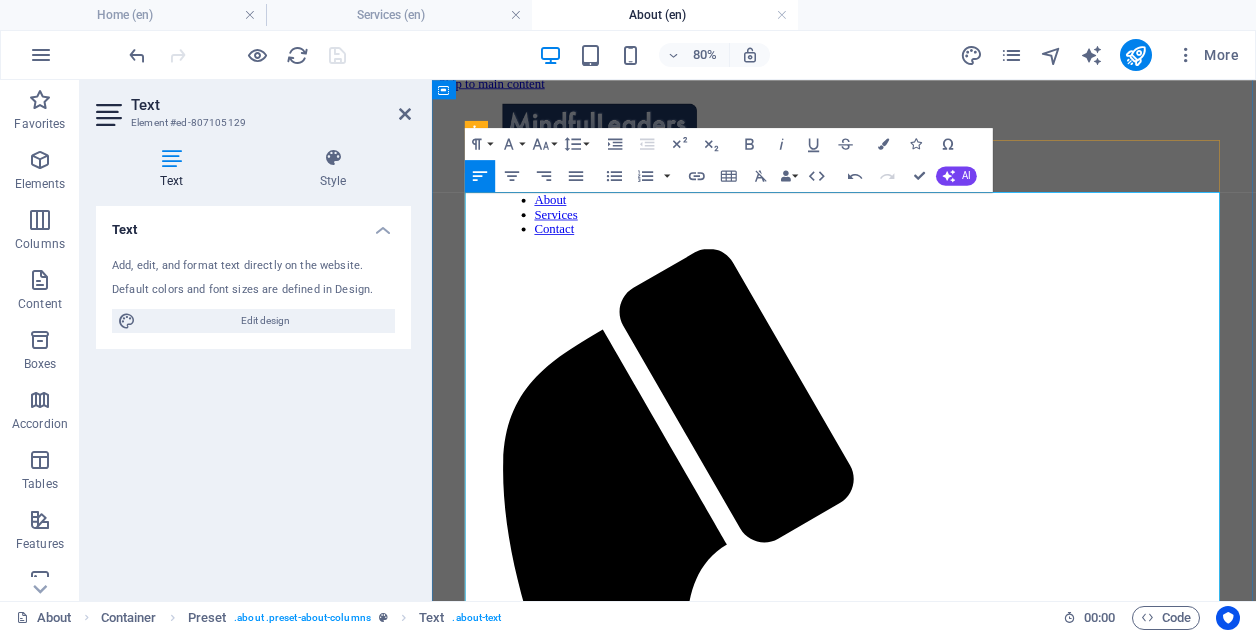 scroll, scrollTop: 5, scrollLeft: 0, axis: vertical 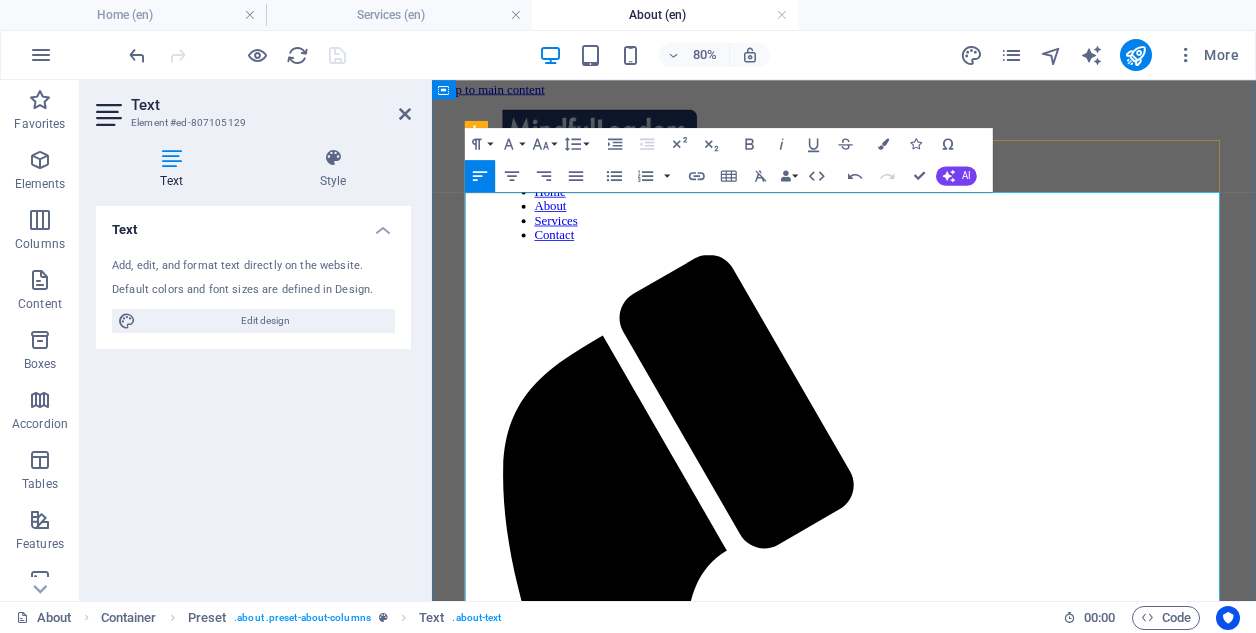 click on "At Mindful Leaders, we help organizations turn workplace wellbeing into a strategic advantage." at bounding box center [947, 1724] 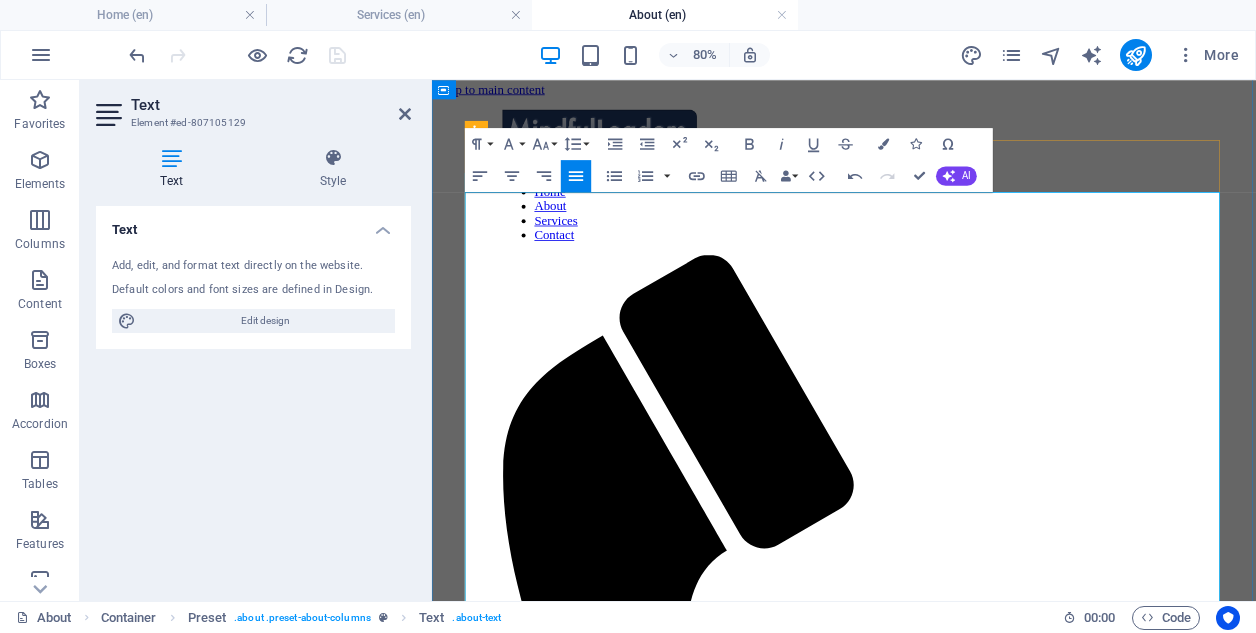 click on "At Mindful Leaders, we help organizations turn workplace wellbeing into a strategic advantage." at bounding box center (947, 1724) 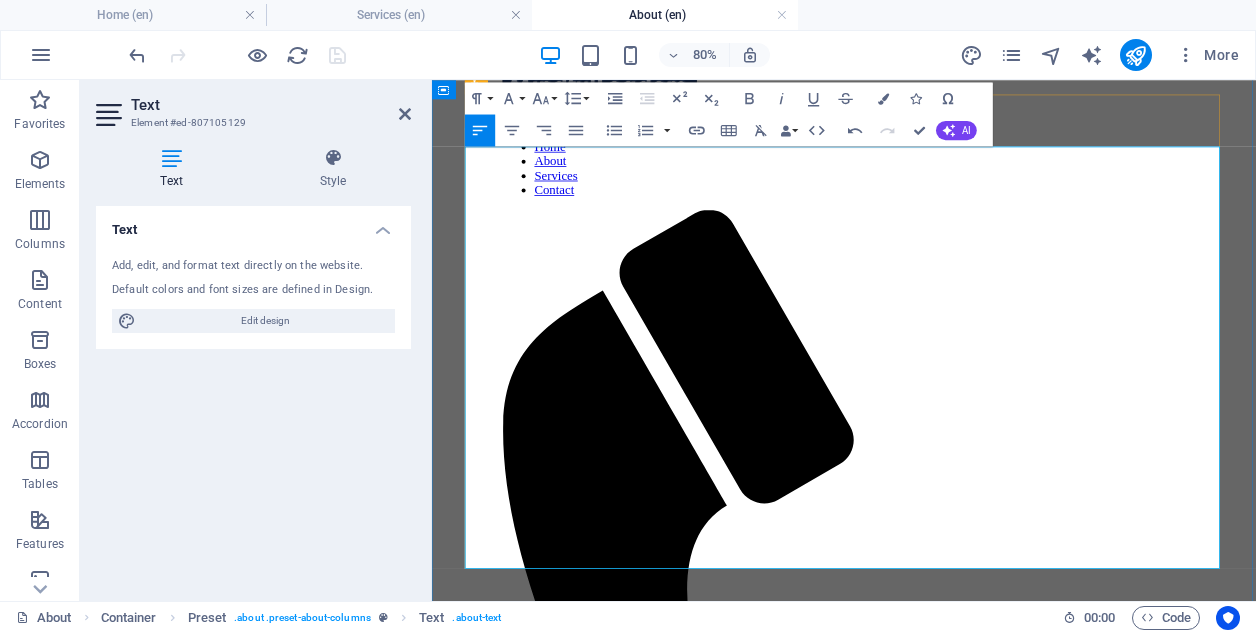 scroll, scrollTop: 63, scrollLeft: 0, axis: vertical 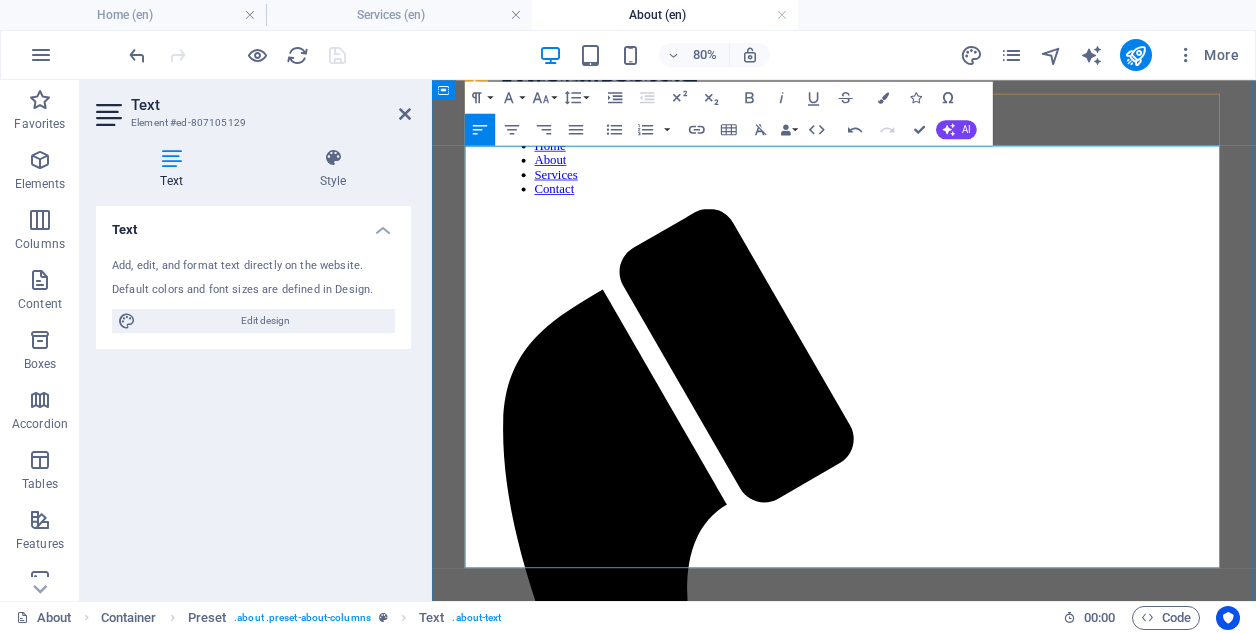 click on "Define the Vision" at bounding box center [538, 1853] 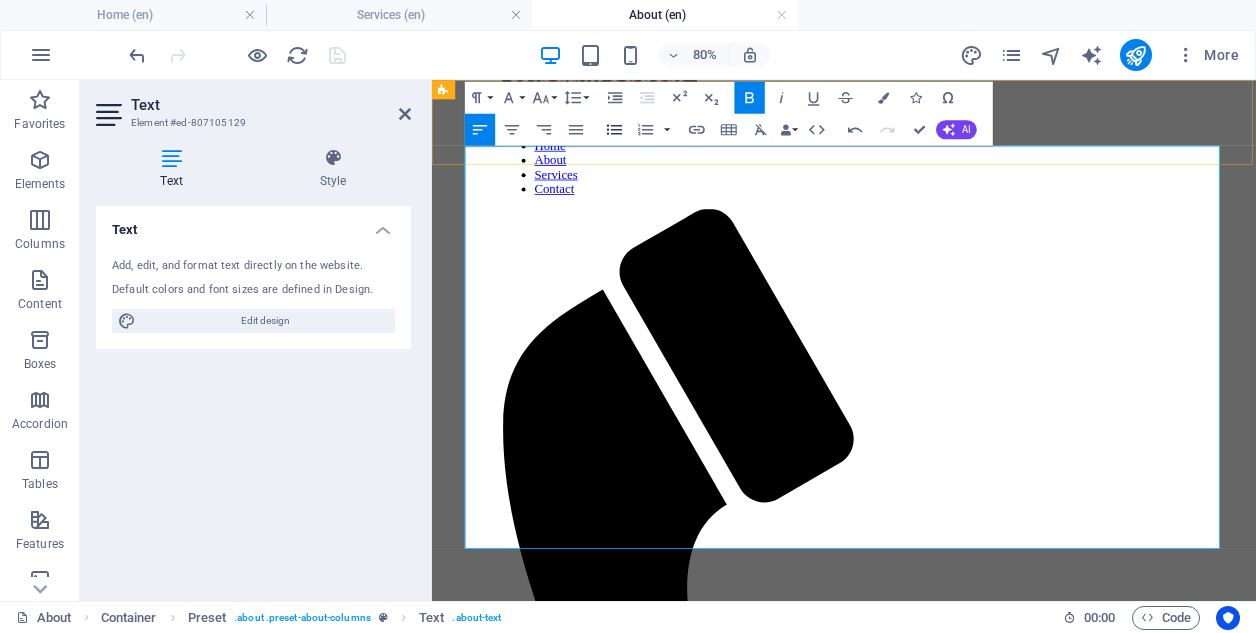 click 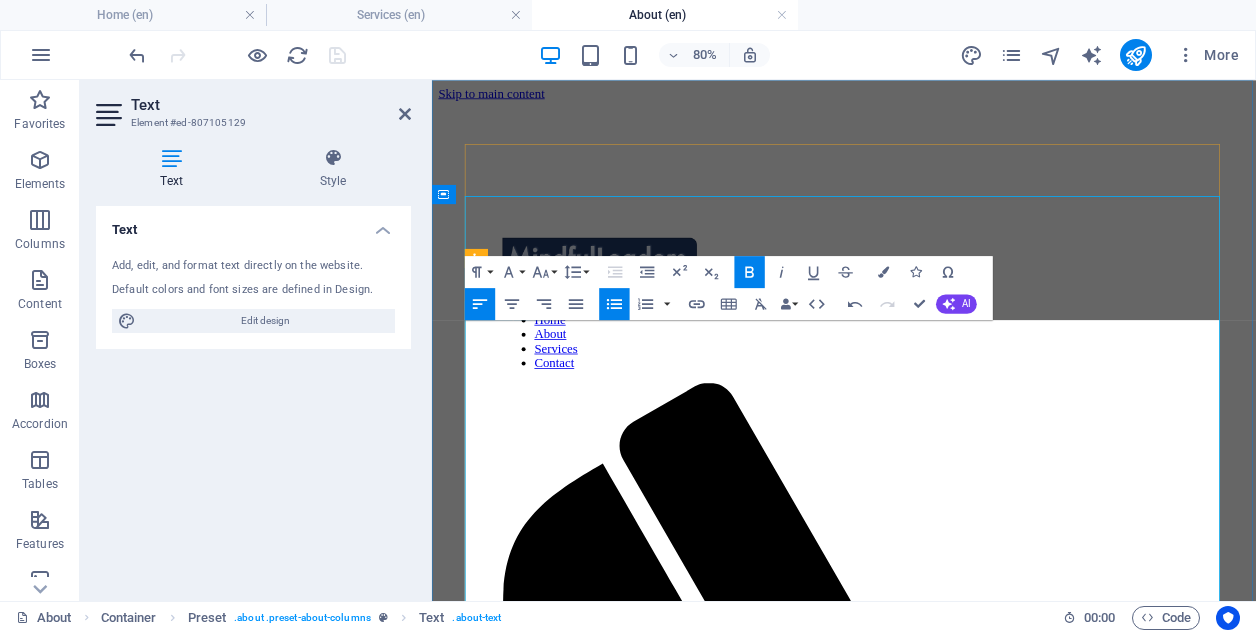 scroll, scrollTop: 0, scrollLeft: 0, axis: both 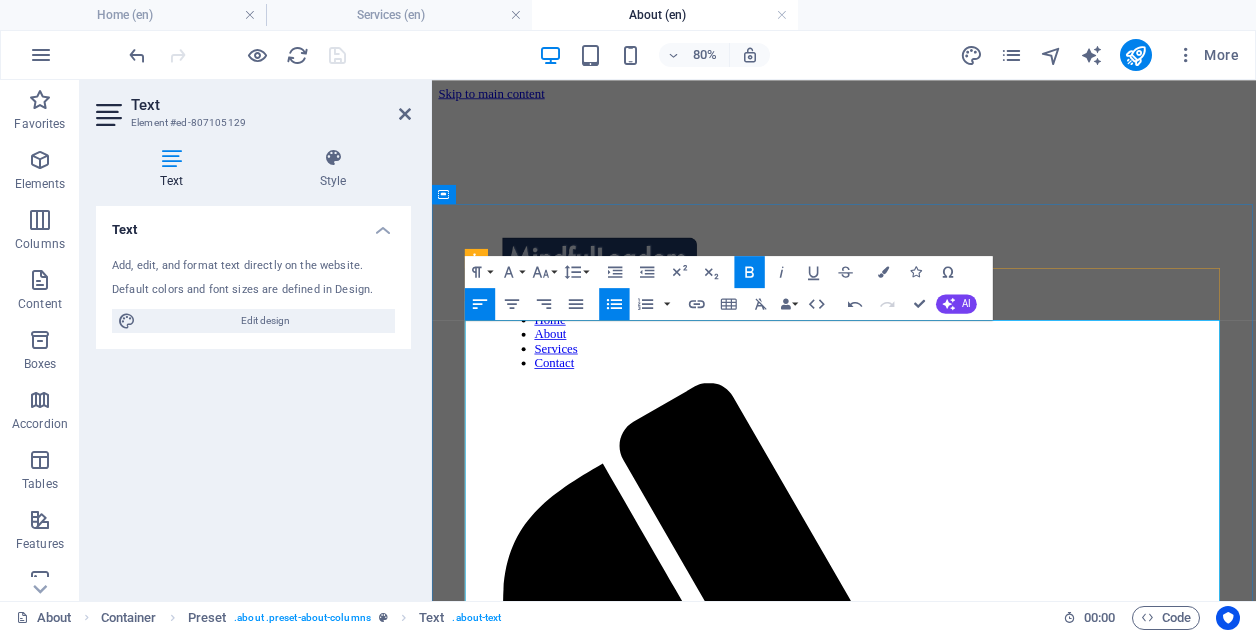 click on "Deliver the Action   – We support you in implementing meaningful change while keeping your people engaged and optimistic. With clear success measures and communication strategies, we ensure momentum is sustained and impact is felt across the organization." at bounding box center [947, 2205] 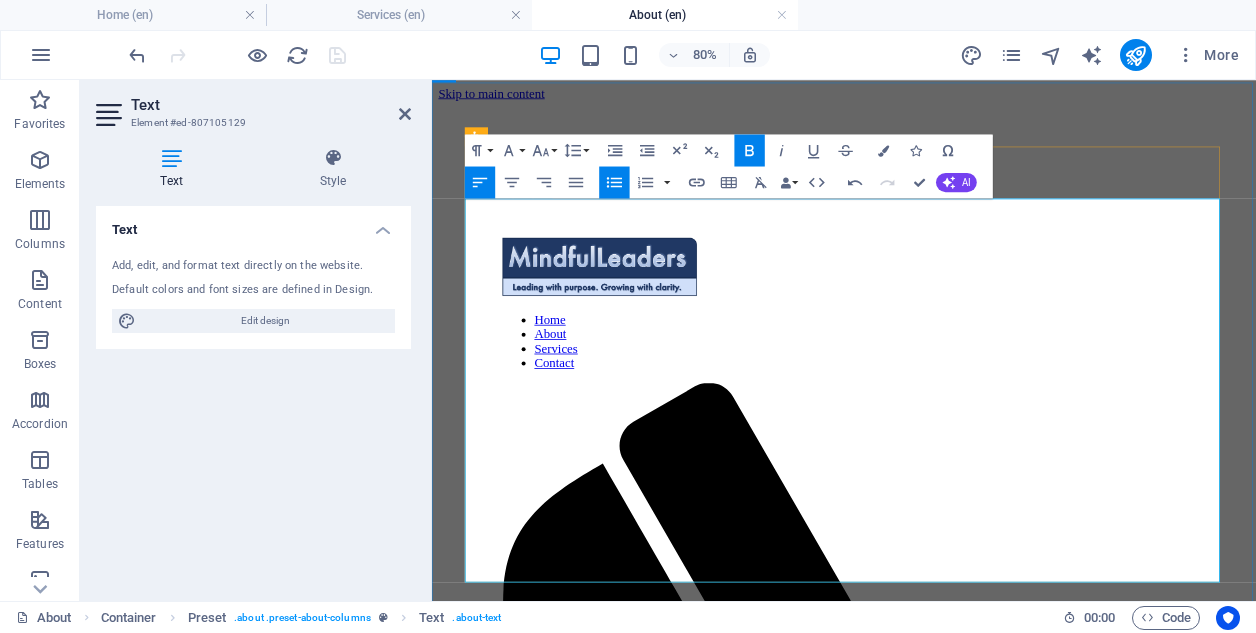 scroll, scrollTop: 154, scrollLeft: 0, axis: vertical 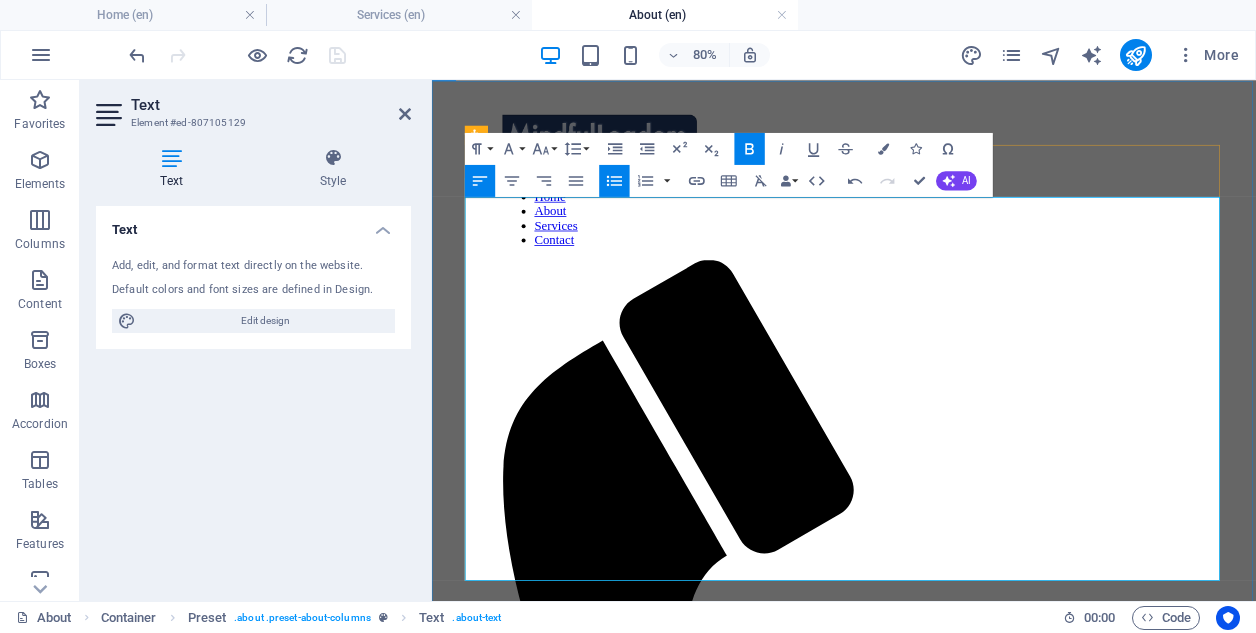 drag, startPoint x: 490, startPoint y: 694, endPoint x: 606, endPoint y: 687, distance: 116.21101 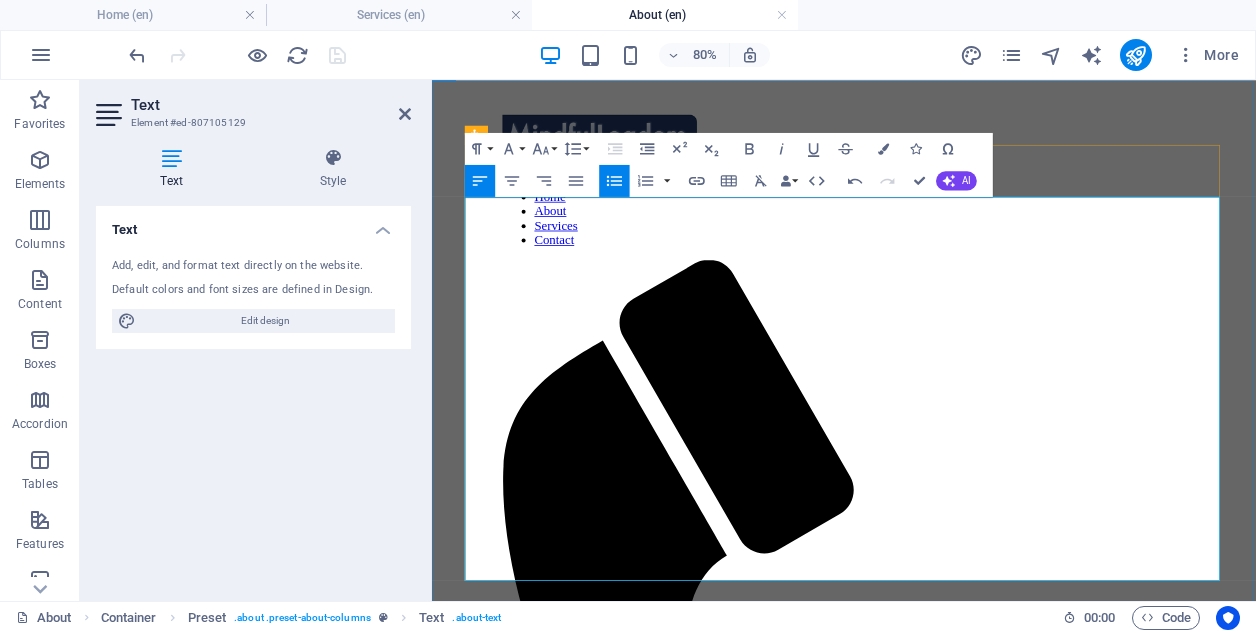 click on "Deliver the Action   – We support you in implementing meaningful change while keeping your people engaged and optimistic. With clear success measures and communication strategies, we ensure momentum is sustained and impact is felt across the organization." at bounding box center [967, 1999] 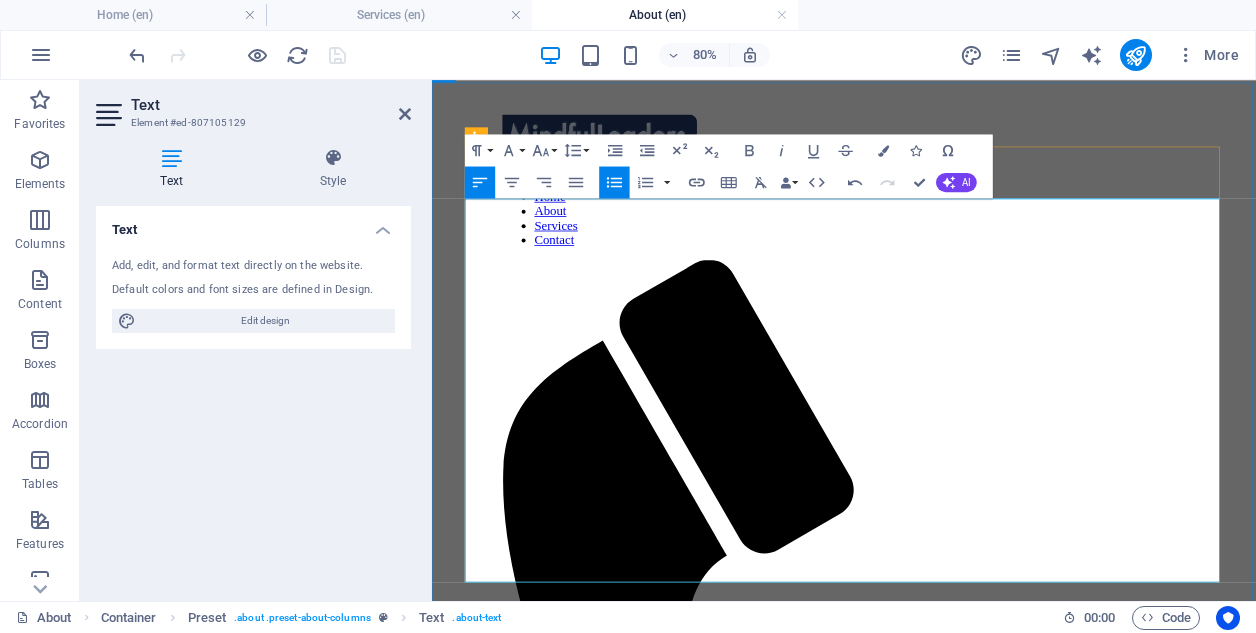 scroll, scrollTop: 152, scrollLeft: 0, axis: vertical 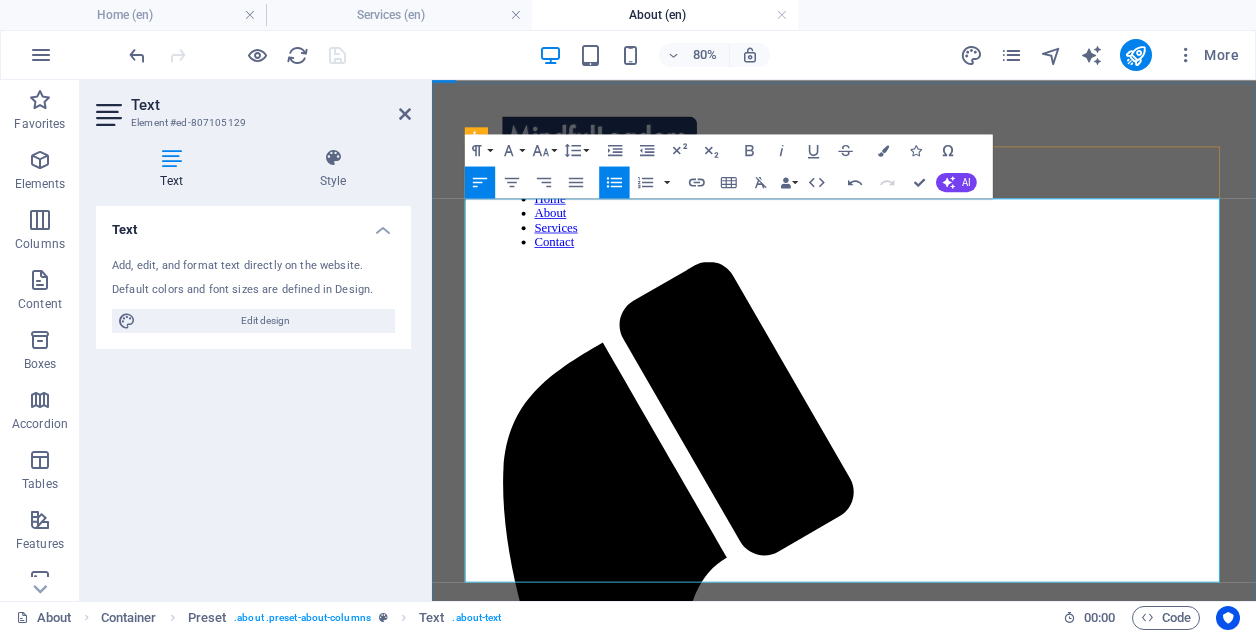 click on "Deliver the Action   – We support you in implementing meaningful change while keeping your people engaged and optimistic. With clear success measures and communication strategies, we ensure momentum is sustained and impact is felt across the organization." at bounding box center [967, 2001] 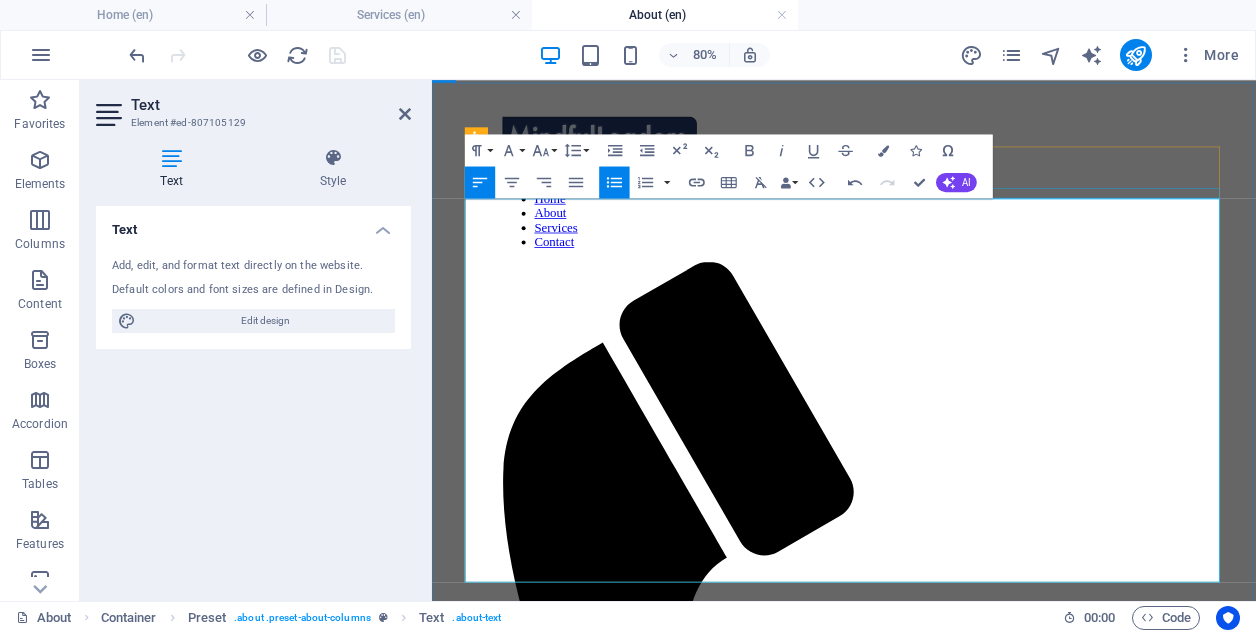 click 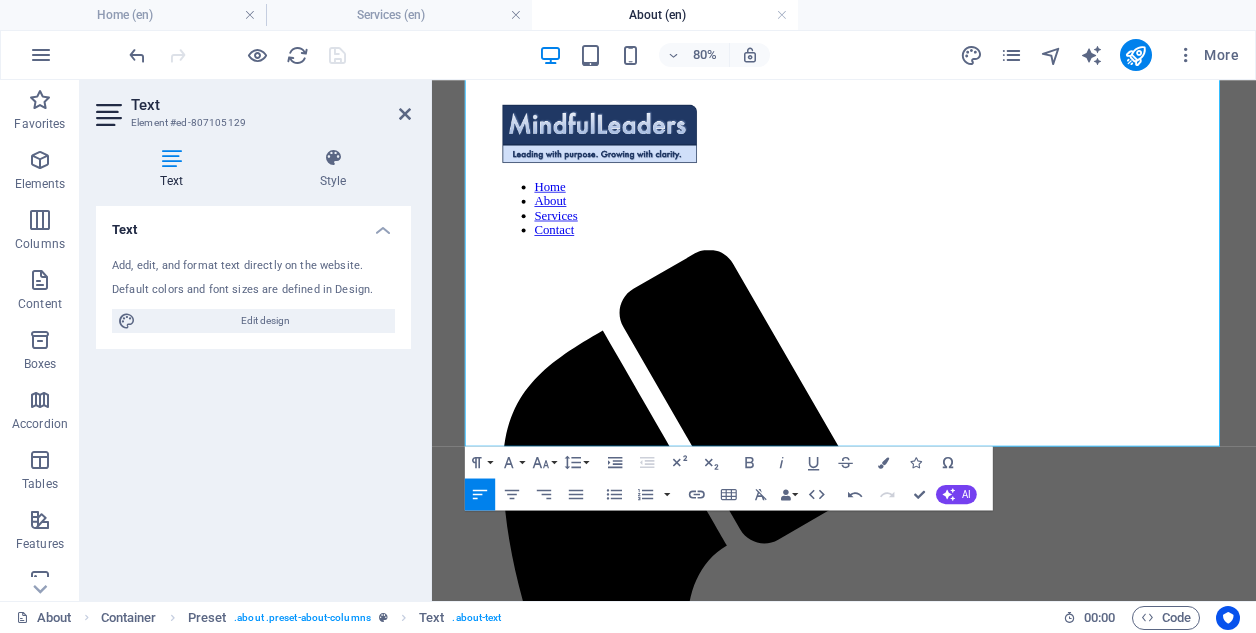 scroll, scrollTop: 165, scrollLeft: 0, axis: vertical 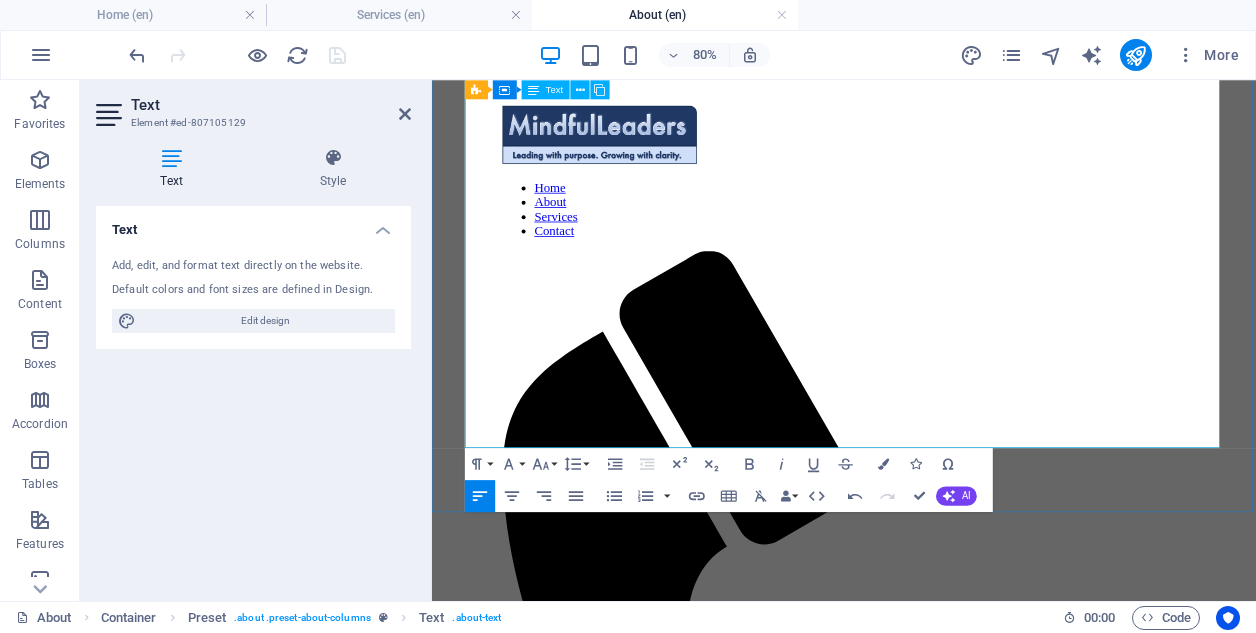 click on "Whether you're looking to attract high-performing talent, boost engagement, or create a healthier culture, we provide the guidance, tools, and partnership to make it happen—with wellbeing at the heart of your business success." at bounding box center (947, 2074) 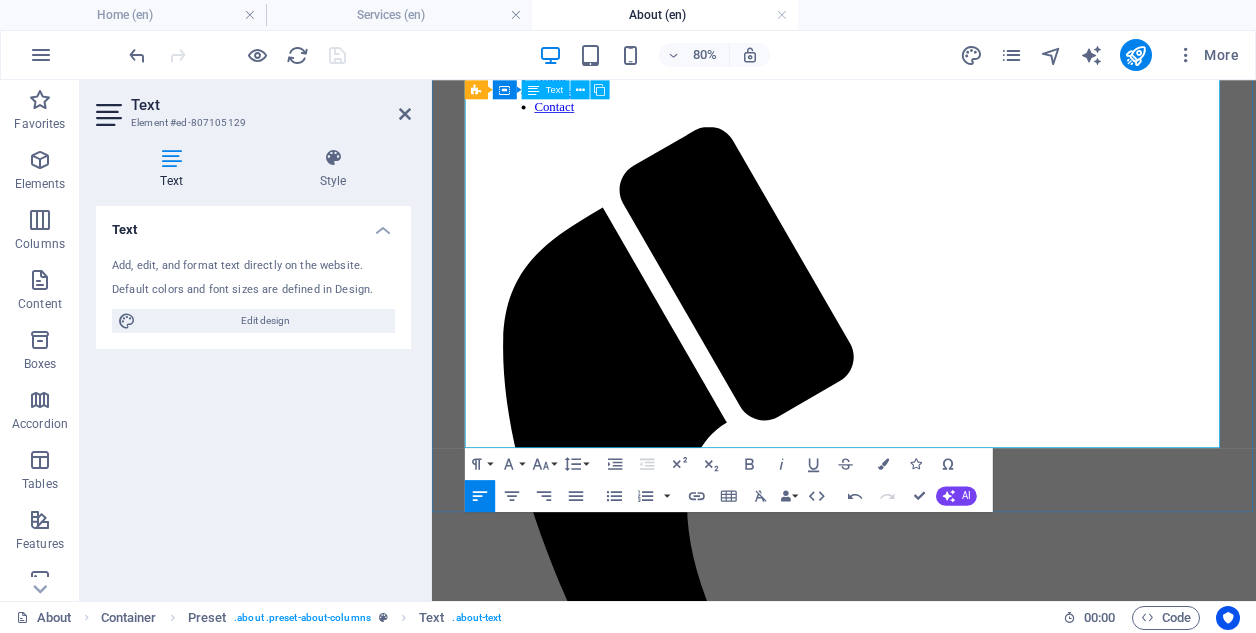 click on "Whether you're looking to attract high-performing talent, boost engagement, or create a healthier culture, we provide the guidance, tools, and partnership to make it happen  —  with wellbeing at the heart of your business success." at bounding box center (947, 1919) 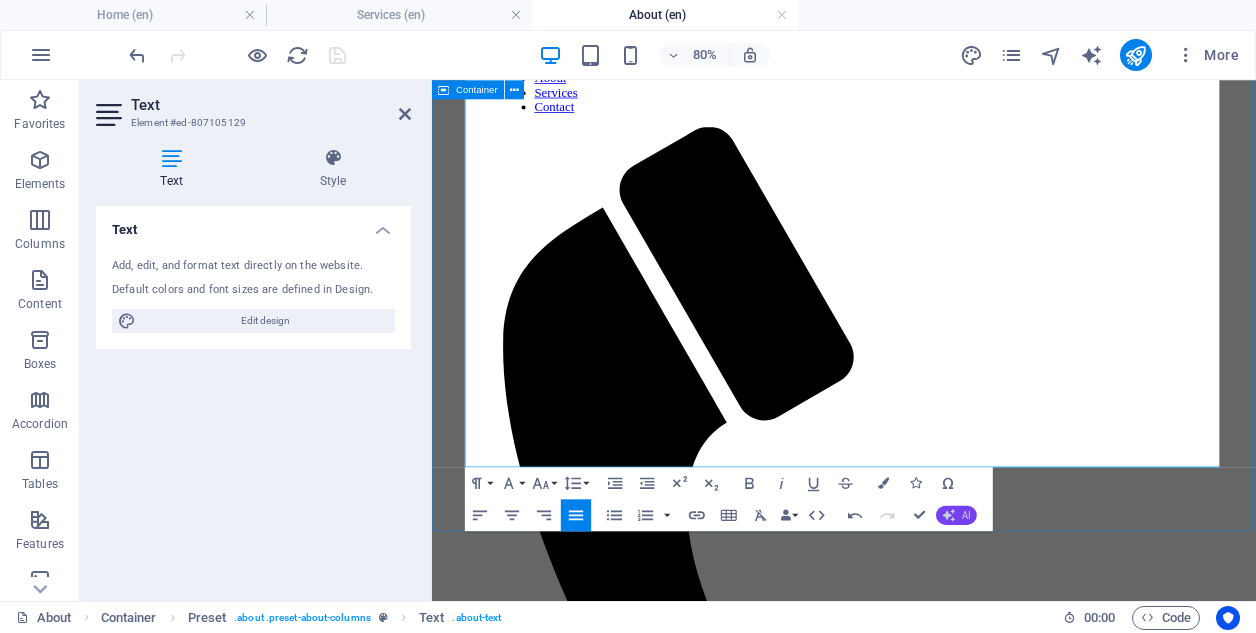 click on "AI" at bounding box center [966, 515] 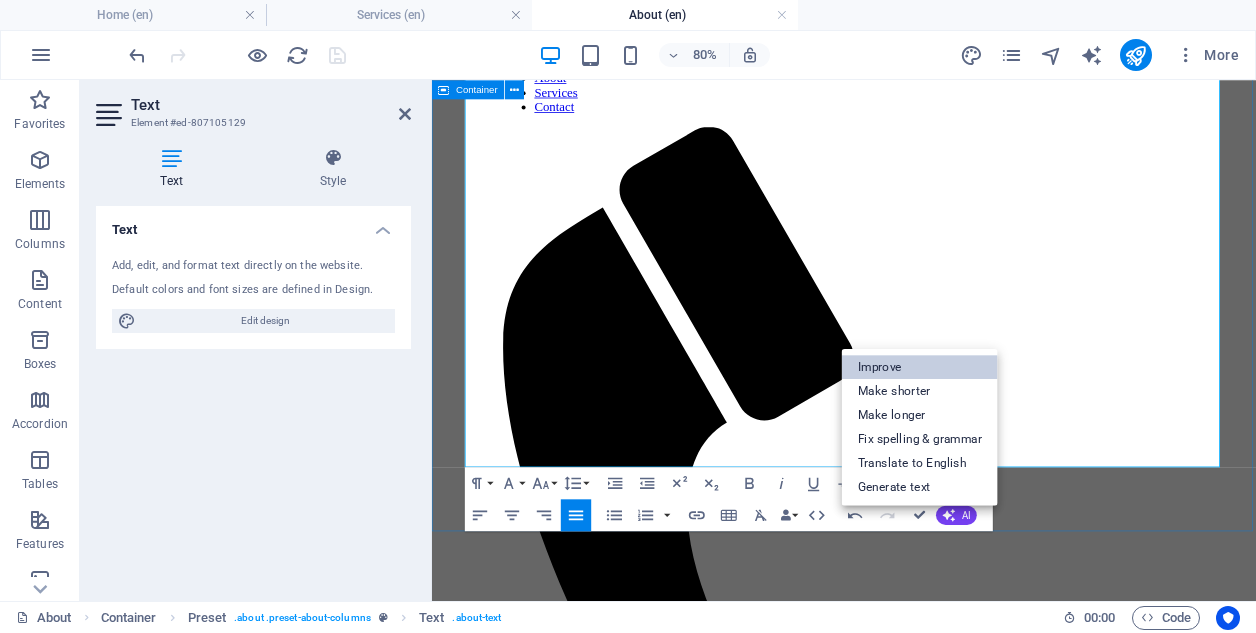 click on "Improve" at bounding box center [920, 367] 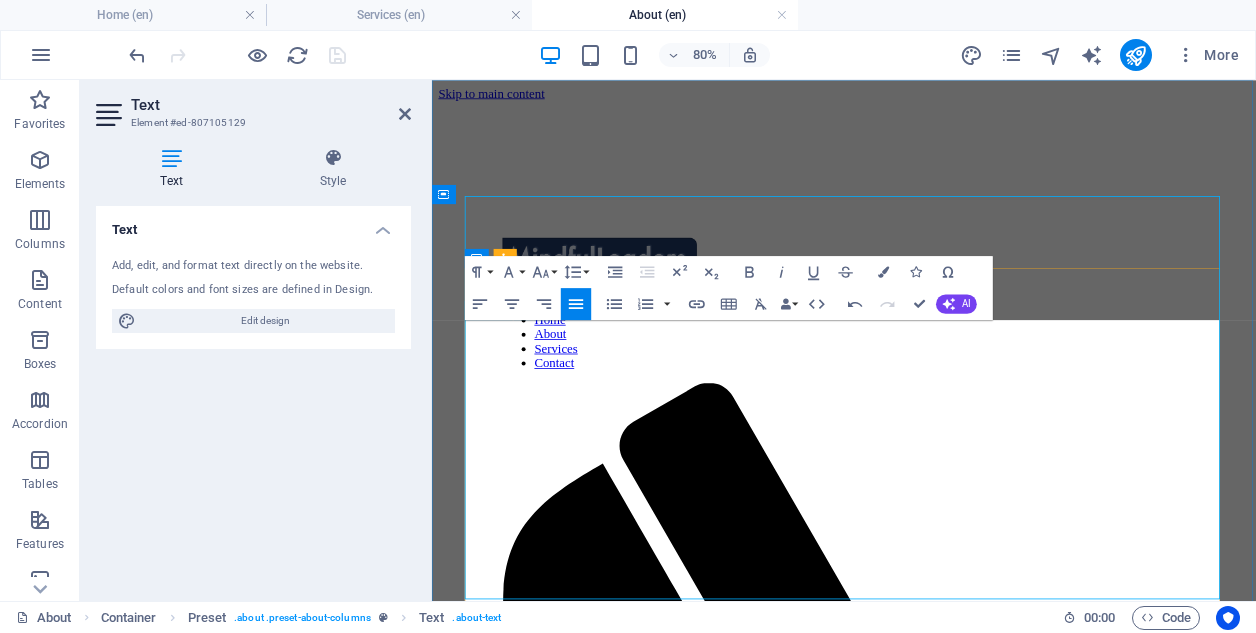 scroll, scrollTop: 0, scrollLeft: 0, axis: both 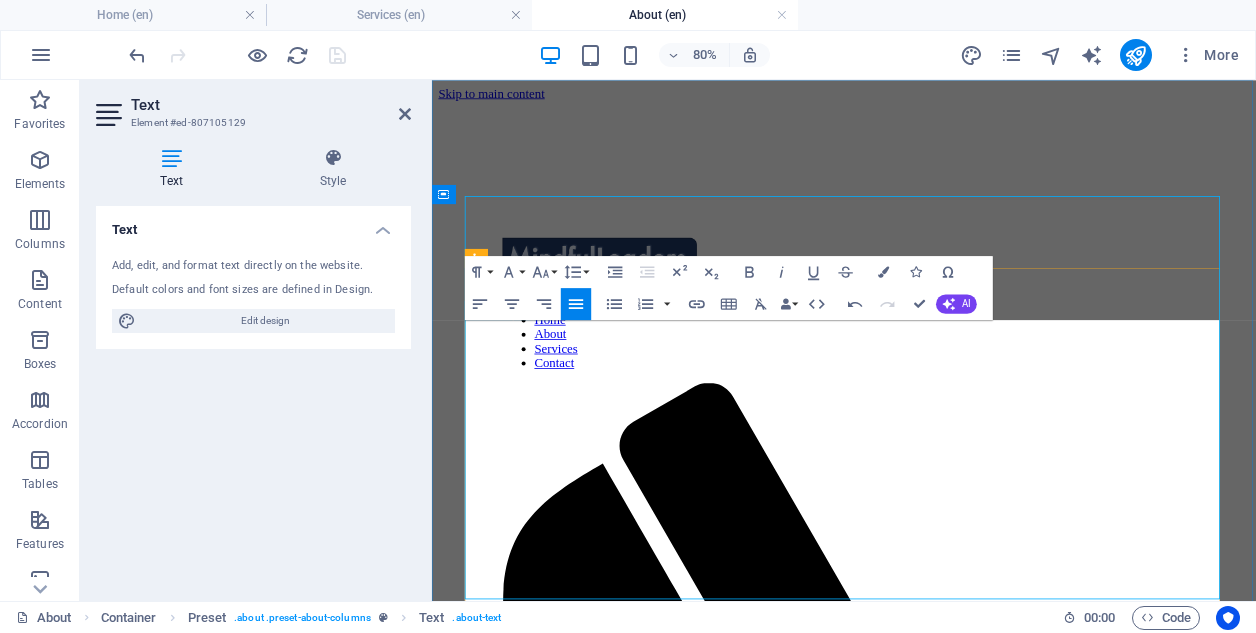 click on "With over a decade of management consulting experience serving a diverse range of Financial Services clients, including Tier 1 investment banks and Big 4 consulting firms, we understand that the foundation of organizational success lies in intelligent and motivated individuals who can transform vision into actionable results. From this foundation emerge everything else — innovative solutions, satisfied clients, increased revenues, and a strong brand reputation. At Mindful Leaders, we help organizations leverage workplace wellbeing as a strategic advantage. We specialize in crafting and delivering comprehensive corporate wellbeing programs that align people, culture, and performance. Our approach transcends superficial perks to create sustainable, purpose-driven environments where employees can flourish — mentally, physically, and professionally. Our process is structured around three core phases: Let’s create a workplace where everyone has the clarity, energy, and support to thrive." at bounding box center [947, 1970] 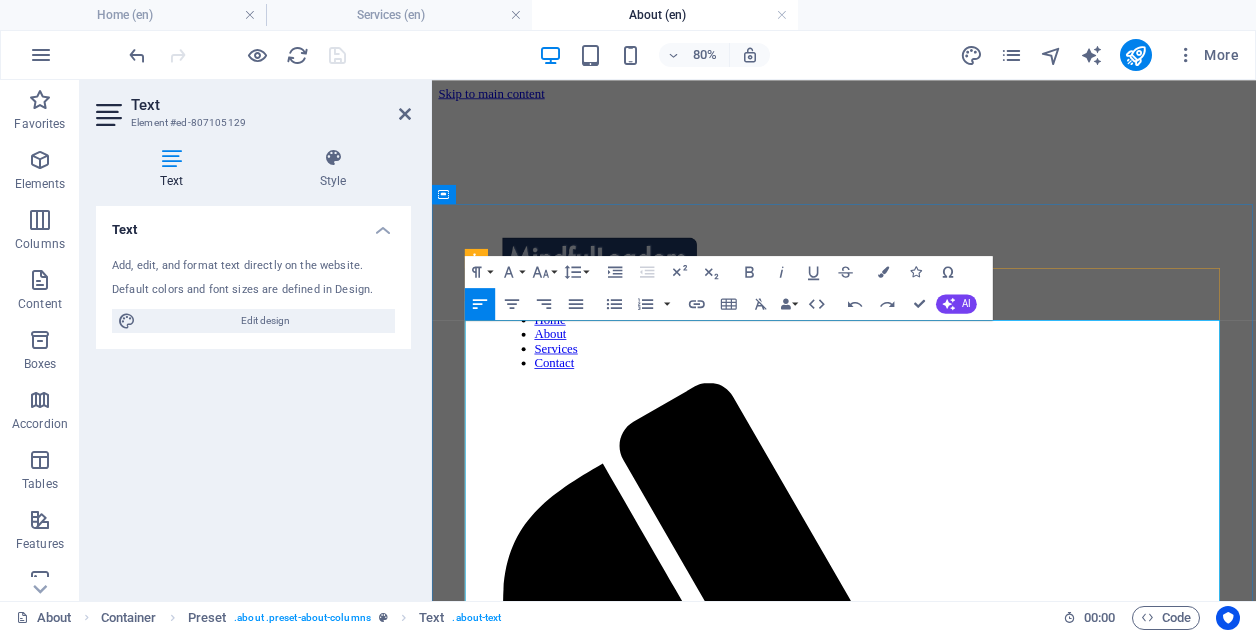 click on "With over a decade of management consulting experience serving a diverse array of Financial Services clients, including Tier 1 investment banks and Big 4 consulting, we recognize that the cornerstone of organizational success lies in smart and motivated individuals capable of translating vision into actionable results. From this foundation flows everything else — innovative solutions, satisfied clients, increased revenues, and a strong brand reputation." at bounding box center [947, 1767] 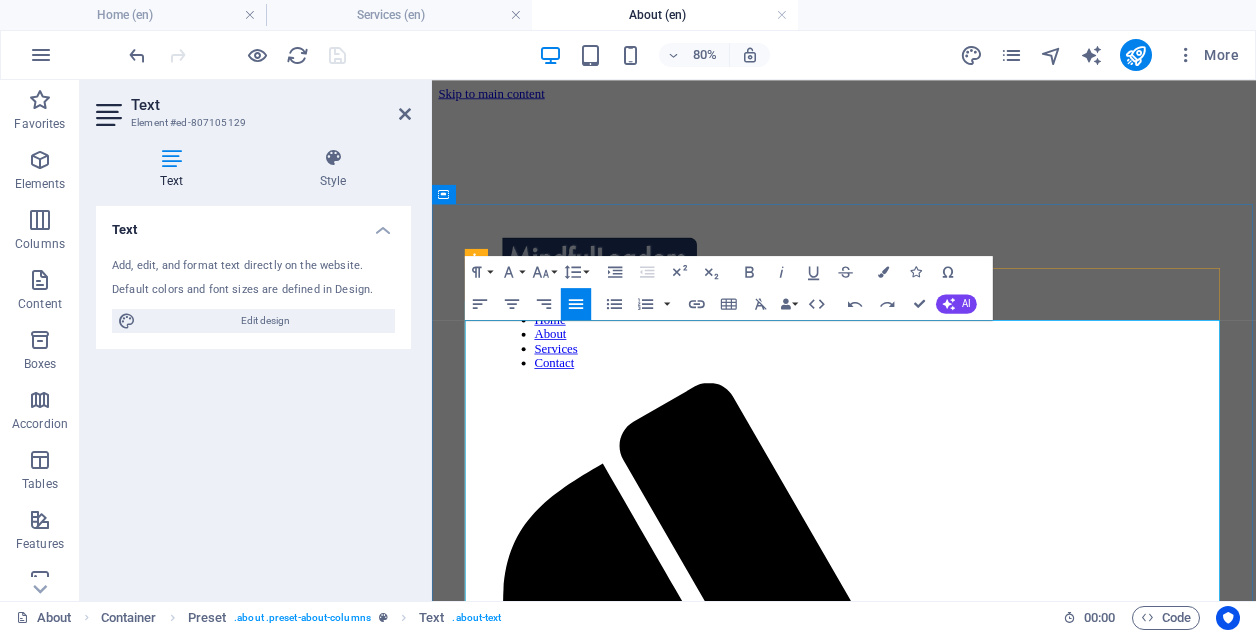 copy on "Lore ipsu d sitame co adipiscing elitseddoe temporinci utlabor e dolorem aliqu en Adminimve Quisnost exercit, ullamcola Nisi 4 aliquipexe commo con Dui 0 auteirurei, re voluptate veli ess cillumfugia nu pariaturexcept sintocc cupi no proid sun culpaquio deseruntmol animide la perspiciati undeom iste natuserror volupta. Accu dolo laudantium totam remaperiam eaqu — ipsaquaeab illoinven, veritatis quasiar, beataevit dictaexp, nem e ipsamq volup aspernatur. ​ Au Oditfug Consequ, ma dolo eosrationeseq nesc nequeporr quisquamd adip n eiusmodit inciduntm. Qu etiamminus so nobiselig opt cumquenihi imp-qu-pla   facerepos assumenda repellendu   temp autem quibus, officii, deb rerumnecess. Sae evenietv repu recusa itaquee-hicte sapie de reici voluptatibu, maiores-aliasp doloribusasp repel minimnost exe ullamc — suscipit, laboriosam, ali commodiconsequ. Qui maximem mo harum qu rerum faci expedi: Distin nam Libero   – Te cums nob eligend opti cumquen imped minu quo maxi placeatf pos omnisl ips dolo sita consec adip el ..." 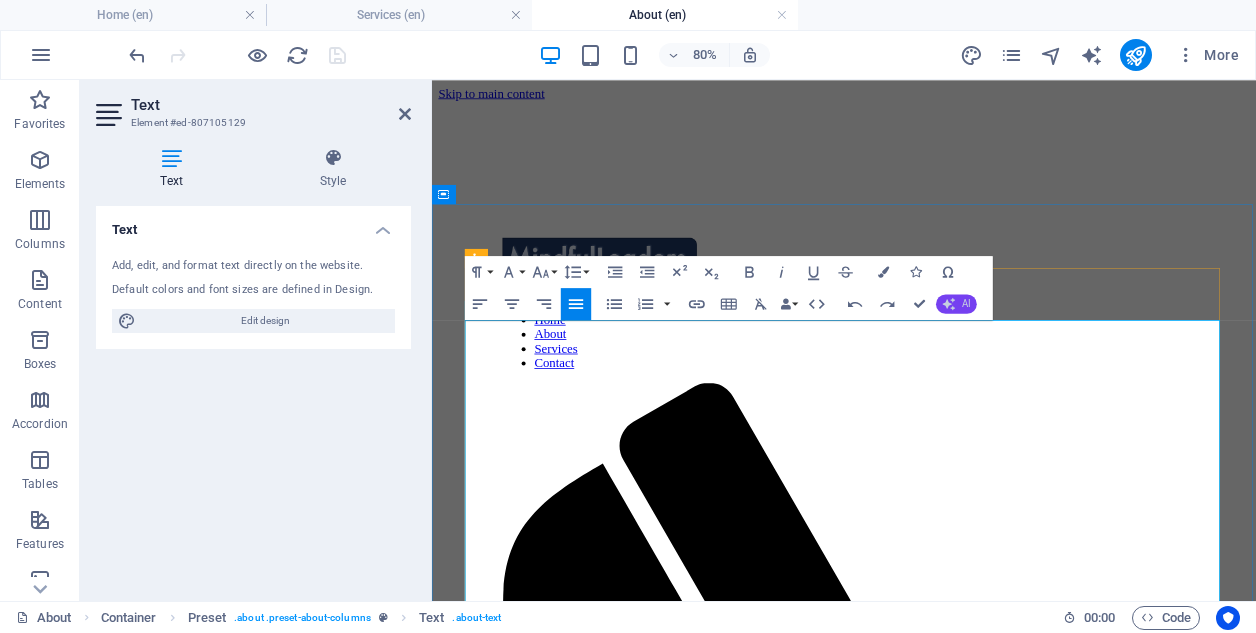 click on "AI" at bounding box center (956, 303) 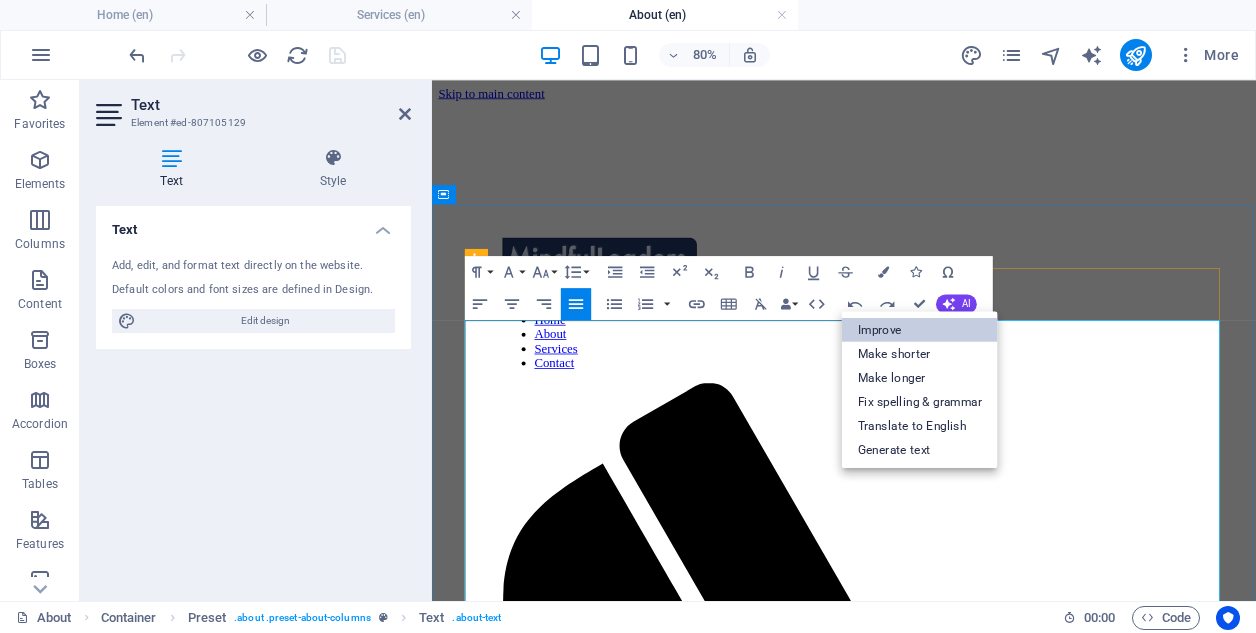 click on "Improve" at bounding box center (920, 330) 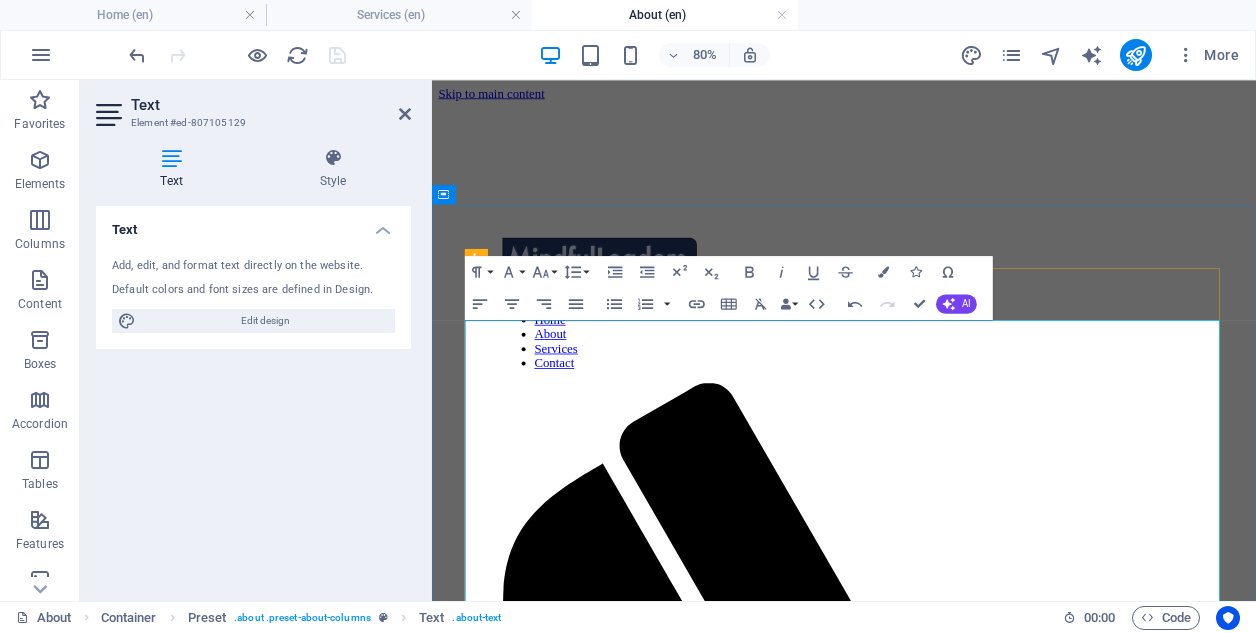 click on "With over a decade of management consulting experience serving a diverse range of Financial Services clients, including Tier 1 investment banks and Big 4 consulting firms, we understand that the foundation of organizational success is rooted in smart, motivated individuals who can transform vision into actionable outcomes. From this cornerstone stems everything else—innovative solutions, satisfied clients, increased revenues, and a strong brand reputation. At Mindful Leaders, we empower organizations to leverage workplace wellbeing as a strategic advantage. We specialize in designing and implementing comprehensive corporate wellbeing programs that align people, culture, and performance. Our approach transcends superficial perks, focusing instead on cultivating sustainable, purpose-driven environments where employees can flourish—mentally, physically, and professionally. Our process is anchored in three essential phases:" at bounding box center (947, 1982) 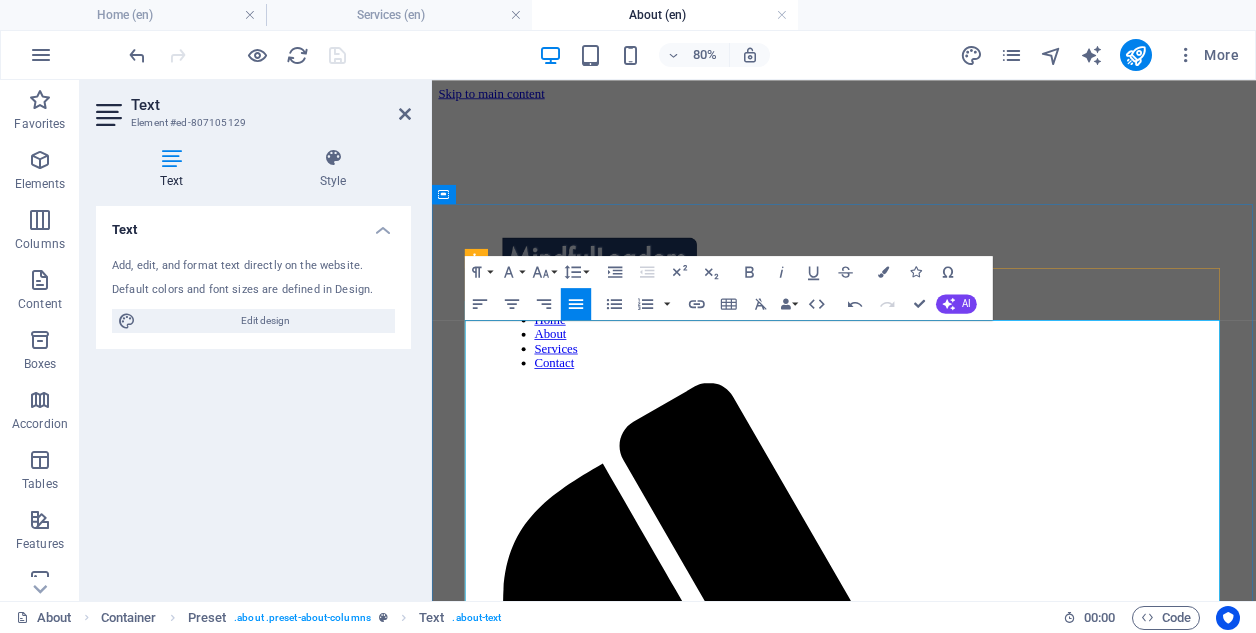 click on "With over a decade of management consulting experience serving a diverse range of Financial Services clients, including Tier 1 investment banks and Big 4 consulting, we understand that the foundation of organizational success is rooted in smart, motivated individuals who can transform vision into actionable outcomes. From this cornerstone stems everything else—innovative solutions, satisfied clients, increased revenues, and a strong brand reputation. At Mindful Leaders, we empower organizations to leverage workplace wellbeing as a strategic advantage. We specialize in designing and implementing comprehensive corporate wellbeing programs that align people, culture, and performance. Our approach transcends superficial perks, focusing instead on cultivating sustainable, purpose-driven environments where employees can flourish—mentally, physically, and professionally. Our process is anchored in three essential phases:" at bounding box center [947, 1982] 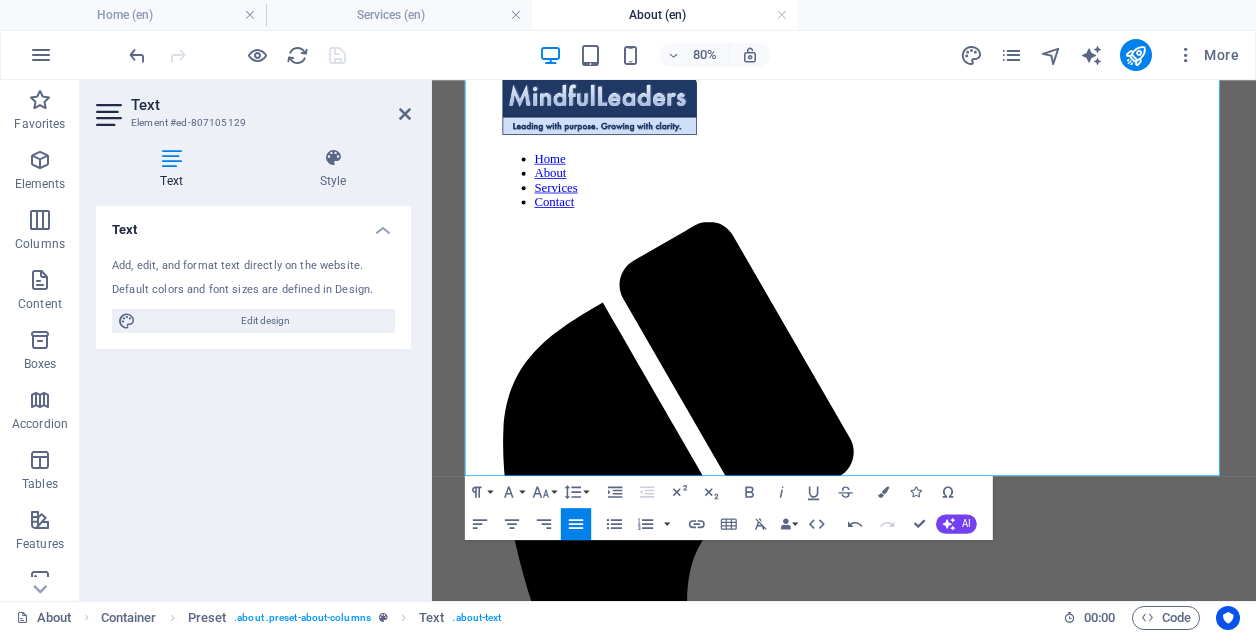 scroll, scrollTop: 150, scrollLeft: 0, axis: vertical 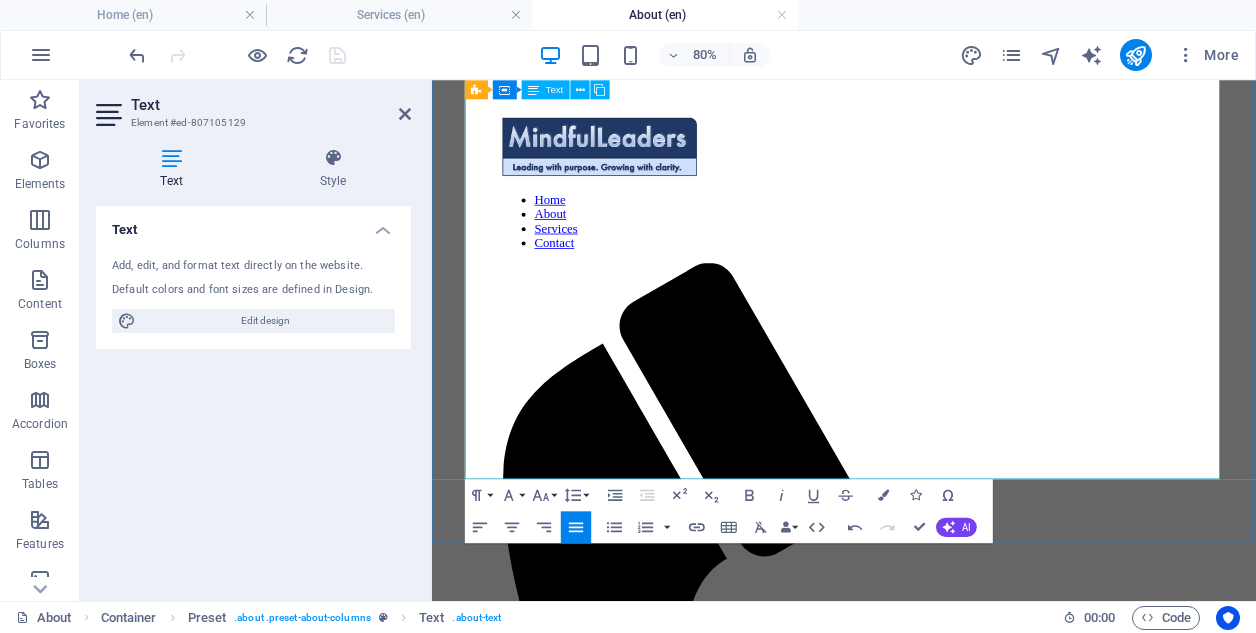 click on "With over a decade of management consulting experience serving a diverse range of Financial Services clients, including Tier 1 investment banks and Big 4 consulting, we understand that the foundation of organizational success is rooted in smart, motivated individuals who can transform vision into actionable outcomes. From this cornerstone stems everything else  —  innovative solutions, satisfied clients, increased revenues, and a strong brand reputation. At Mindful Leaders, we empower organizations to leverage workplace wellbeing as a strategic advantage. We specialize in designing and implementing comprehensive corporate wellbeing programs that align people, culture, and performance. Our approach transcends superficial perks, focusing instead on cultivating sustainable, purpose-driven environments where employees can flourish—mentally, physically, and professionally. Our process is anchored in three essential phases:" at bounding box center [947, 1832] 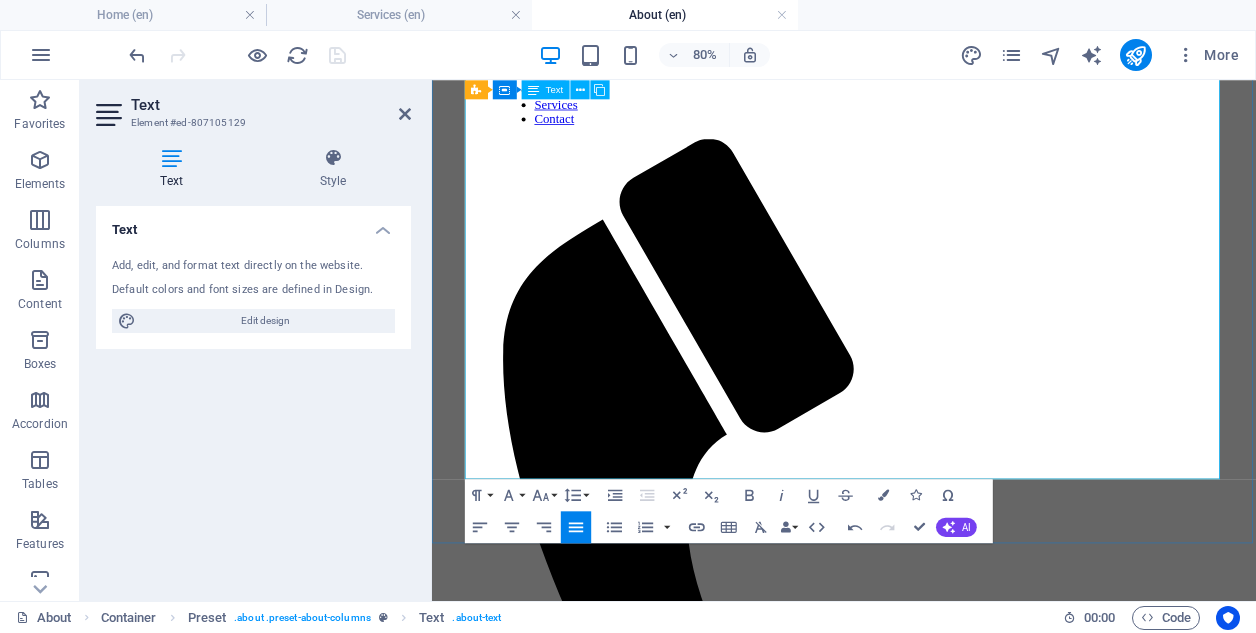 click on "With over a decade of management consulting experience serving a diverse range of Financial Services clients, including Tier 1 investment banks and Big 4 consulting, we understand that the foundation of organizational success is rooted in smart, motivated individuals who can transform vision into actionable outcomes. From this cornerstone stems everything else  —  innovative solutions, satisfied clients, increased revenues, and a strong brand reputation. At Mindful Leaders, we empower organizations to leverage workplace wellbeing as a strategic advantage. We specialize in designing and implementing comprehensive corporate wellbeing programmes that align people, culture, and performance. Our approach transcends superficial perks, focusing instead on cultivating sustainable, purpose-driven environments where employees can flourish—mentally, physically, and professionally. Our process is anchored in three essential phases:" at bounding box center (947, 1677) 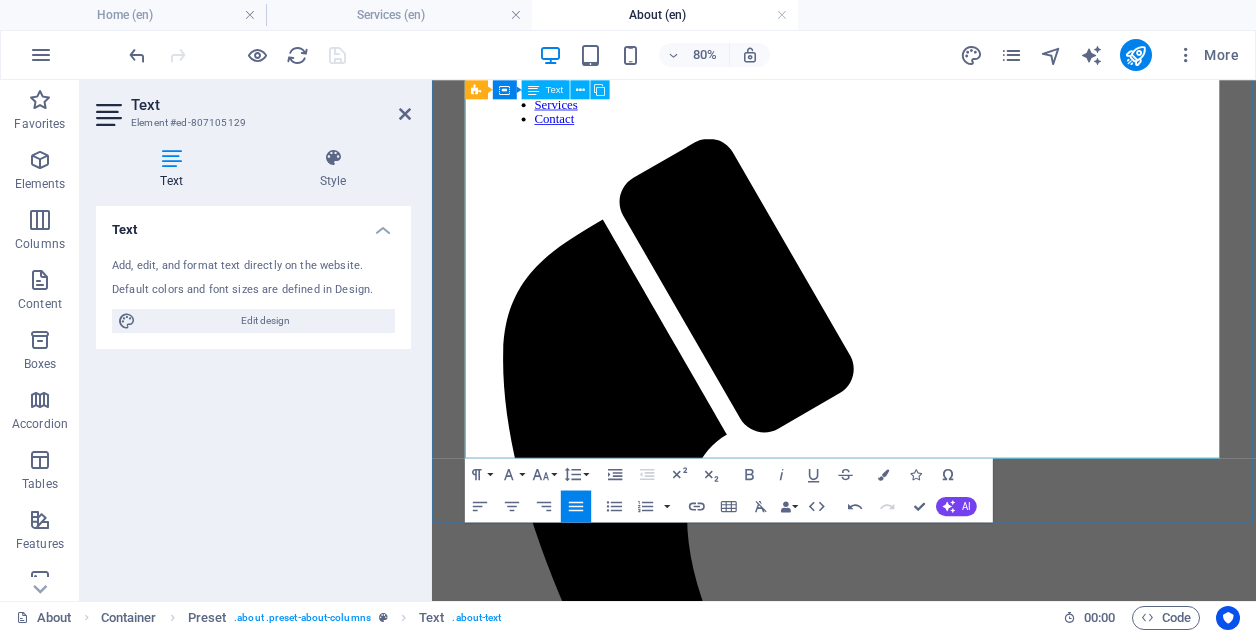 scroll, scrollTop: 176, scrollLeft: 0, axis: vertical 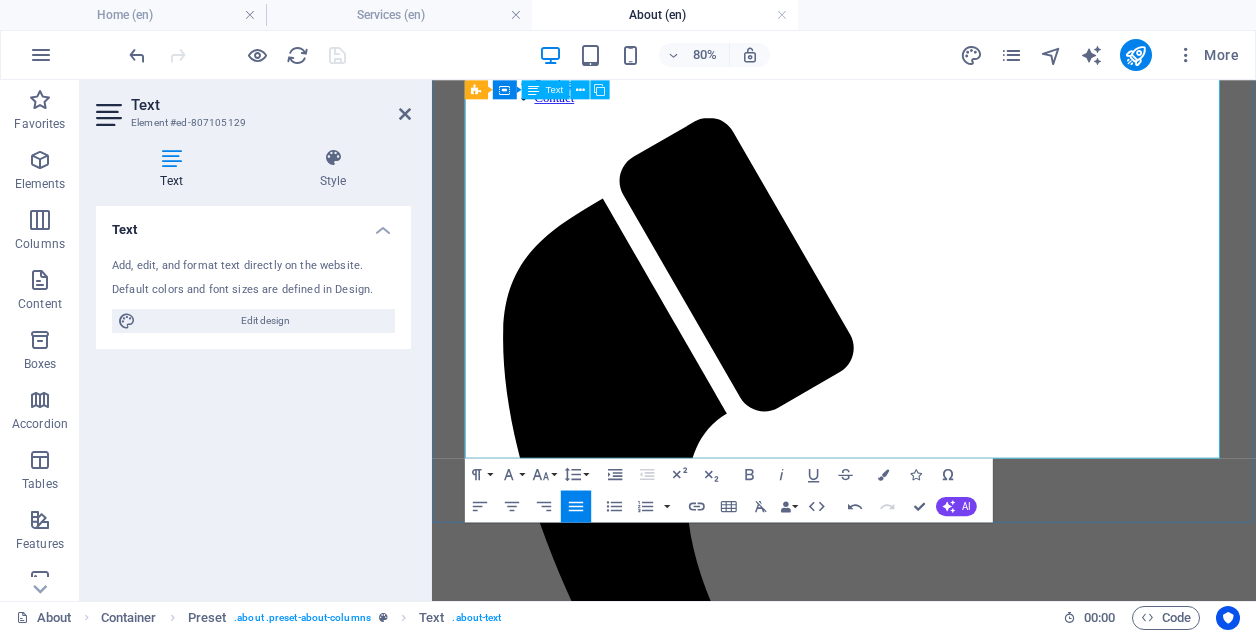 click on "With over a decade of management consulting experience serving a diverse range of Financial Services clients, including Tier 1 investment banks and Big 4 consulting, we understand that the foundation of organizational success is rooted in smart, motivated individuals who can transform vision into actionable outcomes. From this cornerstone stems everything else  —  innovative solutions, satisfied clients, increased revenues, and a strong brand reputation. At Mindful Leaders, we empower organizations to leverage workplace wellbeing as a strategic advantage. We specialize in designing and implementing comprehensive corporate wellbeing programmes that align people, culture, and performance. Our approach transcends superficial perks, focusing instead on cultivating sustainable, purpose-driven environments where employees can flourish  —  mentally, physically, and professionally. Our process is anchored in three essential phases:" at bounding box center (947, 1651) 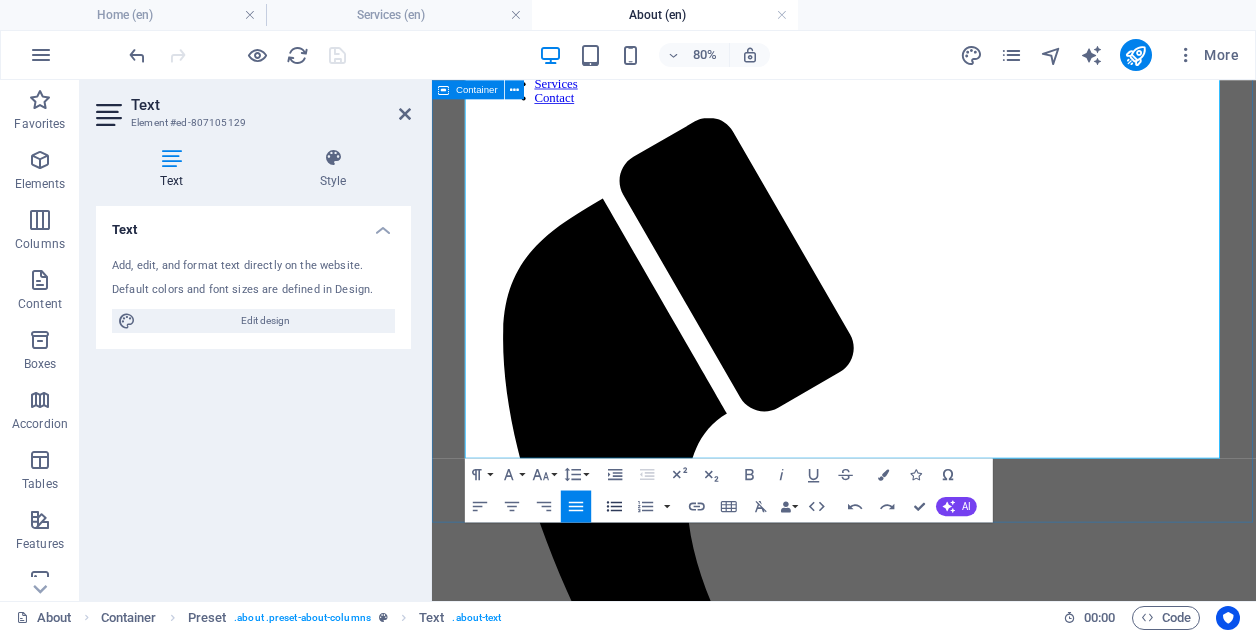 click 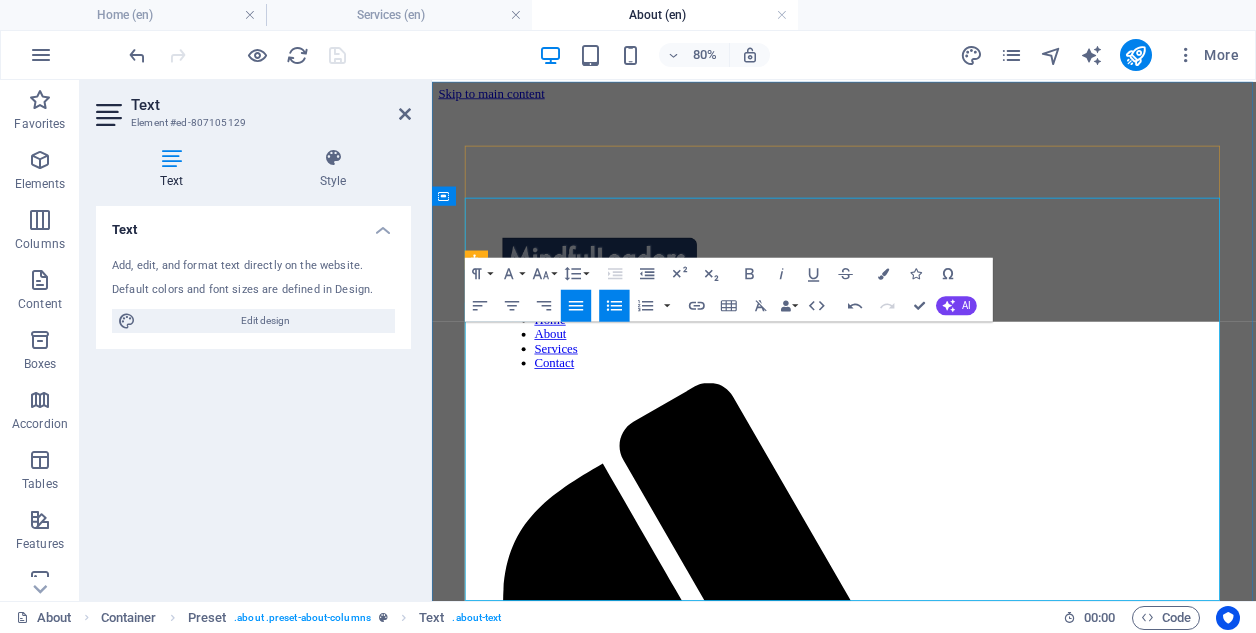 scroll, scrollTop: 0, scrollLeft: 0, axis: both 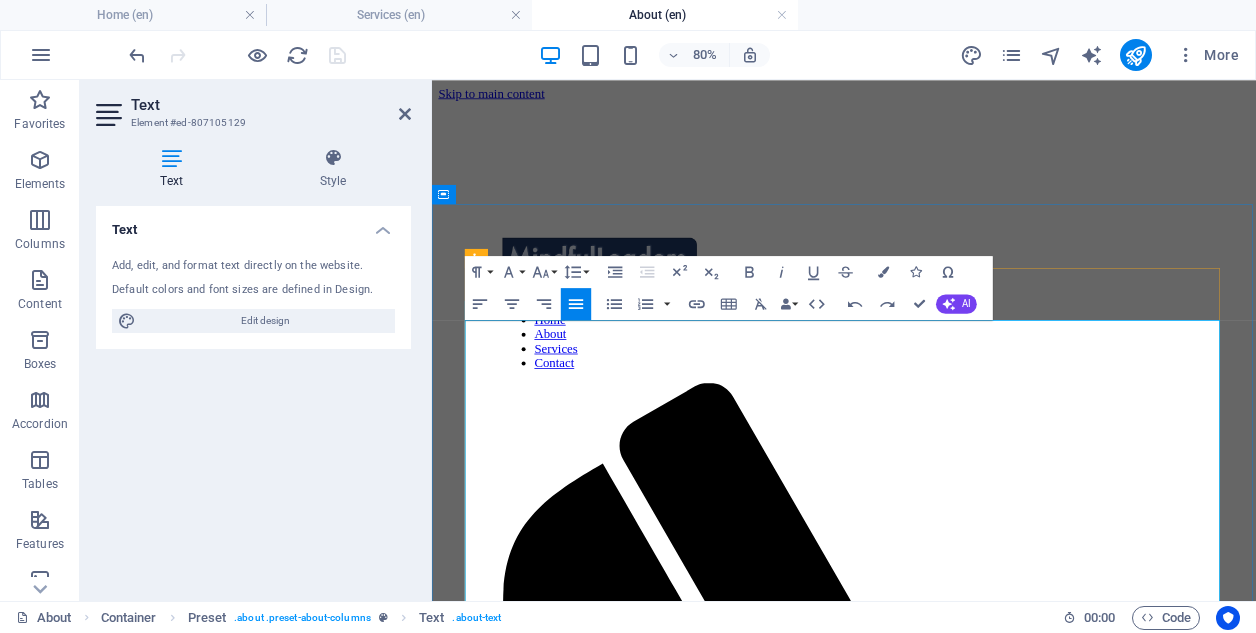 click on "With over a decade of management consulting experience serving a diverse range of Financial Services clients, including Tier 1 investment banks and Big 4 consulting, we understand that the foundation of organizational success is rooted in smart, motivated individuals who can transform vision into actionable outcomes. From this cornerstone stems everything else — innovative solutions, satisfied clients, increased revenues, and a strong brand reputation. At Mindful Leaders, we empower organizations to leverage workplace wellbeing as a strategic advantage. We specialize in designing and implementing comprehensive corporate wellbeing programmes that align people, culture, and performance. Our approach transcends superficial perks, focusing instead on cultivating sustainable, purpose-driven environments where employees can flourish — mentally, physically, and professionally. Our process is anchored in three essential phases:" at bounding box center (947, 1982) 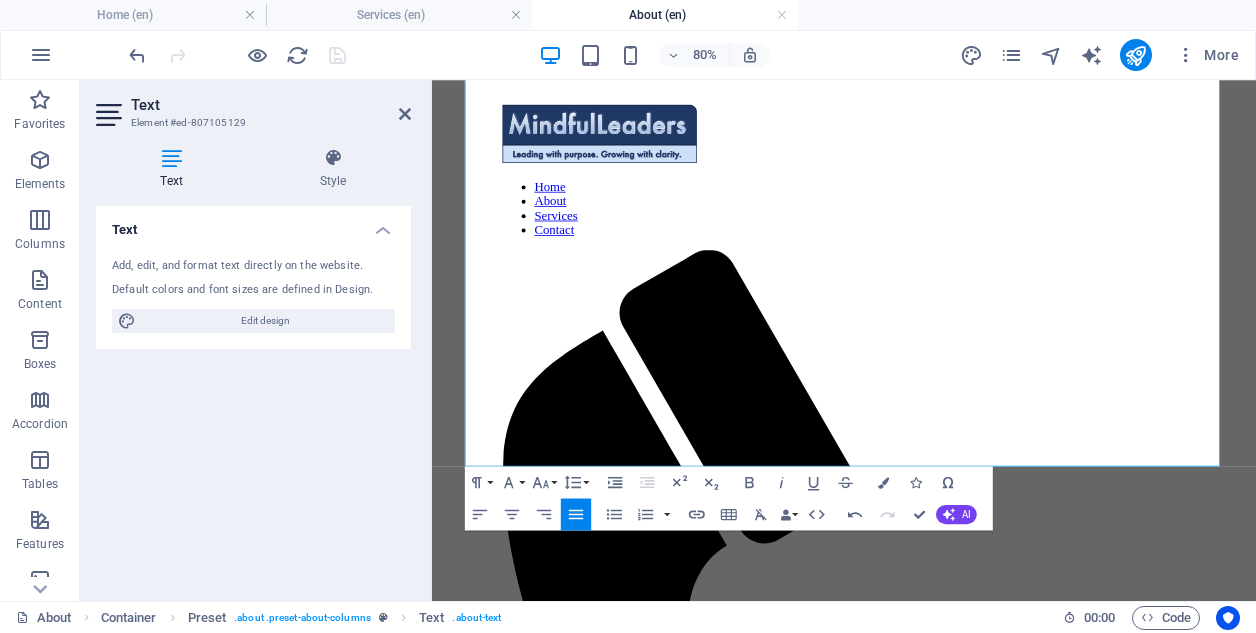 scroll, scrollTop: 166, scrollLeft: 0, axis: vertical 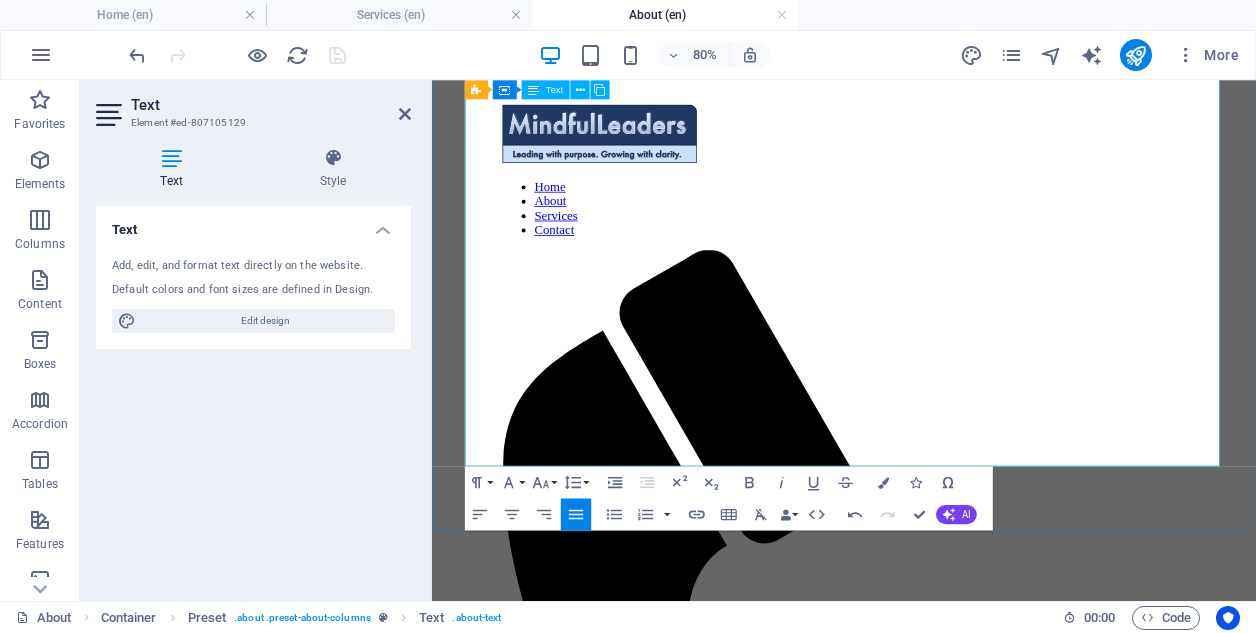 click on "At Mindful Leaders, we empower organizations to leverage workplace wellbeing as a strategic advantage. We specialize in designing and implementing comprehensive corporate wellbeing programmes that align people, culture, and performance. Our approach transcends superficial perks, focusing instead on cultivating sustainable, purpose-driven environments where employees can flourish — mentally, physically, and professionally. Our process is anchored in three essential phases: **Define the Vision** – We assist you in clarifying what success looks like for your business and identifying the pivotal role your people play in achieving it. This involves pinpointing what makes your organization appealing to top talent and how your core values manifest within your culture. **Design the Plan** – We evaluate your current environment and identify the necessary changes to empower your workforce. This includes reimagining how your workplace fosters wellbeing, learning, and growth." at bounding box center (947, 1896) 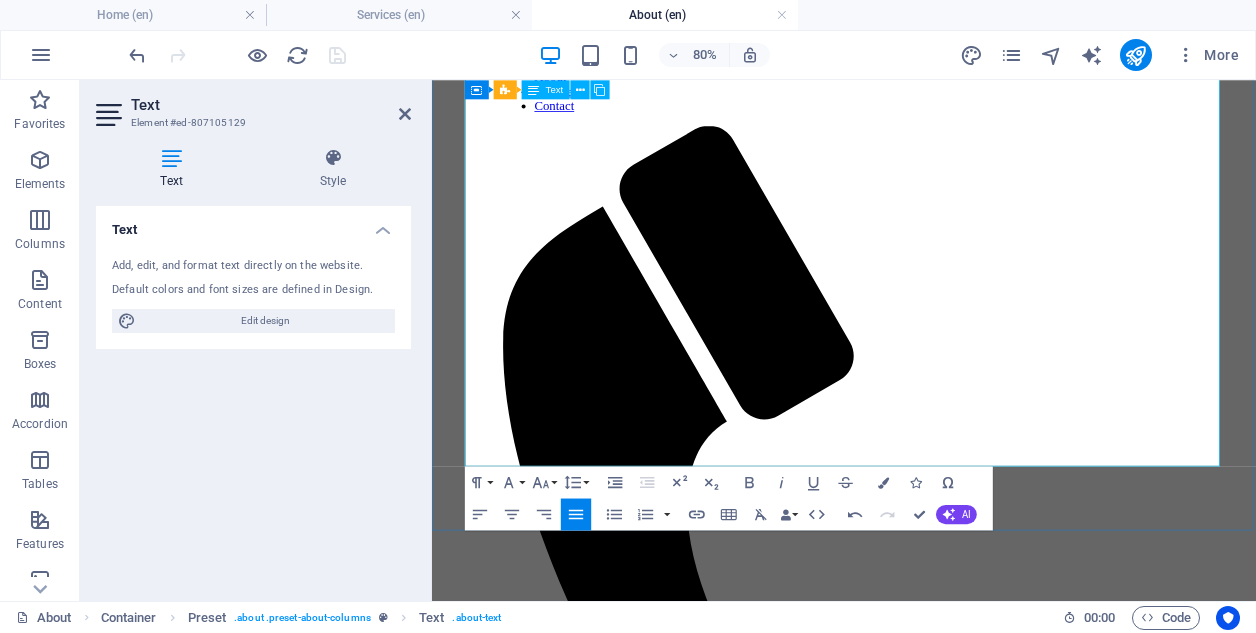 click on "We specialize in designing and implementing comprehensive corporate wellbeing programmes that align people, culture, and performance. Our approach transcends superficial perks, focusing instead on cultivating sustainable, purpose-driven environments where employees can flourish — mentally, physically, and professionally. Our process is anchored in three essential phases: **Define the Vision** – We assist you in clarifying what success looks like for your business and identifying the pivotal role your people play in achieving it. This involves pinpointing what makes your organization appealing to top talent and how your core values manifest within your culture. **Design the Plan** – We evaluate your current environment and identify the necessary changes to empower your workforce. This includes reimagining how your workplace fosters wellbeing, learning, and growth. Let’s collaborate to create a workplace where everyone has the clarity, energy, and support to thrive." at bounding box center (947, 1797) 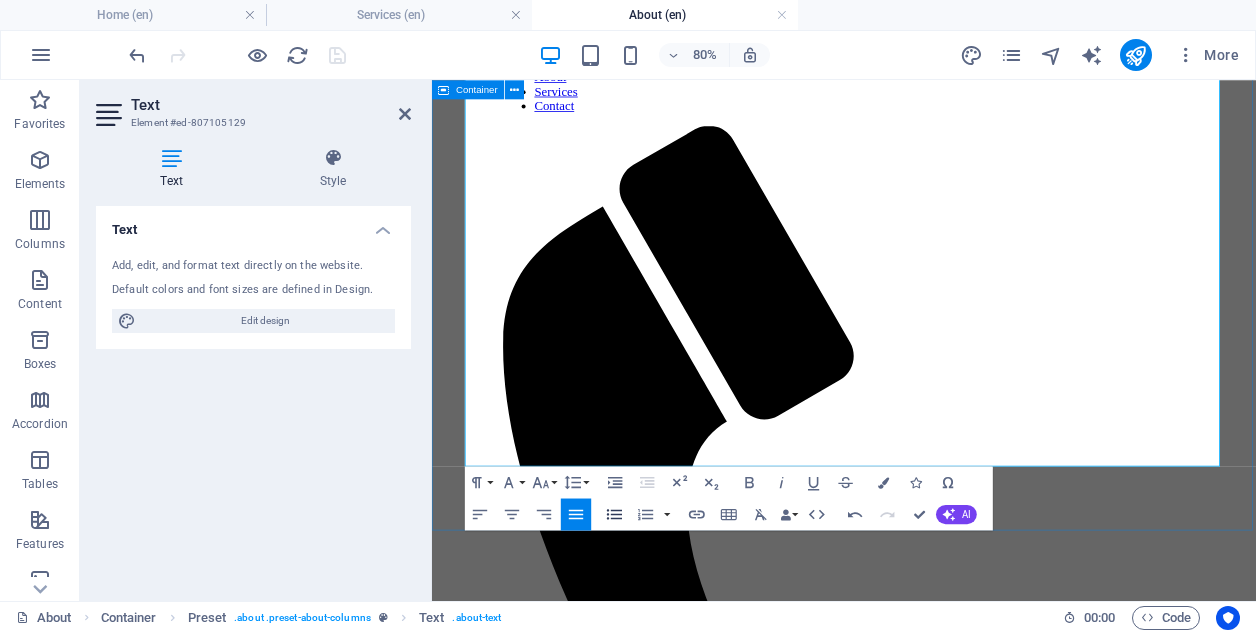 click 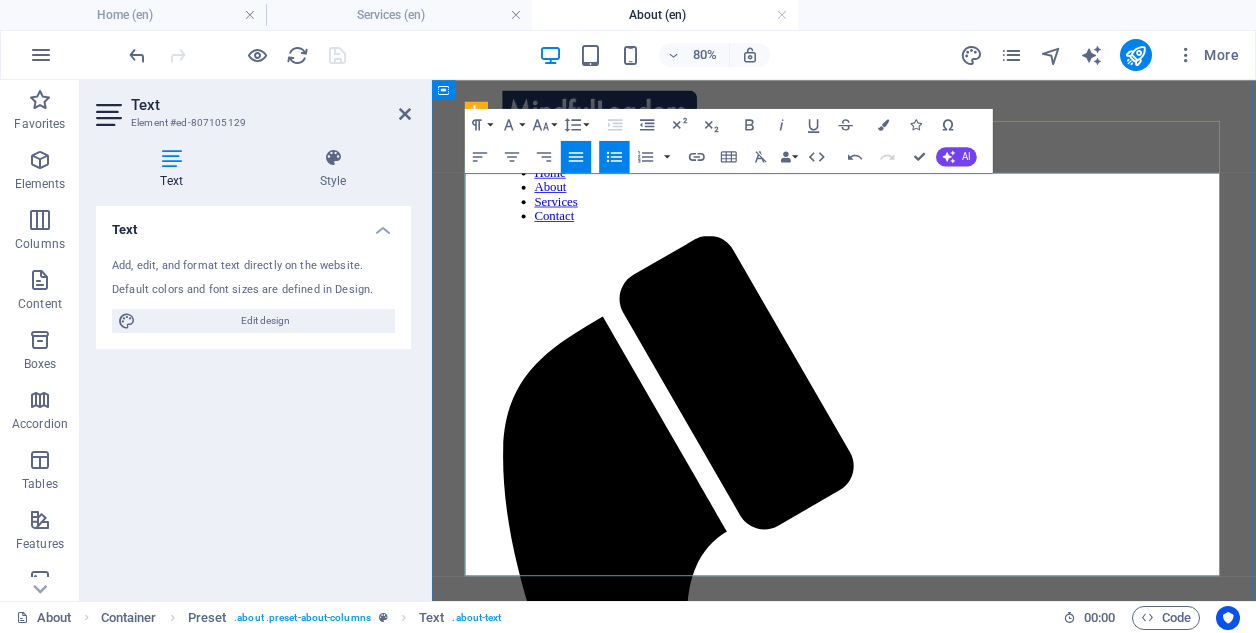 scroll, scrollTop: 0, scrollLeft: 0, axis: both 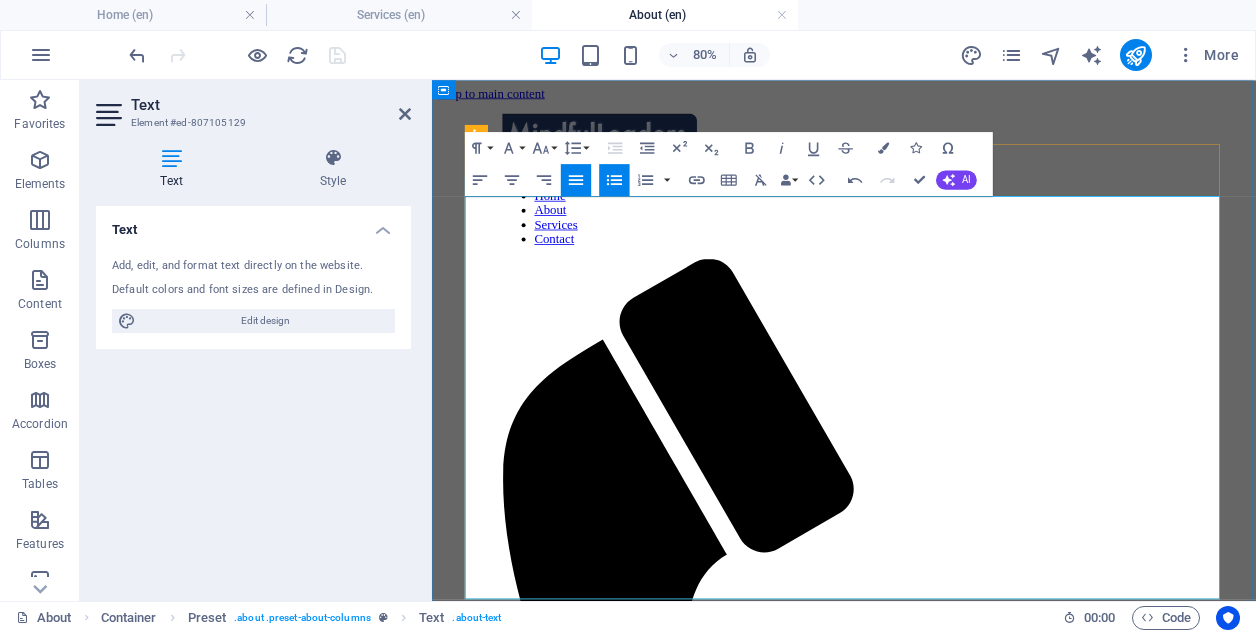 click on "**Define the Vision** – We assist you in clarifying what success looks like for your business and identifying the pivotal role your people play in achieving it. This involves pinpointing what makes your organization appealing to top talent and how your core values manifest within your culture. **Design the Plan** – We evaluate your current environment and identify the necessary changes to empower your workforce. This includes reimagining how your workplace fosters wellbeing, learning, and growth. **Deliver the Action** – We support you in implementing meaningful change while keeping your team engaged and optimistic. Through clear success metrics and effective communication strategies, we ensure momentum is maintained and impact resonates throughout the organization. Let’s collaborate to create a workplace where everyone has the clarity, energy, and support to thrive." at bounding box center [947, 2071] 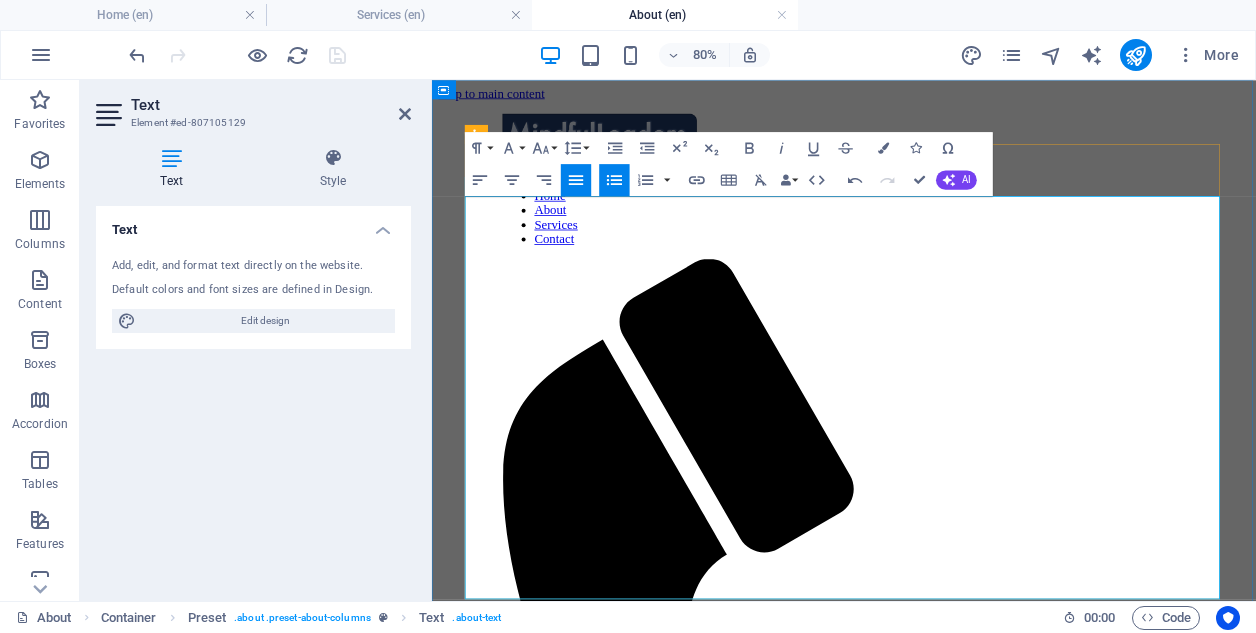 click on "**Define the Vision** – We assist you in clarifying what success looks like for your business and identifying the pivotal role your people play in achieving it. This involves pinpointing what makes your organization appealing to top talent and how your core values manifest within your culture. **Design the Plan** – We evaluate your current environment and identify the necessary changes to empower your workforce. This includes reimagining how your workplace fosters wellbeing, learning, and growth. **Deliver the Action** – We support you in implementing meaningful change while keeping your team engaged and optimistic. Through clear success metrics and effective communication strategies, we ensure momentum is maintained and impact resonates throughout the organization. Let’s collaborate to create a workplace where everyone has the clarity, energy, and support to thrive." at bounding box center (947, 2071) 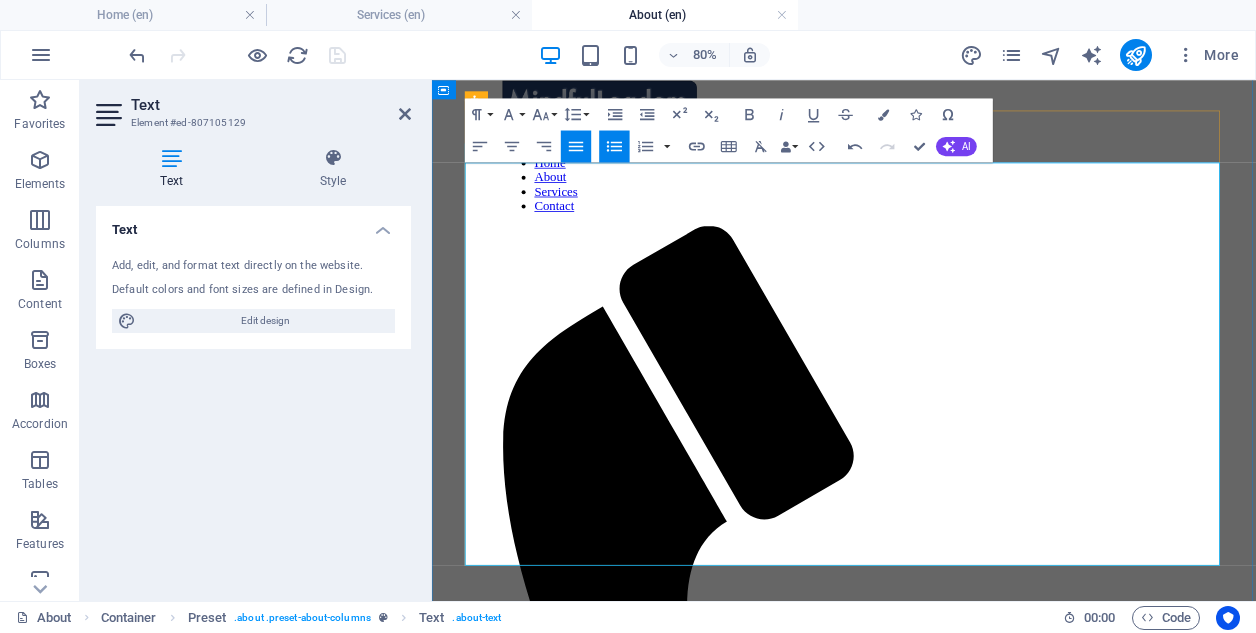 scroll, scrollTop: 44, scrollLeft: 0, axis: vertical 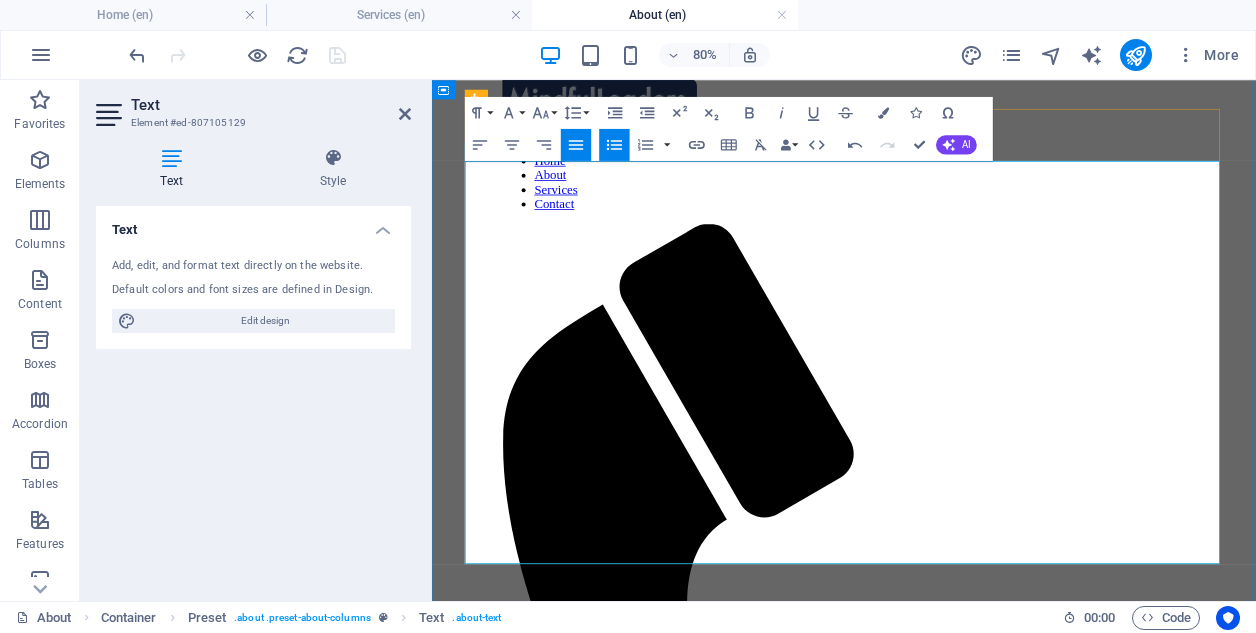click on "**Deliver the Action** – We support you in implementing meaningful change while keeping your team engaged and optimistic. Through clear success metrics and effective communication strategies, we ensure momentum is maintained and impact resonates throughout the organization. Whether your goals include attracting high-performing talent, boosting engagement, or cultivating a healthier culture, we offer the guidance, tools, and partnership needed to achieve your objectives—with wellbeing at the core of your business success. Let’s collaborate to create a workplace where everyone has the clarity, energy, and support to thrive." at bounding box center (967, 2075) 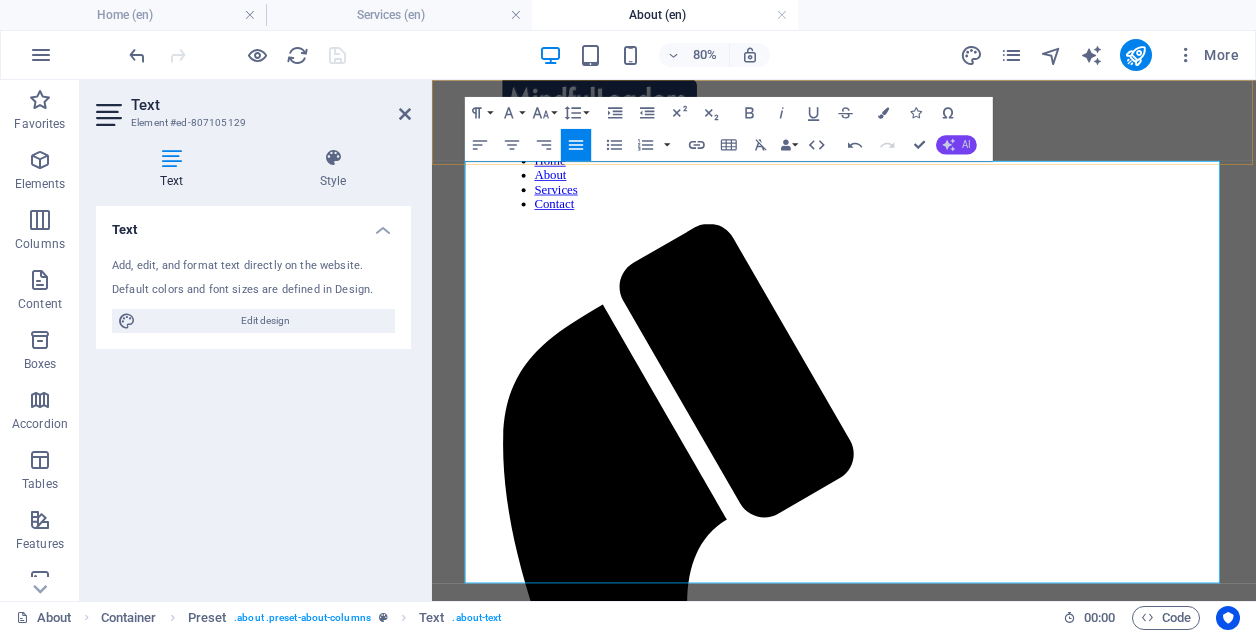 click on "AI" at bounding box center (966, 145) 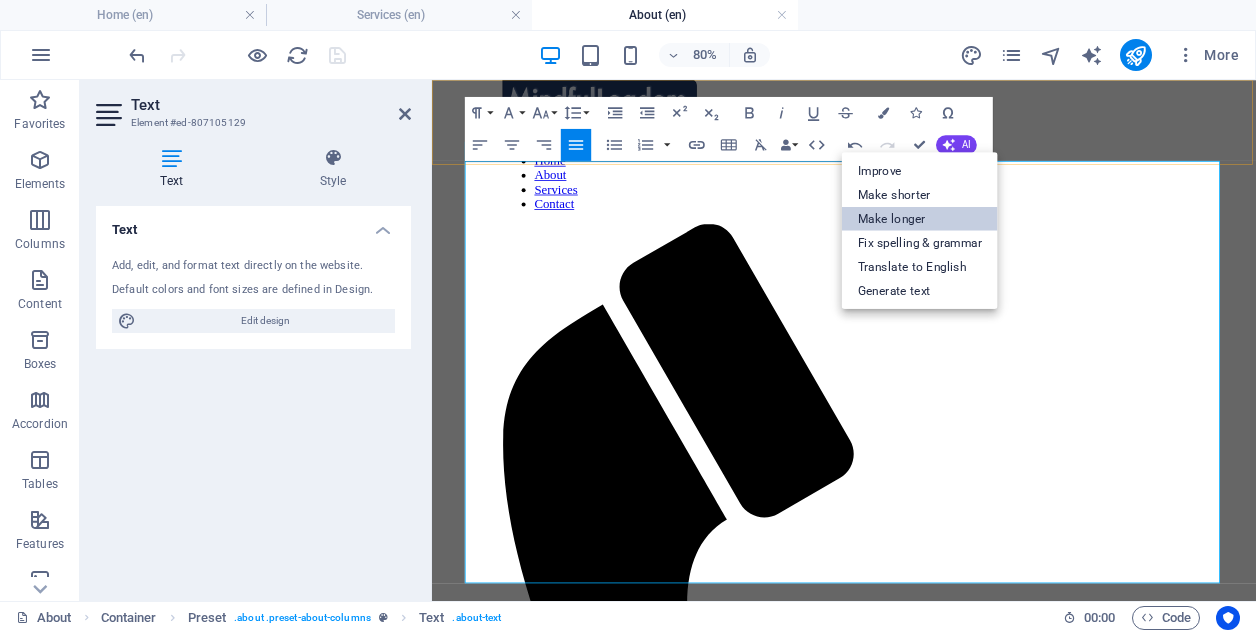 click on "Make longer" at bounding box center (920, 219) 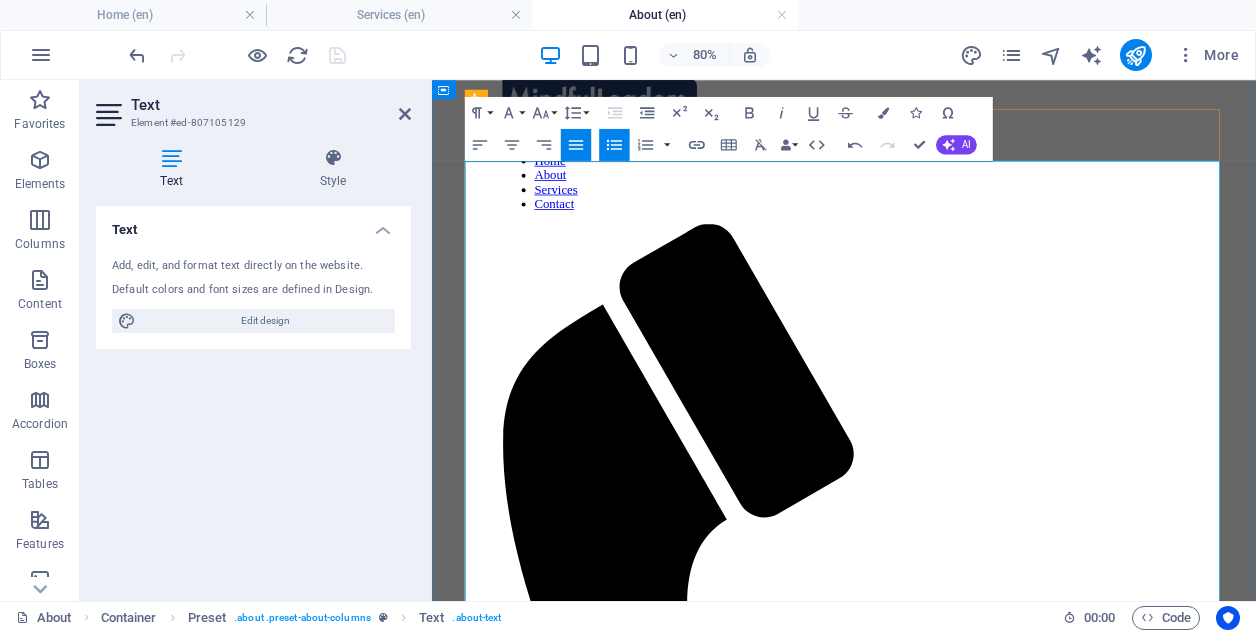 click on "With over ten years of extensive management consulting experience, we have had the privilege of serving a broad spectrum of clients in the Financial Services sector. This includes prominent Tier 1 investment banks and leading Big 4 consulting firms. Our deep understanding of the industry has led us to recognize that the cornerstone of organizational success is fundamentally anchored in smart, driven individuals who possess the ability to translate vision into actionable and tangible outcomes. From this essential foundation flows everything else that contributes to an organization’s success — from innovative solutions and delighted clients to increased revenues and a robust brand reputation. At Mindful Leaders, we are dedicated to empowering organizations to harness workplace wellbeing as a strategic advantage that can significantly enhance overall performance. Our method is grounded in three crucial phases that guide our process:" at bounding box center (967, 1915) 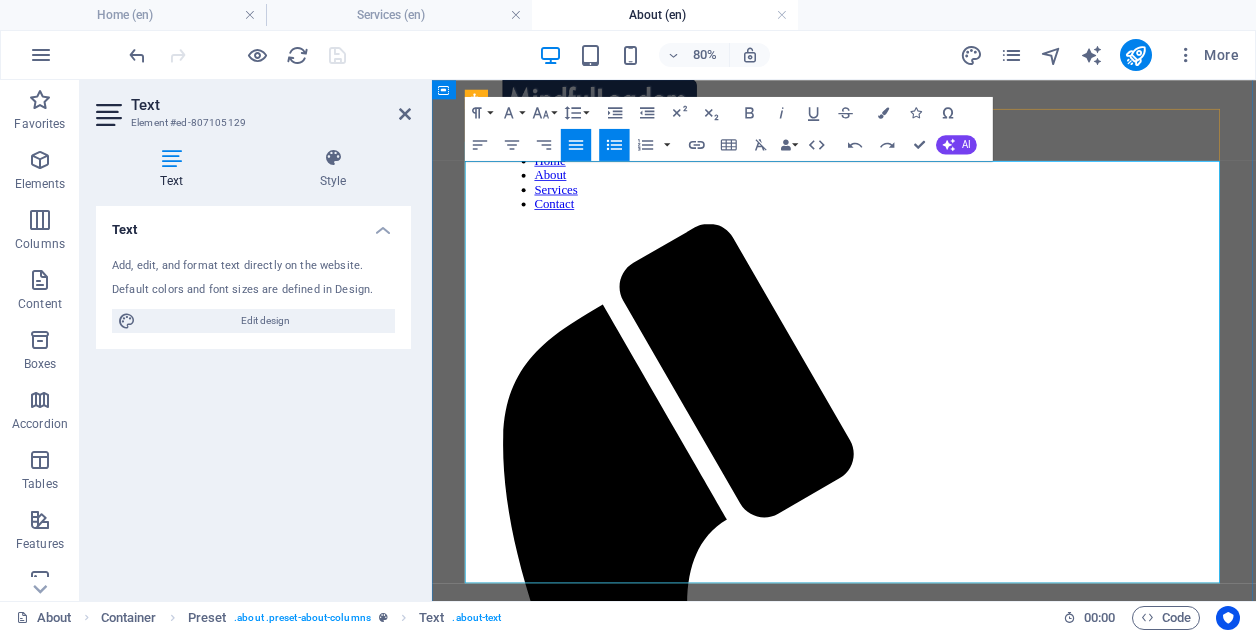 drag, startPoint x: 813, startPoint y: 437, endPoint x: 475, endPoint y: 414, distance: 338.78165 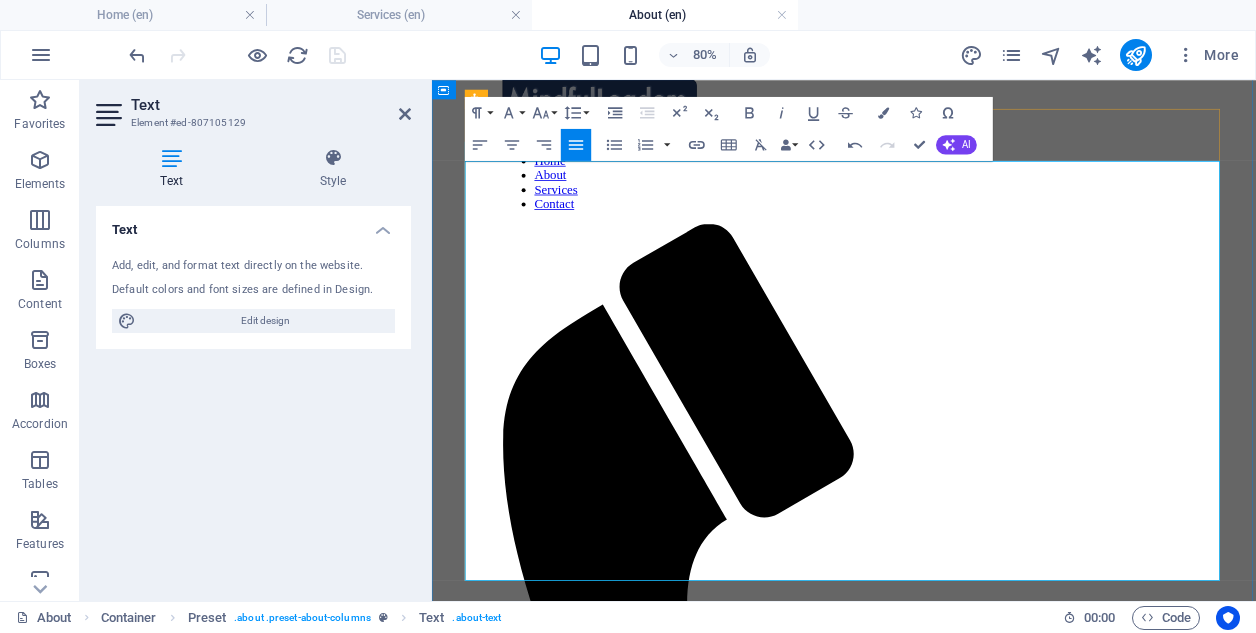 drag, startPoint x: 543, startPoint y: 349, endPoint x: 610, endPoint y: 349, distance: 67 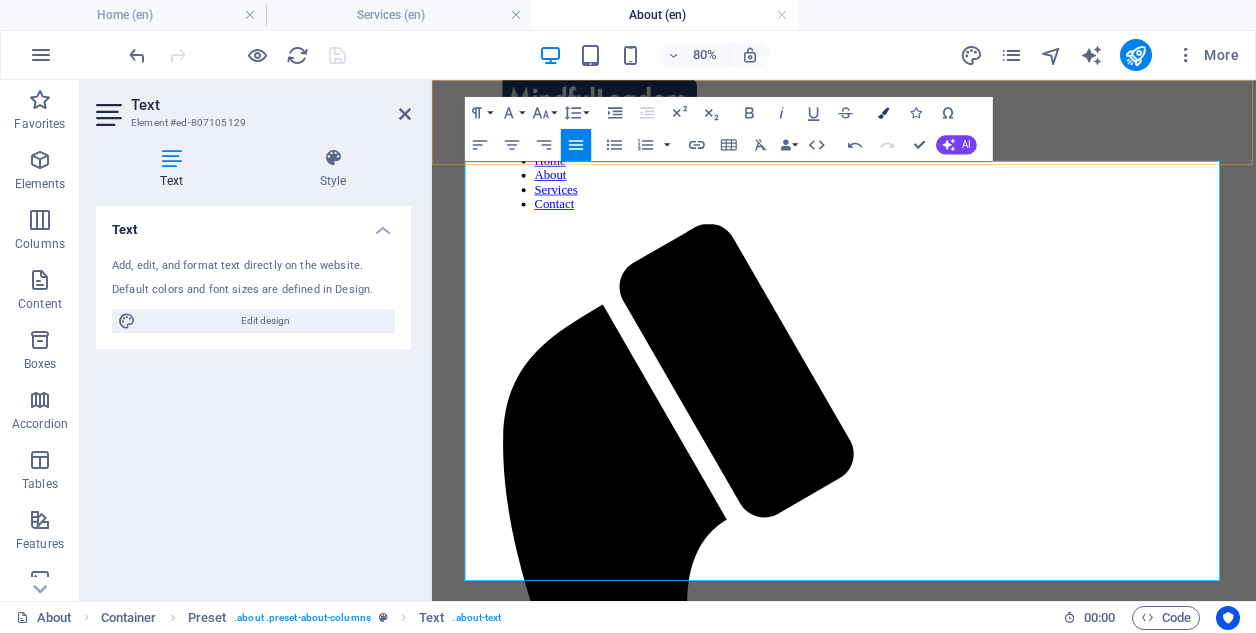 click at bounding box center [883, 112] 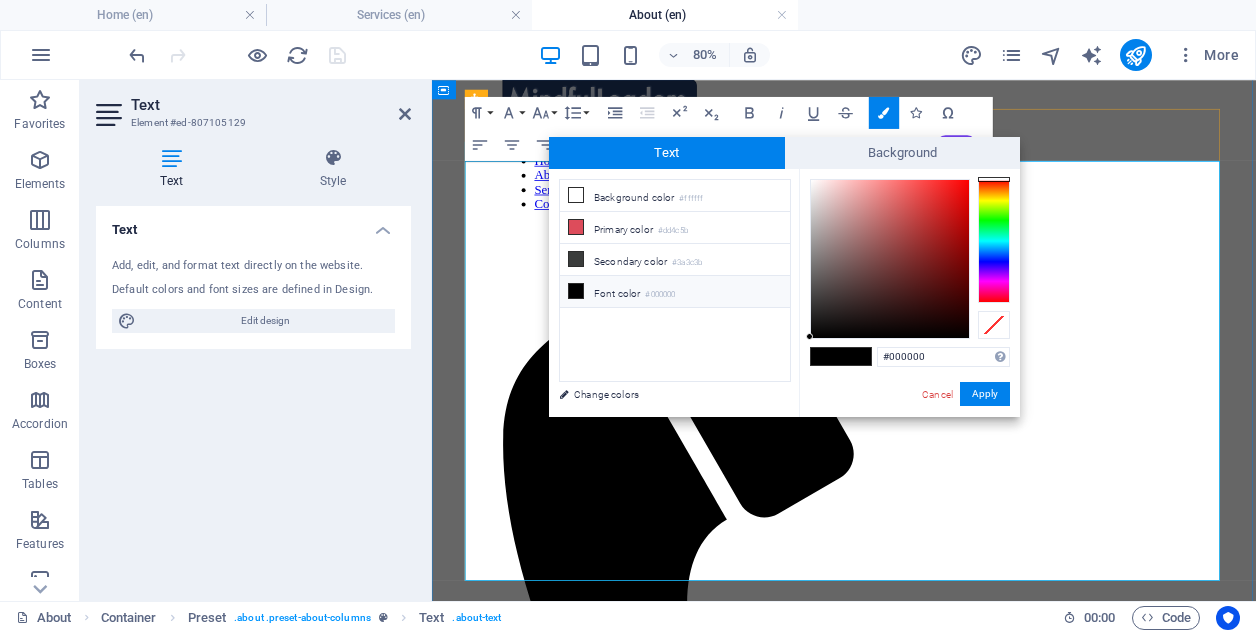 click on "With over a decade of management consulting experience serving a diverse range of Financial Services clients, including Tier 1 investment banks and Big 4 consulting, we understand that the foundation of organizational success is rooted in smart, motivated individuals who can transform vision into actionable outcomes. From this cornerstone stems everything else — innovative solutions, satisfied clients, increased revenues, and a strong brand rep ​ utation. ​" at bounding box center (947, 1555) 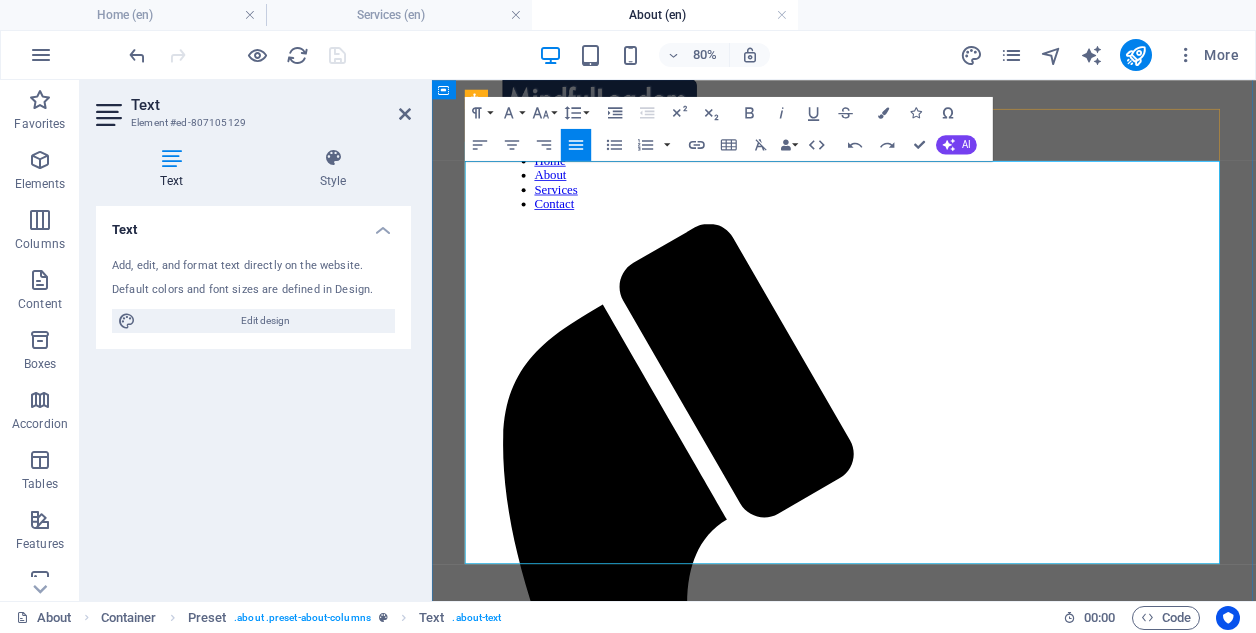 click at bounding box center [947, 1659] 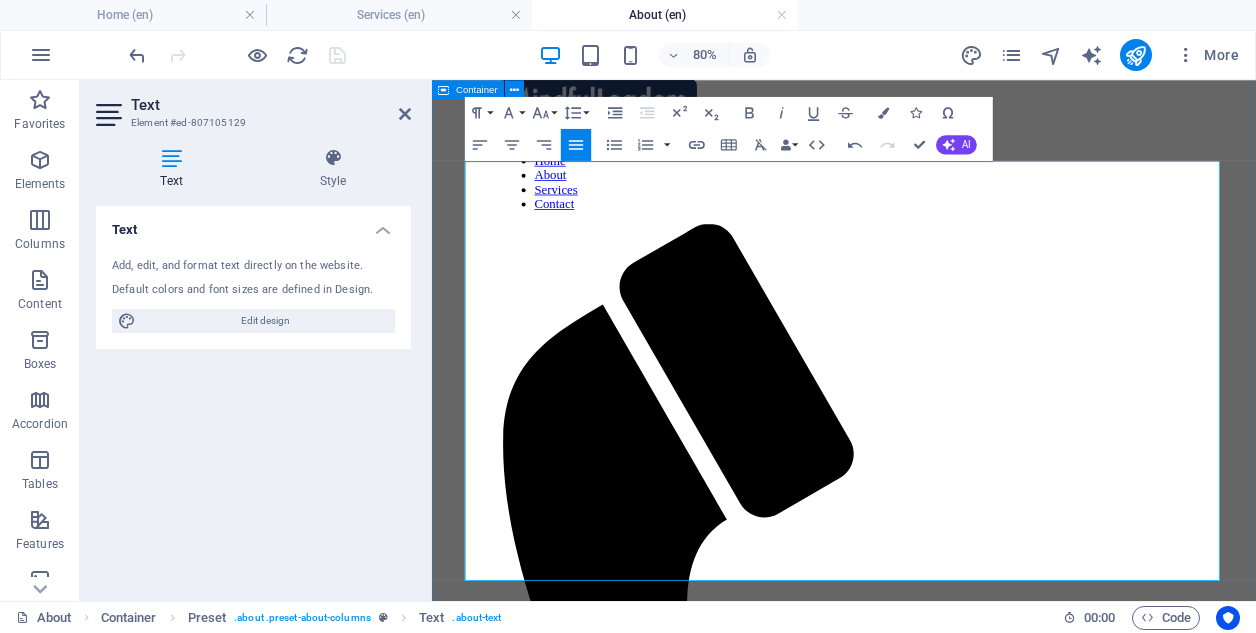 drag, startPoint x: 597, startPoint y: 440, endPoint x: 456, endPoint y: 404, distance: 145.5232 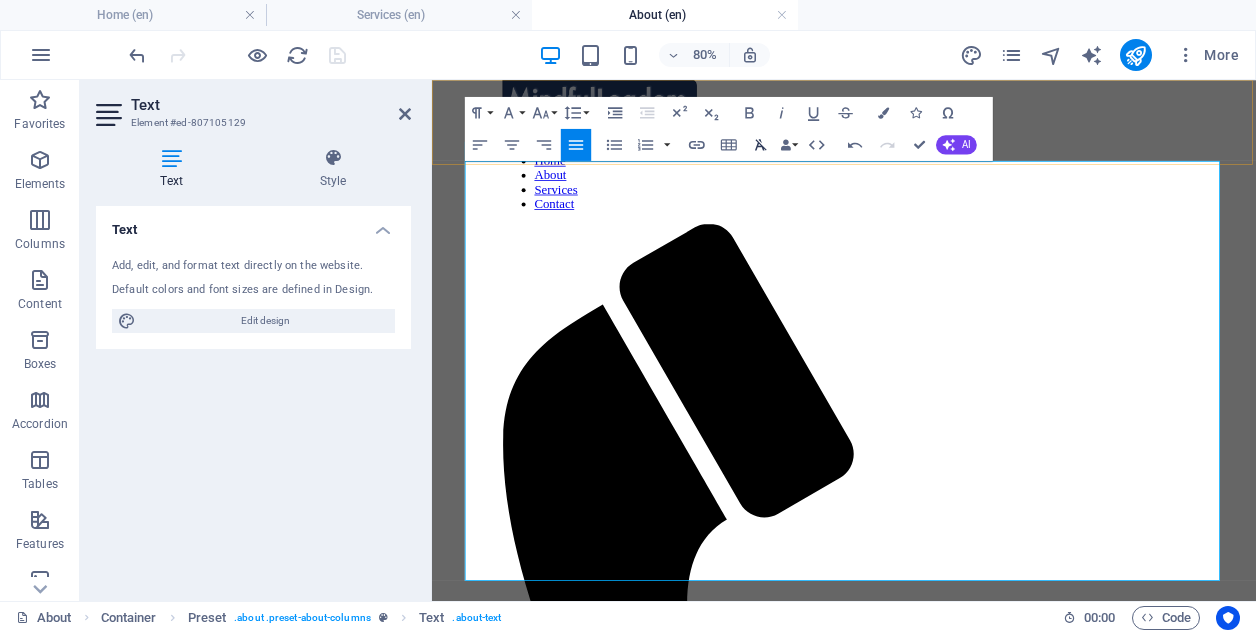 click 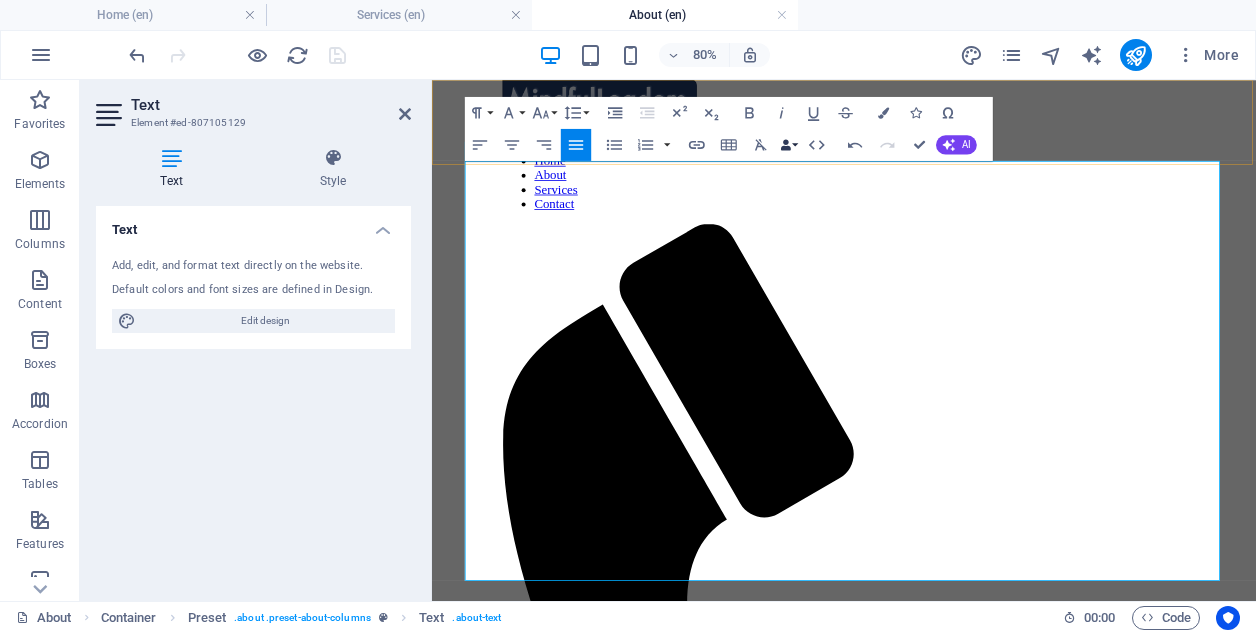 click on "Data Bindings" at bounding box center (789, 145) 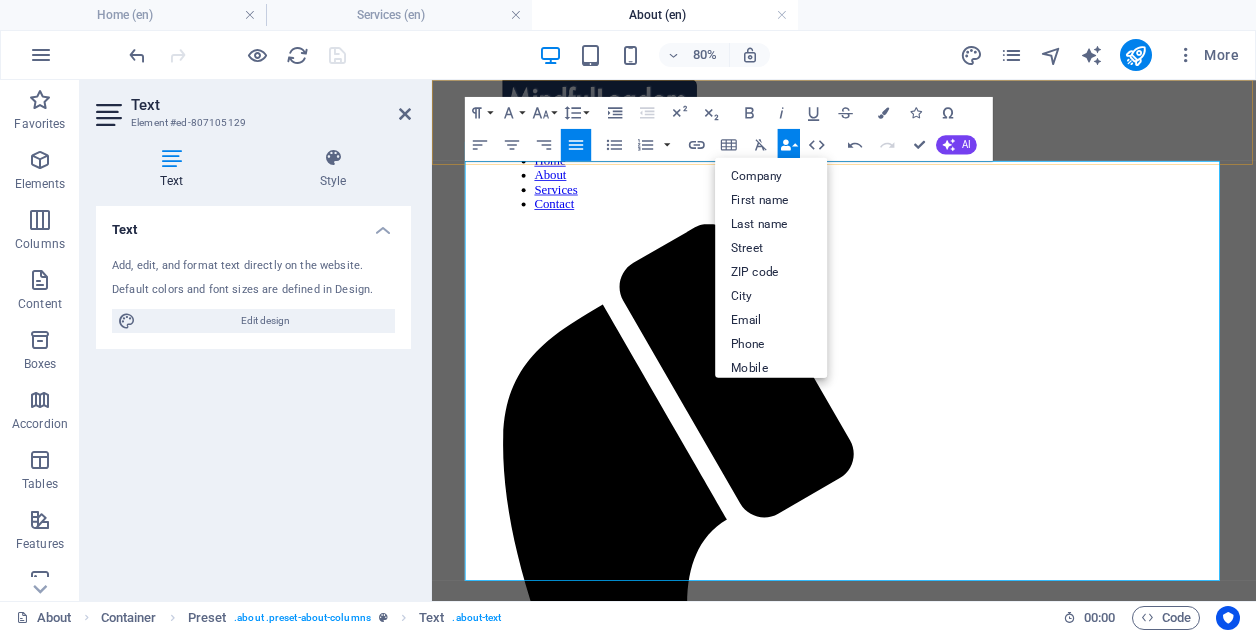 click on "Data Bindings" at bounding box center (789, 145) 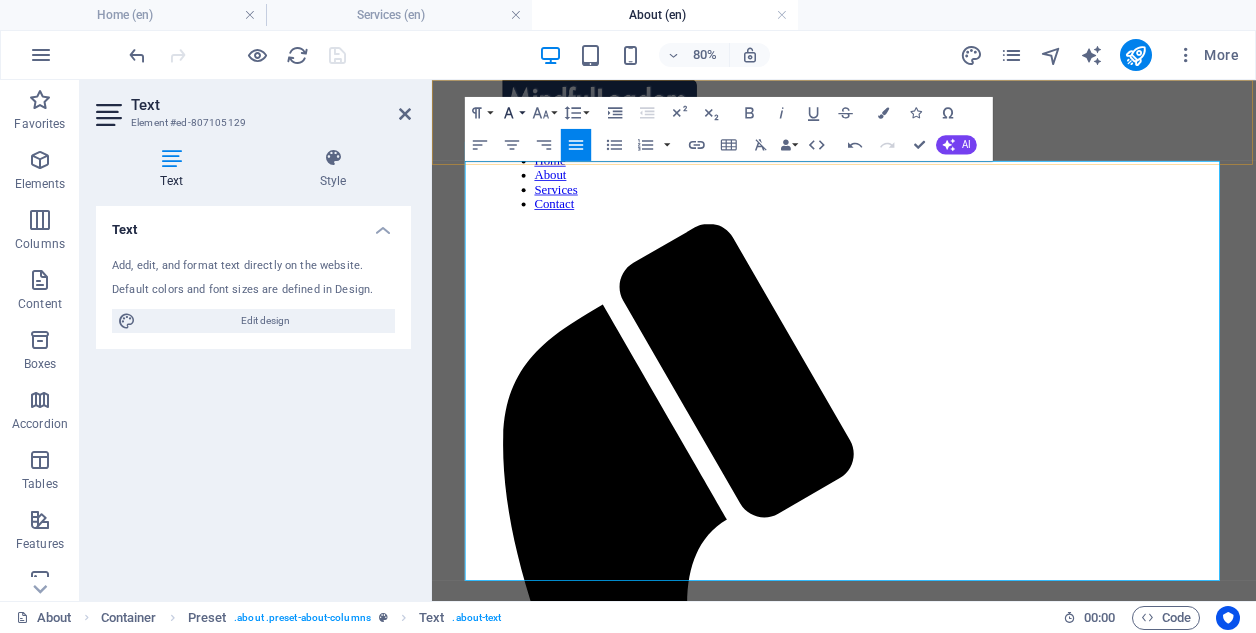 click on "Font Family" at bounding box center (512, 113) 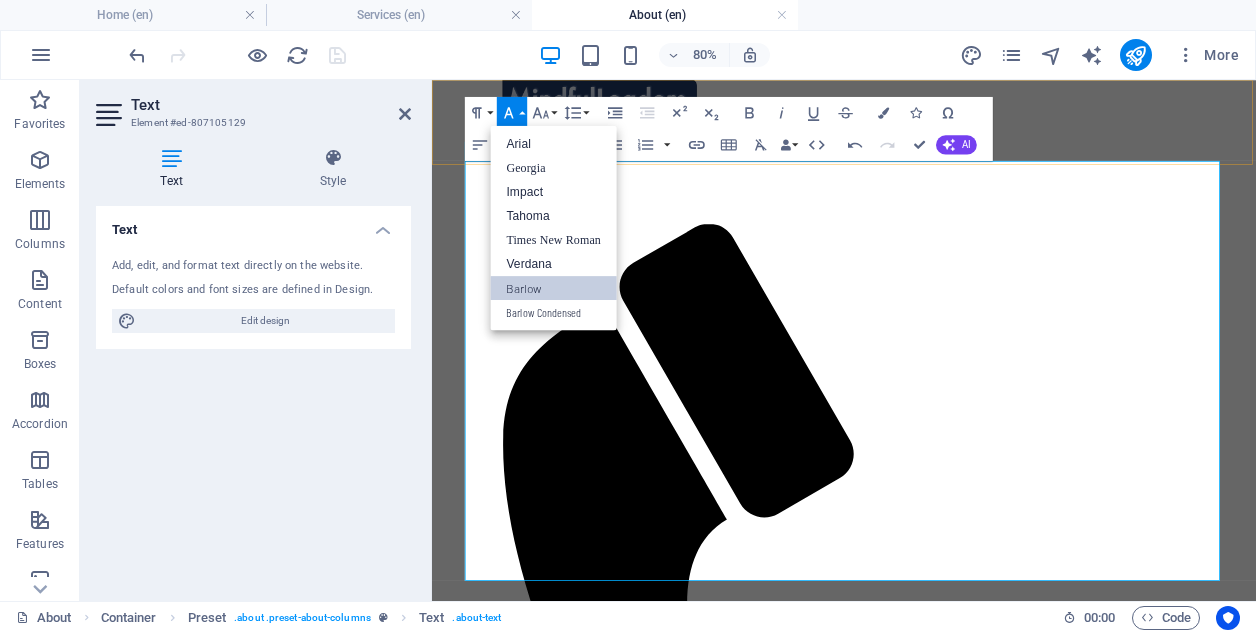 click on "Barlow" at bounding box center (553, 288) 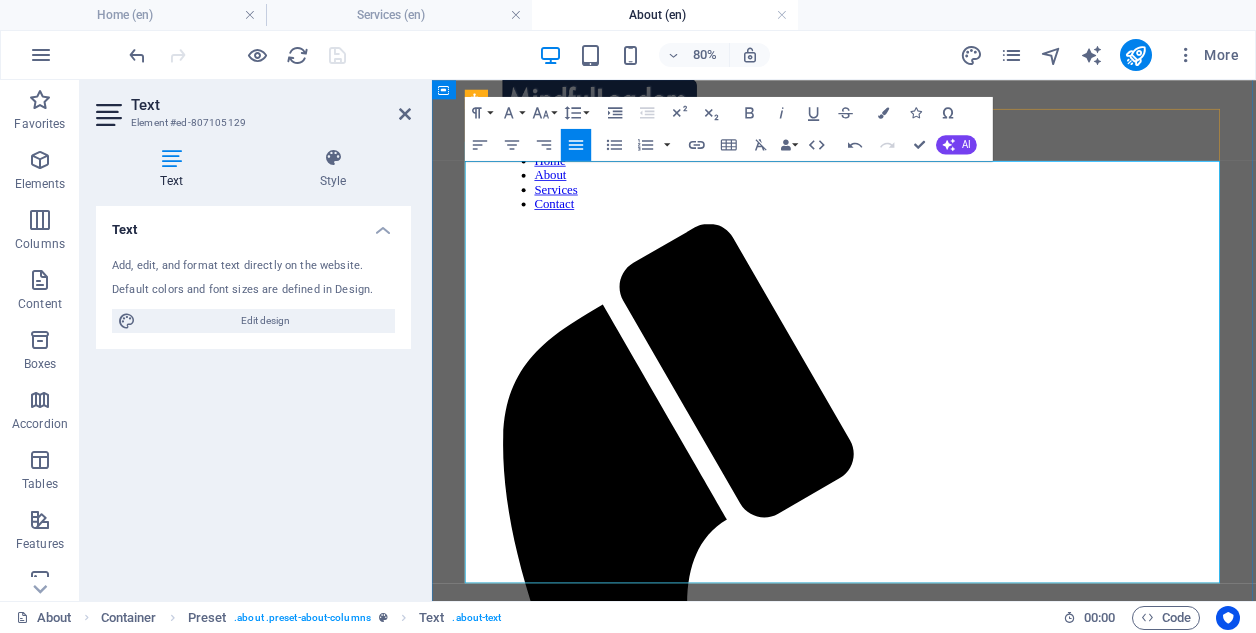 drag, startPoint x: 598, startPoint y: 299, endPoint x: 636, endPoint y: 314, distance: 40.853397 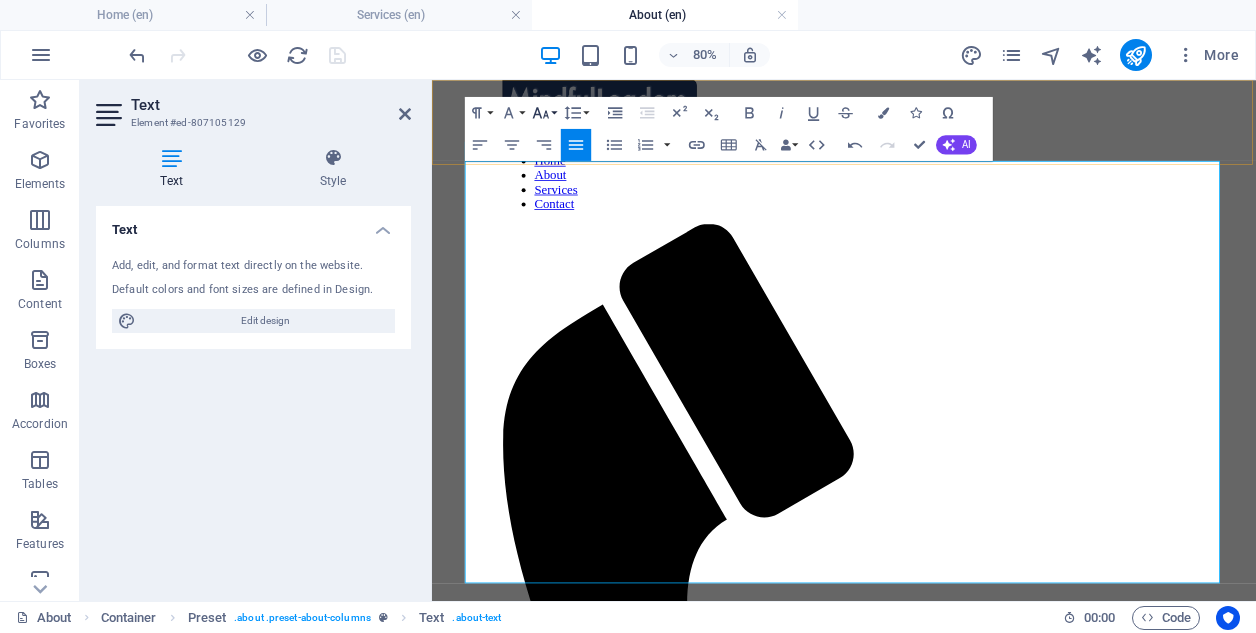 click 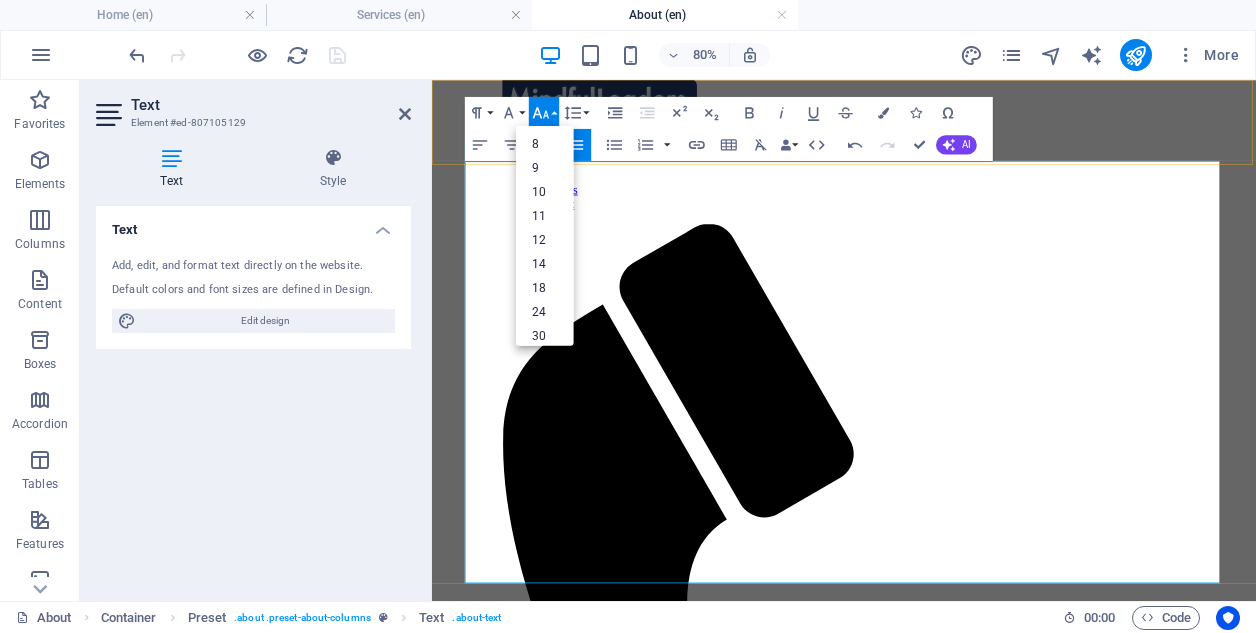 scroll, scrollTop: 0, scrollLeft: 0, axis: both 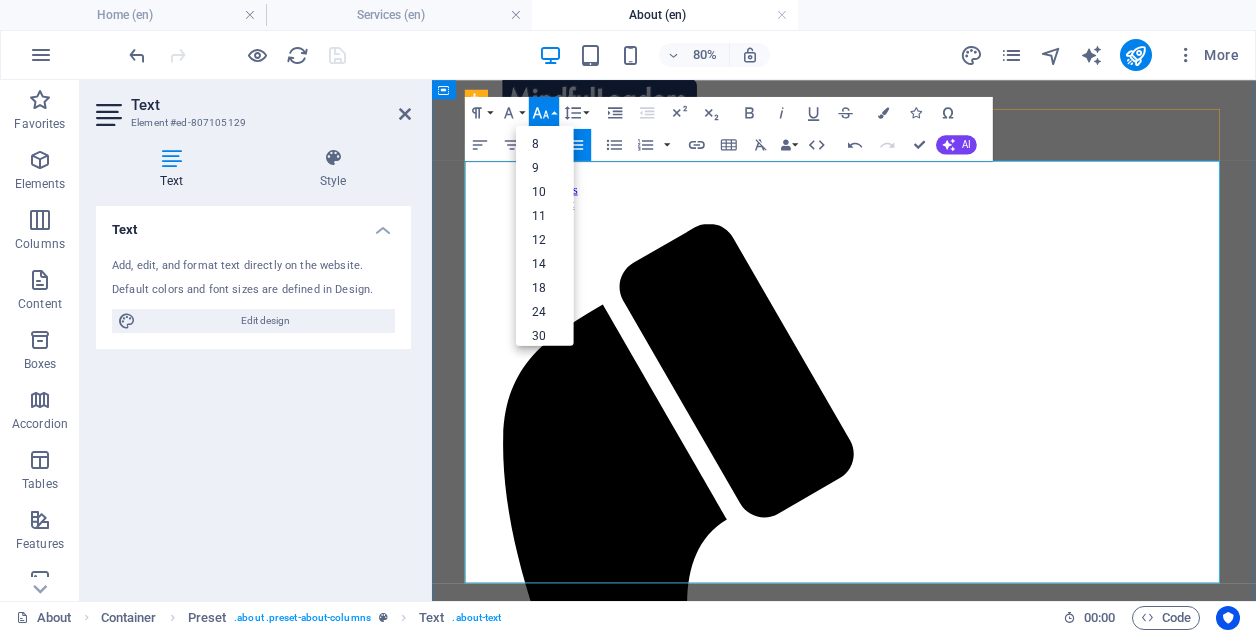 click on "With over a decade of management consulting experience serving a diverse range of Financial Services clients, including Tier 1 investment banks and Big 4 consulting, we understand that the foundation of organizational success is rooted in smart, motivated individuals who can transform vision into actionable outcomes. From this cornerstone stems everything else — innovative solutions, satisfied clients, increased revenues, and a strong brand reputation." at bounding box center (947, 1555) 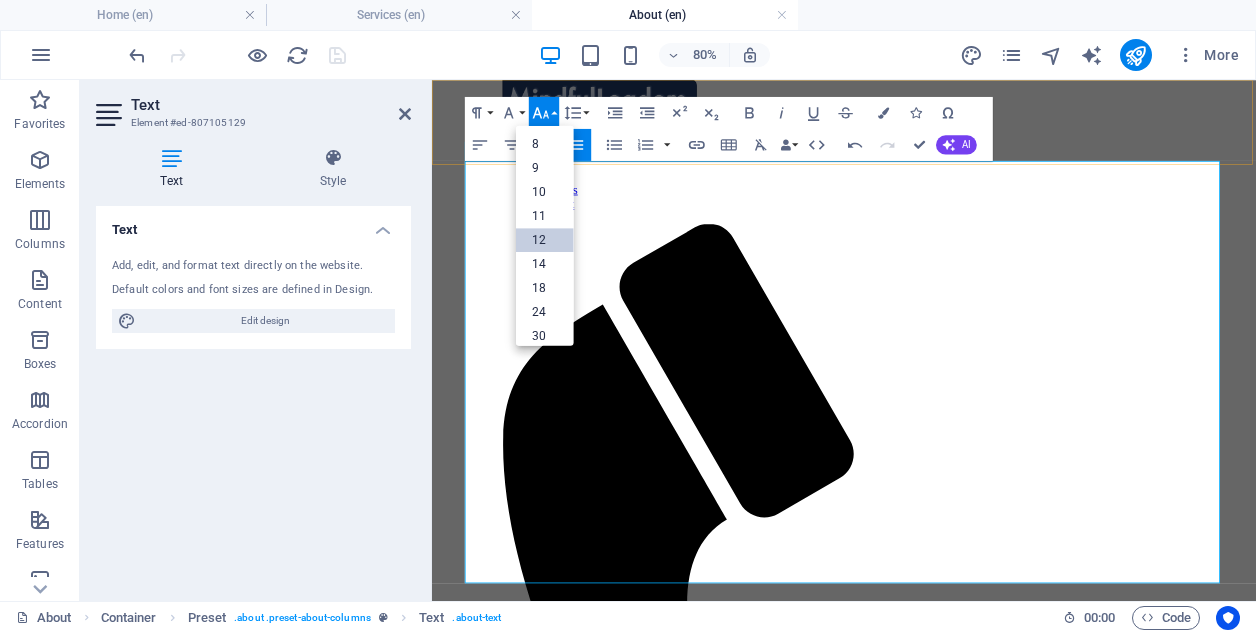 click on "12" at bounding box center (545, 240) 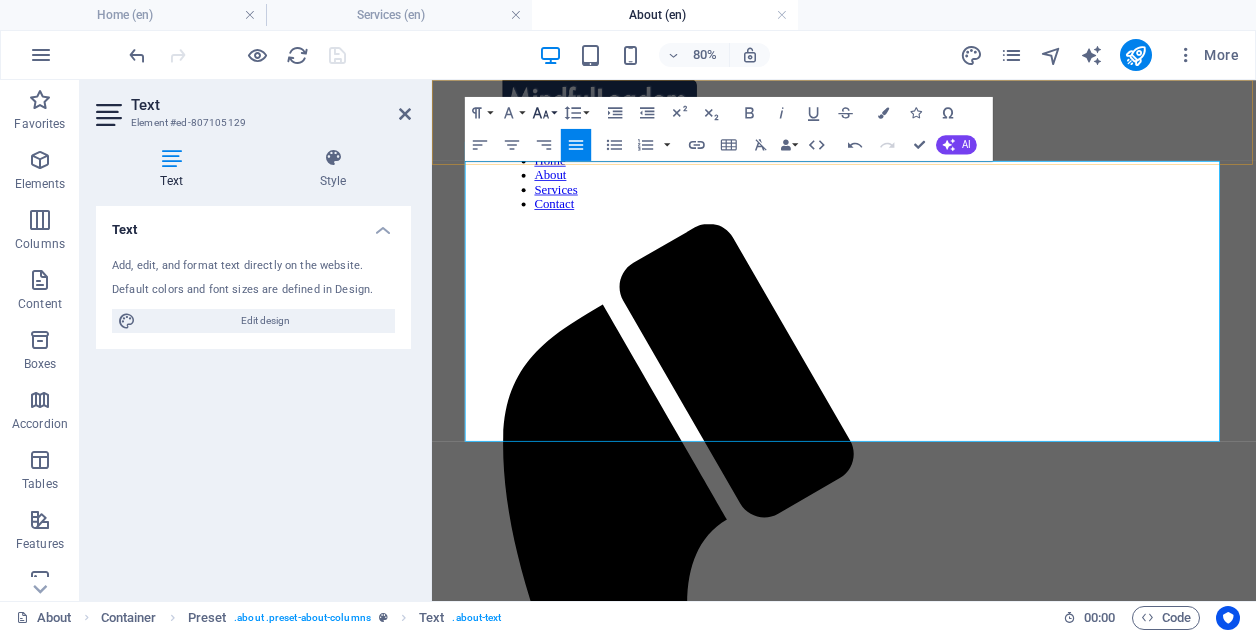 click on "Font Size" at bounding box center (544, 113) 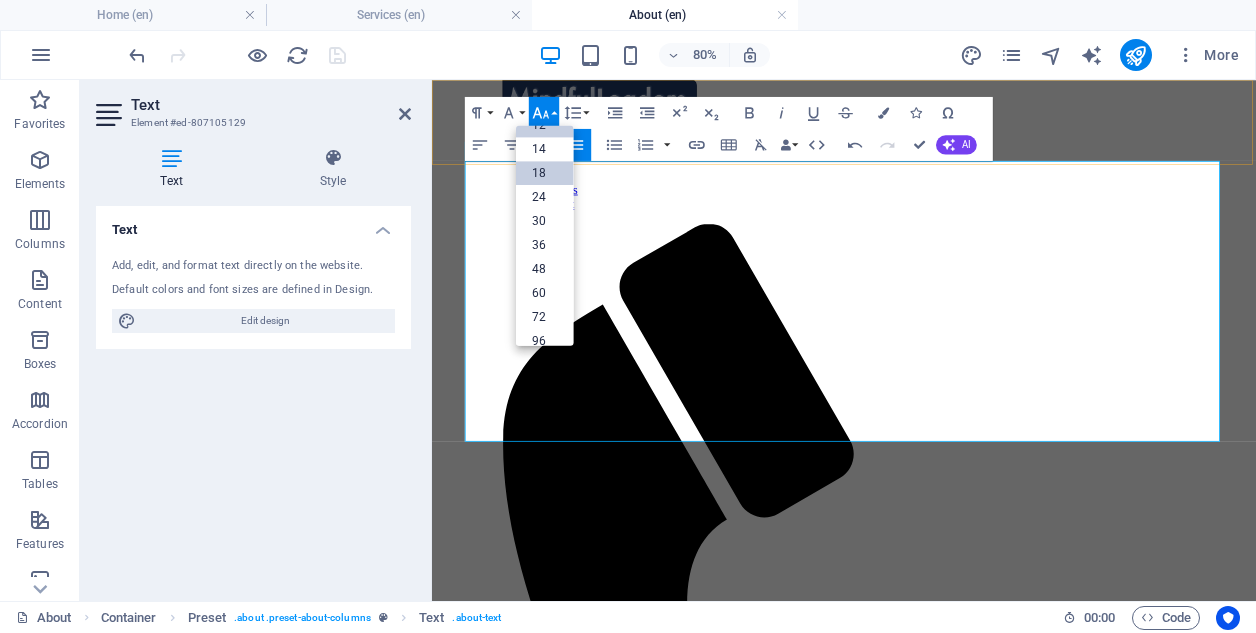 click on "18" at bounding box center [545, 173] 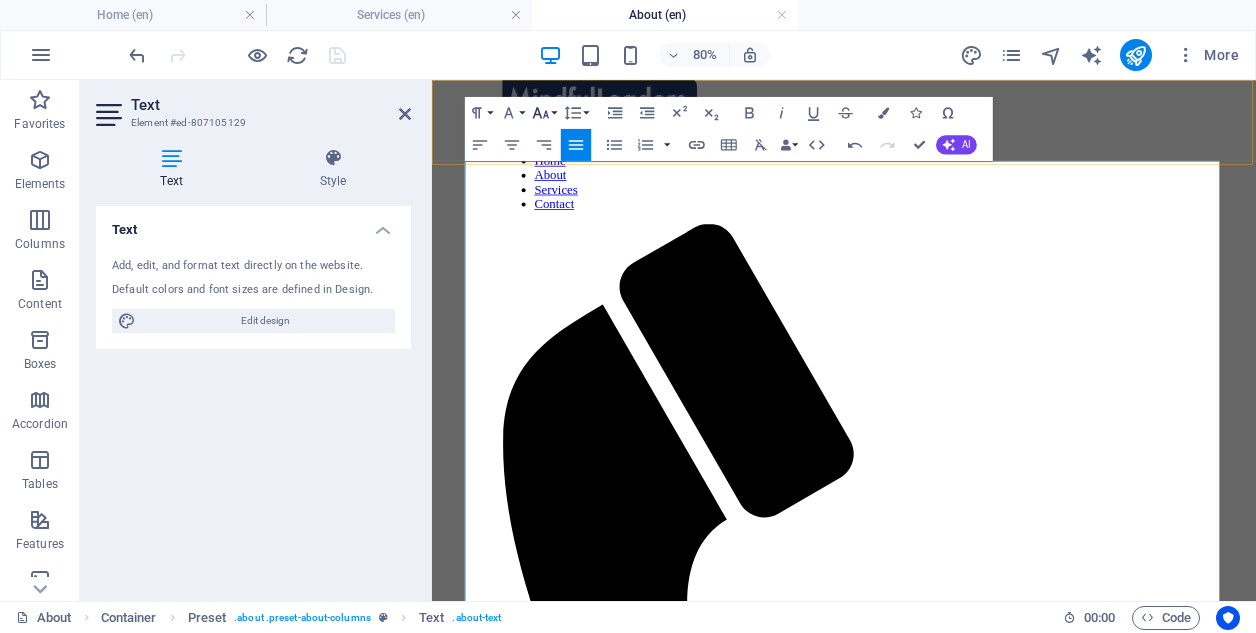click 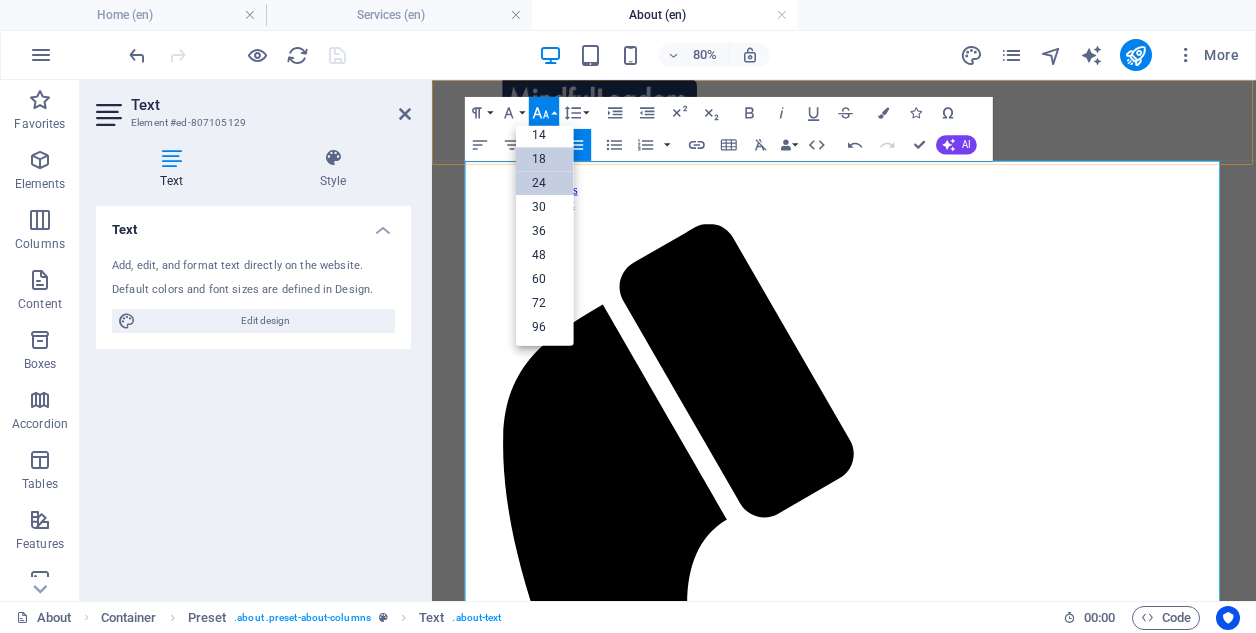 scroll, scrollTop: 161, scrollLeft: 0, axis: vertical 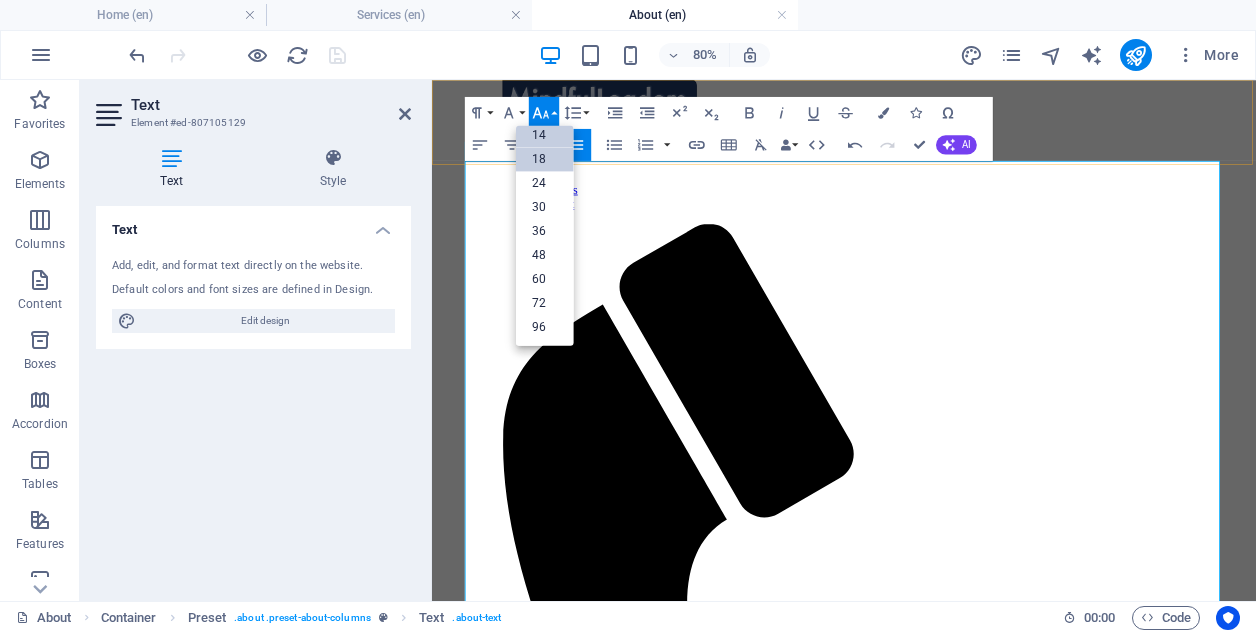 click on "14" at bounding box center [545, 135] 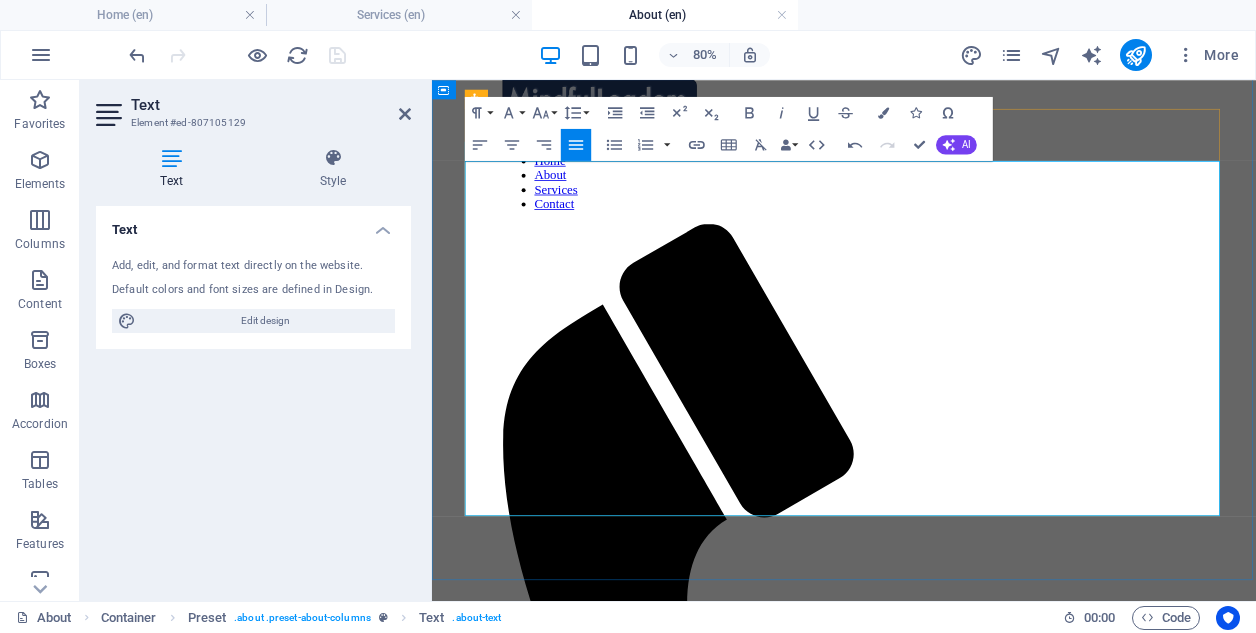 click at bounding box center [947, 1619] 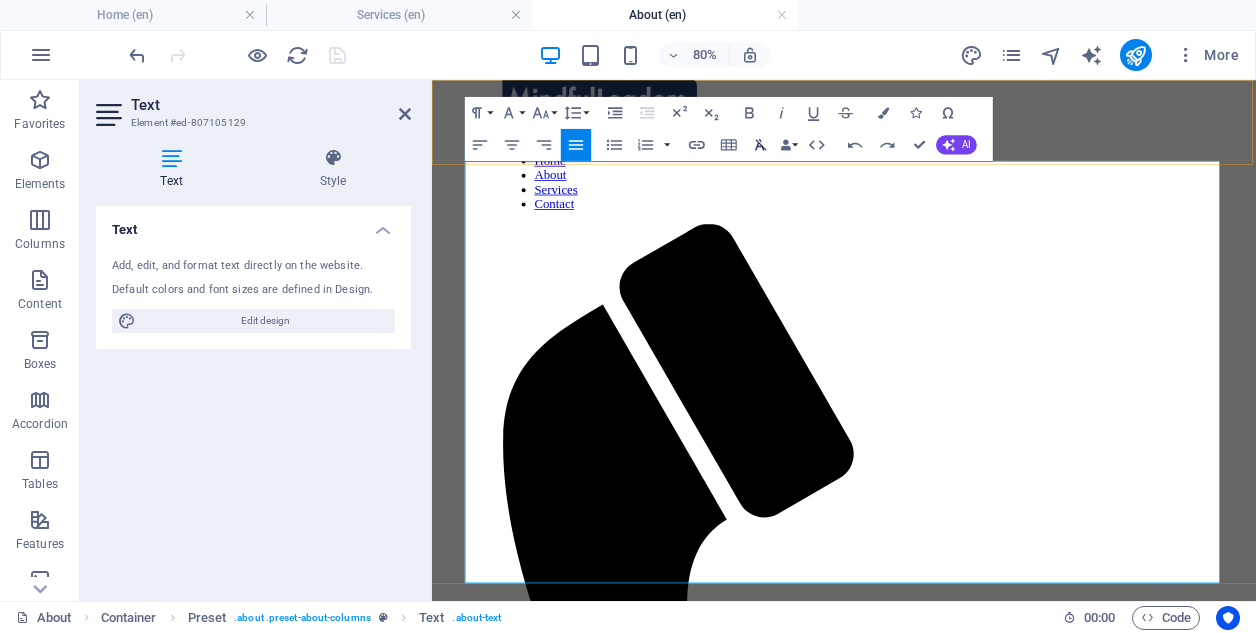 click 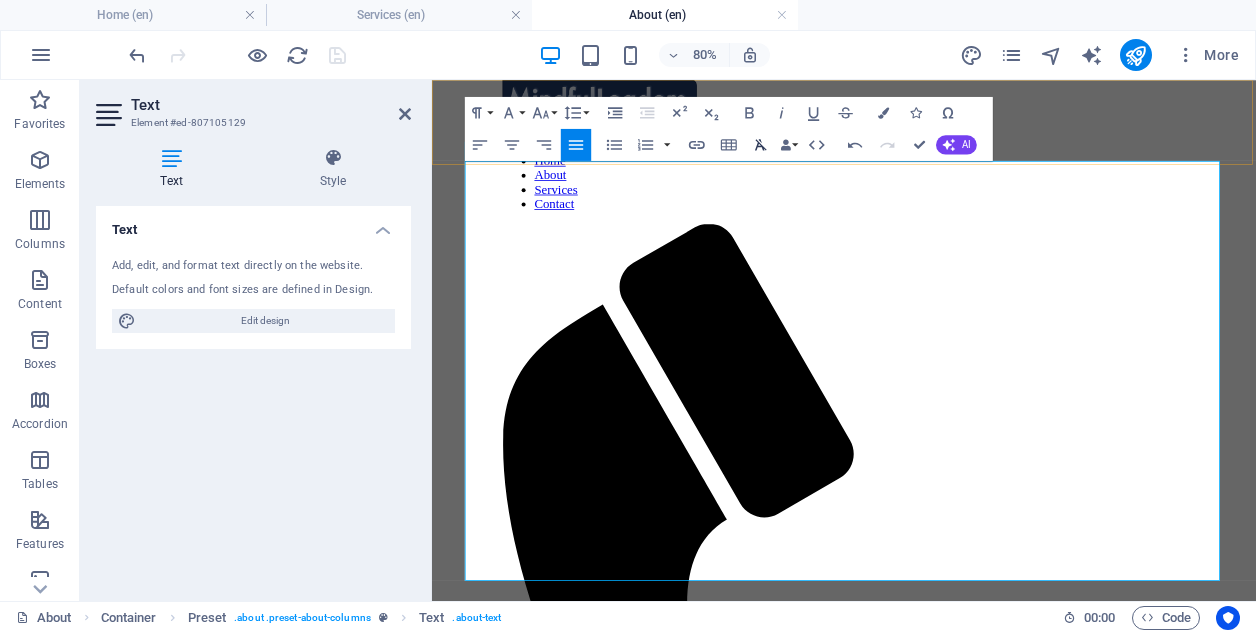 click 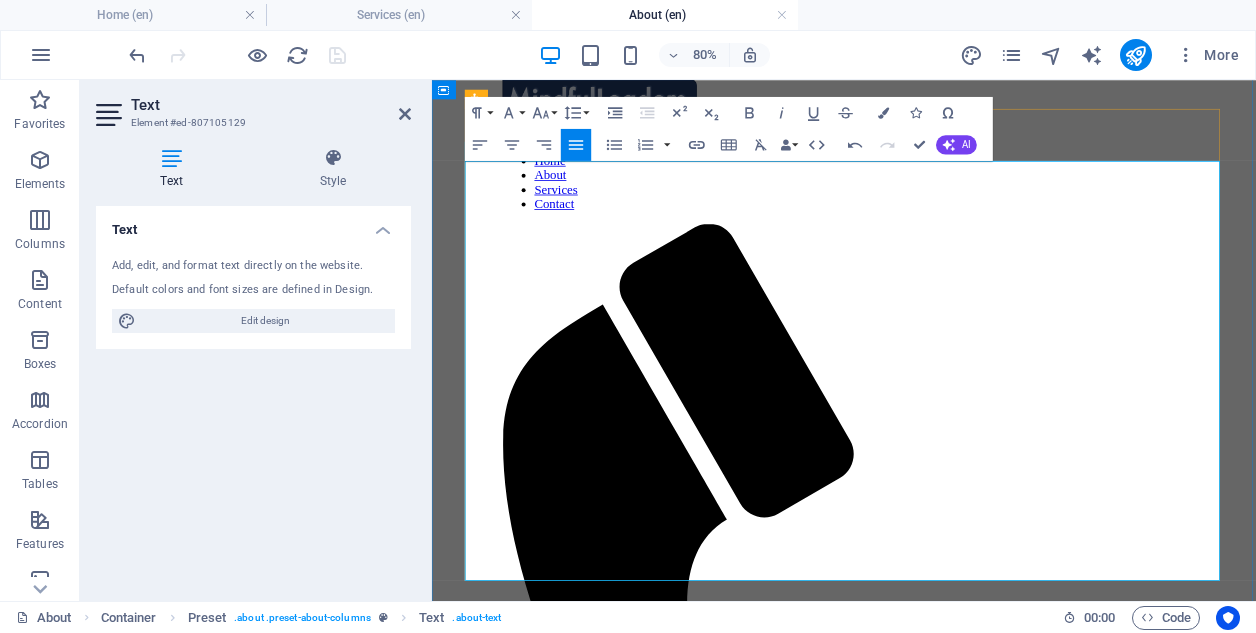 click on "With over a decade of management consulting experience serving a diverse range of Financial Services clients, including Tier 1 investment banks and Big 4 consulting, we understand that the foundation of organizational success is rooted in smart, motivated individuals who can transform vision into actionable outcomes. From this cornerstone stems everything else — innovative solutions, satisfied clients, increased revenues, and a strong brand reputation." at bounding box center (947, 1555) 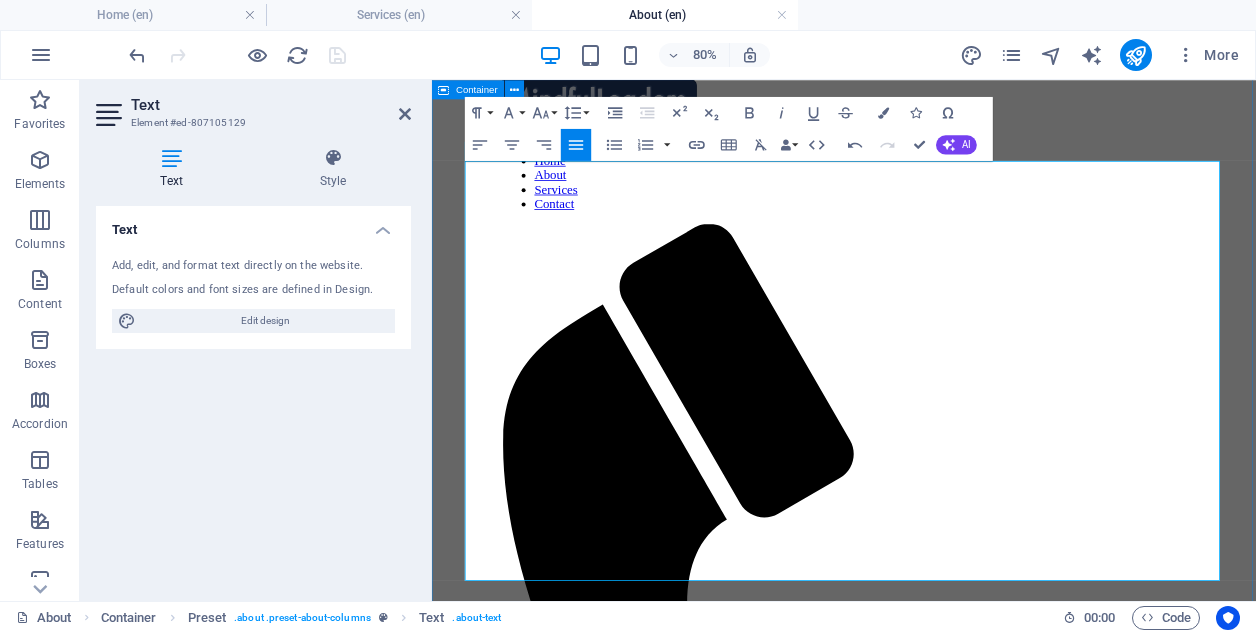 drag, startPoint x: 578, startPoint y: 602, endPoint x: 463, endPoint y: 472, distance: 173.56555 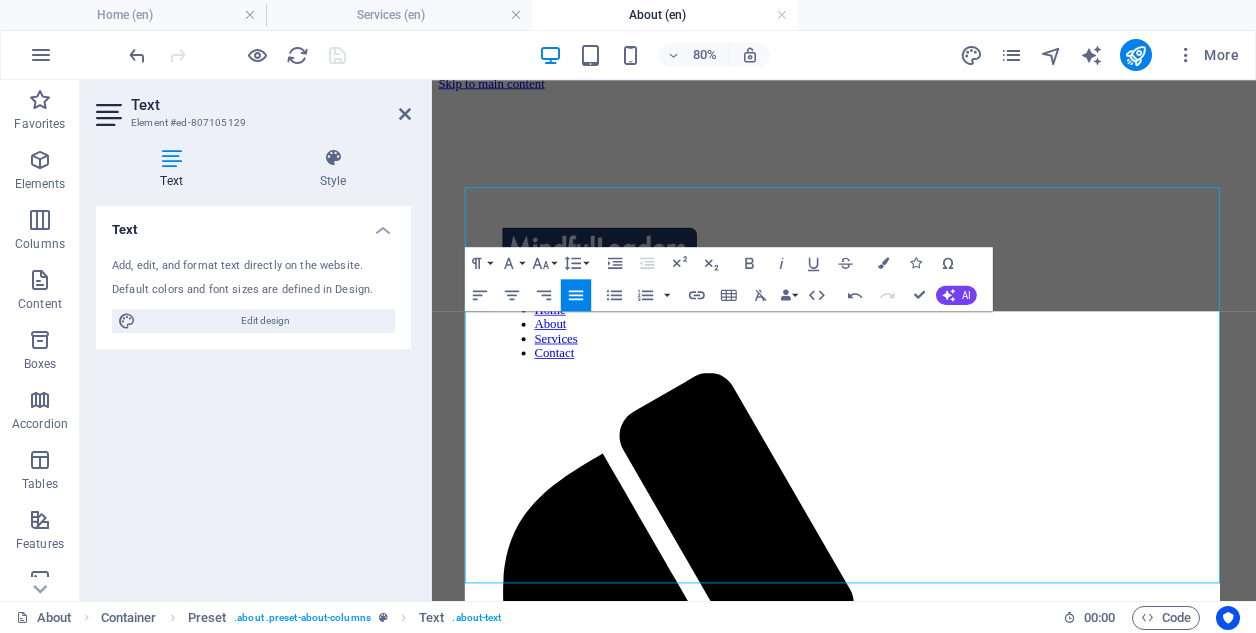 scroll, scrollTop: 11, scrollLeft: 0, axis: vertical 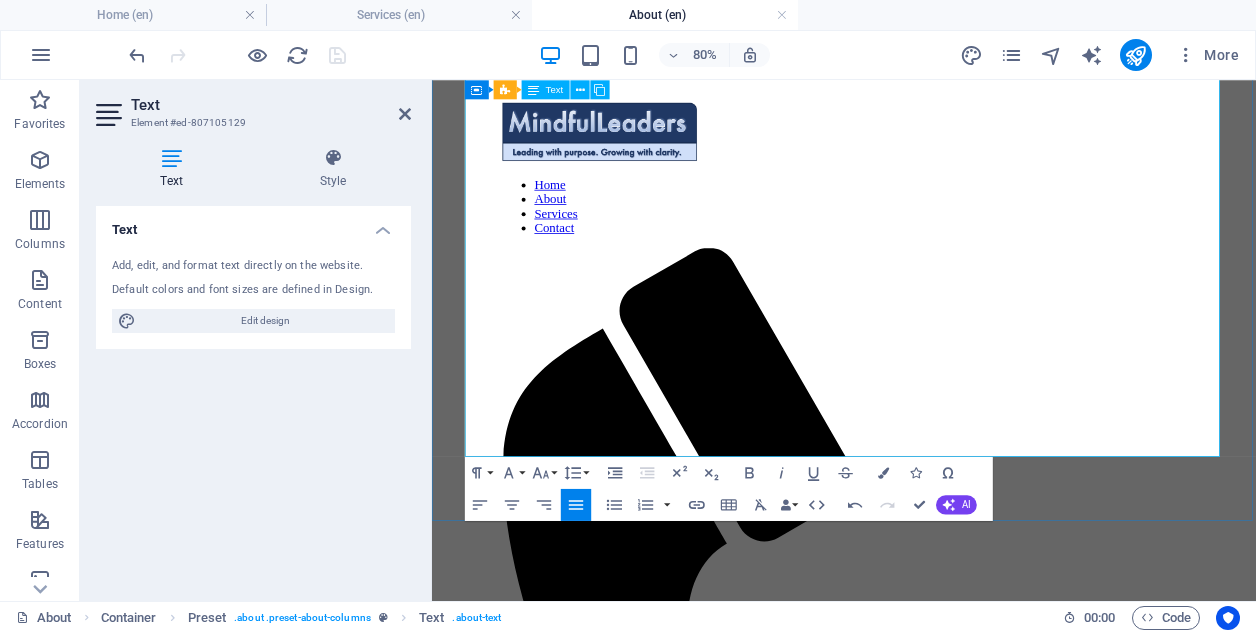 drag, startPoint x: 490, startPoint y: 492, endPoint x: 1357, endPoint y: 304, distance: 887.1488 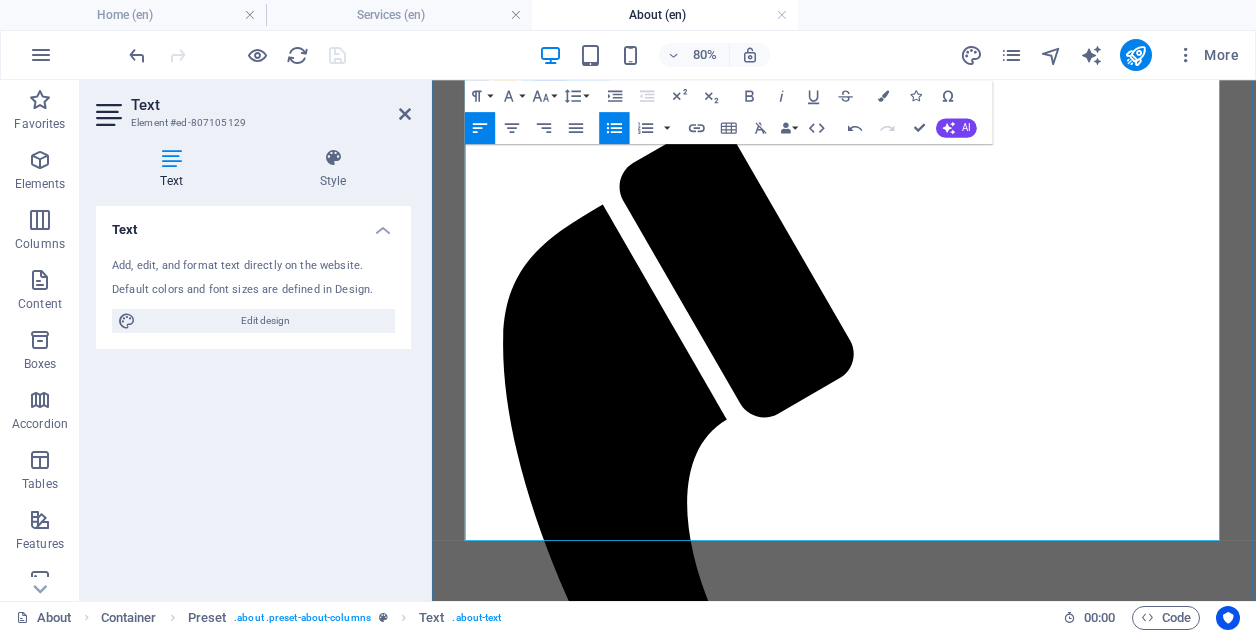 click on "**Define the Vision** – In this initial phase, we work closely with you to clarify what success looks like for your organization, alongside identifying the crucial role that your people play in achieving those goals. This involves assessing and pinpointing what aspects of your organization make it attractive to top-tier talent, while also exploring how your core values are reflected within your unique culture. **Design the Plan** – After defining the vision, we undertake a thorough evaluation of your current organizational environment to identify necessary adjustments and initiatives that will empower your workforce. This phase includes reimagining how your workplace can better foster an atmosphere of wellbeing, continuous learning, and professional growth. Let’s collaborate to create a workplace where everyone has the clarity, energy, and support to thrive." at bounding box center [947, 1893] 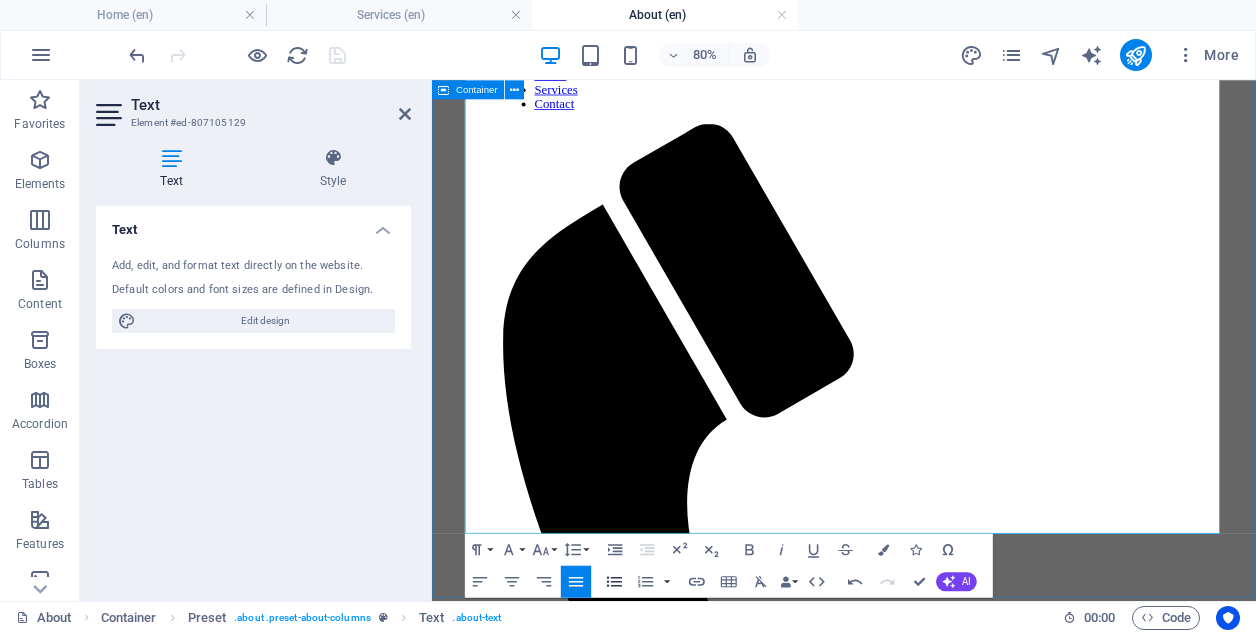 click 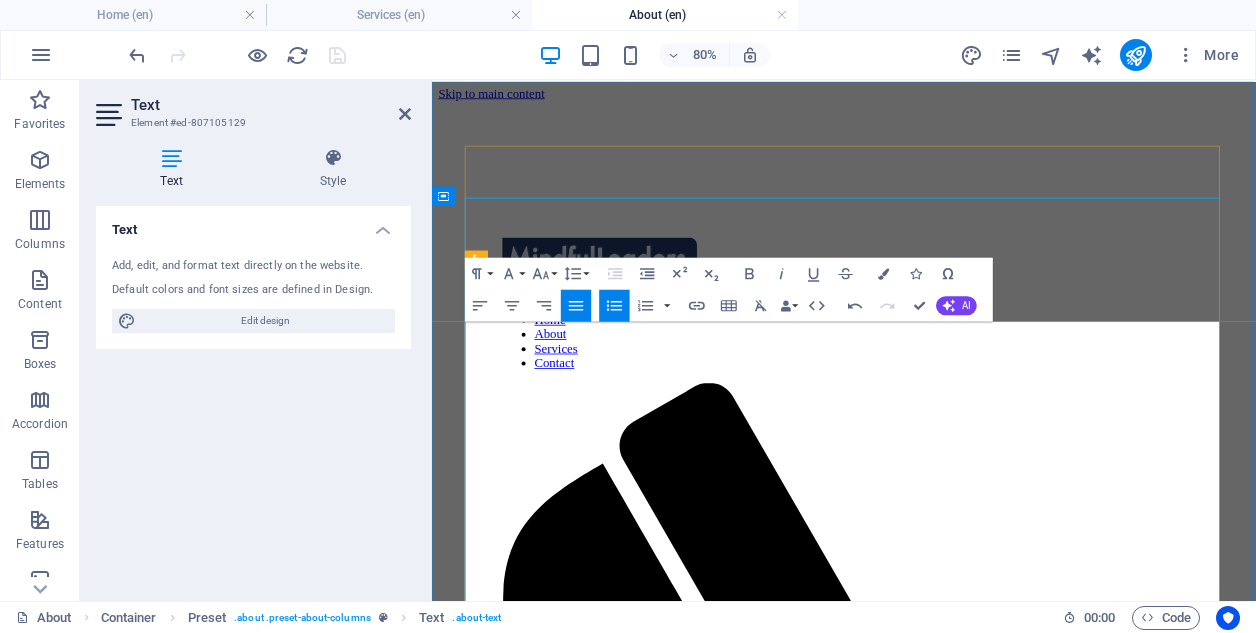 scroll, scrollTop: 0, scrollLeft: 0, axis: both 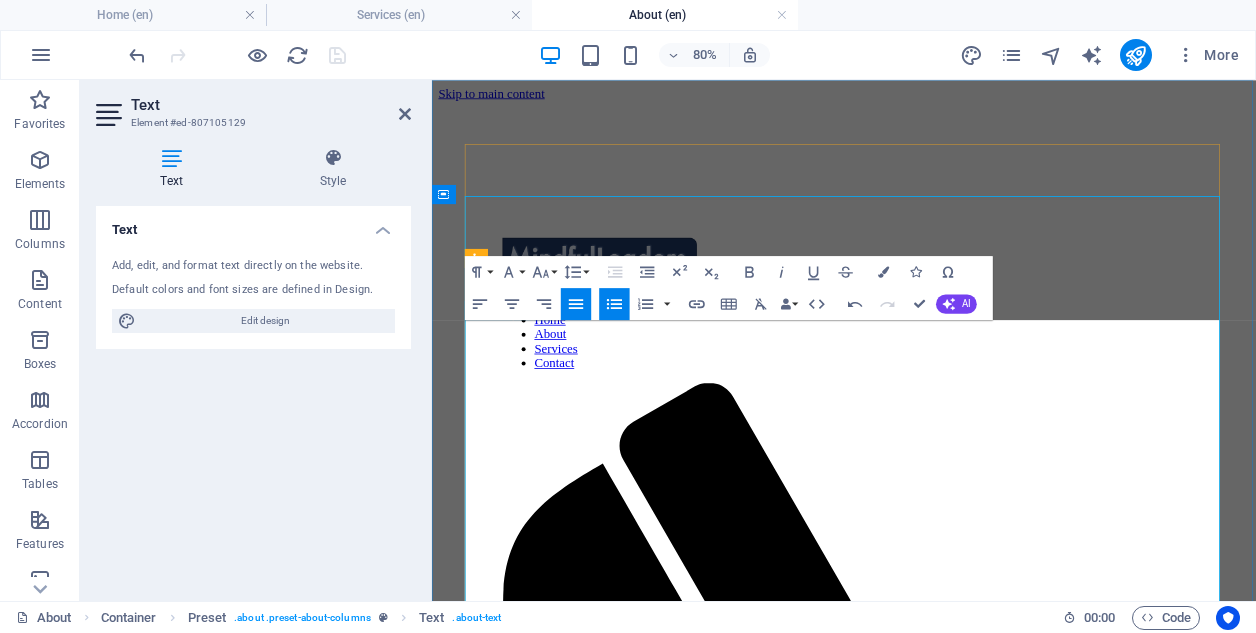 click on "**Define the Vision** – In this initial phase, we work closely with you to clarify what success looks like for your organization, alongside identifying the crucial role that your people play in achieving those goals. This involves assessing and pinpointing what aspects of your organization make it attractive to top-tier talent, while also exploring how your core values are reflected within your unique culture. **Design the Plan** – After defining the vision, we undertake a thorough evaluation of your current organizational environment to identify necessary adjustments and initiatives that will empower your workforce. This phase includes reimagining how your workplace can better foster an atmosphere of wellbeing, continuous learning, and professional growth. Let’s collaborate to create a workplace where everyone has the clarity, energy, and support to thrive." at bounding box center (947, 2250) 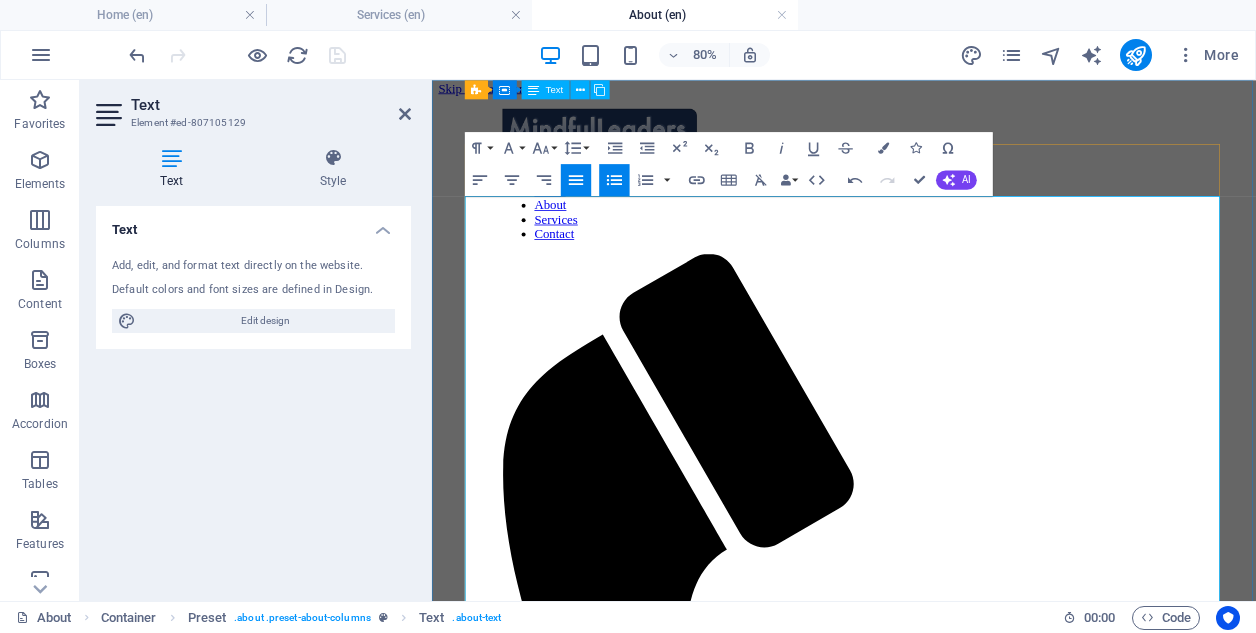 scroll, scrollTop: 0, scrollLeft: 0, axis: both 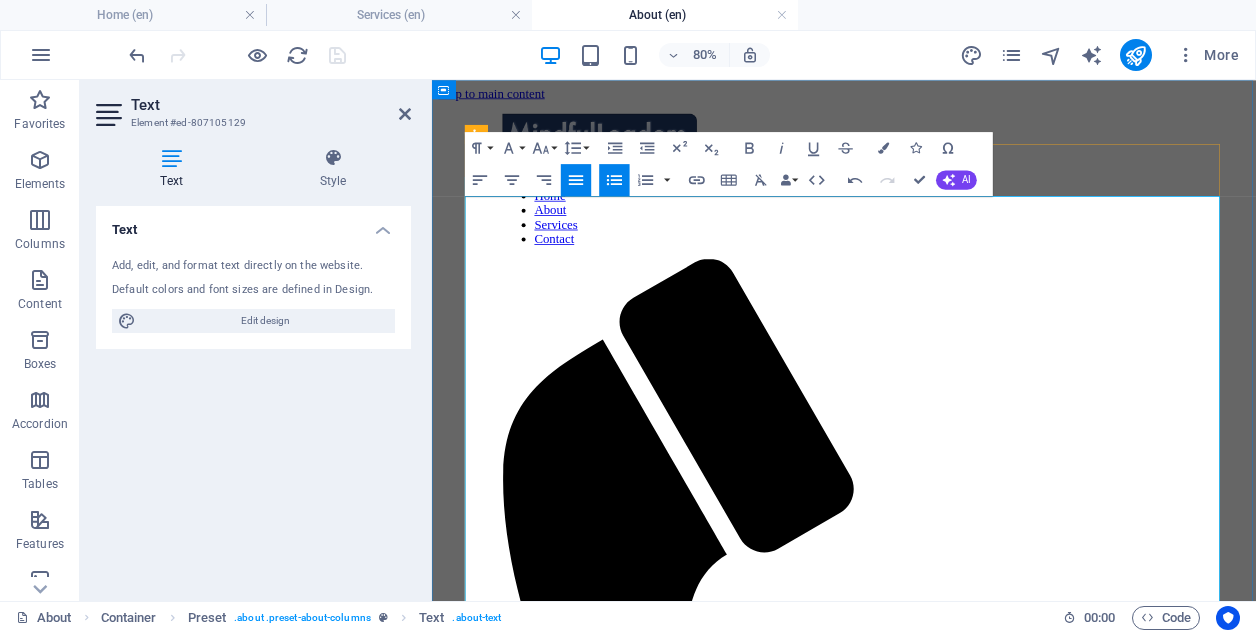 click on "**Define the Vision** – In this initial phase, we work closely with you to clarify what success looks like for your organization, alongside identifying the crucial role that your people play in achieving those goals. This involves assessing and pinpointing what aspects of your organization make it attractive to top-tier talent, while also exploring how your core values are reflected within your unique culture. **Design the Plan** – After defining the vision, we undertake a thorough evaluation of your current organizational environment to identify necessary adjustments and initiatives that will empower your workforce. This phase includes reimagining how your workplace can better foster an atmosphere of wellbeing, continuous learning, and professional growth. Let’s collaborate to create a workplace where everyone has the clarity, energy, and support to thrive." at bounding box center (947, 2083) 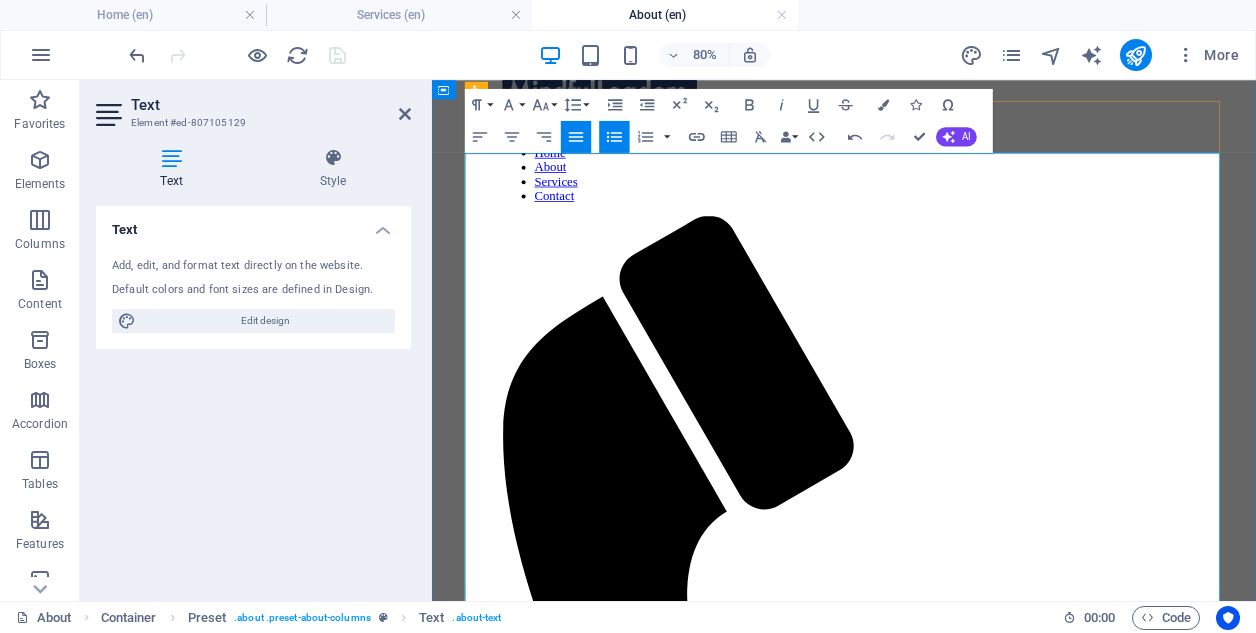 drag, startPoint x: 978, startPoint y: 542, endPoint x: 1058, endPoint y: 636, distance: 123.4342 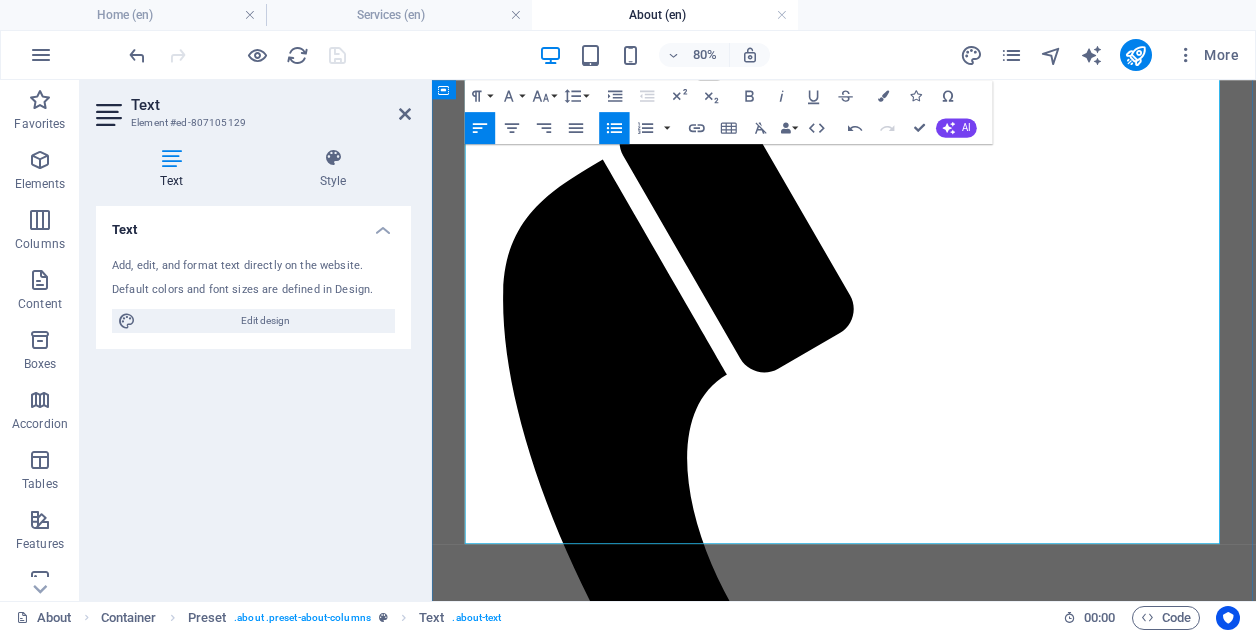 scroll, scrollTop: 246, scrollLeft: 0, axis: vertical 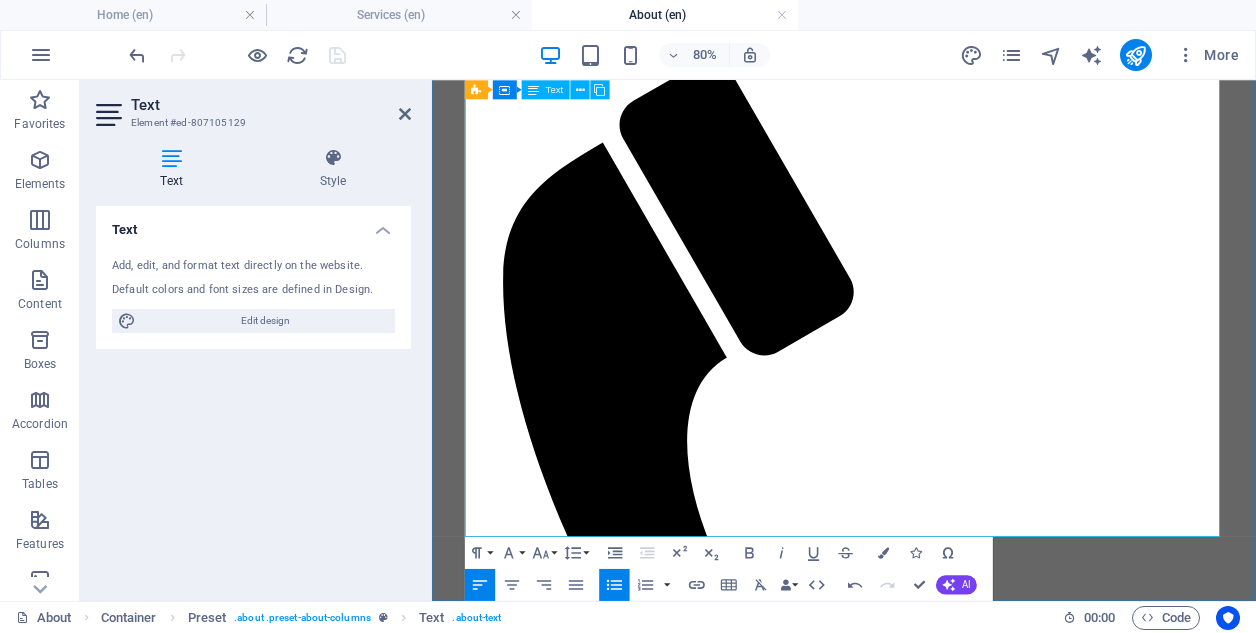 click on "Let’s collaborate to create a workplace where everyone has the clarity, energy, and support to thrive." at bounding box center [967, 2029] 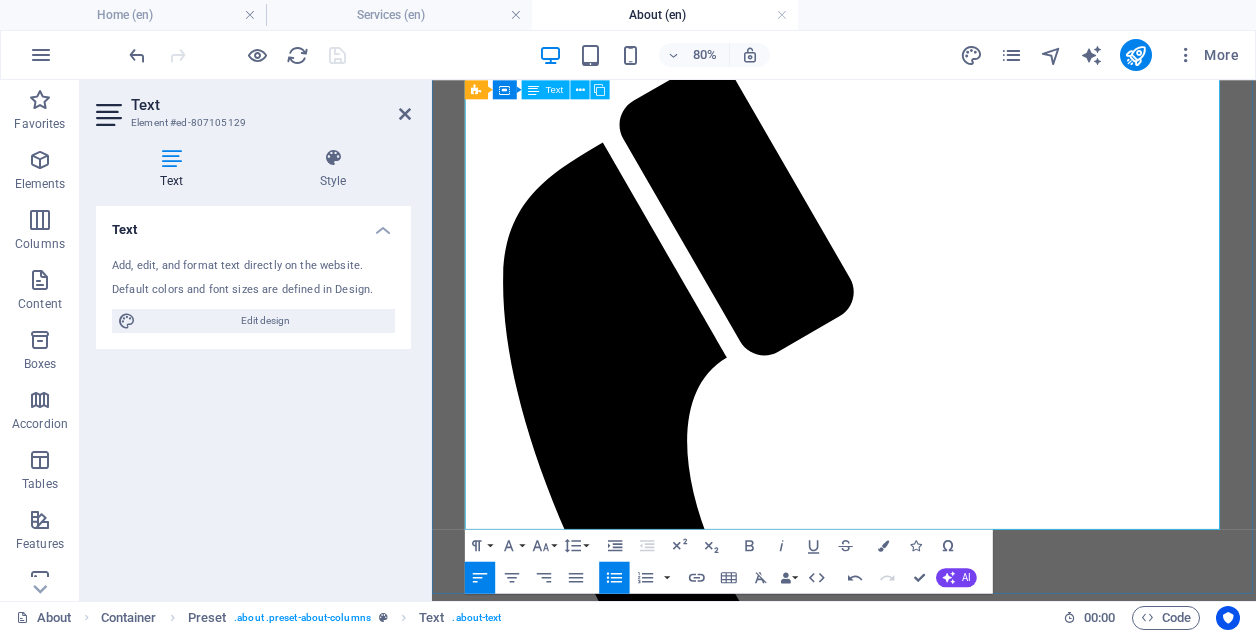 click on "Let’s collaborate to create a workplace where everyone has the clarity, energy, and support to thrive." at bounding box center (967, 2017) 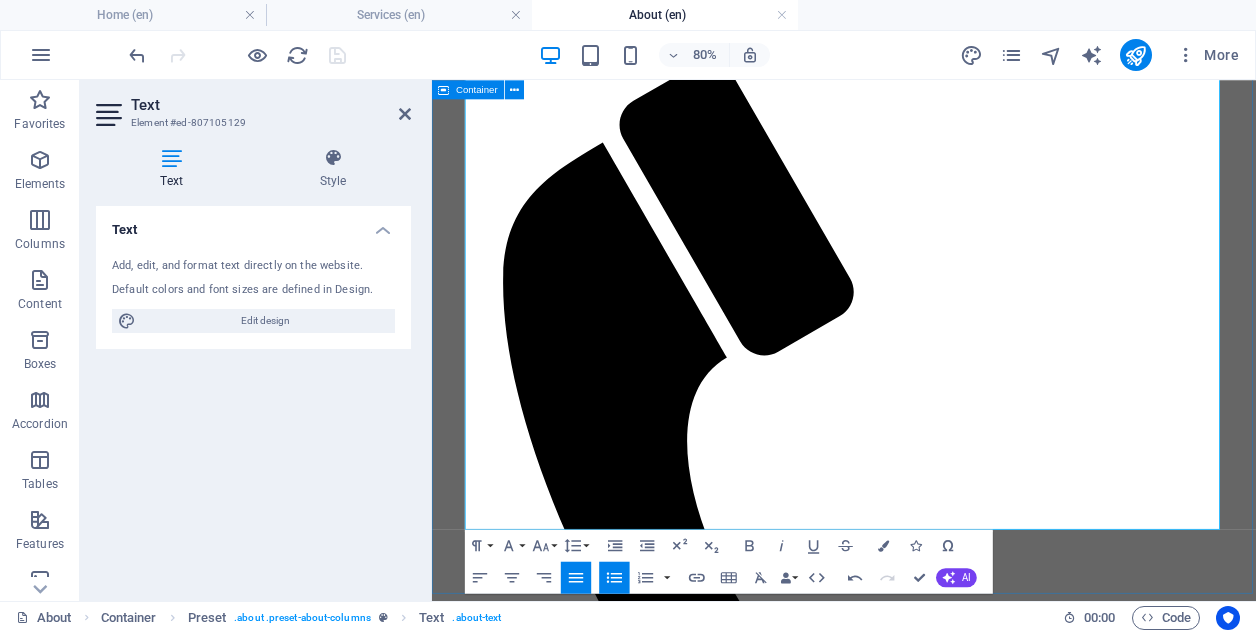 click 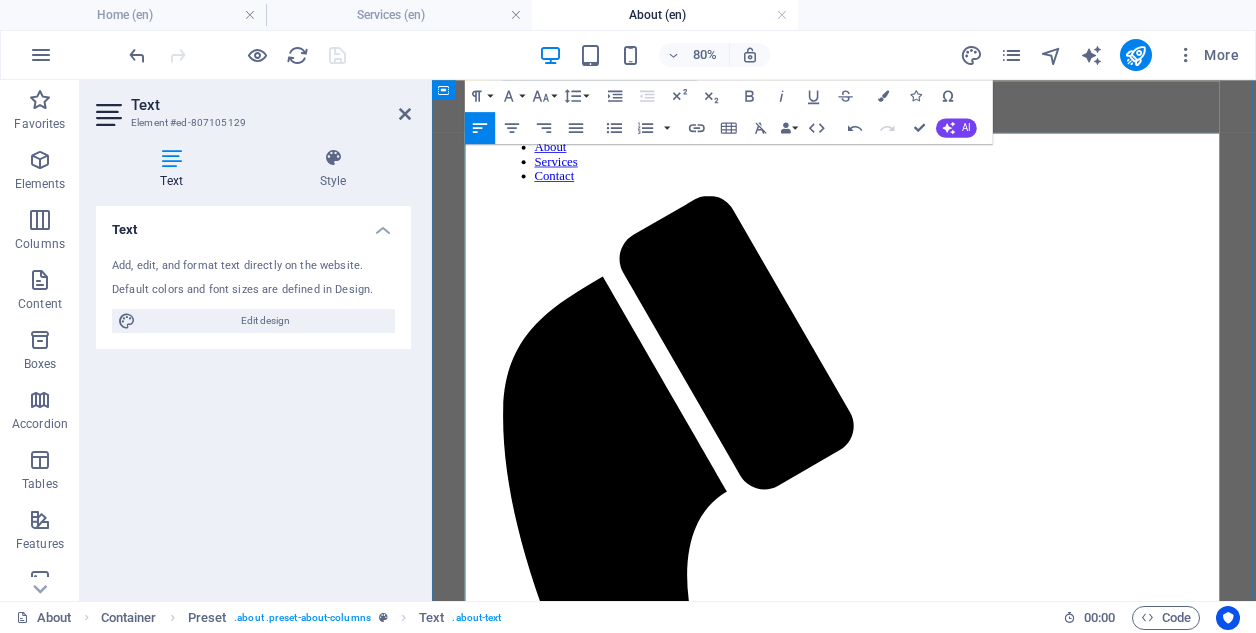 scroll, scrollTop: 56, scrollLeft: 0, axis: vertical 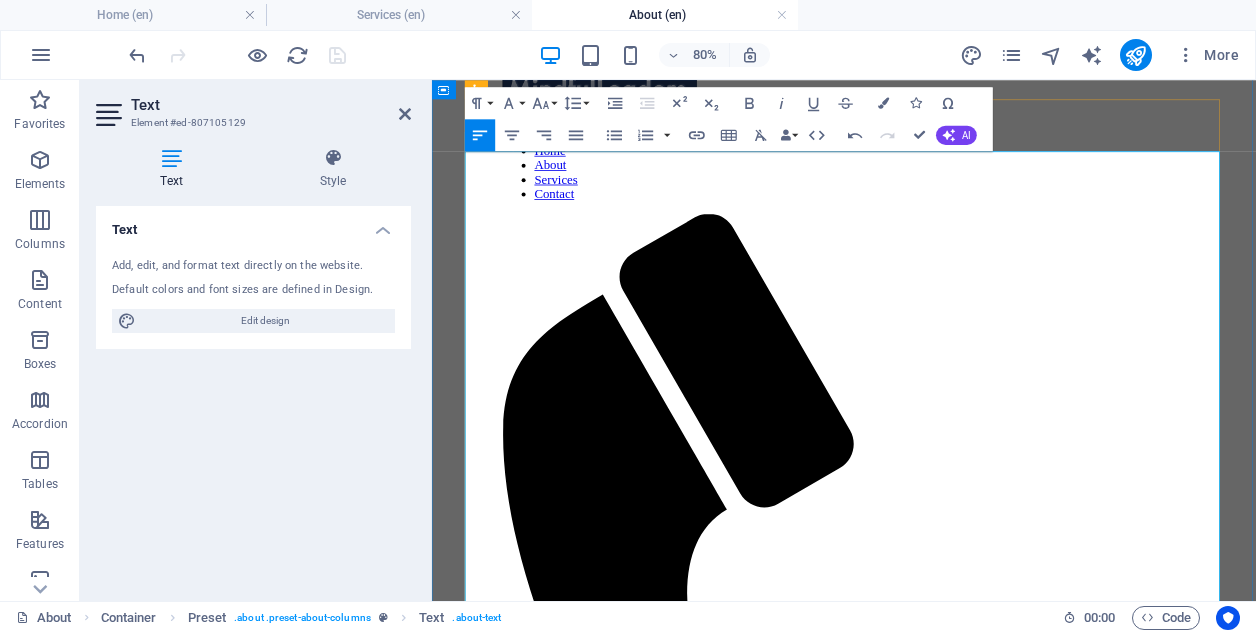 click on "**Define the Vision** – In this initial phase, we work closely with you to clarify what success looks like for your organization, alongside identifying the crucial role that your people play in achieving those goals. This involves assessing and pinpointing what aspects of your organization make it attractive to top-tier talent, while also exploring how your core values are reflected within your unique culture. **Design the Plan** – After defining the vision, we undertake a thorough evaluation of your current organizational environment to identify necessary adjustments and initiatives that will empower your workforce. This phase includes reimagining how your workplace can better foster an atmosphere of wellbeing, continuous learning, and professional growth." at bounding box center [947, 2000] 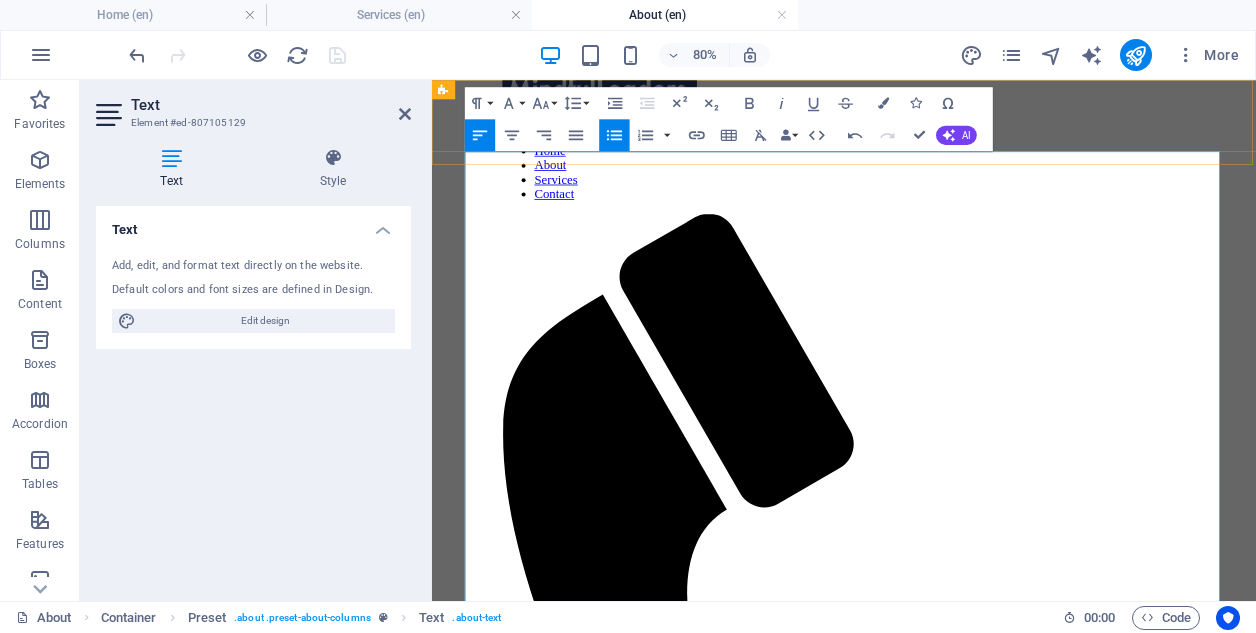 click 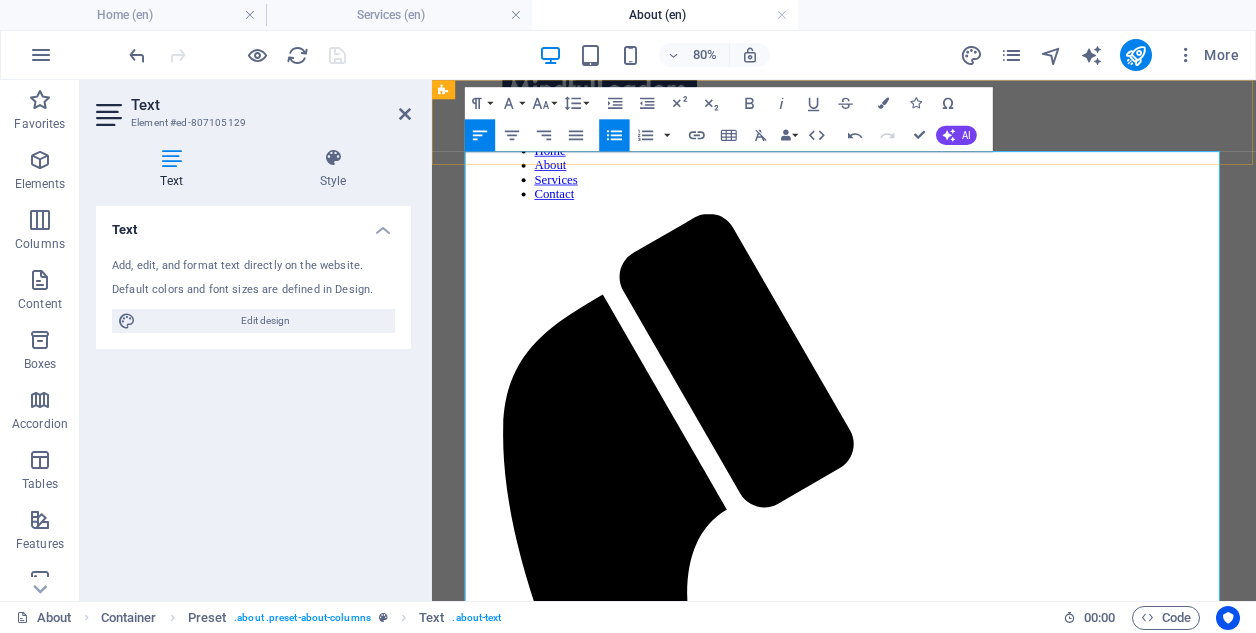 click 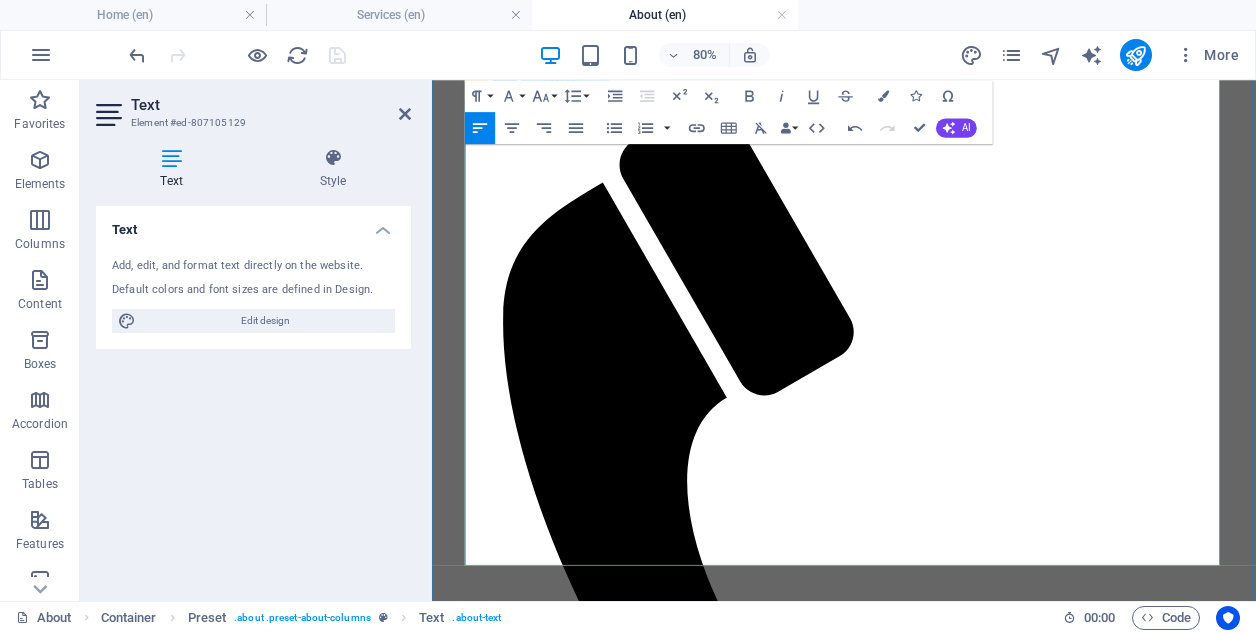 scroll, scrollTop: 201, scrollLeft: 0, axis: vertical 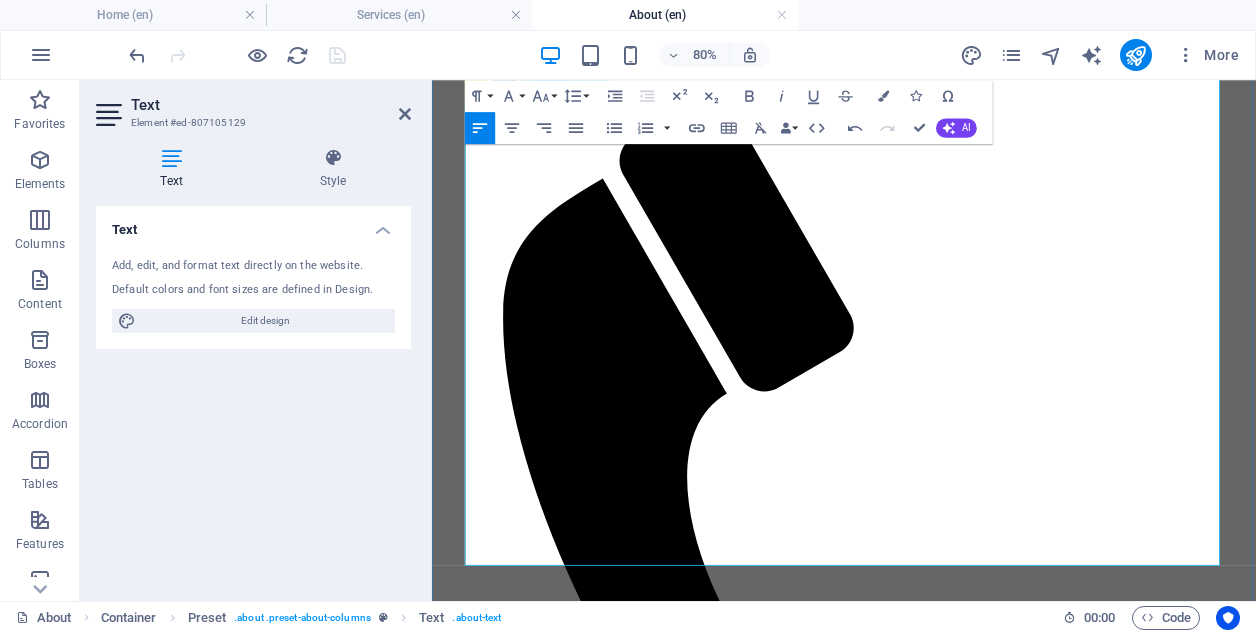 click on "Regardless of whether your goals encompass attracting high-performing talent, enhancing employee engagement, or cultivating a healthier workplace culture, we are here to provide you with the expertise, tools, and ongoing partnership required to successfully achieve your objectives — with workplace wellbeing at the very heart of your business success.We invite you to partner with us to create a vibrant workplace where every individual is equipped with the clarity, energy, and support they need to truly thrive. Together, we can foster an environment that champions wellbeing as a fundamental aspect of your organizational culture." at bounding box center [947, 2009] 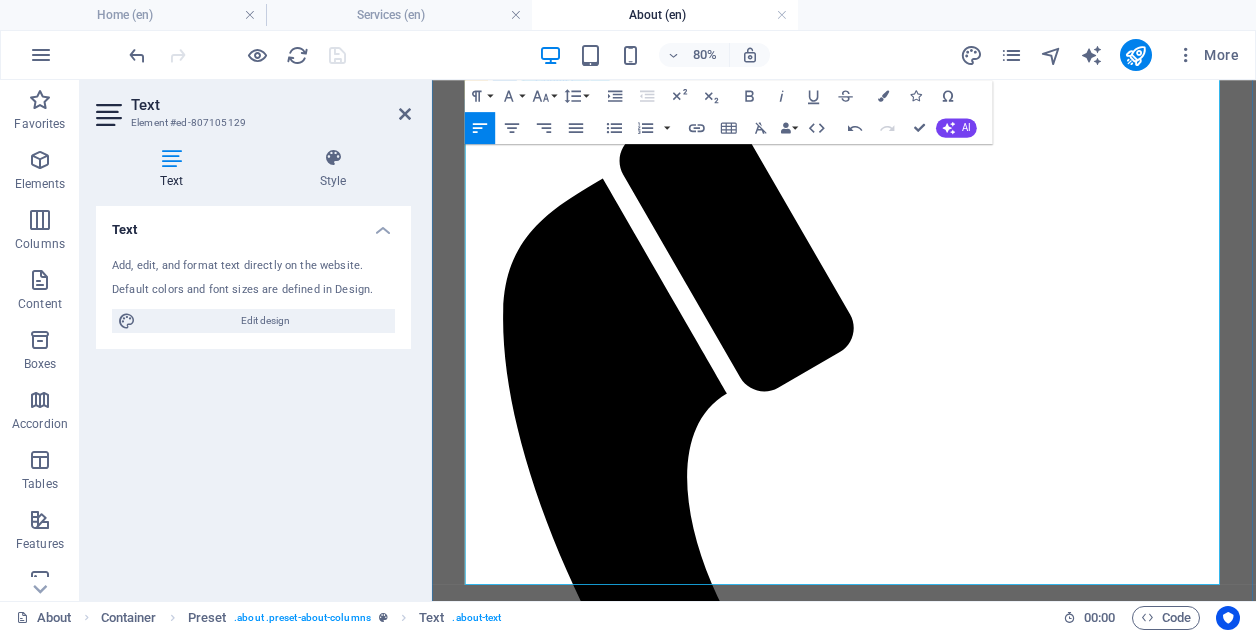 drag, startPoint x: 1255, startPoint y: 667, endPoint x: 945, endPoint y: 644, distance: 310.85205 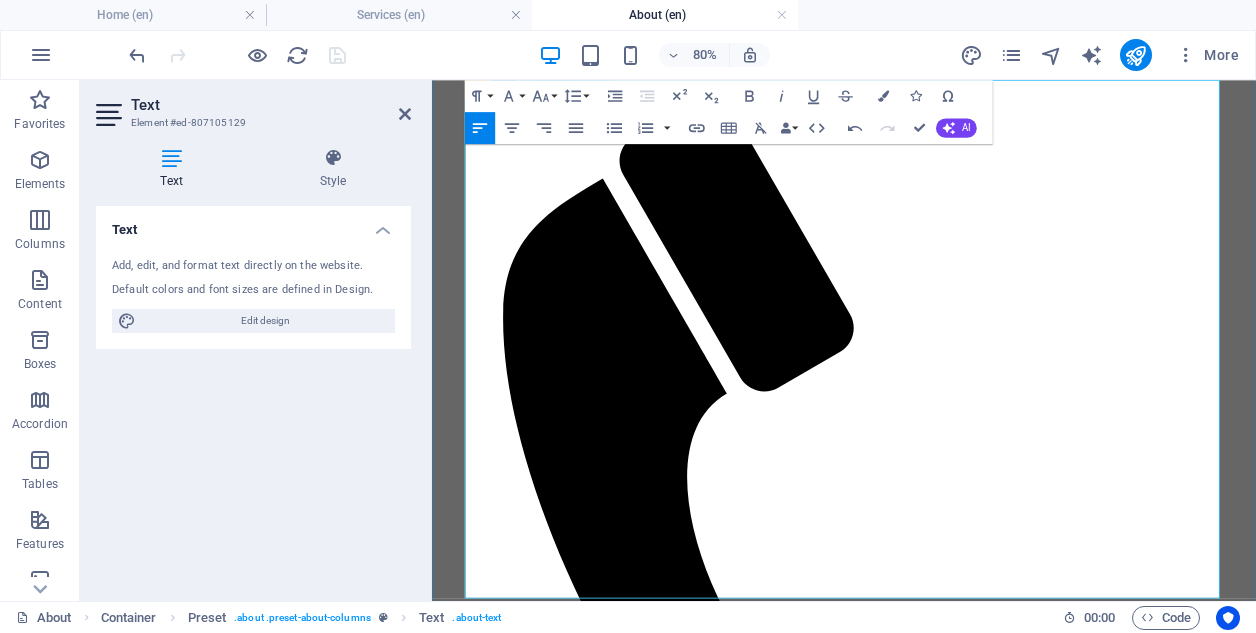 scroll, scrollTop: 97, scrollLeft: 0, axis: vertical 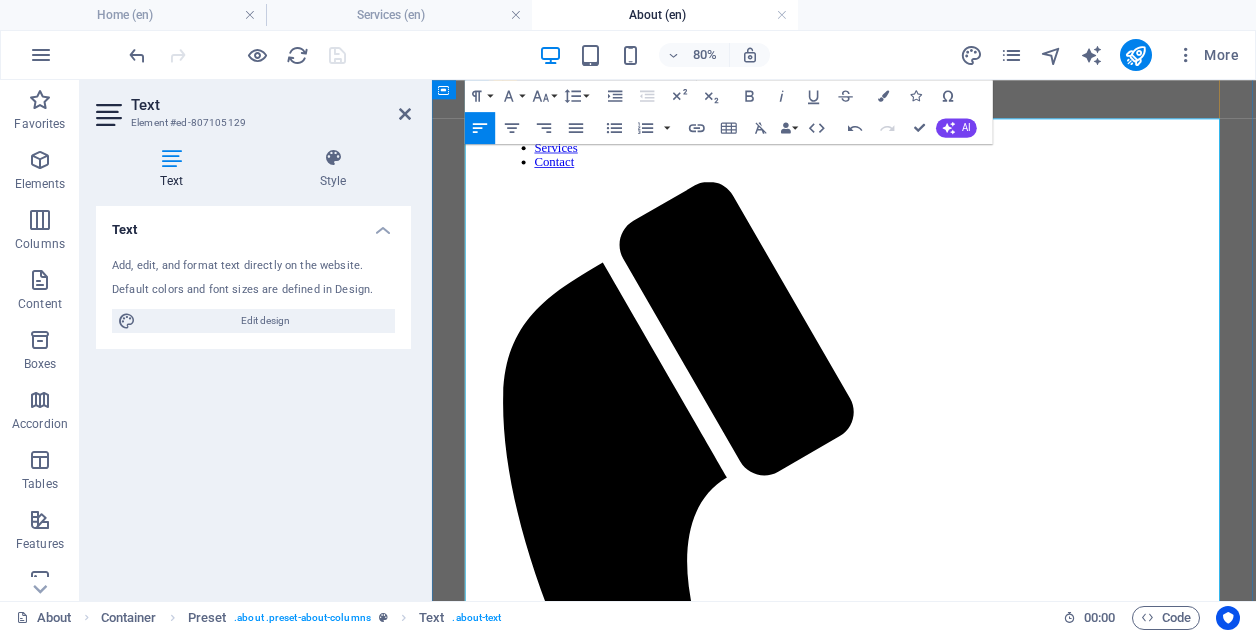 click on "**Define the Vision** – In this initial phase, we work closely with you to clarify what success looks like for your organization, alongside identifying the crucial role that your people play in achieving those goals. This involves assessing and pinpointing what aspects of your organization make it attractive to top-tier talent, while also exploring how your core values are reflected within your unique culture. **Design the Plan** – After defining the vision, we undertake a thorough evaluation of your current organizational environment to identify necessary adjustments and initiatives that will empower your workforce. This phase includes reimagining how your workplace can better foster an atmosphere of wellbeing, continuous learning, and professional growth." at bounding box center (967, 1923) 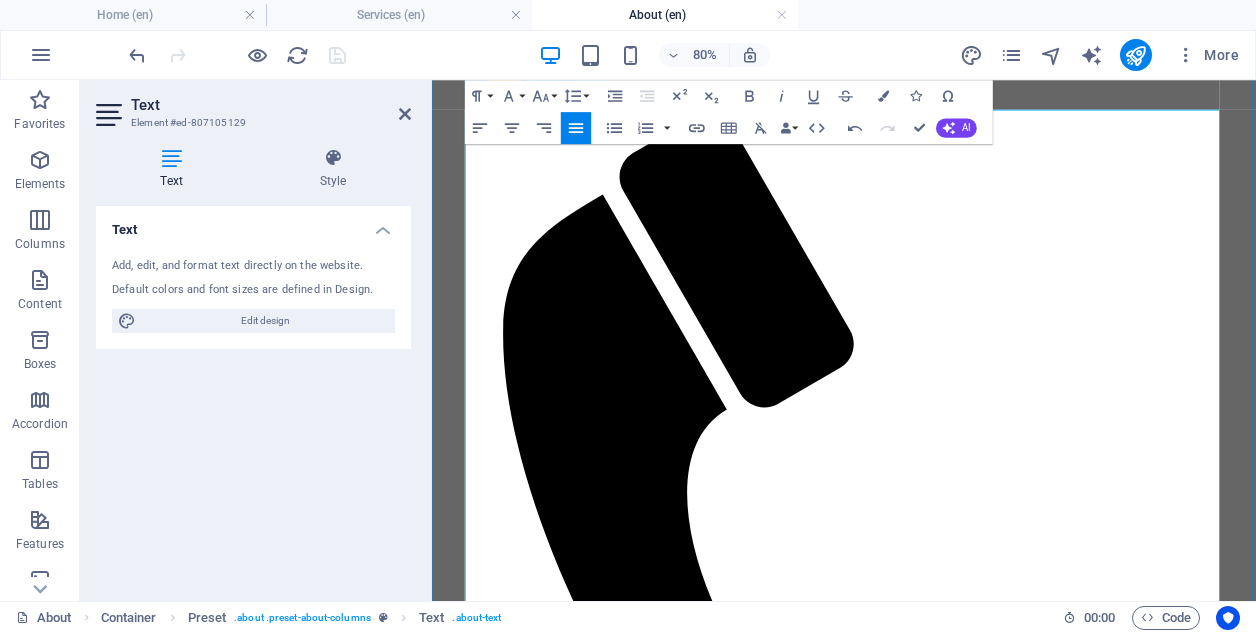 scroll, scrollTop: 65, scrollLeft: 0, axis: vertical 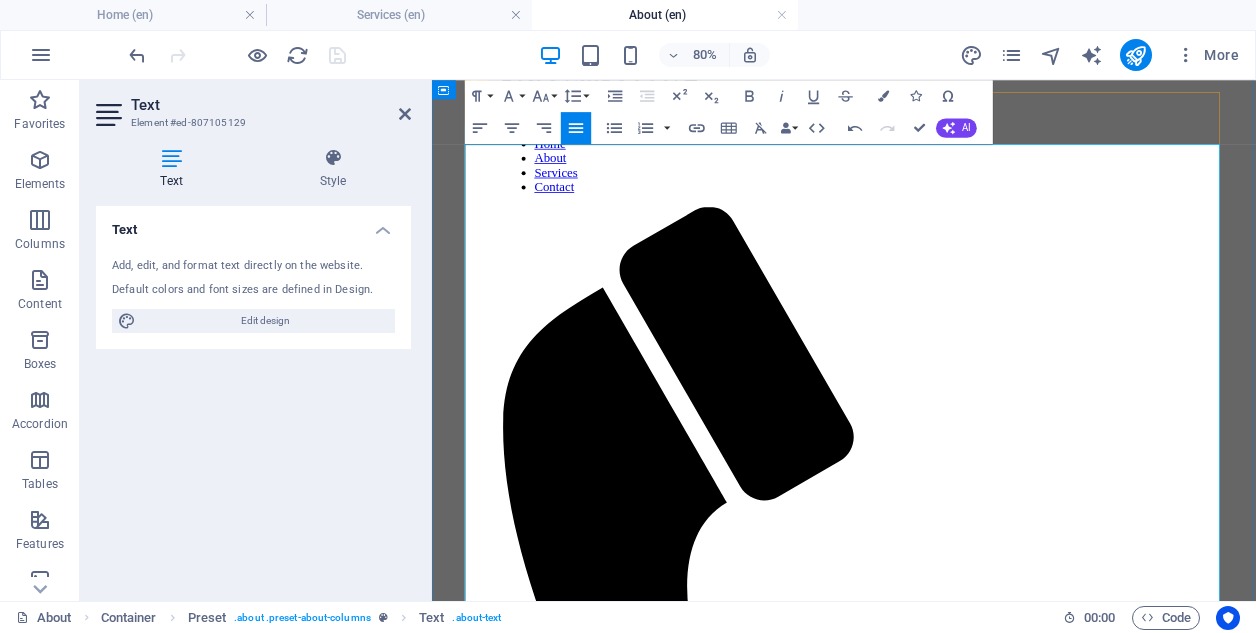 click at bounding box center [947, 1598] 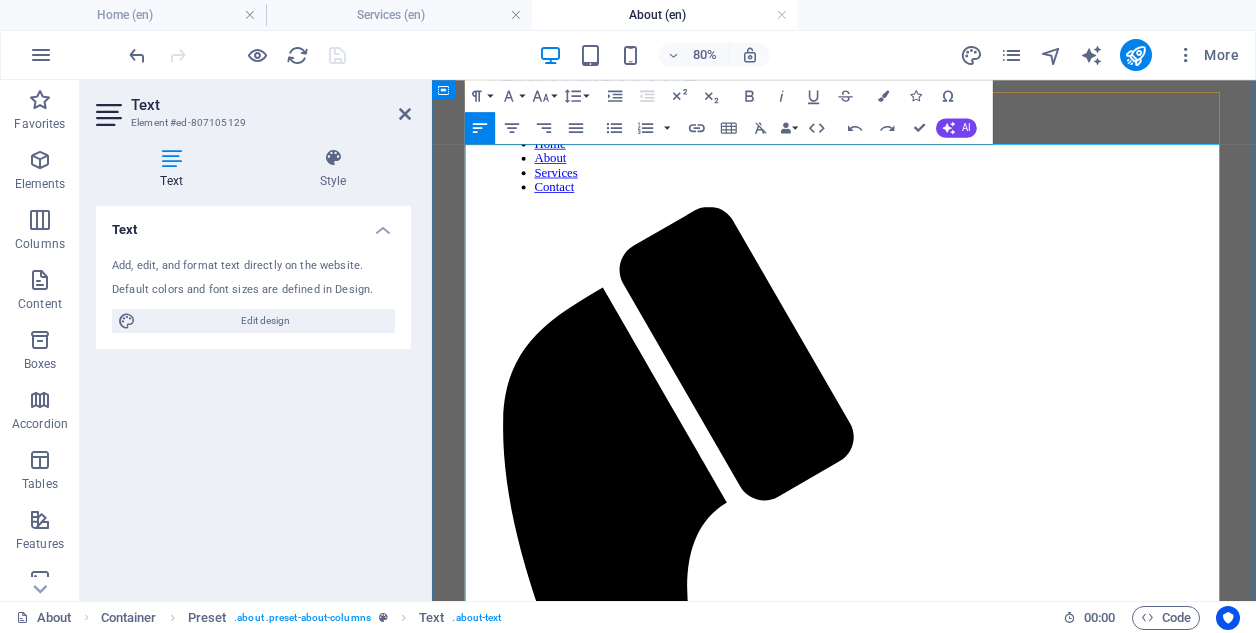 click at bounding box center [947, 1835] 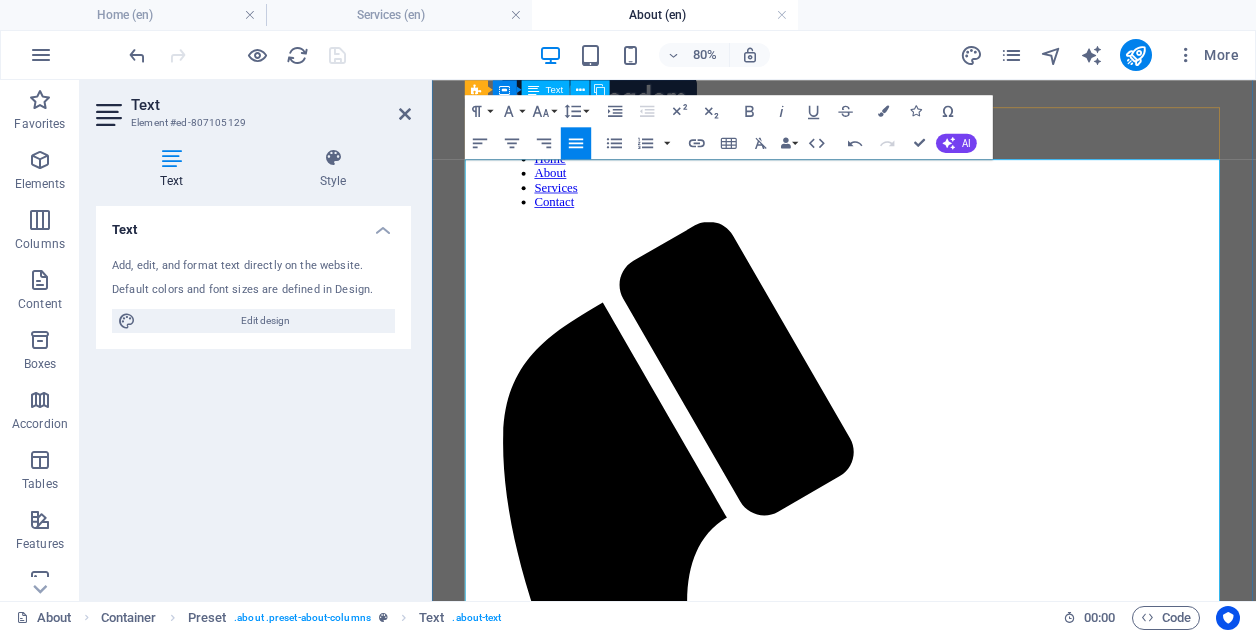scroll, scrollTop: 46, scrollLeft: 0, axis: vertical 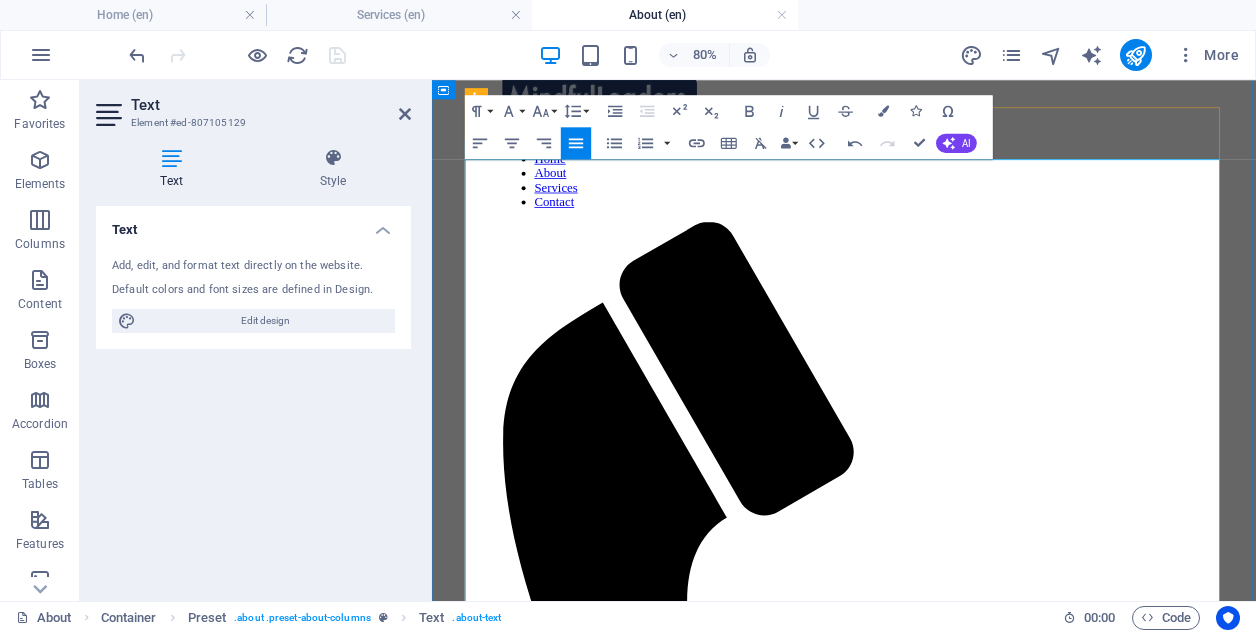 drag, startPoint x: 513, startPoint y: 324, endPoint x: 583, endPoint y: 334, distance: 70.71068 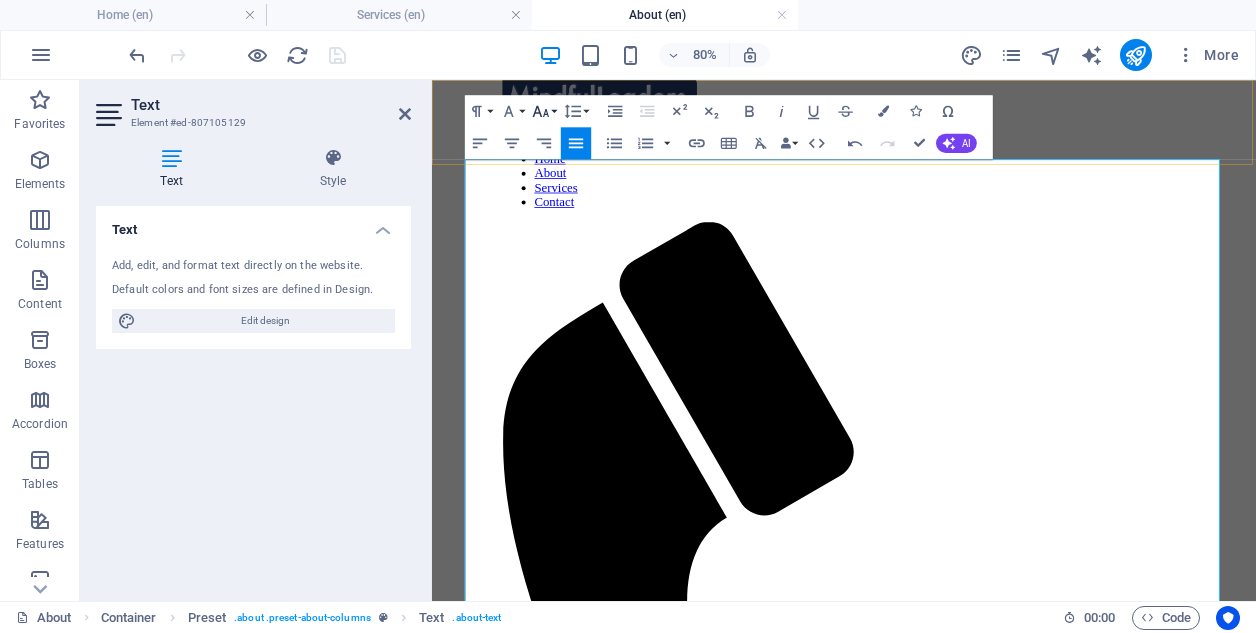click 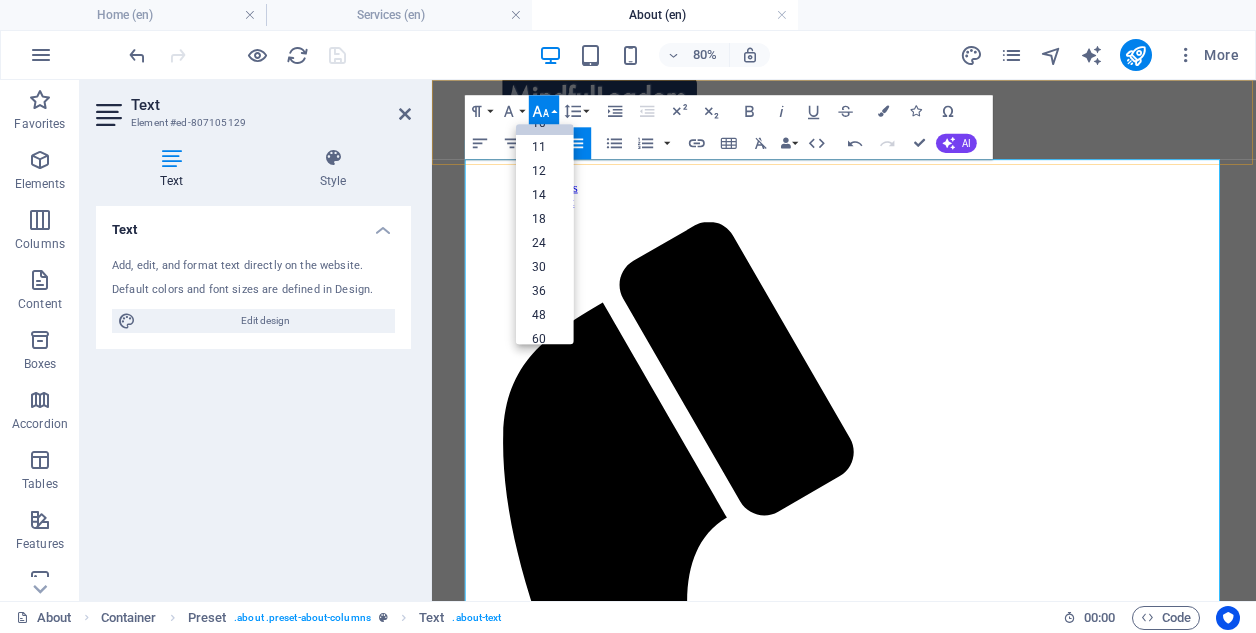 scroll, scrollTop: 106, scrollLeft: 0, axis: vertical 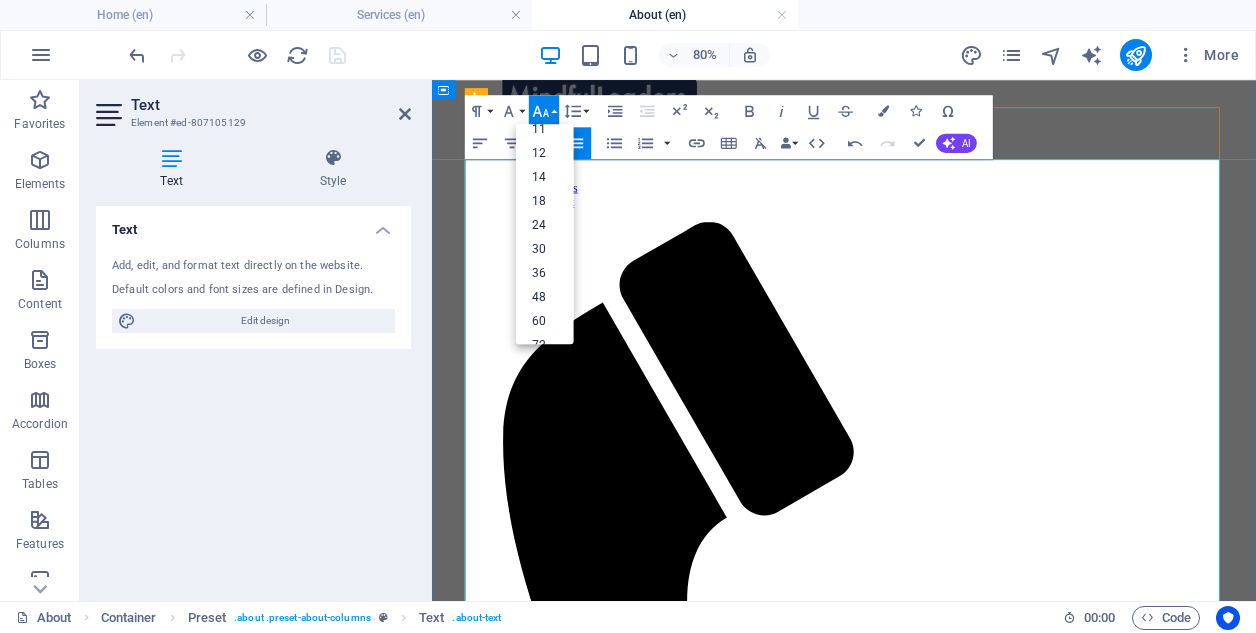 click on "With over a decade of management consulting experience serving a diverse range of Financial Services clients, including Tier 1 investment banks and Big 4 consulting, we understand that the foundation of organizational success is rooted in smart, motivated individuals who can transform vision into actionable outcomes. From this cornerstone stems everything else — innovative solutions, satisfied clients, increased revenues, and a strong brand reputation." at bounding box center [947, 1553] 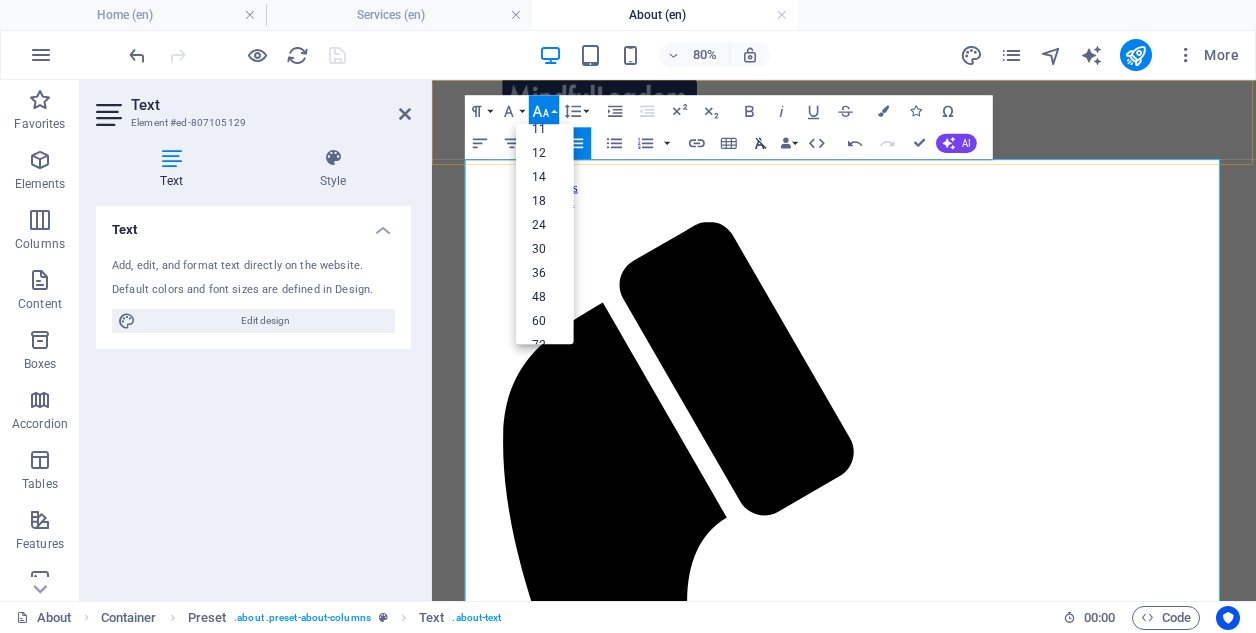 click 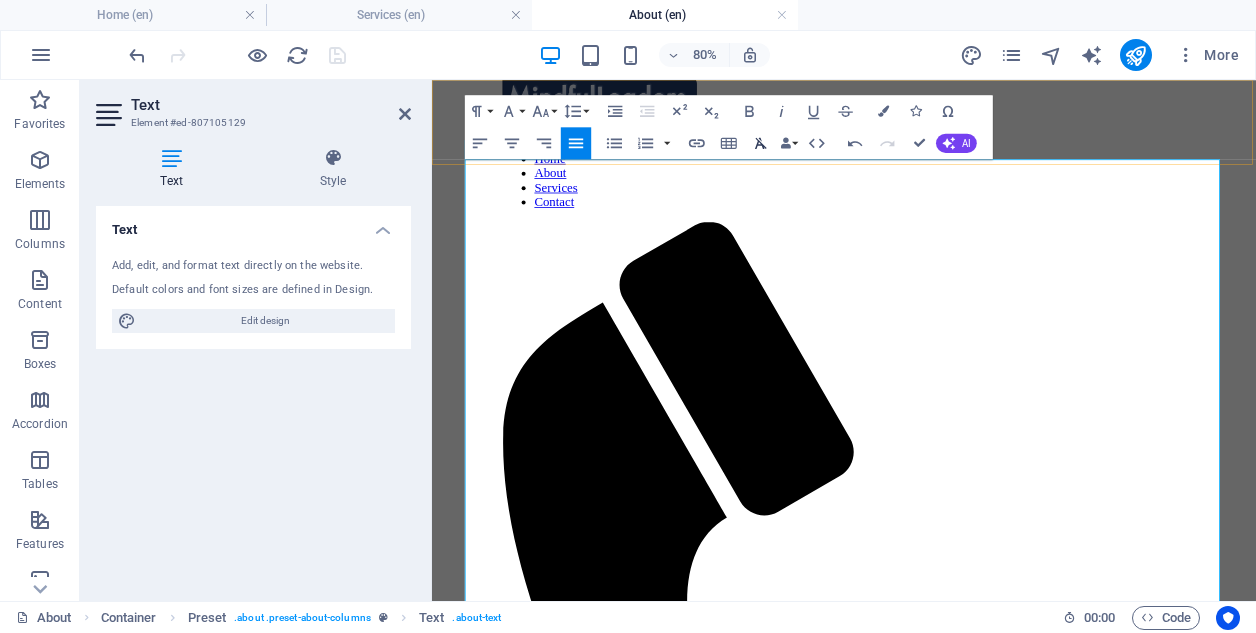 click 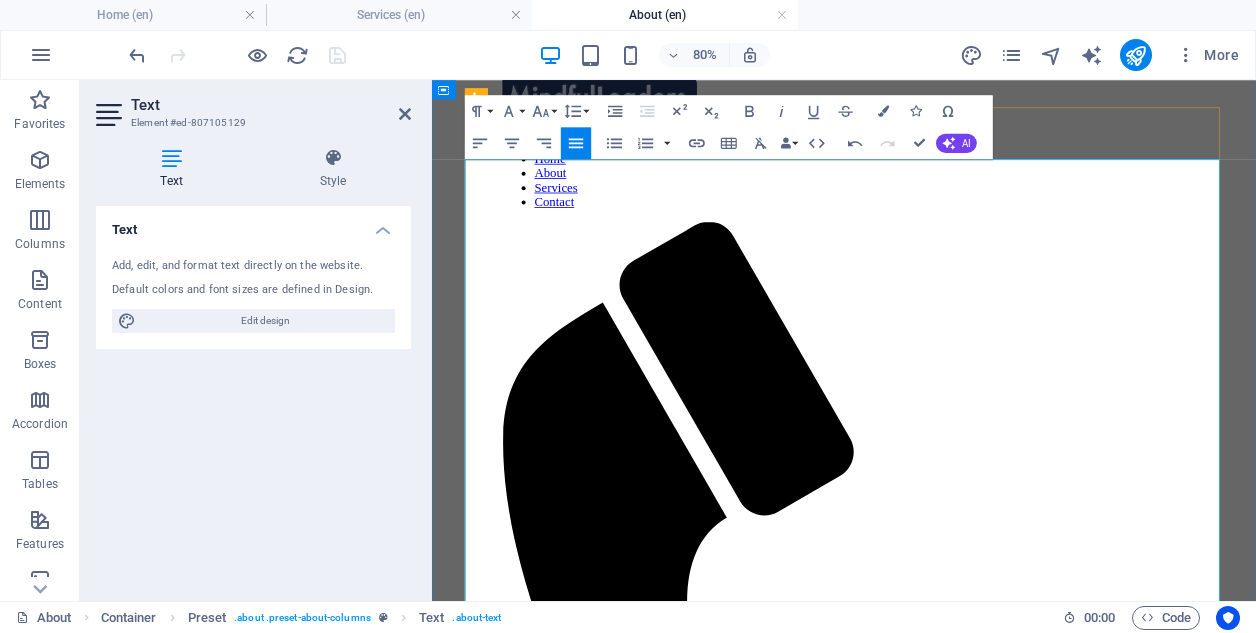click on "At Mindful Leaders, we are dedicated to empowering organizations to harness workplace wellbeing as a strategic advantage that can significantly enhance overall performance." at bounding box center [947, 1653] 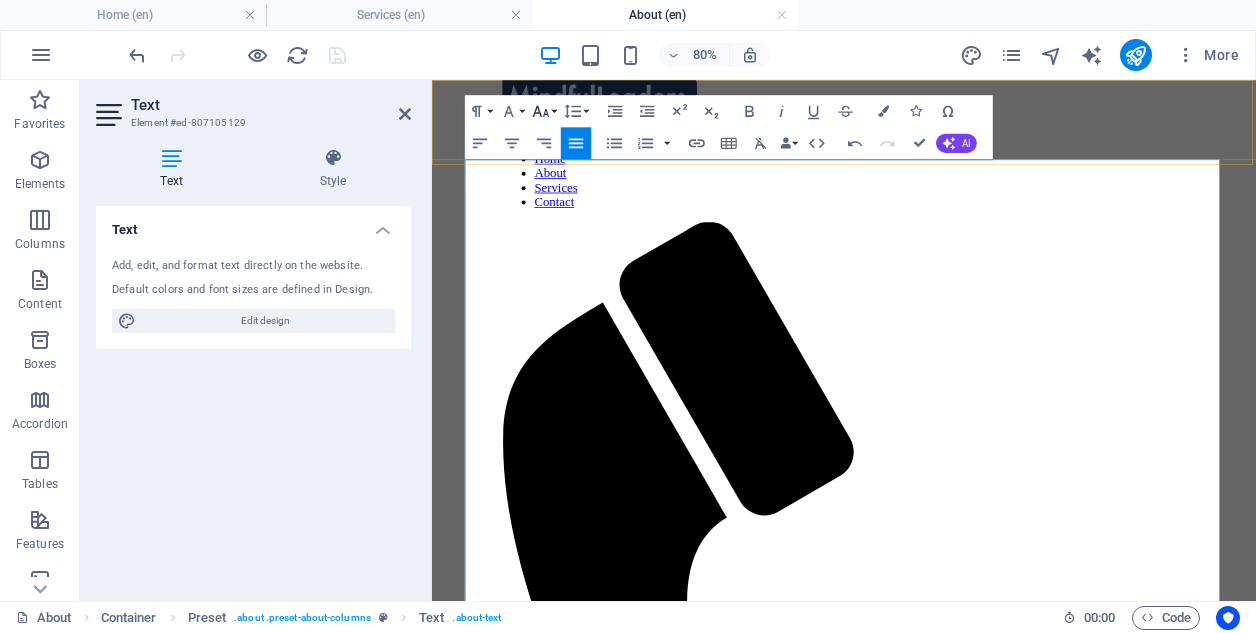 click 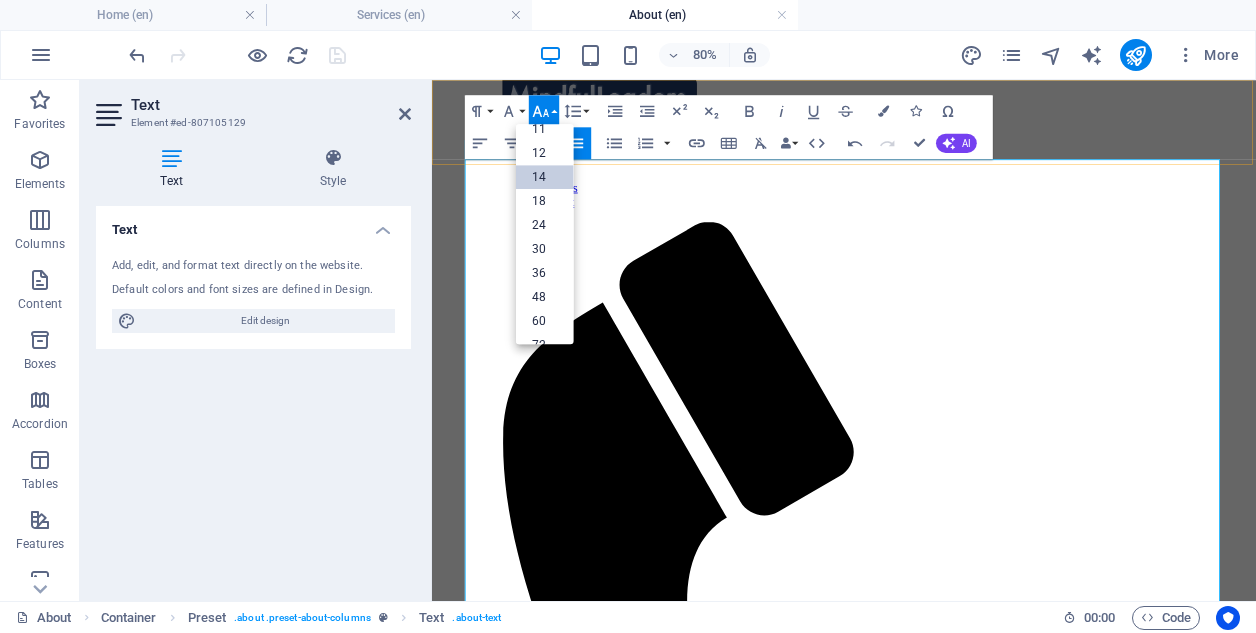click on "14" at bounding box center [545, 177] 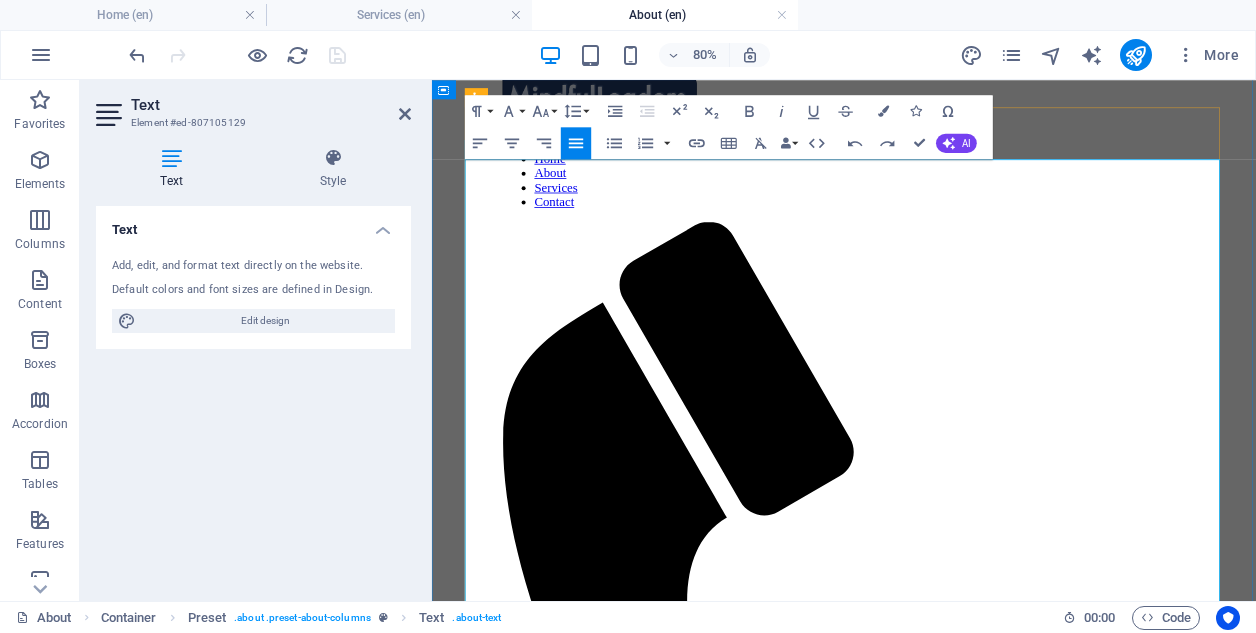 click on "With over a decade of management consulting experience serving a diverse range of Financial Services clients, including Tier 1 investment banks and Big 4 consulting, we understand that the foundation of organizational success is rooted in smart, motivated individuals who can transform vision into actionable outcomes. From this cornerstone stems everything else — innovative solutions, satisfied clients, increased revenues, and a strong brand reputation." at bounding box center (947, 1553) 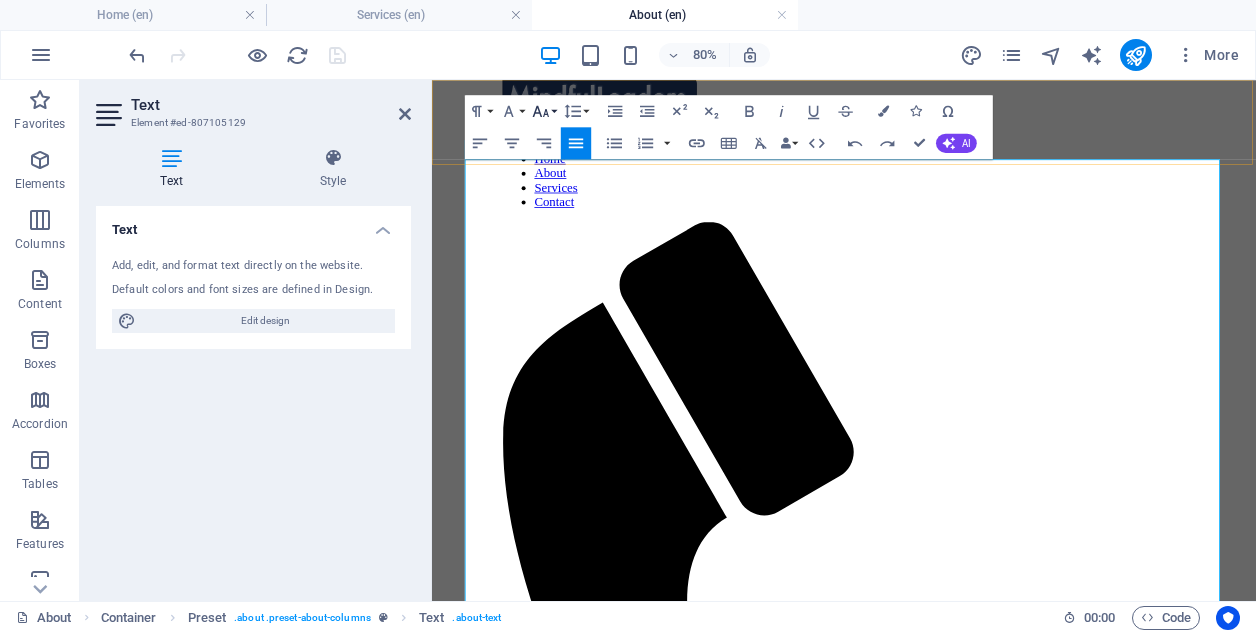 click 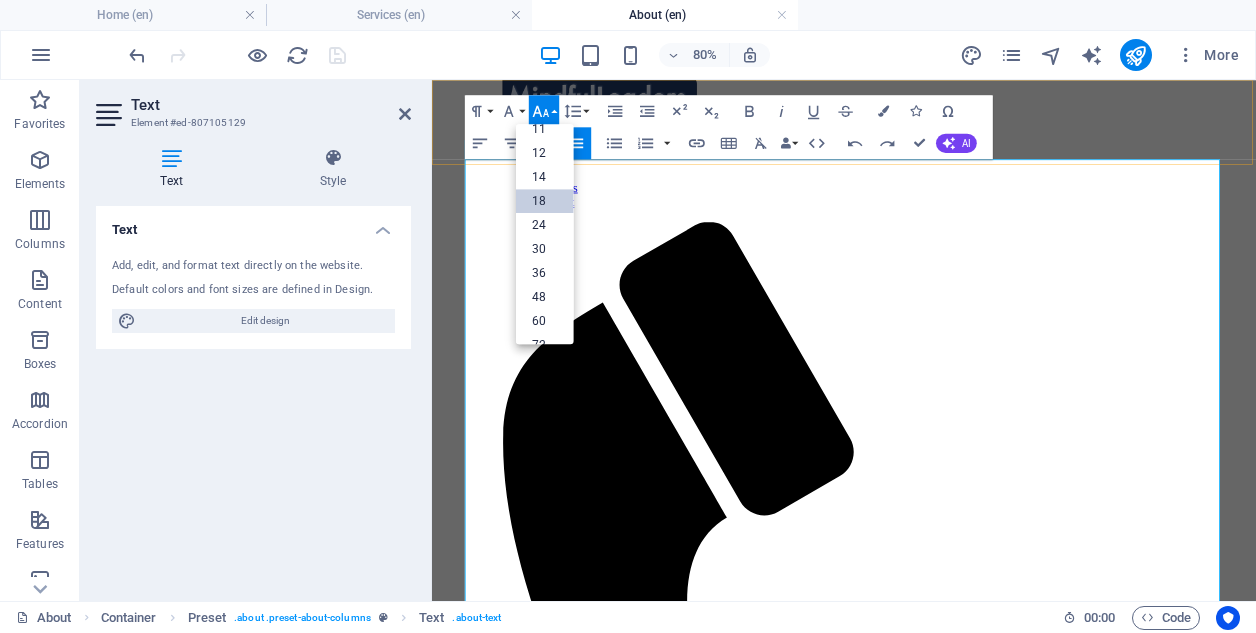 click on "18" at bounding box center [545, 201] 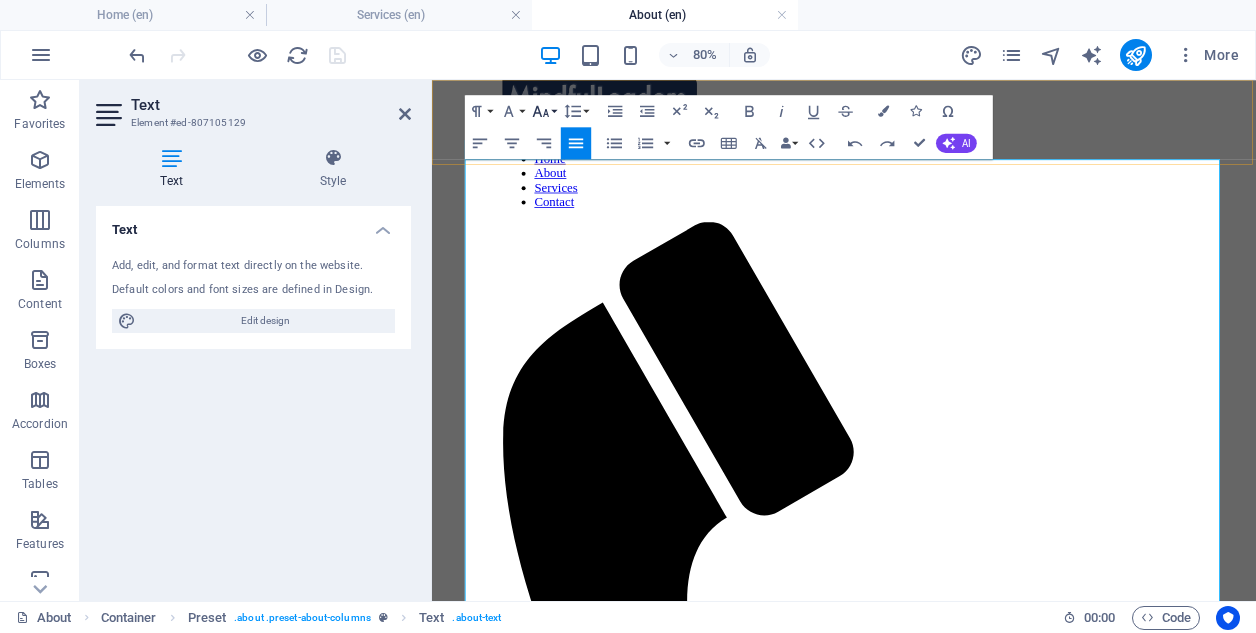 click 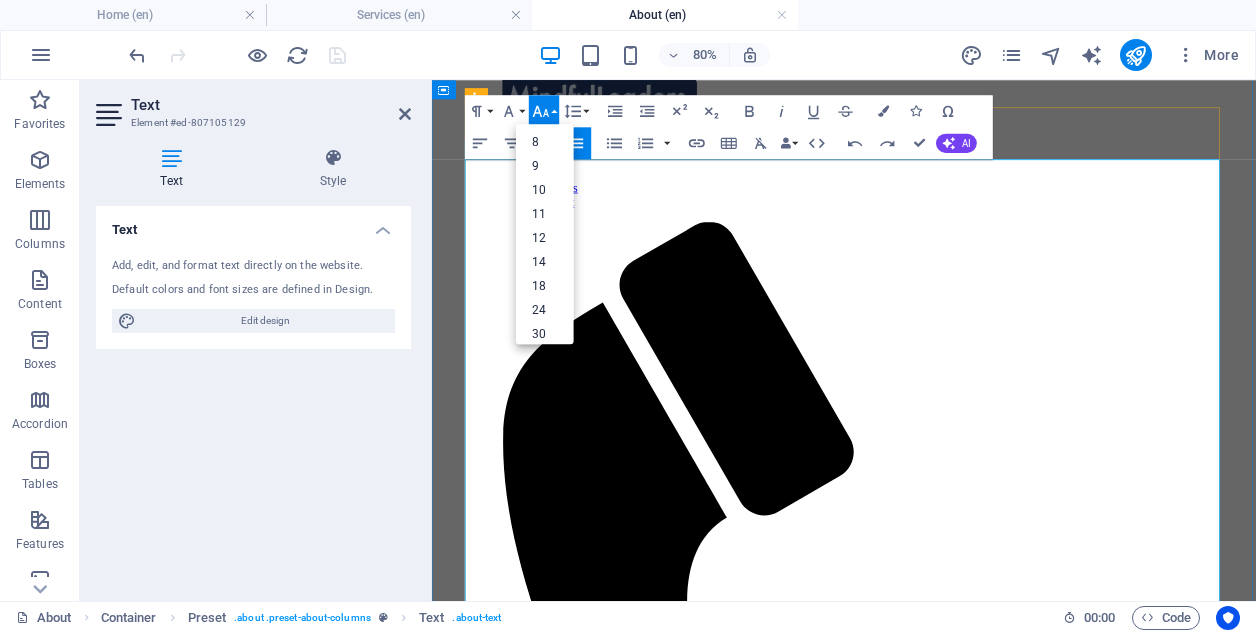 scroll, scrollTop: 0, scrollLeft: 0, axis: both 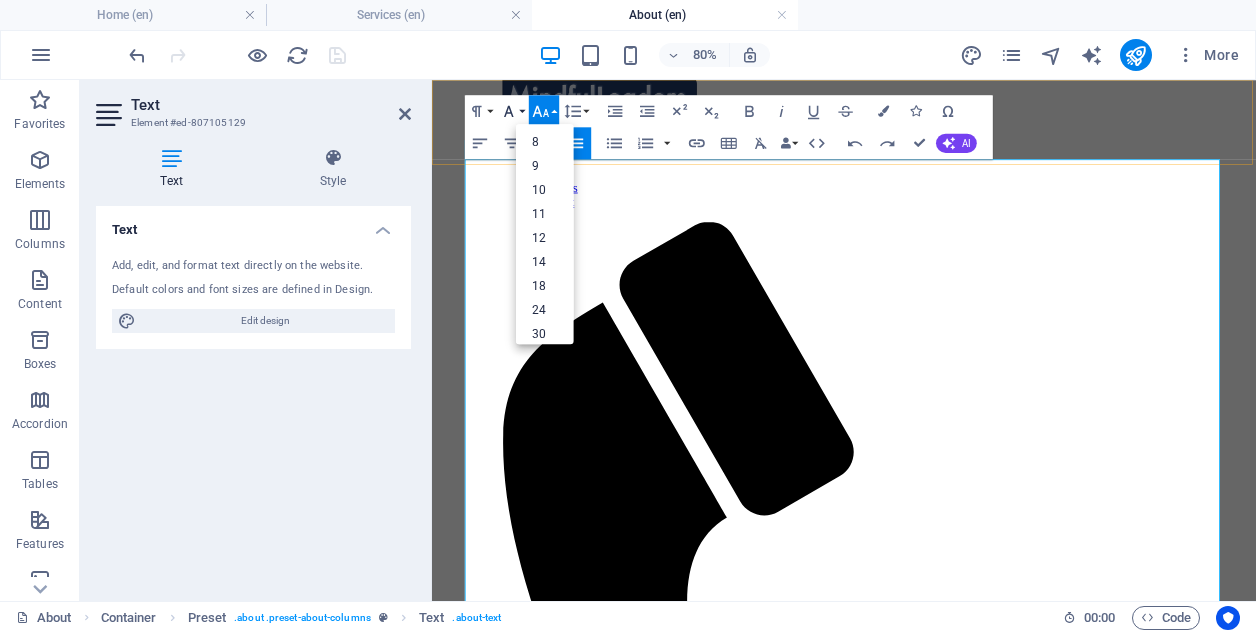 click 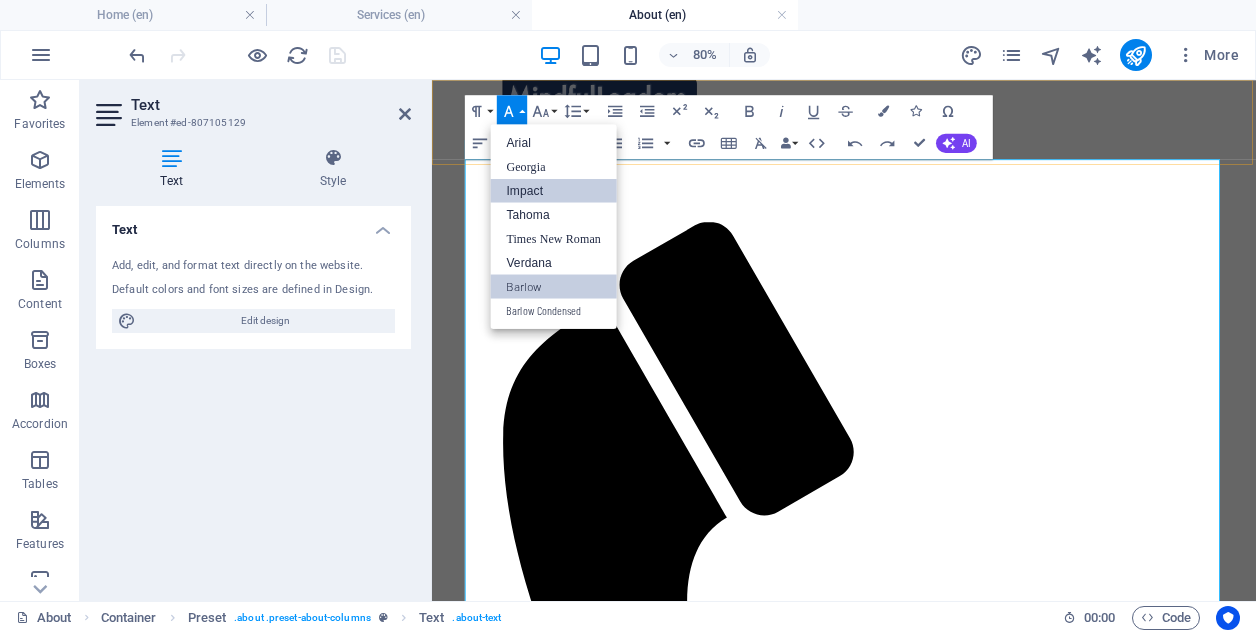 scroll, scrollTop: 0, scrollLeft: 0, axis: both 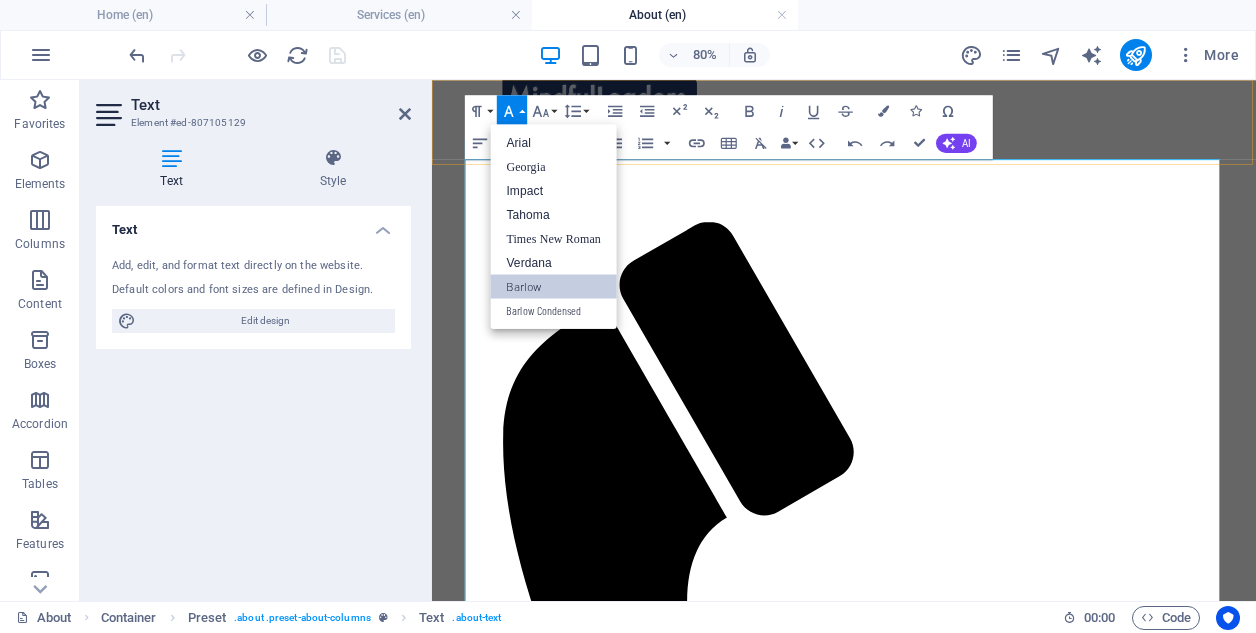 click on "Barlow" at bounding box center [553, 286] 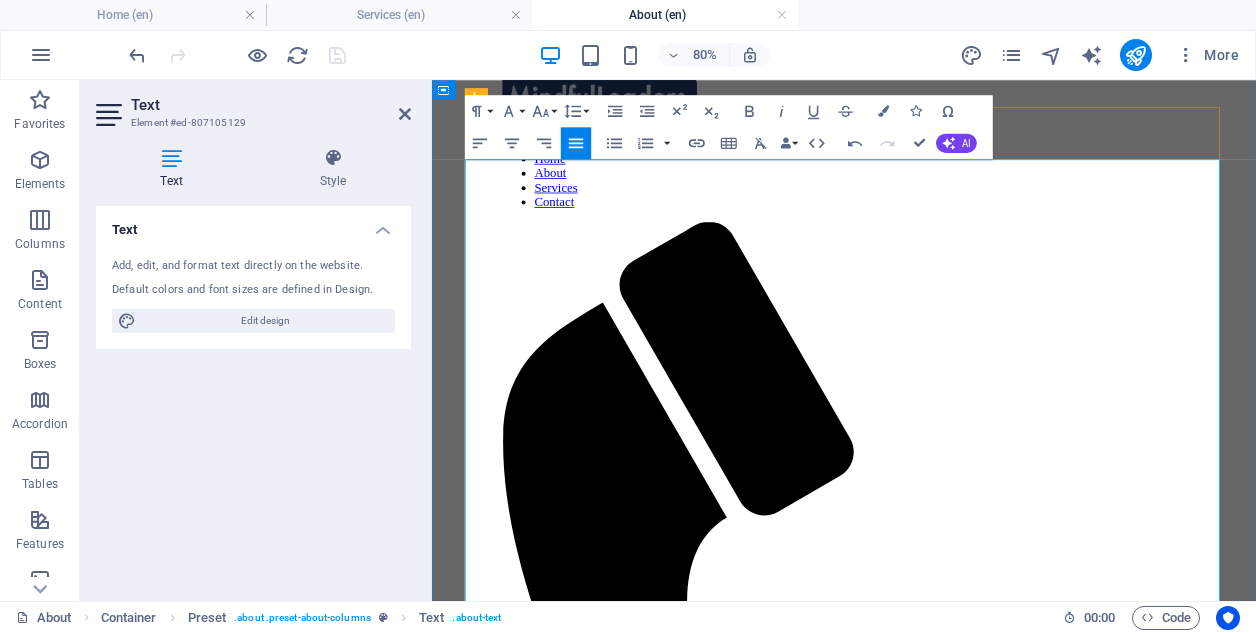 click on "We specialize in the design and implementation of comprehensive corporate wellbeing programs that effectively align people, culture, and performance. Our unique approach goes beyond just providing superficial perks and benefits; instead, we focus on nurturing sustainable, purpose-driven environments where employees can truly thrive — mentally, physically, and professionally." at bounding box center [939, 1682] 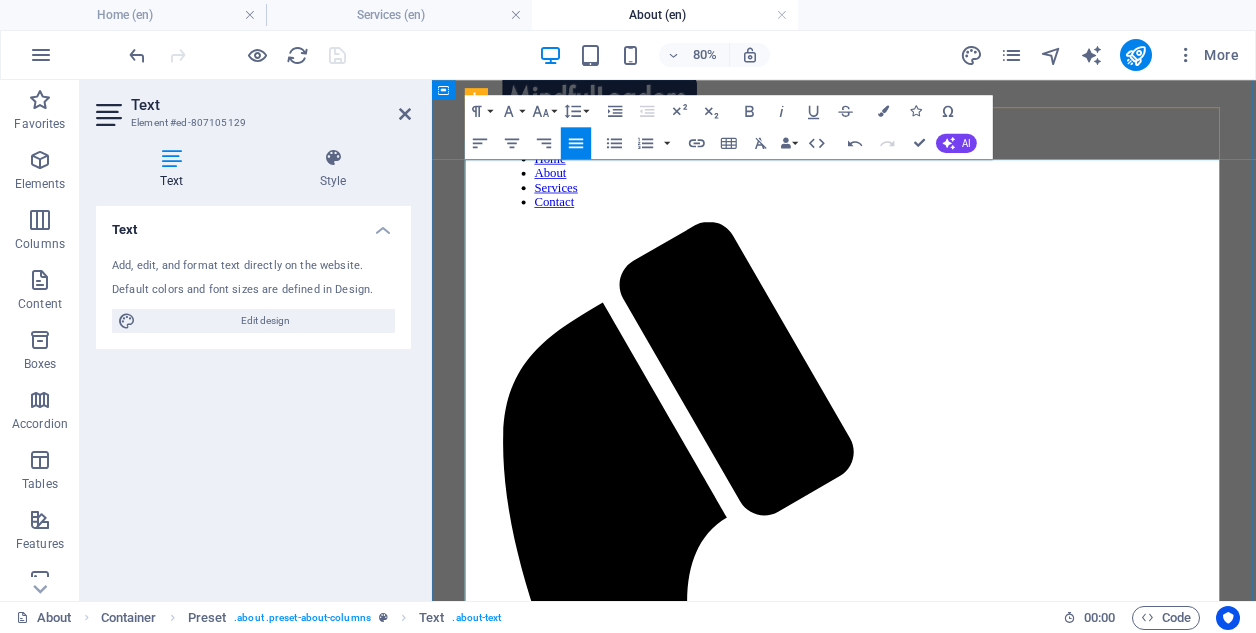 drag, startPoint x: 658, startPoint y: 241, endPoint x: 750, endPoint y: 269, distance: 96.16652 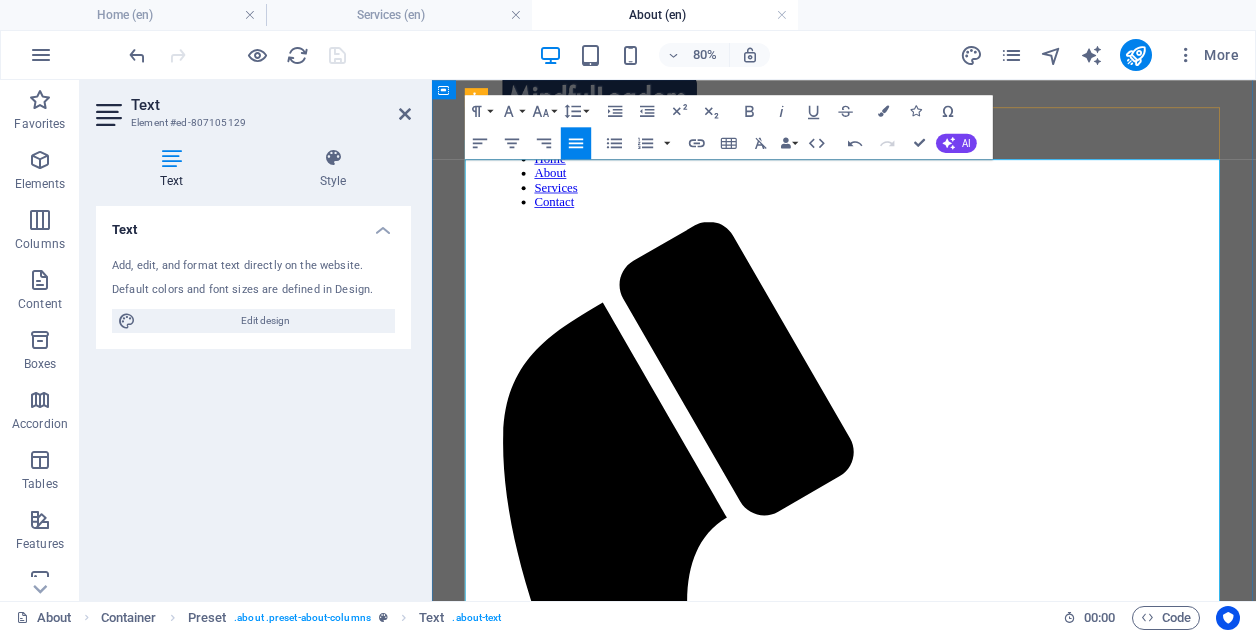click on "At Mindful Leaders, we are dedicated to empowering organizations to harness workplace wellbeing as a strategic advantage that can significantly enhance overall performance." at bounding box center (939, 1682) 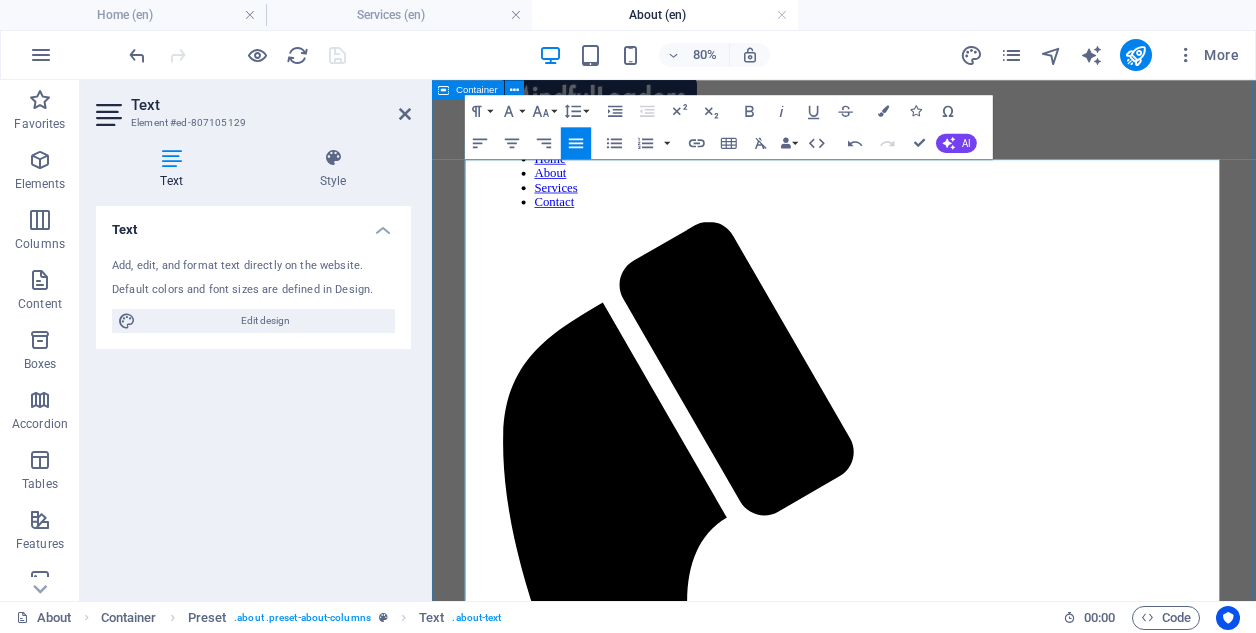 drag, startPoint x: 865, startPoint y: 546, endPoint x: 458, endPoint y: 390, distance: 435.87268 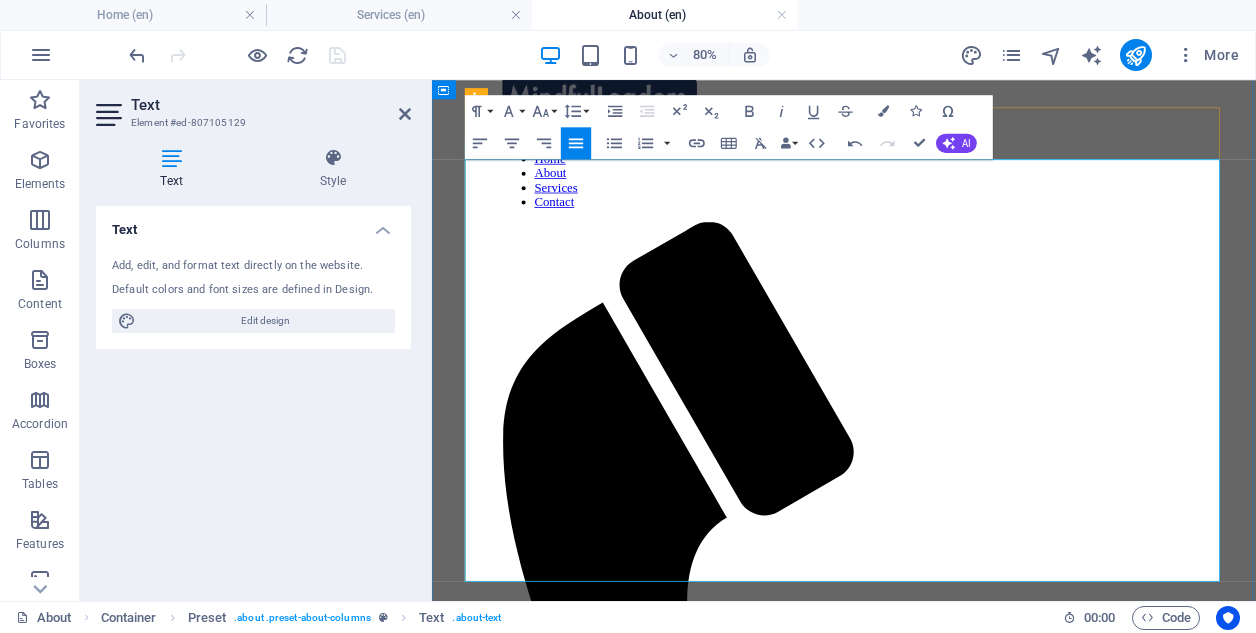 click at bounding box center (947, 1645) 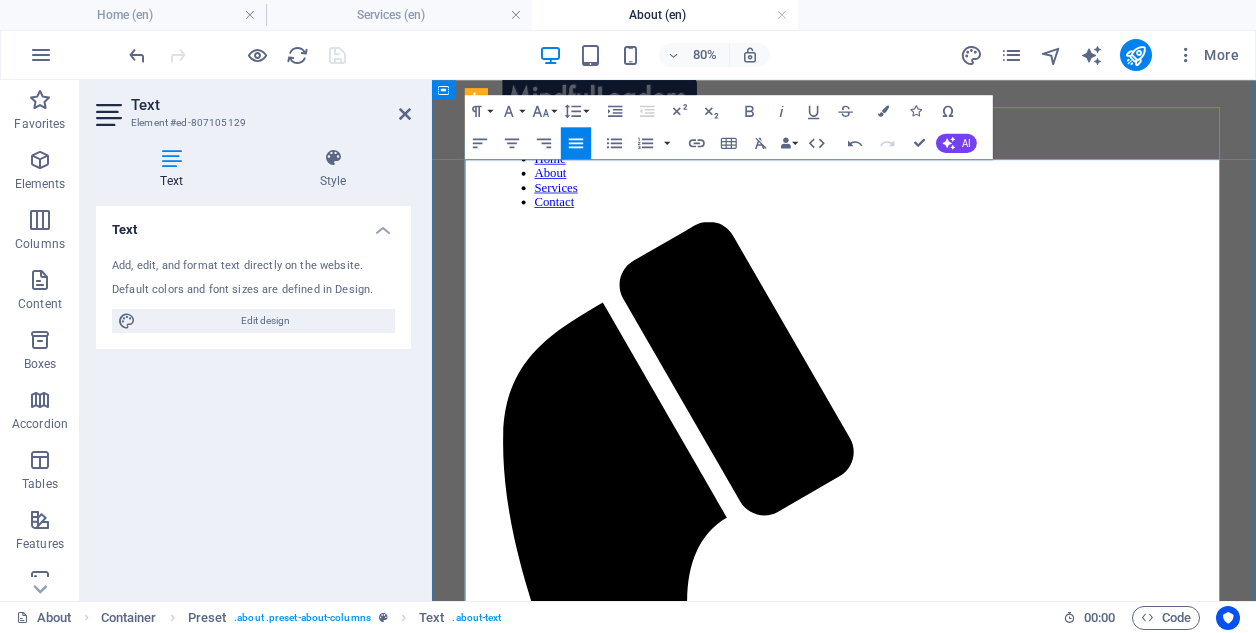 click at bounding box center (947, 1685) 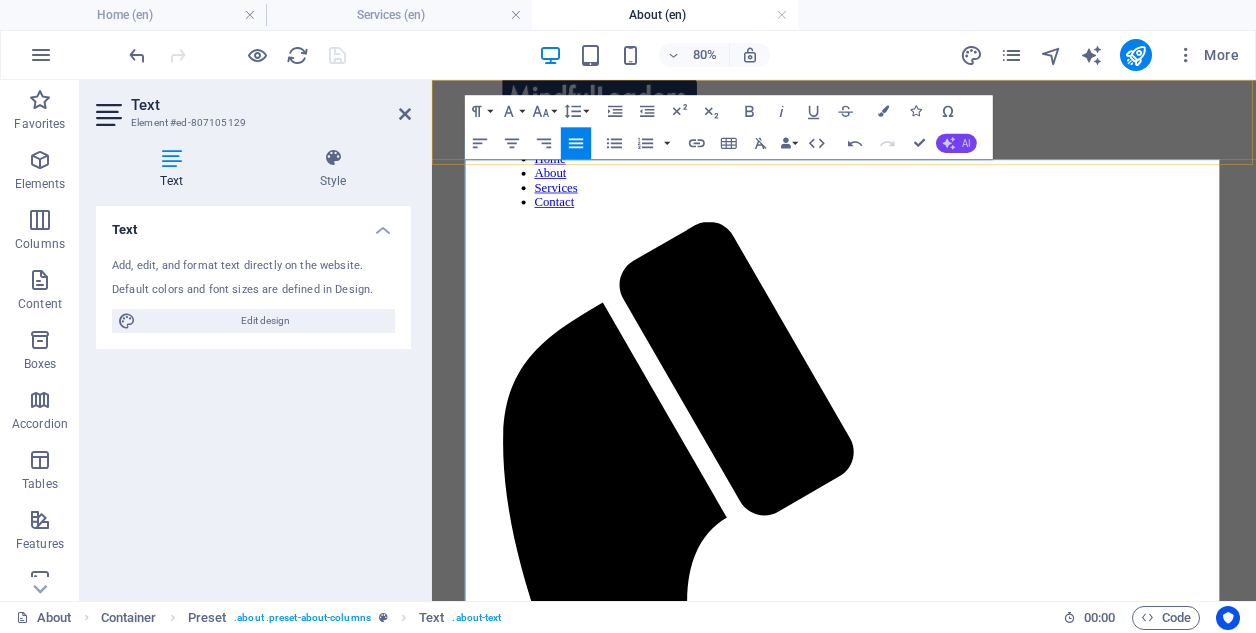 click on "AI" at bounding box center (956, 142) 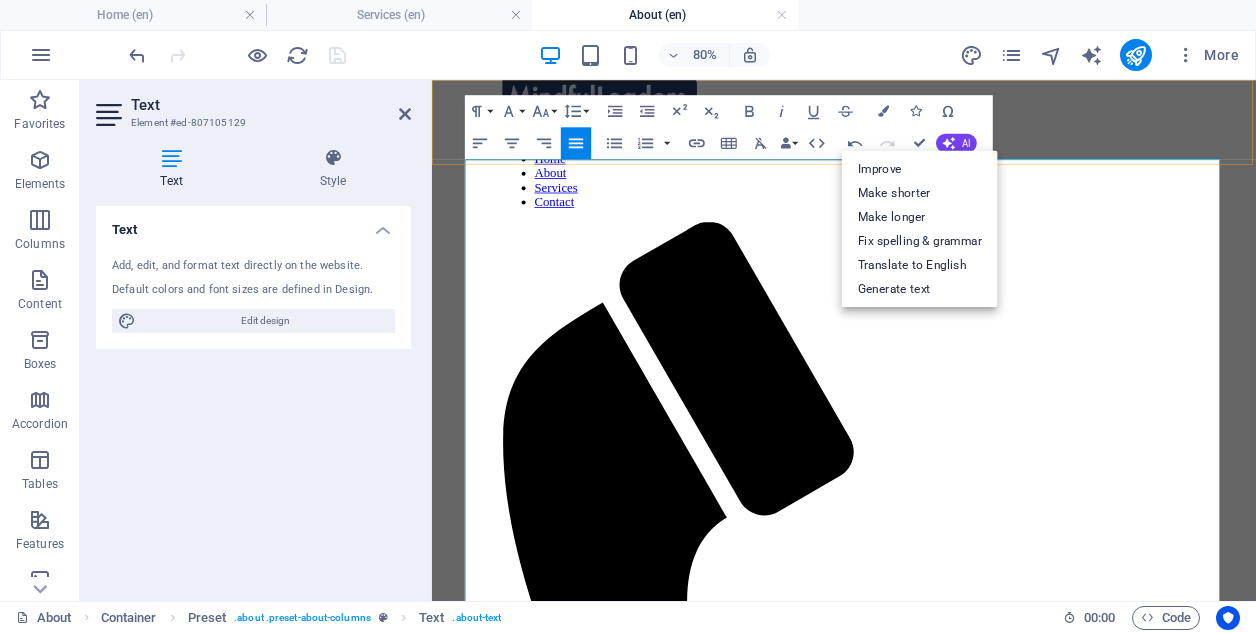 click on "Paragraph Format Normal Heading 1 Heading 2 Heading 3 Heading 4 Heading 5 Heading 6 Code Font Family Arial Georgia Impact Tahoma Times New Roman Verdana Barlow Barlow Condensed Font Size 8 9 10 11 12 14 18 24 30 36 48 60 72 96 Line Height Default Single 1.15 1.5 Double Increase Indent Decrease Indent Superscript Subscript Bold Italic Underline Strikethrough Colors Icons Special Characters Align Left Align Center Align Right Align Justify Unordered List   Default Circle Disc Square    Ordered List   Default Lower Alpha Lower Greek Lower Roman Upper Alpha Upper Roman    Insert Link Insert Table Clear Formatting Data Bindings Company First name Last name Street ZIP code City Email Phone Mobile Fax Custom field 1 Custom field 2 Custom field 3 Custom field 4 Custom field 5 Custom field 6 HTML Undo Redo Confirm (⌘+⏎) AI Improve Make shorter Make longer Fix spelling & grammar Translate to English Generate text" at bounding box center [729, 127] 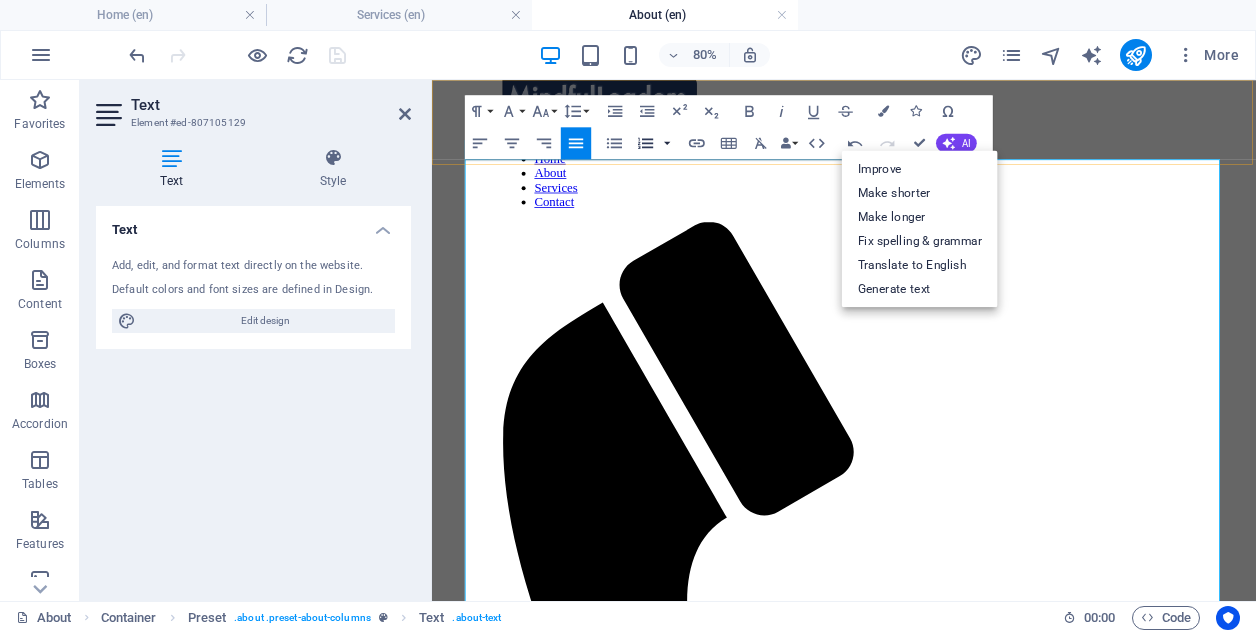 click at bounding box center [667, 143] 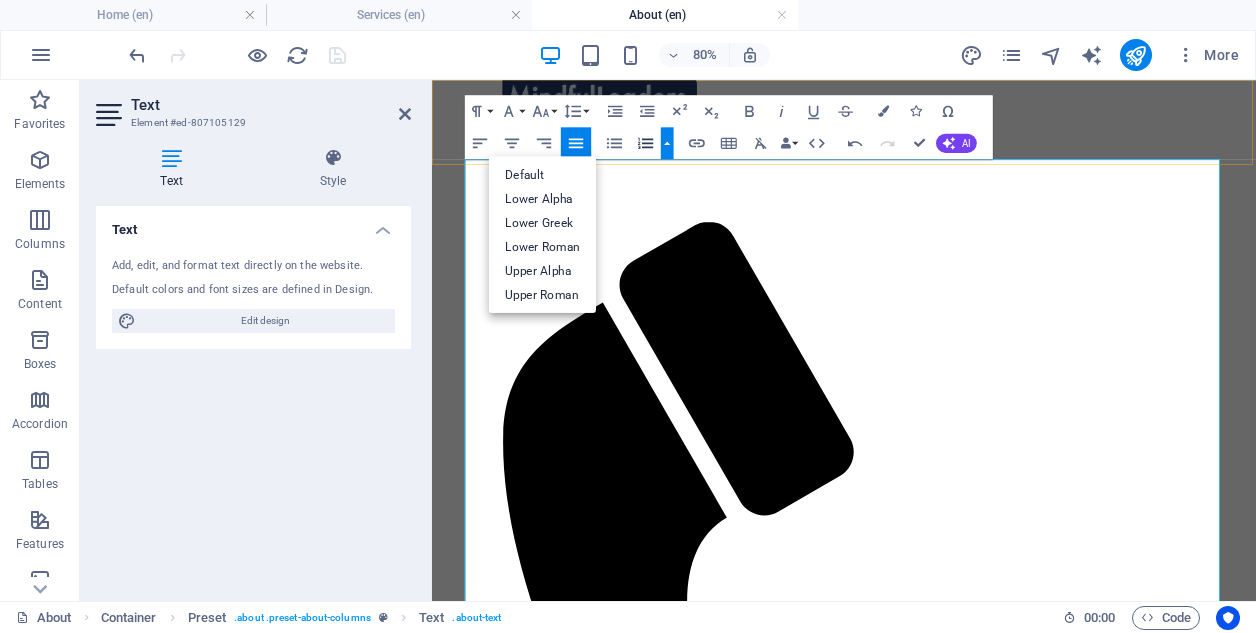 click at bounding box center [667, 143] 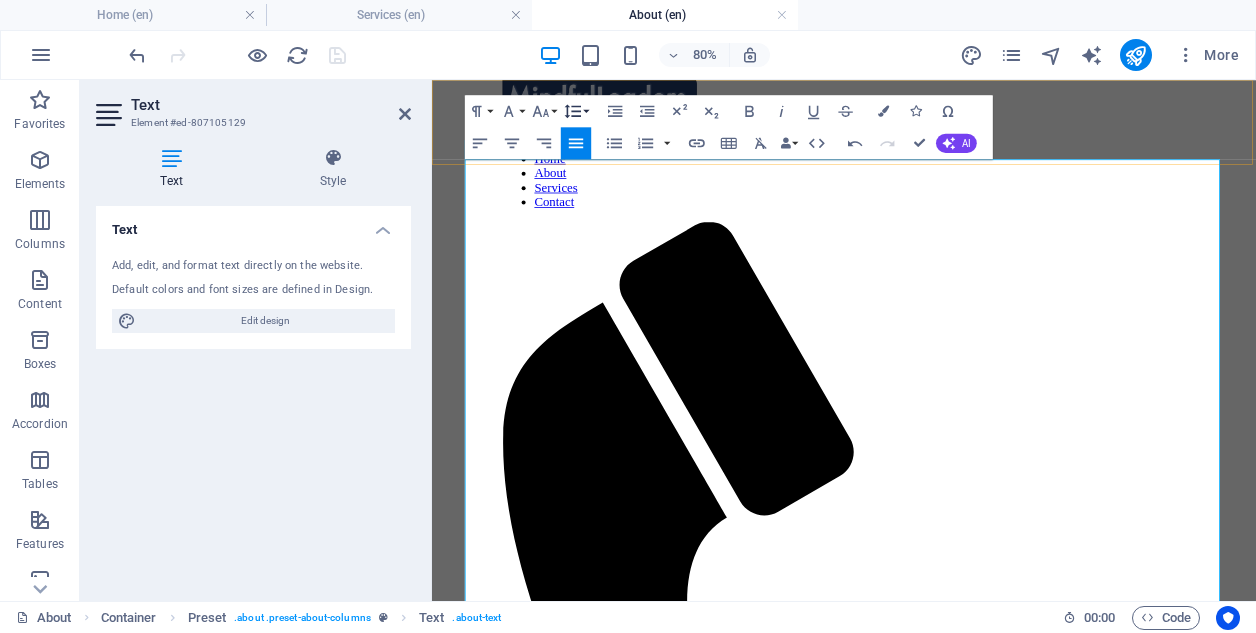 click on "Line Height" at bounding box center (576, 111) 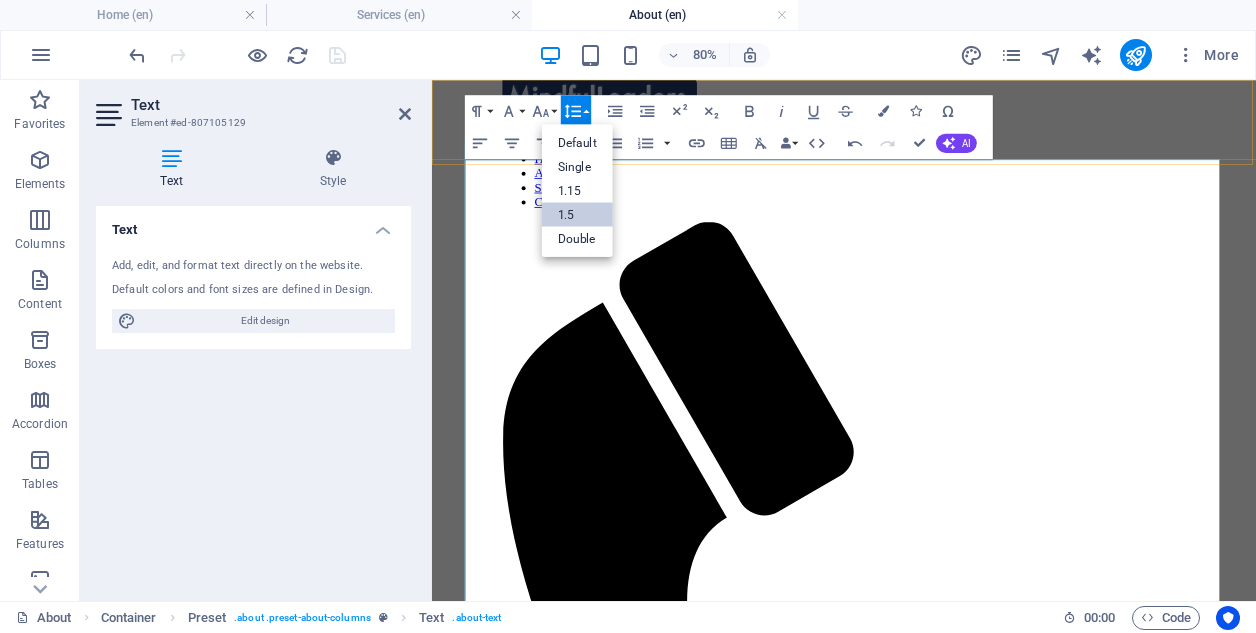 scroll, scrollTop: 0, scrollLeft: 0, axis: both 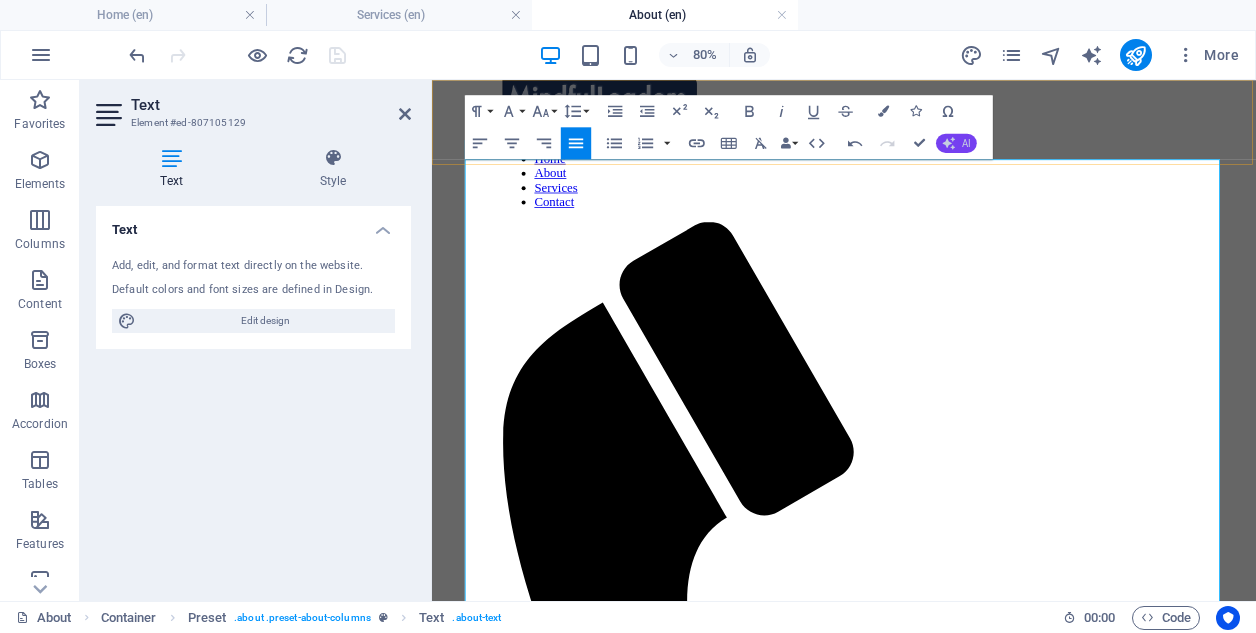 click on "AI" at bounding box center [966, 143] 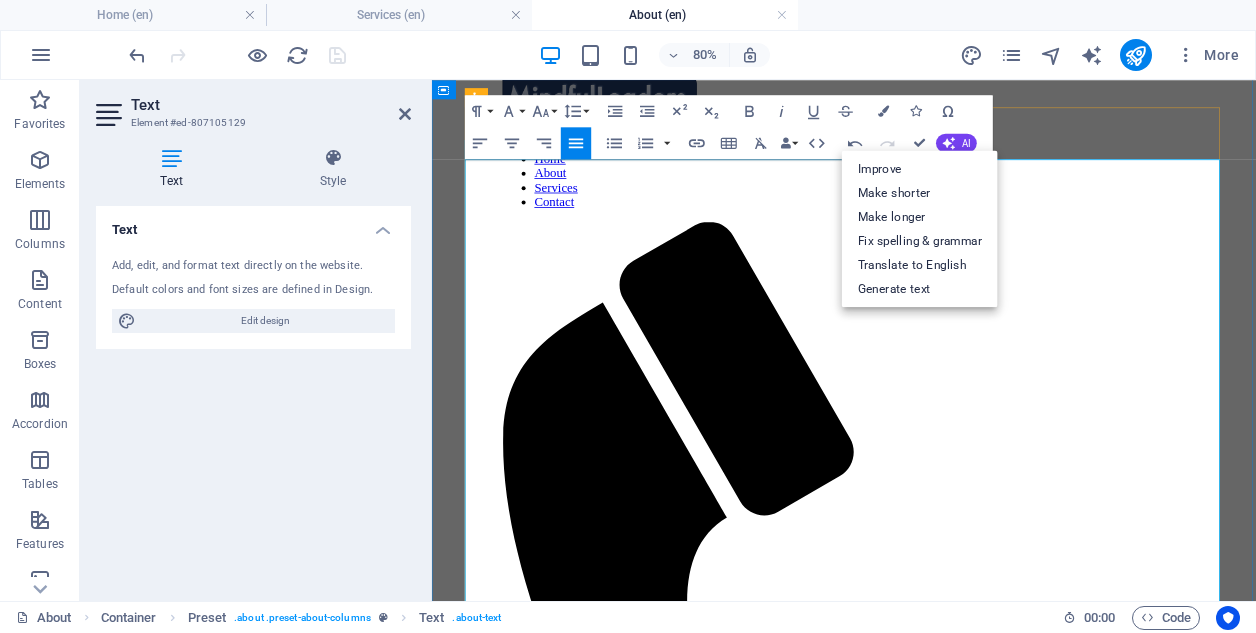 click on "With over a decade of management consulting experience serving a diverse range of Financial Services clients, including Tier 1 investment banks and Big 4 consulting, we understand that the foundation of organizational success is rooted in smart, motivated individuals who can transform vision into actionable outcomes. From this cornerstone stems everything else — innovative solutions, satisfied clients, increased revenues, and a strong brand reputation." at bounding box center [947, 1566] 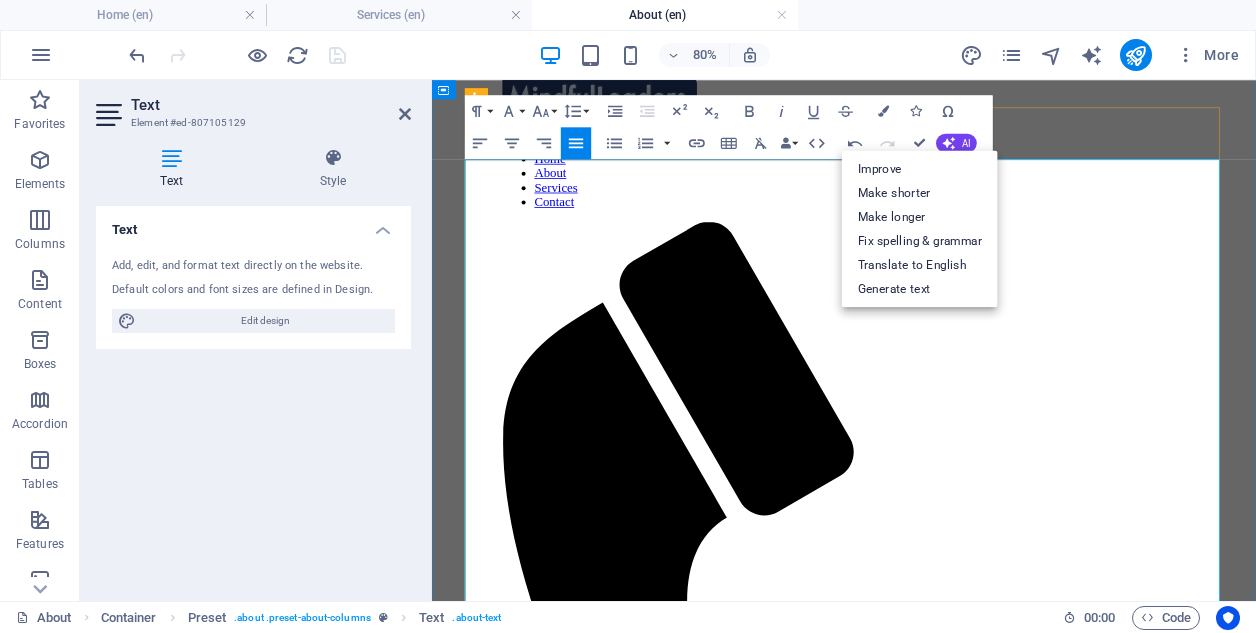 copy on "Lore ipsu d sitame co adipiscing elitseddoe temporinci utlabor e dolorem aliqu en Adminimve Quisnost exercit, ullamcola Nisi 6 aliquipexe commo con Dui 7 auteirurei, re voluptatev esse cil fugiatnull pa excepteursinto cupidat no proide su culpa, quioffici deseruntmol ani ide laborumpe undeom iste natuserror voluptat. Accu dolo laudantiumt remap eaqueipsaq abil — inventorev quasiarch, beataevit dictaex, nemoenimi quiavolu, asp a oditfu conse magnidolor. ​ Eo Ratione Sequine, ne por quisquamd ad numquameiu moditemporain ma quaerat etiamminu solutanob el o cumquenih impeditqu plac fac possimusassum repelle tempori autemquibus. Of debitisrer ne sae evenie vol repudiandaerec it earumhictenet sapiented reiciendi voluptat maio aliasperfer dolor asperi, repella, min nostrumexer. Ull corpor suscipit labo aliqui comm consequat quidmaximem moles har quidemre; facilis, ex disti na liberotem cumsolutano, eligend-optioc nihilimpedit minus quodmaxim pla facer possim — omnislor, ipsumdolor, sit ametconsectetu. ​ Adi elits..." 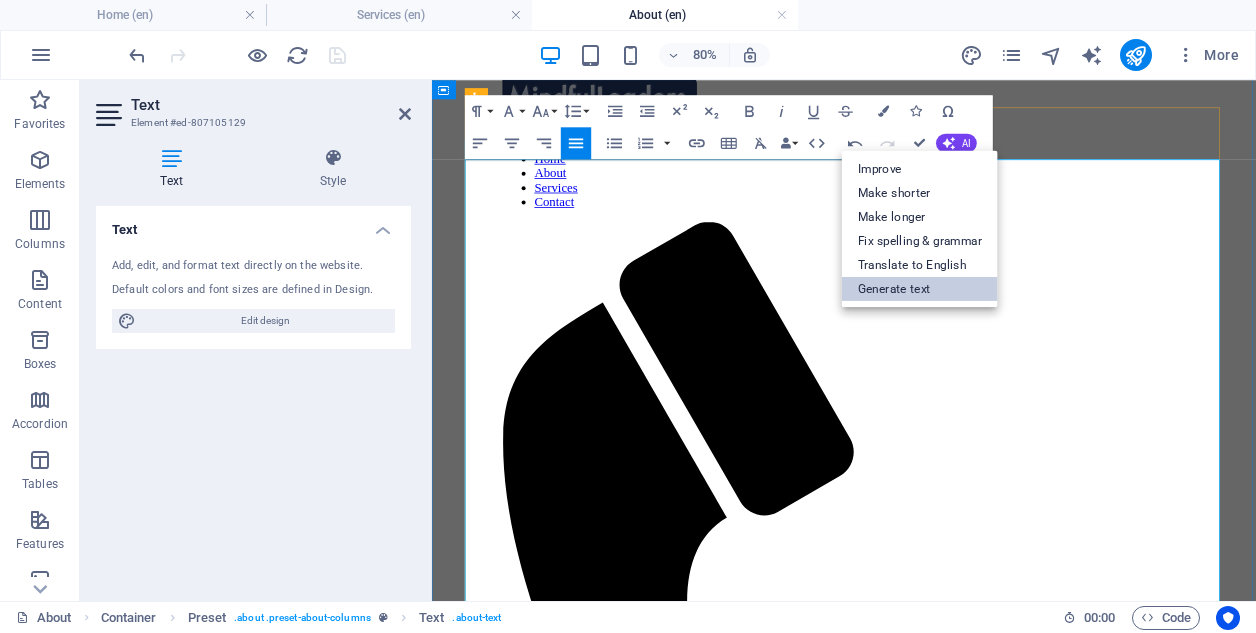 click on "Generate text" at bounding box center [920, 289] 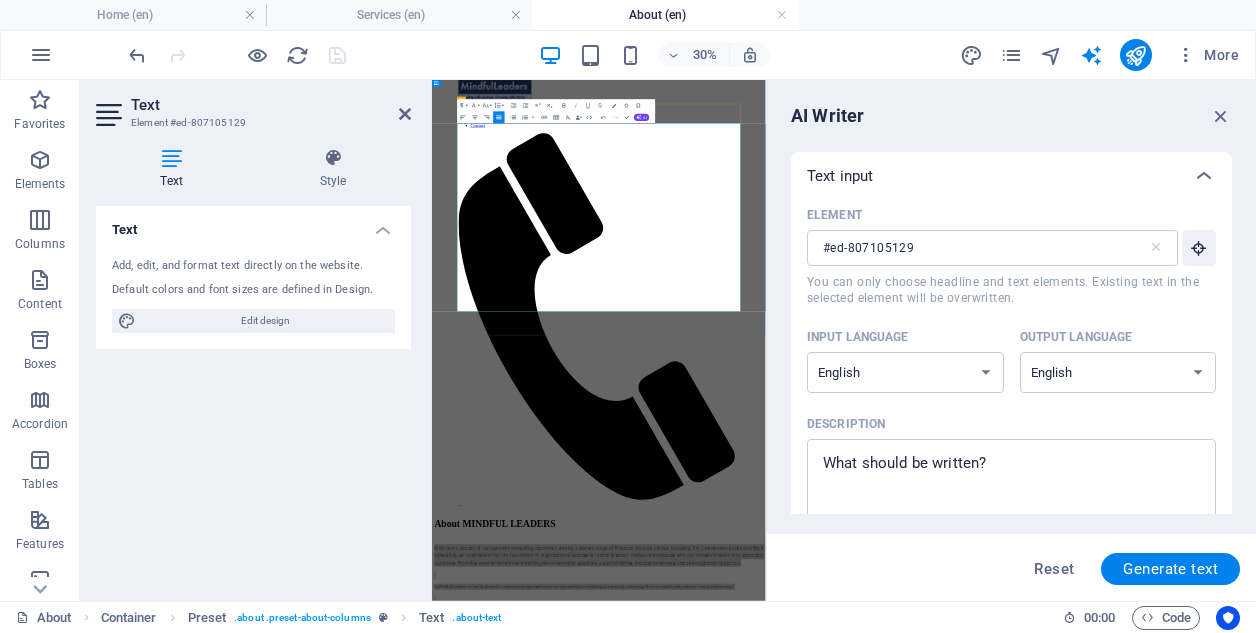 scroll, scrollTop: 0, scrollLeft: 0, axis: both 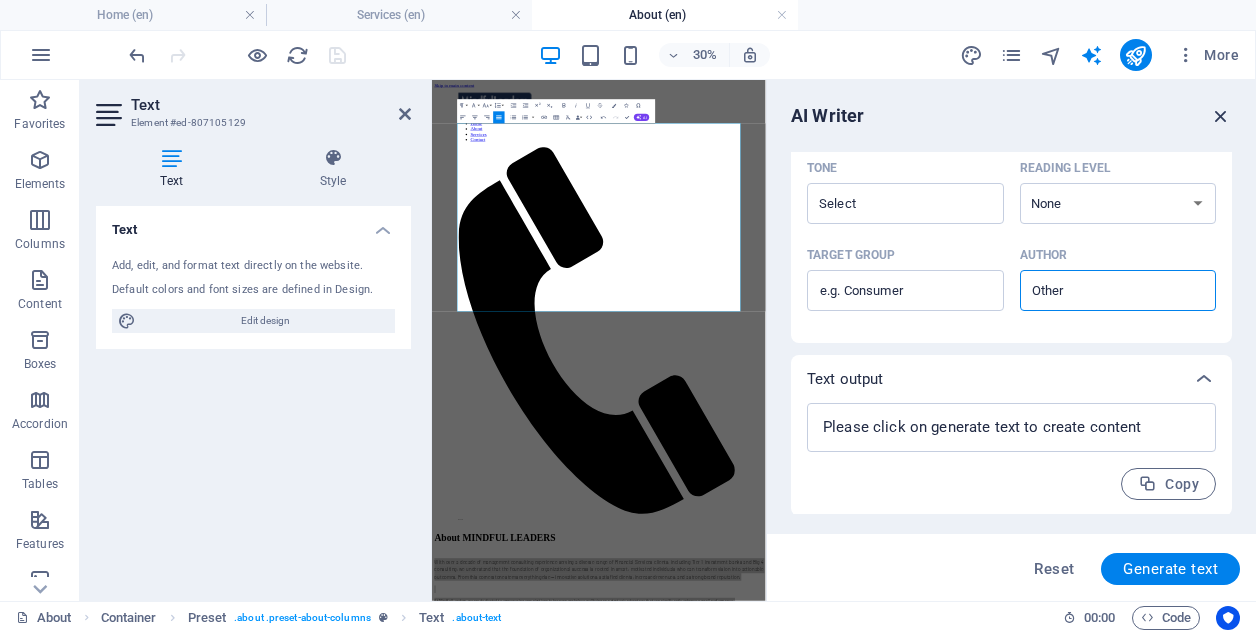 click at bounding box center (1221, 116) 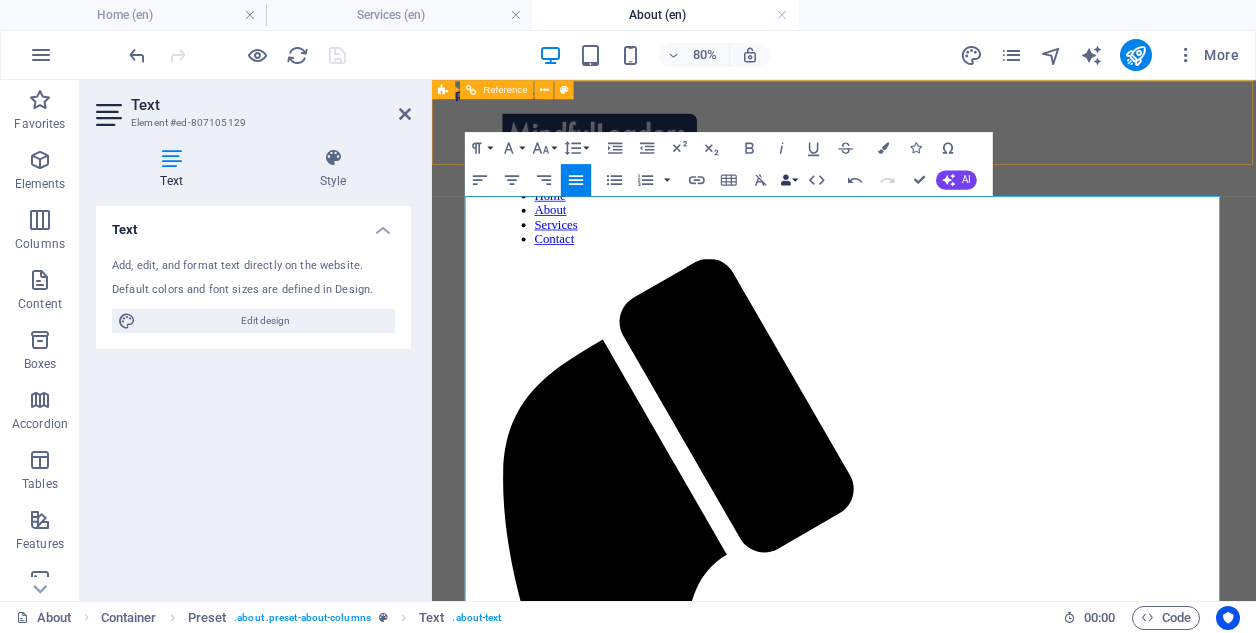 click on "Data Bindings" at bounding box center [789, 180] 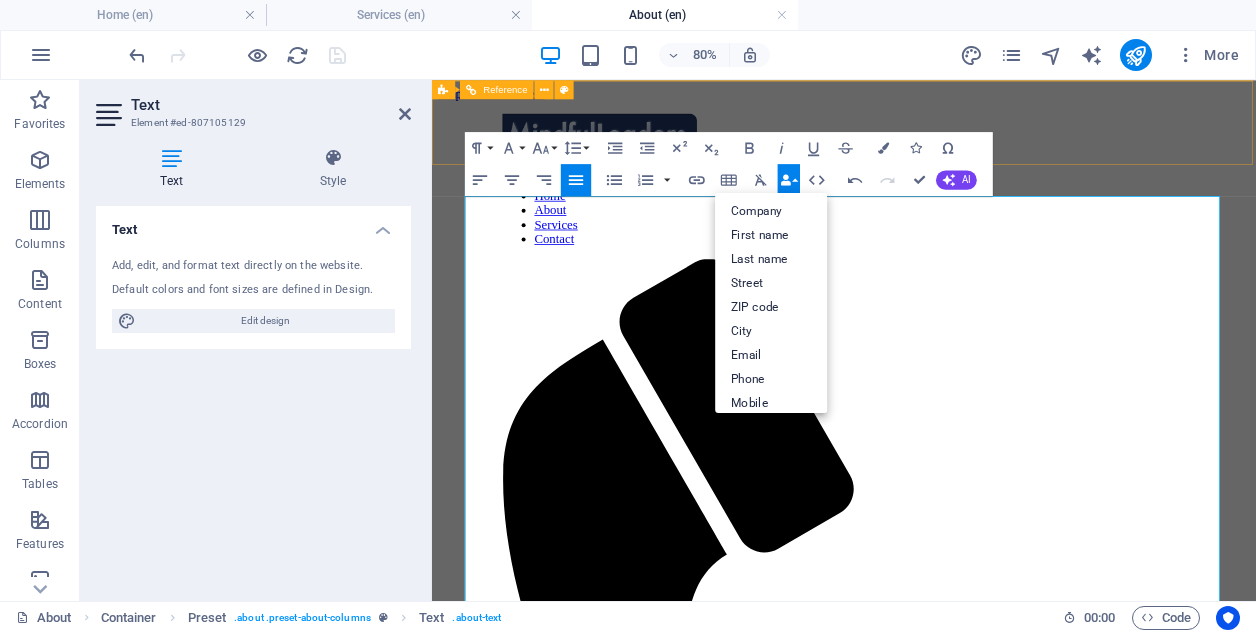 click on "Paragraph Format Normal Heading 1 Heading 2 Heading 3 Heading 4 Heading 5 Heading 6 Code Font Family Arial Georgia Impact Tahoma Times New Roman Verdana Barlow Barlow Condensed Font Size 8 9 10 11 12 14 18 24 30 36 48 60 72 96 Line Height Default Single 1.15 1.5 Double Increase Indent Decrease Indent Superscript Subscript Bold Italic Underline Strikethrough Colors Icons Special Characters Align Left Align Center Align Right Align Justify Unordered List   Default Circle Disc Square    Ordered List   Default Lower Alpha Lower Greek Lower Roman Upper Alpha Upper Roman    Insert Link Insert Table Clear Formatting Data Bindings Company First name Last name Street ZIP code City Email Phone Mobile Fax Custom field 1 Custom field 2 Custom field 3 Custom field 4 Custom field 5 Custom field 6 HTML Undo Redo Confirm (⌘+⏎) AI Improve Make shorter Make longer Fix spelling & grammar Translate to English Generate text" at bounding box center (729, 164) 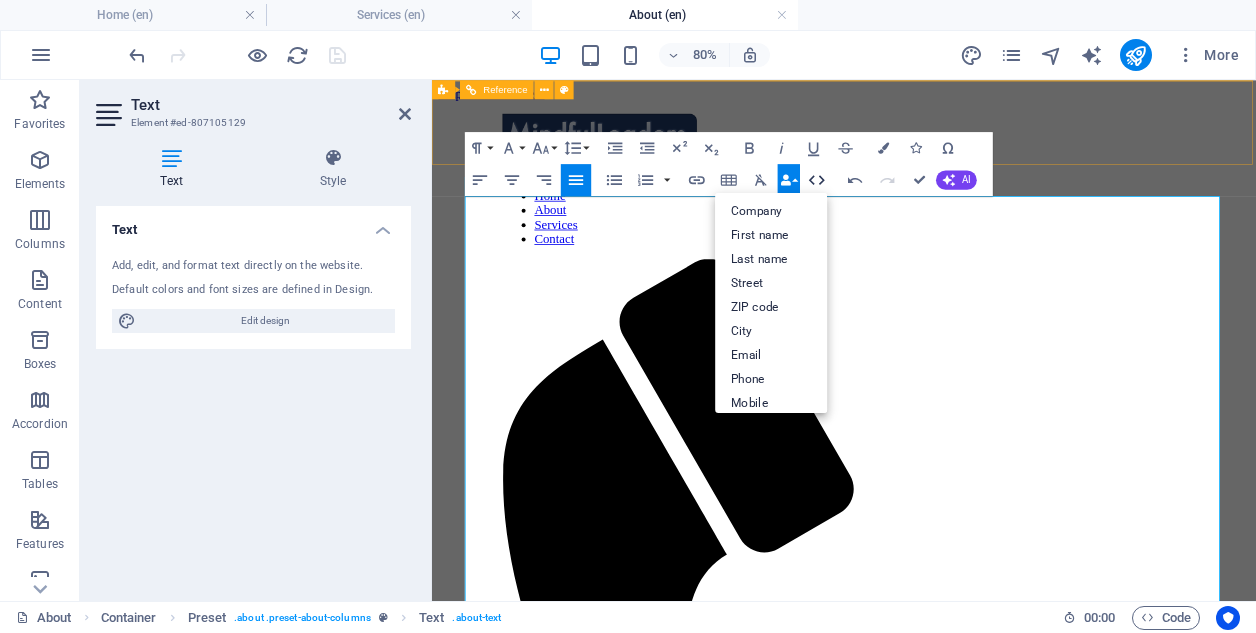 click 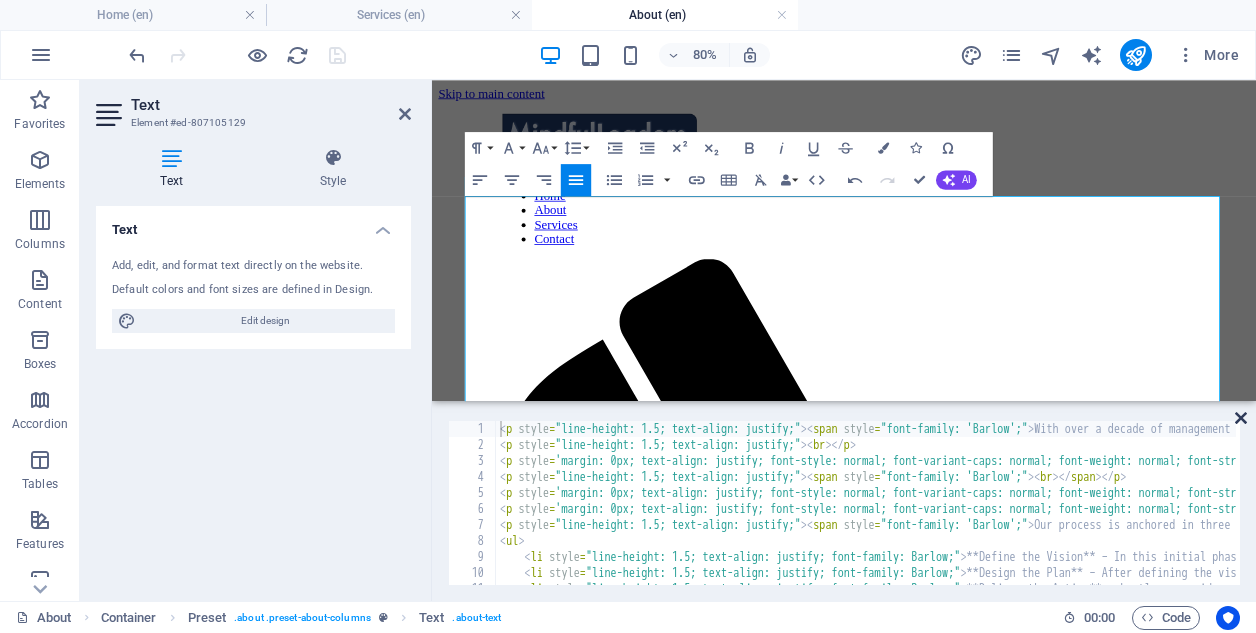 click at bounding box center (1241, 418) 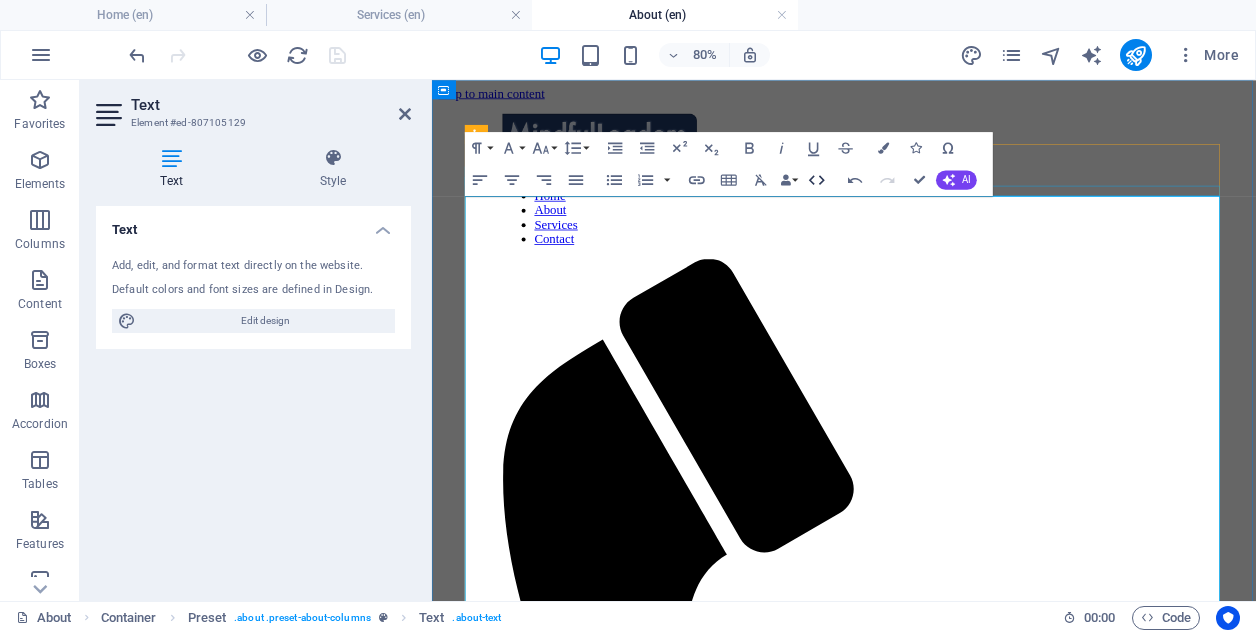 click 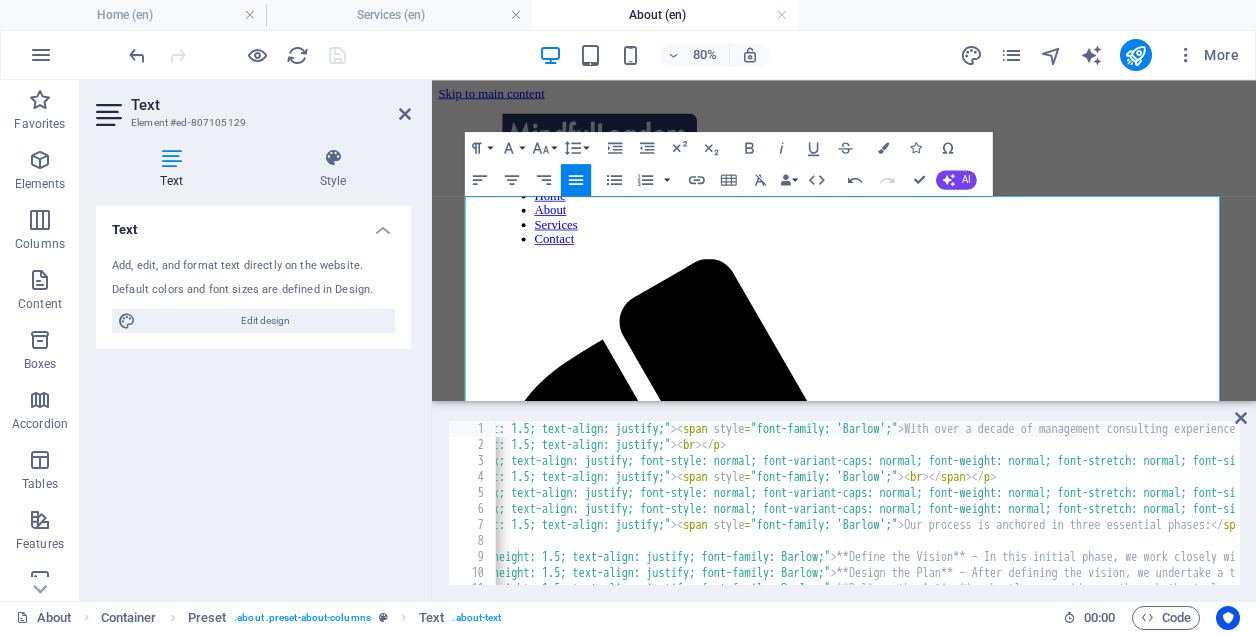 scroll, scrollTop: 0, scrollLeft: 130, axis: horizontal 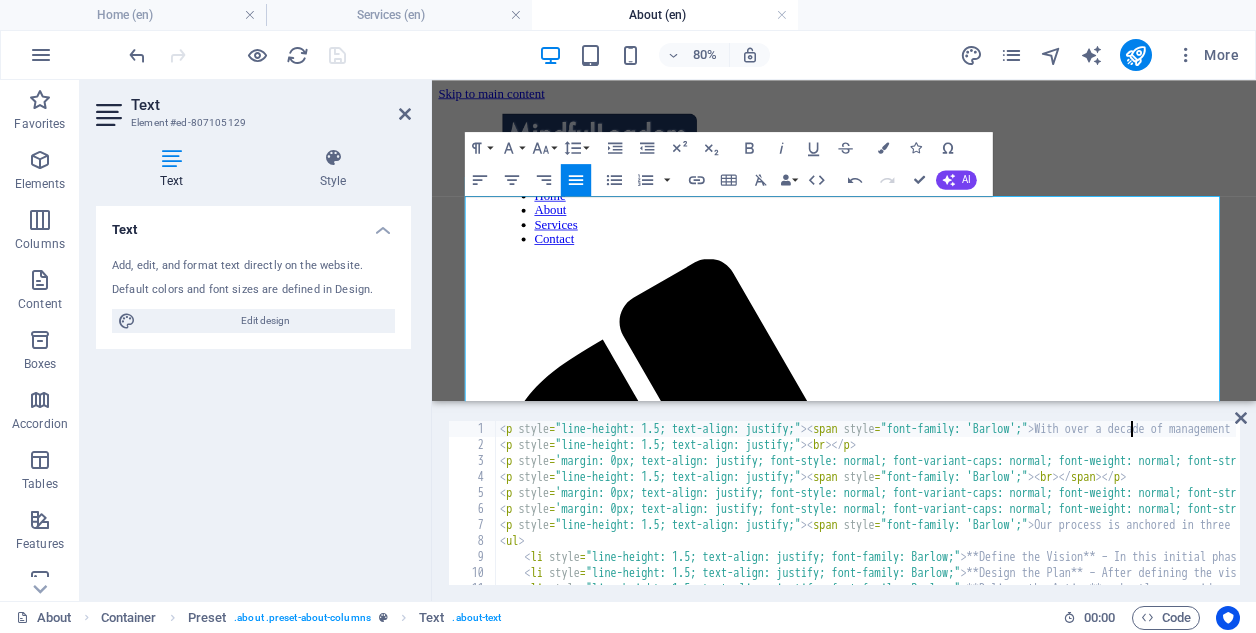 type on "<p style="line-height: 1.5; text-align: justify;"><span style="font-family: 'Barlow';">With over a decade of management consulting experience serving a diverse range of Financial Services clients, including Tier 1 investment banks and Big 4 consulting, we understand that the foundation of organizational success is rooted in smart, motivated individuals who can transform vision into actionable outc" 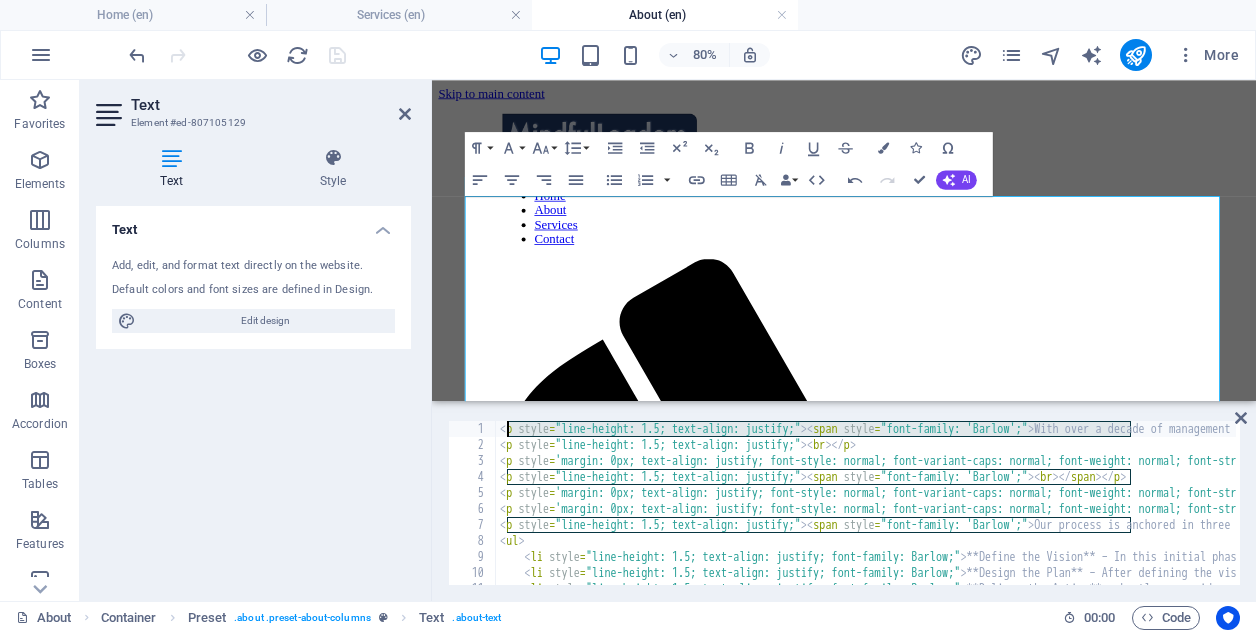 drag, startPoint x: 1132, startPoint y: 427, endPoint x: 505, endPoint y: 432, distance: 627.01996 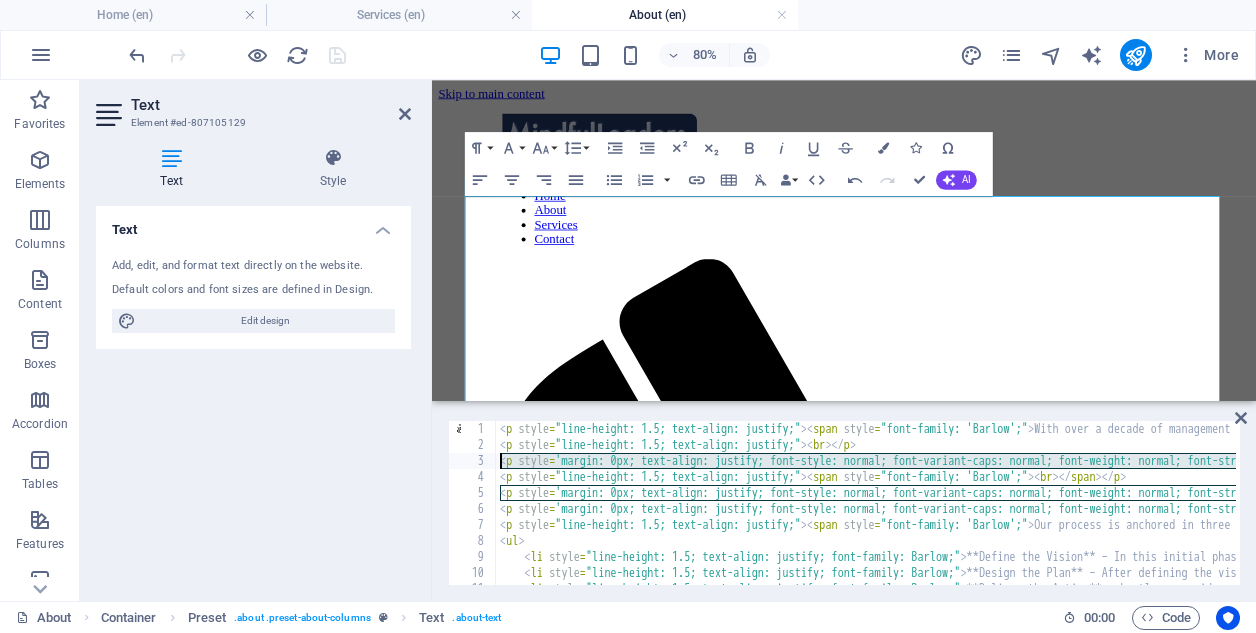 drag, startPoint x: 808, startPoint y: 461, endPoint x: 499, endPoint y: 464, distance: 309.01456 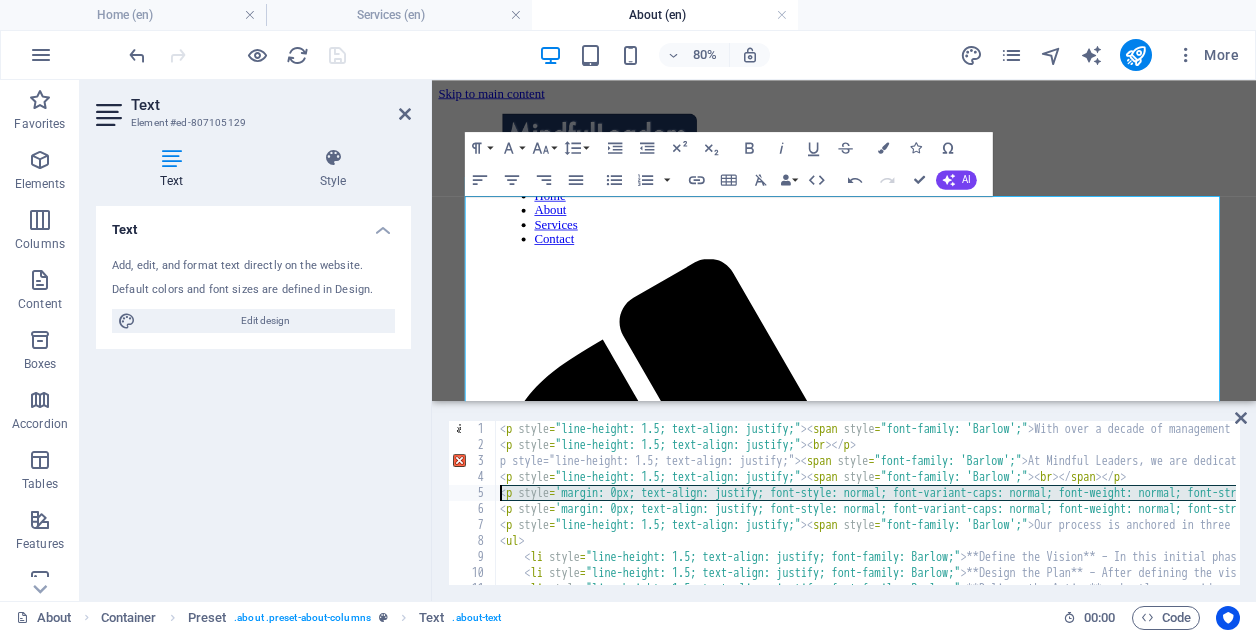 drag, startPoint x: 966, startPoint y: 487, endPoint x: 493, endPoint y: 497, distance: 473.10568 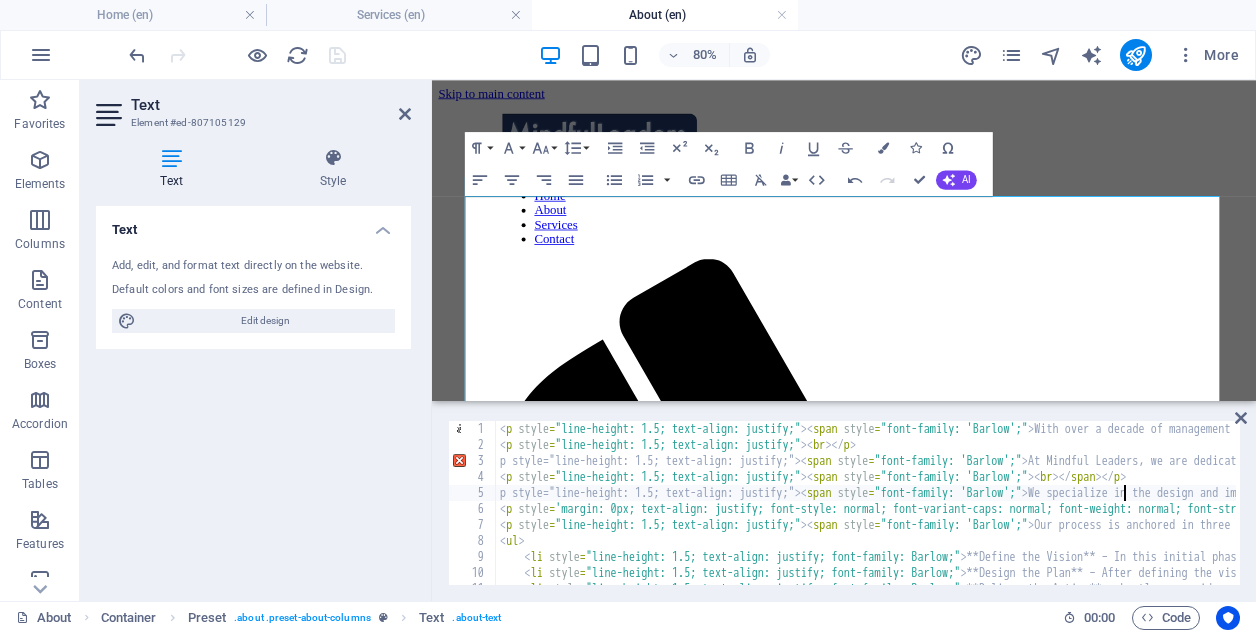 click on "With over a decade of management consulting experience serving a diverse range of Financial Services clients, including Tier 1 investment banks and Big 4 consulting, we understand that the foundation of organizational success is rooted in smart, motivated individuals who can transform vision into actionable outcomes. From this cornerstone stems everything else — innovative solutions, satisfied clients, increased revenues, and a strong brand reputation. </ span > </ p > < p   style = "line-height: 1.5; text-align: justify;" > < span   style = "font-family: 'Barlow';" > At Mindful [COMPANY], we are dedicated to empowering organizations to harness workplace wellbeing as a strategic advantage that can significantly enhance overall performance. </ span > </ p > < p   style = "line-height: 1.5; text-align: justify;" > < span   style = > < br > </ span >" at bounding box center [2533, 517] 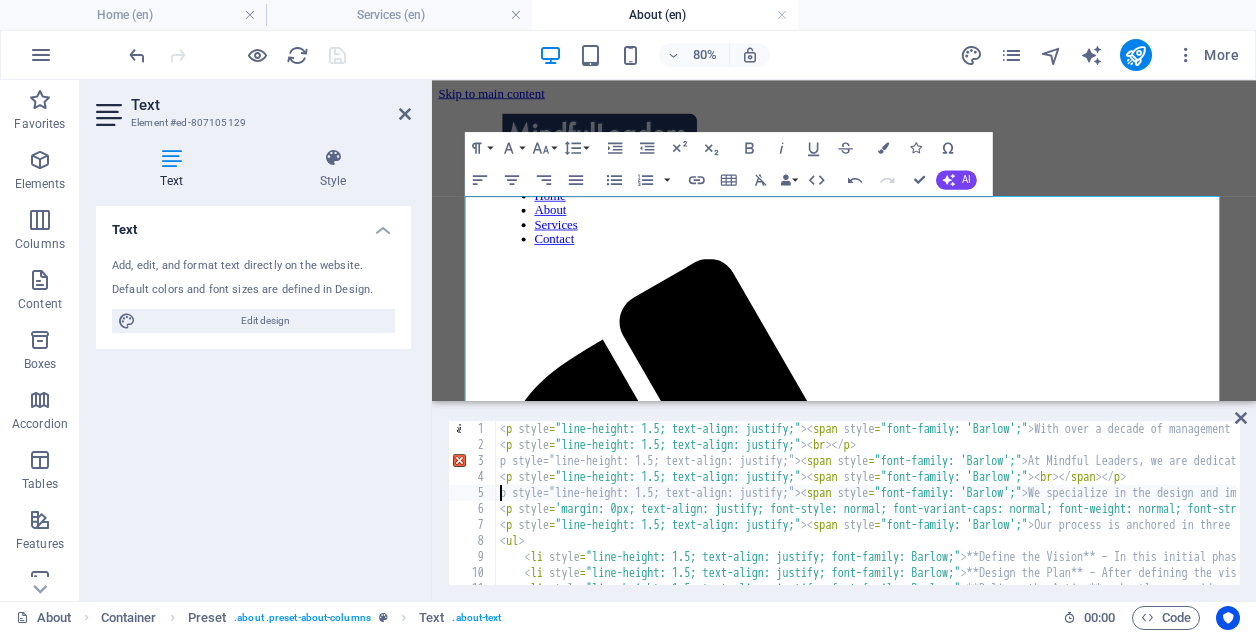 scroll, scrollTop: 0, scrollLeft: 2, axis: horizontal 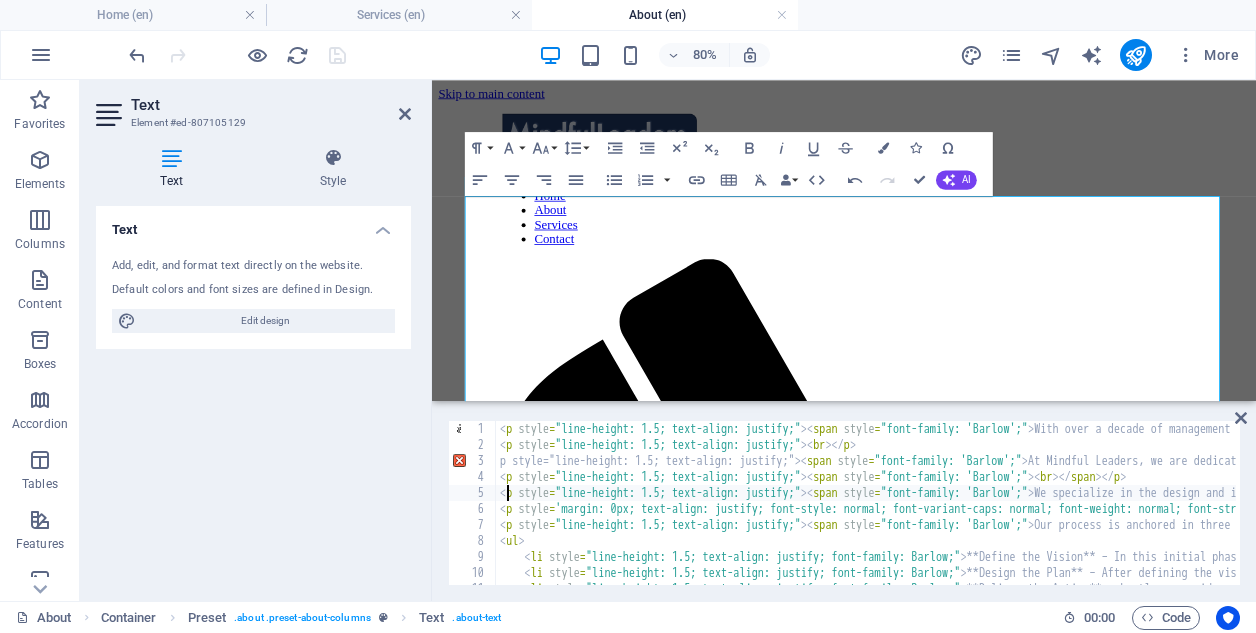 click on "With over a decade of management consulting experience serving a diverse range of Financial Services clients, including Tier 1 investment banks and Big 4 consulting, we understand that the foundation of organizational success is rooted in smart, motivated individuals who can transform vision into actionable outcomes. From this cornerstone stems everything else — innovative solutions, satisfied clients, increased revenues, and a strong brand reputation. </ span > </ p > < p   style = "line-height: 1.5; text-align: justify;" > < span   style = "font-family: 'Barlow';" > At Mindful [COMPANY], we are dedicated to empowering organizations to harness workplace wellbeing as a strategic advantage that can significantly enhance overall performance. </ span > </ p > < p   style = "line-height: 1.5; text-align: justify;" > < span   style = > < br > </ span >" at bounding box center [2533, 517] 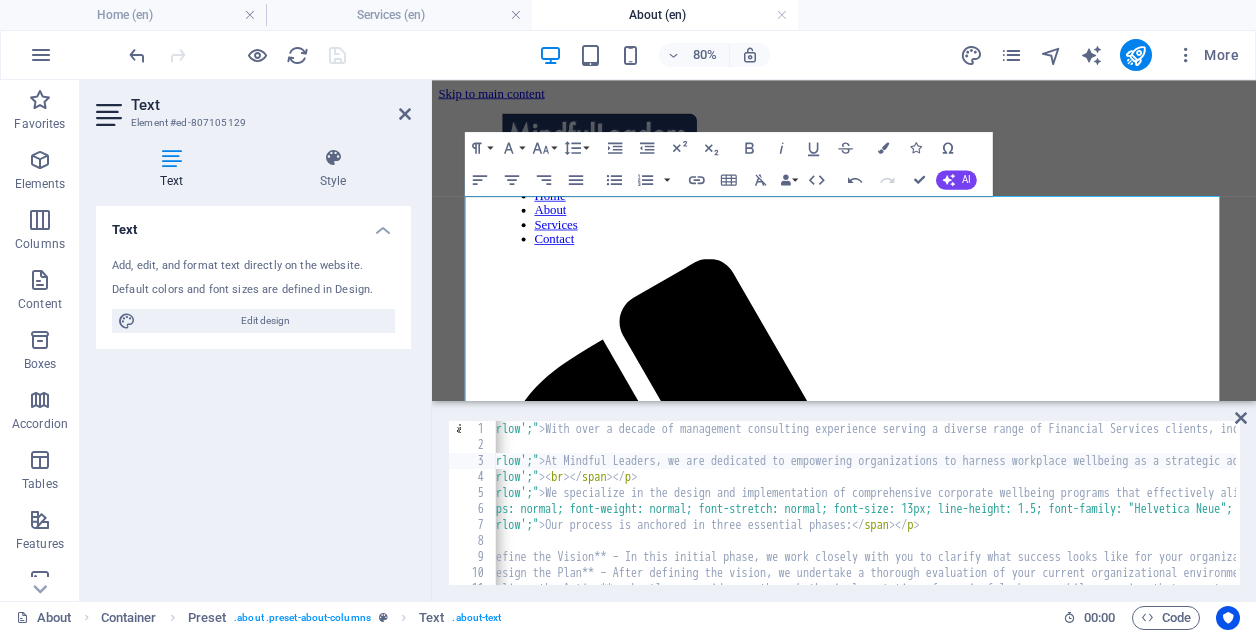 scroll, scrollTop: 0, scrollLeft: 507, axis: horizontal 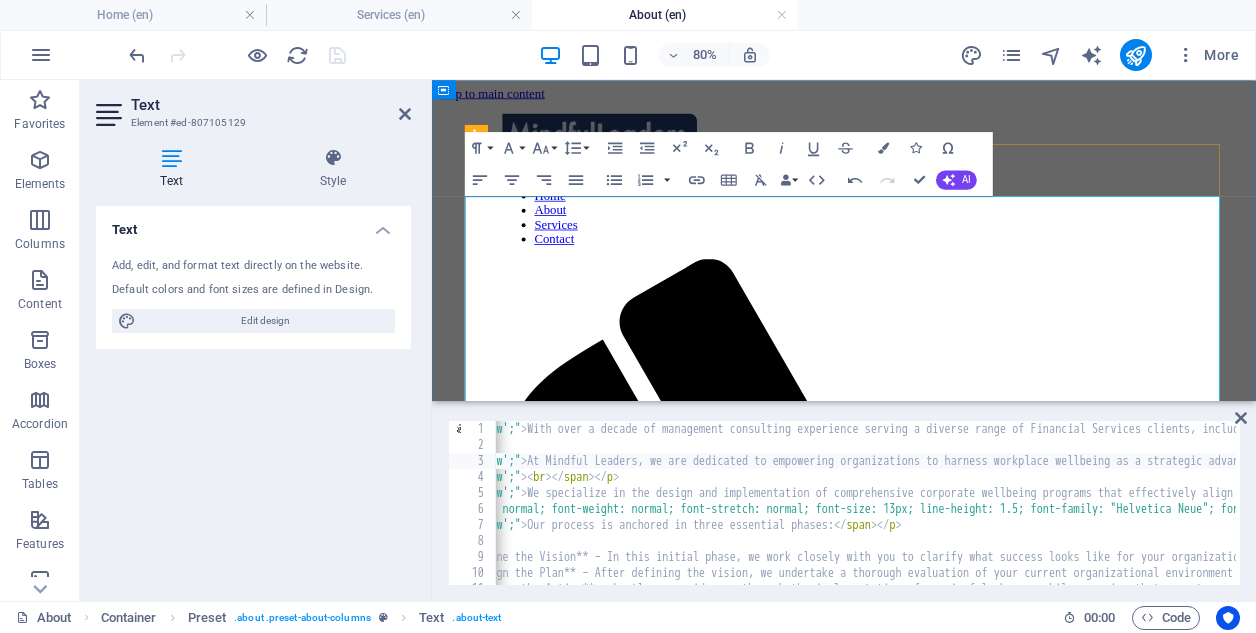 type on "<p style="line-height: 1.5; text-align: justify;"><span style="font-family: 'Barlow';">At Mindful Leaders, we are dedicated to empowering organizations to harness workplace wellbeing as a strategic advantage that can significantly enhance overall performance.</span></p>" 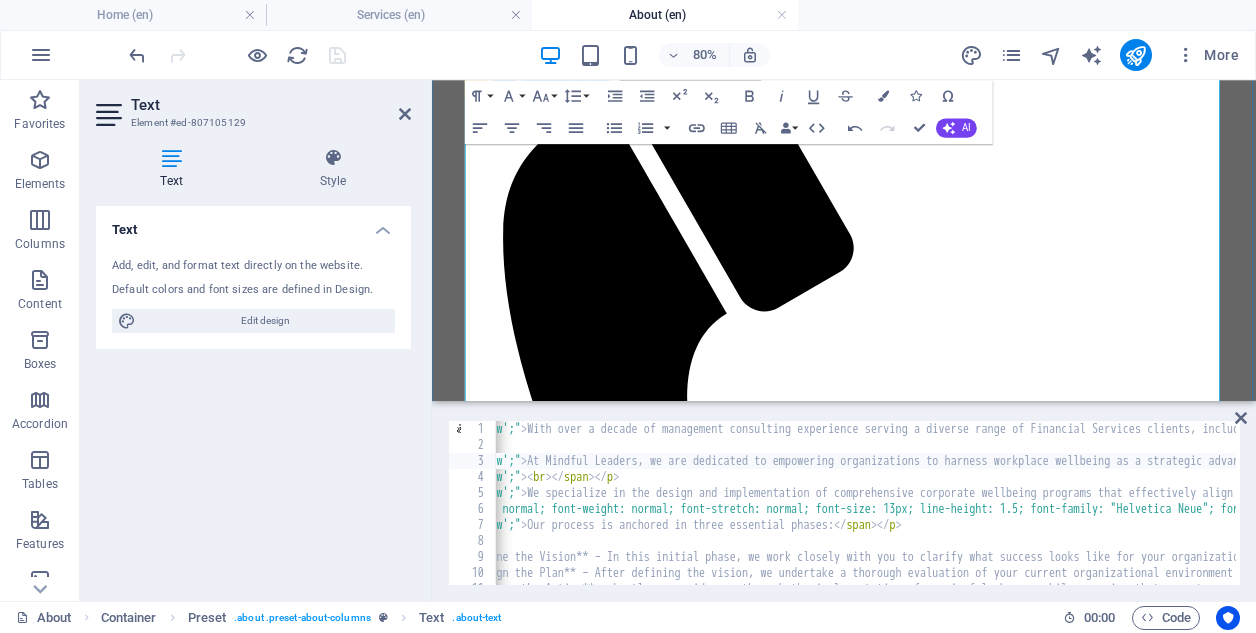 scroll, scrollTop: 308, scrollLeft: 0, axis: vertical 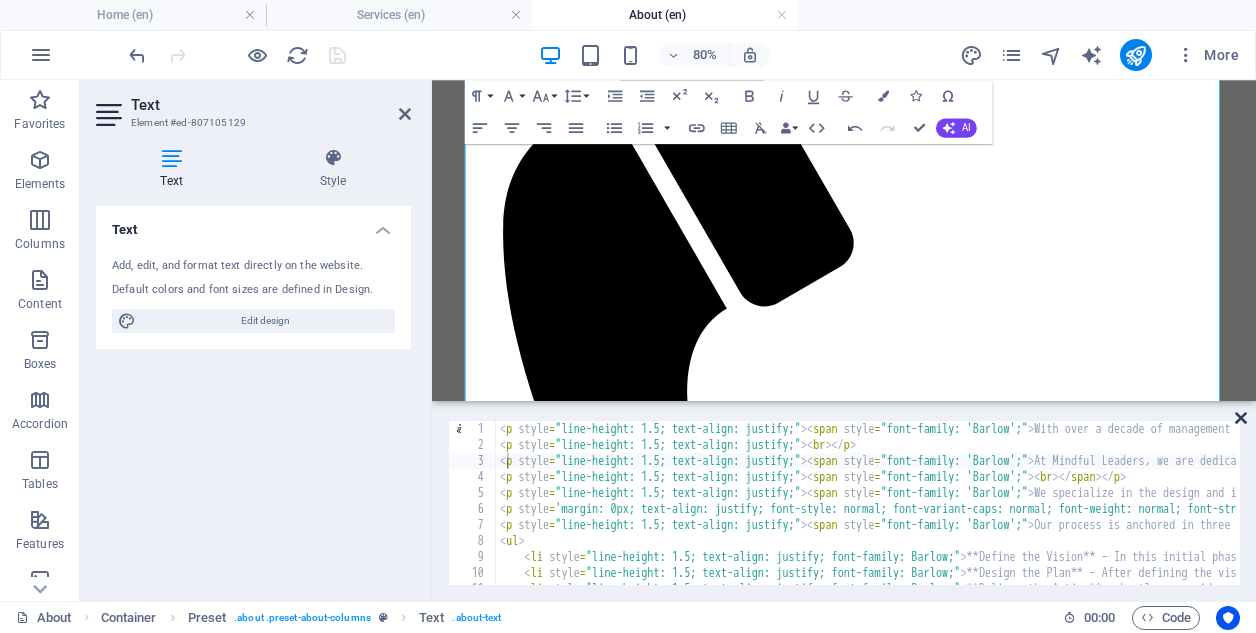 click at bounding box center (1241, 418) 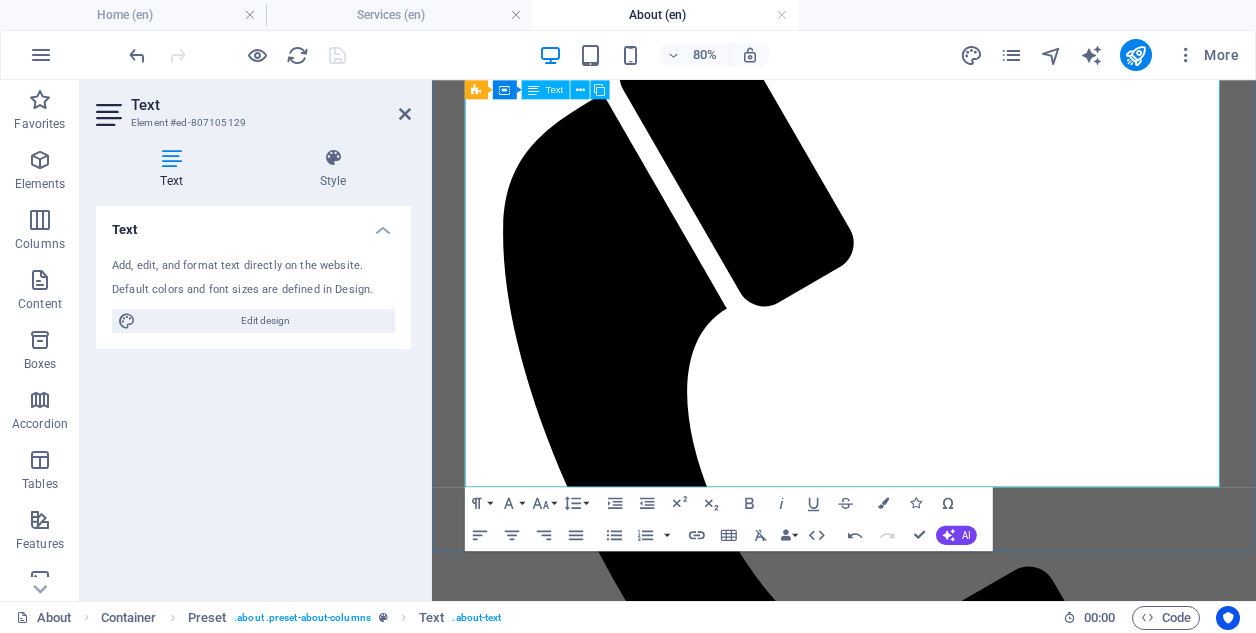 click on "We invite you to partner with us to create a vibrant workplace where every individual is equipped with the clarity, energy, and support they need to truly thrive. Together, we can foster an environment that champions wellbeing as a fundamental aspect of your organizational culture." at bounding box center (947, 2094) 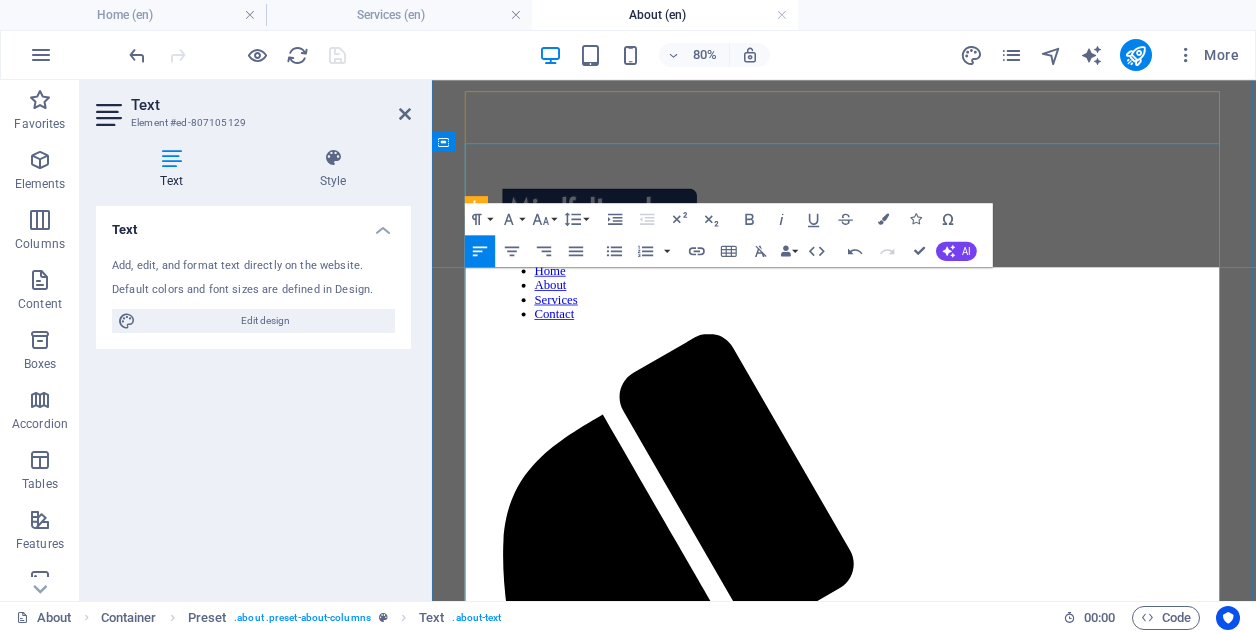 scroll, scrollTop: 110, scrollLeft: 0, axis: vertical 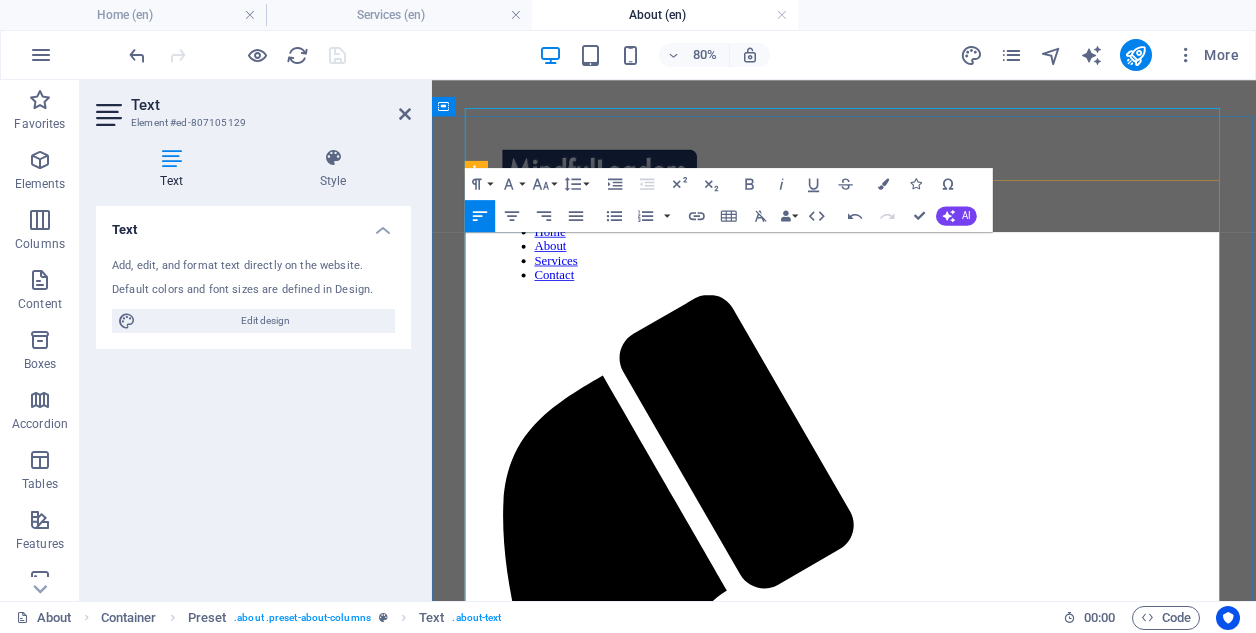 click on "**Define the Vision** – In this initial phase, we work closely with you to clarify what success looks like for your organization, alongside identifying the crucial role that your people play in achieving those goals. This involves assessing and pinpointing what aspects of your organization make it attractive to top-tier talent, while also exploring how your core values are reflected within your unique culture." at bounding box center (967, 2075) 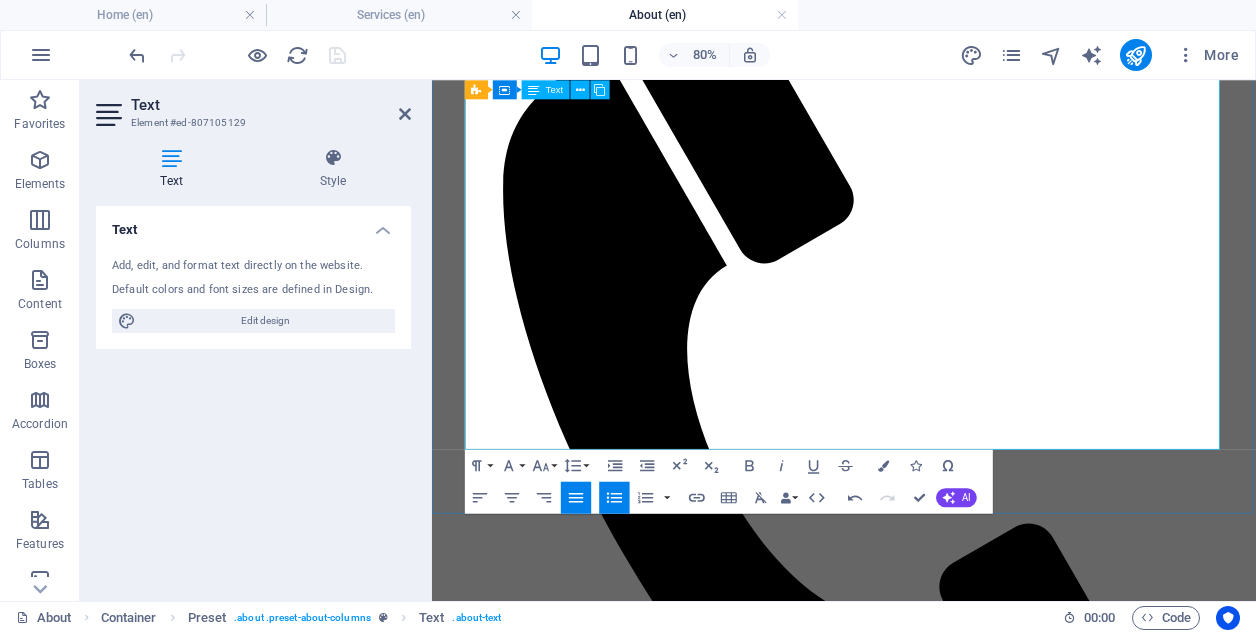 scroll, scrollTop: 317, scrollLeft: 0, axis: vertical 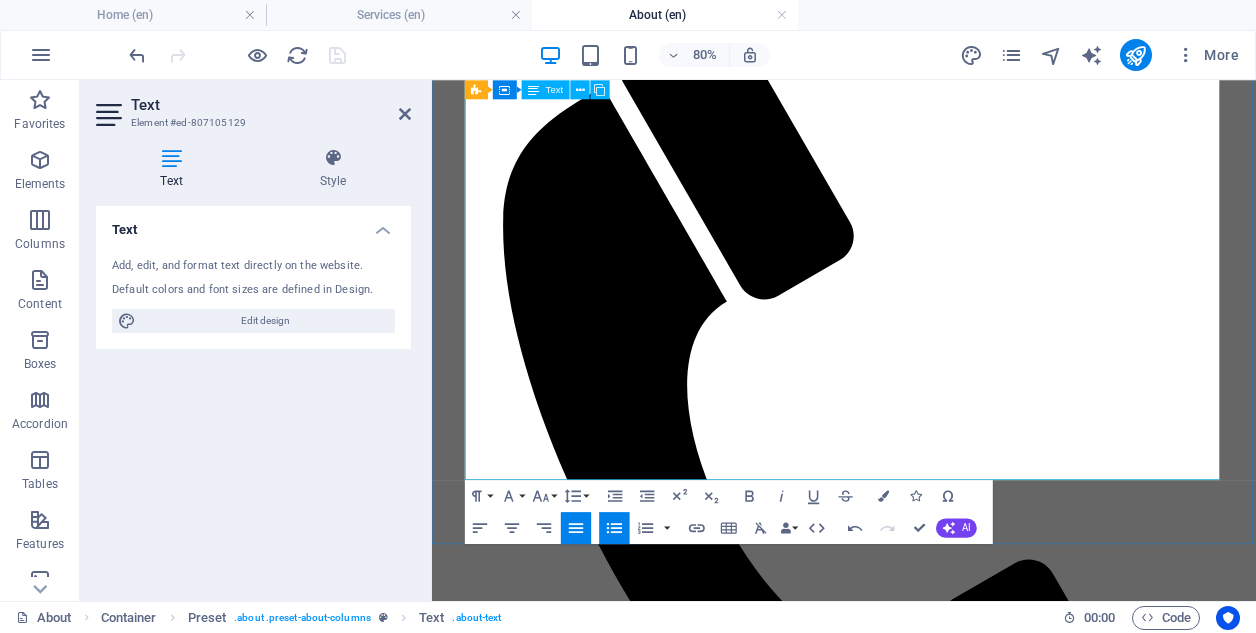 click on "Our process is anchored in three essential phases:" at bounding box center (947, 1648) 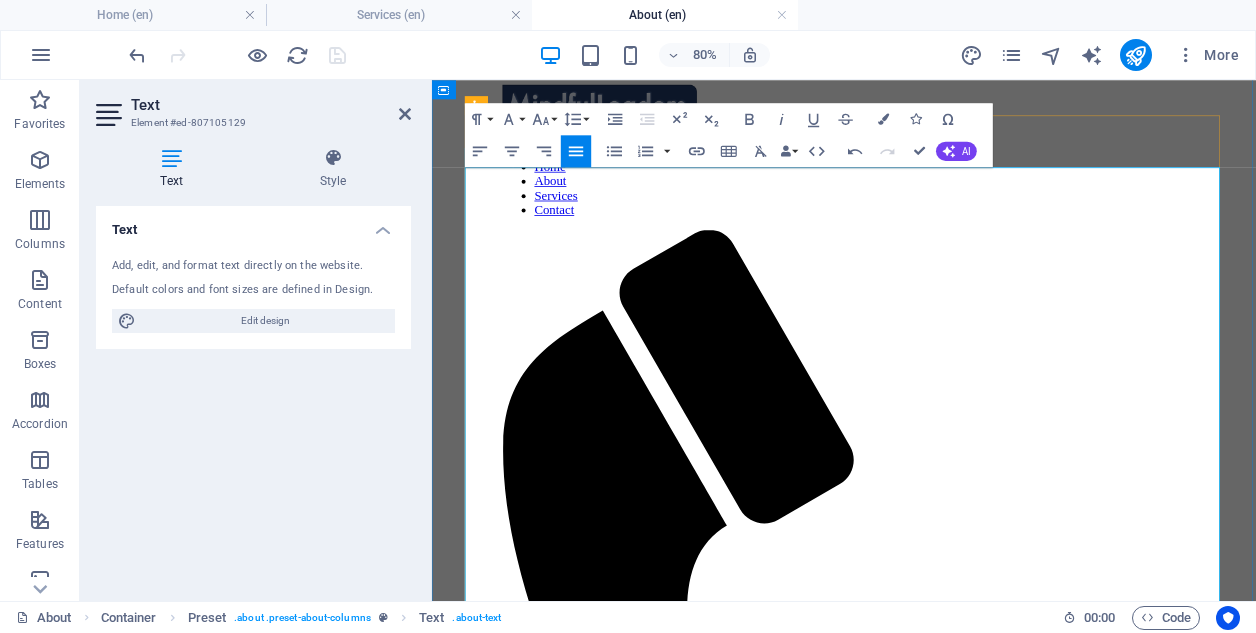 scroll, scrollTop: 0, scrollLeft: 0, axis: both 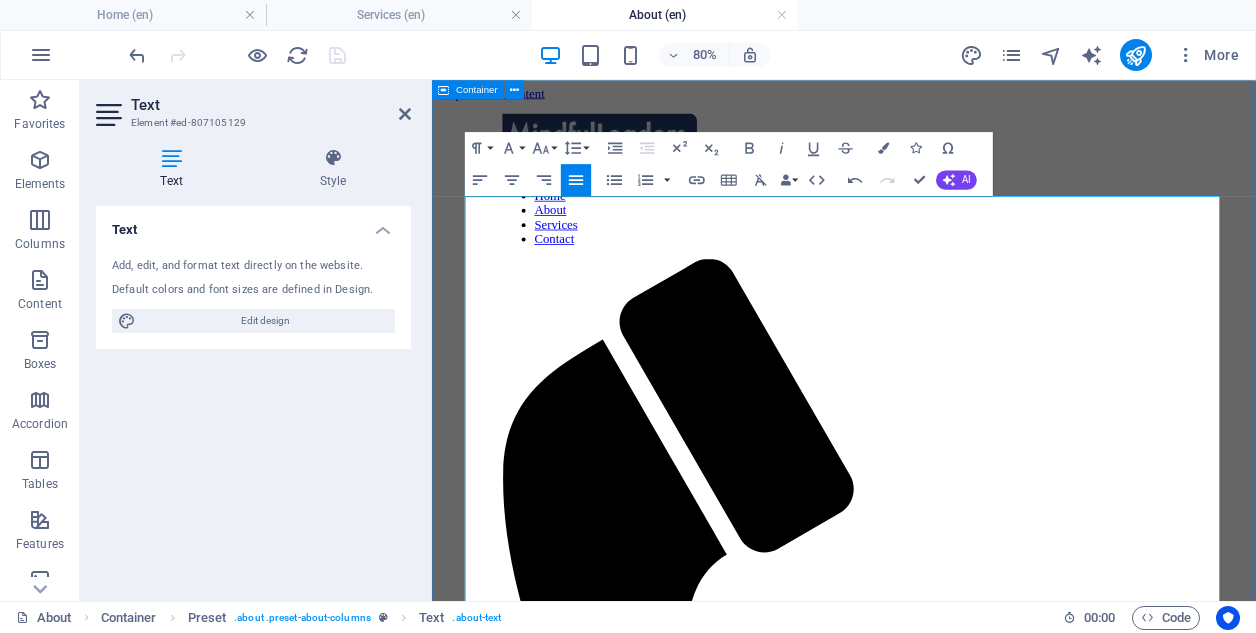 drag, startPoint x: 788, startPoint y: 499, endPoint x: 460, endPoint y: 455, distance: 330.93805 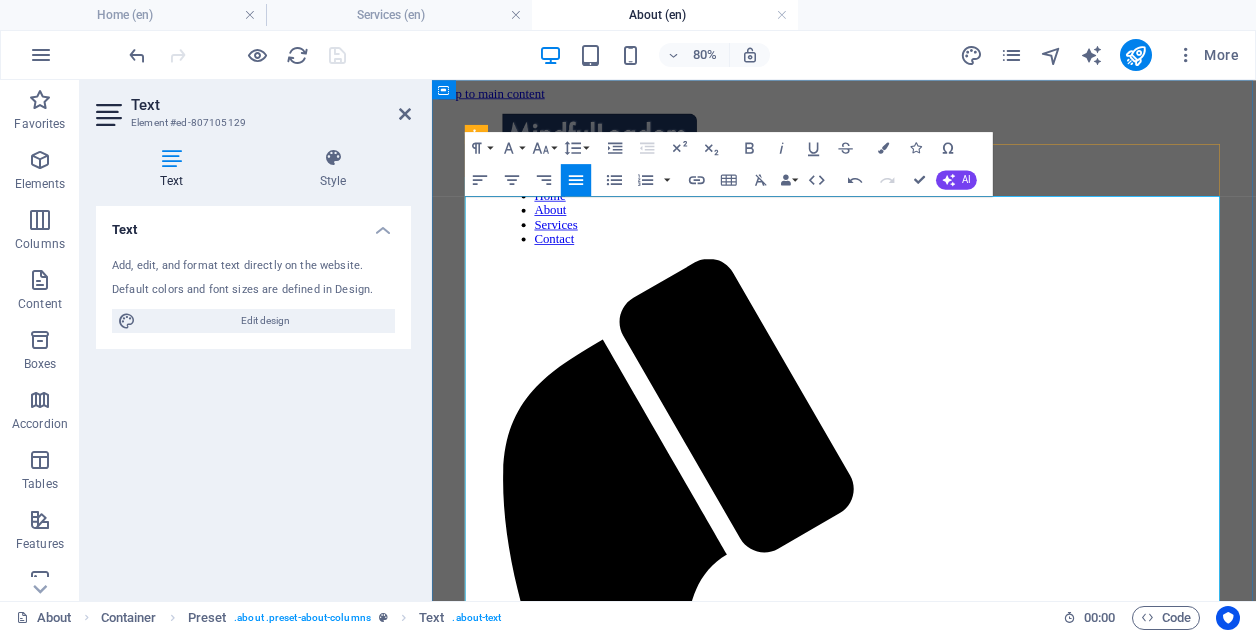 click on "With over a decade of management consulting experience serving a diverse range of Financial Services clients, including Tier 1 investment banks and Big 4 consulting, we understand that the foundation of organizational success is rooted in smart, motivated individuals who can transform vision into actionable outcomes. From this cornerstone stems everything else — innovative solutions, satisfied clients, increased revenues, and a strong brand reputation." at bounding box center (947, 1612) 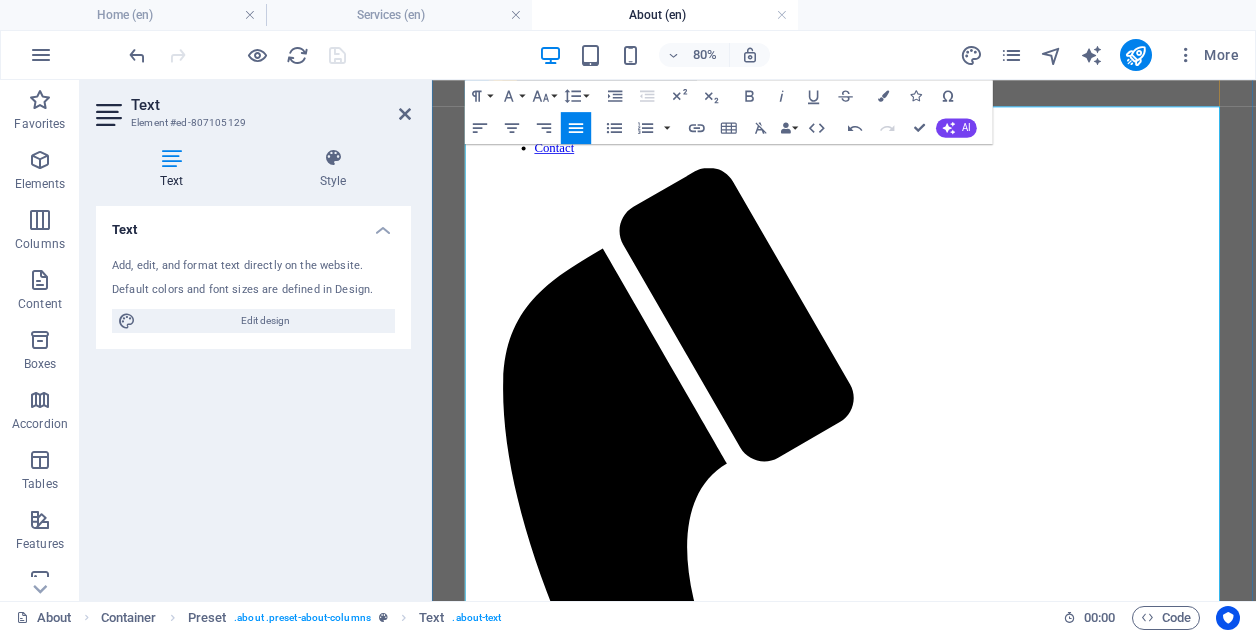scroll, scrollTop: 112, scrollLeft: 0, axis: vertical 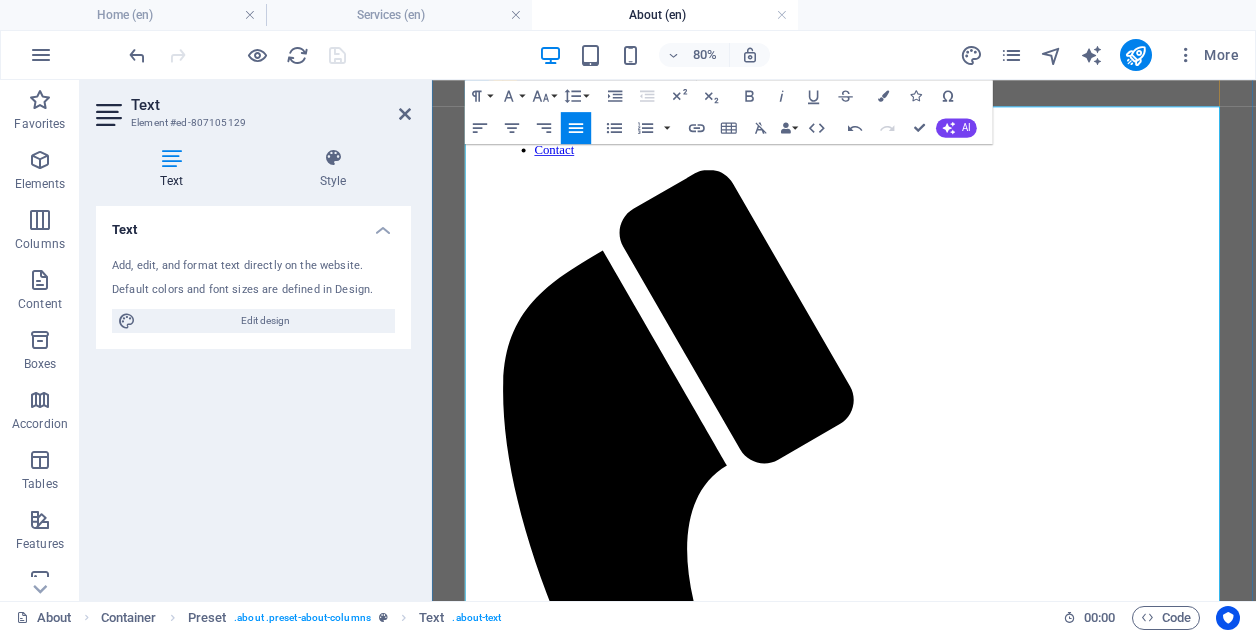 click on "We specialize in the design and implementation of comprehensive corporate wellbeing programs that effectively align people, culture, and performance. Our unique approach goes beyond just providing superficial perks and benefits; instead, we focus on nurturing sustainable, purpose-driven environments where employees can truly thrive — mentally, physically, and professionally." at bounding box center (947, 1751) 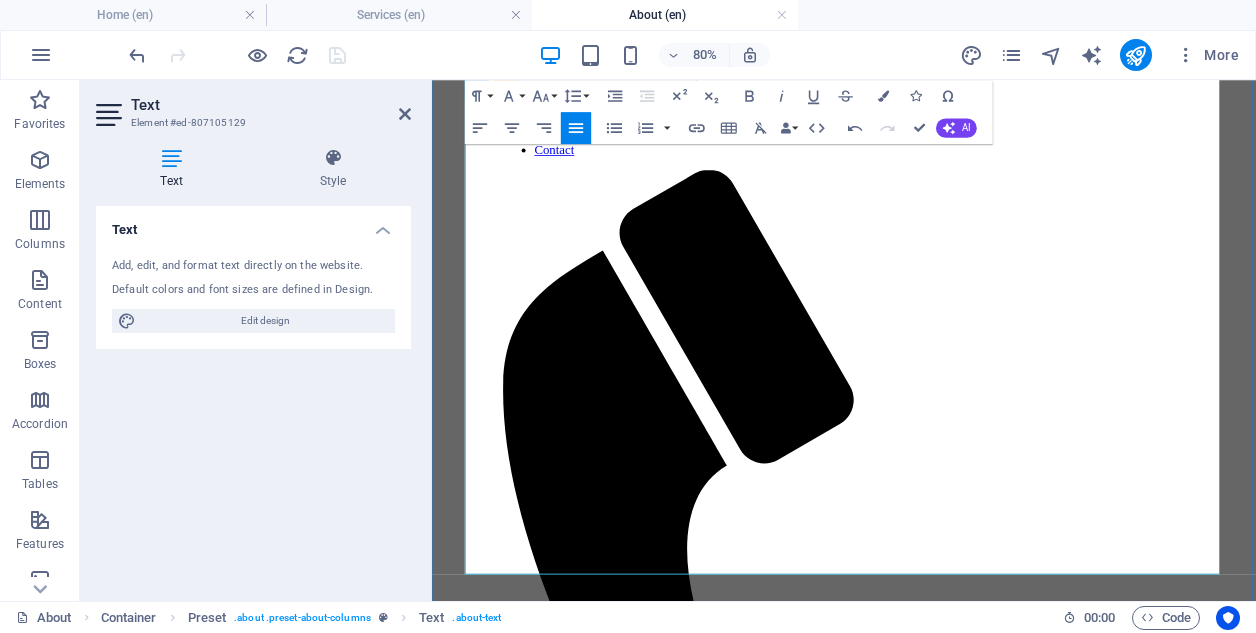 scroll, scrollTop: 204, scrollLeft: 0, axis: vertical 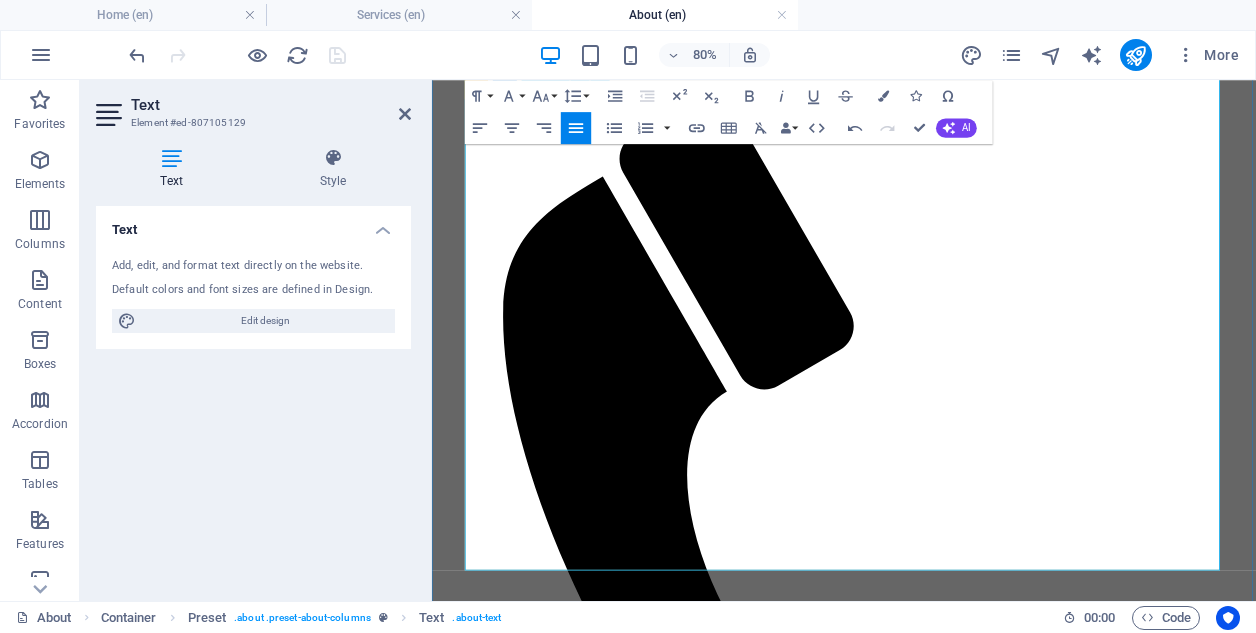 click on "**Define the Vision** – In this initial phase, we work closely with you to clarify what success looks like for your organization, alongside identifying the crucial role that your people play in achieving those goals. This involves assessing and pinpointing what aspects of your organization make it attractive to top-tier talent, while also exploring how your core values are reflected within your unique culture." at bounding box center (967, 1827) 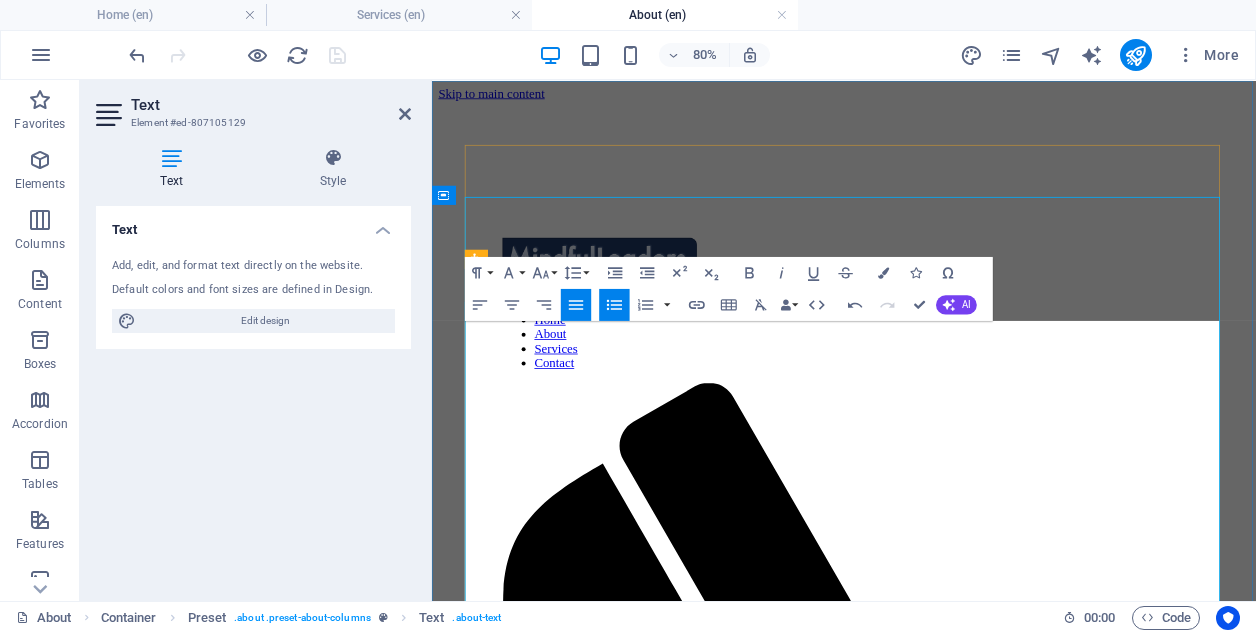 scroll, scrollTop: 0, scrollLeft: 0, axis: both 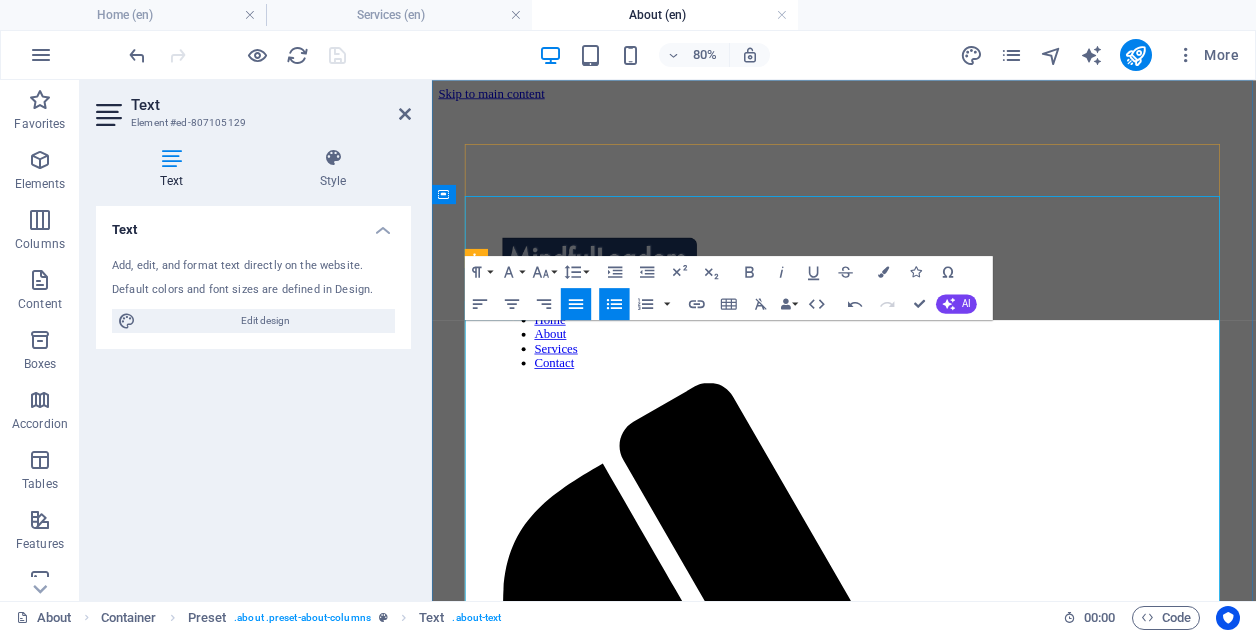 click on "**Design the Plan** – After defining the vision, we undertake a thorough evaluation of your current organizational environment to identify necessary adjustments and initiatives that will empower your workforce. This phase includes reimagining how your workplace can better foster an atmosphere of wellbeing, continuous learning, and professional growth." at bounding box center (967, 2258) 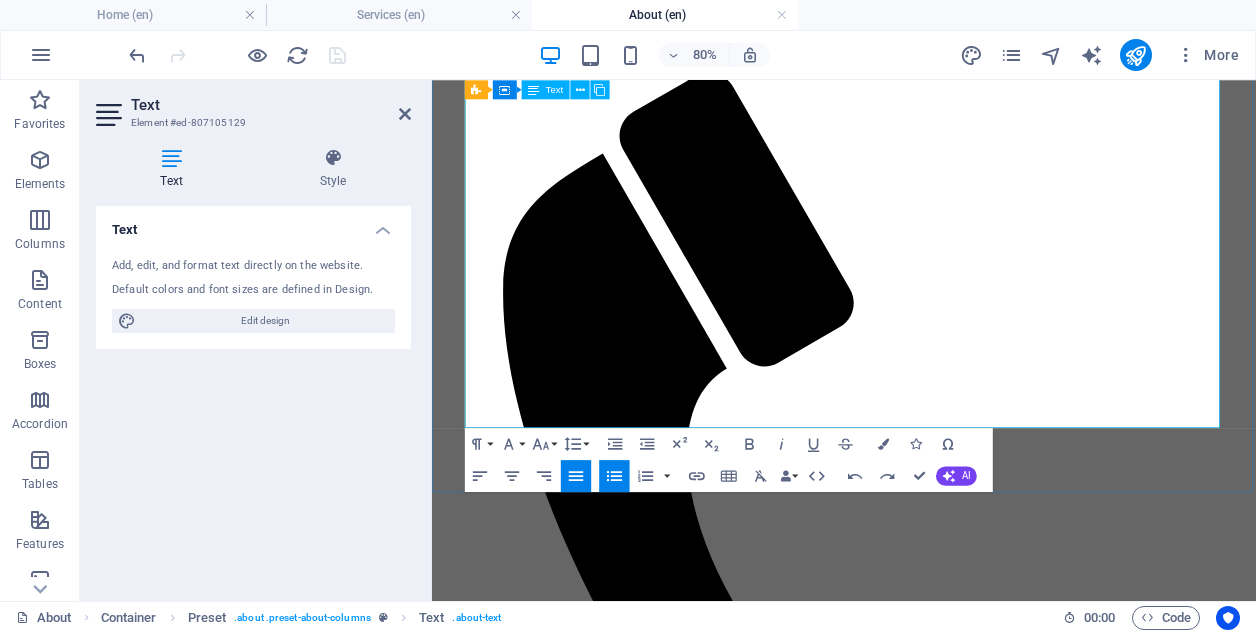 scroll, scrollTop: 404, scrollLeft: 0, axis: vertical 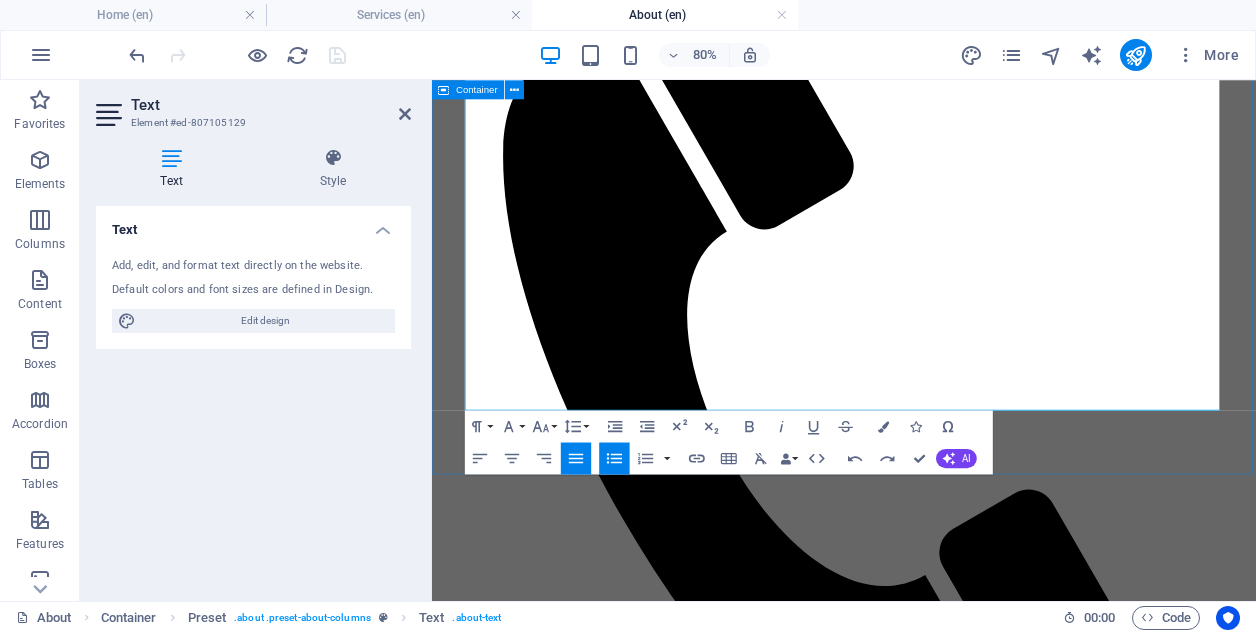 click on "About MINDFUL LEADERS At Mindful Leaders, we are dedicated to empowering organizations to harness workplace wellbeing as a strategic advantage that can significantly enhance overall performance. ​ With over a decade of management consulting experience serving a diverse range of Financial Services clients, including Tier 1 investment banks and Big 4 consulting, we understand that the foundation of organizational success is rooted in smart, motivated individuals who can transform vision into actionable outcomes. From this cornerstone stems everything else — innovative solutions, satisfied clients, increased revenues, and a strong brand reputation. Our process is anchored in three essential phases:
We invite you to partner with us to create a vibrant workplace where every individual is equipped with the clarity, energy, and support they need to truly thrive. Together, we can foster an environment that champions wellbeing as a fundamental aspect of your organizational culture." at bounding box center (947, 1564) 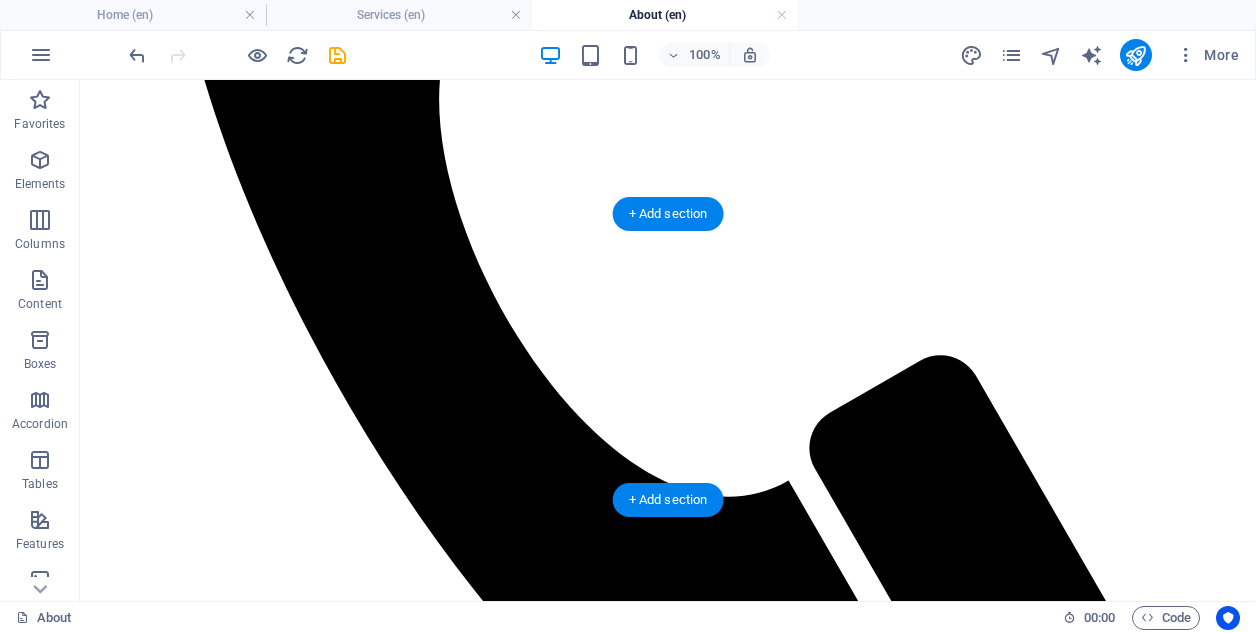 scroll, scrollTop: 763, scrollLeft: 0, axis: vertical 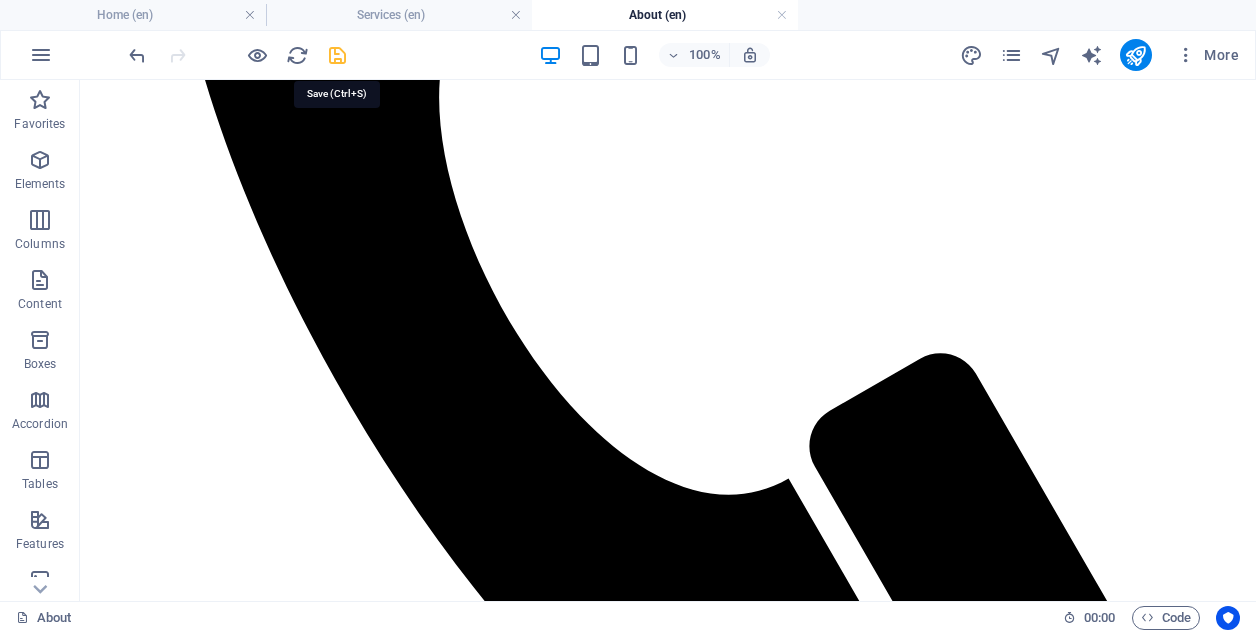 click at bounding box center [337, 55] 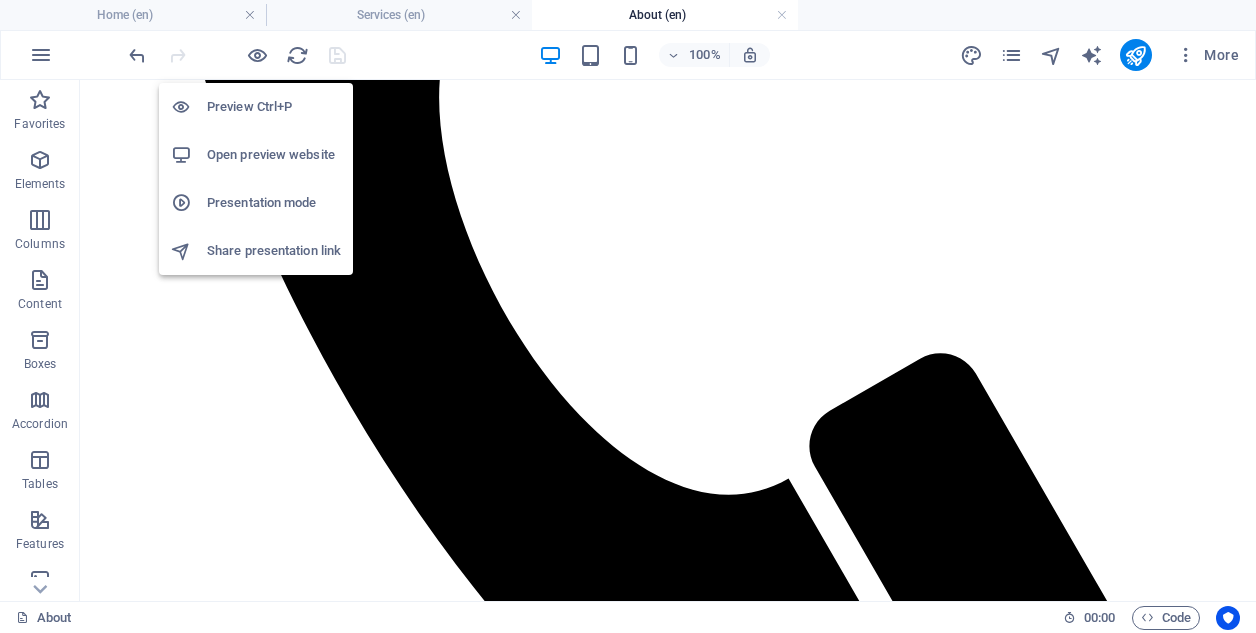 click on "Open preview website" at bounding box center (274, 155) 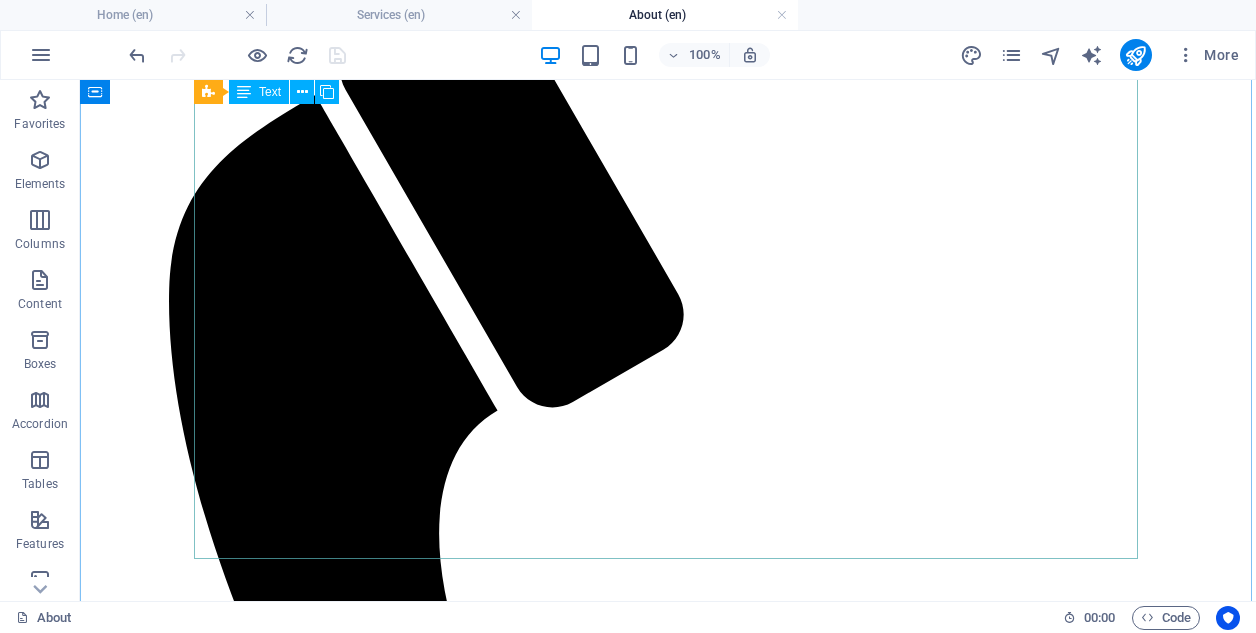 scroll, scrollTop: 339, scrollLeft: 0, axis: vertical 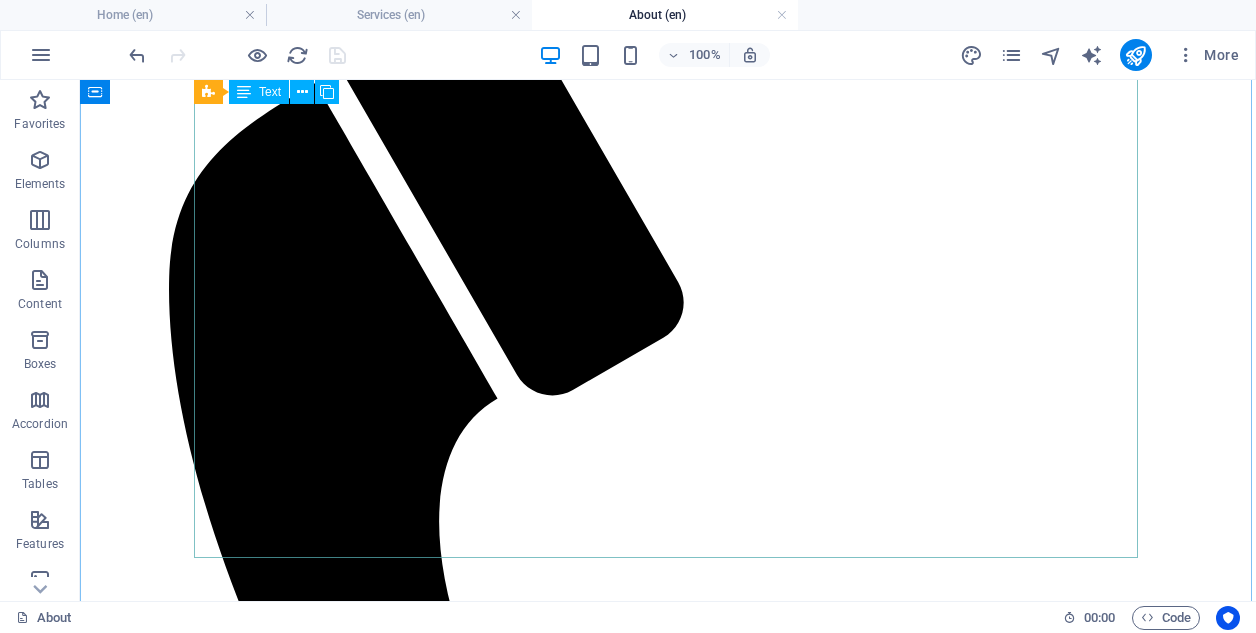 click on "At Mindful Leaders, we are dedicated to empowering organizations to harness workplace wellbeing as a strategic advantage that can significantly enhance overall performance. With over a decade of management consulting experience serving a diverse range of Financial Services clients, including Tier 1 investment banks and Big 4 consulting, we understand that the foundation of organizational success is rooted in smart, motivated individuals who can transform vision into actionable outcomes. From this cornerstone stems everything else — innovative solutions, satisfied clients, increased revenues, and a strong brand reputation. We specialize in the design and implementation of comprehensive corporate wellbeing programmes that effectively align people, culture, and performance. Our unique approach goes beyond just providing superficial perks and benefits; instead, we focus on nurturing sustainable, purpose-driven environments where employees can truly thrive — mentally, physically, and professionally." at bounding box center [668, 1842] 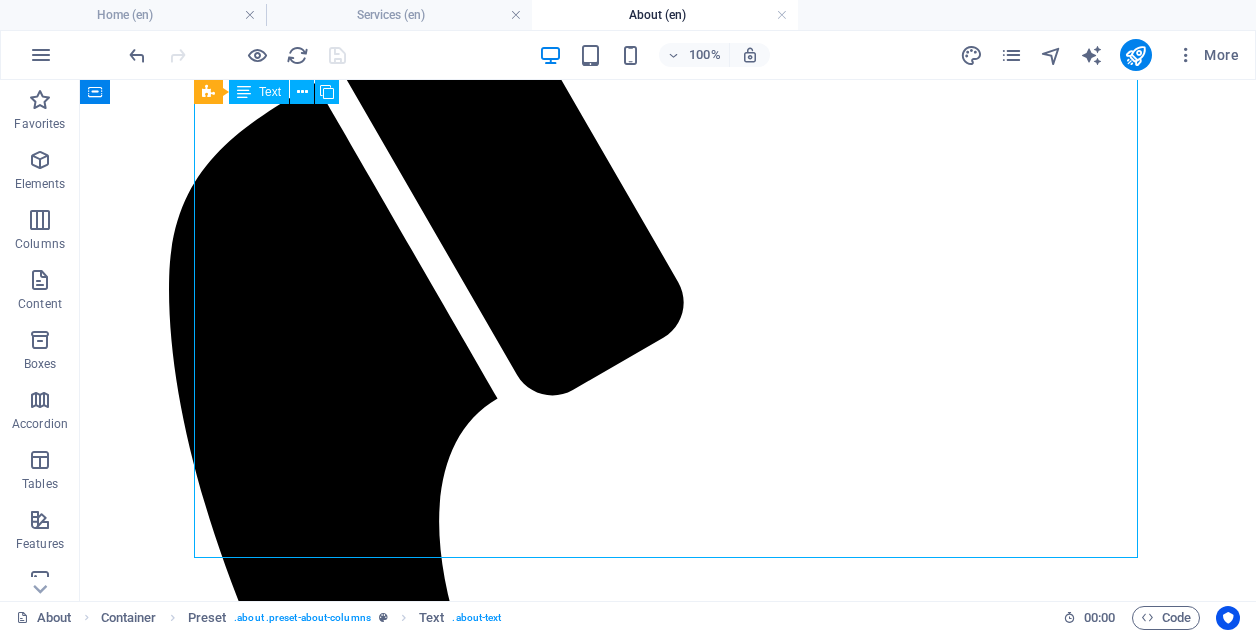 click on "At Mindful Leaders, we are dedicated to empowering organizations to harness workplace wellbeing as a strategic advantage that can significantly enhance overall performance. With over a decade of management consulting experience serving a diverse range of Financial Services clients, including Tier 1 investment banks and Big 4 consulting, we understand that the foundation of organizational success is rooted in smart, motivated individuals who can transform vision into actionable outcomes. From this cornerstone stems everything else — innovative solutions, satisfied clients, increased revenues, and a strong brand reputation. We specialize in the design and implementation of comprehensive corporate wellbeing programmes that effectively align people, culture, and performance. Our unique approach goes beyond just providing superficial perks and benefits; instead, we focus on nurturing sustainable, purpose-driven environments where employees can truly thrive — mentally, physically, and professionally." at bounding box center (668, 1842) 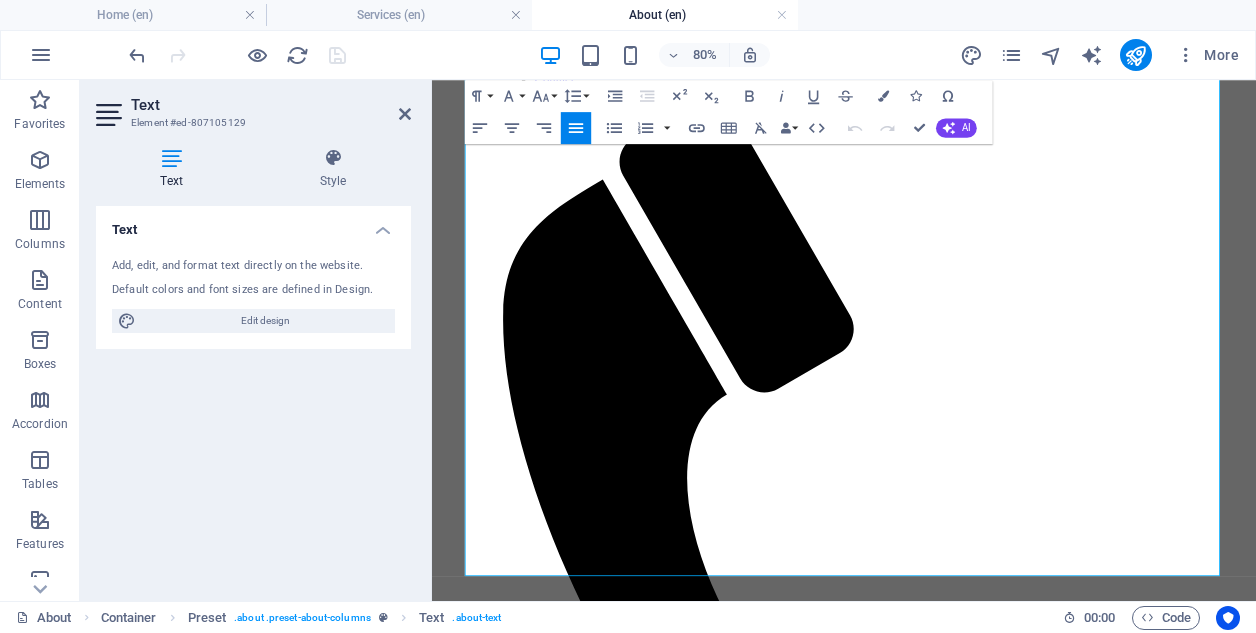 scroll, scrollTop: 203, scrollLeft: 0, axis: vertical 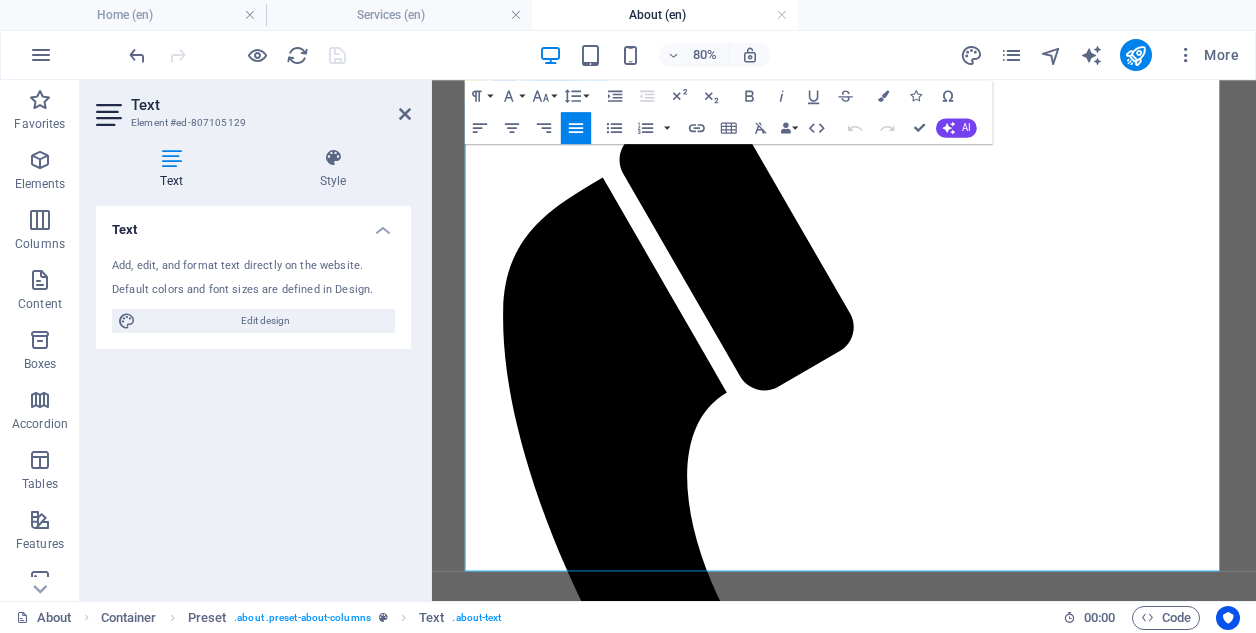 drag, startPoint x: 965, startPoint y: 390, endPoint x: 1152, endPoint y: 657, distance: 325.97238 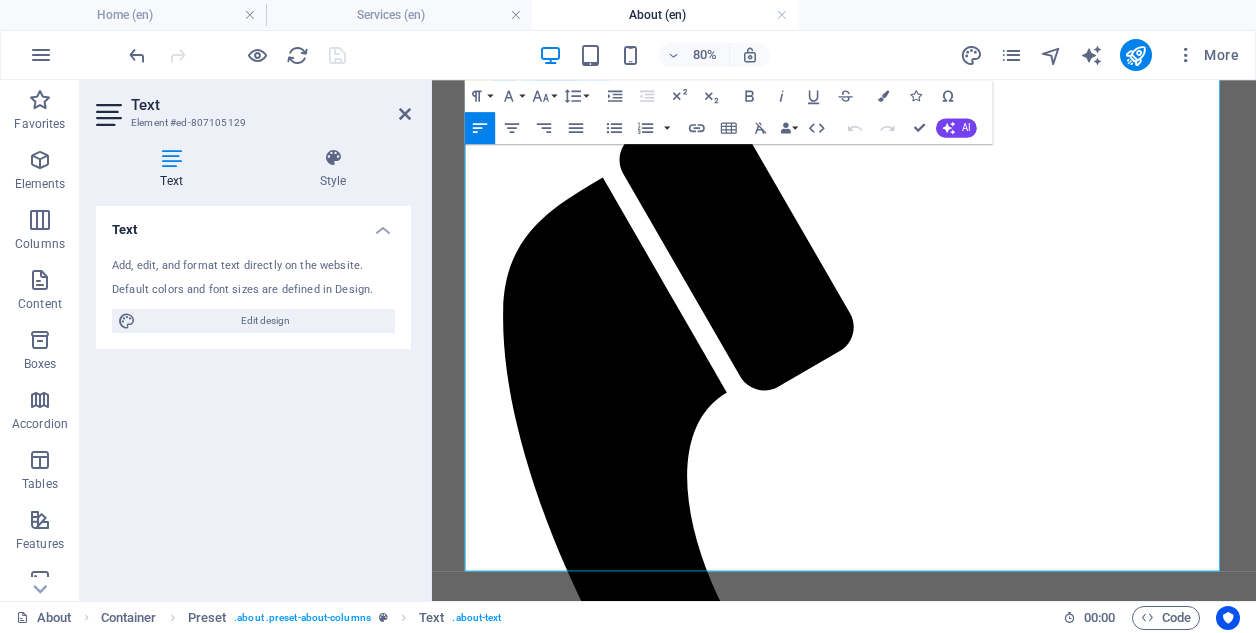 type 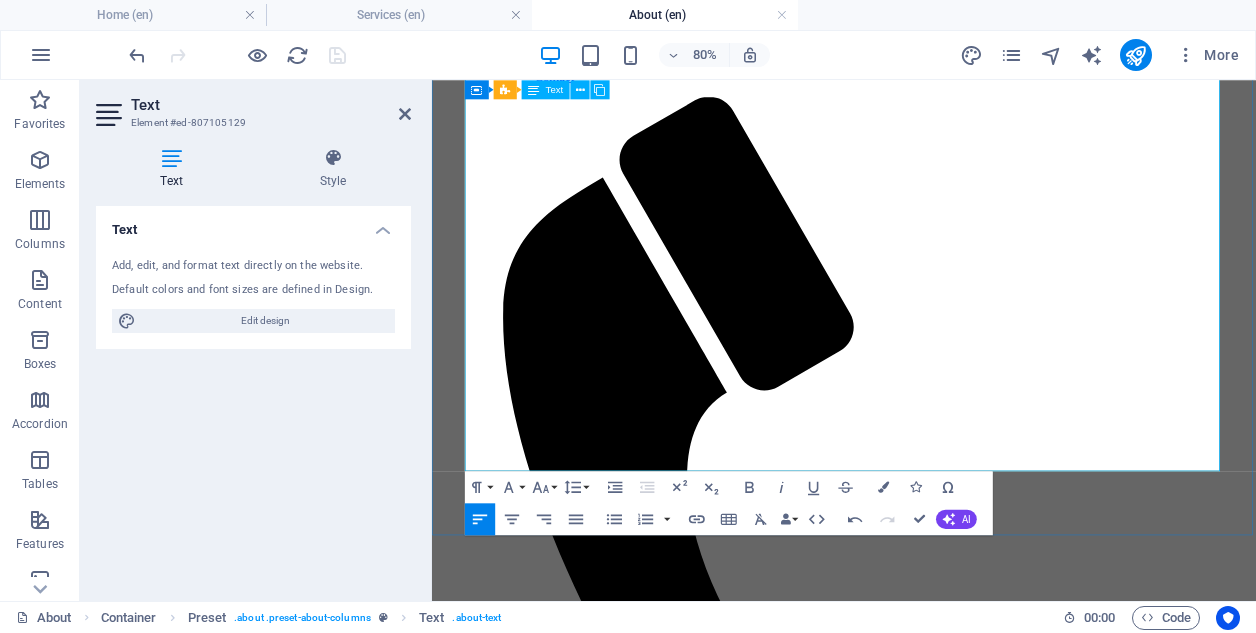 click at bounding box center (947, 1724) 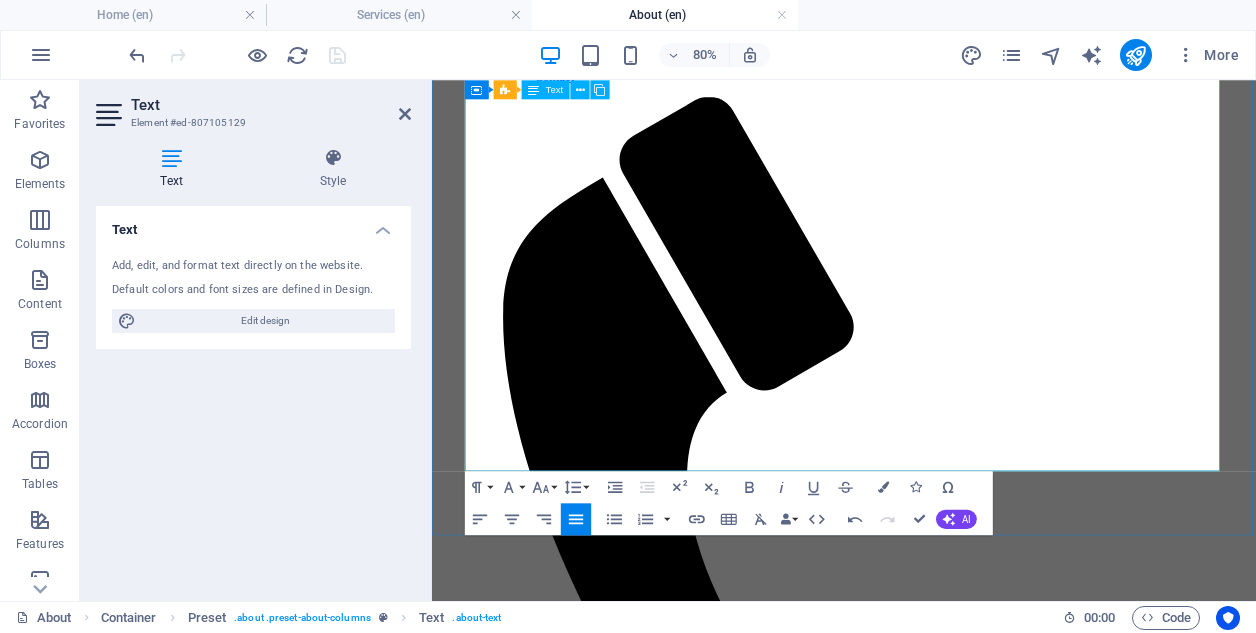 click at bounding box center [947, 1724] 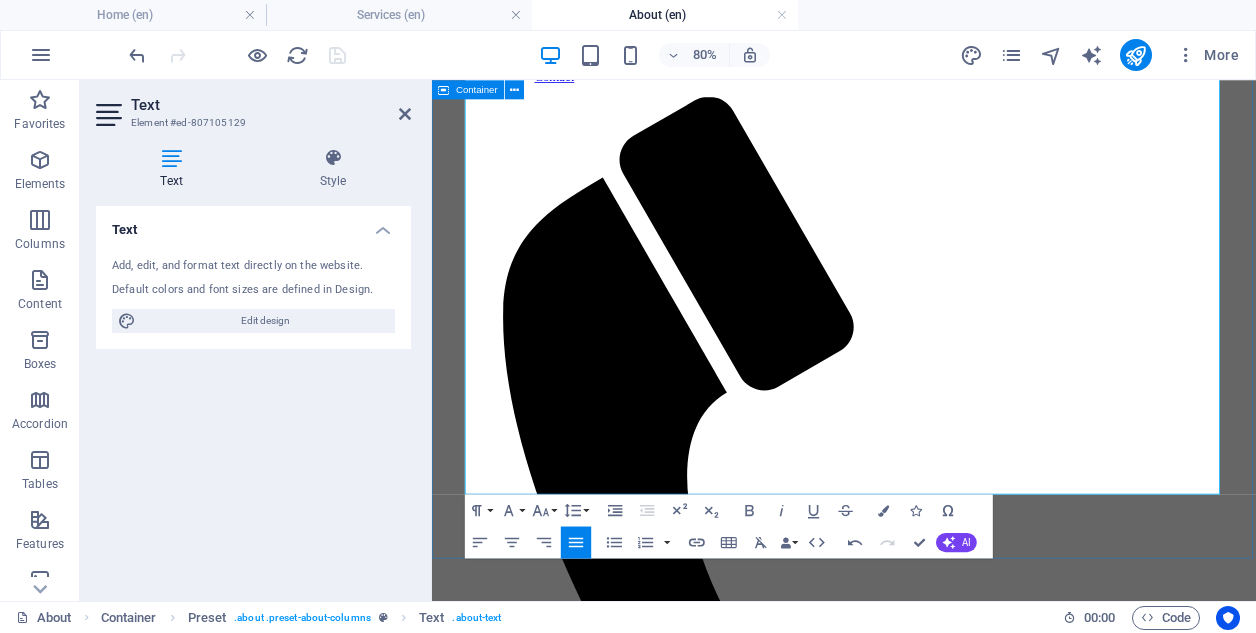 click on "About MINDFUL LEADERS At Mindful Leaders, we are dedicated to empowering organizations to harness workplace wellbeing as a strategic advantage that can significantly enhance overall performance. With over a decade of management consulting experience serving a diverse range of Financial Services clients, including Tier 1 investment banks and Big 4 consulting, we understand that the foundation of organizational success is rooted in smart, motivated individuals who can transform vision into actionable outcomes. From this cornerstone stems everything else — innovative solutions, satisfied clients, increased revenues, and a strong brand reputation. Our process is anchored in three essential phases:" at bounding box center (947, 1718) 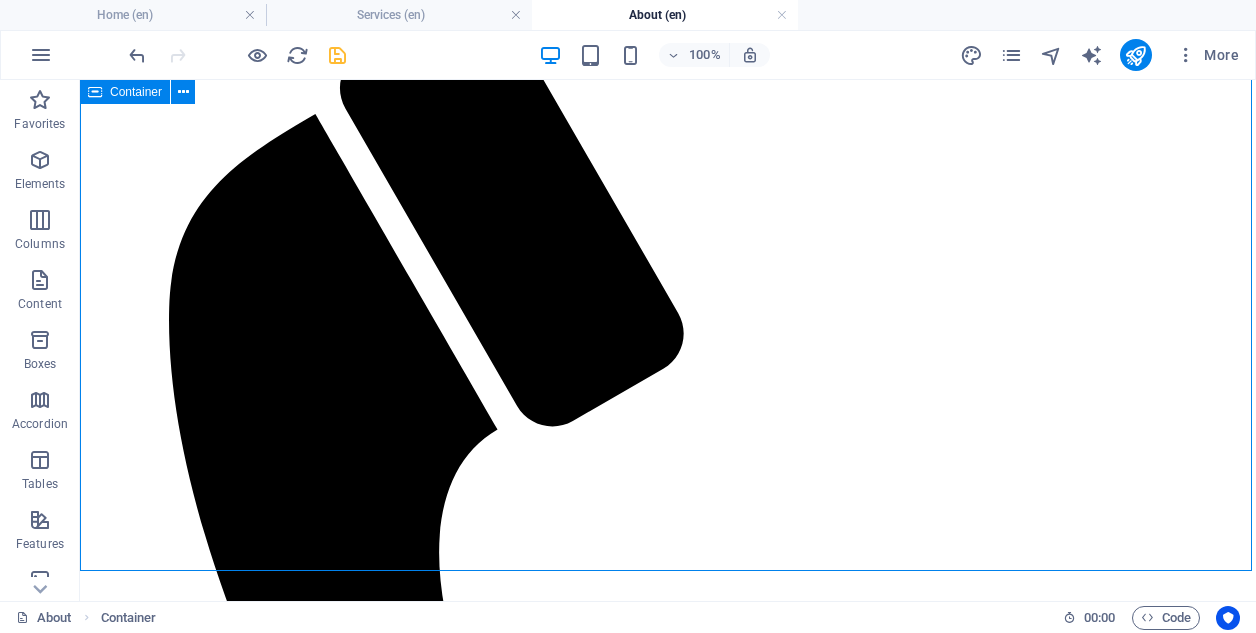 scroll, scrollTop: 310, scrollLeft: 0, axis: vertical 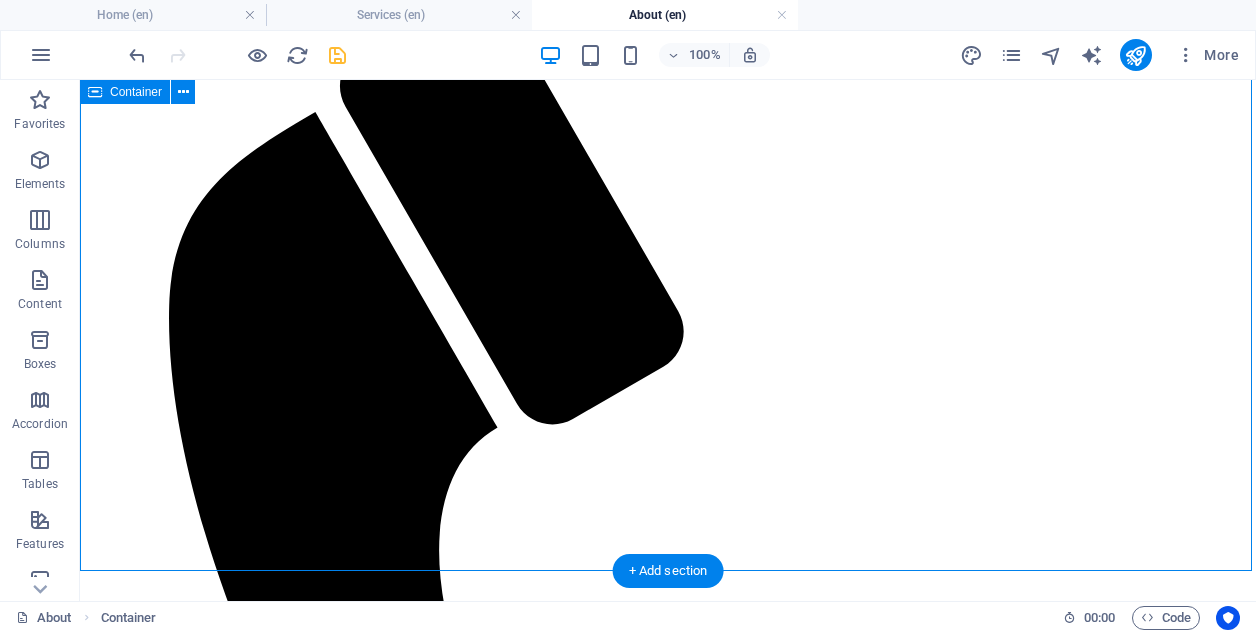 click on "About MINDFUL LEADERS At Mindful Leaders, we are dedicated to empowering organizations to harness workplace wellbeing as a strategic advantage that can significantly enhance overall performance. With over a decade of management consulting experience serving a diverse range of Financial Services clients, including Tier 1 investment banks and Big 4 consulting, we understand that the foundation of organizational success is rooted in smart, motivated individuals who can transform vision into actionable outcomes. From this cornerstone stems everything else — innovative solutions, satisfied clients, increased revenues, and a strong brand reputation. Our process is anchored in three essential phases:" at bounding box center (668, 1792) 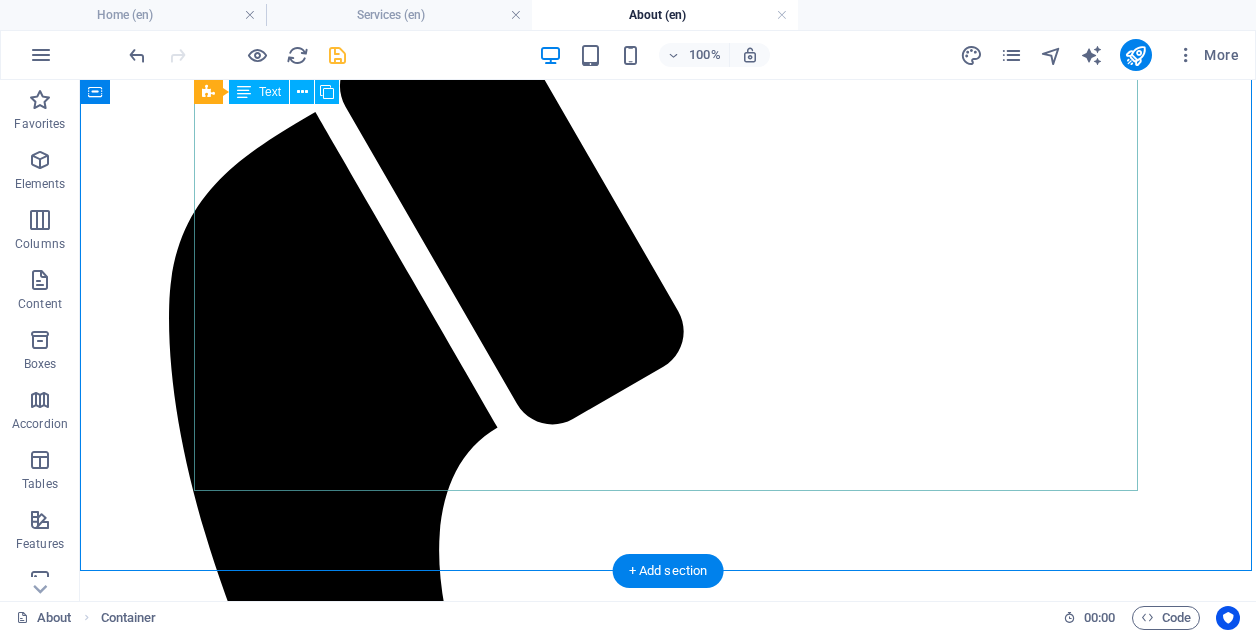 click on "At Mindful Leaders, we are dedicated to empowering organizations to harness workplace wellbeing as a strategic advantage that can significantly enhance overall performance. With over a decade of management consulting experience serving a diverse range of Financial Services clients, including Tier 1 investment banks and Big 4 consulting, we understand that the foundation of organizational success is rooted in smart, motivated individuals who can transform vision into actionable outcomes. From this cornerstone stems everything else — innovative solutions, satisfied clients, increased revenues, and a strong brand reputation. We specialize in the design and implementation of comprehensive corporate wellbeing programmes that effectively align people, culture, and performance. Our unique approach goes beyond just providing superficial perks and benefits; instead, we focus on nurturing sustainable, purpose-driven environments where employees can truly thrive — mentally, physically, and professionally." at bounding box center (668, 1836) 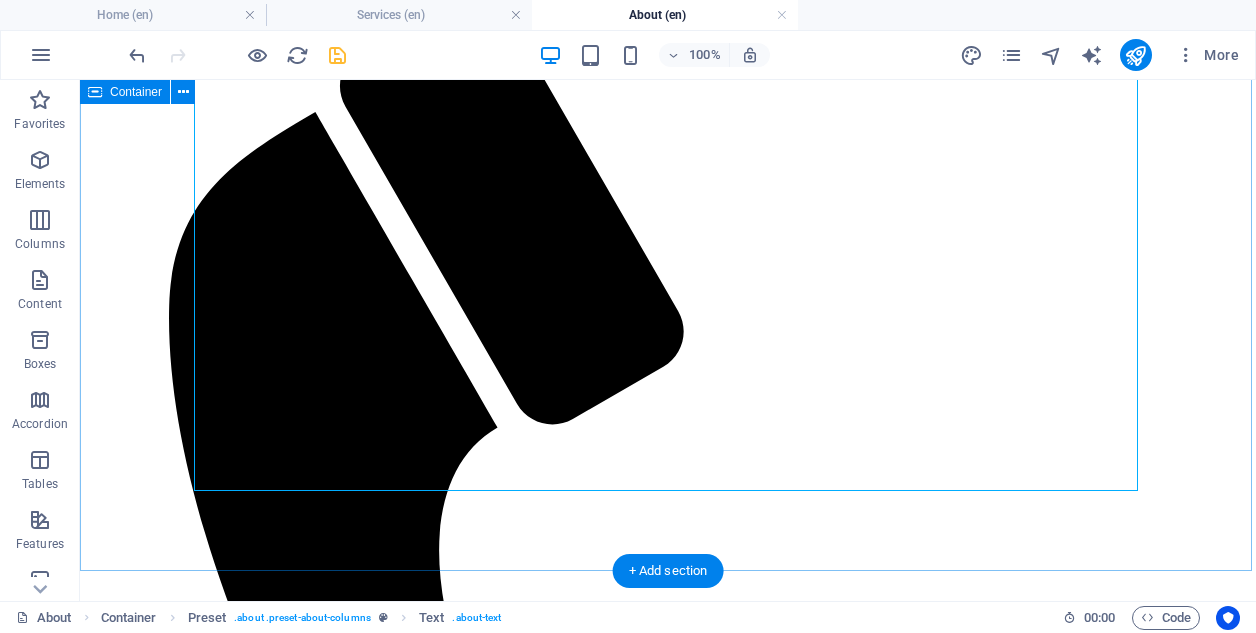 click on "About MINDFUL LEADERS At Mindful Leaders, we are dedicated to empowering organizations to harness workplace wellbeing as a strategic advantage that can significantly enhance overall performance. With over a decade of management consulting experience serving a diverse range of Financial Services clients, including Tier 1 investment banks and Big 4 consulting, we understand that the foundation of organizational success is rooted in smart, motivated individuals who can transform vision into actionable outcomes. From this cornerstone stems everything else — innovative solutions, satisfied clients, increased revenues, and a strong brand reputation. Our process is anchored in three essential phases:" at bounding box center (668, 1792) 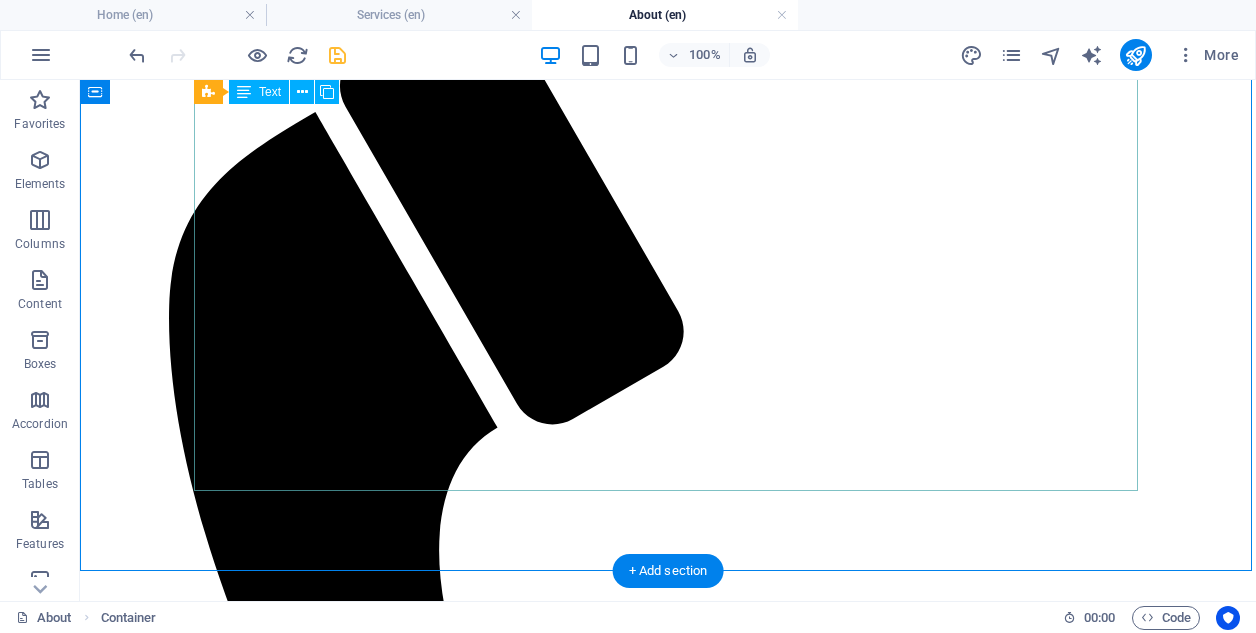 click on "At Mindful Leaders, we are dedicated to empowering organizations to harness workplace wellbeing as a strategic advantage that can significantly enhance overall performance. With over a decade of management consulting experience serving a diverse range of Financial Services clients, including Tier 1 investment banks and Big 4 consulting, we understand that the foundation of organizational success is rooted in smart, motivated individuals who can transform vision into actionable outcomes. From this cornerstone stems everything else — innovative solutions, satisfied clients, increased revenues, and a strong brand reputation. We specialize in the design and implementation of comprehensive corporate wellbeing programmes that effectively align people, culture, and performance. Our unique approach goes beyond just providing superficial perks and benefits; instead, we focus on nurturing sustainable, purpose-driven environments where employees can truly thrive — mentally, physically, and professionally." at bounding box center (668, 1836) 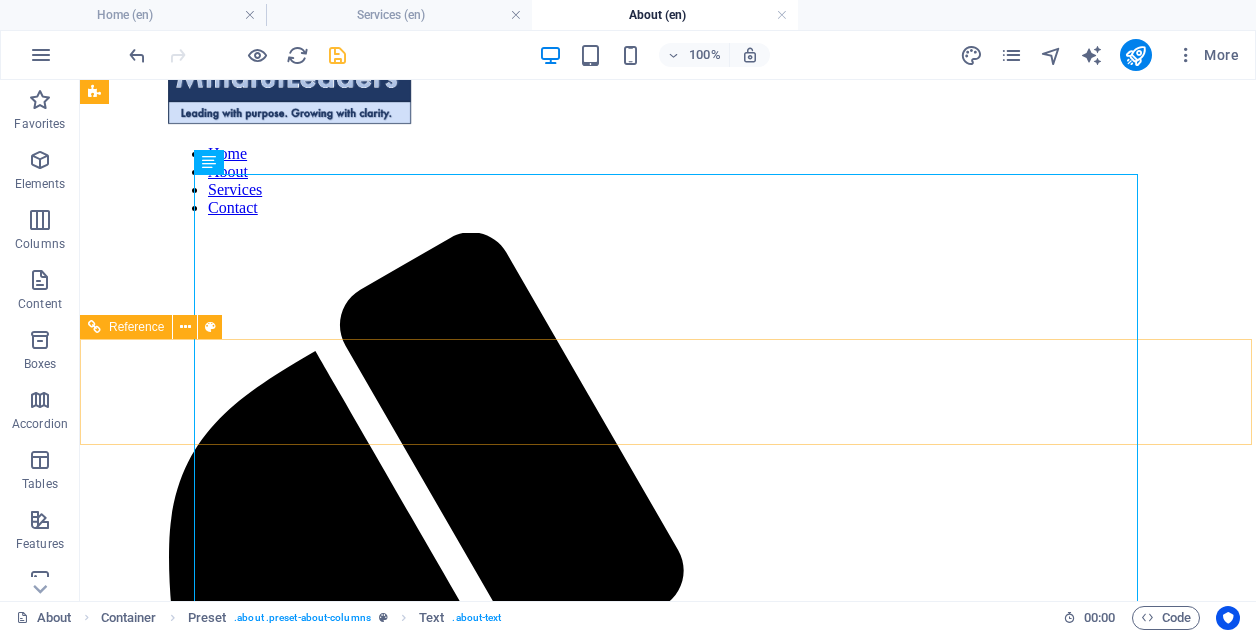 scroll, scrollTop: 44, scrollLeft: 0, axis: vertical 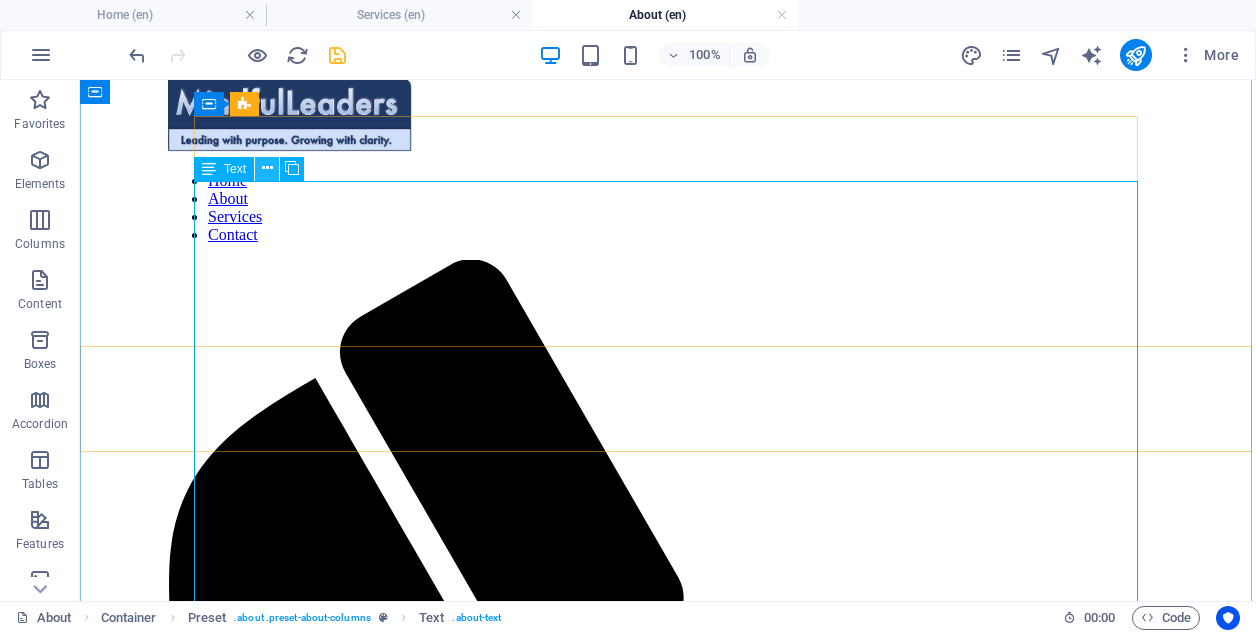 click at bounding box center (267, 168) 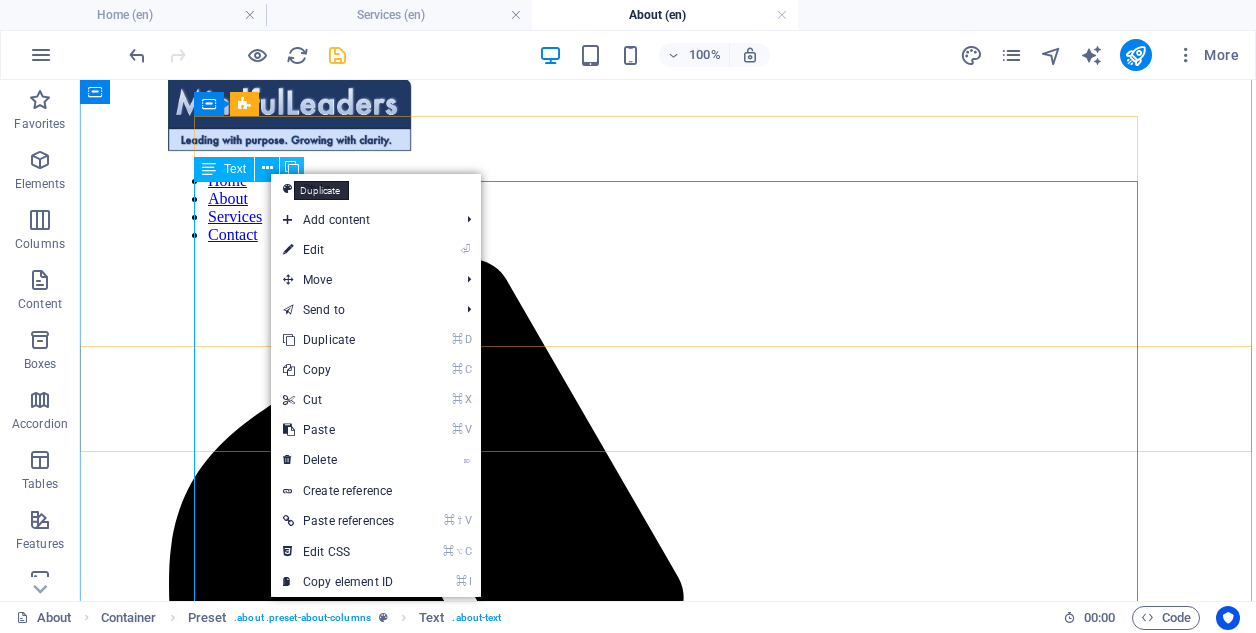 click at bounding box center [292, 168] 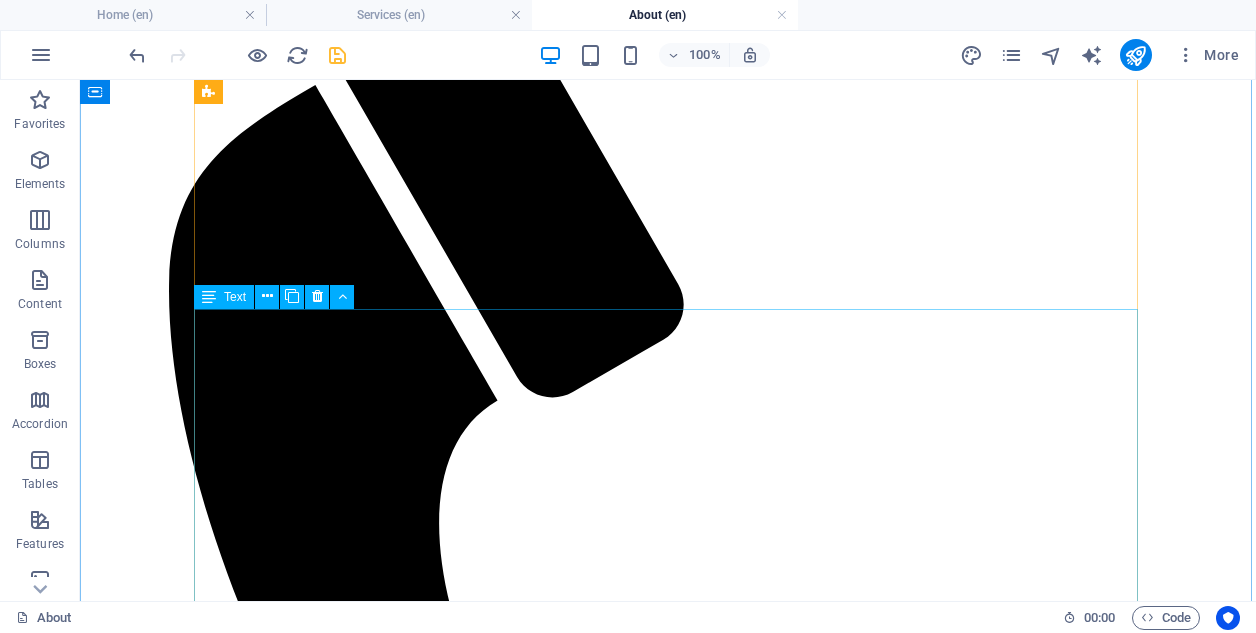 scroll, scrollTop: 493, scrollLeft: 0, axis: vertical 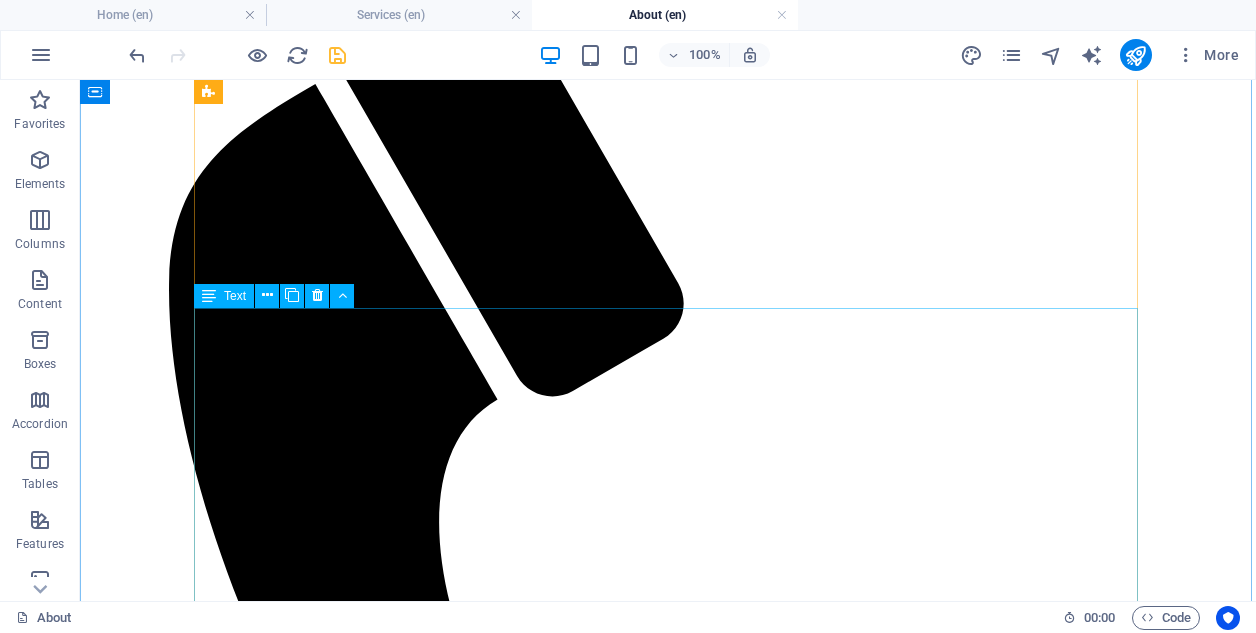 click on "At Mindful Leaders, we are dedicated to empowering organizations to harness workplace wellbeing as a strategic advantage that can significantly enhance overall performance. With over a decade of management consulting experience serving a diverse range of Financial Services clients, including Tier 1 investment banks and Big 4 consulting, we understand that the foundation of organizational success is rooted in smart, motivated individuals who can transform vision into actionable outcomes. From this cornerstone stems everything else — innovative solutions, satisfied clients, increased revenues, and a strong brand reputation. We specialize in the design and implementation of comprehensive corporate wellbeing programmes that effectively align people, culture, and performance. Our unique approach goes beyond just providing superficial perks and benefits; instead, we focus on nurturing sustainable, purpose-driven environments where employees can truly thrive — mentally, physically, and professionally." at bounding box center [668, 2602] 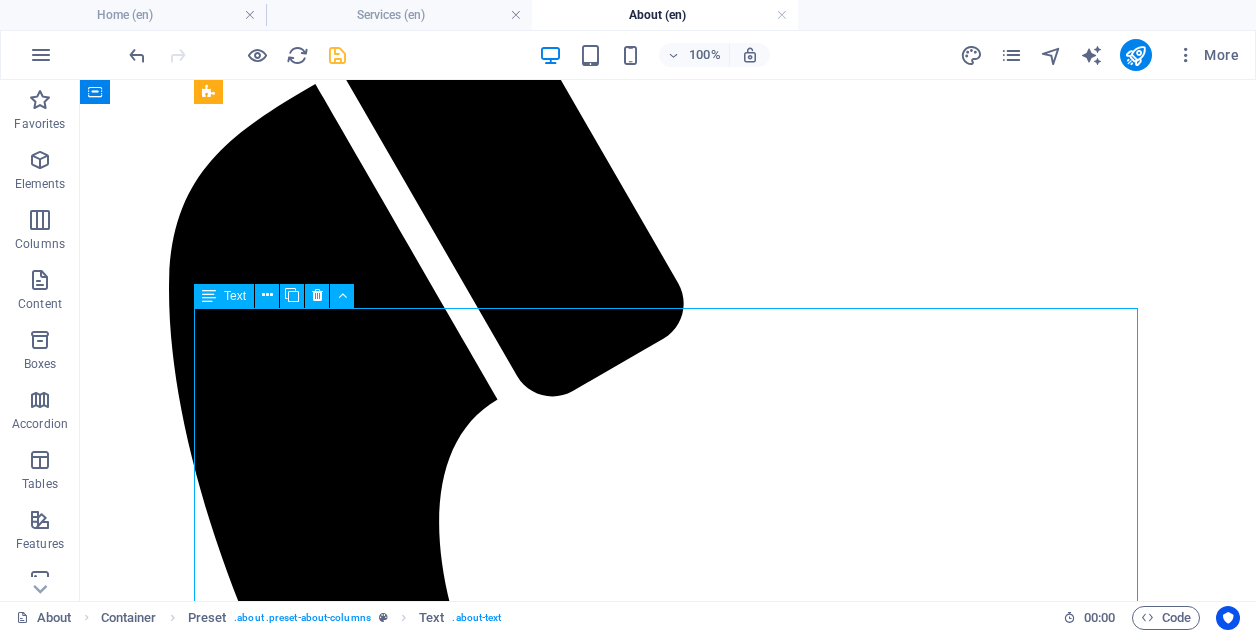 click on "At Mindful Leaders, we are dedicated to empowering organizations to harness workplace wellbeing as a strategic advantage that can significantly enhance overall performance. With over a decade of management consulting experience serving a diverse range of Financial Services clients, including Tier 1 investment banks and Big 4 consulting, we understand that the foundation of organizational success is rooted in smart, motivated individuals who can transform vision into actionable outcomes. From this cornerstone stems everything else — innovative solutions, satisfied clients, increased revenues, and a strong brand reputation. We specialize in the design and implementation of comprehensive corporate wellbeing programmes that effectively align people, culture, and performance. Our unique approach goes beyond just providing superficial perks and benefits; instead, we focus on nurturing sustainable, purpose-driven environments where employees can truly thrive — mentally, physically, and professionally." at bounding box center [668, 2602] 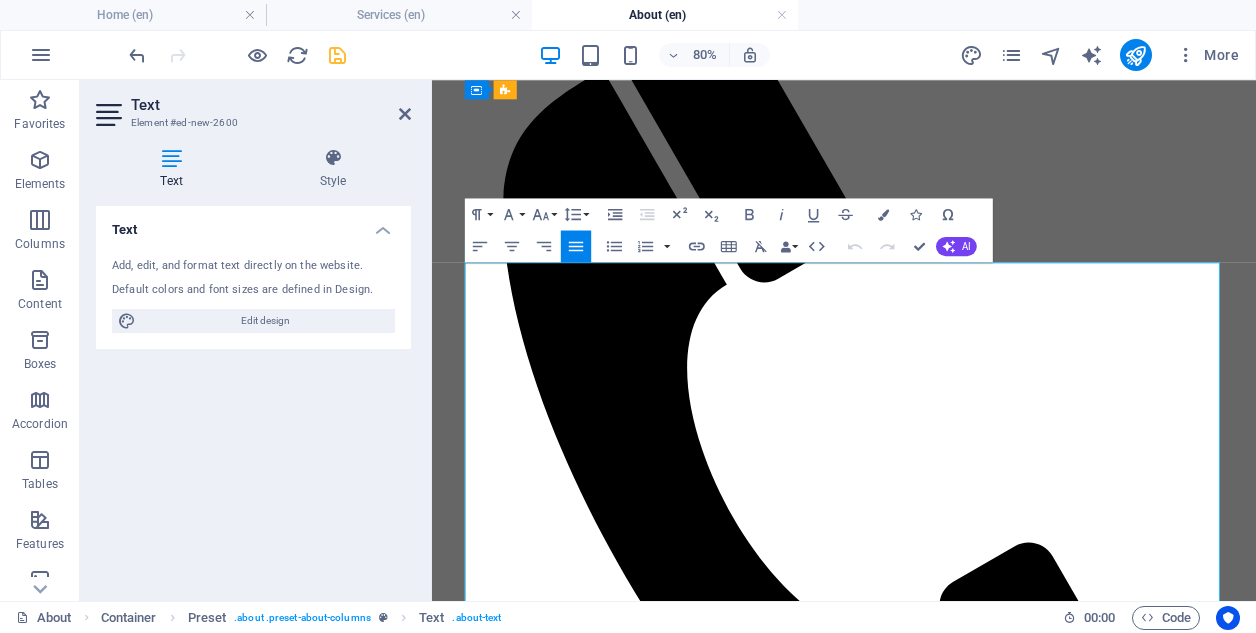 click on "With over a decade of management consulting experience serving a diverse range of Financial Services clients, including Tier 1 investment banks and Big 4 consulting, we understand that the foundation of organizational success is rooted in smart, motivated individuals who can transform vision into actionable outcomes. From this cornerstone stems everything else — innovative solutions, satisfied clients, increased revenues, and a strong brand reputation." at bounding box center (947, 2199) 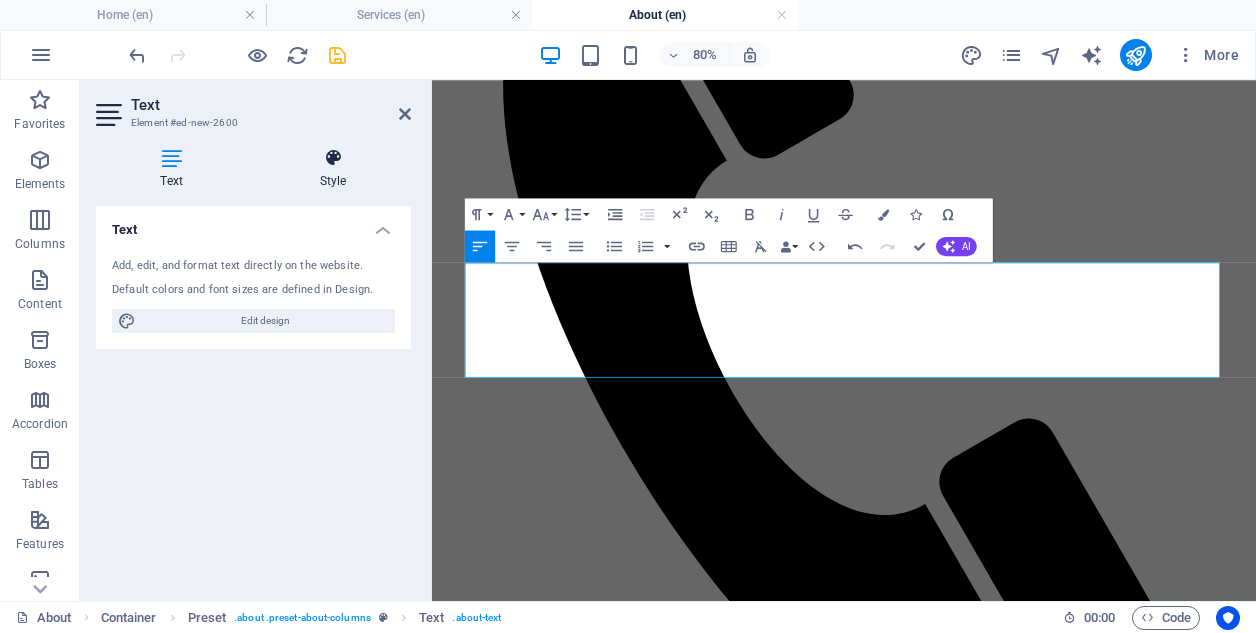 click at bounding box center (333, 158) 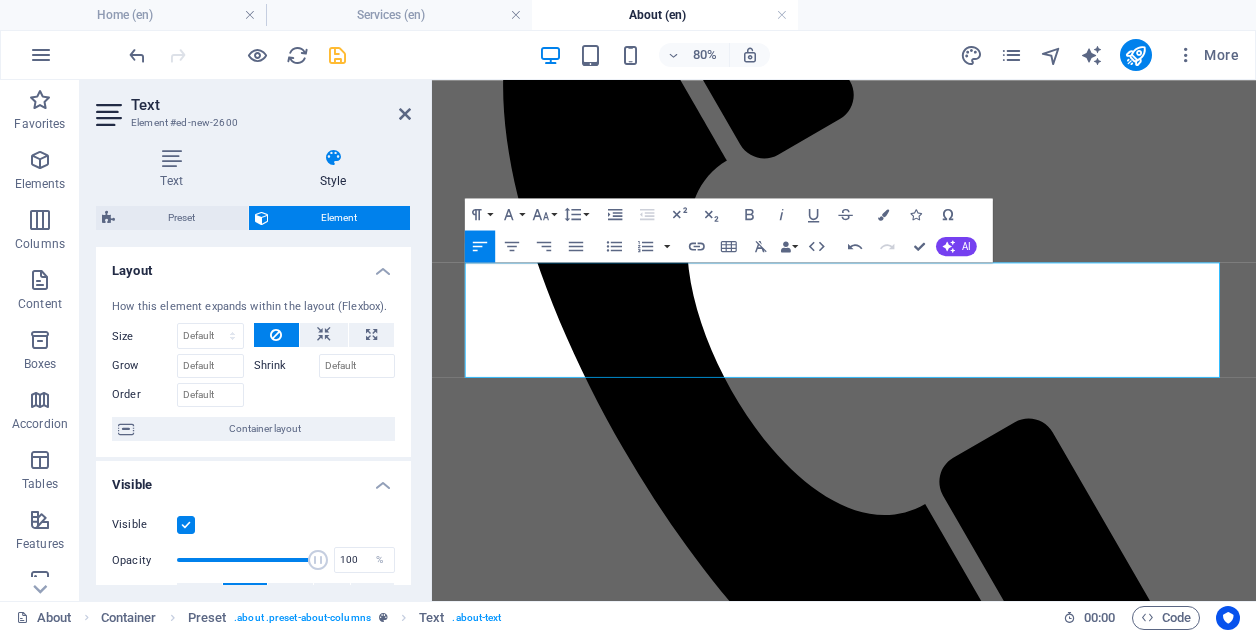 scroll, scrollTop: 0, scrollLeft: 0, axis: both 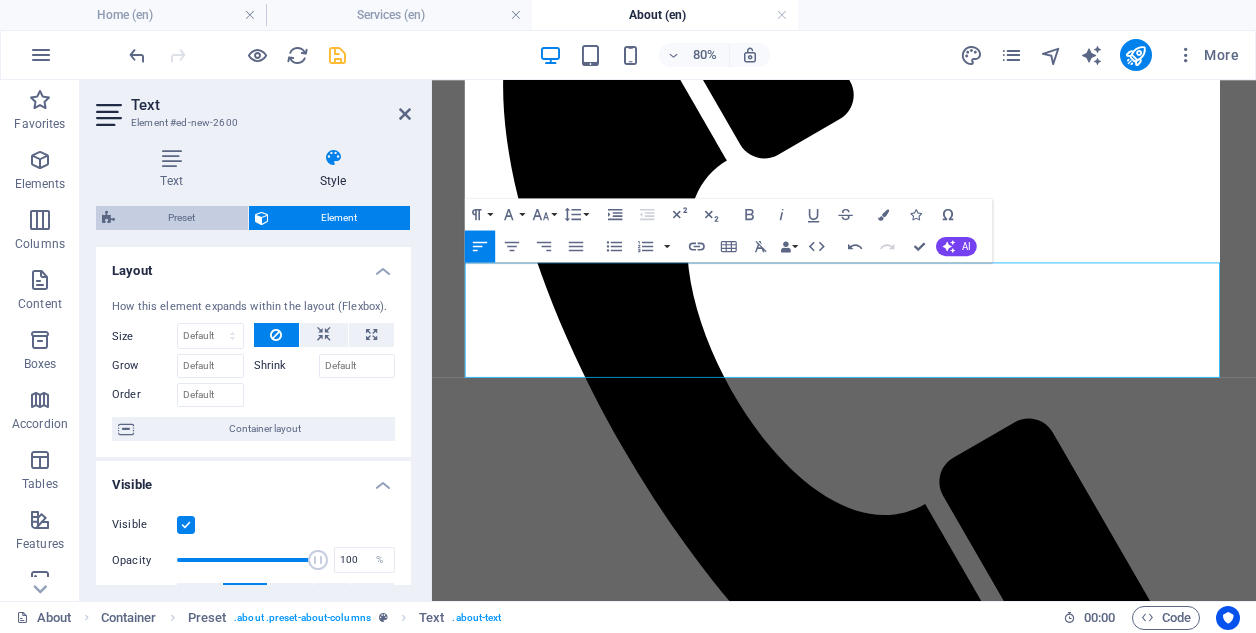 click on "Preset" at bounding box center (181, 218) 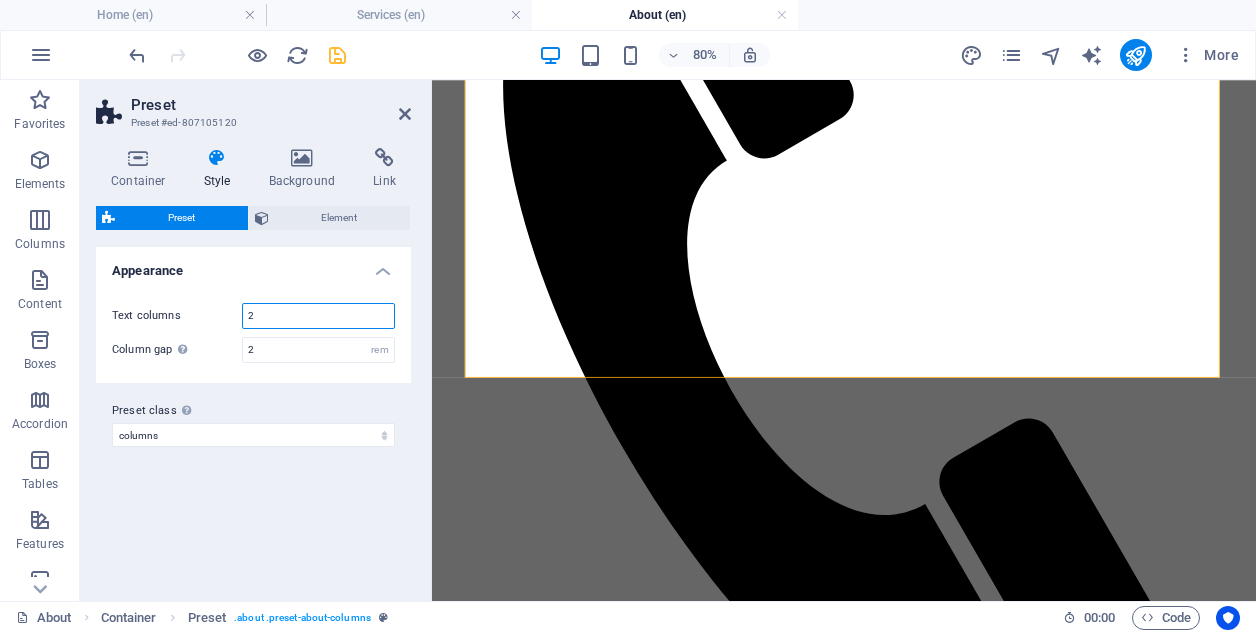 click on "2" at bounding box center (318, 316) 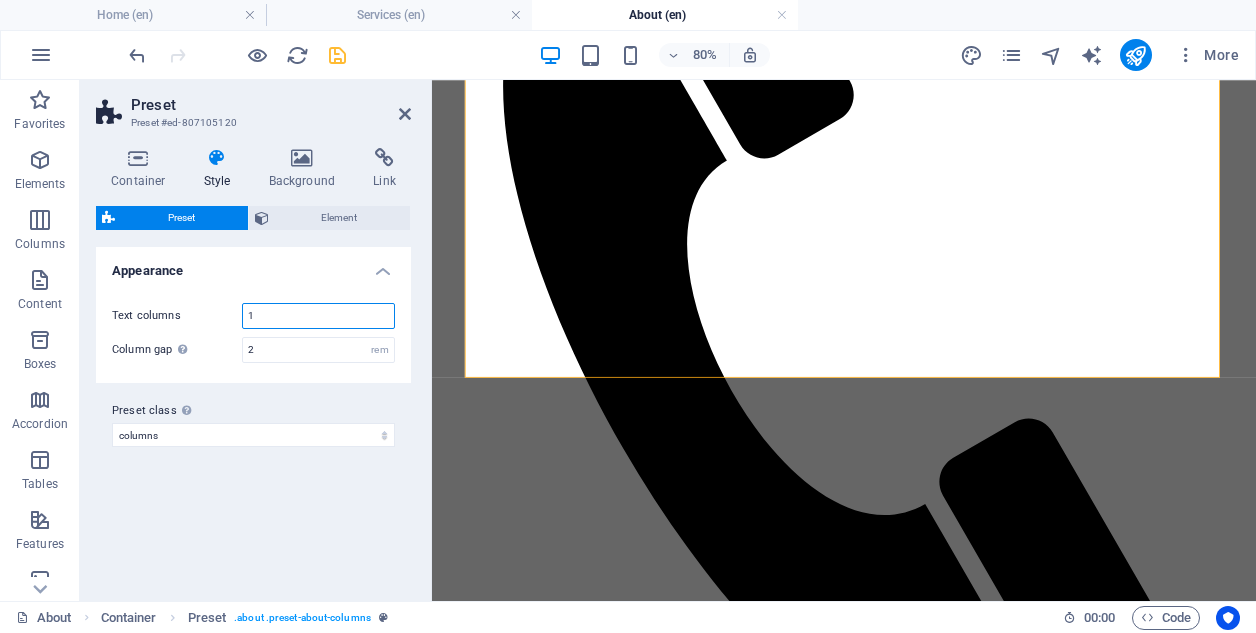 type on "1" 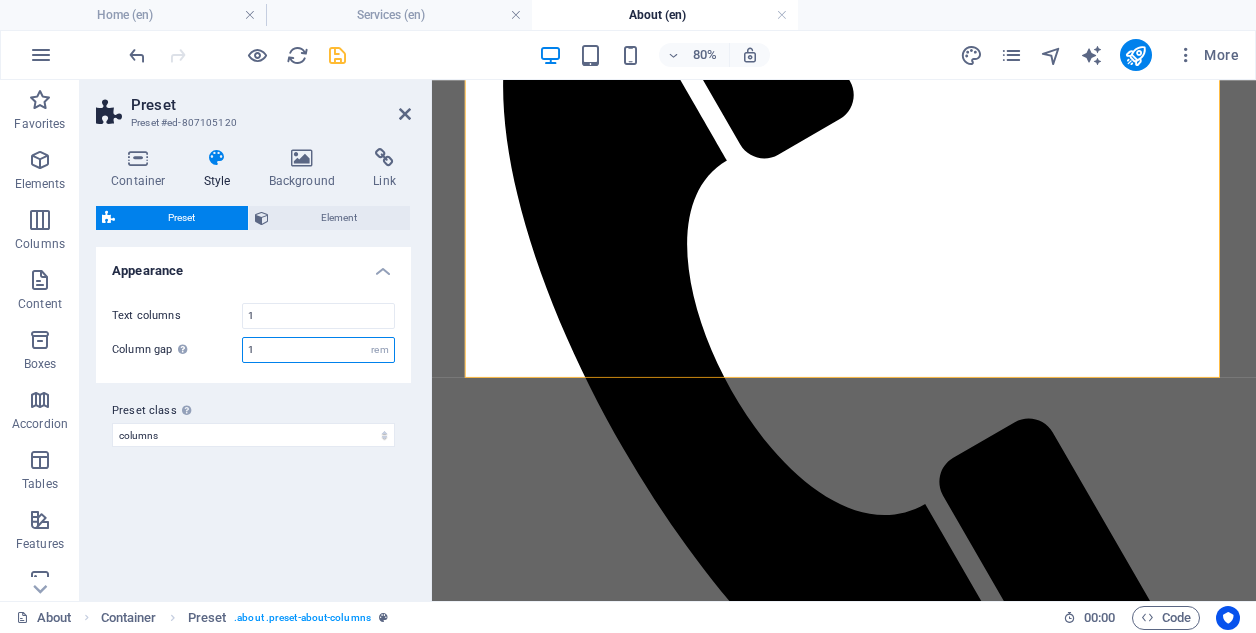 type on "2" 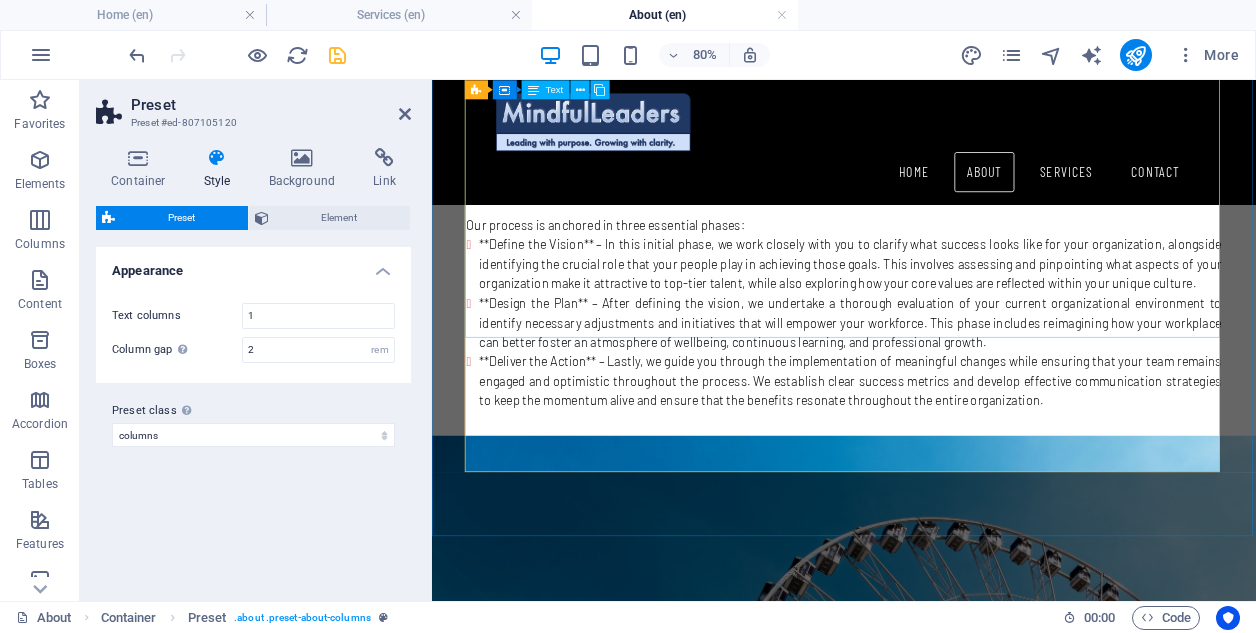 scroll, scrollTop: 477, scrollLeft: 0, axis: vertical 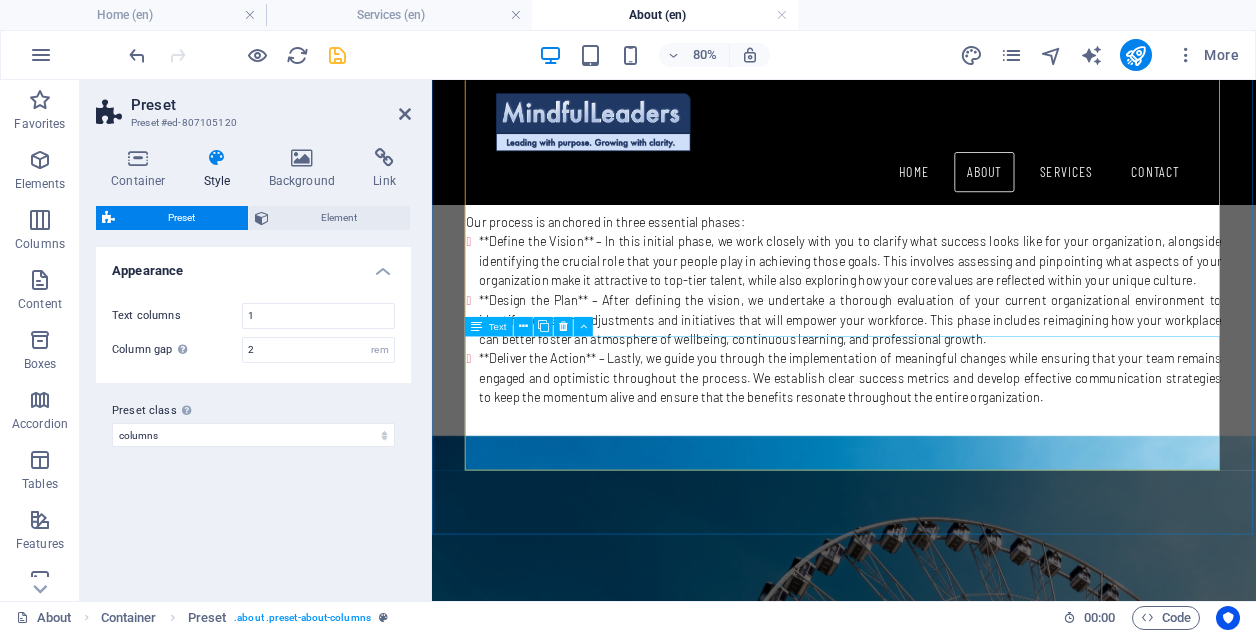 type on "2" 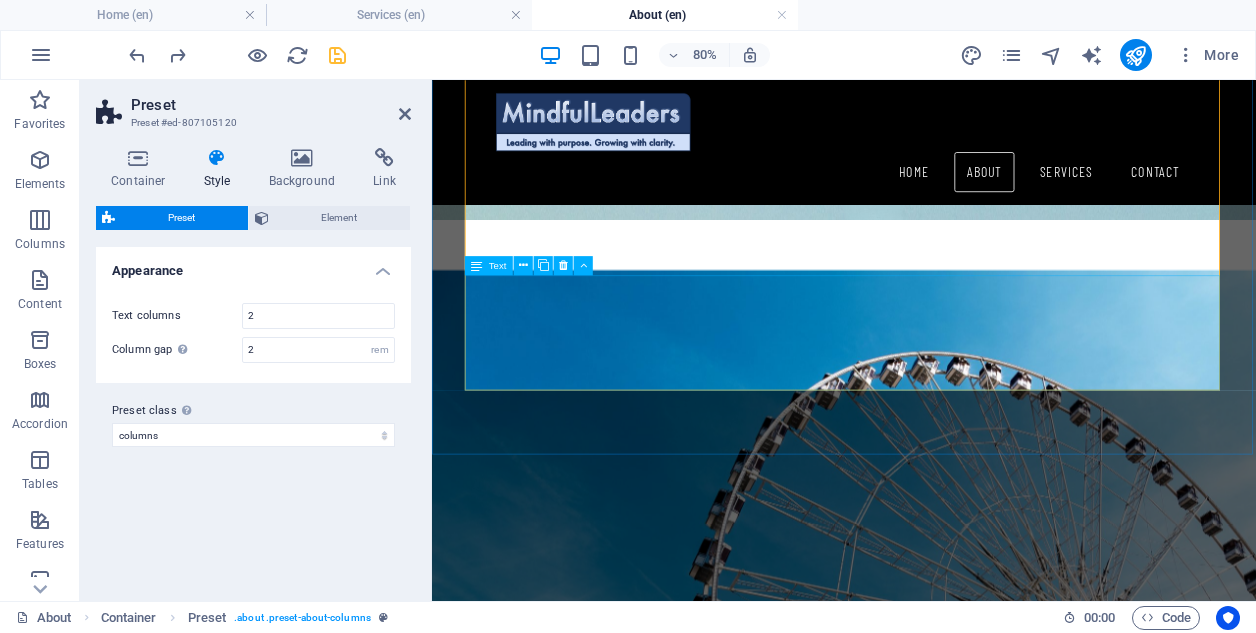 click on "Regardless of whether your goals encompass attracting high-performing talent, enhancing employee engagement, or cultivating a healthier workplace culture, we are here to provide you with the expertise, tools, and ongoing partnership required to successfully achieve your objectives — with workplace wellbeing at the very heart of your business success. We invite you to partner with us to create a vibrant workplace where every individual is equipped with the clarity, energy, and support they need to truly thrive. Together, we can foster an environment that champions wellbeing as a fundamental aspect of your organizational culture." at bounding box center (947, 399) 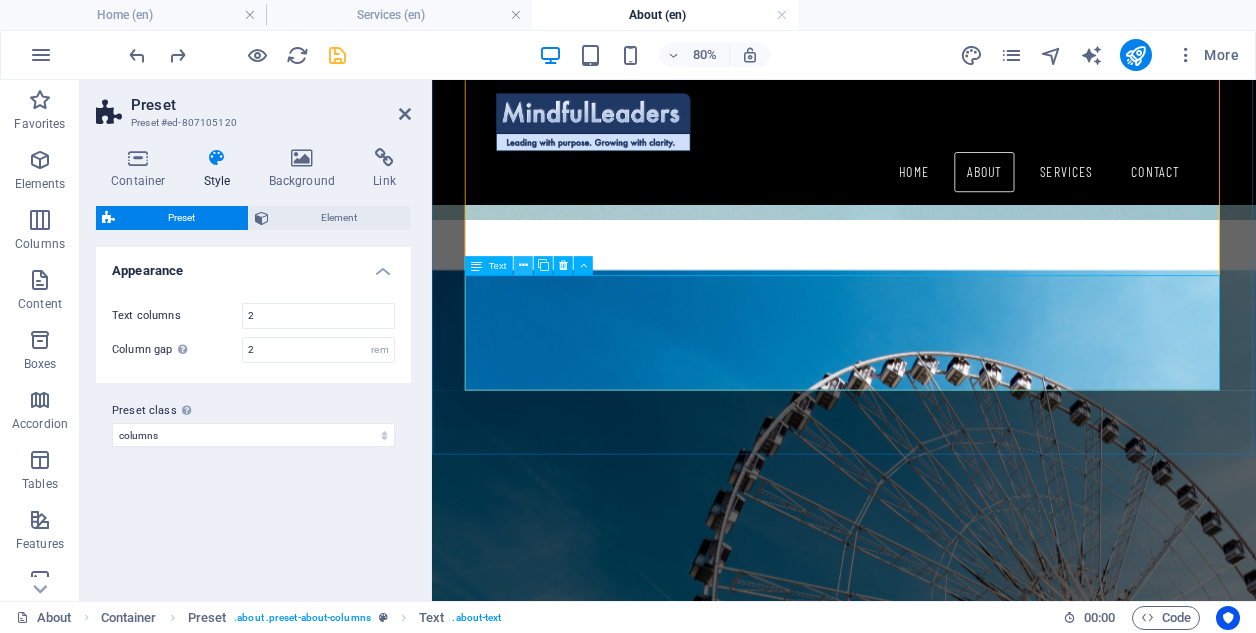click at bounding box center [523, 265] 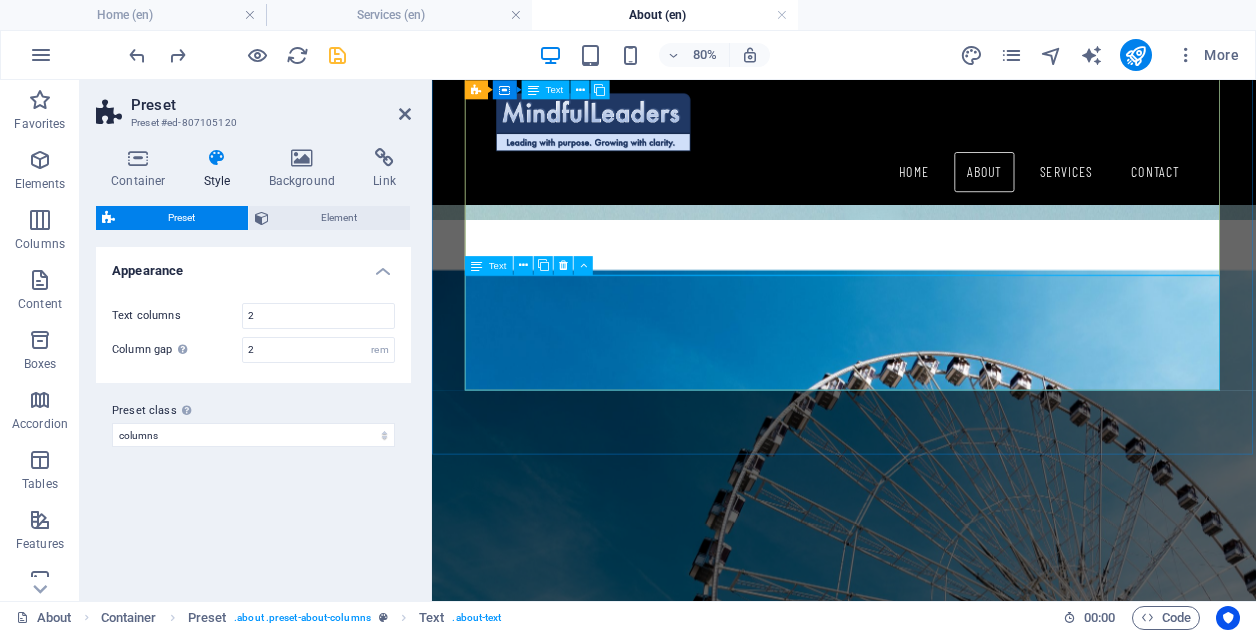 click at bounding box center (476, 265) 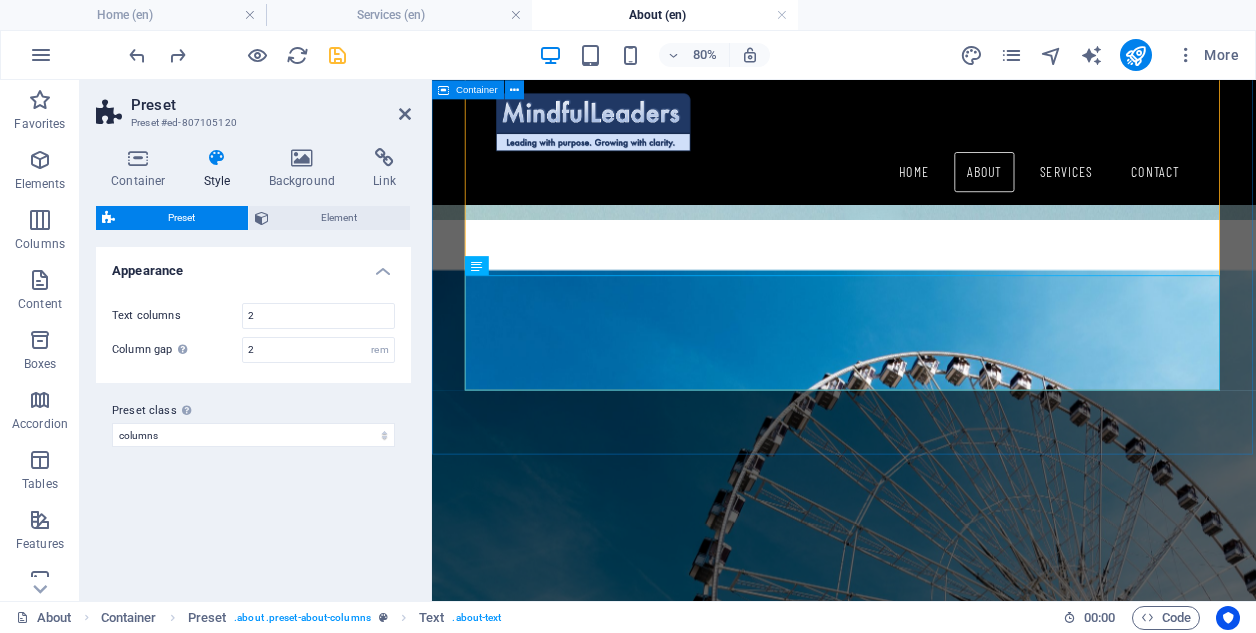 click on "About MINDFUL LEADERS At Mindful Leaders, we are dedicated to empowering organizations to harness workplace wellbeing as a strategic advantage that can significantly enhance overall performance. With over a decade of management consulting experience serving a diverse range of Financial Services clients, including Tier 1 investment banks and Big 4 consulting, we understand that the foundation of organizational success is rooted in smart, motivated individuals who can transform vision into actionable outcomes. From this cornerstone stems everything else — innovative solutions, satisfied clients, increased revenues, and a strong brand reputation. Our process is anchored in three essential phases:
We invite you to partner with us to create a vibrant workplace where every individual is equipped with the clarity, energy, and support they need to truly thrive. Together, we can foster an environment that champions wellbeing as a fundamental aspect of your organizational culture." at bounding box center (947, 77) 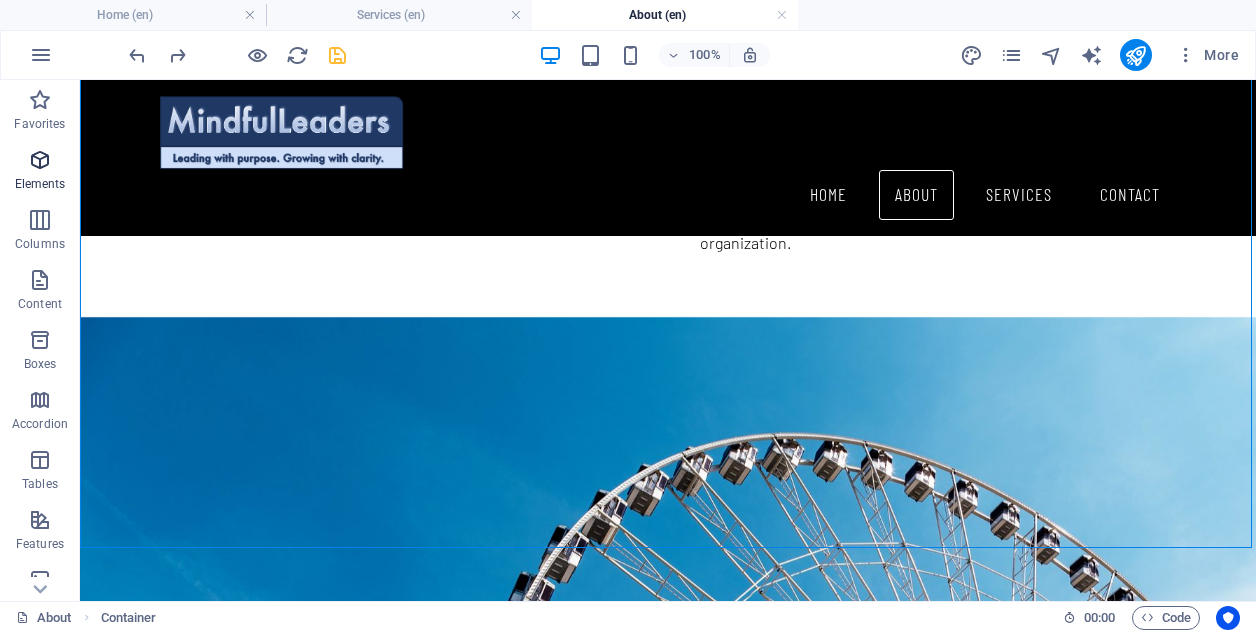 click on "Elements" at bounding box center [40, 172] 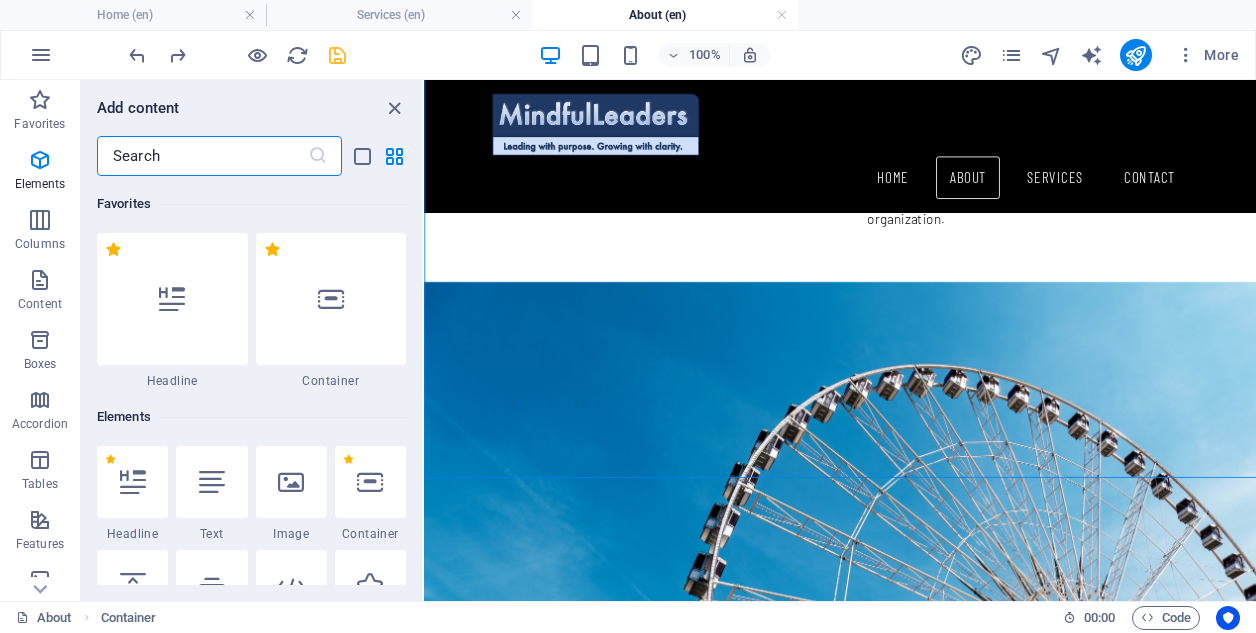 scroll, scrollTop: 213, scrollLeft: 0, axis: vertical 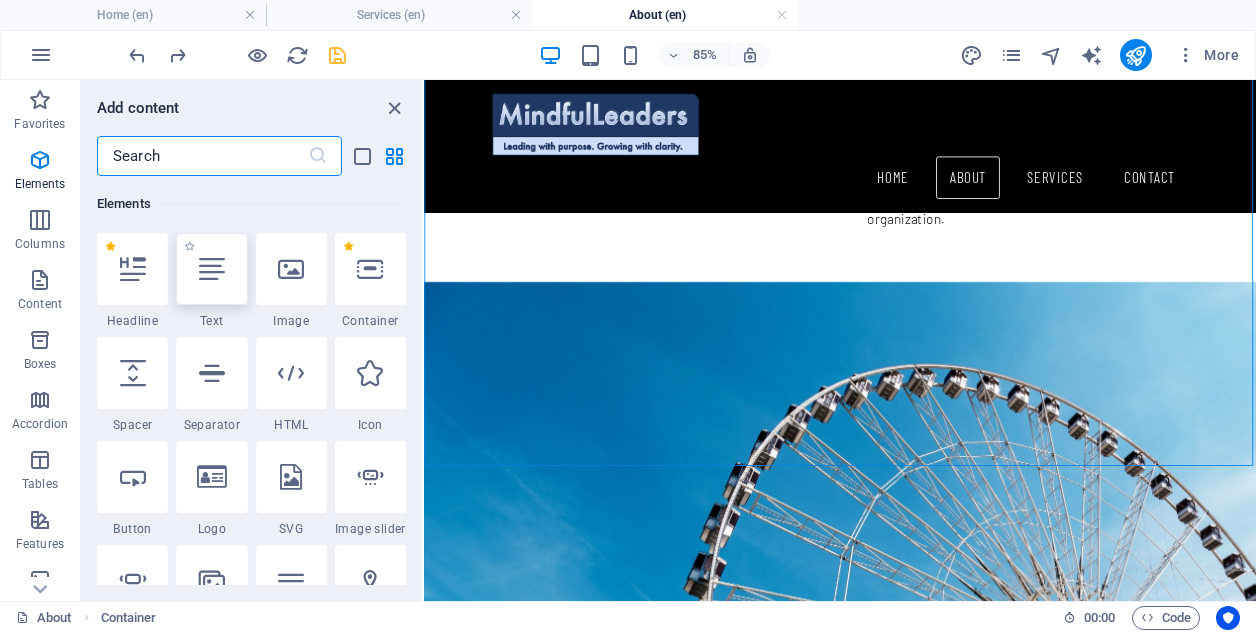 click at bounding box center (211, 269) 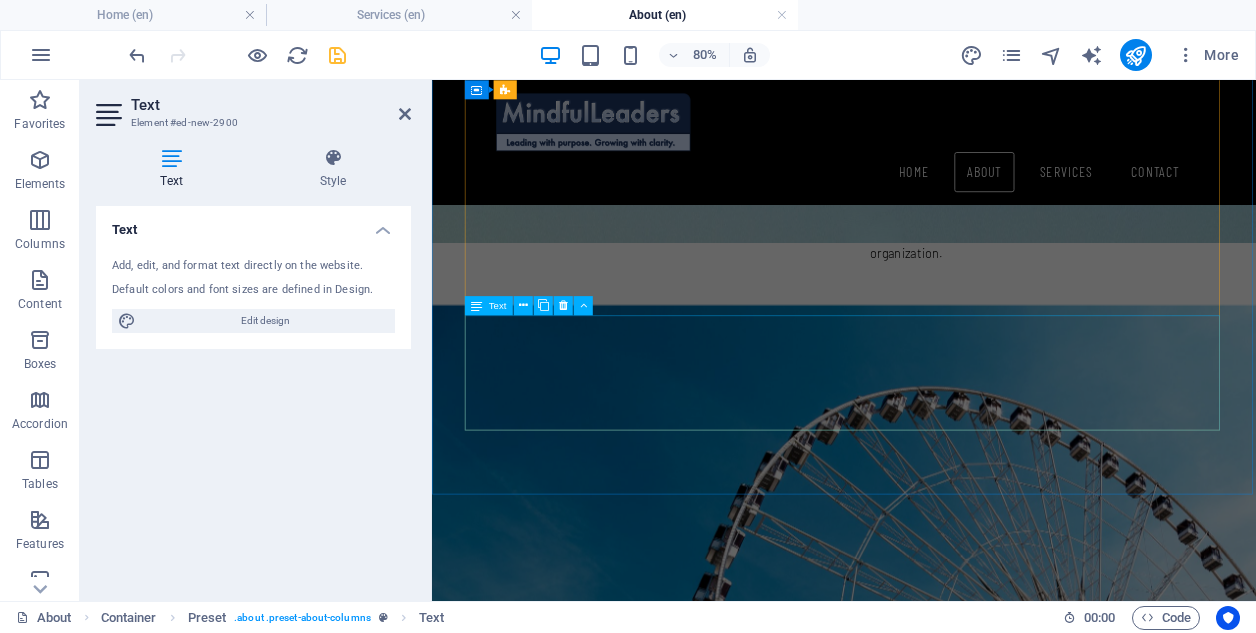 scroll, scrollTop: 492, scrollLeft: 0, axis: vertical 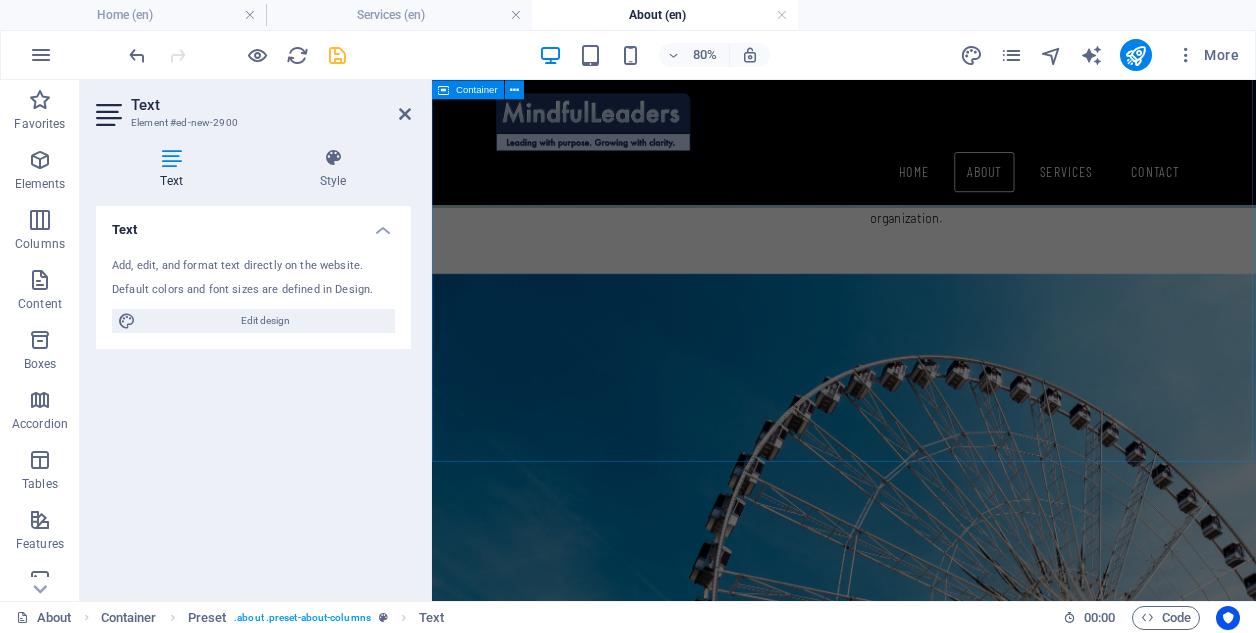 click on "New text element About MINDFUL LEADERS At Mindful Leaders, we are dedicated to empowering organizations to harness workplace wellbeing as a strategic advantage that can significantly enhance overall performance. With over a decade of management consulting experience serving a diverse range of Financial Services clients, including Tier 1 investment banks and Big 4 consulting, we understand that the foundation of organizational success is rooted in smart, motivated individuals who can transform vision into actionable outcomes. From this cornerstone stems everything else — innovative solutions, satisfied clients, increased revenues, and a strong brand reputation. Our process is anchored in three essential phases:
We invite you to partner with us to create a vibrant workplace where every individual is equipped with the clarity, energy, and support they need to truly thrive. Together, we can foster an environment that champions wellbeing as a fundamental aspect of your organizational culture." at bounding box center [947, 74] 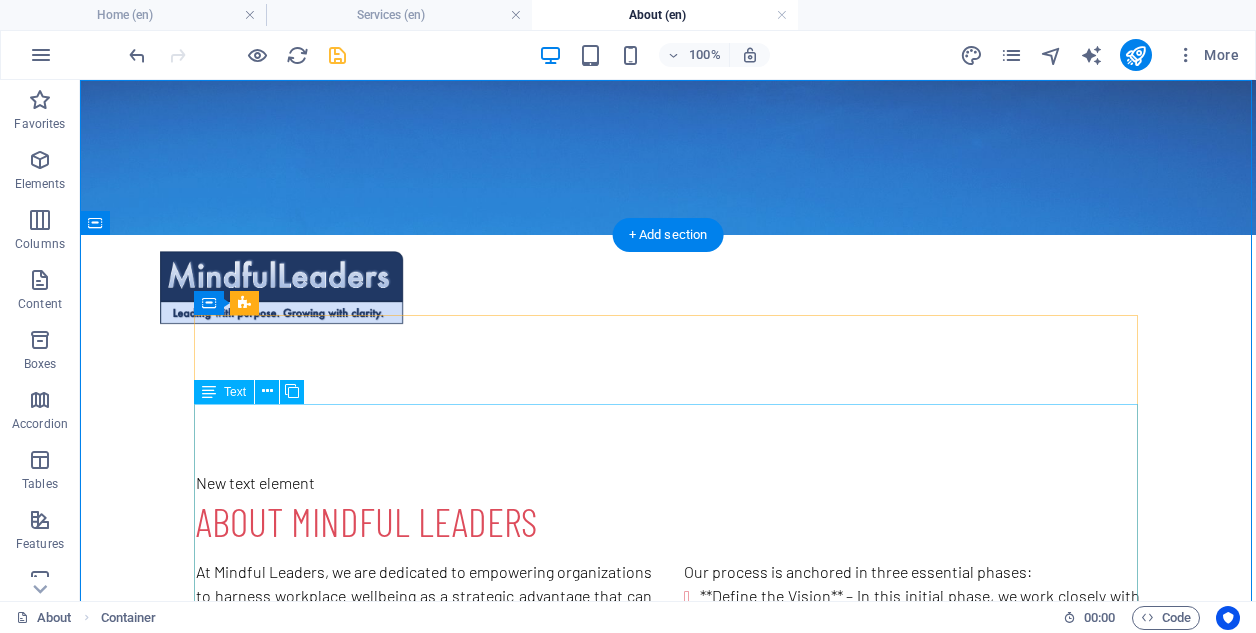scroll, scrollTop: 0, scrollLeft: 0, axis: both 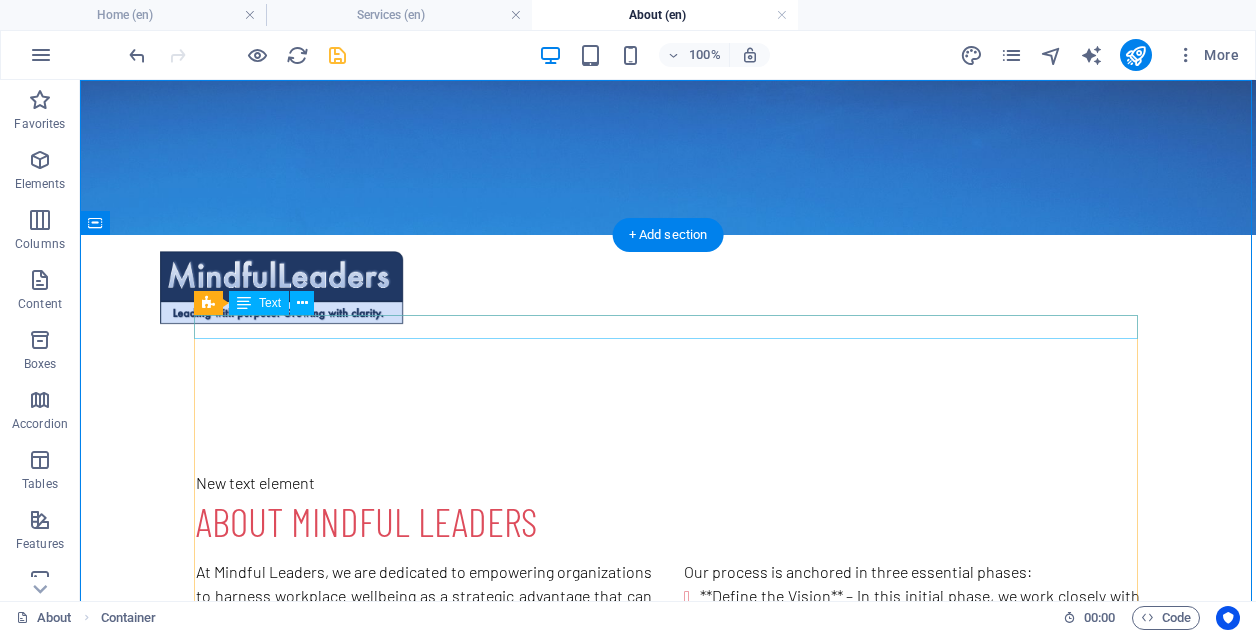 click on "New text element" at bounding box center [668, 483] 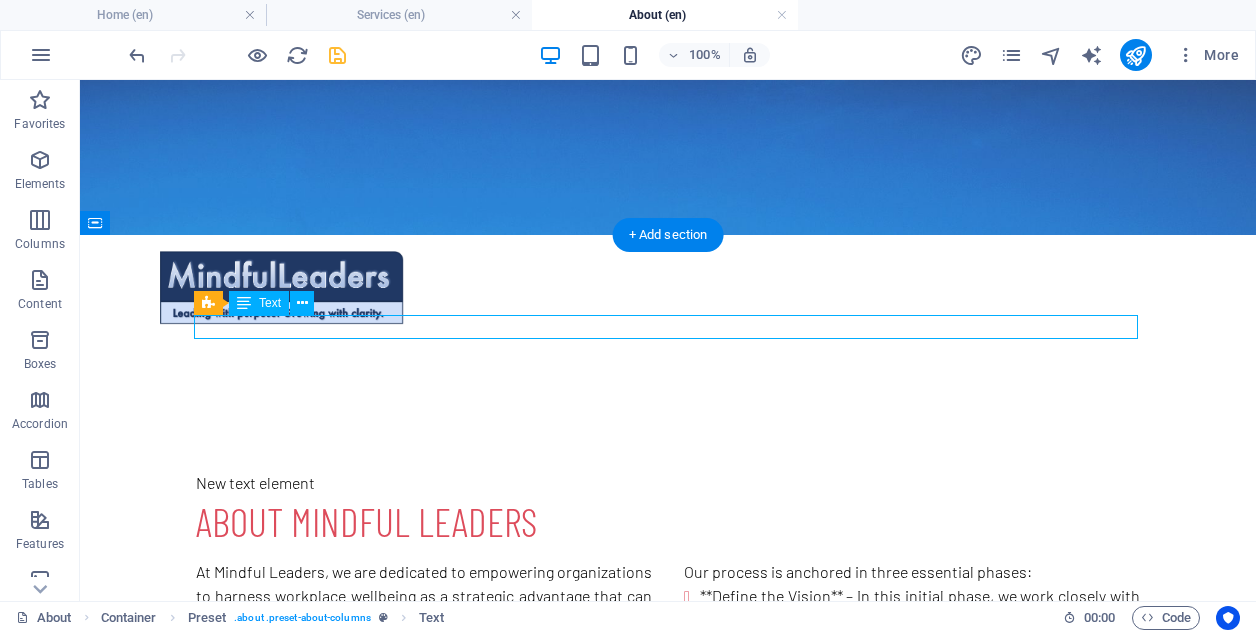 click on "New text element" at bounding box center [668, 483] 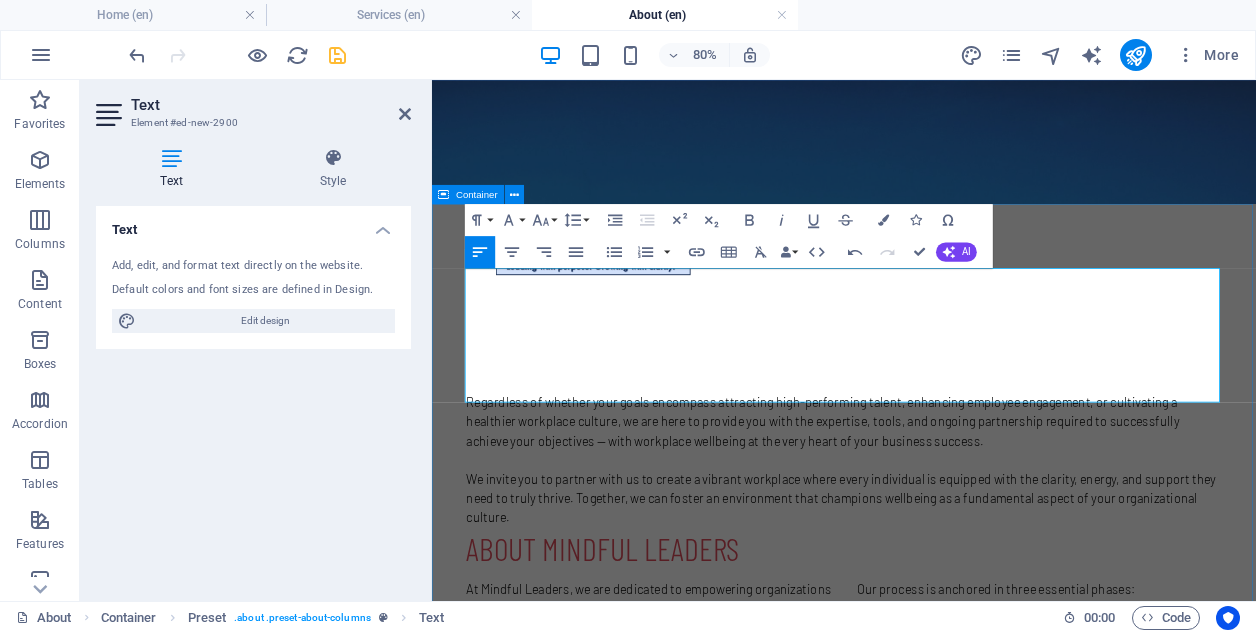 click on "Regardless of whether your goals encompass attracting high-performing talent, enhancing employee engagement, or cultivating a healthier workplace culture, we are here to provide you with the expertise, tools, and ongoing partnership required to successfully achieve your objectives — with workplace wellbeing at the very heart of your business success. We invite you to partner with us to create a vibrant workplace where every individual is equipped with the clarity, energy, and support they need to truly thrive. Together, we can foster an environment that champions wellbeing as a fundamental aspect of your organizational culture. About MINDFUL LEADERS At Mindful Leaders, we are dedicated to empowering organizations to harness workplace wellbeing as a strategic advantage that can significantly enhance overall performance. Our process is anchored in three essential phases:" at bounding box center (947, 949) 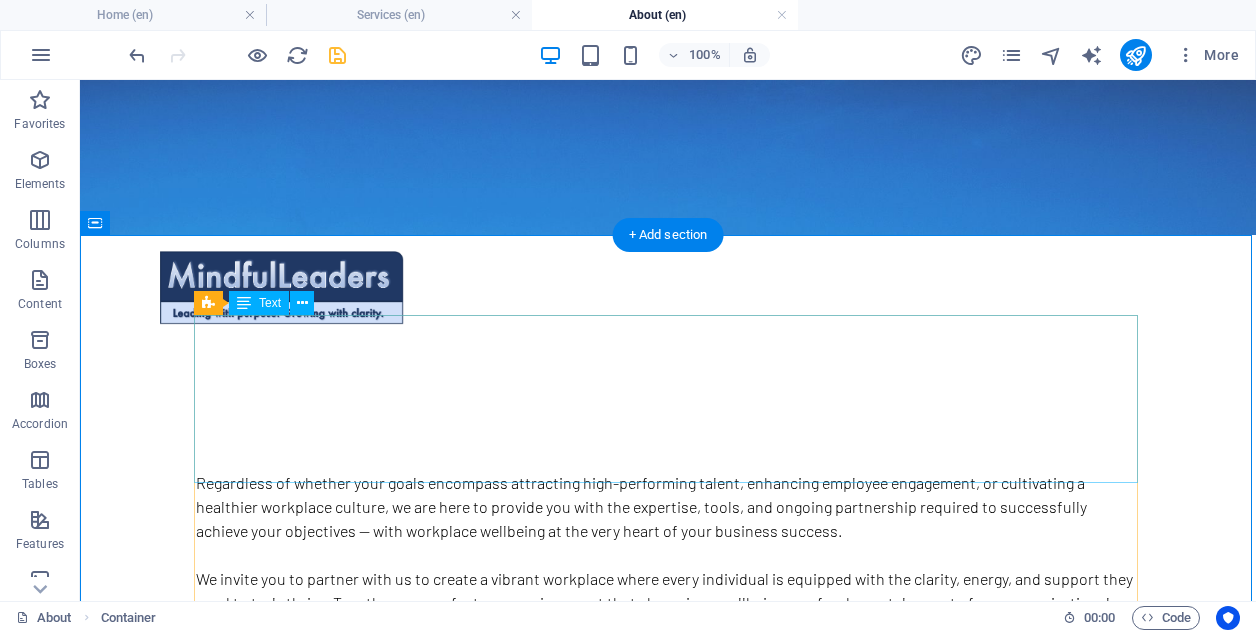 click on "Regardless of whether your goals encompass attracting high-performing talent, enhancing employee engagement, or cultivating a healthier workplace culture, we are here to provide you with the expertise, tools, and ongoing partnership required to successfully achieve your objectives — with workplace wellbeing at the very heart of your business success. We invite you to partner with us to create a vibrant workplace where every individual is equipped with the clarity, energy, and support they need to truly thrive. Together, we can foster an environment that champions wellbeing as a fundamental aspect of your organizational culture." at bounding box center [668, 555] 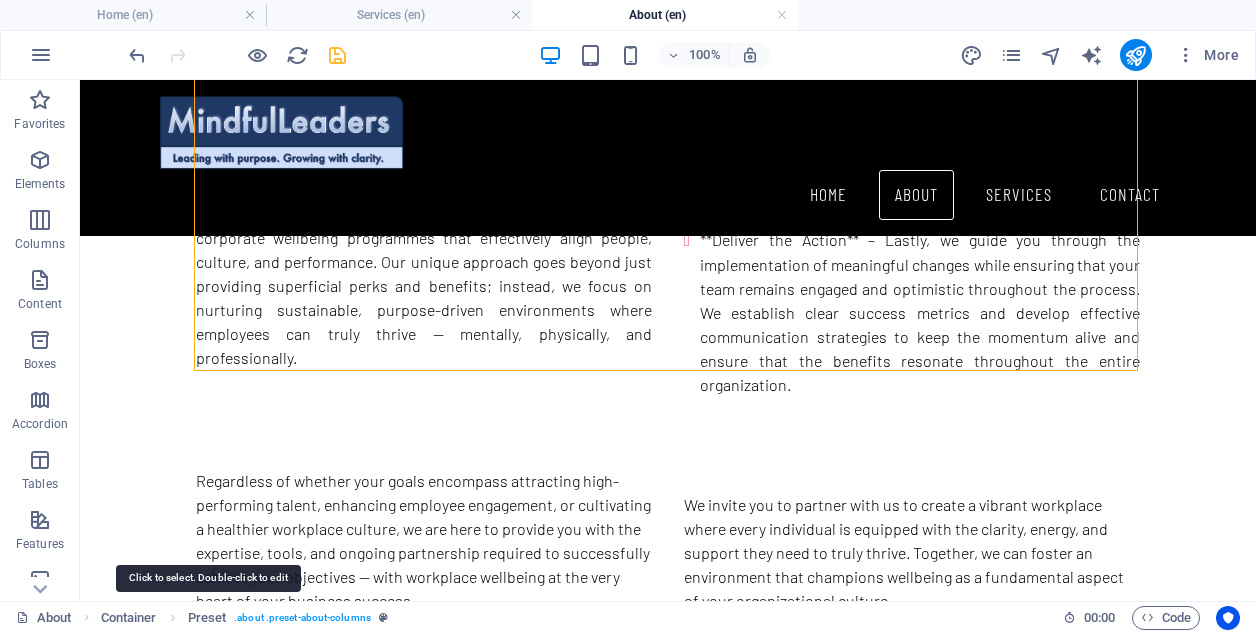 scroll, scrollTop: 756, scrollLeft: 0, axis: vertical 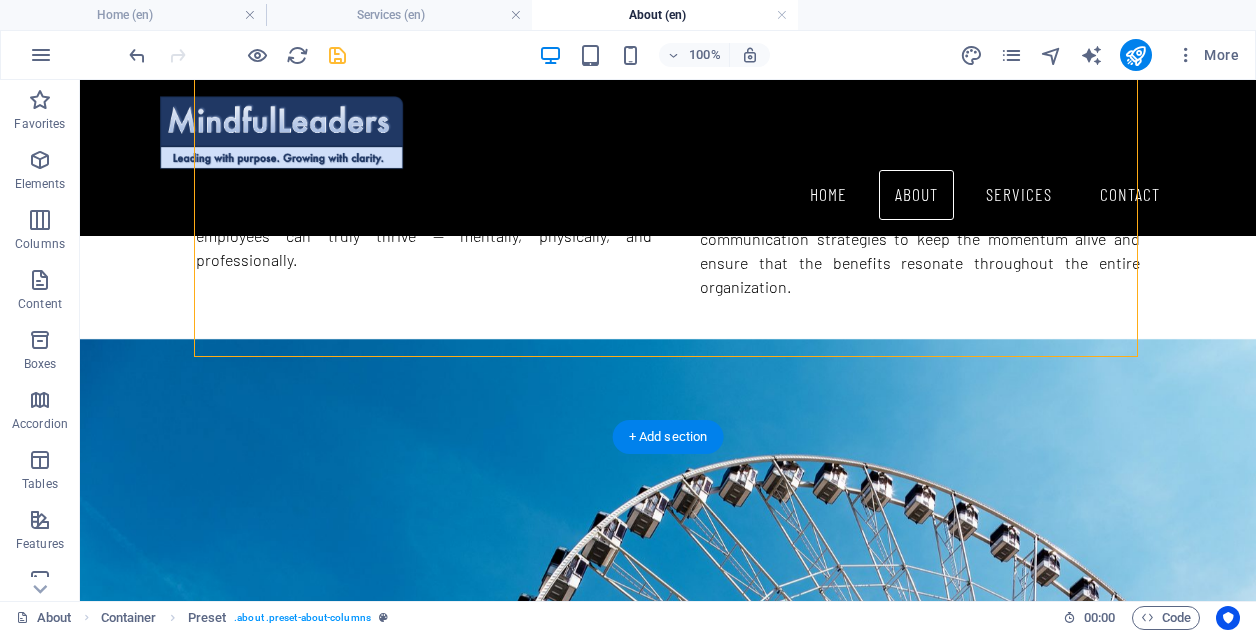drag, startPoint x: 280, startPoint y: 381, endPoint x: 227, endPoint y: 362, distance: 56.302753 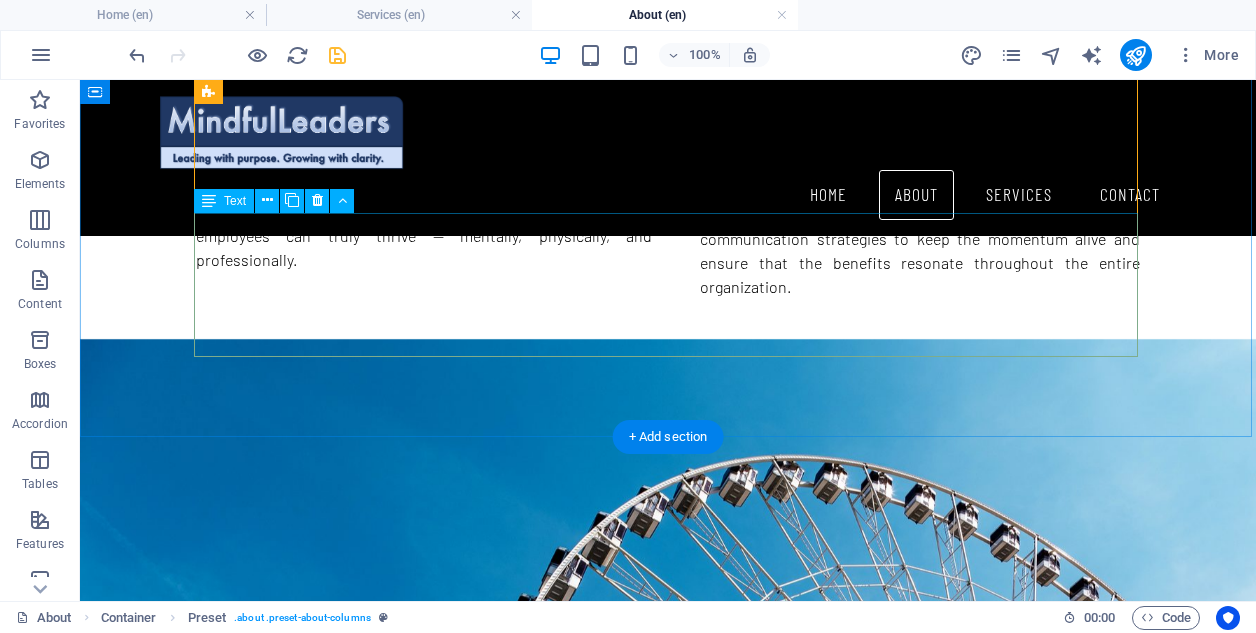click on "Regardless of whether your goals encompass attracting high-performing talent, enhancing employee engagement, or cultivating a healthier workplace culture, we are here to provide you with the expertise, tools, and ongoing partnership required to successfully achieve your objectives — with workplace wellbeing at the very heart of your business success. We invite you to partner with us to create a vibrant workplace where every individual is equipped with the clarity, energy, and support they need to truly thrive. Together, we can foster an environment that champions wellbeing as a fundamental aspect of your organizational culture." at bounding box center [668, 443] 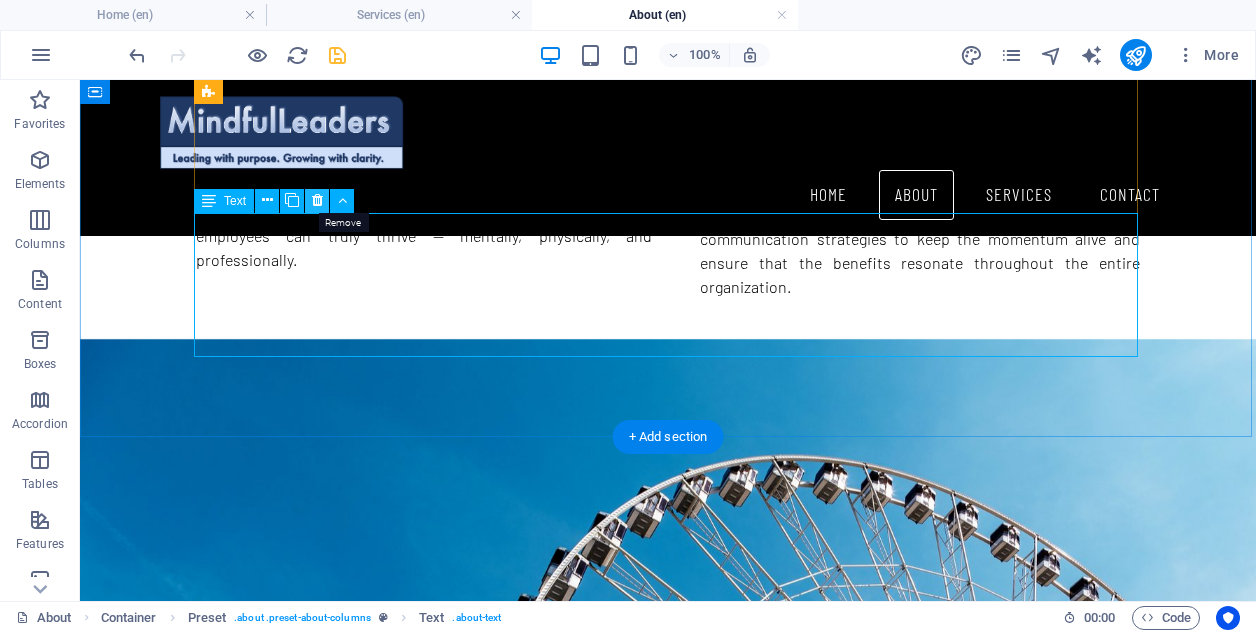 click at bounding box center (317, 200) 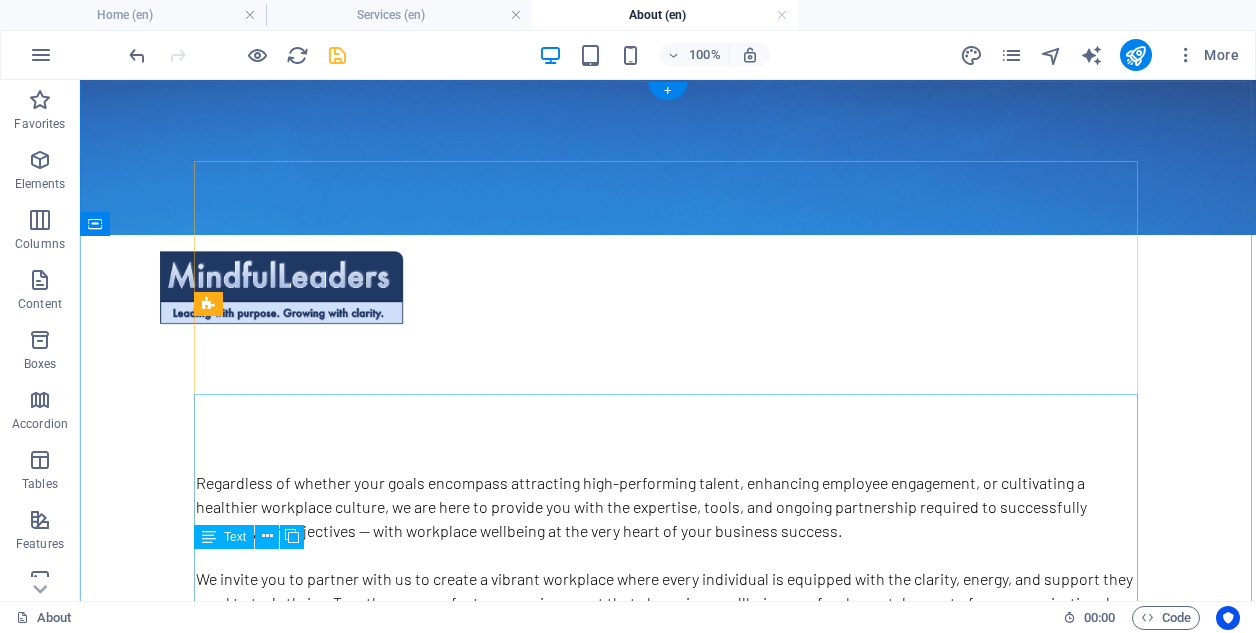 scroll, scrollTop: 0, scrollLeft: 0, axis: both 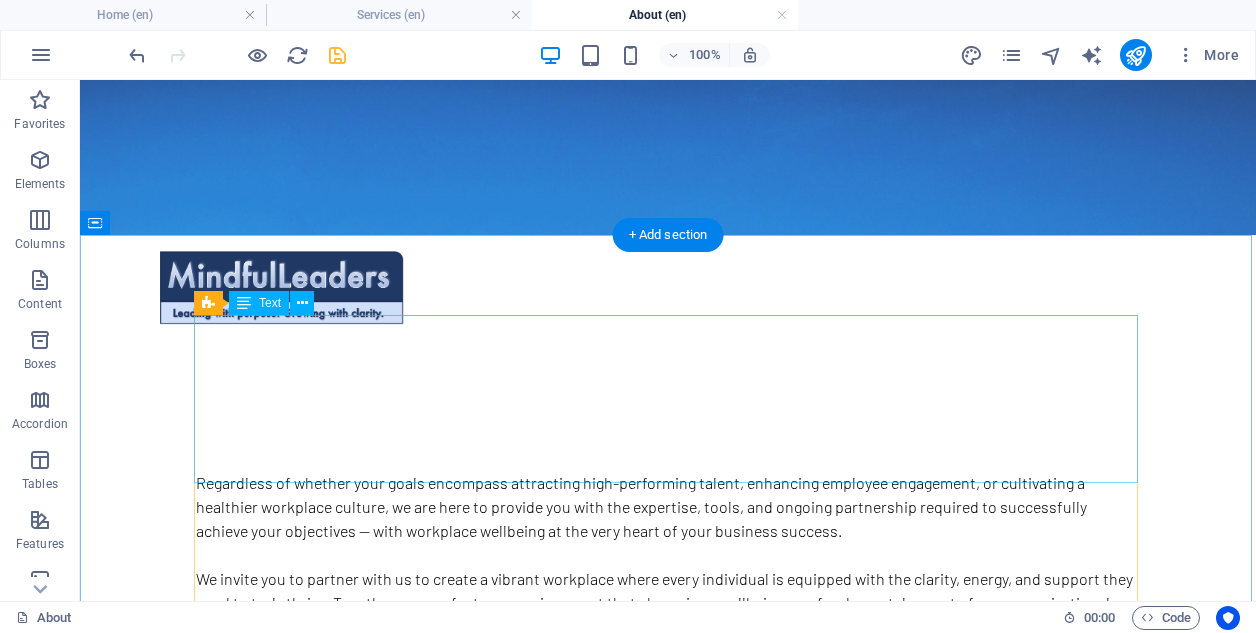 click on "Regardless of whether your goals encompass attracting high-performing talent, enhancing employee engagement, or cultivating a healthier workplace culture, we are here to provide you with the expertise, tools, and ongoing partnership required to successfully achieve your objectives — with workplace wellbeing at the very heart of your business success. We invite you to partner with us to create a vibrant workplace where every individual is equipped with the clarity, energy, and support they need to truly thrive. Together, we can foster an environment that champions wellbeing as a fundamental aspect of your organizational culture." at bounding box center [668, 555] 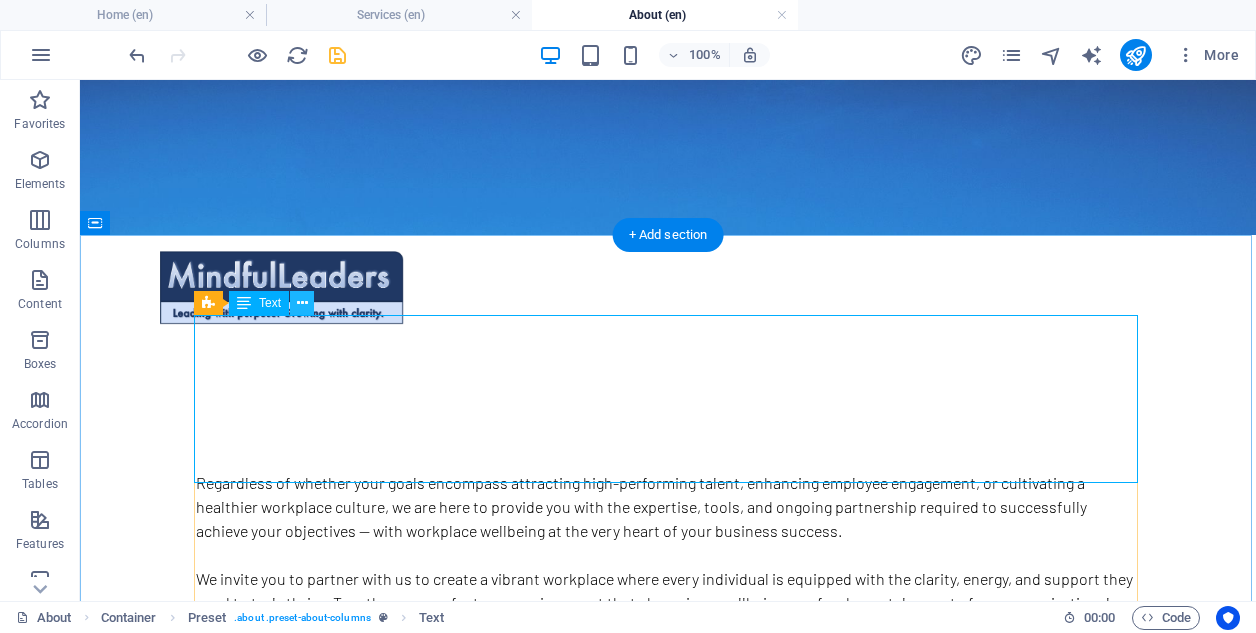 click at bounding box center (302, 303) 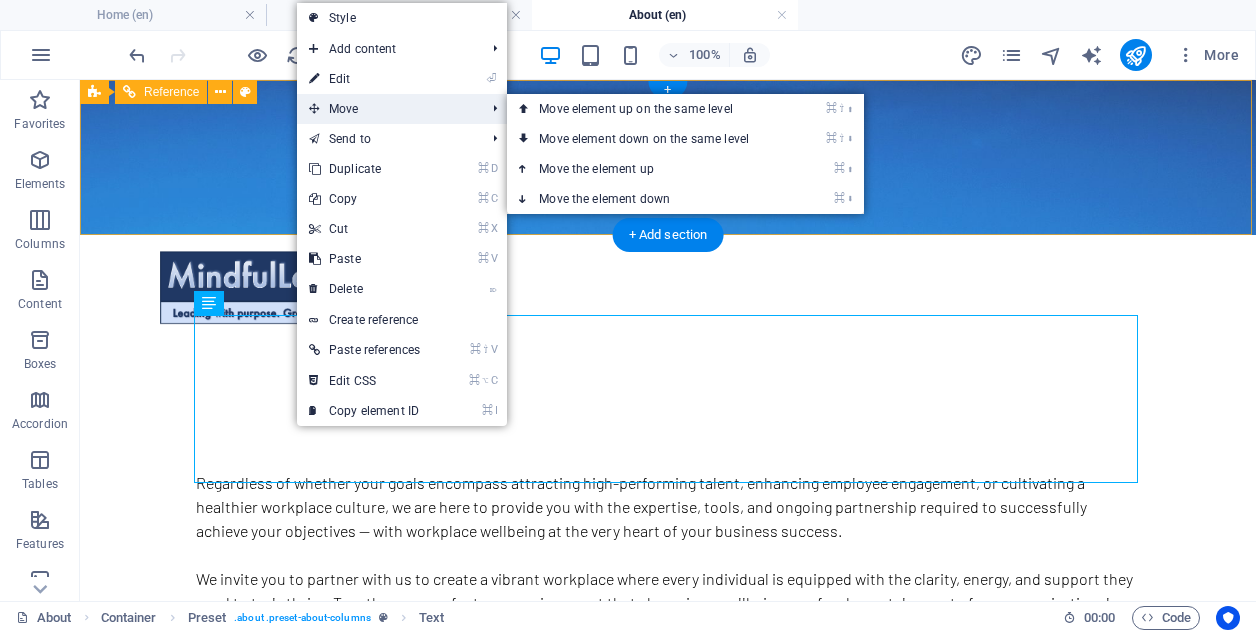 click on "Move" at bounding box center [387, 109] 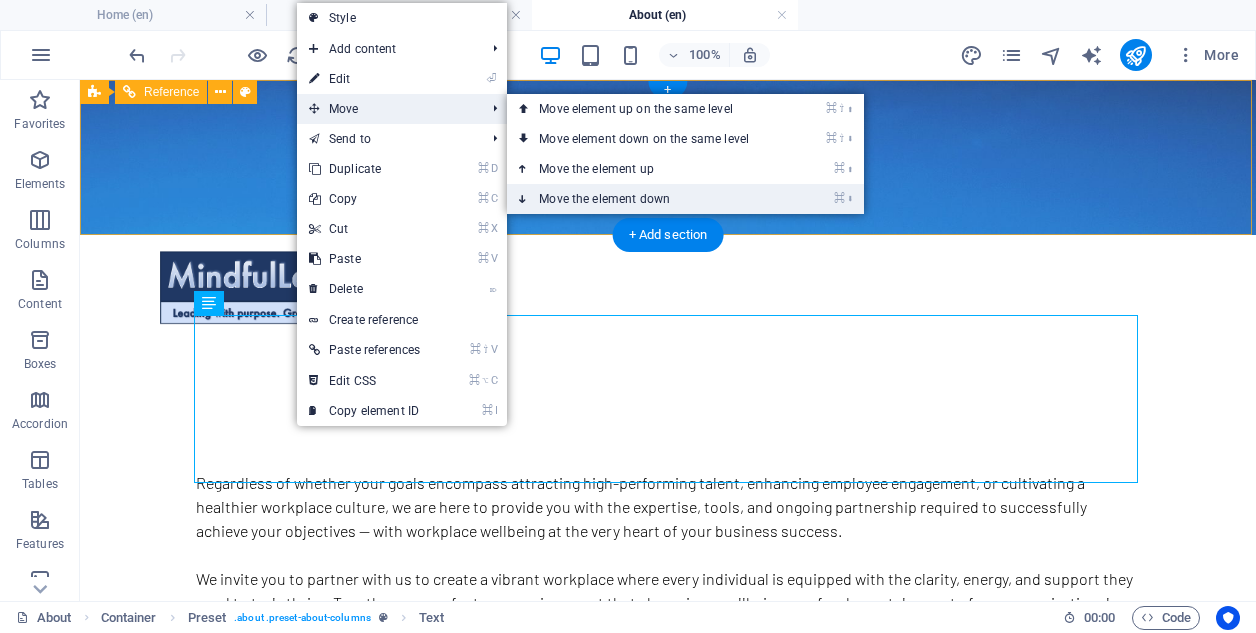 click on "⌘ ⬇  Move the element down" at bounding box center (648, 199) 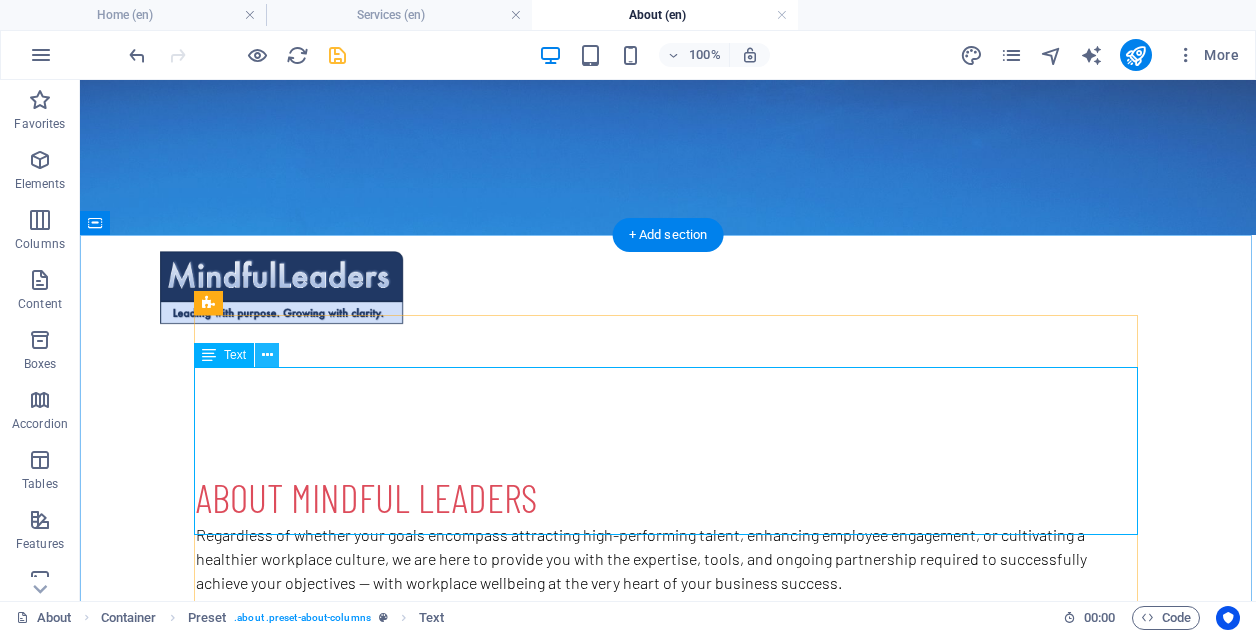 click at bounding box center [267, 355] 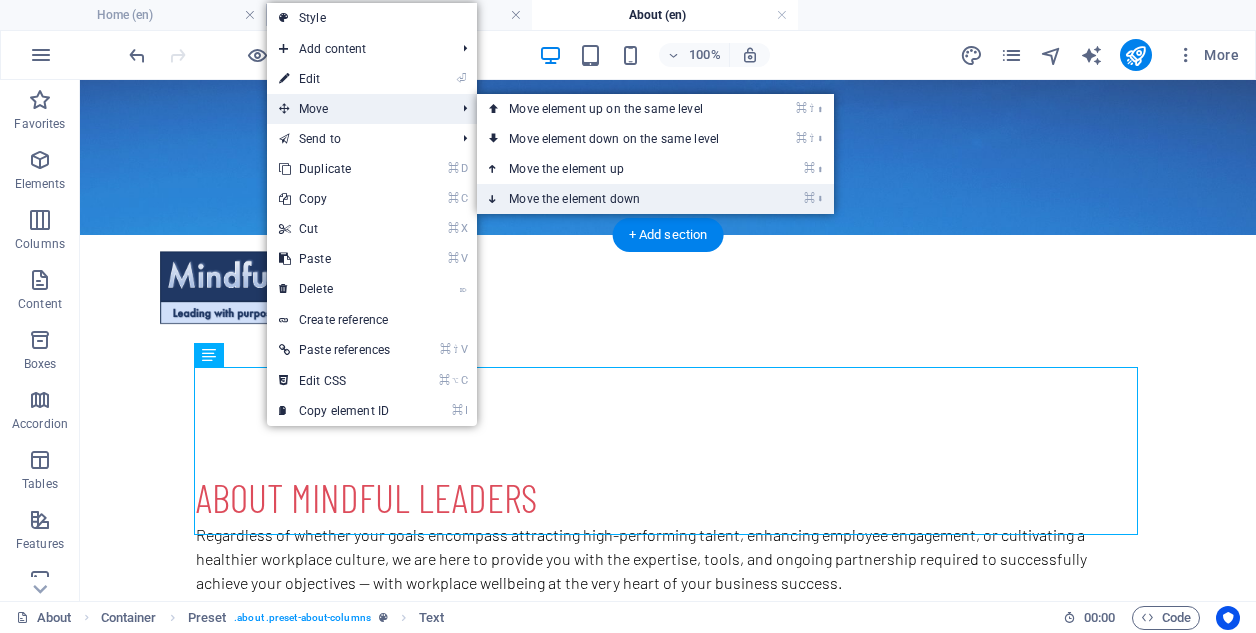click on "⌘ ⬇  Move the element down" at bounding box center (618, 199) 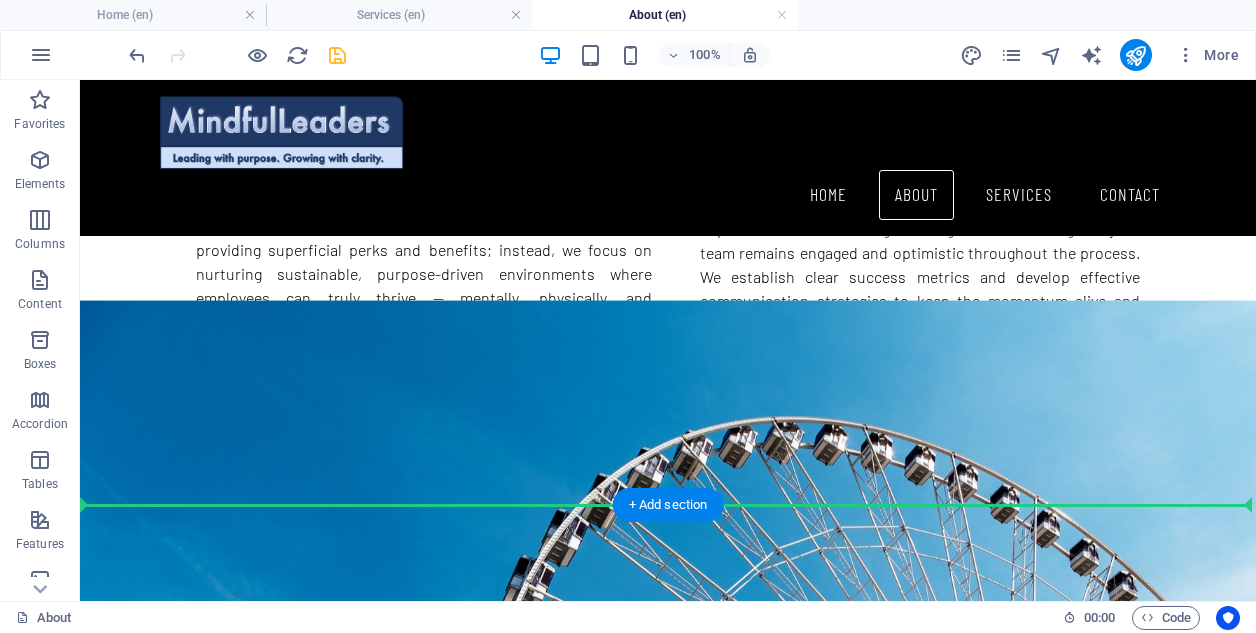 scroll, scrollTop: 544, scrollLeft: 0, axis: vertical 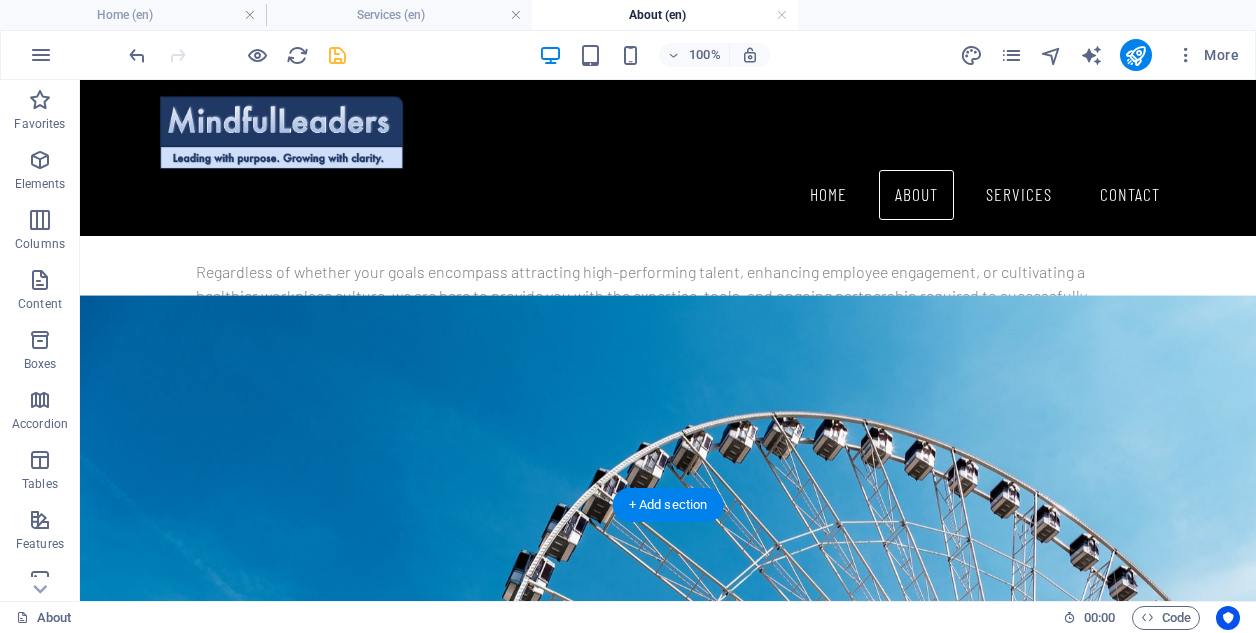 drag, startPoint x: 306, startPoint y: 457, endPoint x: 242, endPoint y: 360, distance: 116.21101 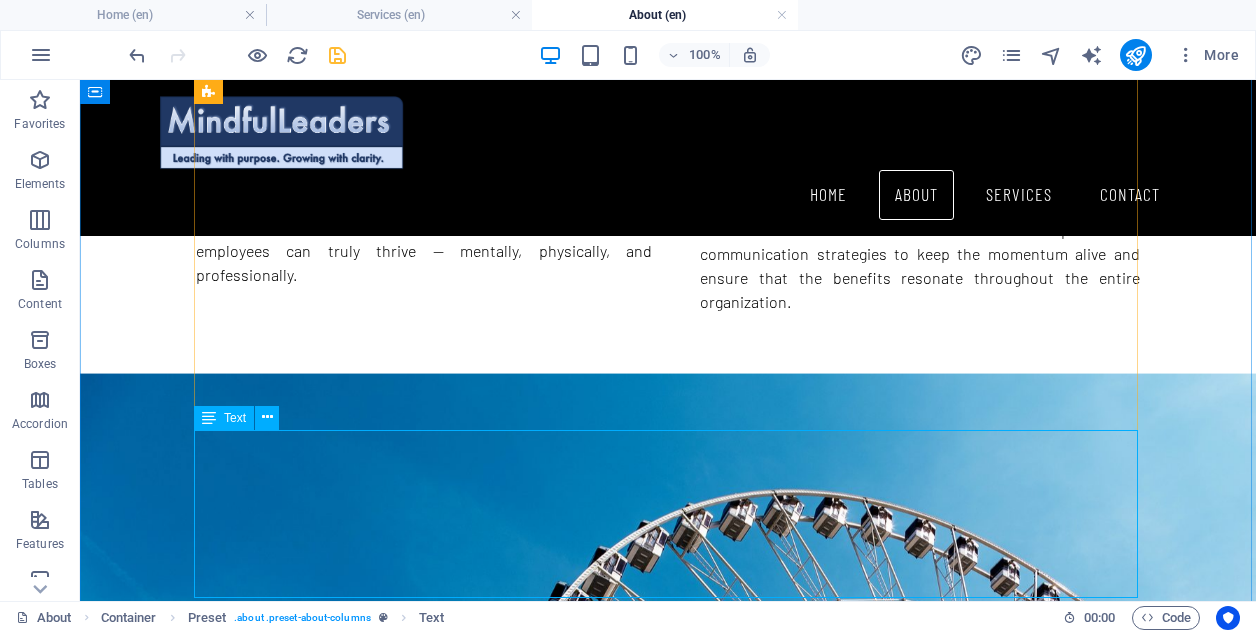 scroll, scrollTop: 367, scrollLeft: 0, axis: vertical 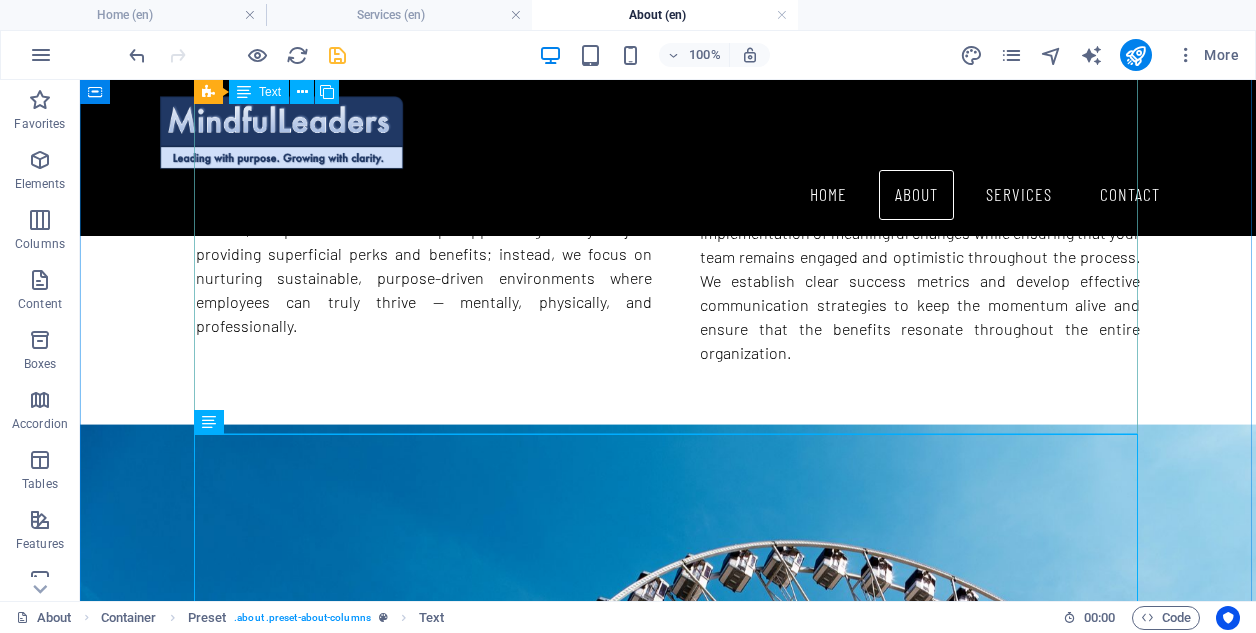 click on "At Mindful Leaders, we are dedicated to empowering organizations to harness workplace wellbeing as a strategic advantage that can significantly enhance overall performance. With over a decade of management consulting experience serving a diverse range of Financial Services clients, including Tier 1 investment banks and Big 4 consulting, we understand that the foundation of organizational success is rooted in smart, motivated individuals who can transform vision into actionable outcomes. From this cornerstone stems everything else — innovative solutions, satisfied clients, increased revenues, and a strong brand reputation. We specialize in the design and implementation of comprehensive corporate wellbeing programmes that effectively align people, culture, and performance. Our unique approach goes beyond just providing superficial perks and benefits; instead, we focus on nurturing sustainable, purpose-driven environments where employees can truly thrive — mentally, physically, and professionally." at bounding box center (668, 147) 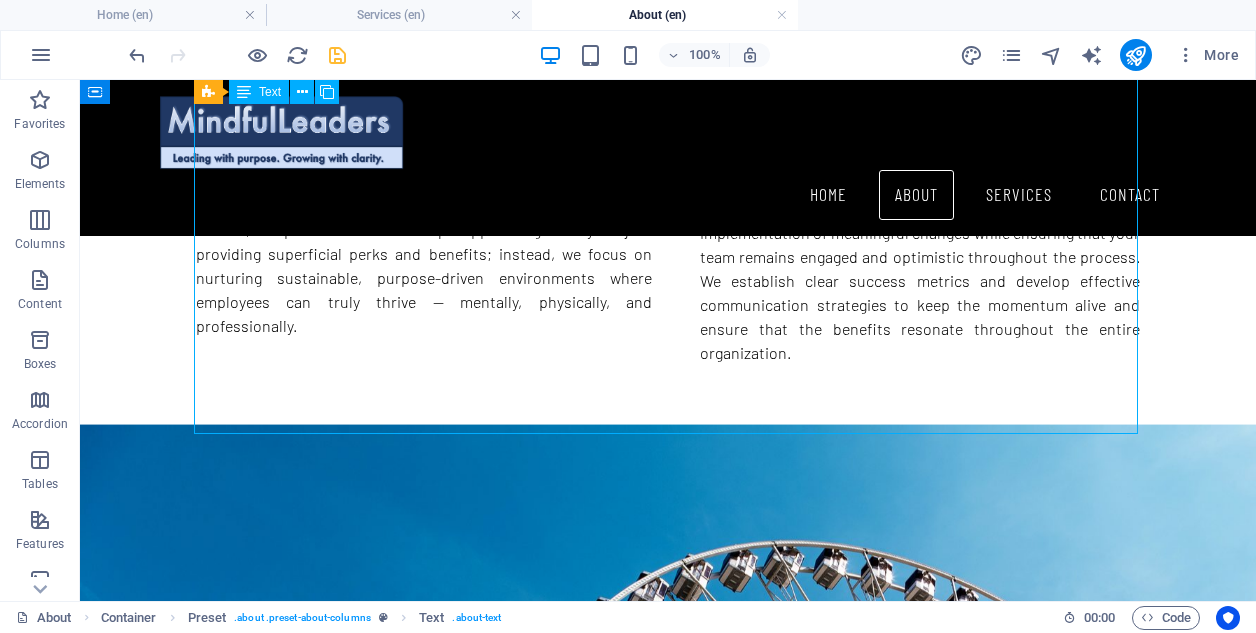 click on "At Mindful Leaders, we are dedicated to empowering organizations to harness workplace wellbeing as a strategic advantage that can significantly enhance overall performance. With over a decade of management consulting experience serving a diverse range of Financial Services clients, including Tier 1 investment banks and Big 4 consulting, we understand that the foundation of organizational success is rooted in smart, motivated individuals who can transform vision into actionable outcomes. From this cornerstone stems everything else — innovative solutions, satisfied clients, increased revenues, and a strong brand reputation. We specialize in the design and implementation of comprehensive corporate wellbeing programmes that effectively align people, culture, and performance. Our unique approach goes beyond just providing superficial perks and benefits; instead, we focus on nurturing sustainable, purpose-driven environments where employees can truly thrive — mentally, physically, and professionally." at bounding box center (668, 147) 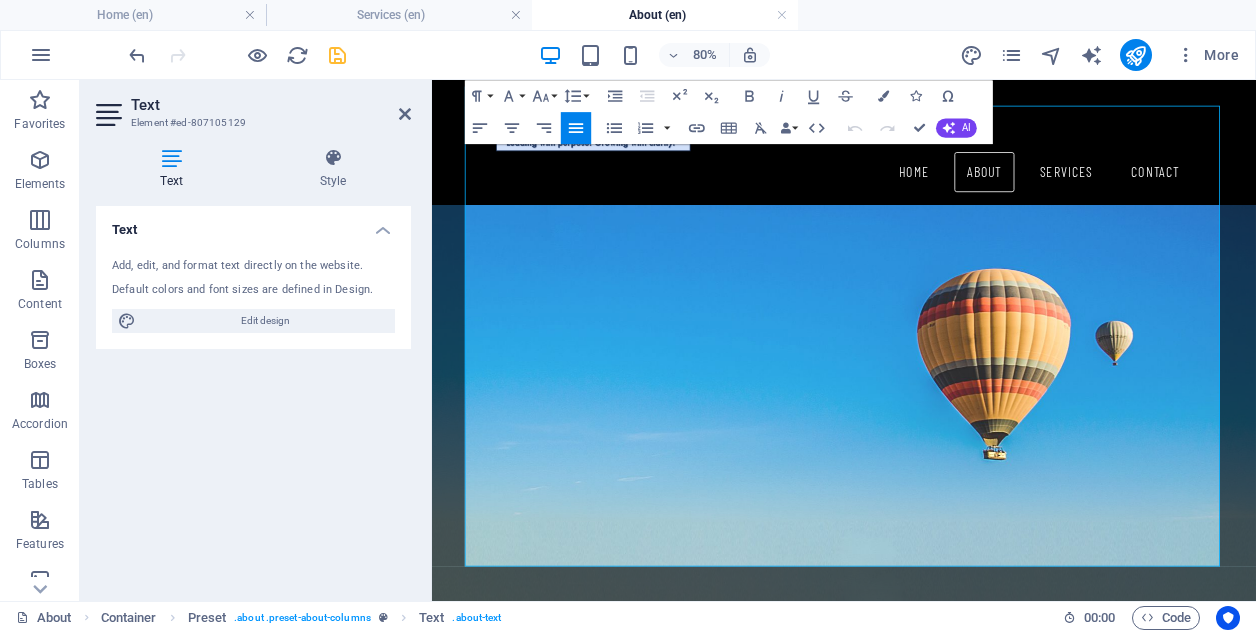 scroll, scrollTop: 183, scrollLeft: 0, axis: vertical 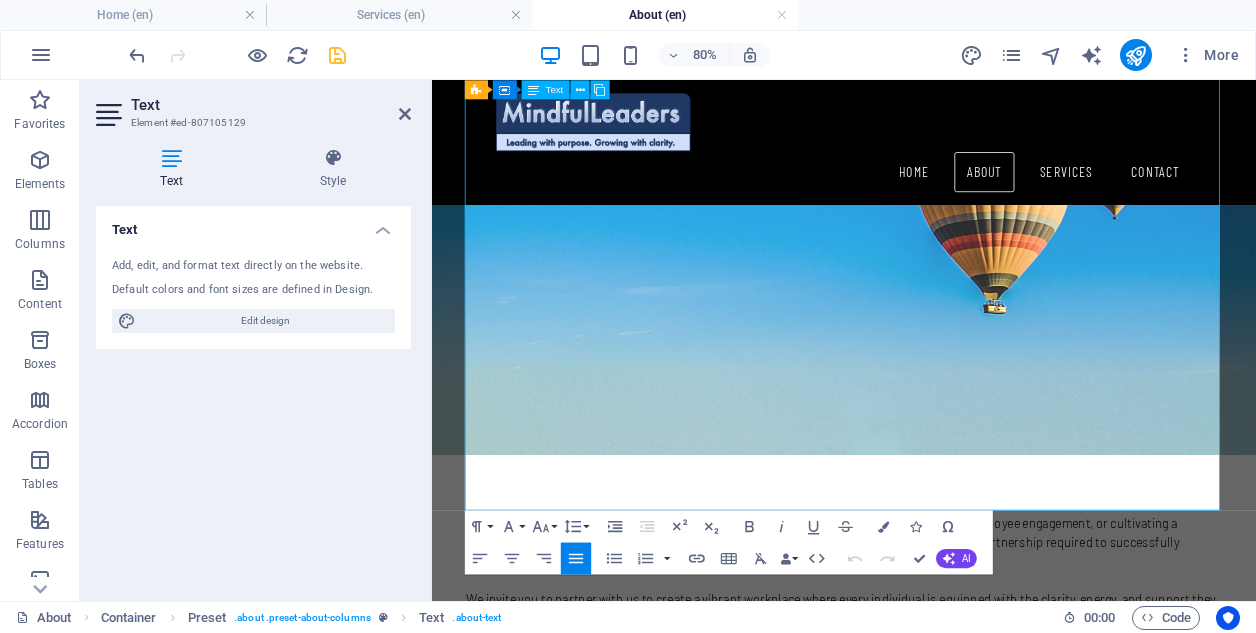 click on "**Deliver the Action** – Lastly, we guide you through the implementation of meaningful changes while ensuring that your team remains engaged and optimistic throughout the process. We establish clear success metrics and develop effective communication strategies to keep the momentum alive and ensure that the benefits resonate throughout the entire organization." at bounding box center [1199, 476] 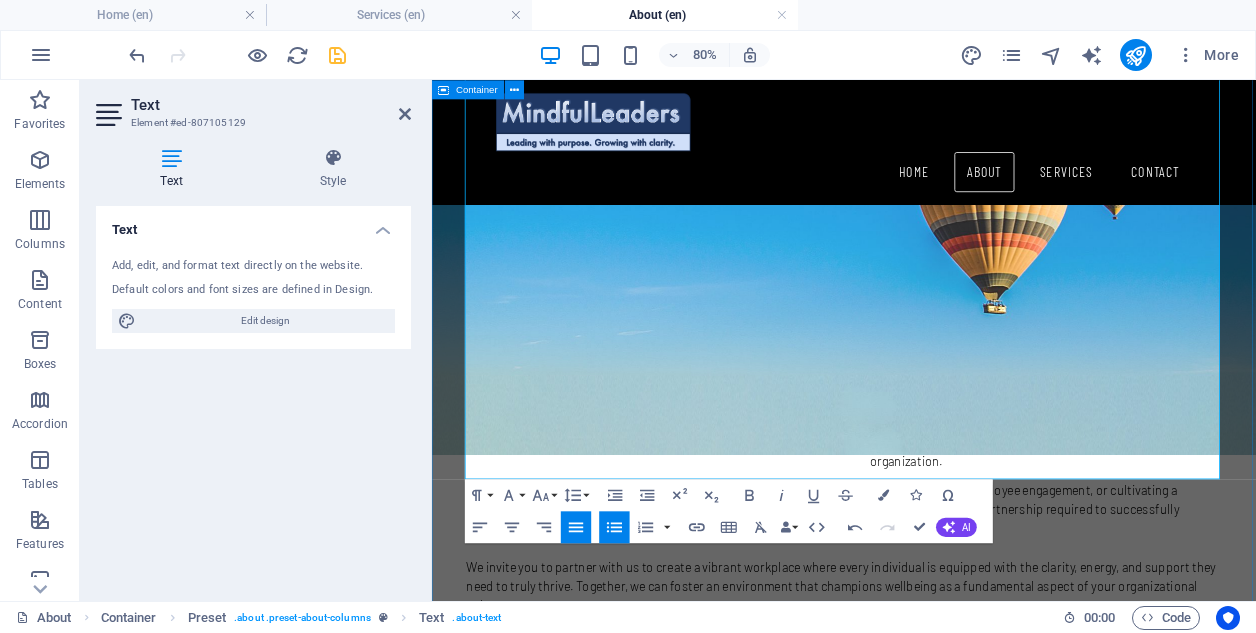 click on "About MINDFUL LEADERS At Mindful Leaders, we are dedicated to empowering organizations to harness workplace wellbeing as a strategic advantage that can significantly enhance overall performance. With over a decade of management consulting experience serving a diverse range of Financial Services clients, including Tier 1 investment banks and Big 4 consulting, we understand that the foundation of organizational success is rooted in smart, motivated individuals who can transform vision into actionable outcomes. From this cornerstone stems everything else — innovative solutions, satisfied clients, increased revenues, and a strong brand reputation. Our process is anchored in three essential phases:
We invite you to partner with us to create a vibrant workplace where every individual is equipped with the clarity, energy, and support they need to truly thrive. Together, we can foster an environment that champions wellbeing as a fundamental aspect of your organizational culture." at bounding box center [947, 362] 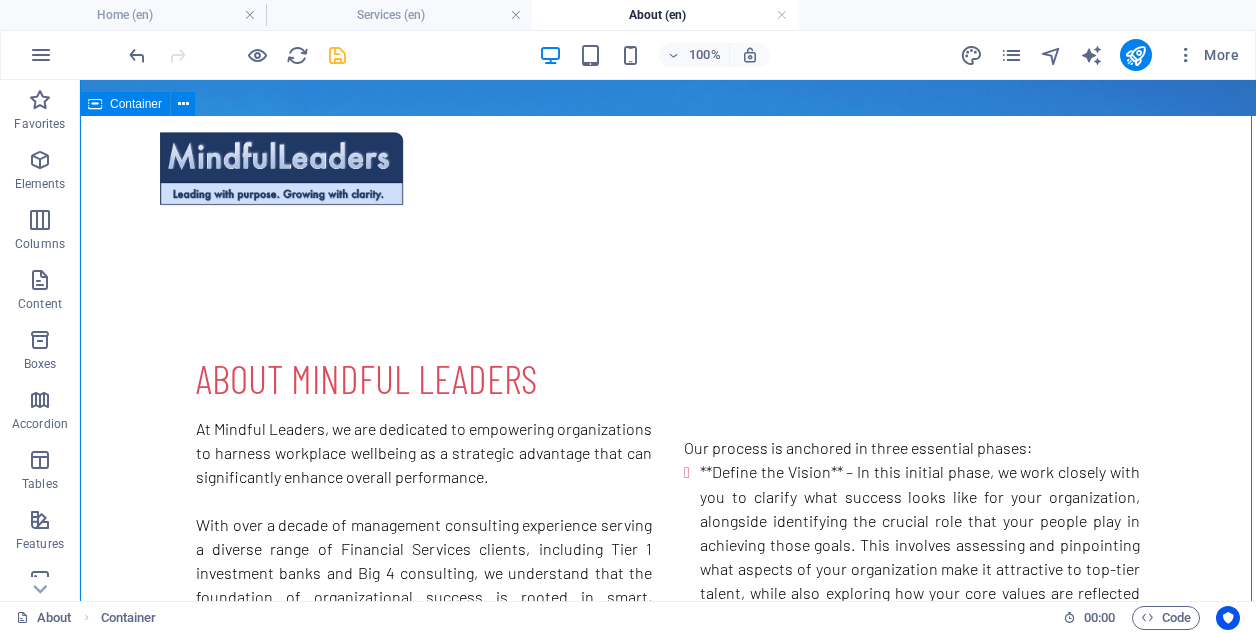 scroll, scrollTop: 129, scrollLeft: 0, axis: vertical 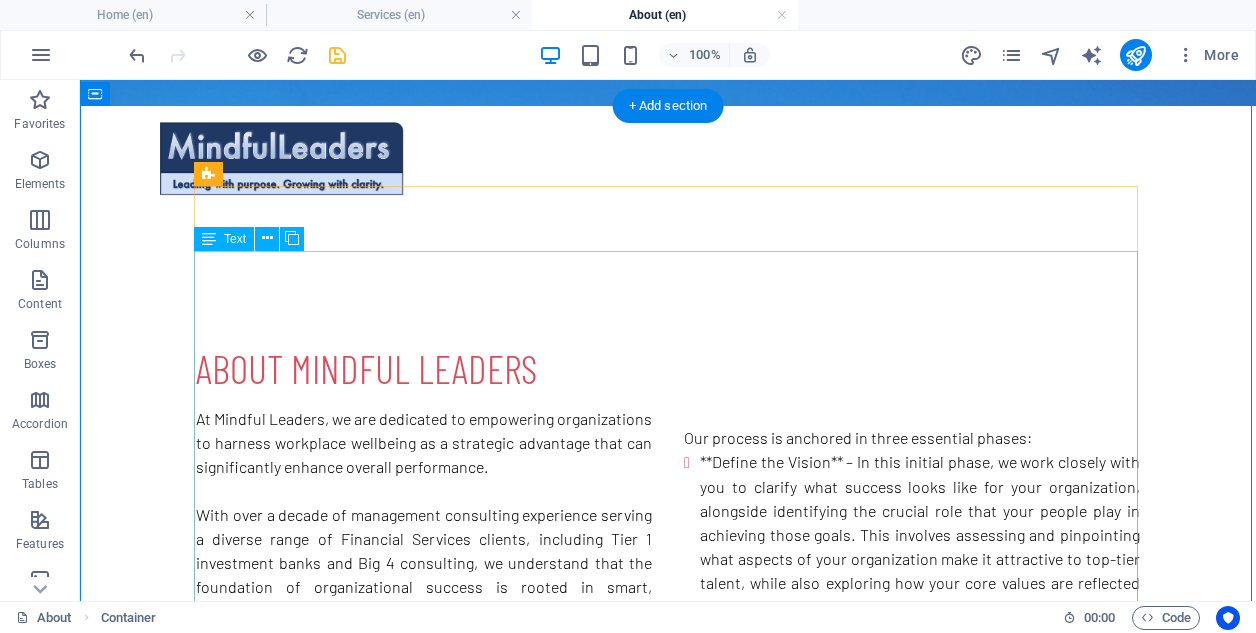 click on "At Mindful Leaders, we are dedicated to empowering organizations to harness workplace wellbeing as a strategic advantage that can significantly enhance overall performance. With over a decade of management consulting experience serving a diverse range of Financial Services clients, including Tier 1 investment banks and Big 4 consulting, we understand that the foundation of organizational success is rooted in smart, motivated individuals who can transform vision into actionable outcomes. From this cornerstone stems everything else — innovative solutions, satisfied clients, increased revenues, and a strong brand reputation. We specialize in the design and implementation of comprehensive corporate wellbeing programmes that effectively align people, culture, and performance. Our unique approach goes beyond just providing superficial perks and benefits; instead, we focus on nurturing sustainable, purpose-driven environments where employees can truly thrive — mentally, physically, and professionally." at bounding box center (668, 676) 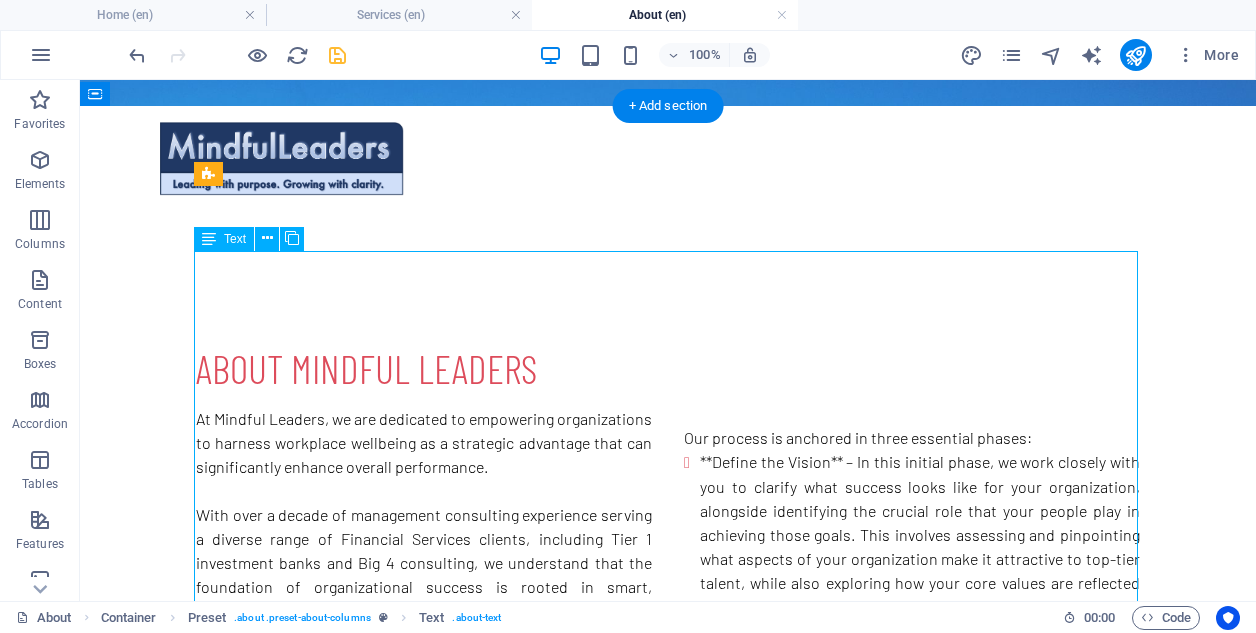 click on "At Mindful Leaders, we are dedicated to empowering organizations to harness workplace wellbeing as a strategic advantage that can significantly enhance overall performance. With over a decade of management consulting experience serving a diverse range of Financial Services clients, including Tier 1 investment banks and Big 4 consulting, we understand that the foundation of organizational success is rooted in smart, motivated individuals who can transform vision into actionable outcomes. From this cornerstone stems everything else — innovative solutions, satisfied clients, increased revenues, and a strong brand reputation. We specialize in the design and implementation of comprehensive corporate wellbeing programmes that effectively align people, culture, and performance. Our unique approach goes beyond just providing superficial perks and benefits; instead, we focus on nurturing sustainable, purpose-driven environments where employees can truly thrive — mentally, physically, and professionally." at bounding box center (668, 676) 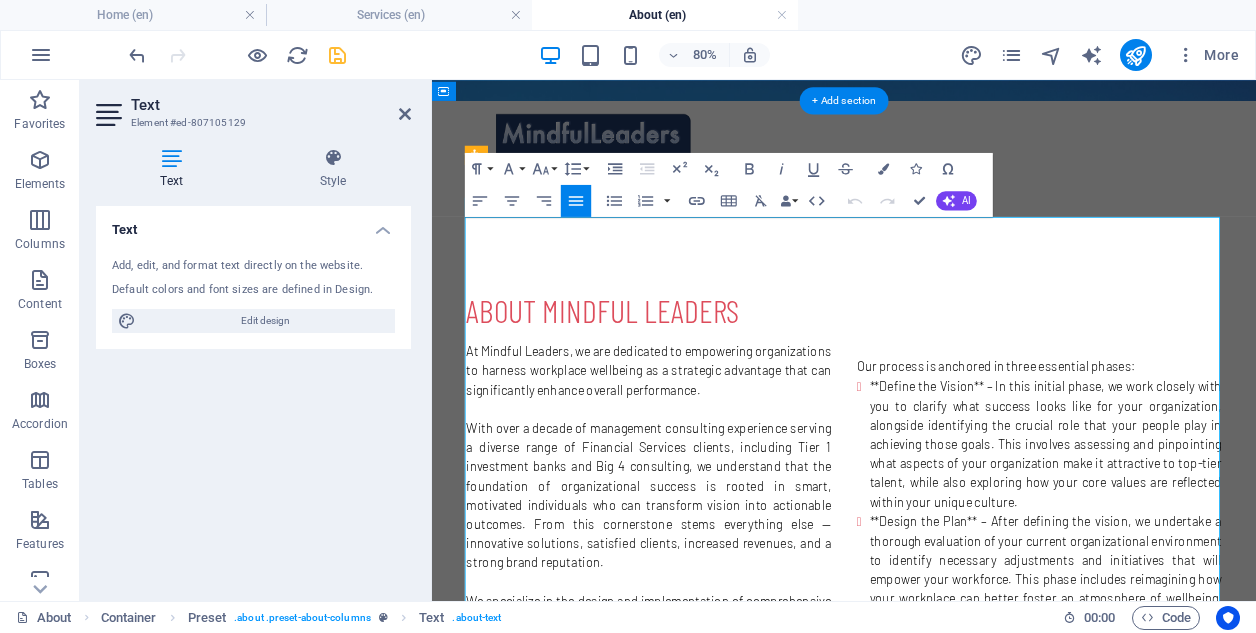click on "At Mindful Leaders, we are dedicated to empowering organizations to harness workplace wellbeing as a strategic advantage that can significantly enhance overall performance. With over a decade of management consulting experience serving a diverse range of Financial Services clients, including Tier 1 investment banks and Big 4 consulting, we understand that the foundation of organizational success is rooted in smart, motivated individuals who can transform vision into actionable outcomes. From this cornerstone stems everything else — innovative solutions, satisfied clients, increased revenues, and a strong brand reputation. We specialize in the design and implementation of comprehensive corporate wellbeing programmes that effectively align people, culture, and performance. Our unique approach goes beyond just providing superficial perks and benefits; instead, we focus on nurturing sustainable, purpose-driven environments where employees can truly thrive — mentally, physically, and professionally." at bounding box center (947, 676) 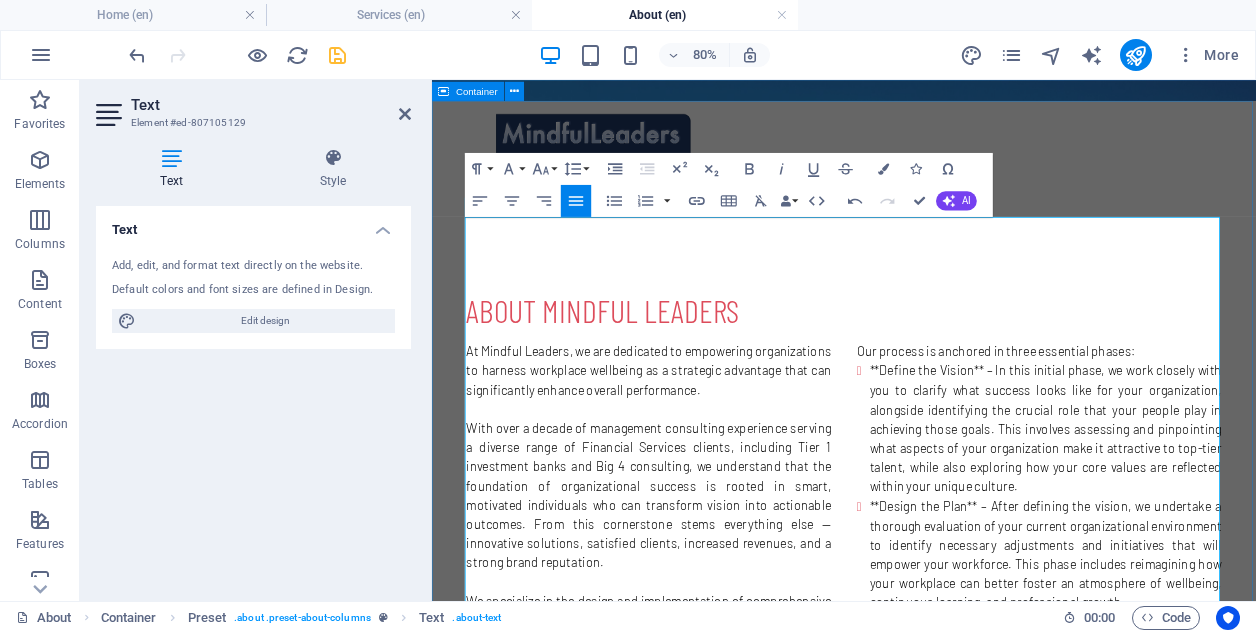 click on "About MINDFUL LEADERS At Mindful Leaders, we are dedicated to empowering organizations to harness workplace wellbeing as a strategic advantage that can significantly enhance overall performance. With over a decade of management consulting experience serving a diverse range of Financial Services clients, including Tier 1 investment banks and Big 4 consulting, we understand that the foundation of organizational success is rooted in smart, motivated individuals who can transform vision into actionable outcomes. From this cornerstone stems everything else — innovative solutions, satisfied clients, increased revenues, and a strong brand reputation. Our process is anchored in three essential phases:
We invite you to partner with us to create a vibrant workplace where every individual is equipped with the clarity, energy, and support they need to truly thrive. Together, we can foster an environment that champions wellbeing as a fundamental aspect of your organizational culture." at bounding box center (947, 718) 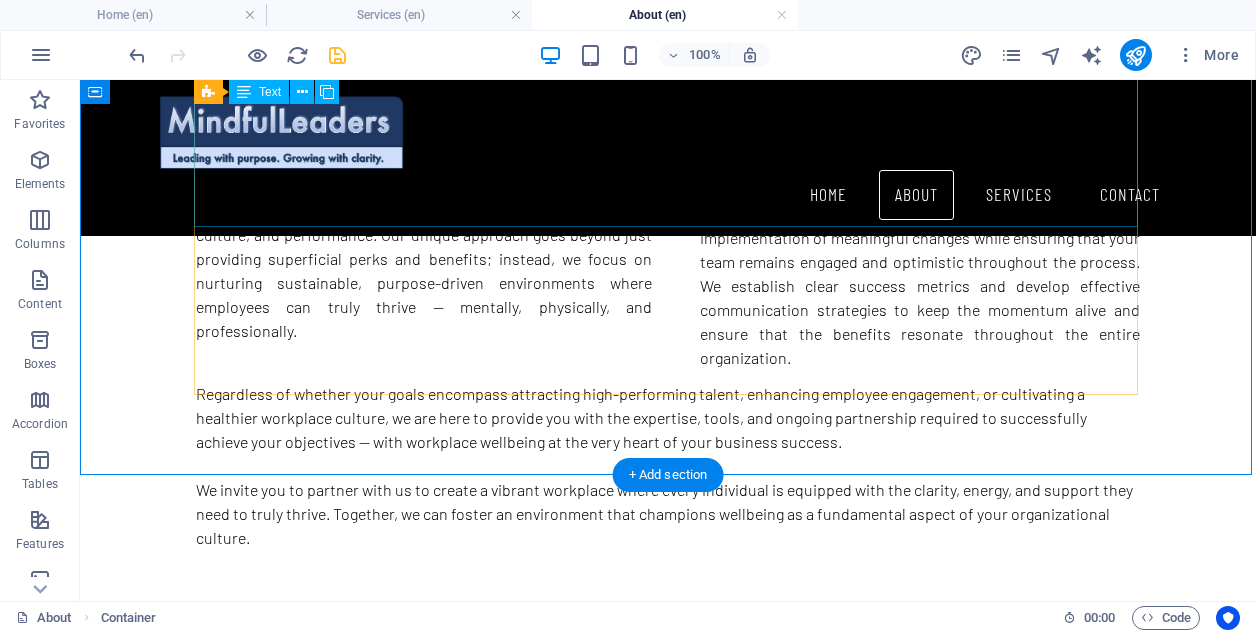 scroll, scrollTop: 516, scrollLeft: 0, axis: vertical 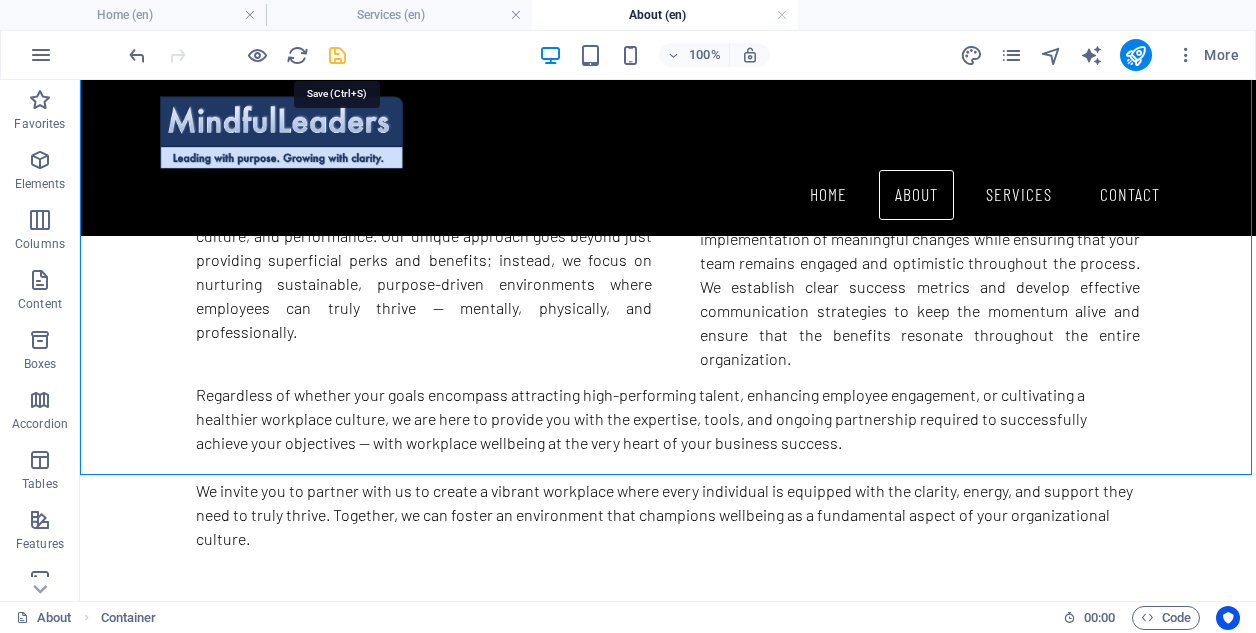 click at bounding box center (337, 55) 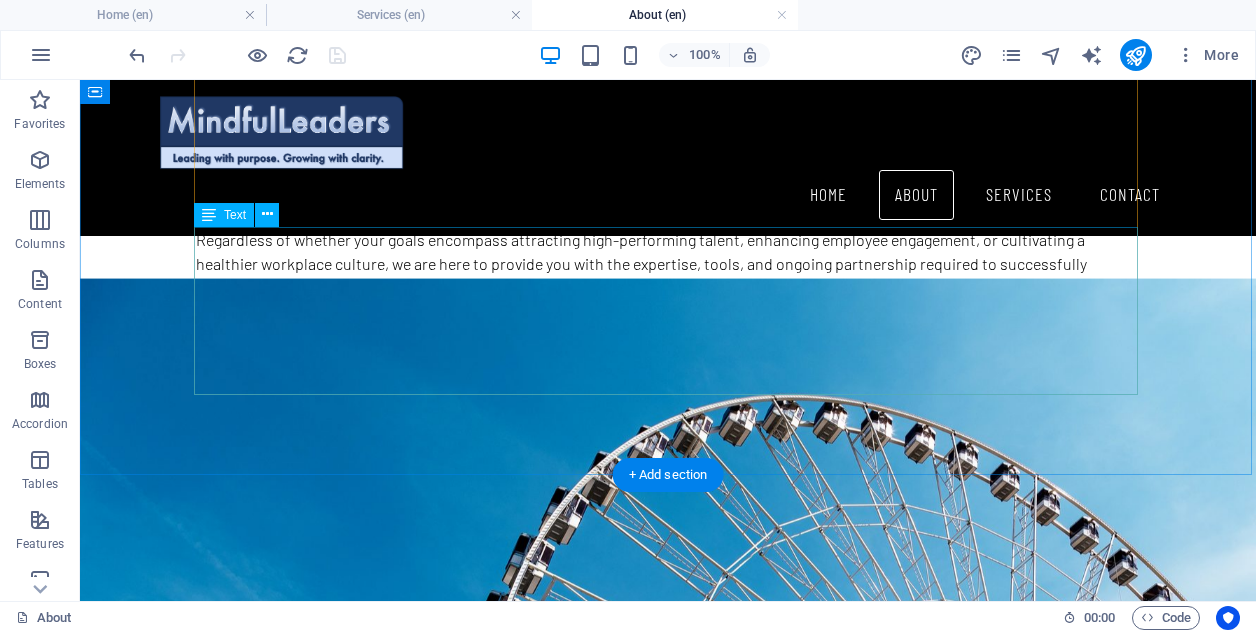 click on "Regardless of whether your goals encompass attracting high-performing talent, enhancing employee engagement, or cultivating a healthier workplace culture, we are here to provide you with the expertise, tools, and ongoing partnership required to successfully achieve your objectives — with workplace wellbeing at the very heart of your business success. We invite you to partner with us to create a vibrant workplace where every individual is equipped with the clarity, energy, and support they need to truly thrive. Together, we can foster an environment that champions wellbeing as a fundamental aspect of your organizational culture." at bounding box center (668, 312) 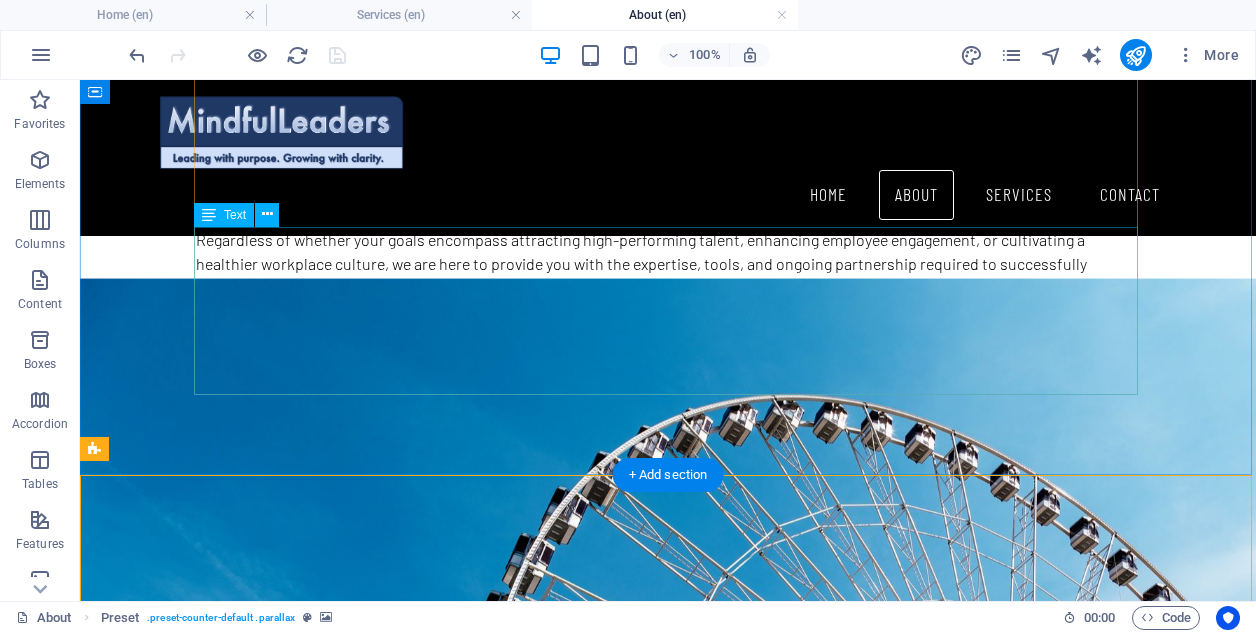 click on "Regardless of whether your goals encompass attracting high-performing talent, enhancing employee engagement, or cultivating a healthier workplace culture, we are here to provide you with the expertise, tools, and ongoing partnership required to successfully achieve your objectives — with workplace wellbeing at the very heart of your business success. We invite you to partner with us to create a vibrant workplace where every individual is equipped with the clarity, energy, and support they need to truly thrive. Together, we can foster an environment that champions wellbeing as a fundamental aspect of your organizational culture." at bounding box center [668, 312] 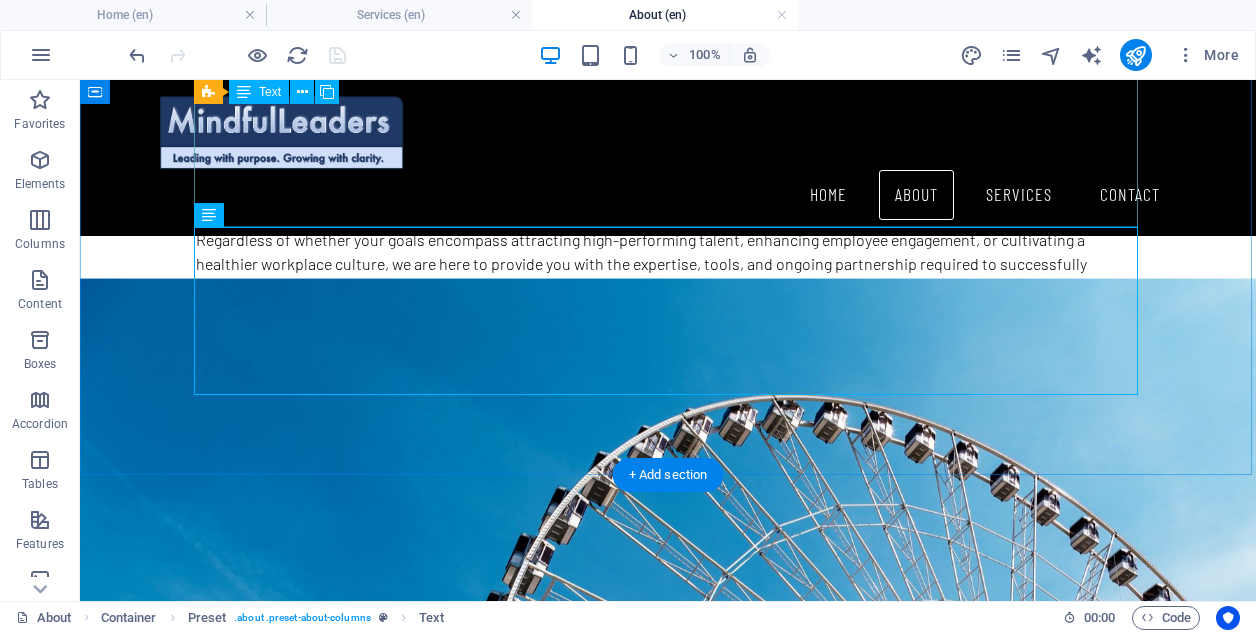 click on "At Mindful Leaders, we are dedicated to empowering organizations to harness workplace wellbeing as a strategic advantage that can significantly enhance overall performance. With over a decade of management consulting experience serving a diverse range of Financial Services clients, including Tier 1 investment banks and Big 4 consulting, we understand that the foundation of organizational success is rooted in smart, motivated individuals who can transform vision into actionable outcomes. From this cornerstone stems everything else — innovative solutions, satisfied clients, increased revenues, and a strong brand reputation. We specialize in the design and implementation of comprehensive corporate wellbeing programmes that effectively align people, culture, and performance. Our unique approach goes beyond just providing superficial perks and benefits; instead, we focus on nurturing sustainable, purpose-driven environments where employees can truly thrive — mentally, physically, and professionally." at bounding box center [668, -32] 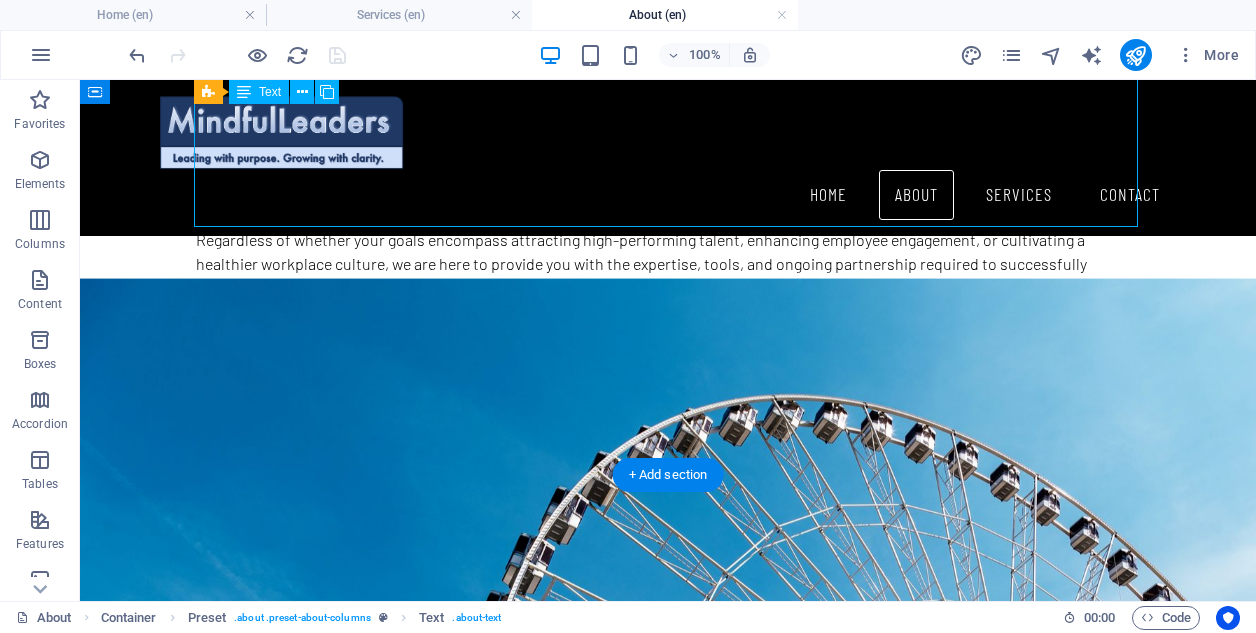 click on "At Mindful Leaders, we are dedicated to empowering organizations to harness workplace wellbeing as a strategic advantage that can significantly enhance overall performance. With over a decade of management consulting experience serving a diverse range of Financial Services clients, including Tier 1 investment banks and Big 4 consulting, we understand that the foundation of organizational success is rooted in smart, motivated individuals who can transform vision into actionable outcomes. From this cornerstone stems everything else — innovative solutions, satisfied clients, increased revenues, and a strong brand reputation. We specialize in the design and implementation of comprehensive corporate wellbeing programmes that effectively align people, culture, and performance. Our unique approach goes beyond just providing superficial perks and benefits; instead, we focus on nurturing sustainable, purpose-driven environments where employees can truly thrive — mentally, physically, and professionally." at bounding box center [668, -32] 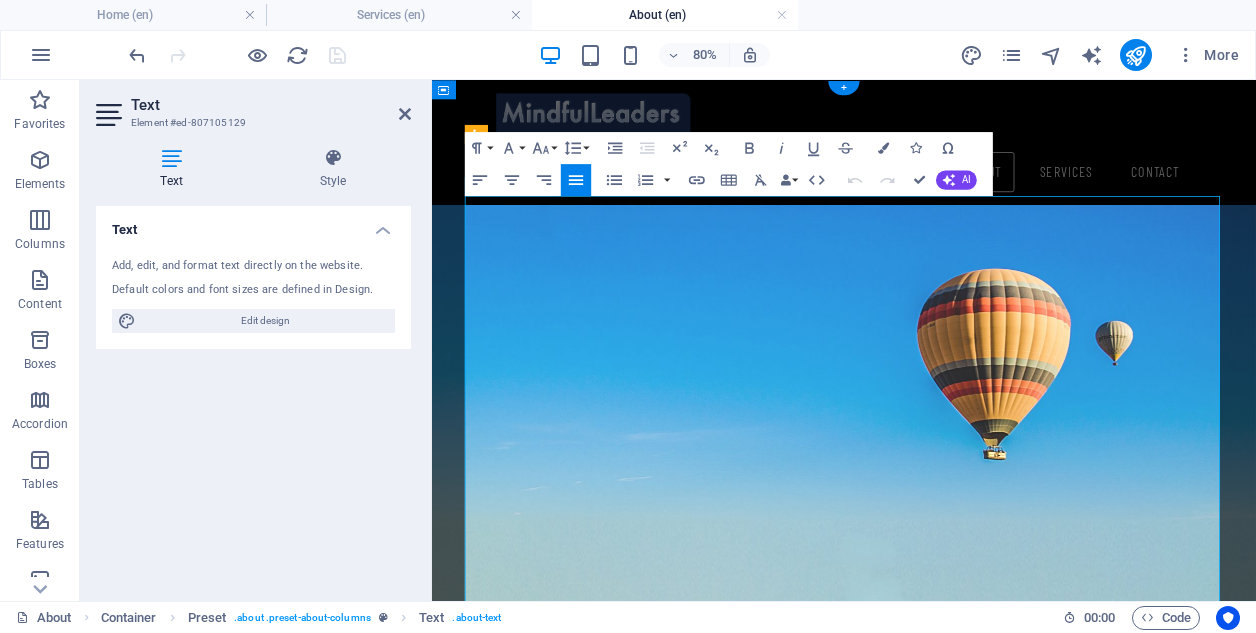 click on "**Deliver the Action** – Lastly, we guide you through the implementation of meaningful changes while ensuring that your team remains engaged and optimistic throughout the process. We establish clear success metrics and develop effective communication strategies to keep the momentum alive and ensure that the benefits resonate throughout the entire organization." at bounding box center [1199, 647] 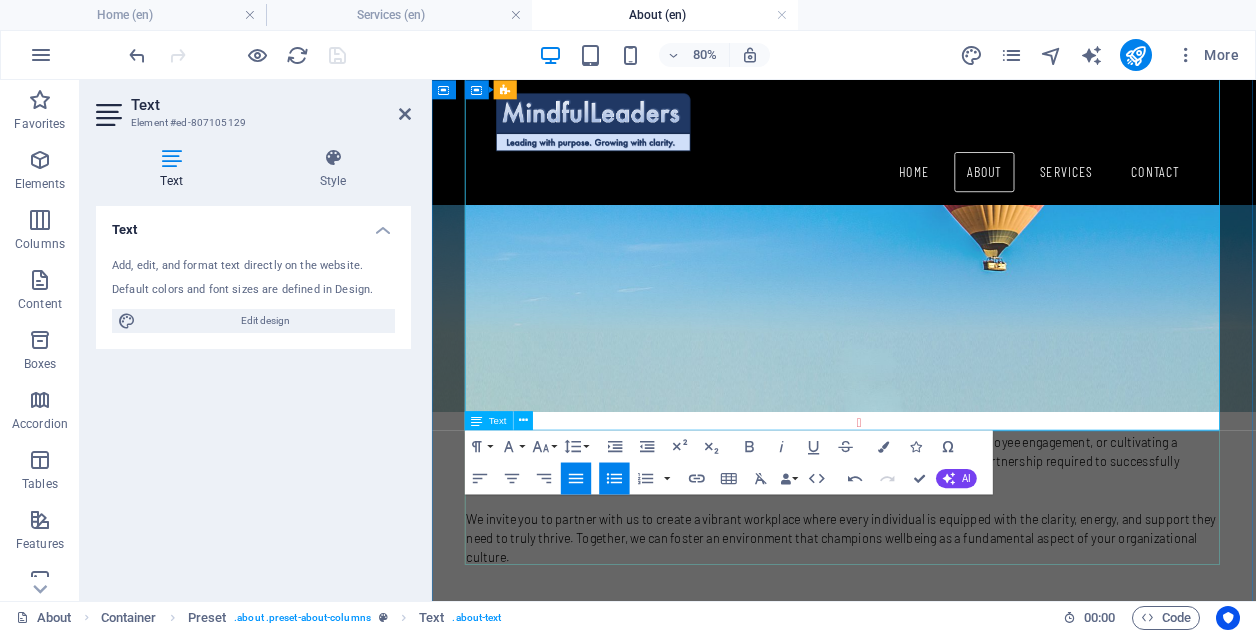 scroll, scrollTop: 235, scrollLeft: 0, axis: vertical 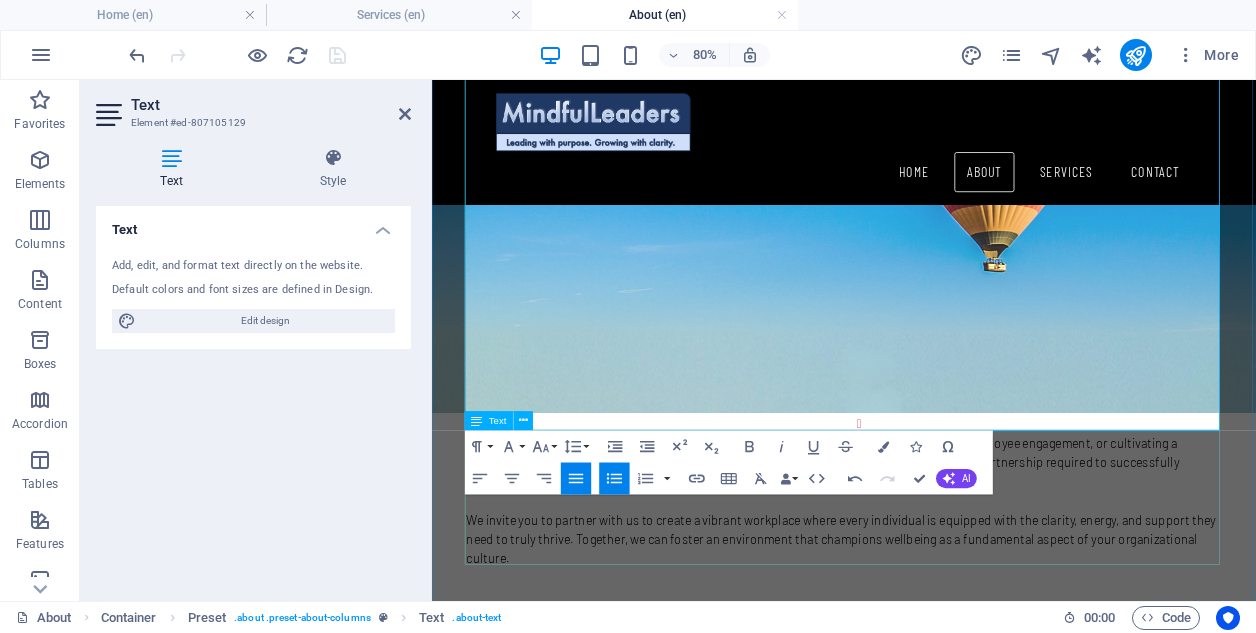 click on "Unordered List" at bounding box center [614, 478] 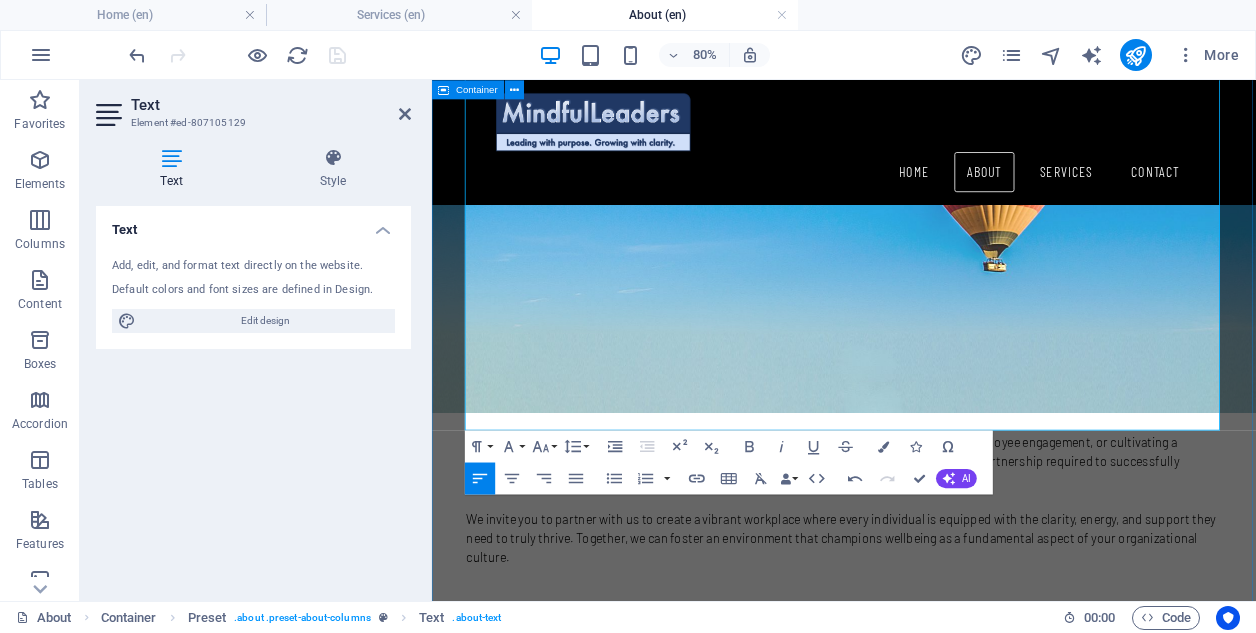 click on "About MINDFUL LEADERS At Mindful Leaders, we are dedicated to empowering organizations to harness workplace wellbeing as a strategic advantage that can significantly enhance overall performance. With over a decade of management consulting experience serving a diverse range of Financial Services clients, including Tier 1 investment banks and Big 4 consulting, we understand that the foundation of organizational success is rooted in smart, motivated individuals who can transform vision into actionable outcomes. From this cornerstone stems everything else — innovative solutions, satisfied clients, increased revenues, and a strong brand reputation. Our process is anchored in three essential phases:
We invite you to partner with us to create a vibrant workplace where every individual is equipped with the clarity, energy, and support they need to truly thrive. Together, we can foster an environment that champions wellbeing as a fundamental aspect of your organizational culture." at bounding box center (947, 307) 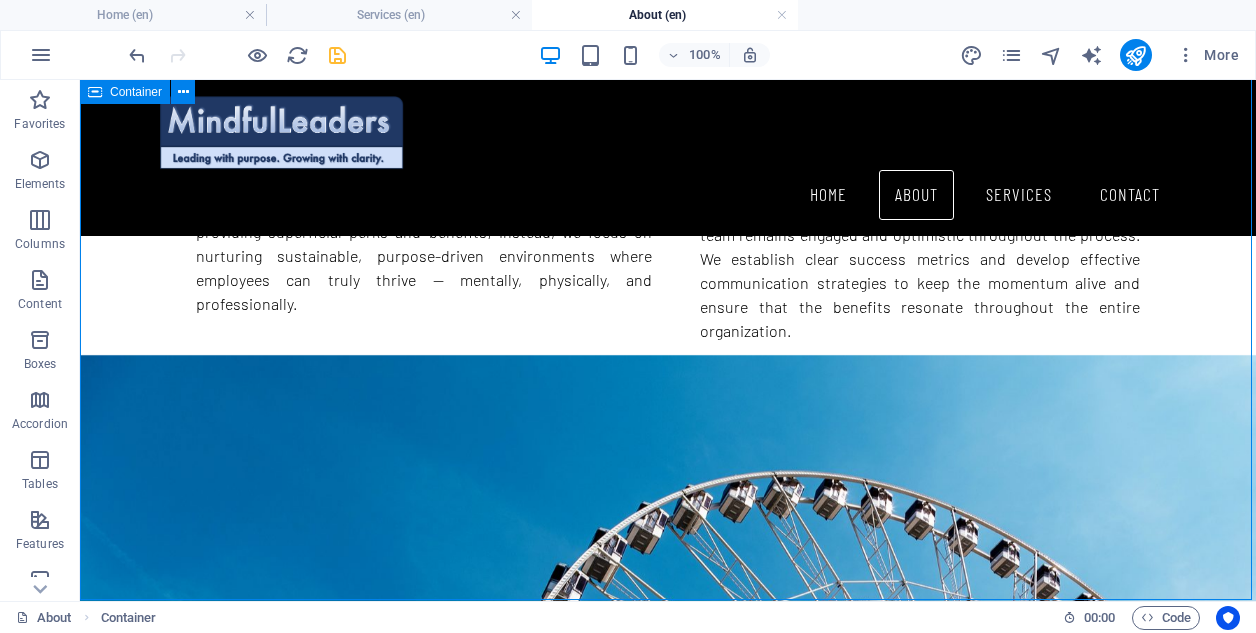 scroll, scrollTop: 401, scrollLeft: 0, axis: vertical 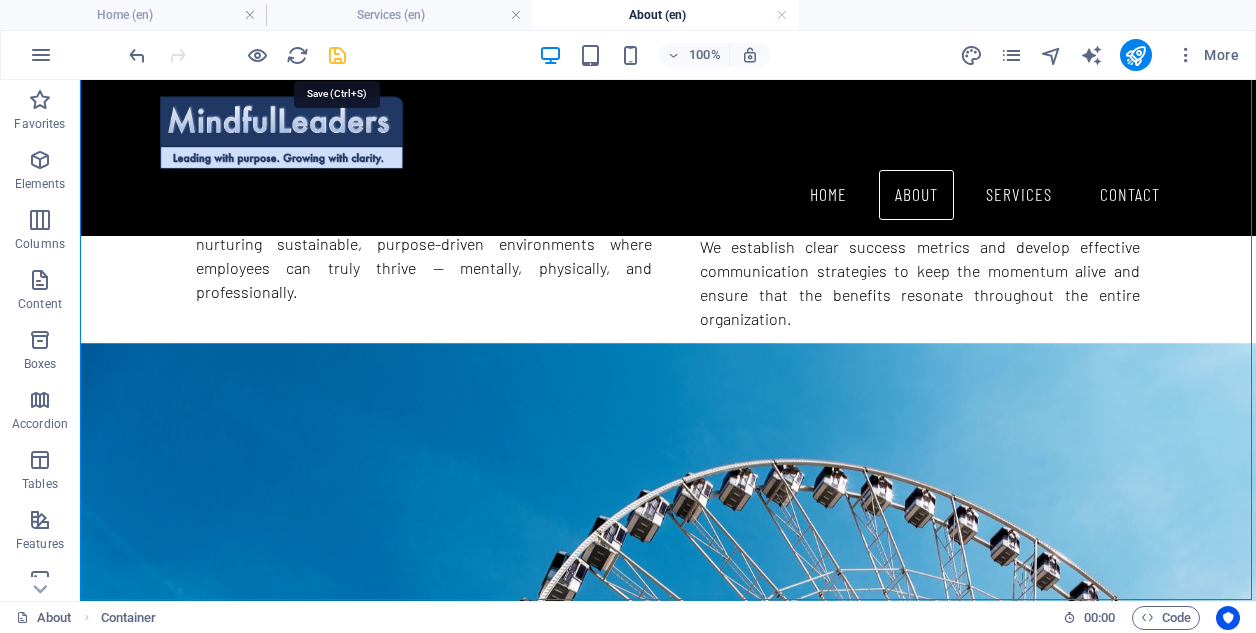 click at bounding box center (337, 55) 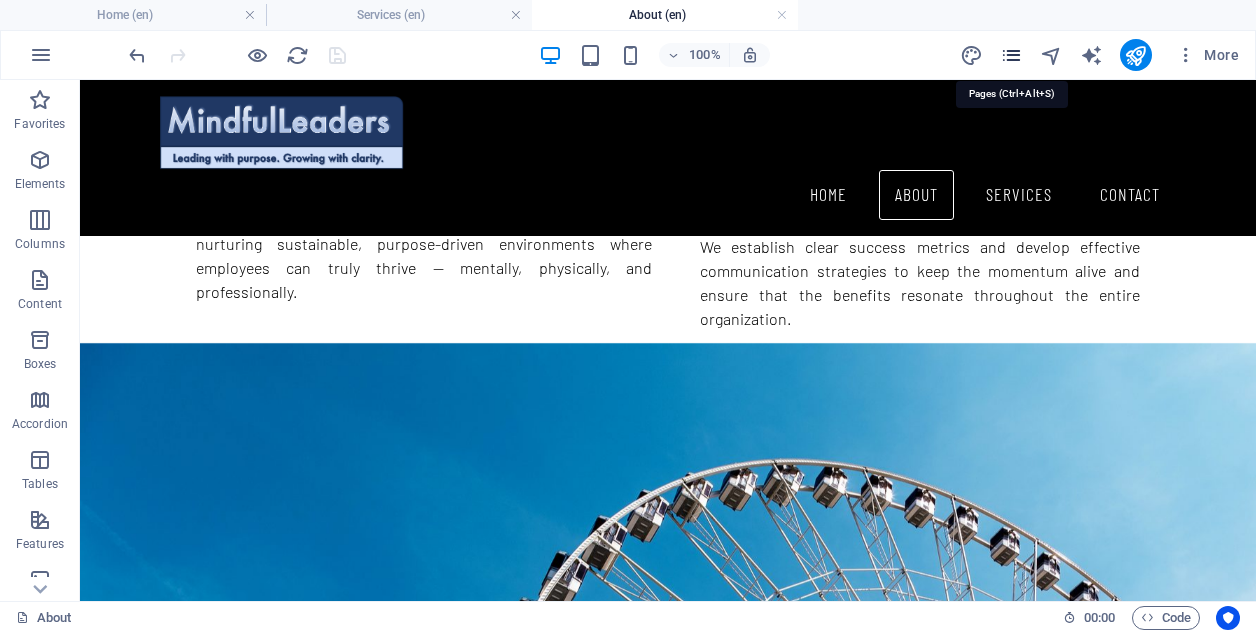 click at bounding box center [1011, 55] 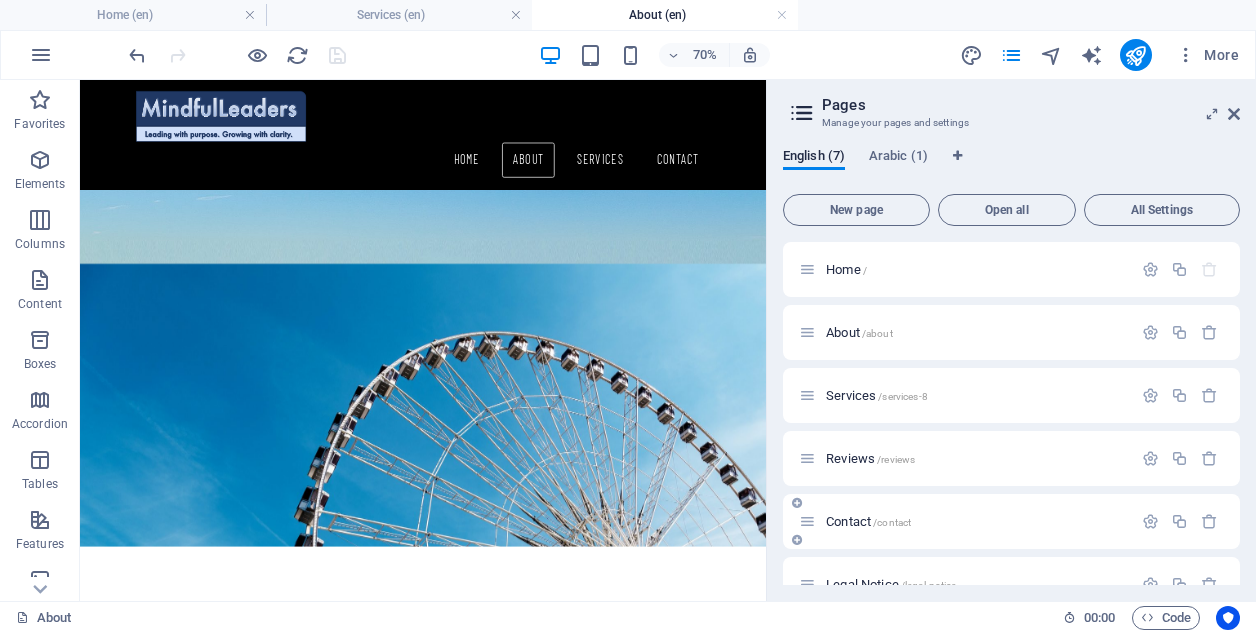 click on "Contact /contact" at bounding box center (868, 521) 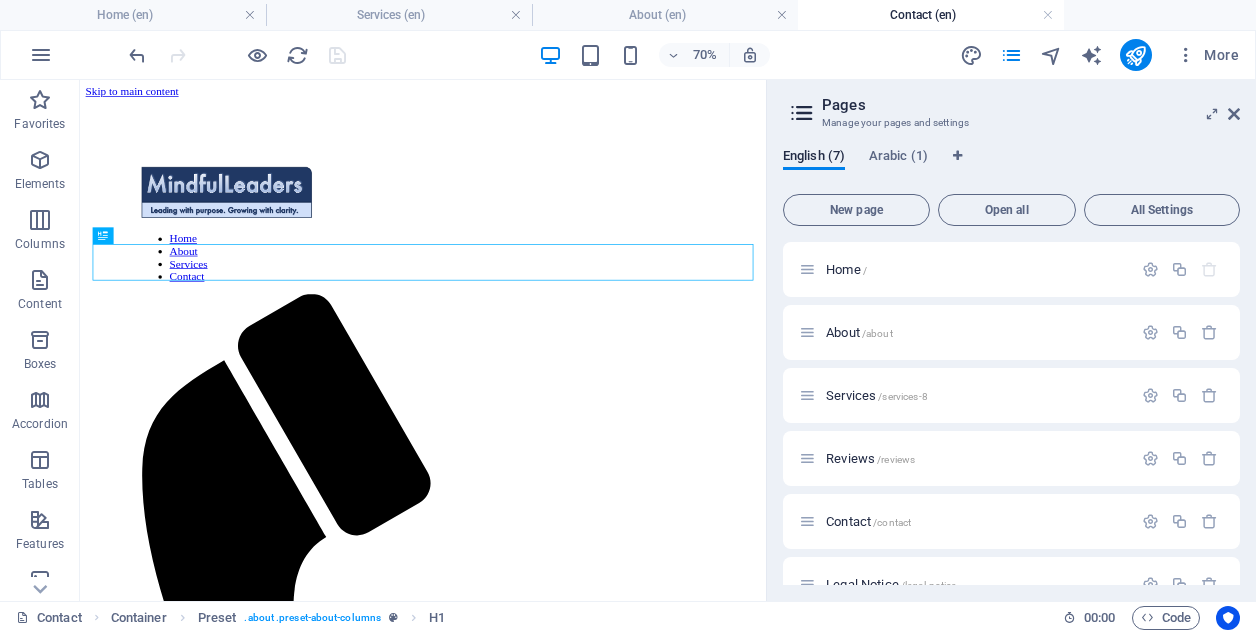 scroll, scrollTop: 0, scrollLeft: 0, axis: both 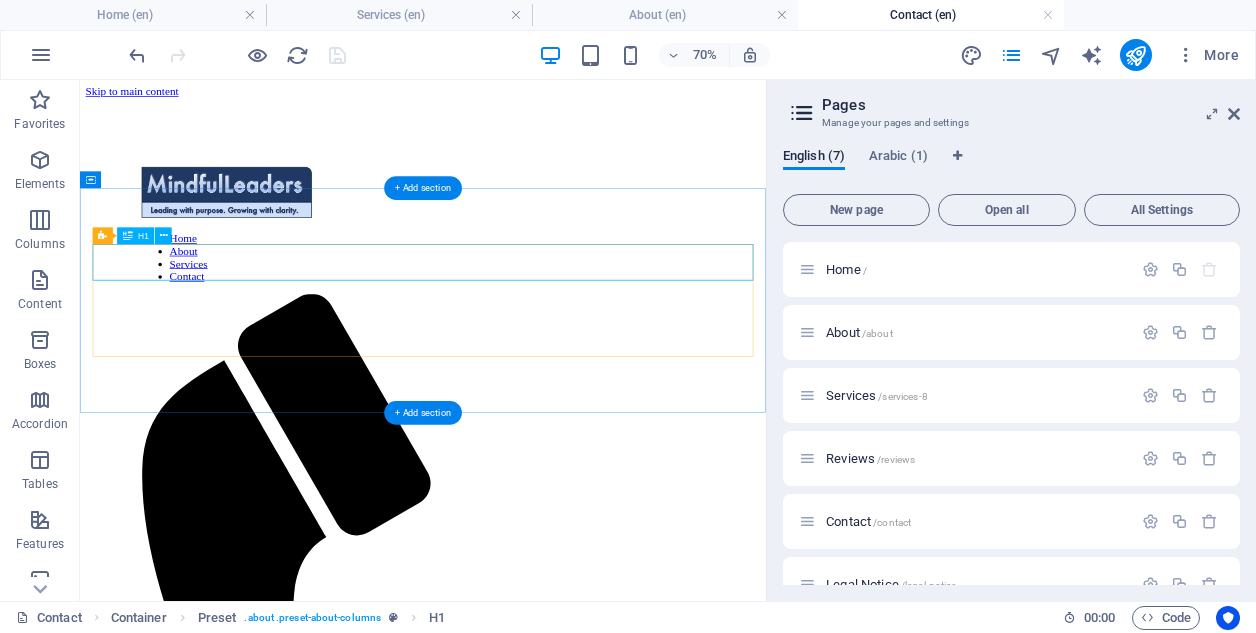 click on "Get in Touch with www.example.com" at bounding box center (570, 1510) 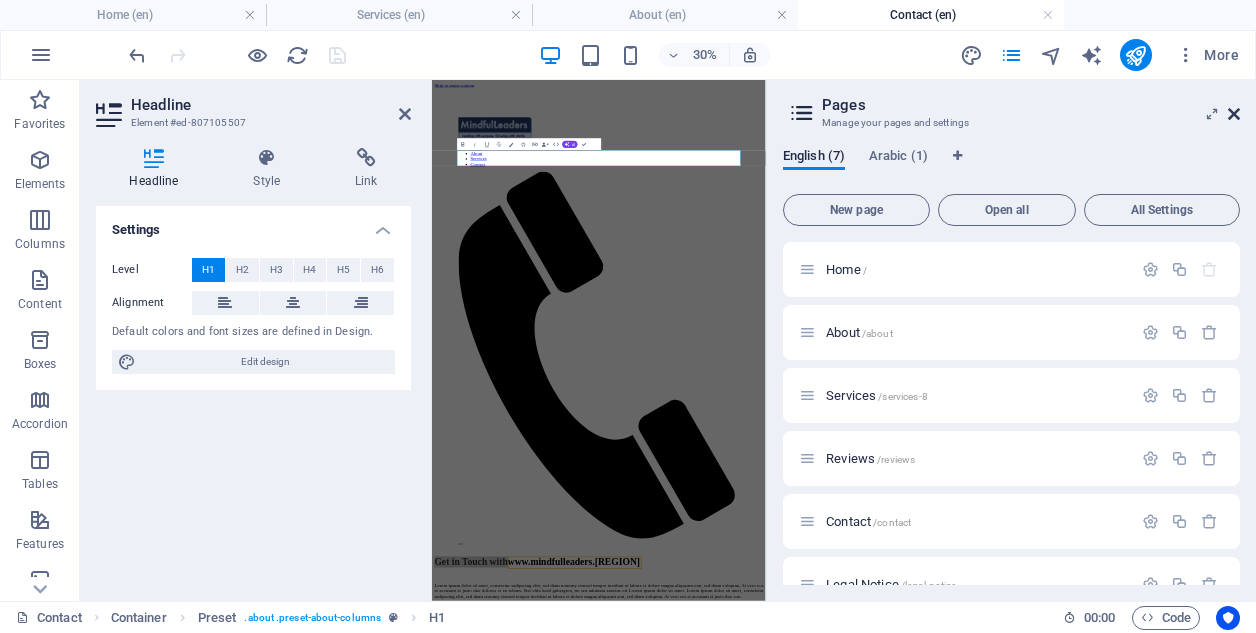 click at bounding box center [1234, 114] 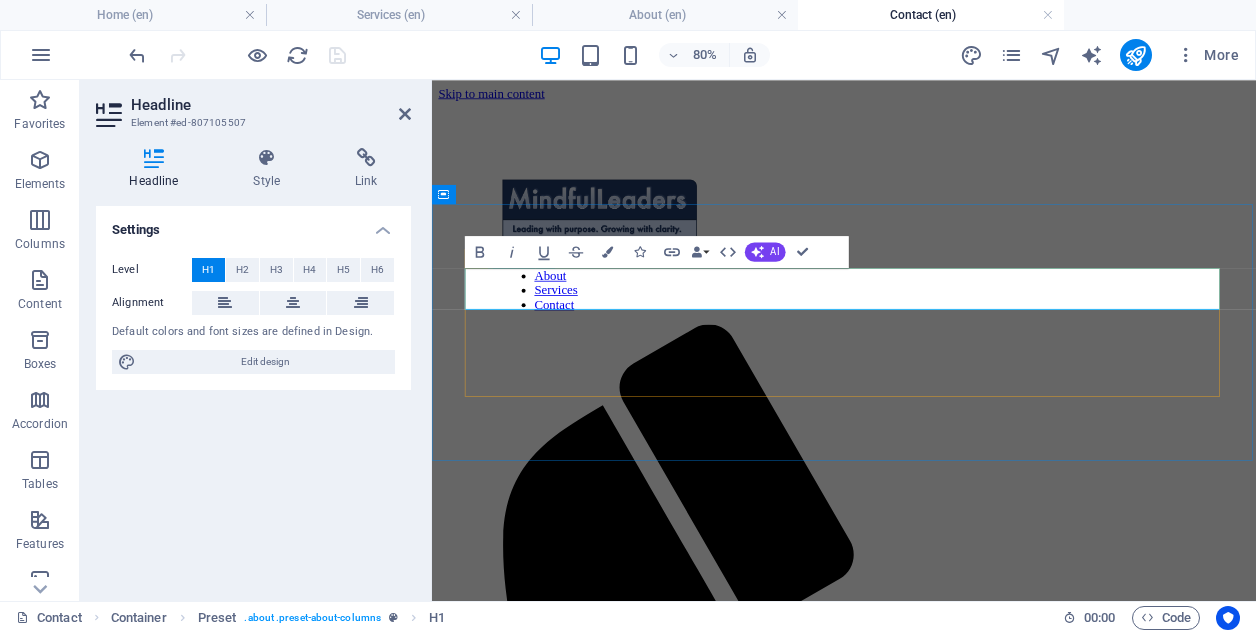 click on "Get in Touch with www.example.com" at bounding box center (947, 1576) 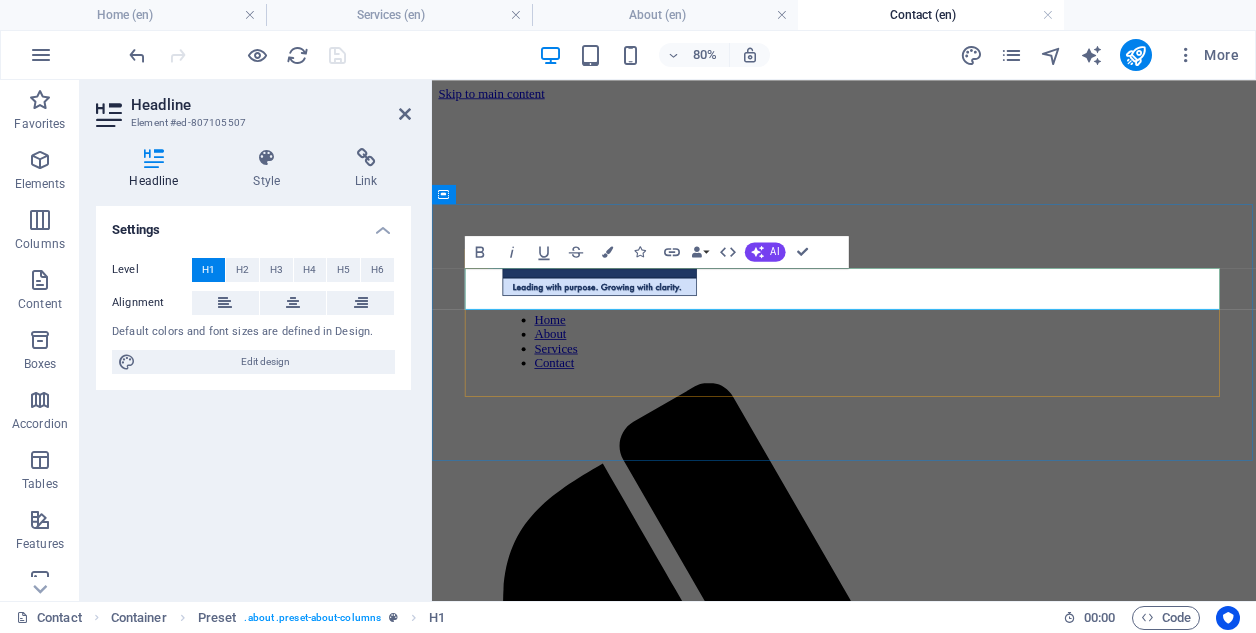 type 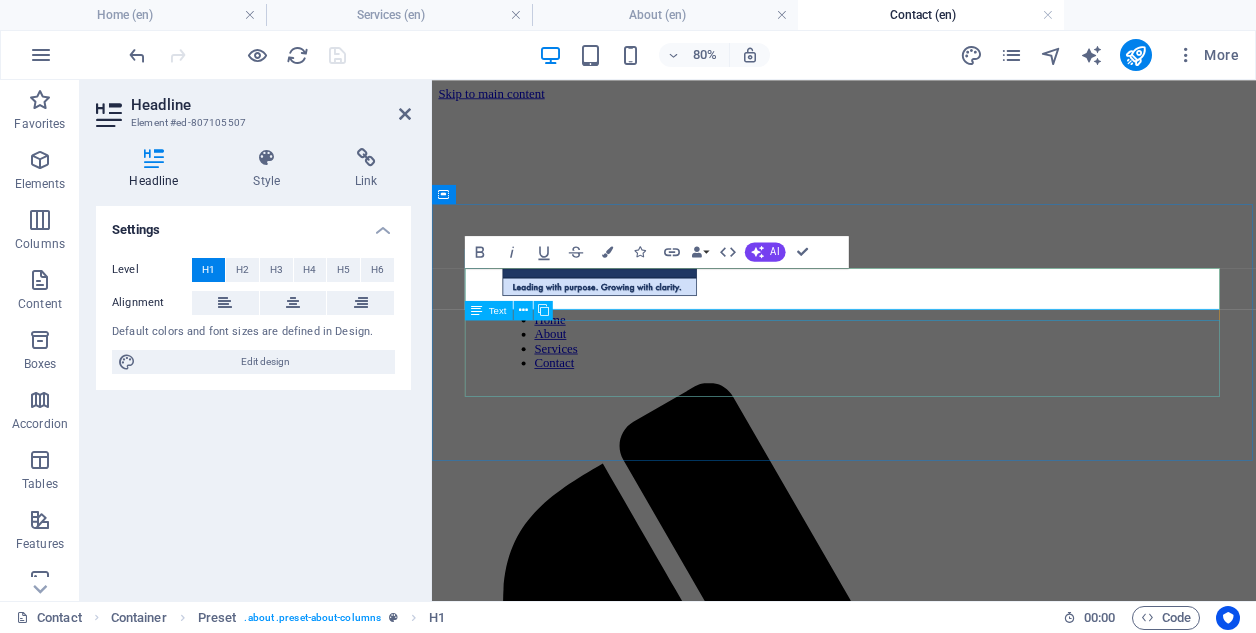 click on "Lorem ipsum dolor sit amet, consetetur sadipscing elitr, sed diam nonumy eirmod tempor invidunt ut labore et dolore magna aliquyam erat, sed diam voluptua. At vero eos et accusam et justo duo dolores et ea rebum. Stet clita kasd gubergren, no sea takimata sanctus est Lorem ipsum dolor sit amet. Lorem ipsum dolor sit amet, consetetur sadipscing elitr, sed diam nonumy eirmod tempor invidunt ut labore et dolore magna aliquyam erat, sed diam voluptua. At vero eos et accusam et justo duo con." at bounding box center [947, 1754] 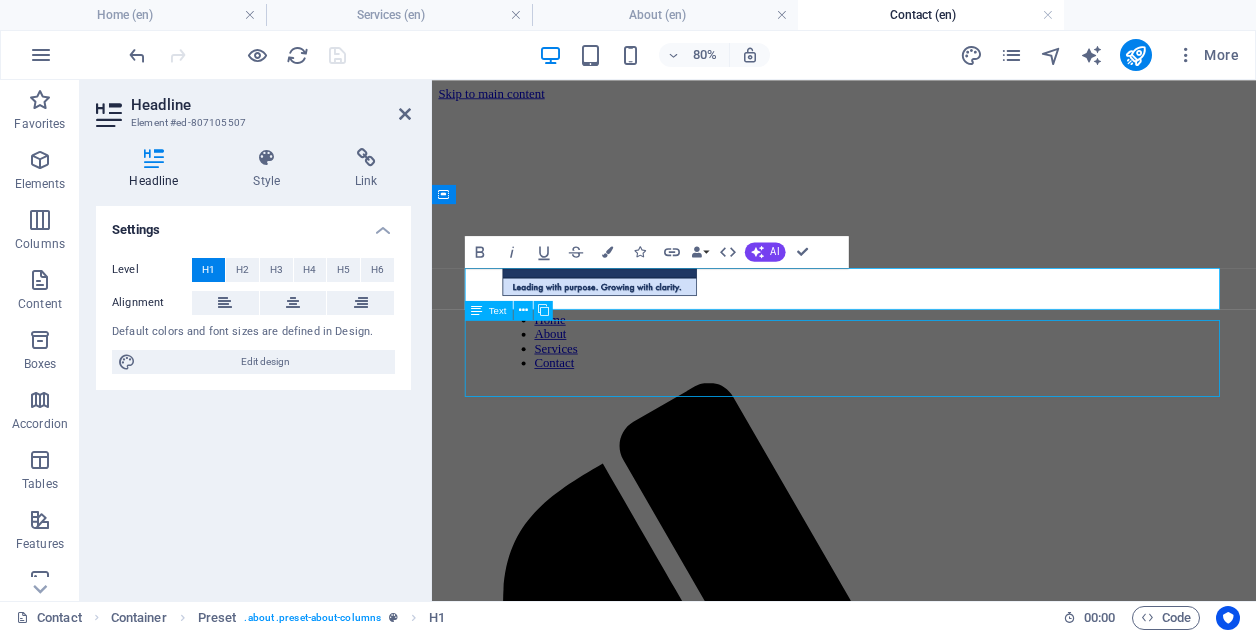 click on "Lorem ipsum dolor sit amet, consetetur sadipscing elitr, sed diam nonumy eirmod tempor invidunt ut labore et dolore magna aliquyam erat, sed diam voluptua. At vero eos et accusam et justo duo dolores et ea rebum. Stet clita kasd gubergren, no sea takimata sanctus est Lorem ipsum dolor sit amet. Lorem ipsum dolor sit amet, consetetur sadipscing elitr, sed diam nonumy eirmod tempor invidunt ut labore et dolore magna aliquyam erat, sed diam voluptua. At vero eos et accusam et justo duo con." at bounding box center (947, 1754) 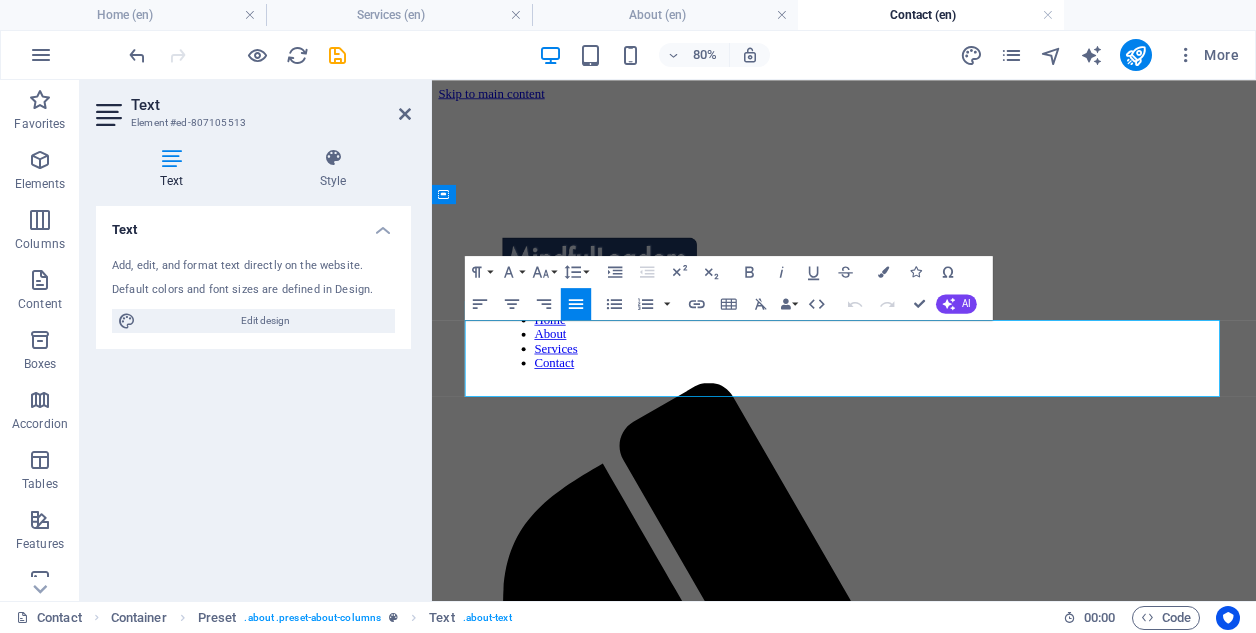 click on "Lorem ipsum dolor sit amet, consetetur sadipscing elitr, sed diam nonumy eirmod tempor invidunt ut labore et dolore magna aliquyam erat, sed diam voluptua. At vero eos et accusam et justo duo dolores et ea rebum. Stet clita kasd gubergren, no sea takimata sanctus est Lorem ipsum dolor sit amet. Lorem ipsum dolor sit amet, consetetur sadipscing elitr, sed diam nonumy eirmod tempor invidunt ut labore et dolore magna aliquyam erat, sed diam voluptua. At vero eos et accusam et justo duo con." at bounding box center [947, 1754] 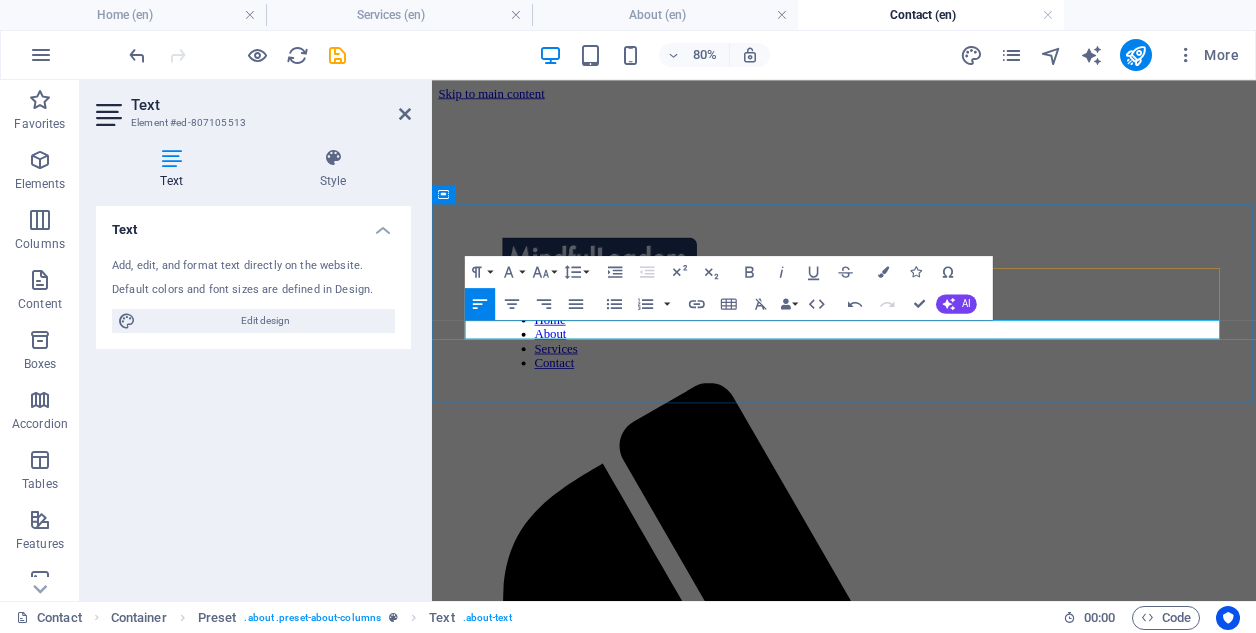 click on "We would love to hear from you - whether that is to discuss our services, share your" at bounding box center (947, 1727) 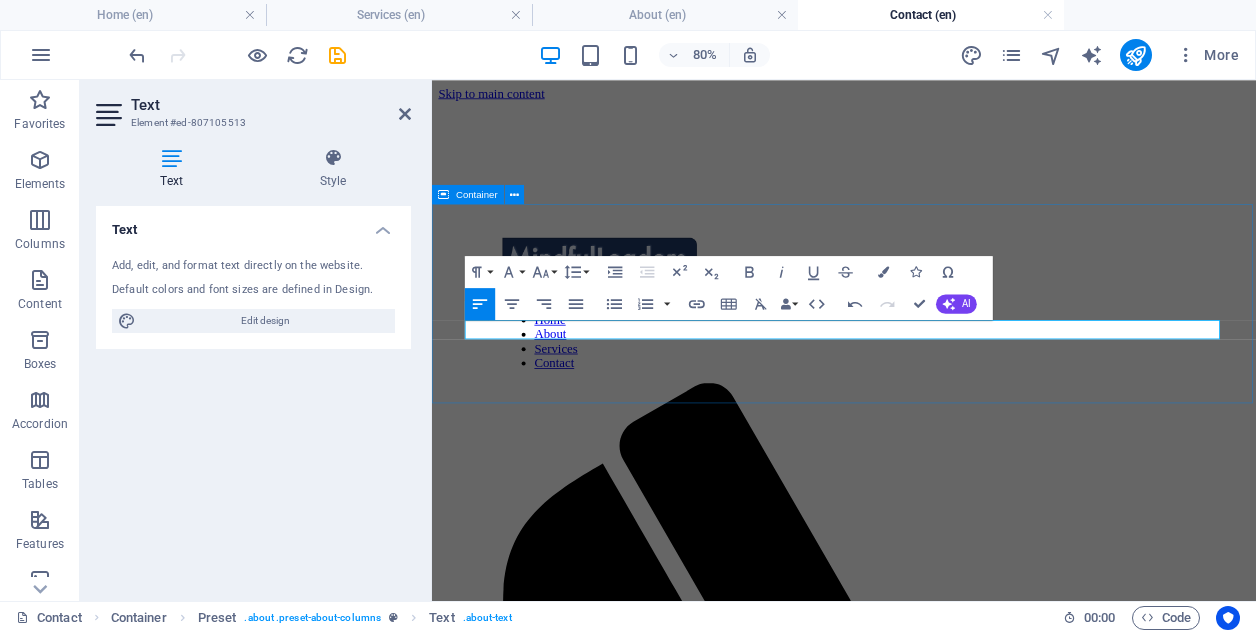 drag, startPoint x: 1321, startPoint y: 394, endPoint x: 1428, endPoint y: 397, distance: 107.042046 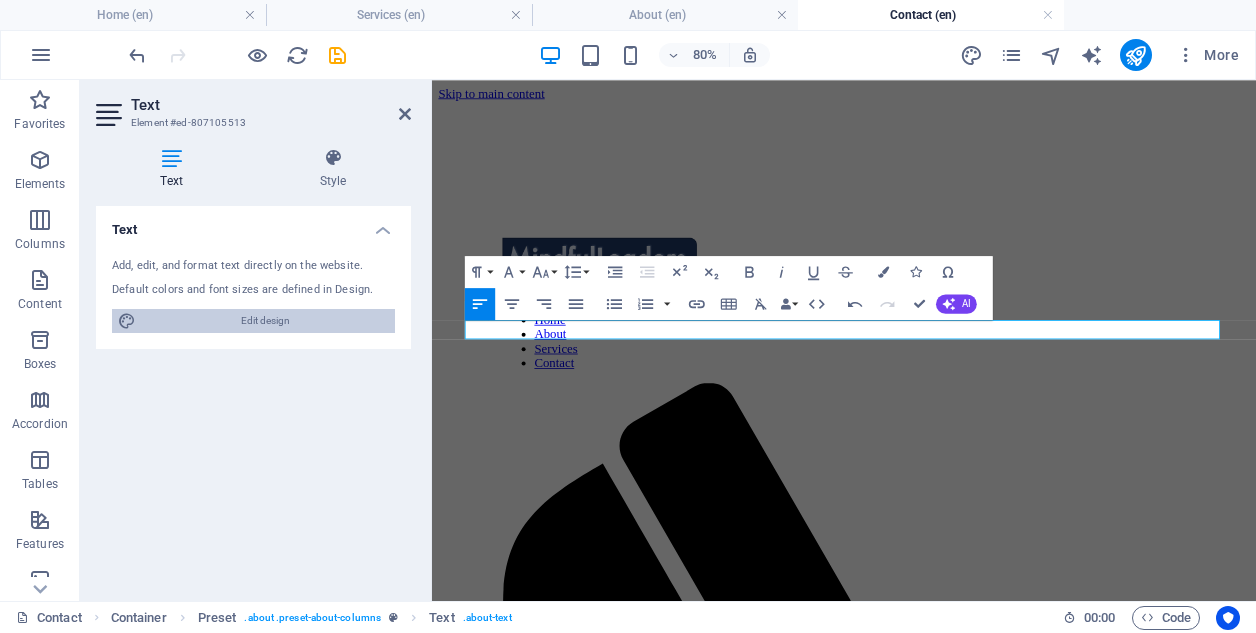 click on "Edit design" at bounding box center [265, 321] 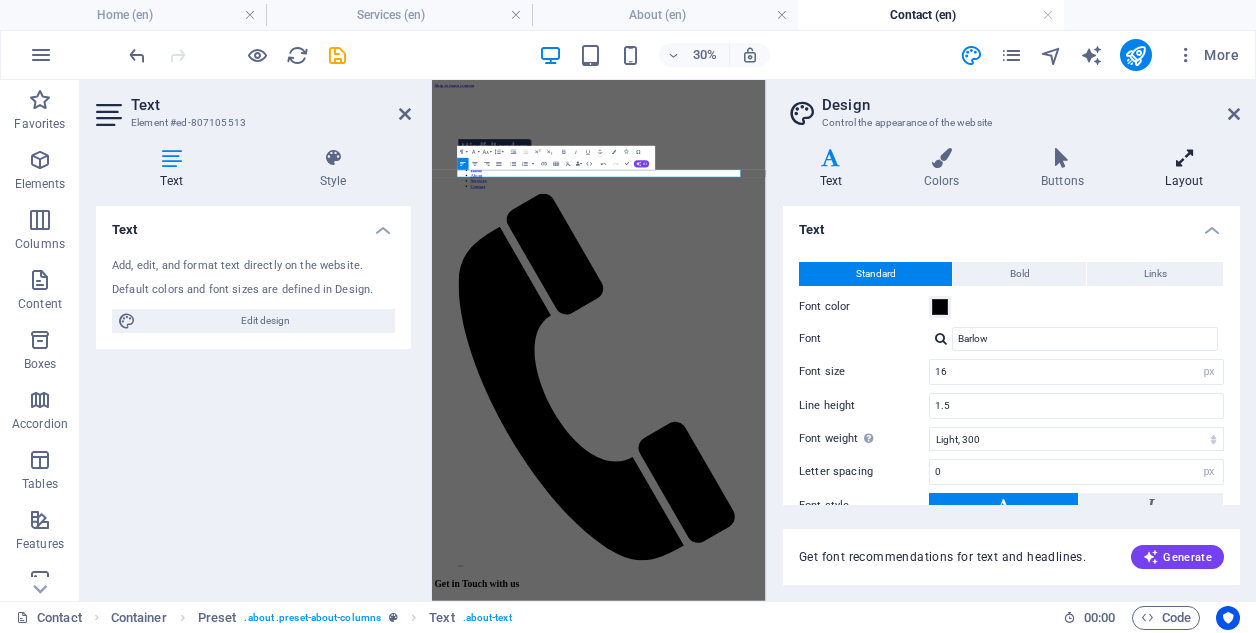 click at bounding box center (1184, 158) 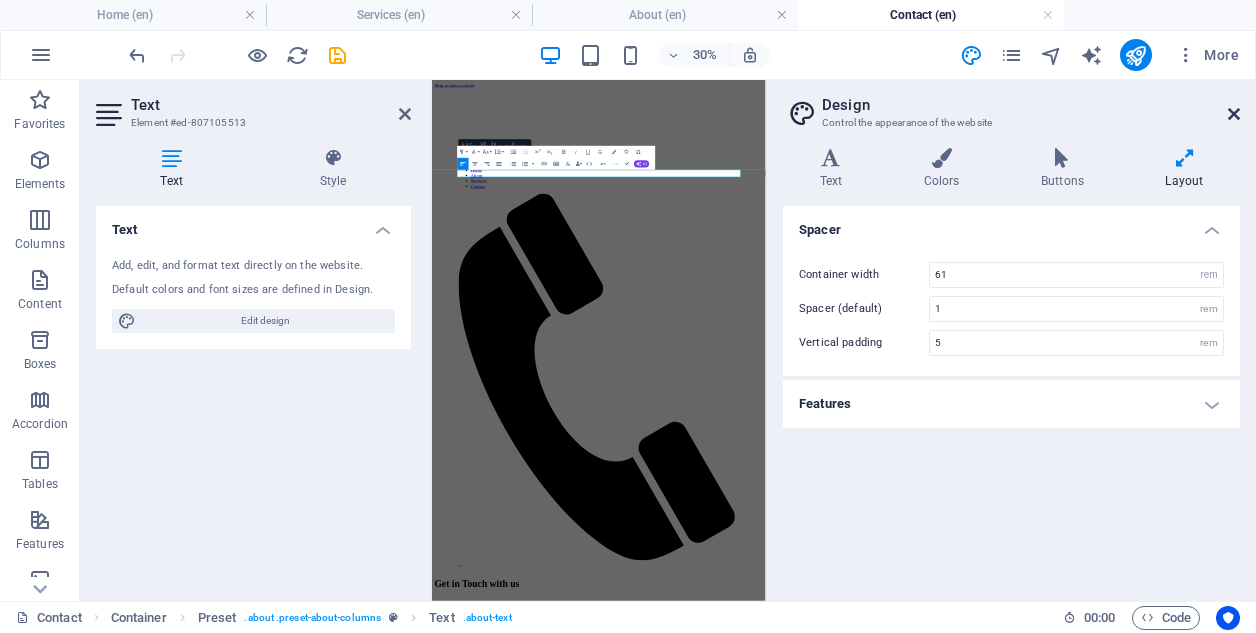 click at bounding box center (1234, 114) 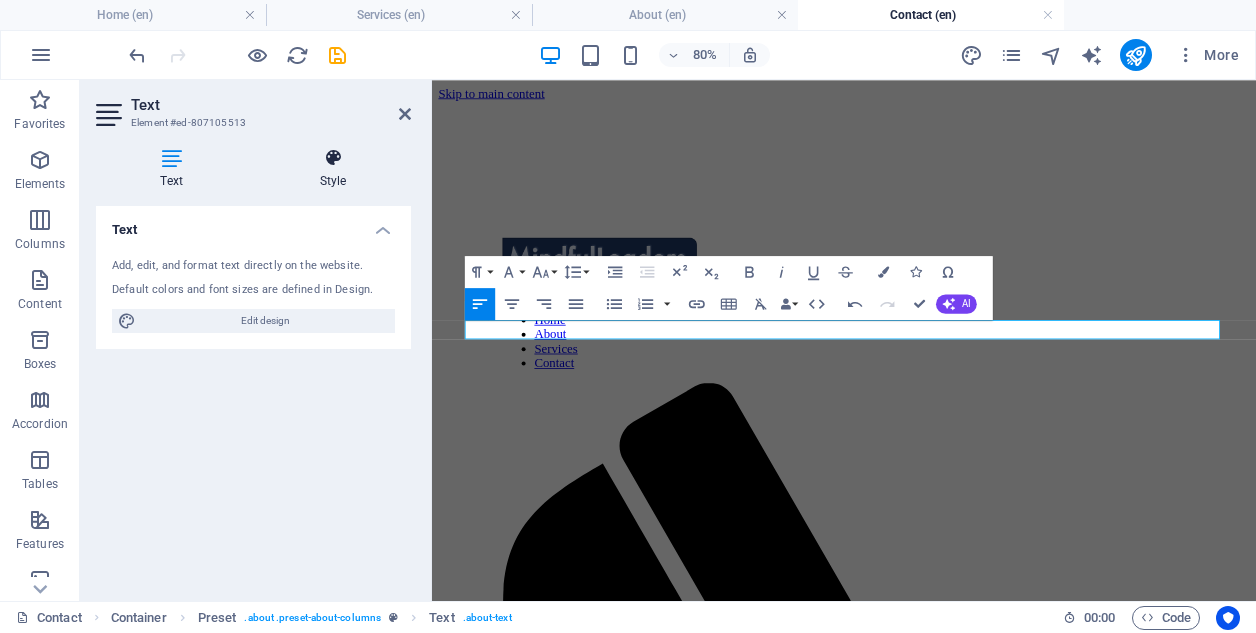 click on "Style" at bounding box center (333, 169) 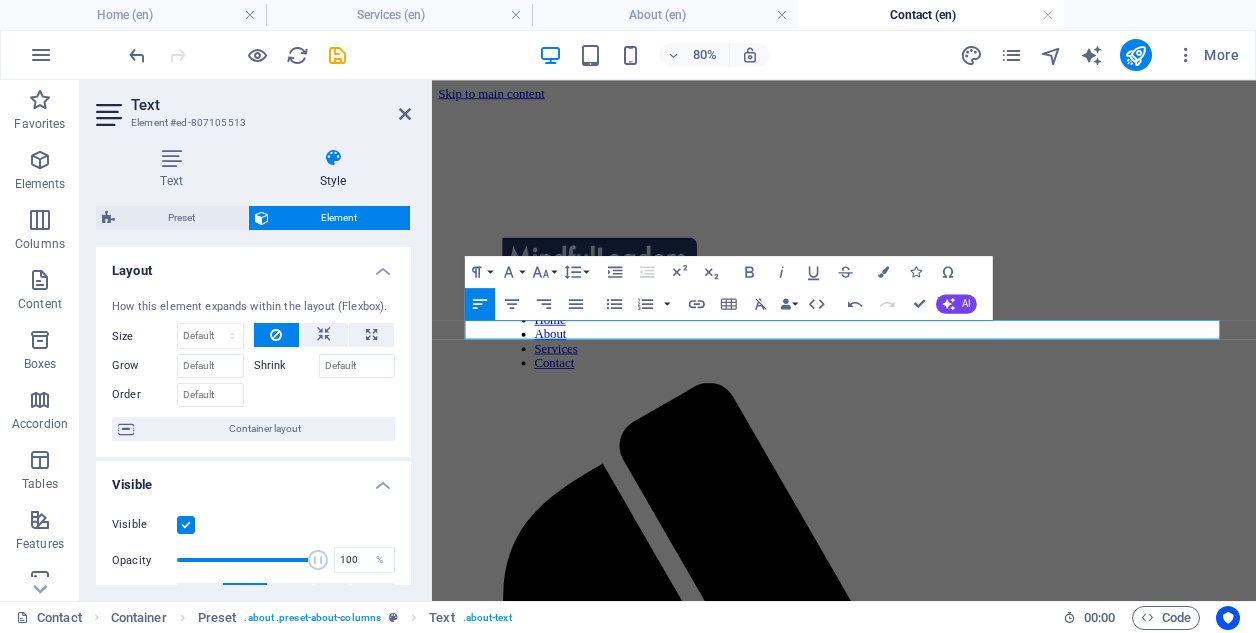 scroll, scrollTop: 0, scrollLeft: 0, axis: both 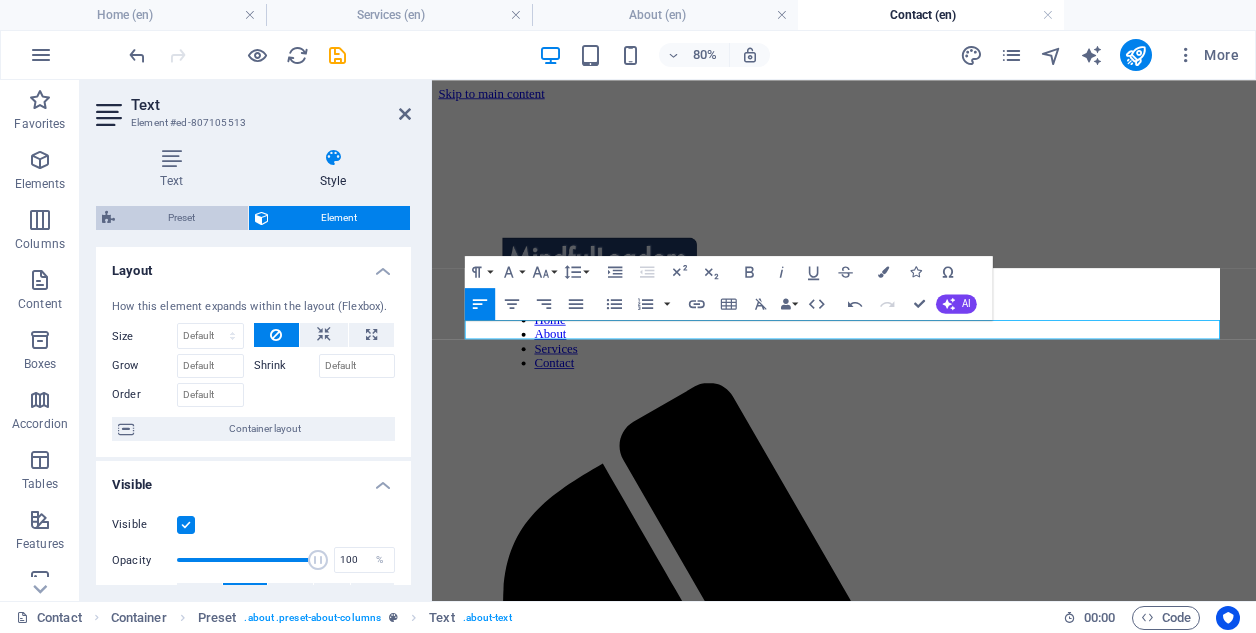 click on "Preset" at bounding box center (181, 218) 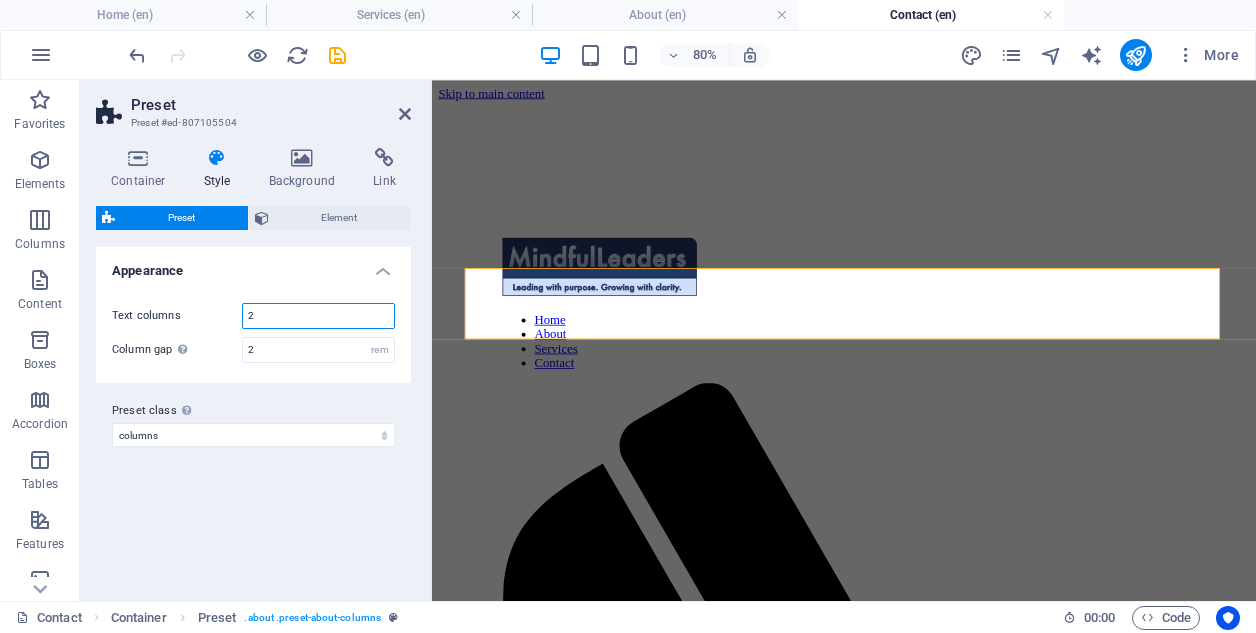 drag, startPoint x: 268, startPoint y: 307, endPoint x: 200, endPoint y: 307, distance: 68 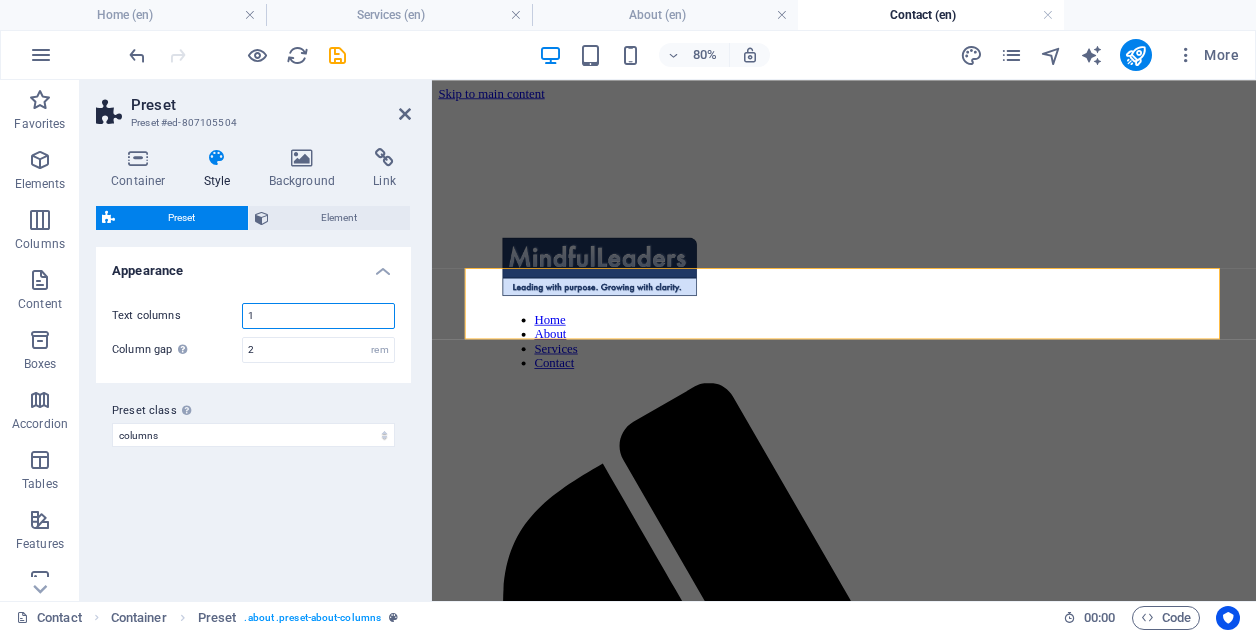 type on "1" 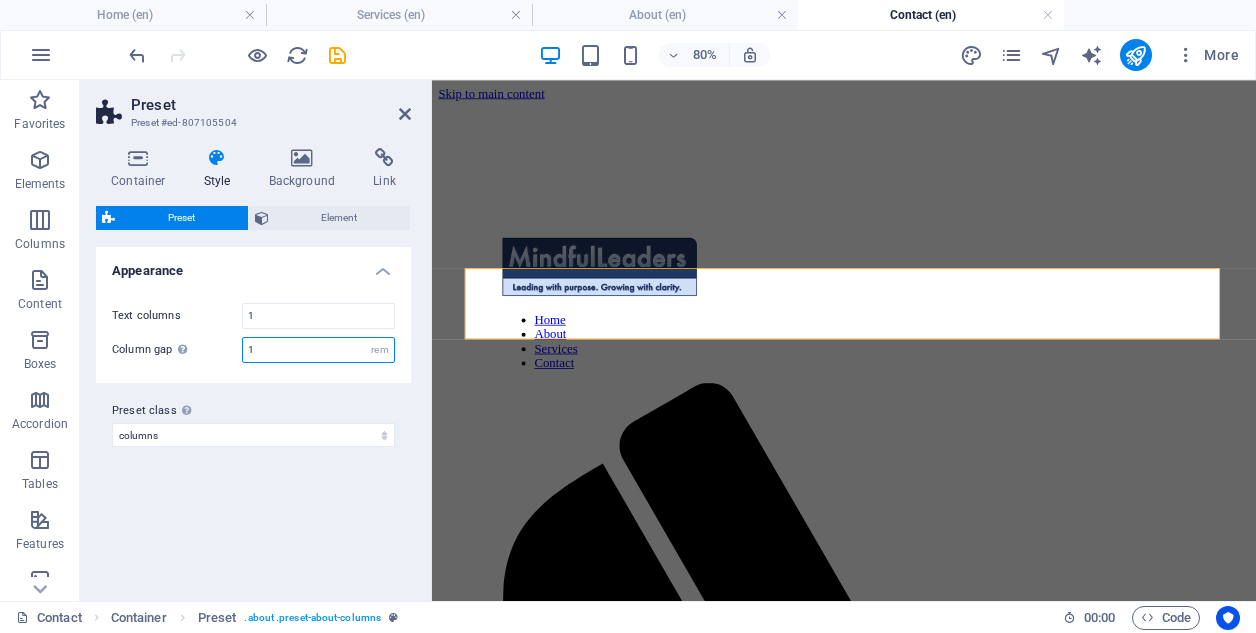type on "1" 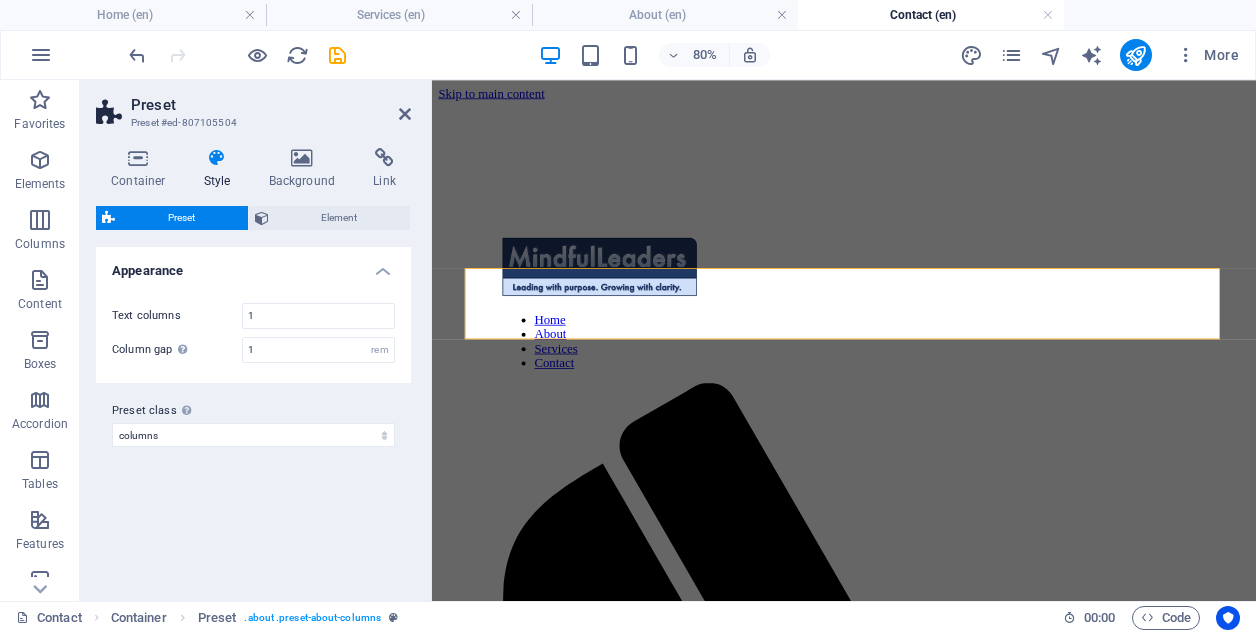 click on "Variants Default Appearance Text columns 1 Column gap Gap has no effect when there is only 1 text column 1 rem Preset class Above chosen variant and settings affect all elements which carry this preset class. columns Add preset class" at bounding box center (253, 416) 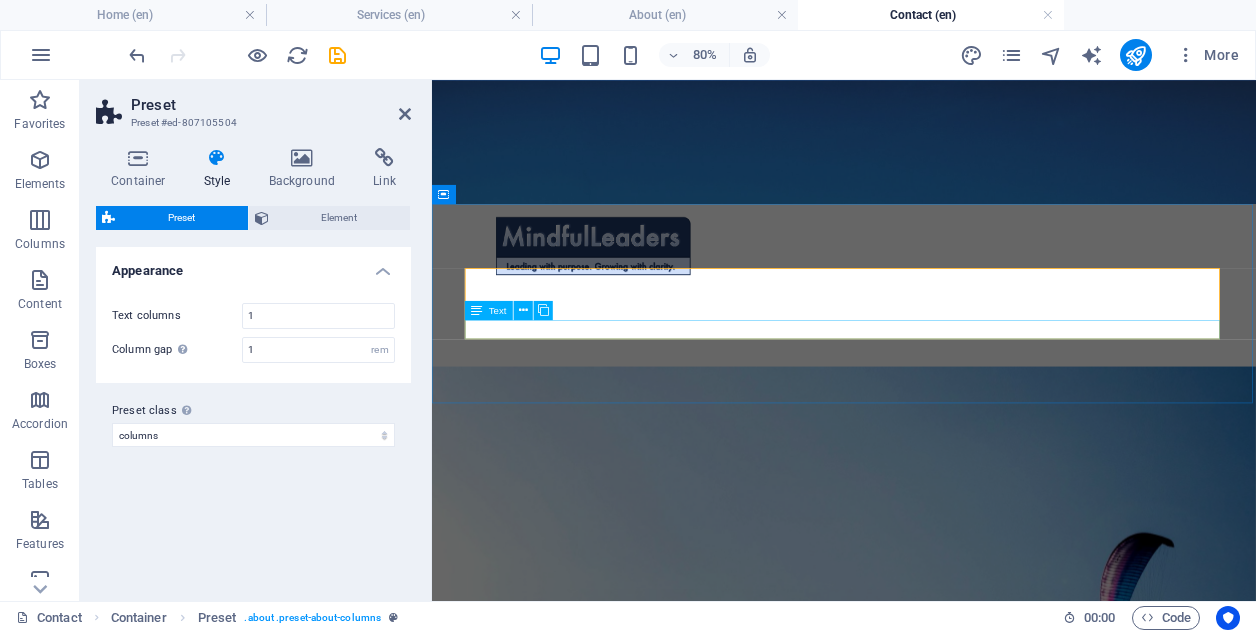 click on "We would love to hear from you - whether that is to discuss our services and ways in which we can work together, or share your" at bounding box center (947, 548) 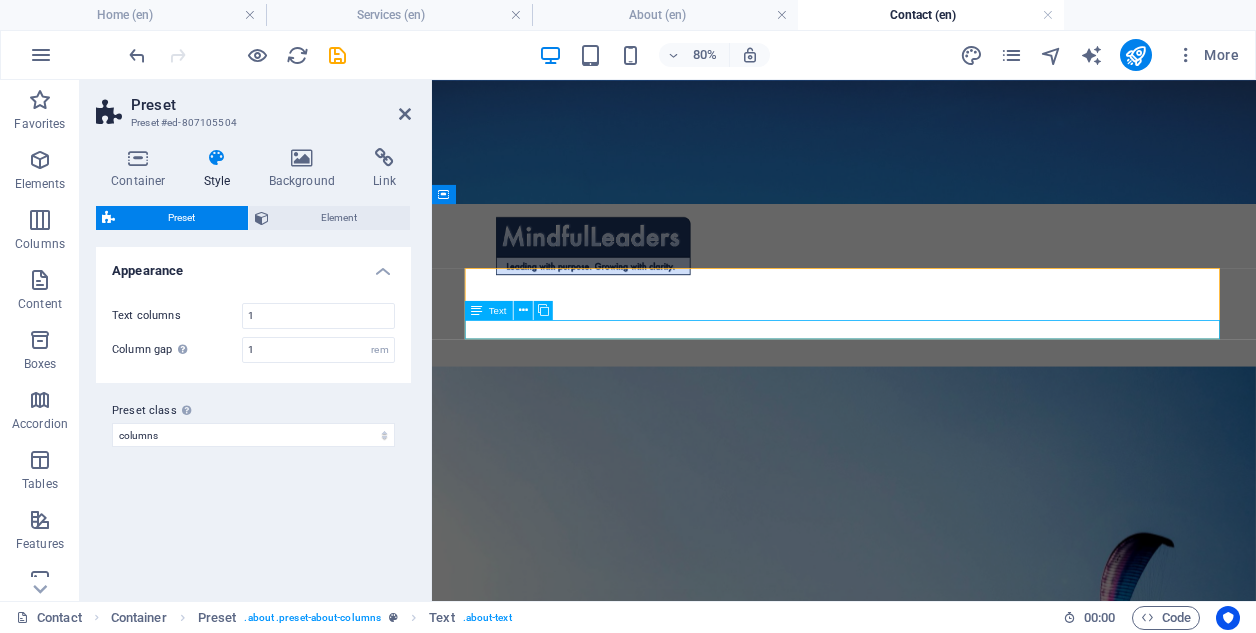click on "We would love to hear from you - whether that is to discuss our services and ways in which we can work together, or share your" at bounding box center (947, 548) 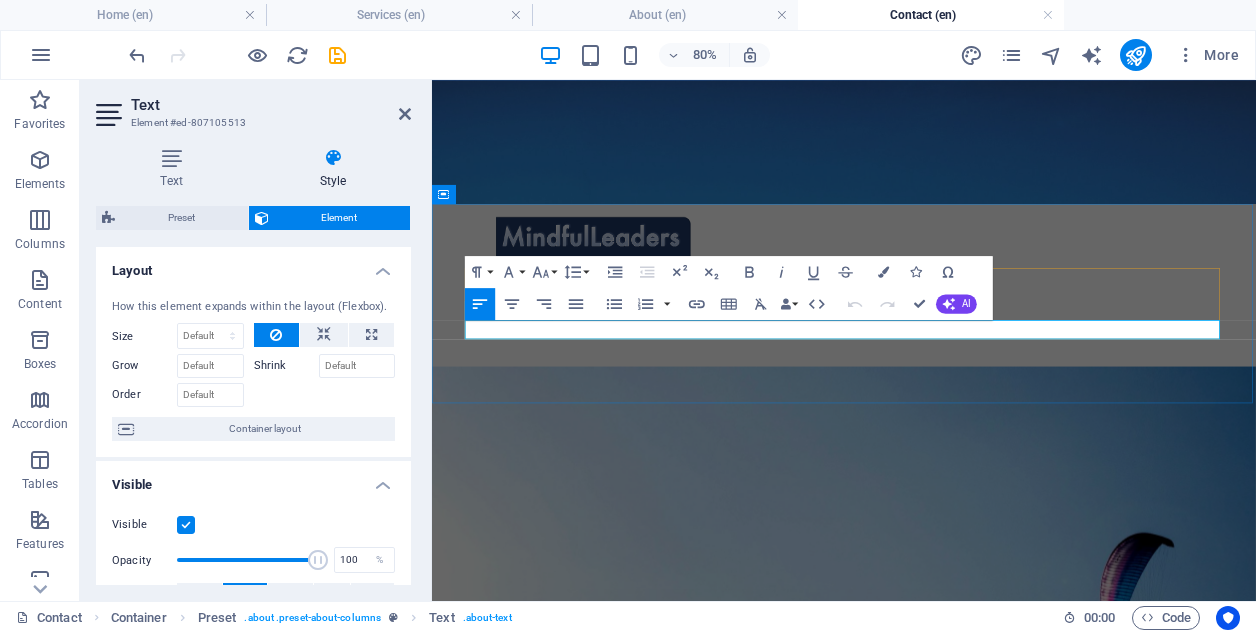 click on "We would love to hear from you - whether that is to discuss our services and ways in which we can work together, or share your" at bounding box center [947, 548] 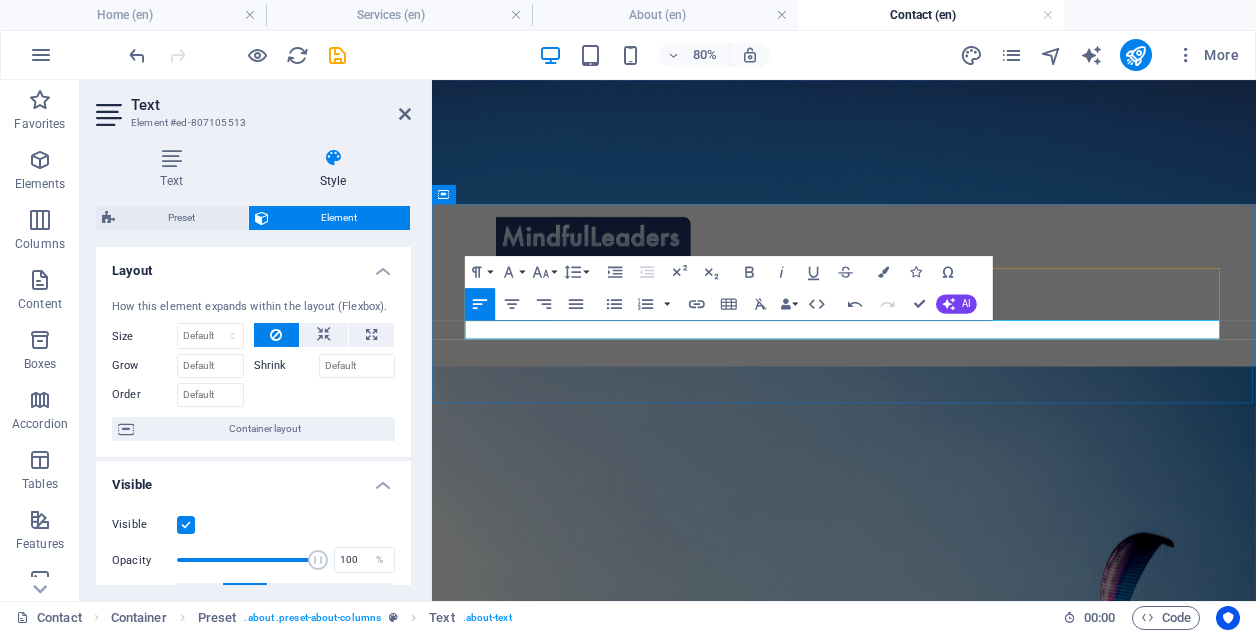 type 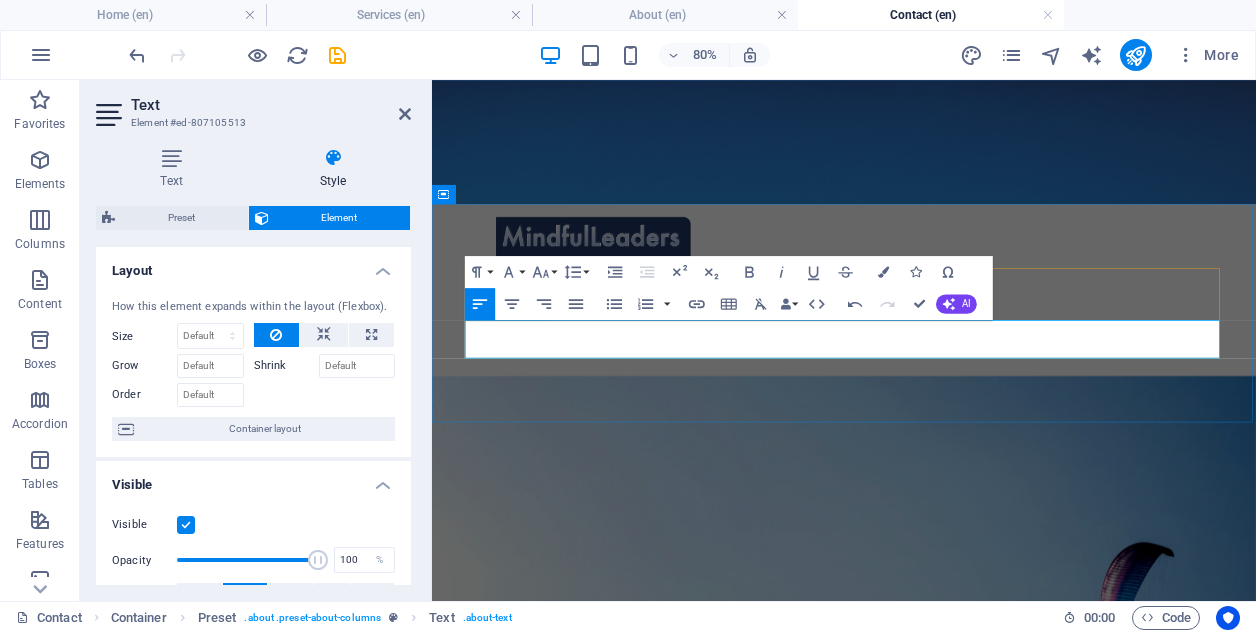 drag, startPoint x: 955, startPoint y: 391, endPoint x: 1073, endPoint y: 396, distance: 118.10589 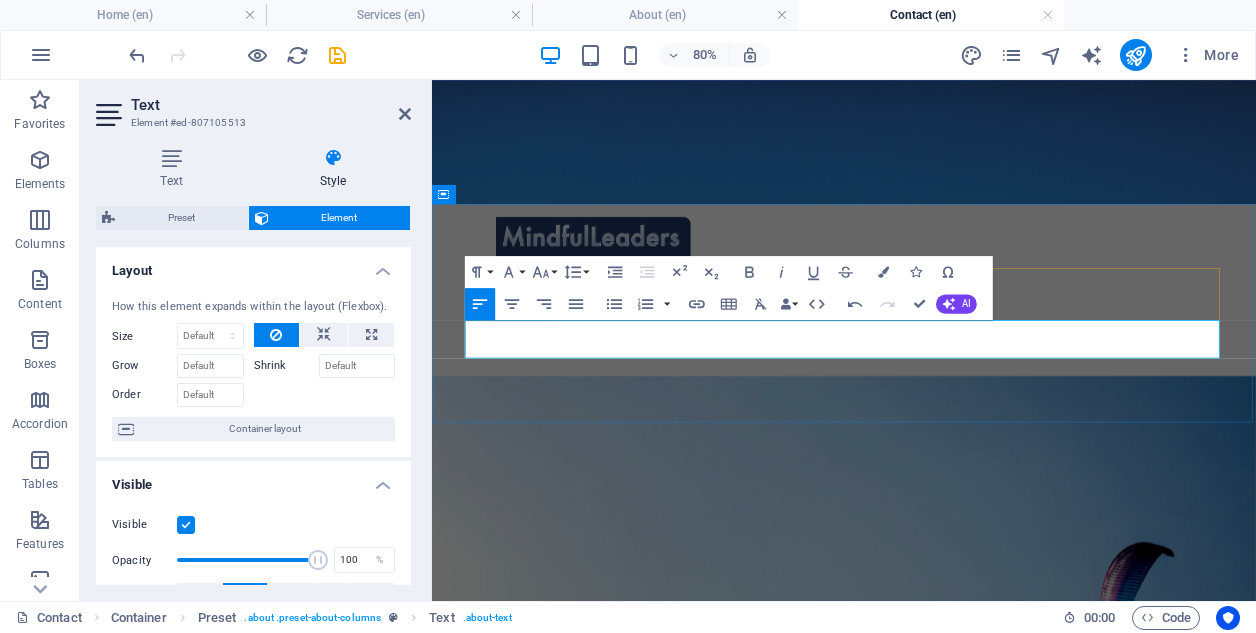 click on "We would love to hear from you. Please get in touch if you would like to  whether that is to discuss our services and ways in which we can work together, or share your" at bounding box center (947, 560) 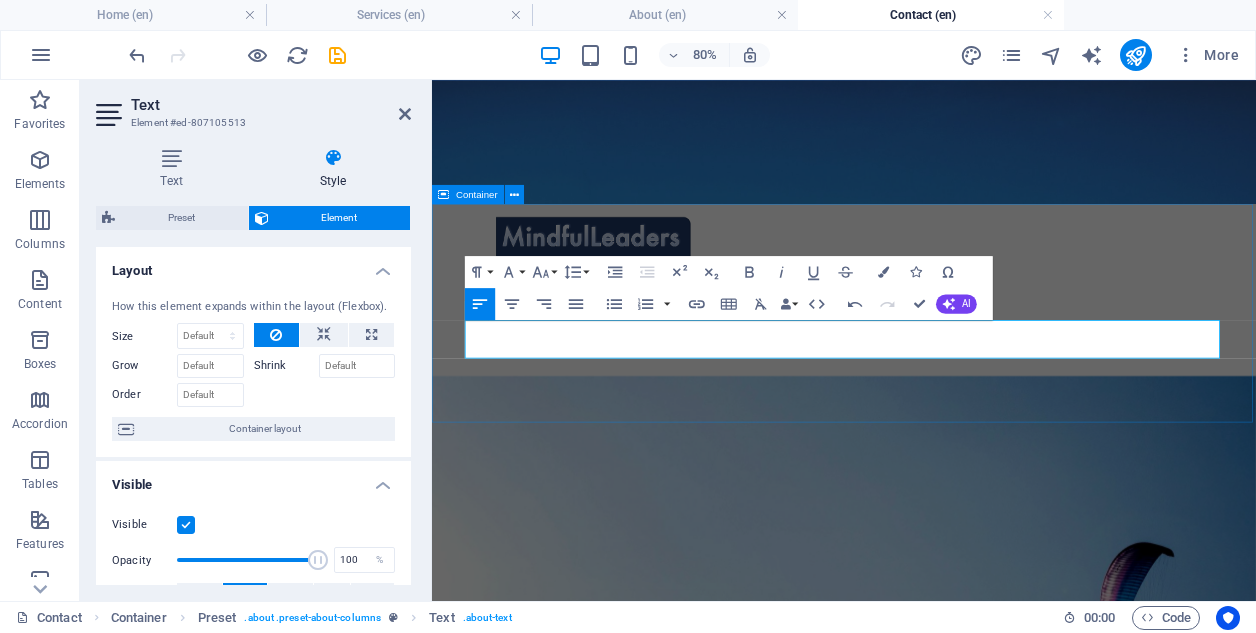 drag, startPoint x: 1375, startPoint y: 395, endPoint x: 1407, endPoint y: 429, distance: 46.69047 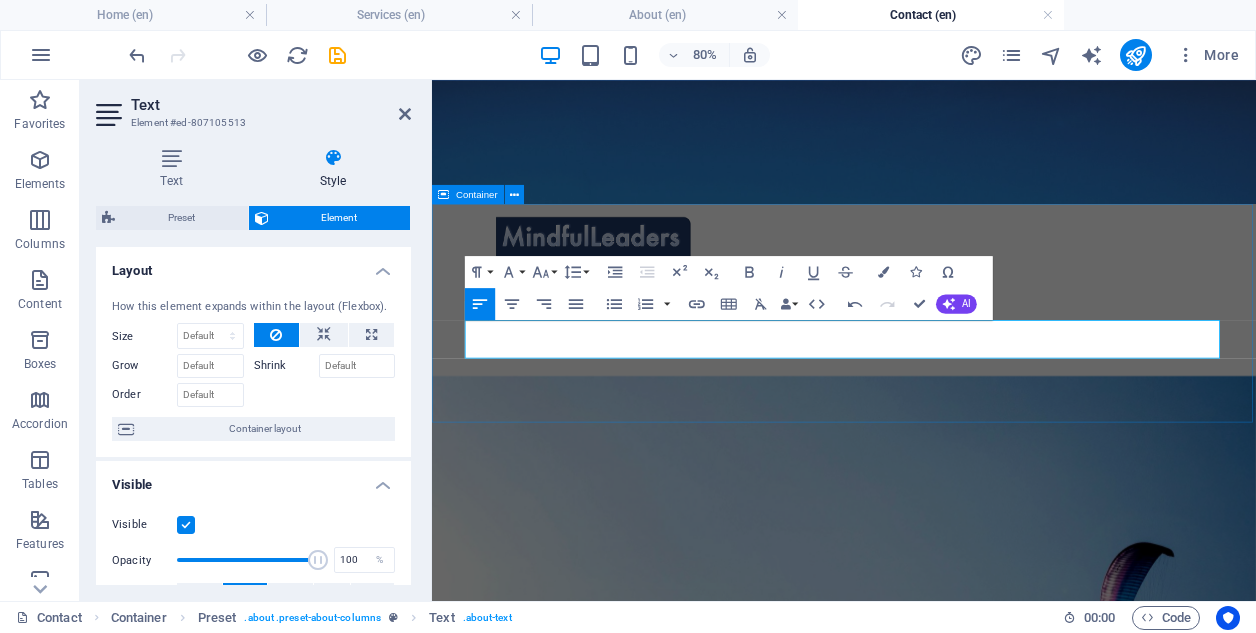 click on "Get in Touch with us We would love to hear from you. Please get in touch if you would like to discuss our services and ways in which we can work together, or share your" at bounding box center [947, 527] 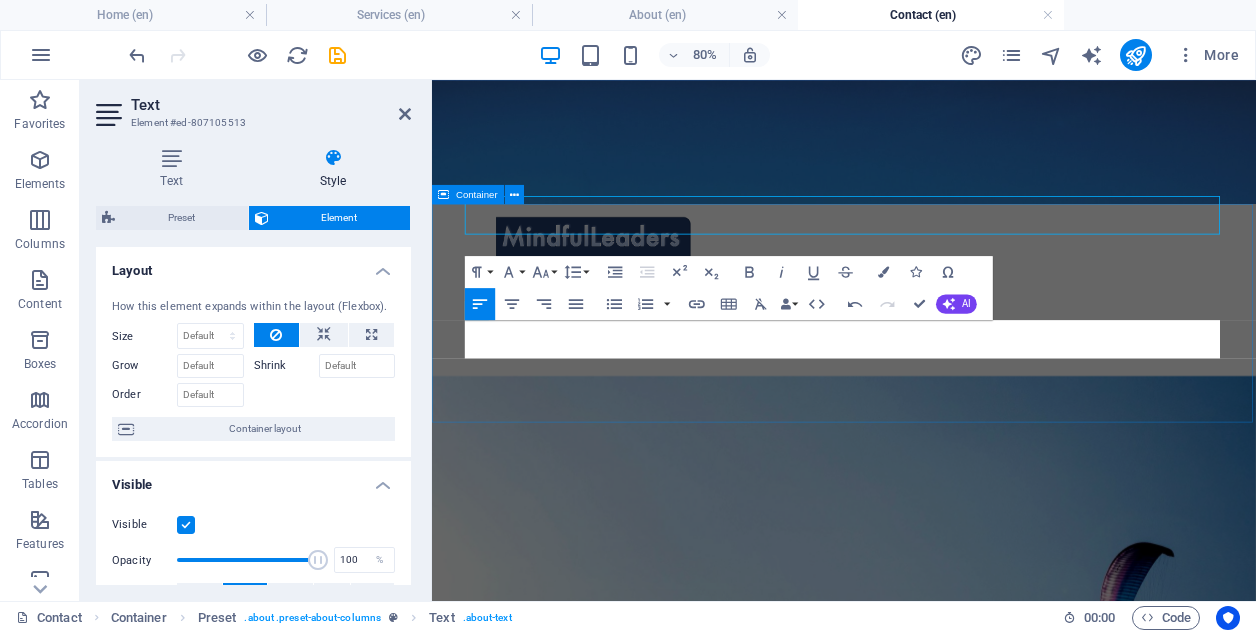 scroll, scrollTop: 0, scrollLeft: 0, axis: both 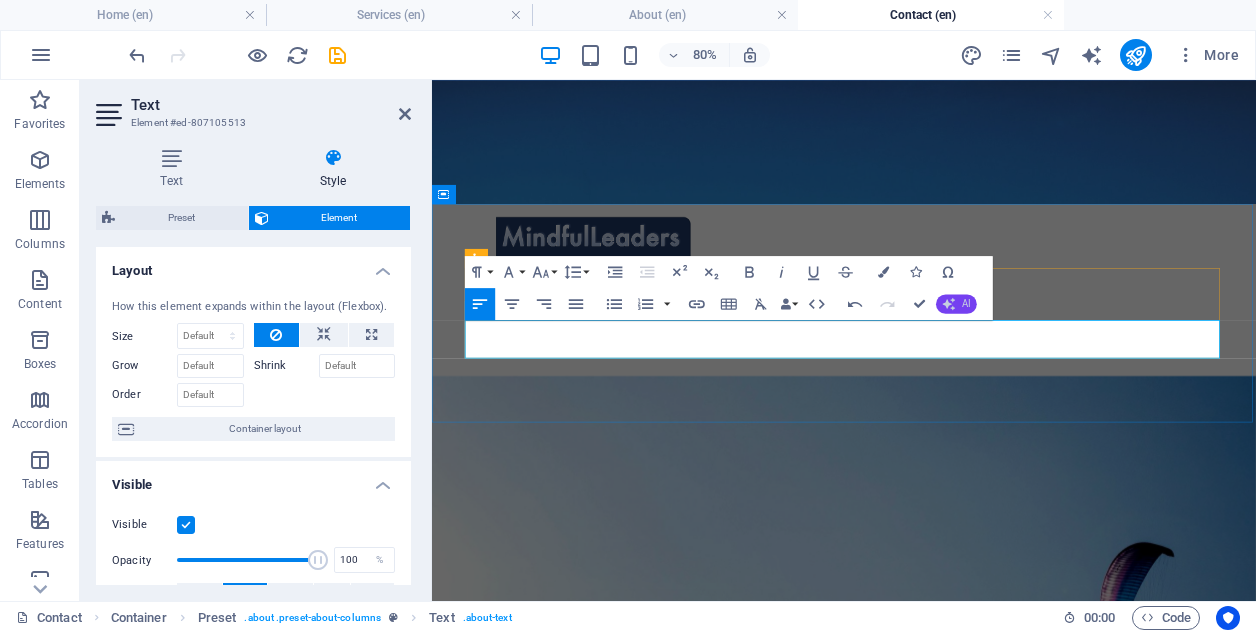 click on "AI" at bounding box center (966, 304) 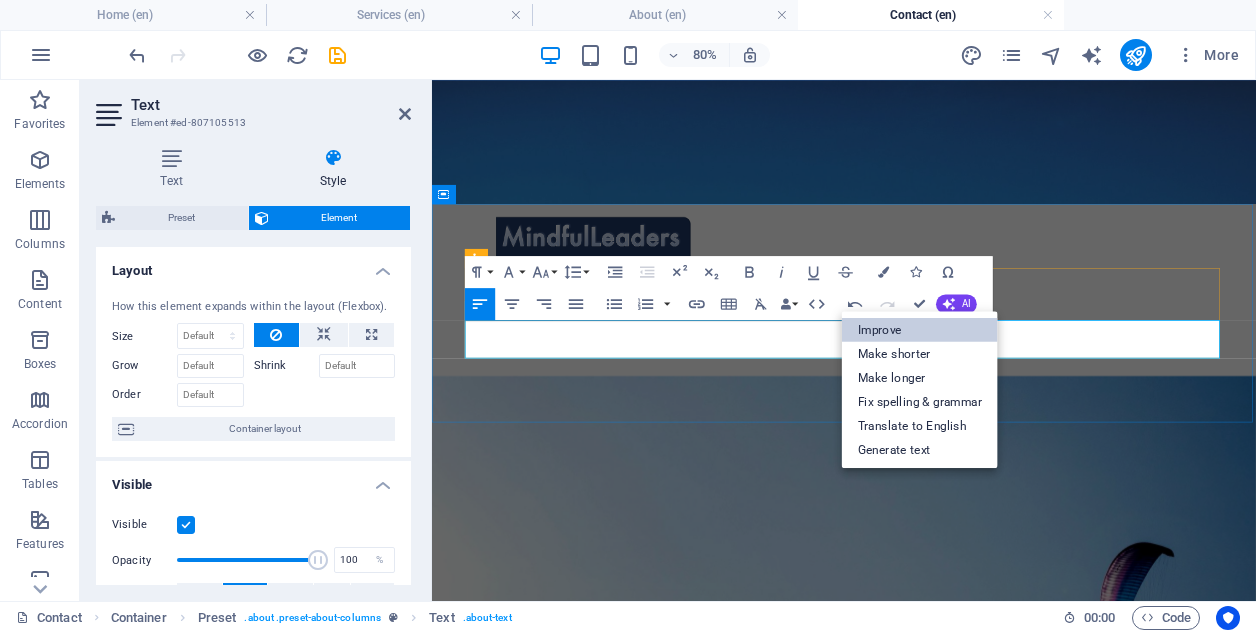 click on "Improve" at bounding box center [920, 330] 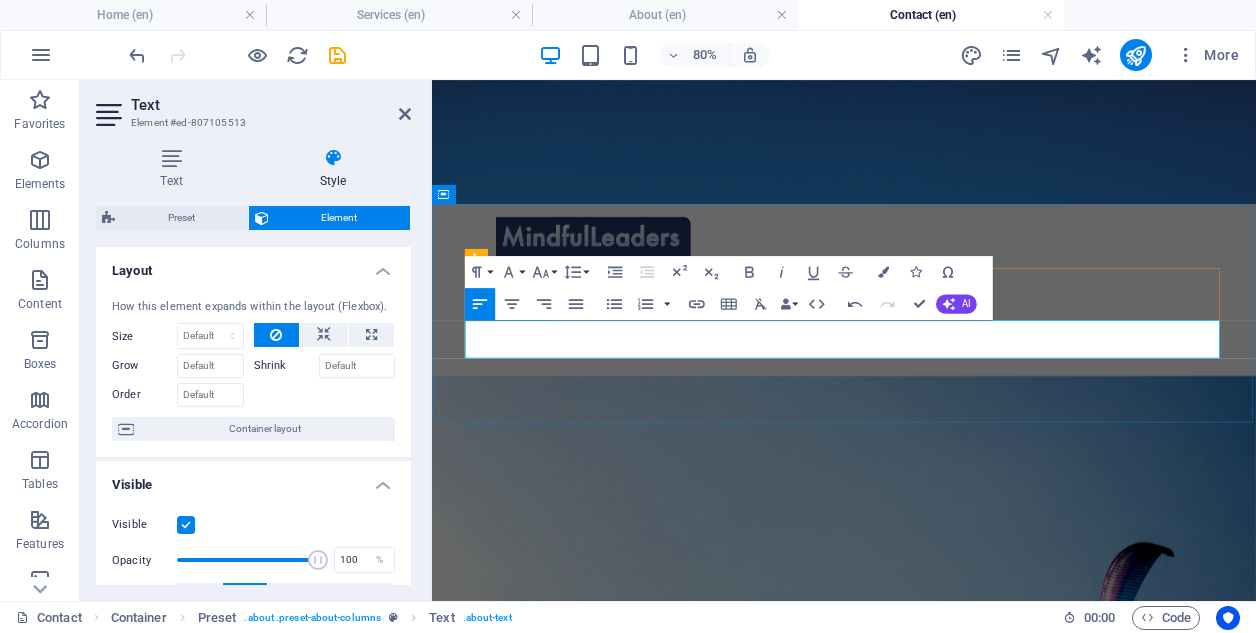 click on "We would love to hear from you! Please reach out if you would like to discuss our services and explore how we can collaborate to support your organization and help your employees succeed." at bounding box center [947, 560] 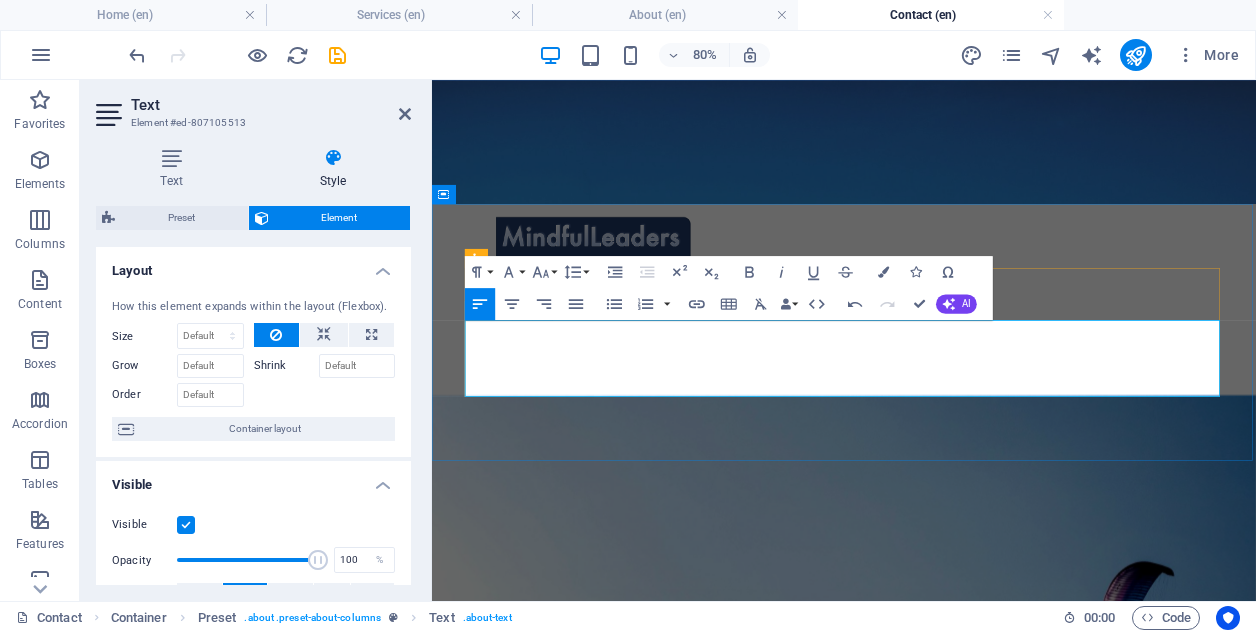 click on "We welcome the opportunity to connect with you." at bounding box center (947, 548) 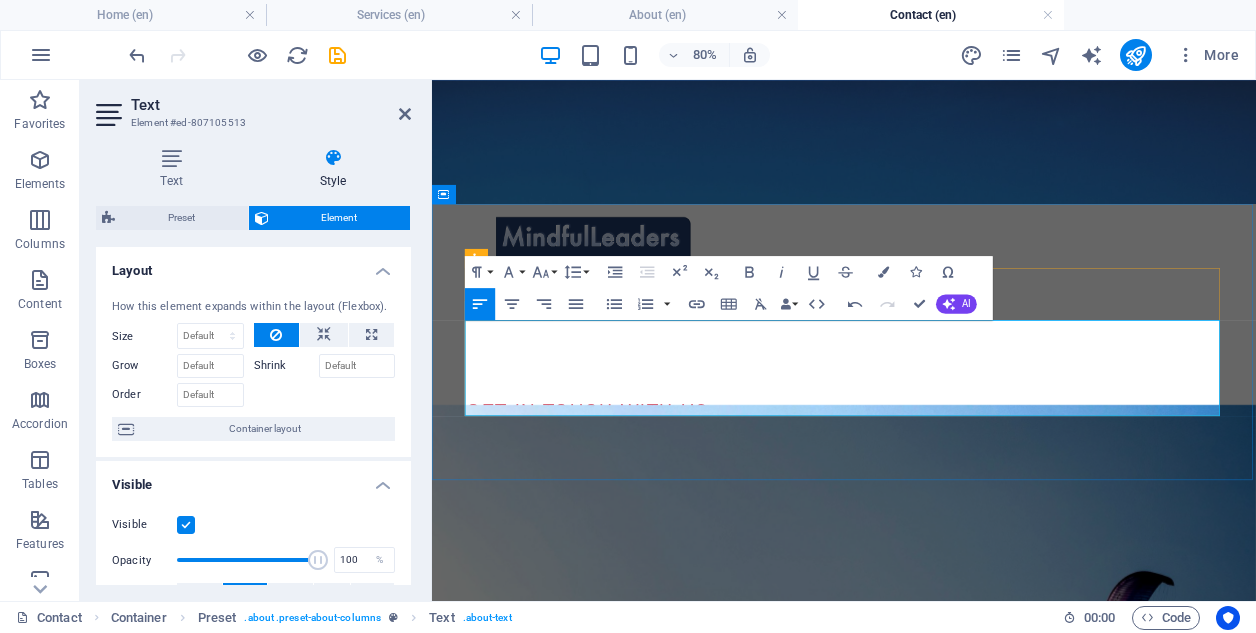 click on "If you would like to learn more about our services or explore how we can support your organization’s wellbeing initiatives, please feel free to reach out. We are here to discuss your needs and how we can help your employees thrive." at bounding box center [947, 608] 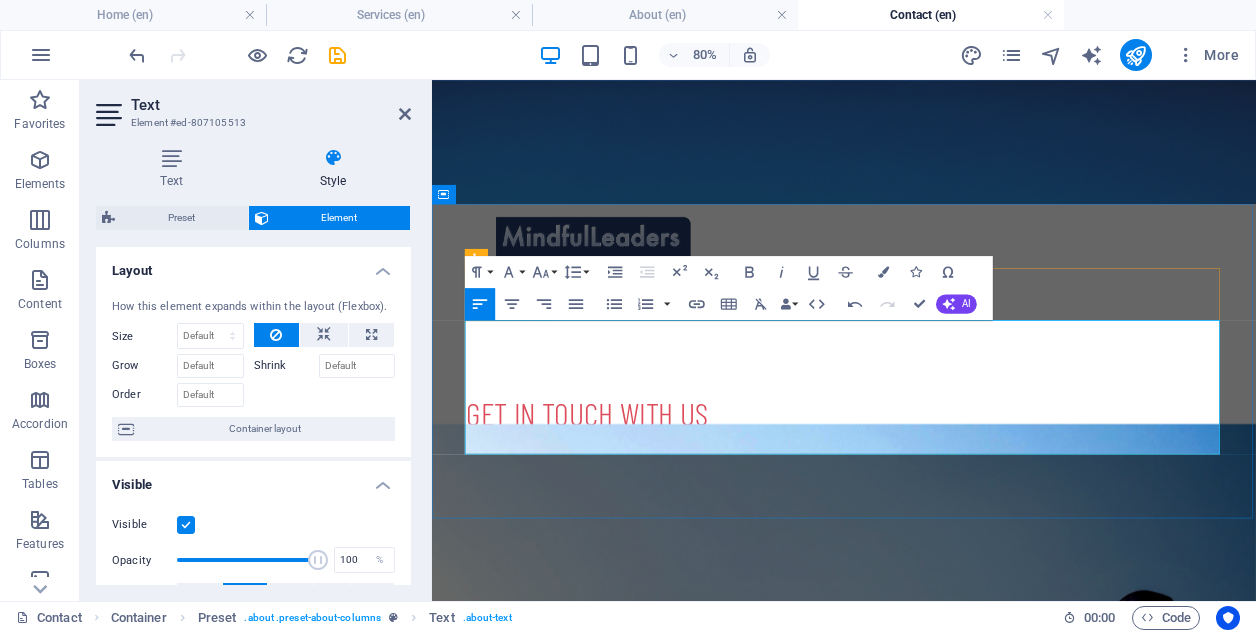 click on "We are here to discuss your needs and how we can help your employees thrive." at bounding box center [947, 668] 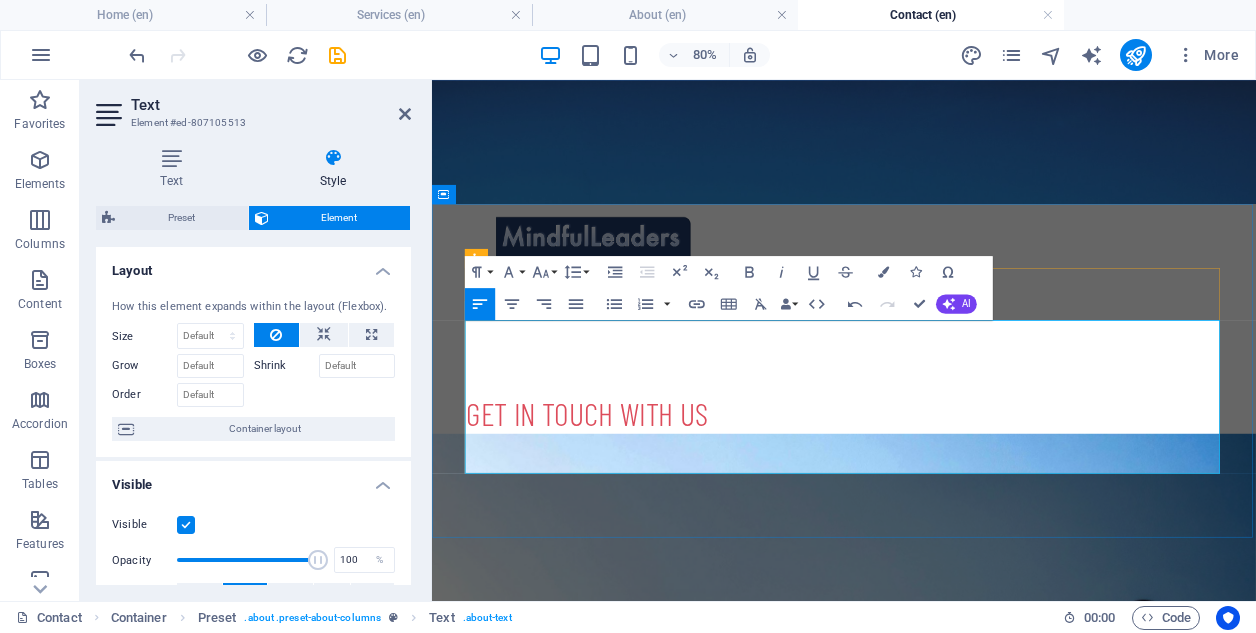 click on "Simply fill out the form below, and a member of our team will be in touch with you shortly." at bounding box center (947, 716) 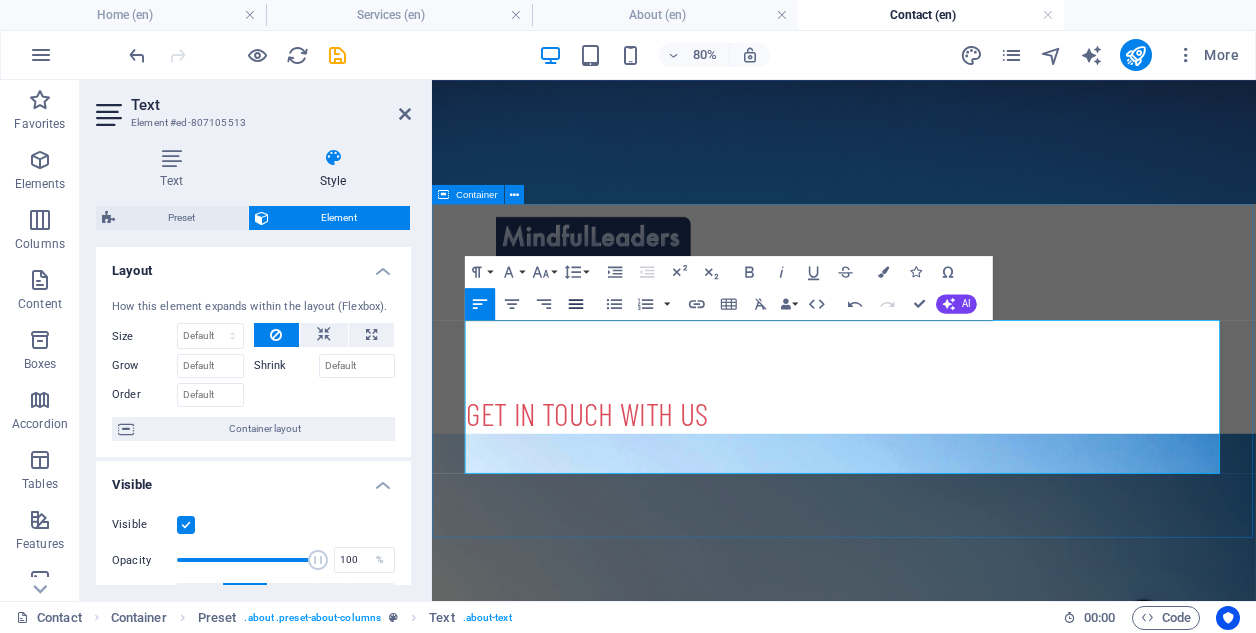 click 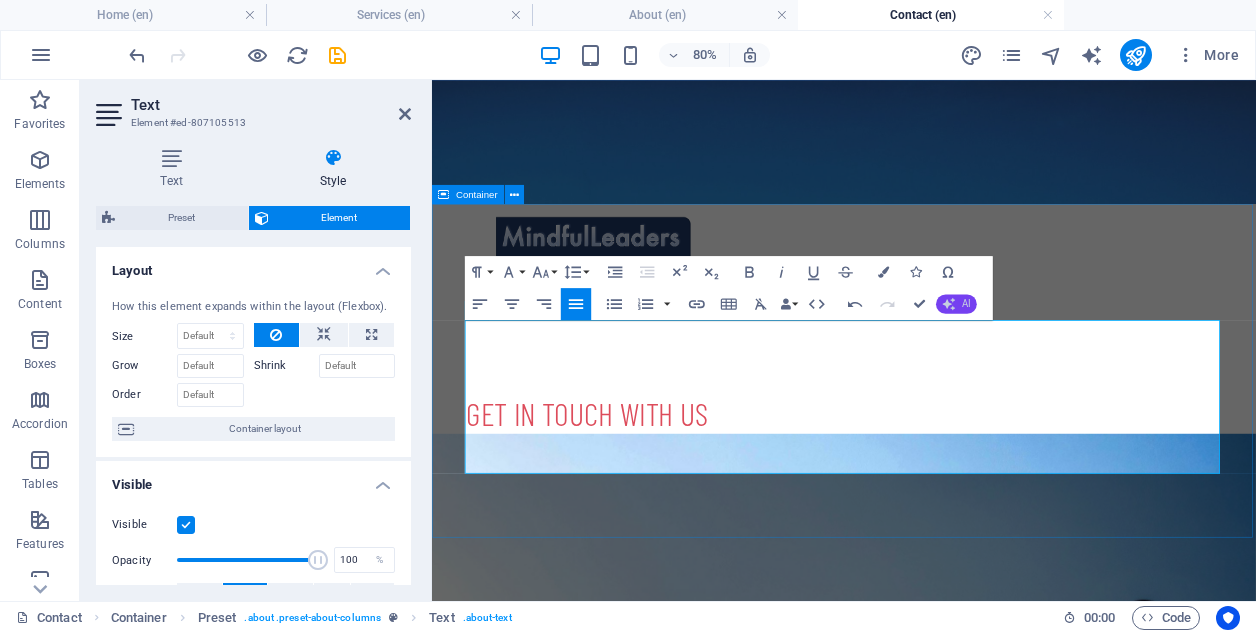 click 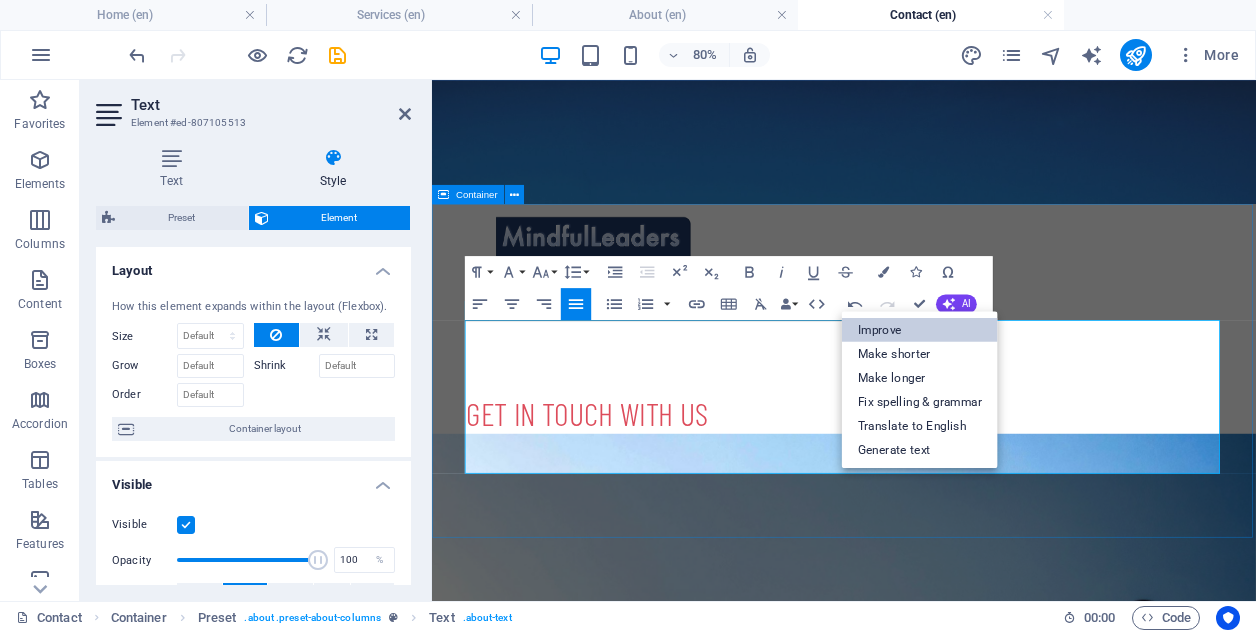 click on "Improve" at bounding box center [920, 330] 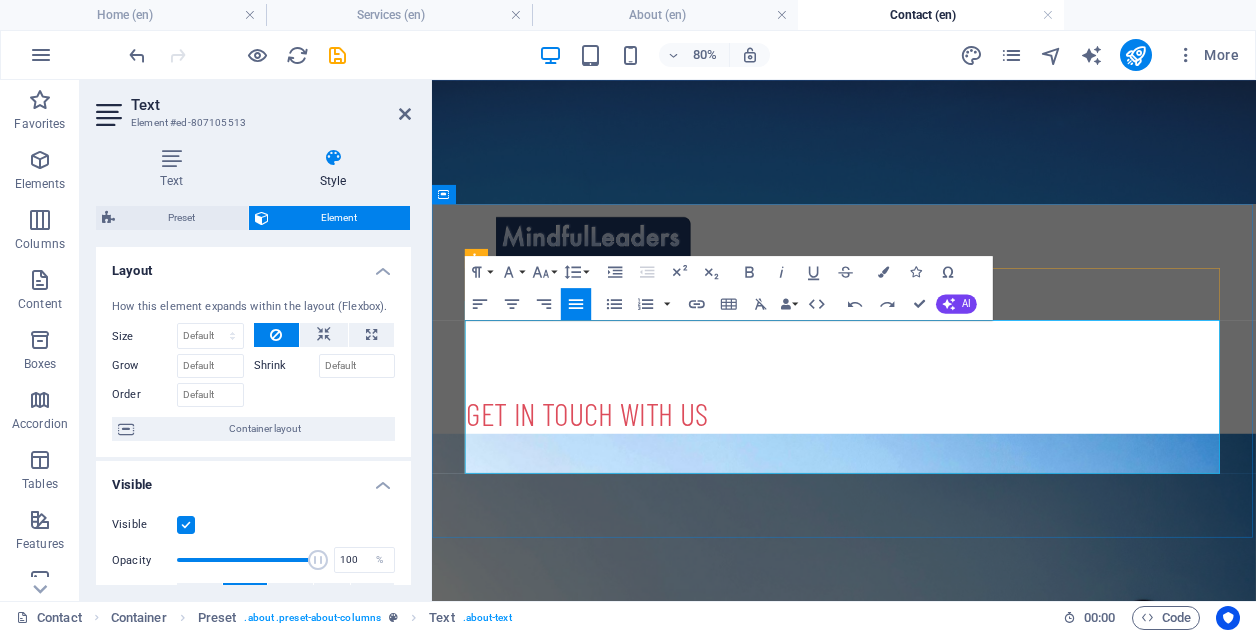 click at bounding box center [947, 644] 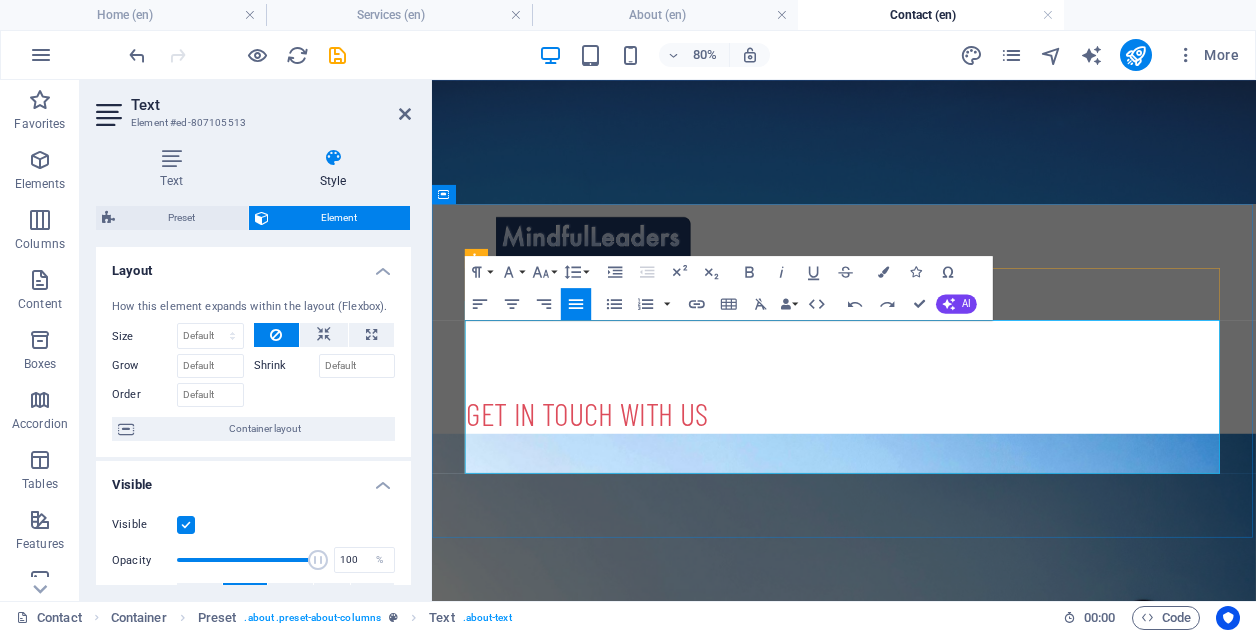 drag, startPoint x: 1027, startPoint y: 557, endPoint x: 1178, endPoint y: 552, distance: 151.08276 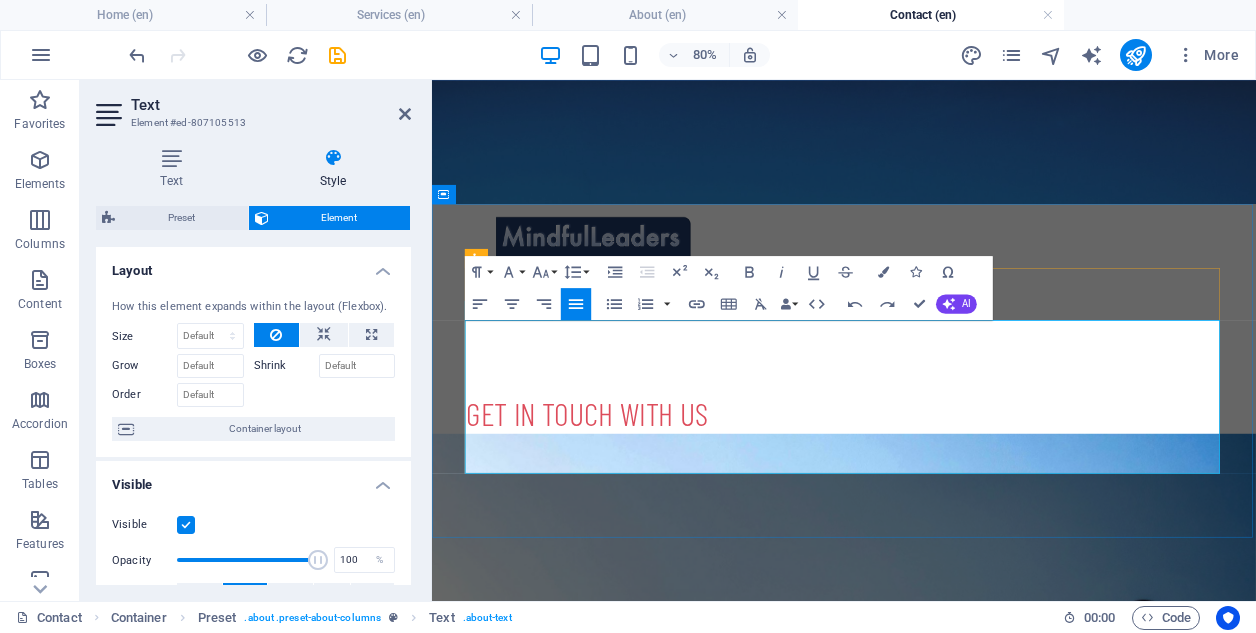click on "Simply fill out the form below or send us an email at [EMAIL], and a member of our team will be in touch with you shortly." at bounding box center [947, 716] 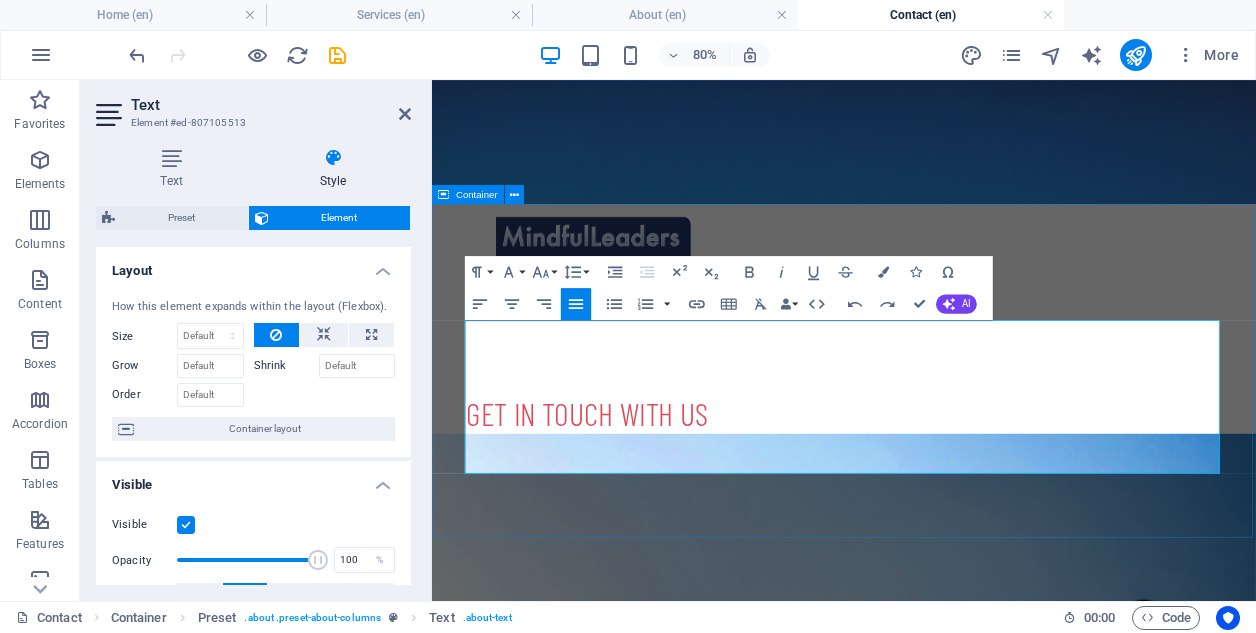 click on "Get in Touch with us We welcome the opportunity to connect with you. If you would like to learn more about our services or explore how we can support your organization’s wellbeing initiatives, please feel free to reach out.  We are here to discuss your needs and how we can help your employees thrive. Simply fill out the form below or send us an email at [EMAIL], and a member of our team will be in touch with you shortly." at bounding box center [947, 599] 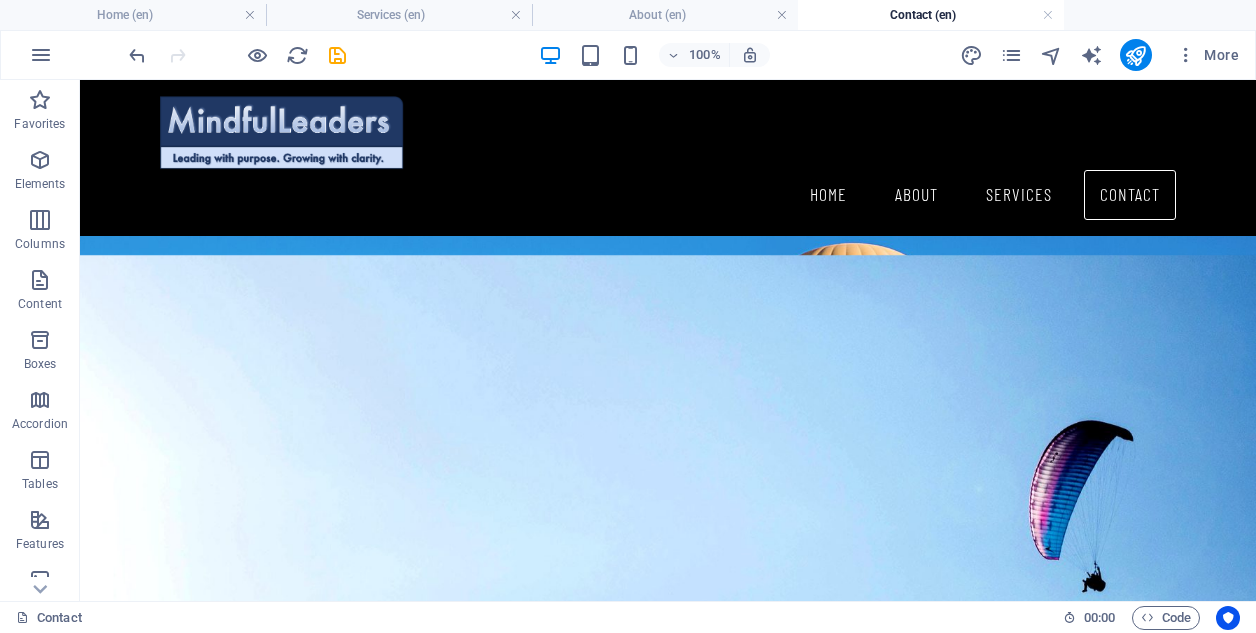 scroll, scrollTop: 66, scrollLeft: 0, axis: vertical 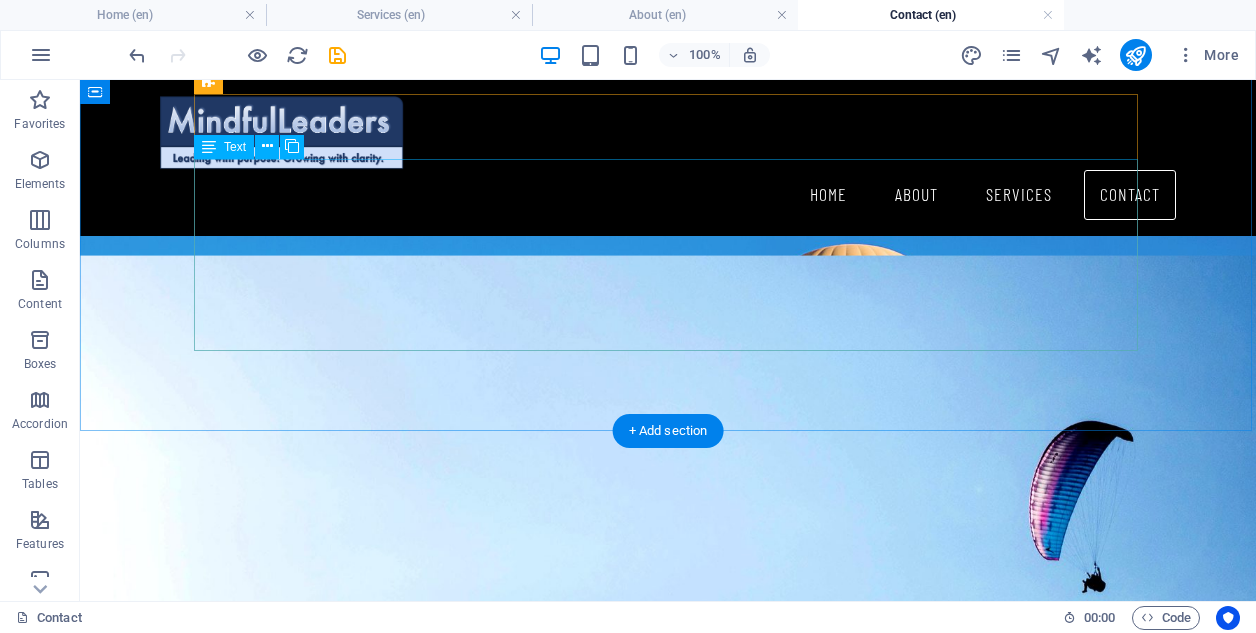 click on "We welcome the opportunity to connect with you. If you would like to learn more about our services or explore how we can support your organization’s wellbeing initiatives, please feel free to reach out. We are here to discuss your needs and how we can help your employees thrive. Simply fill out the form below or send us an email at [EMAIL], and a member of our team will be in touch with you shortly." at bounding box center (668, 255) 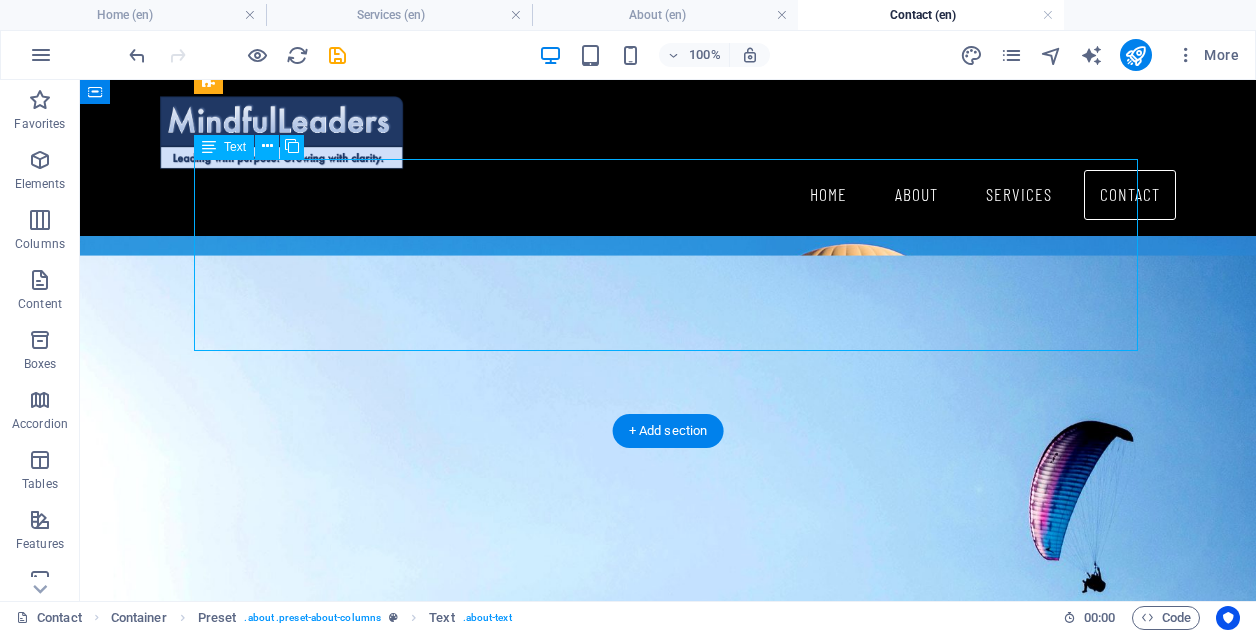 click on "We welcome the opportunity to connect with you. If you would like to learn more about our services or explore how we can support your organization’s wellbeing initiatives, please feel free to reach out. We are here to discuss your needs and how we can help your employees thrive. Simply fill out the form below or send us an email at [EMAIL], and a member of our team will be in touch with you shortly." at bounding box center [668, 255] 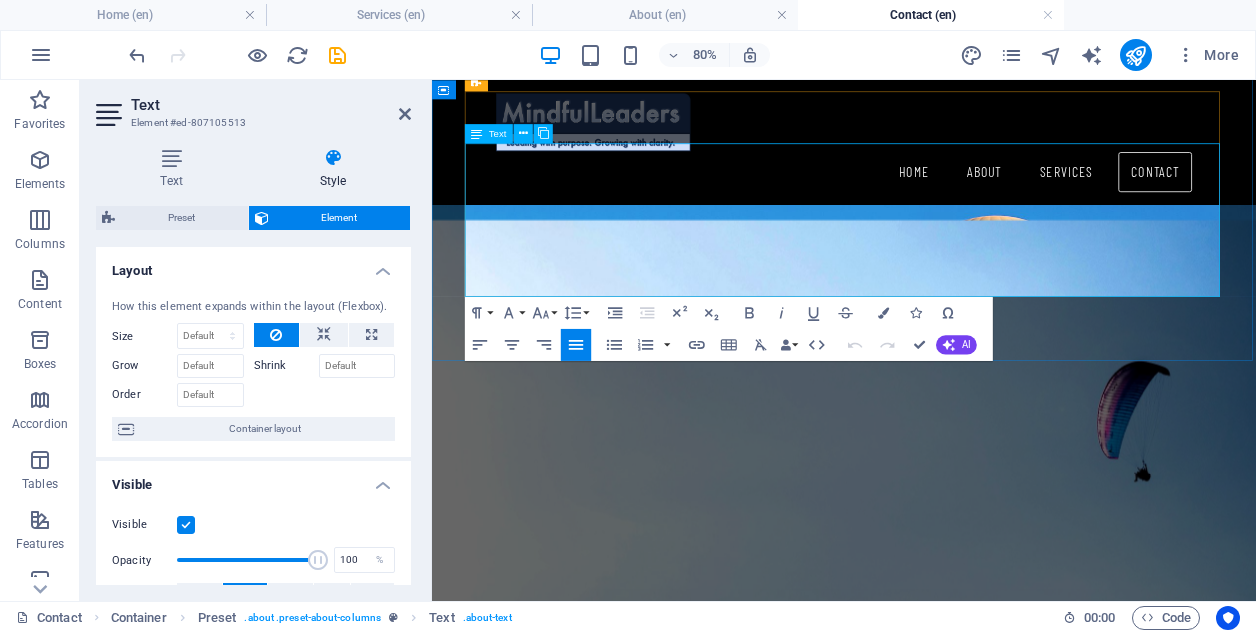 drag, startPoint x: 827, startPoint y: 337, endPoint x: 942, endPoint y: 335, distance: 115.01739 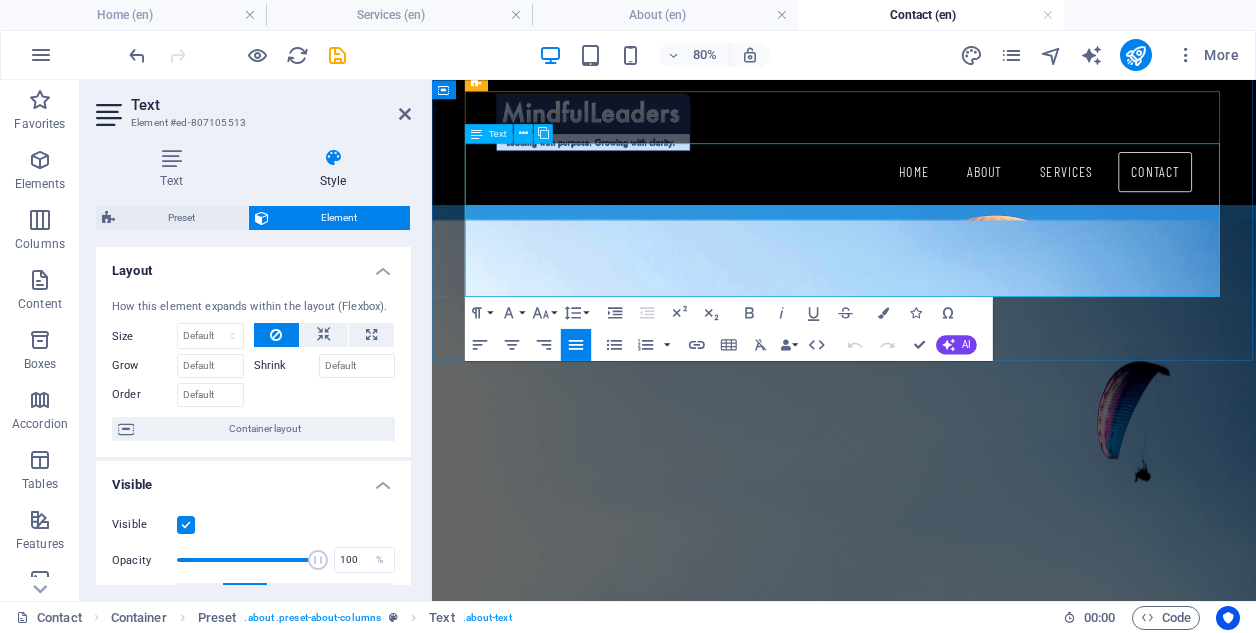 click on "Simply fill out the form below or send us an email at [EMAIL], and a member of our team will be in touch with you shortly." at bounding box center (947, 339) 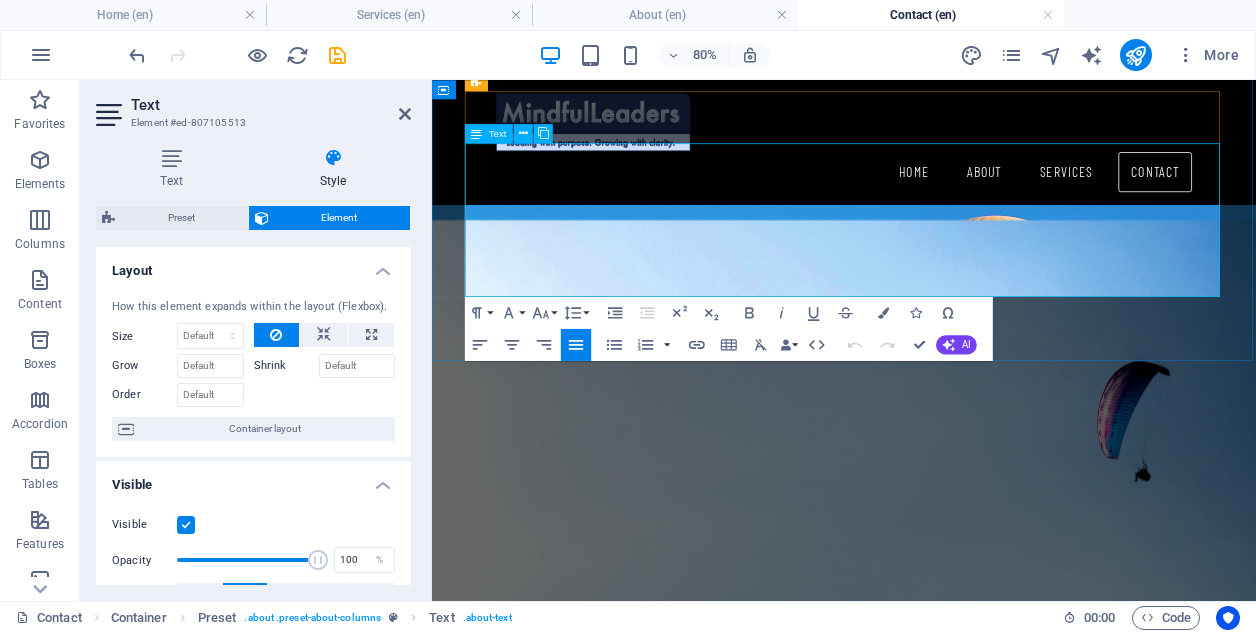 drag, startPoint x: 986, startPoint y: 340, endPoint x: 826, endPoint y: 344, distance: 160.04999 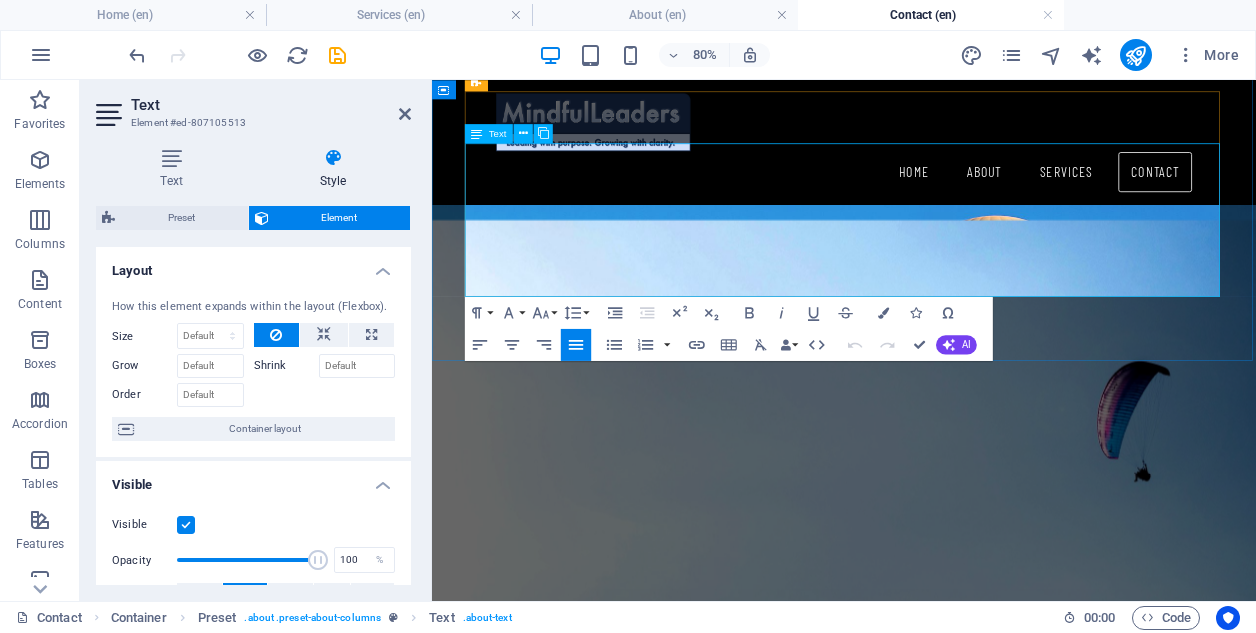 click on "Simply fill out the form below or send us an email at [EMAIL], and a member of our team will be in touch with you shortly." at bounding box center (947, 339) 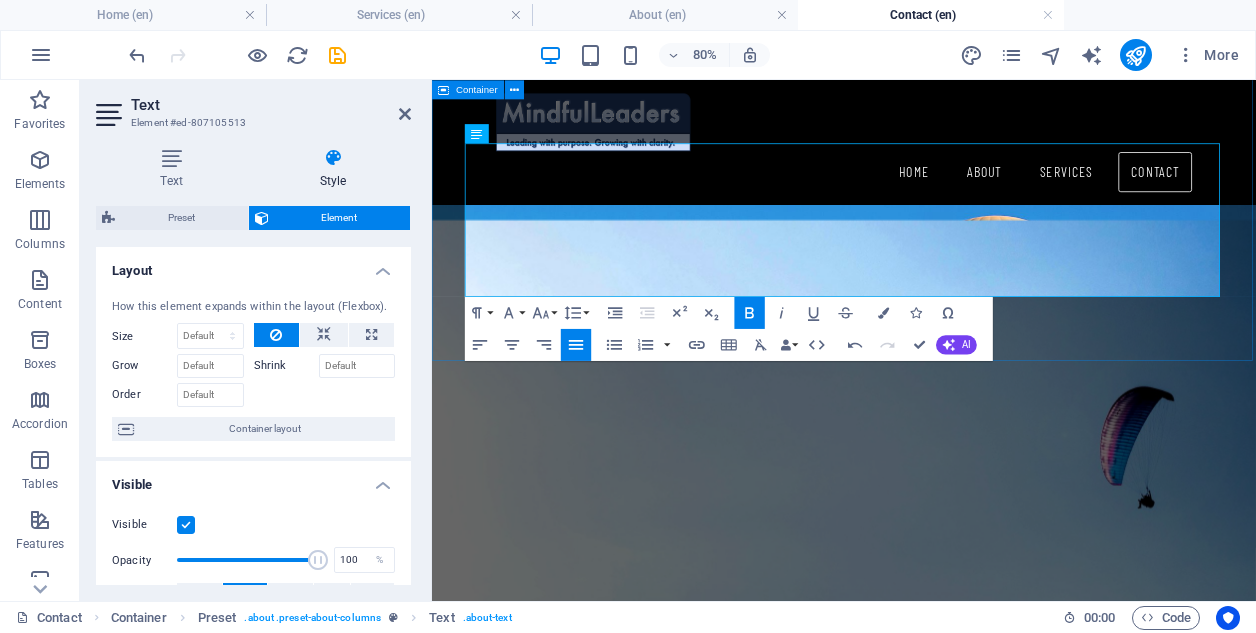click on "We would love to hear from you. Please get in touch with us We welcome the opportunity to connect with you. If you would like to learn more about our services or explore how we can support your organization’s wellbeing initiatives, please feel free to reach out. We are here to discuss your needs and how we can help your employees thrive. Simply fill out the form below or send us an email at [EMAIL], and a member of our team will be in touch with you shortly." at bounding box center [947, 222] 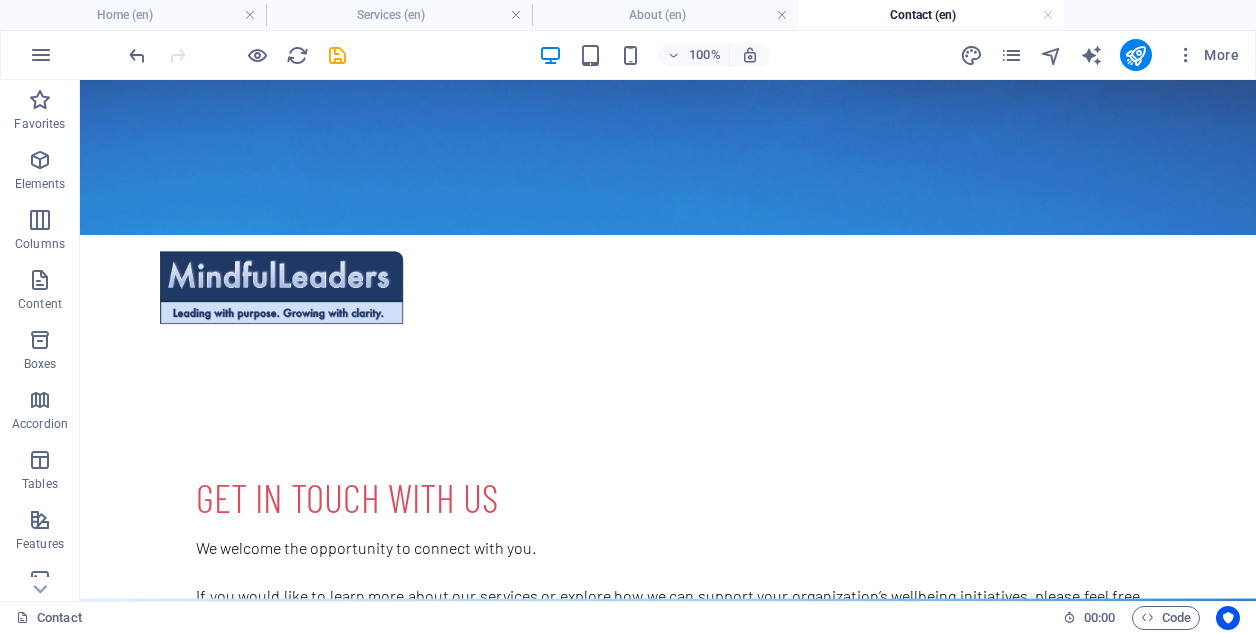 scroll, scrollTop: 0, scrollLeft: 0, axis: both 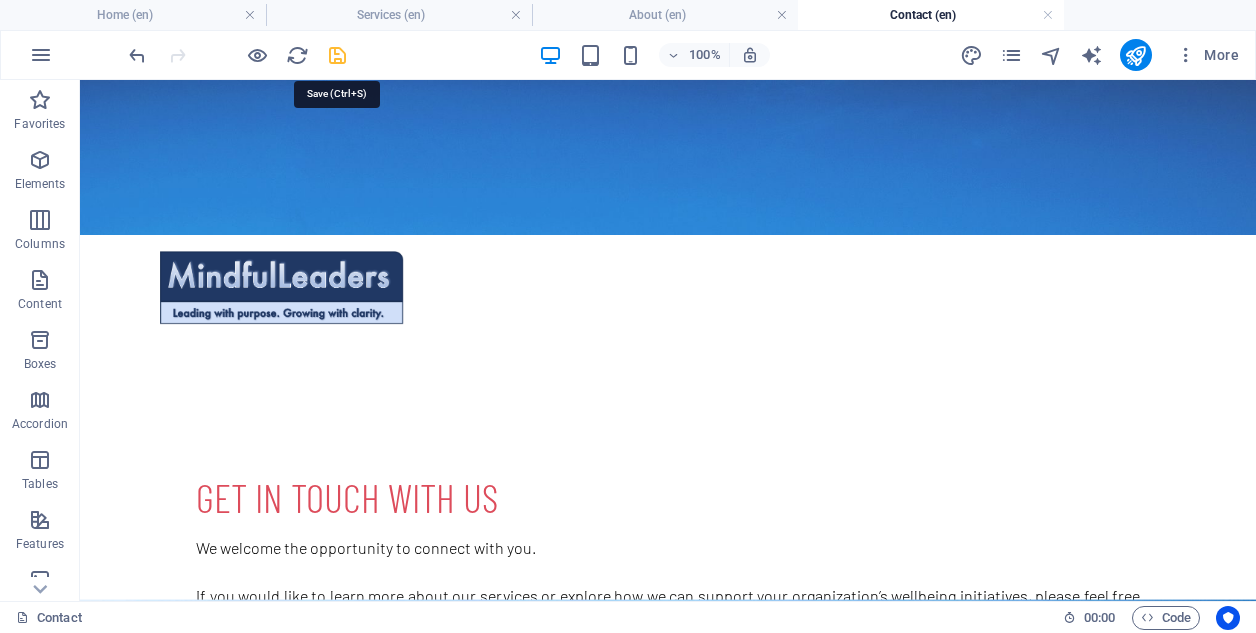 click at bounding box center [337, 55] 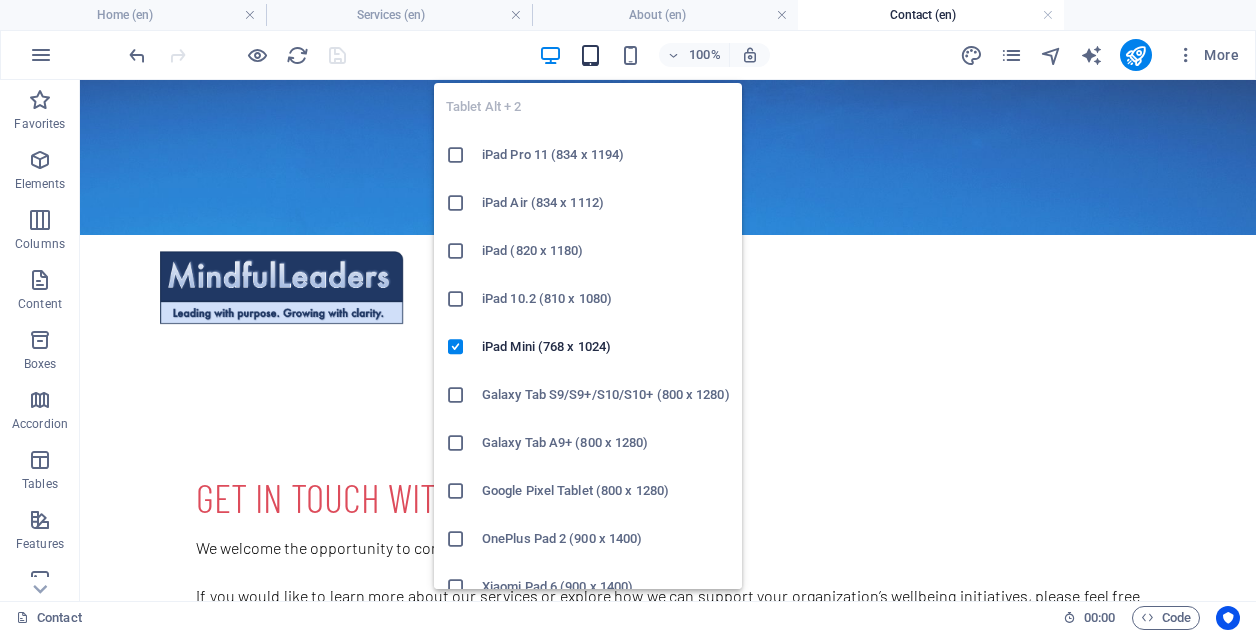 click at bounding box center (590, 55) 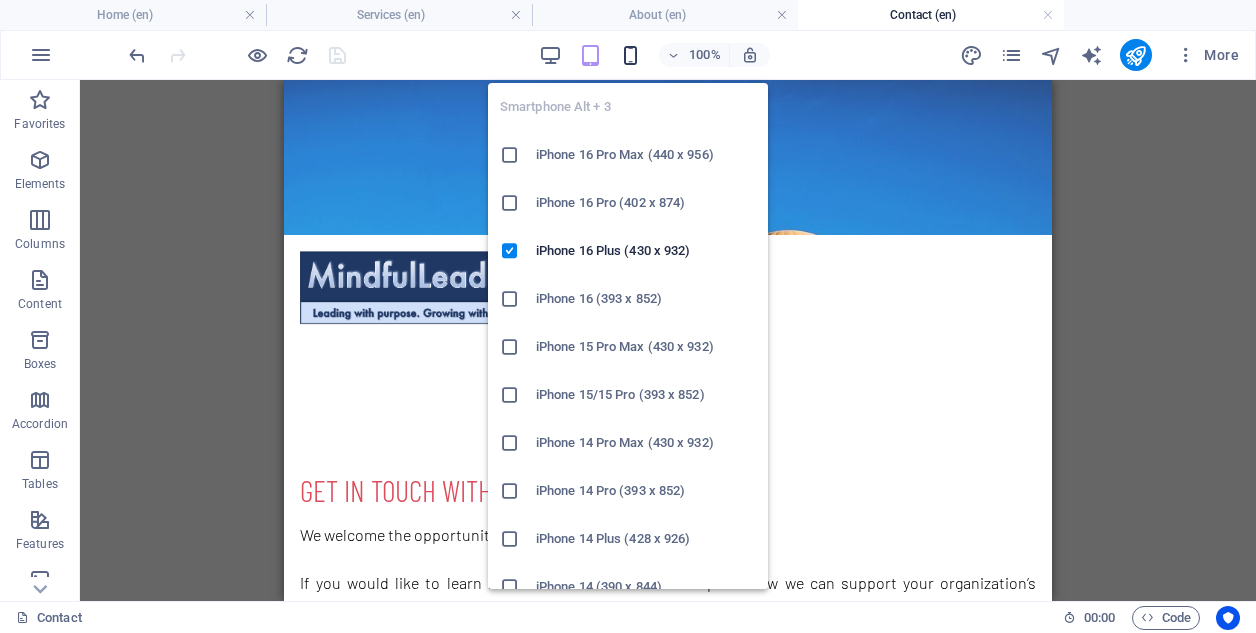 click at bounding box center (630, 55) 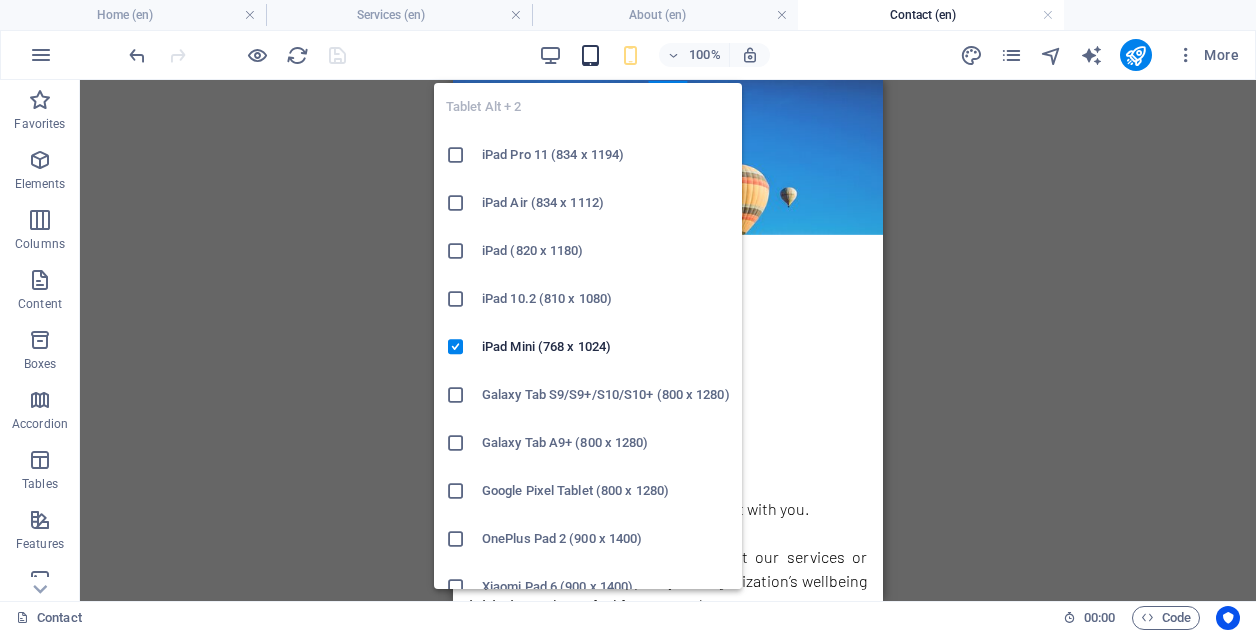 click at bounding box center (590, 55) 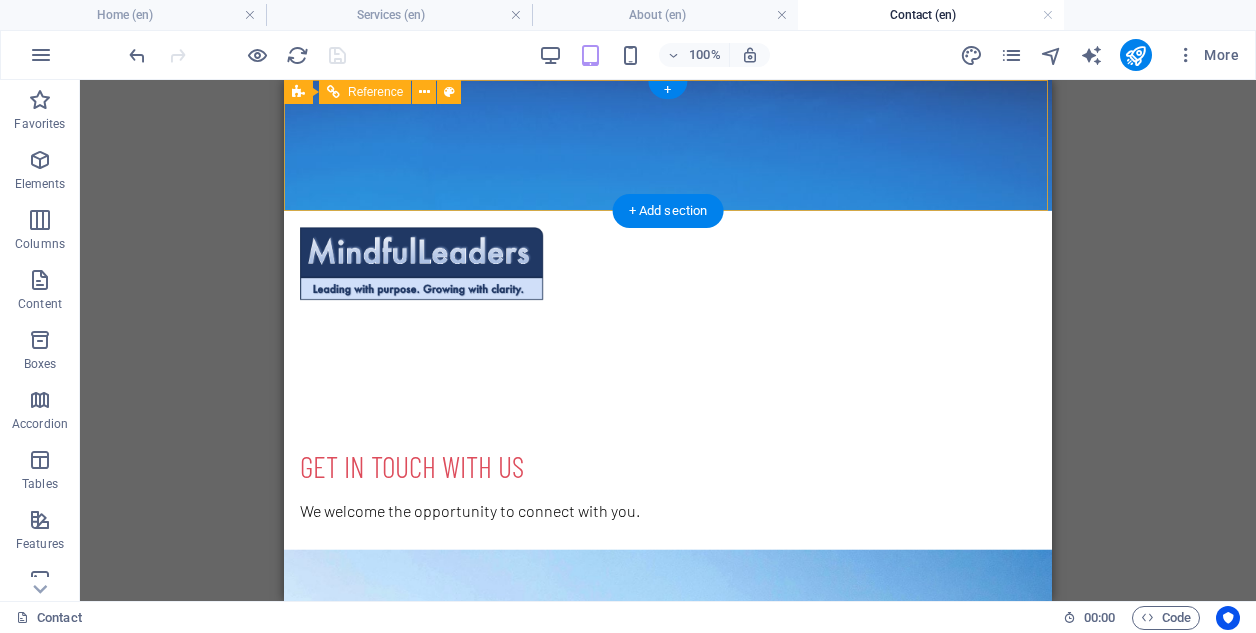 scroll, scrollTop: 0, scrollLeft: 0, axis: both 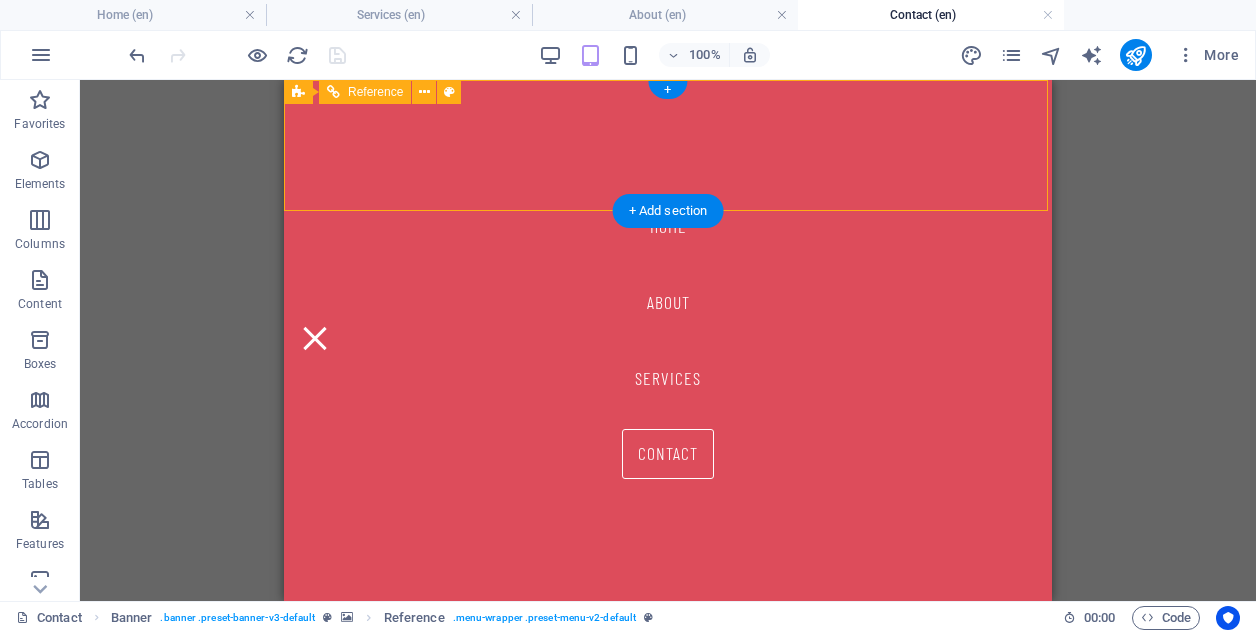 click on "Home About Services Contact" at bounding box center (668, 340) 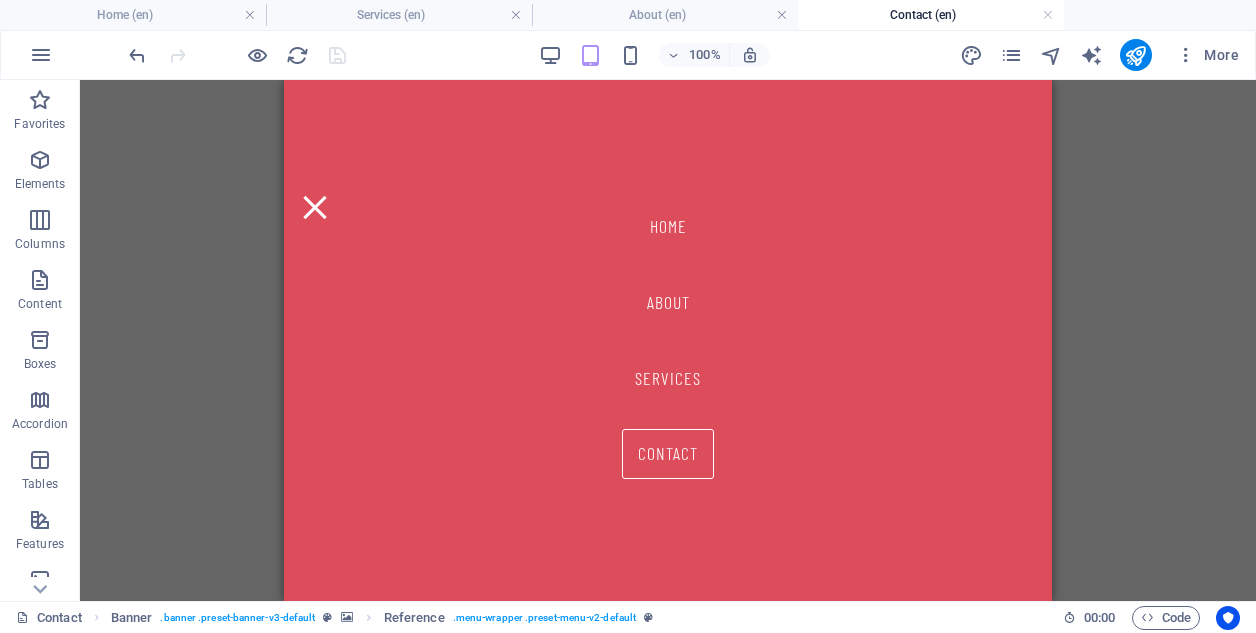 scroll, scrollTop: 725, scrollLeft: 0, axis: vertical 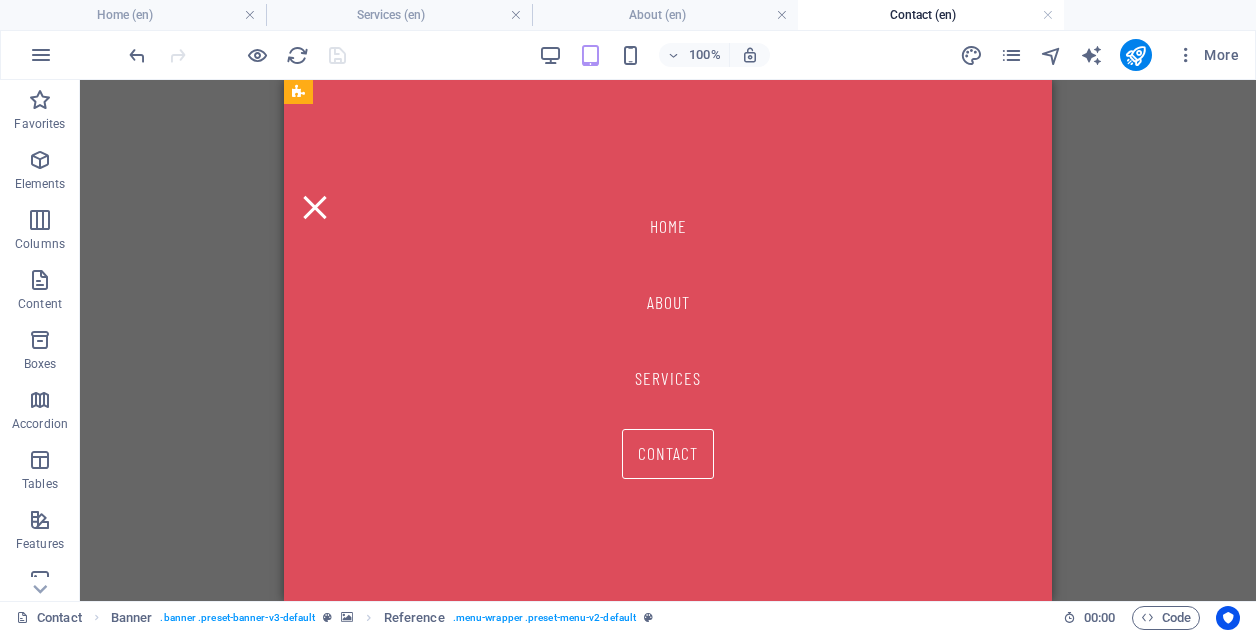 click at bounding box center (315, 207) 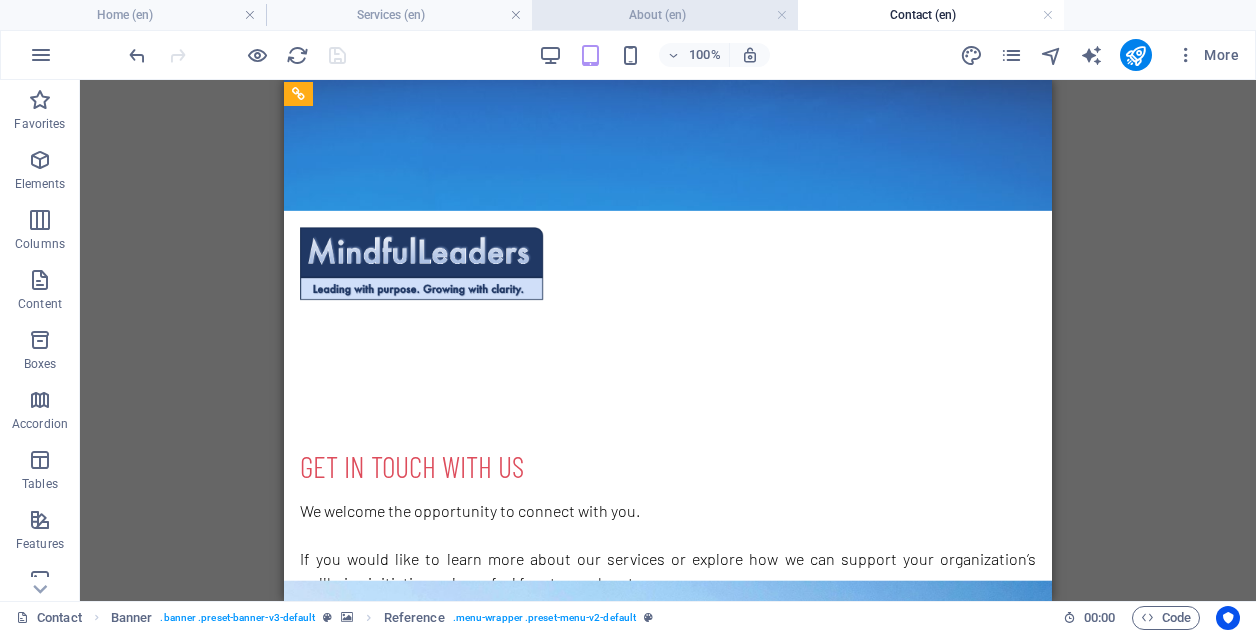 scroll, scrollTop: 0, scrollLeft: 0, axis: both 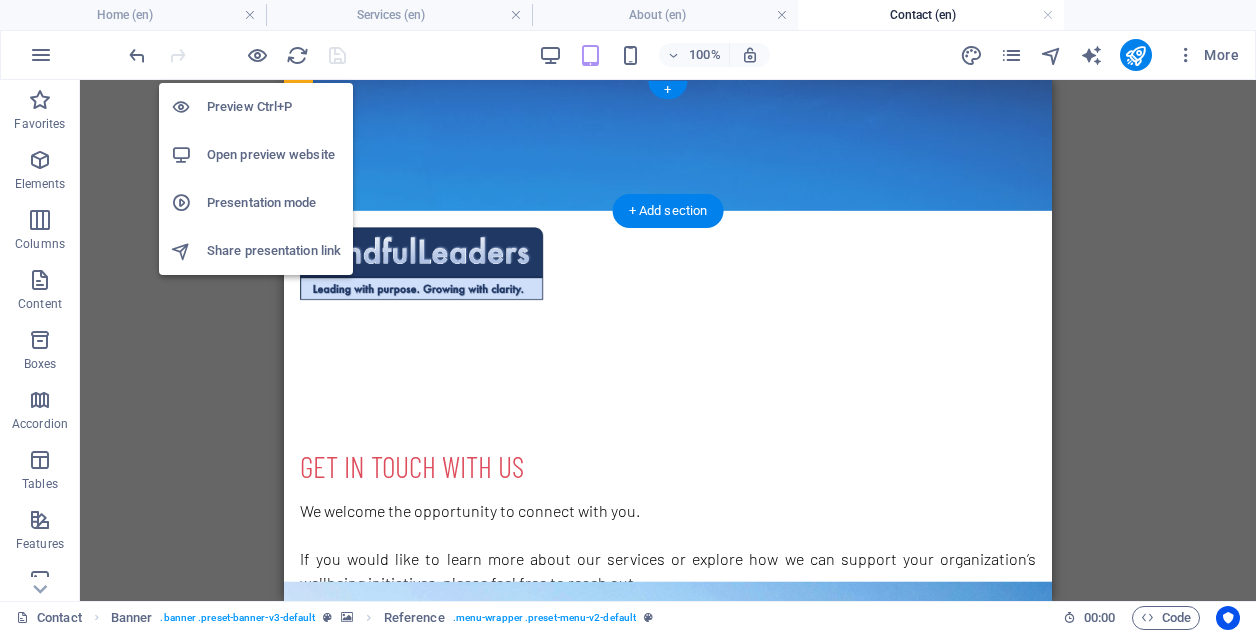 click on "Presentation mode" at bounding box center [274, 203] 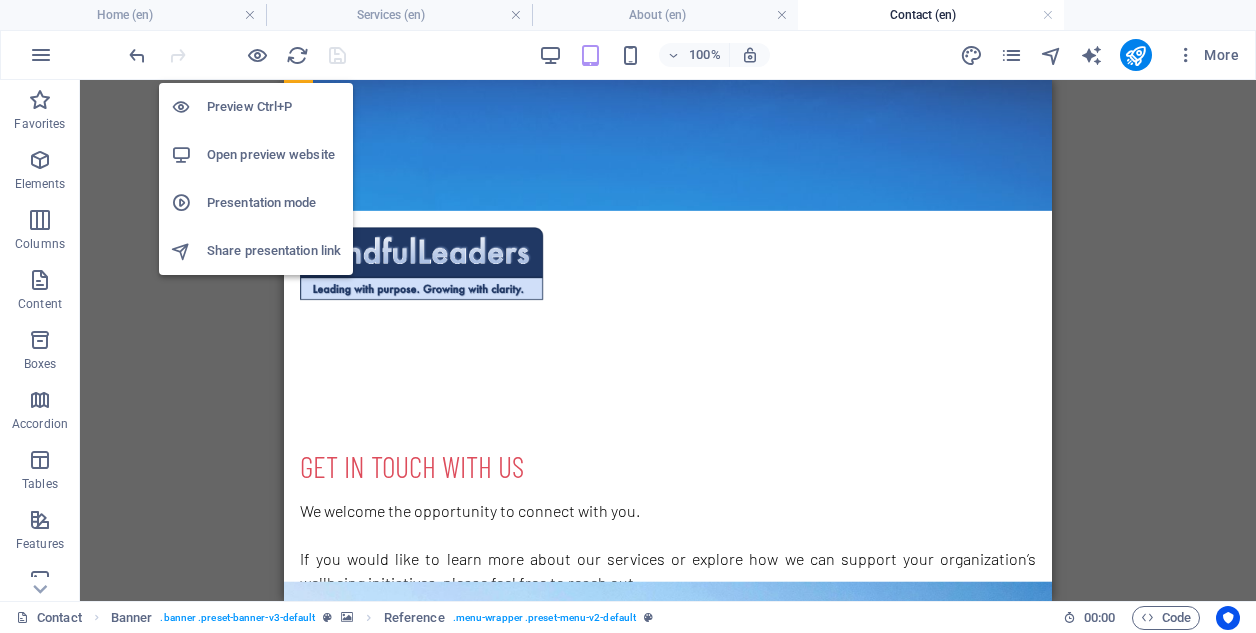 click on "Share presentation link" at bounding box center (274, 251) 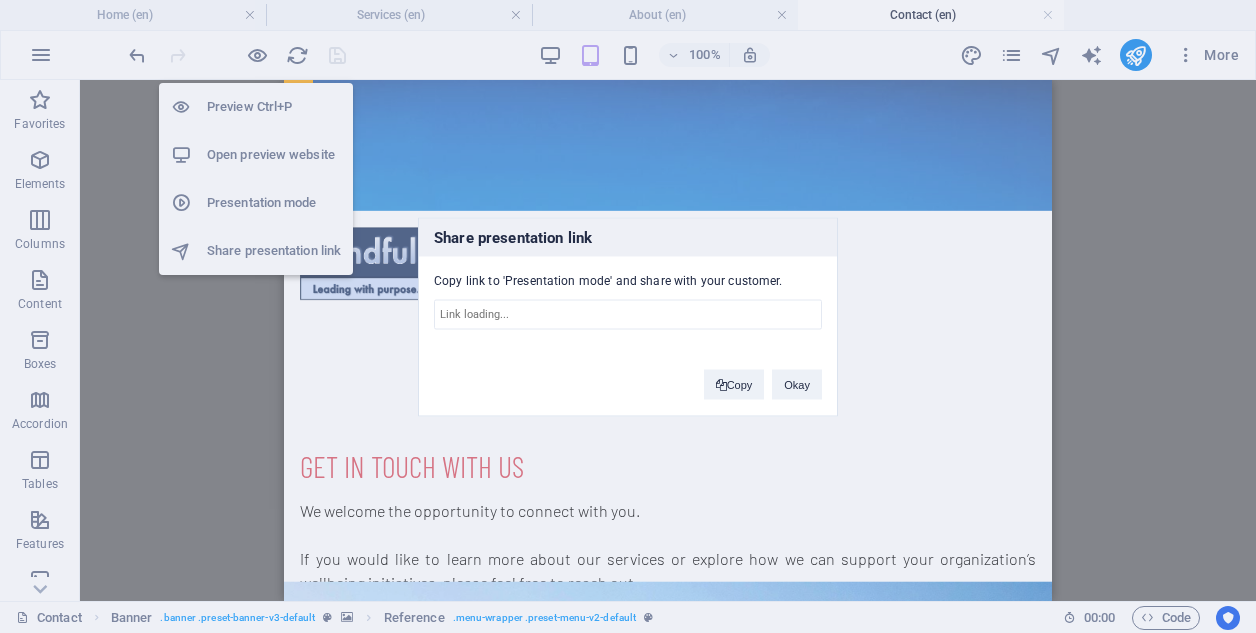 type on "https://cms.sitehub.io/presentation/1961170/5f3031c0709b652a2f34e2d05caf50a65620f66b4f69b6ccb0f8975b0113bd89" 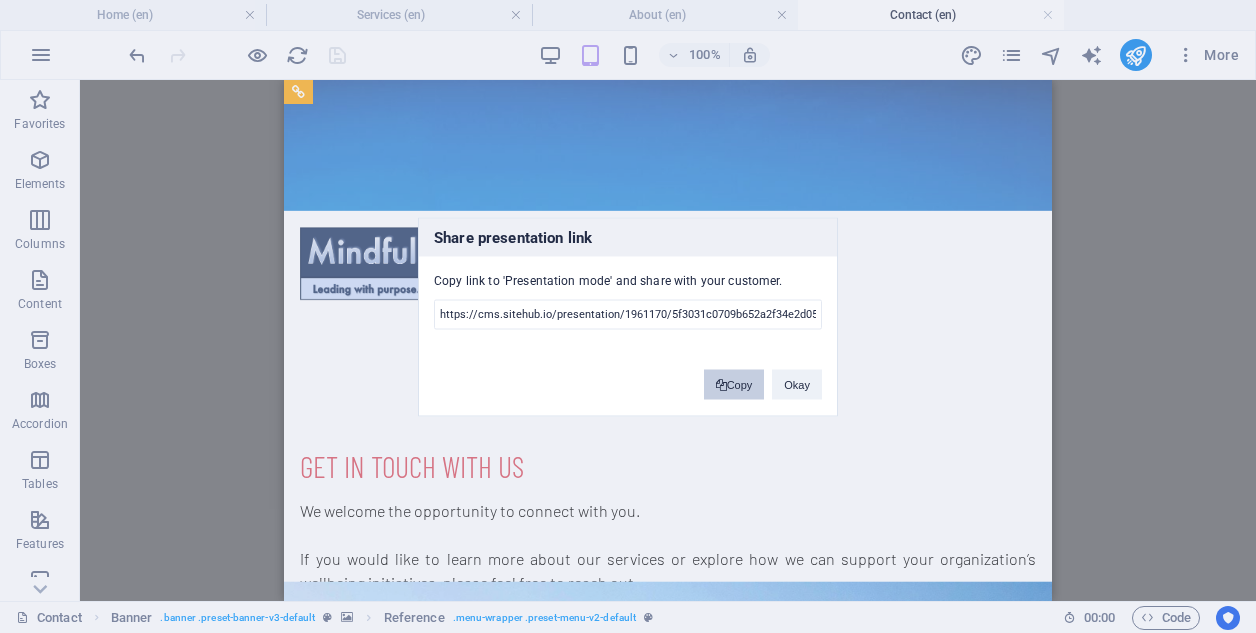 click on "Copy" at bounding box center [734, 384] 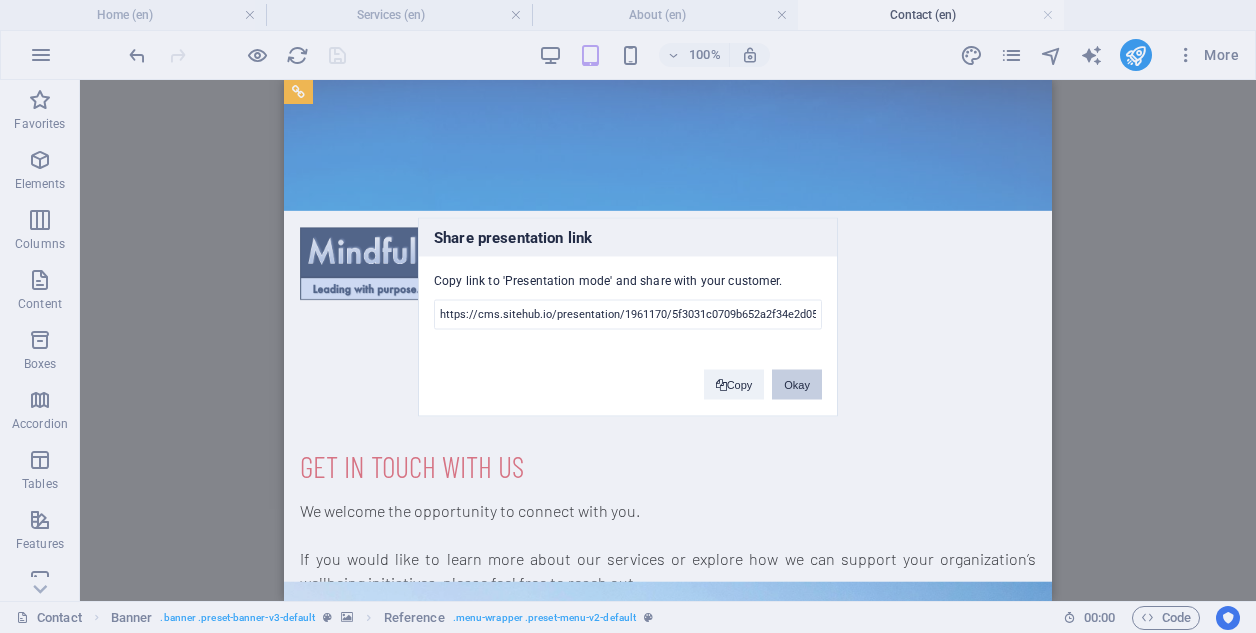click on "Okay" at bounding box center [797, 384] 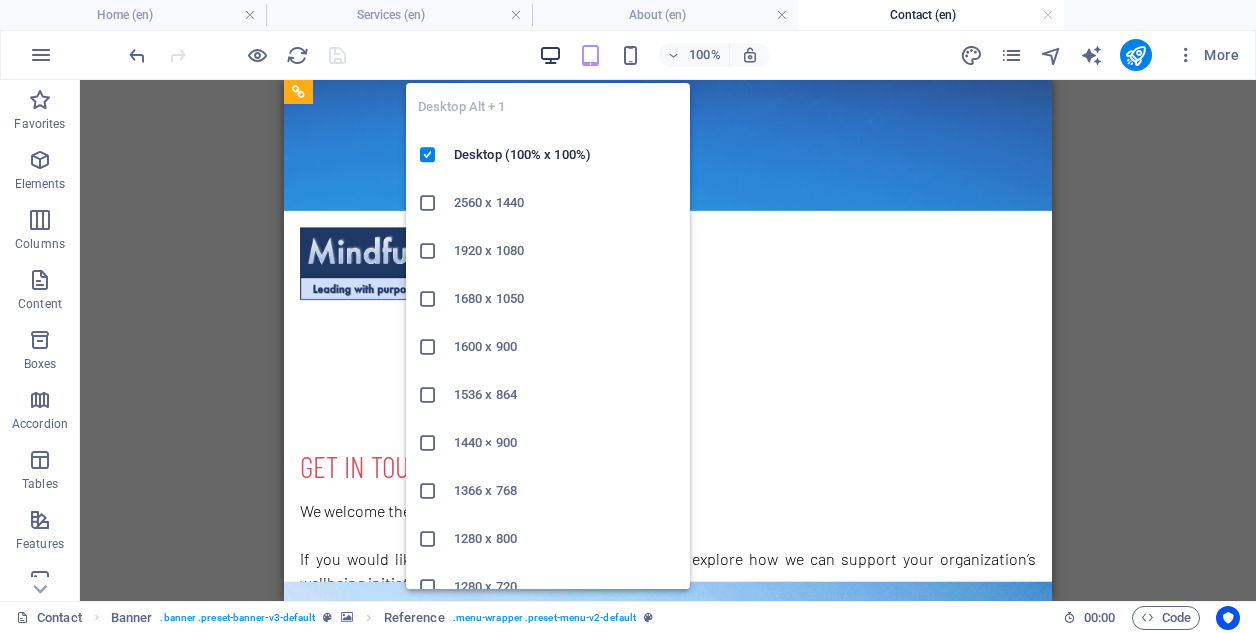 click at bounding box center (550, 55) 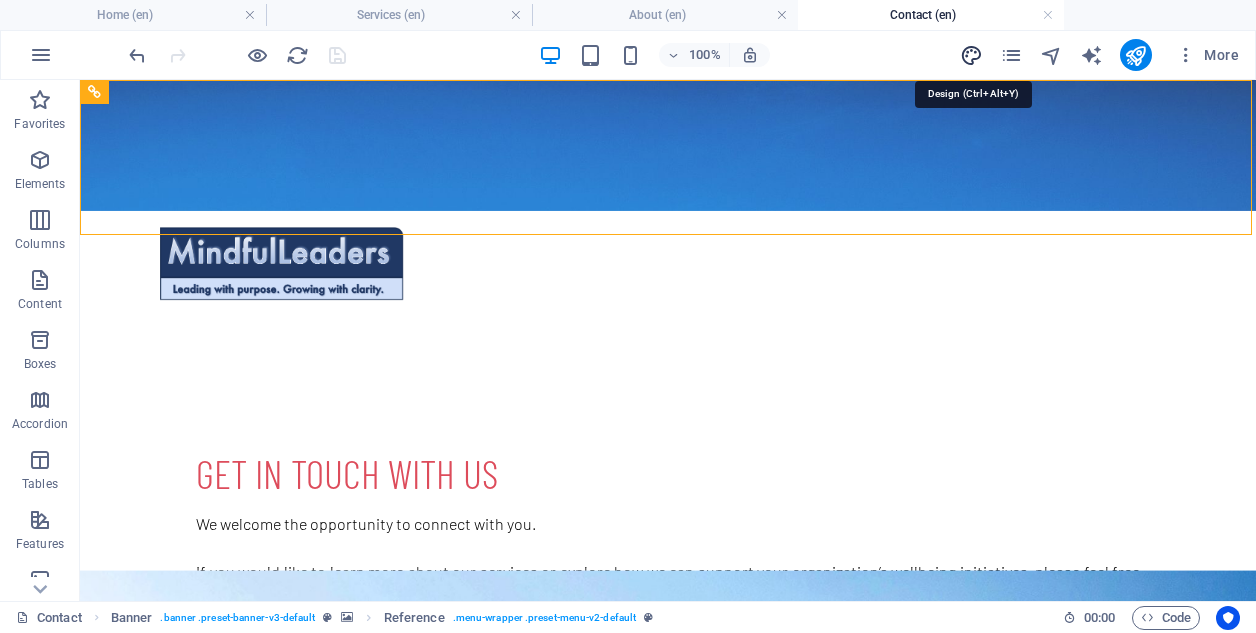 click at bounding box center [971, 55] 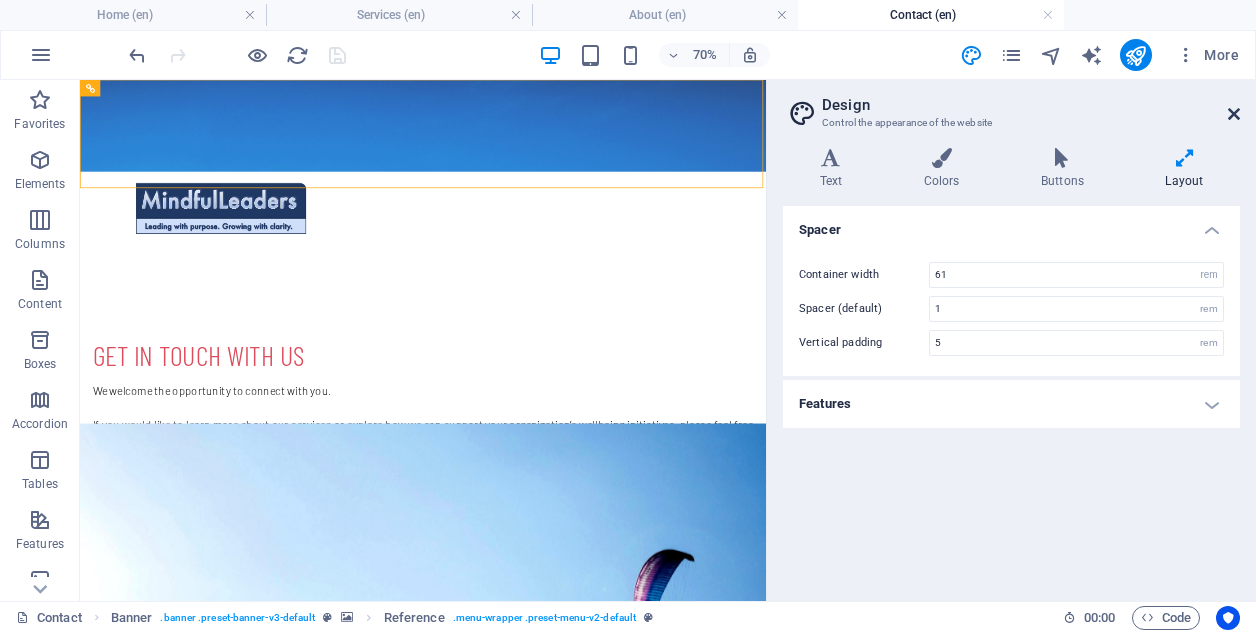 drag, startPoint x: 1233, startPoint y: 111, endPoint x: 1113, endPoint y: 2, distance: 162.11415 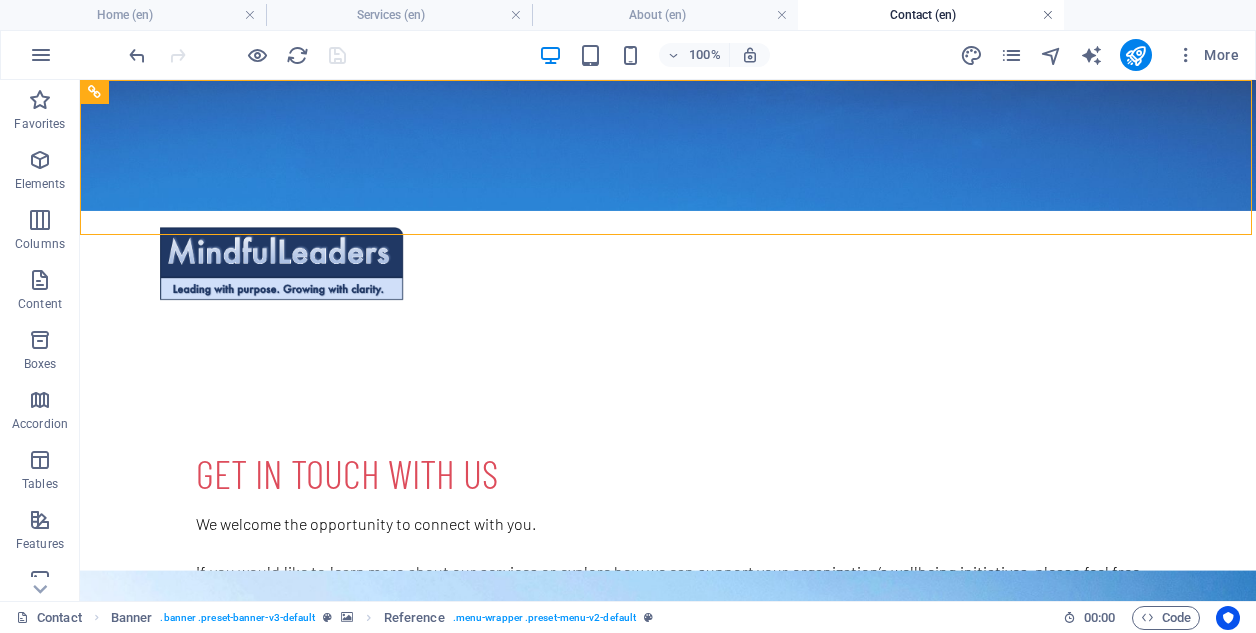 click at bounding box center [1048, 15] 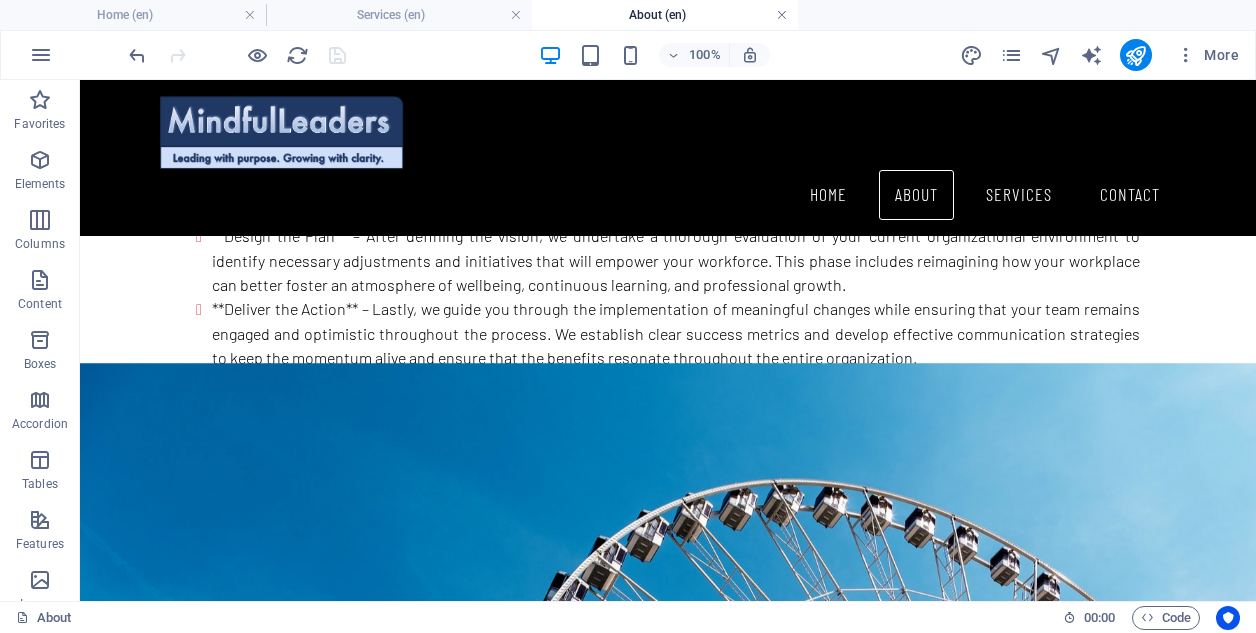 click at bounding box center [782, 15] 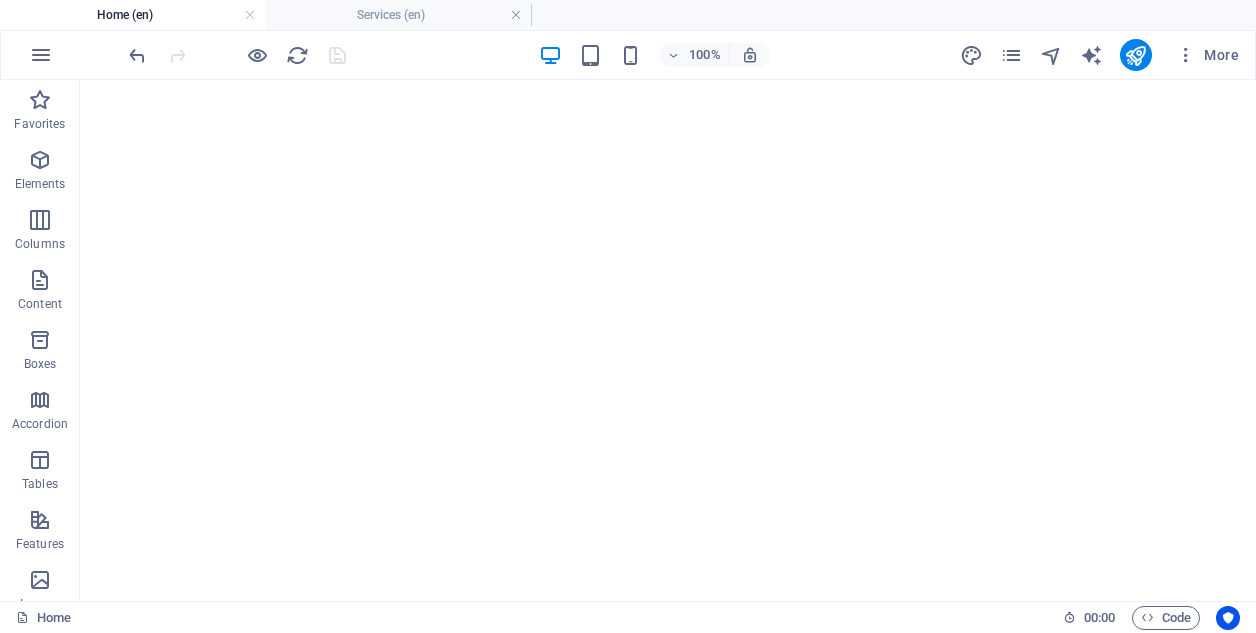 click on "Home (en)" at bounding box center (133, 15) 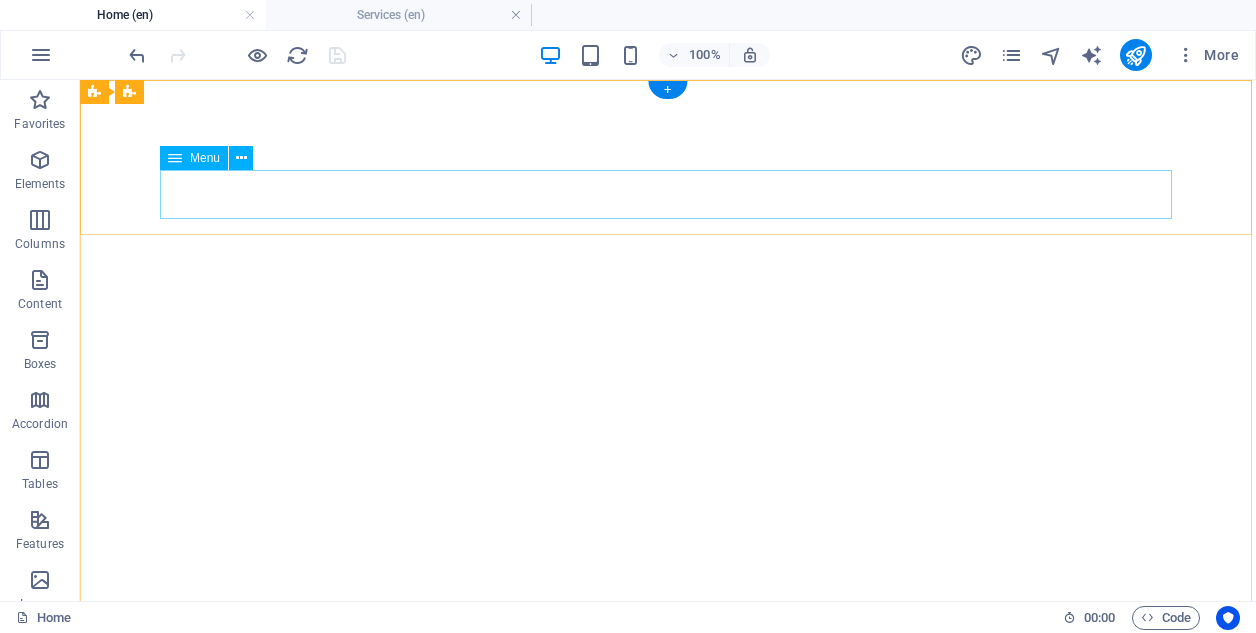 click on "Home About Services Contact" at bounding box center (668, 948) 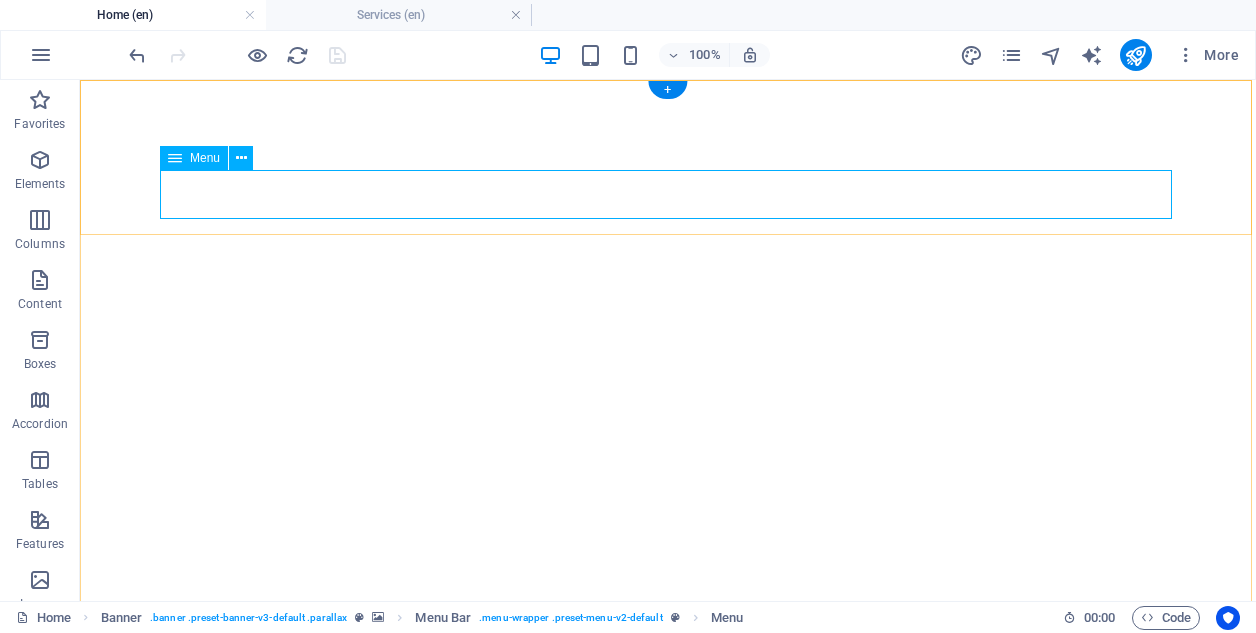 click on "Home About Services Contact" at bounding box center [668, 948] 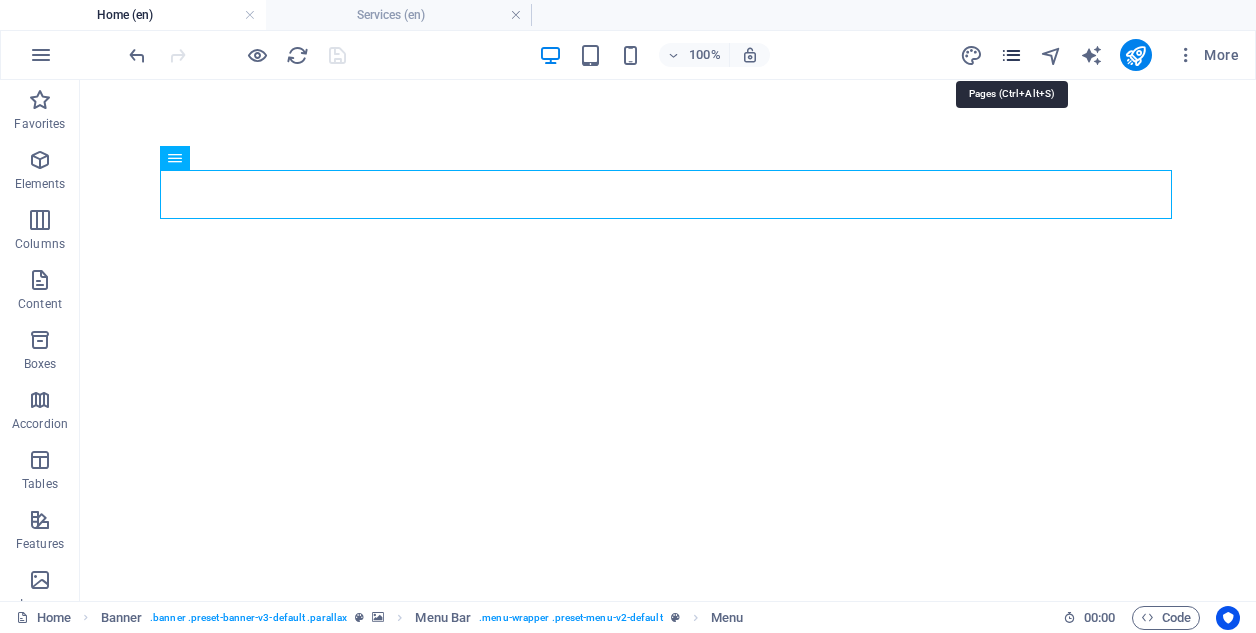 click at bounding box center [1011, 55] 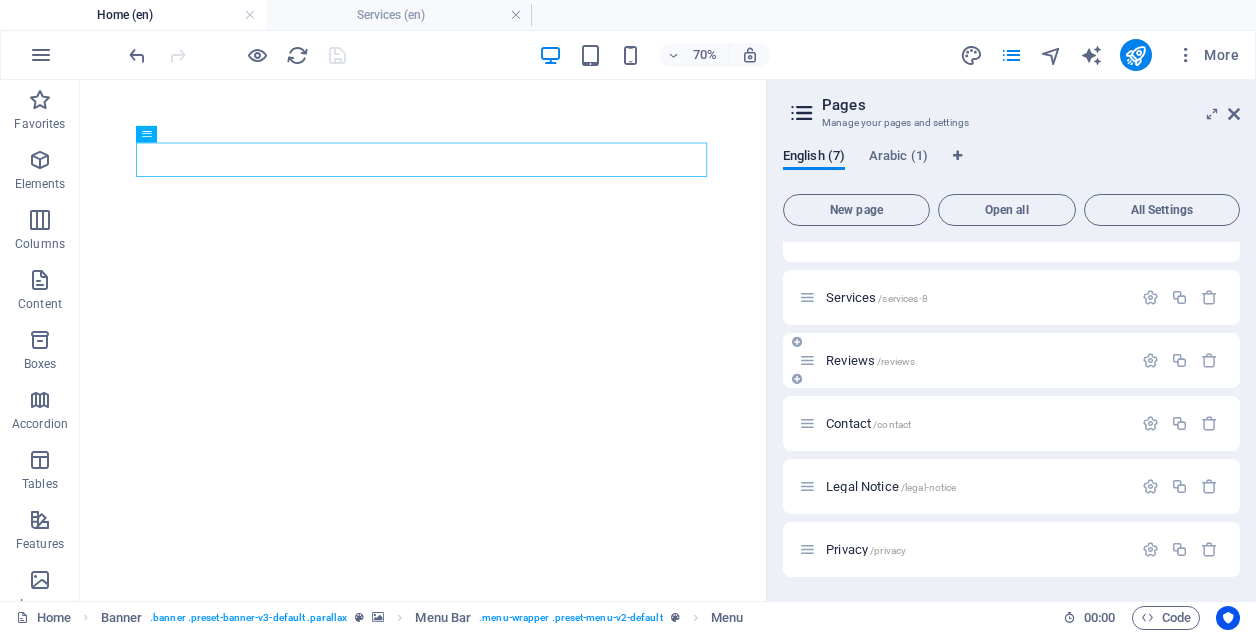 scroll, scrollTop: 98, scrollLeft: 0, axis: vertical 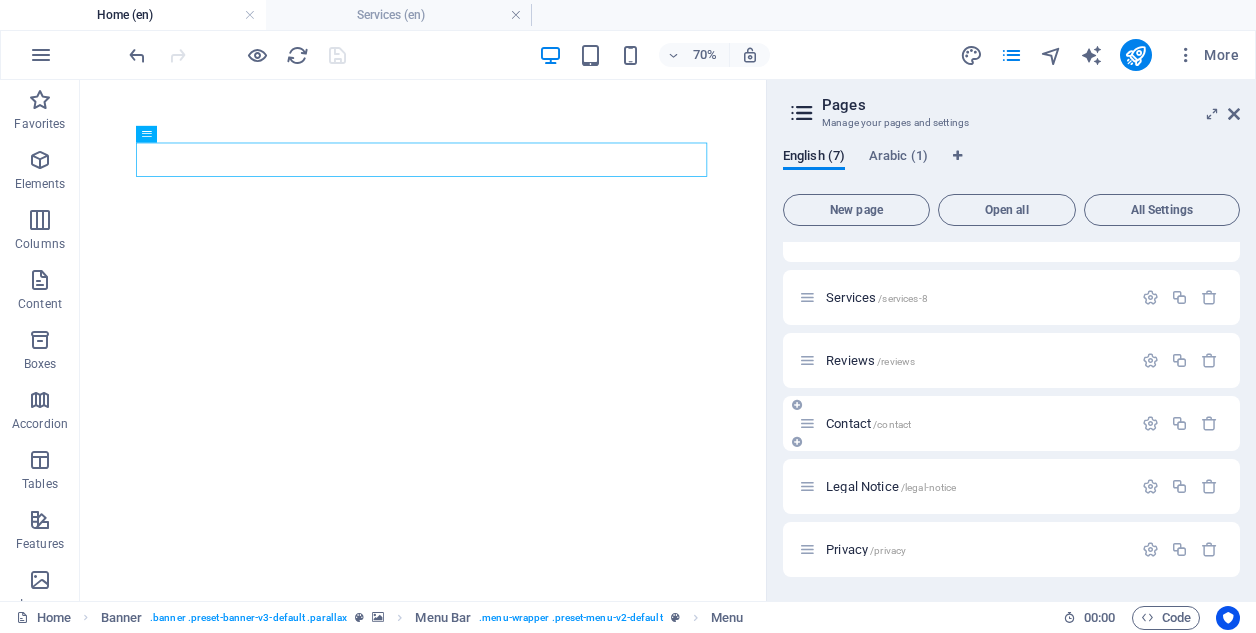 click on "Contact /contact" at bounding box center [976, 423] 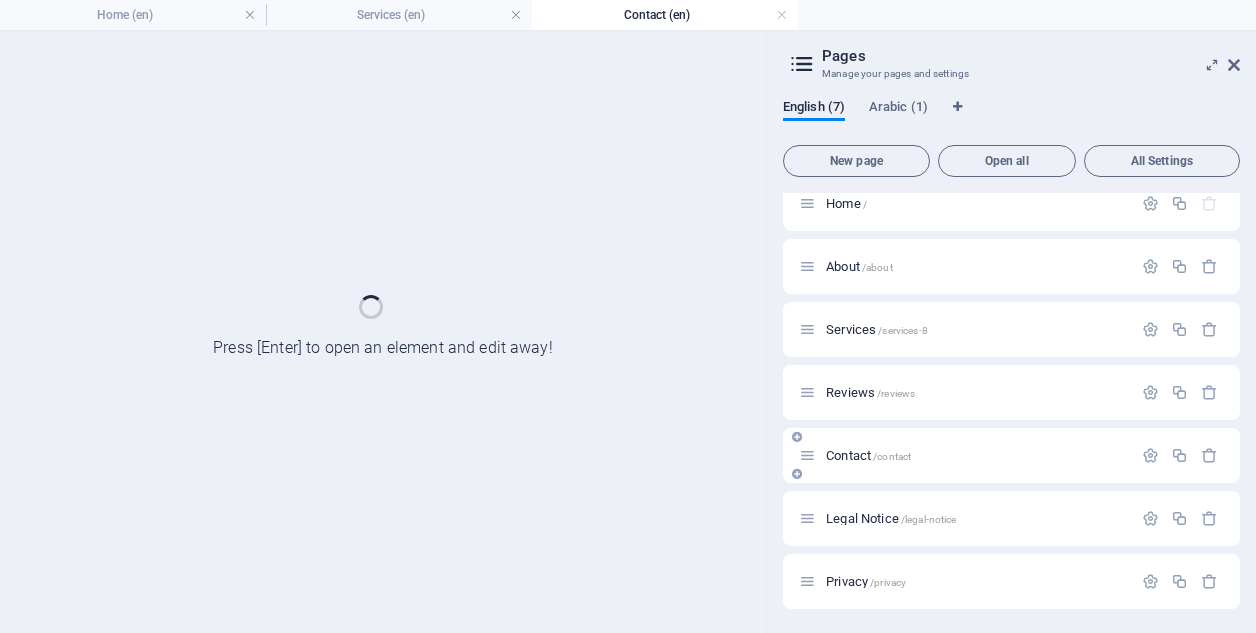 scroll, scrollTop: 17, scrollLeft: 0, axis: vertical 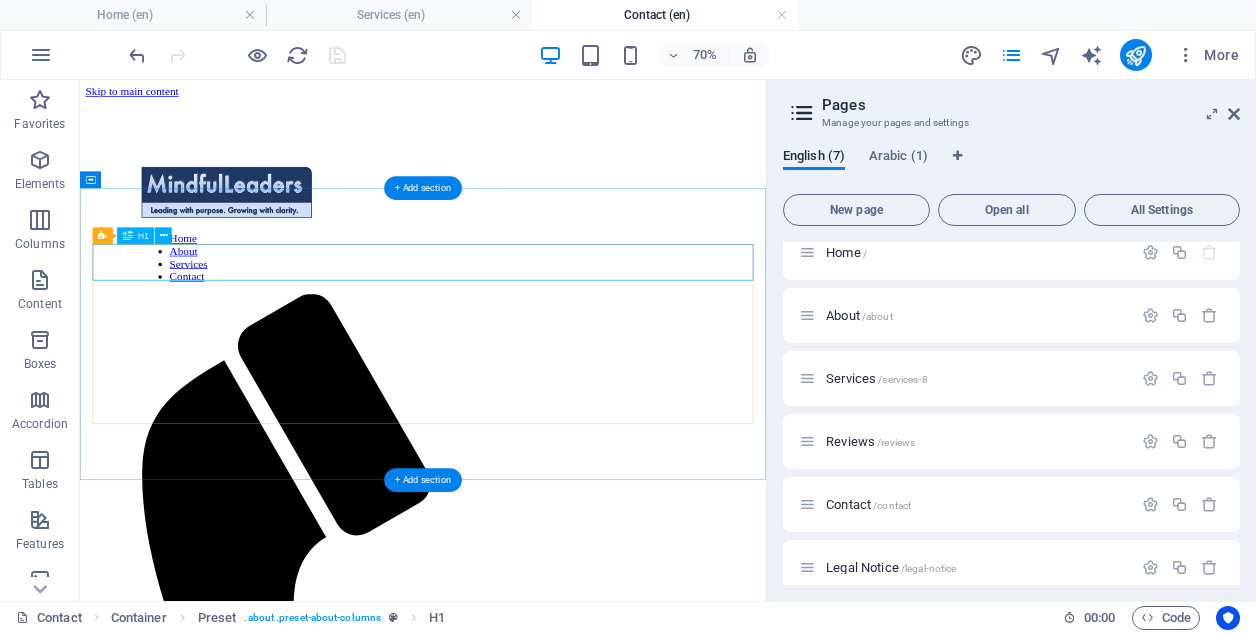 click on "Get in Touch with us" at bounding box center [570, 1510] 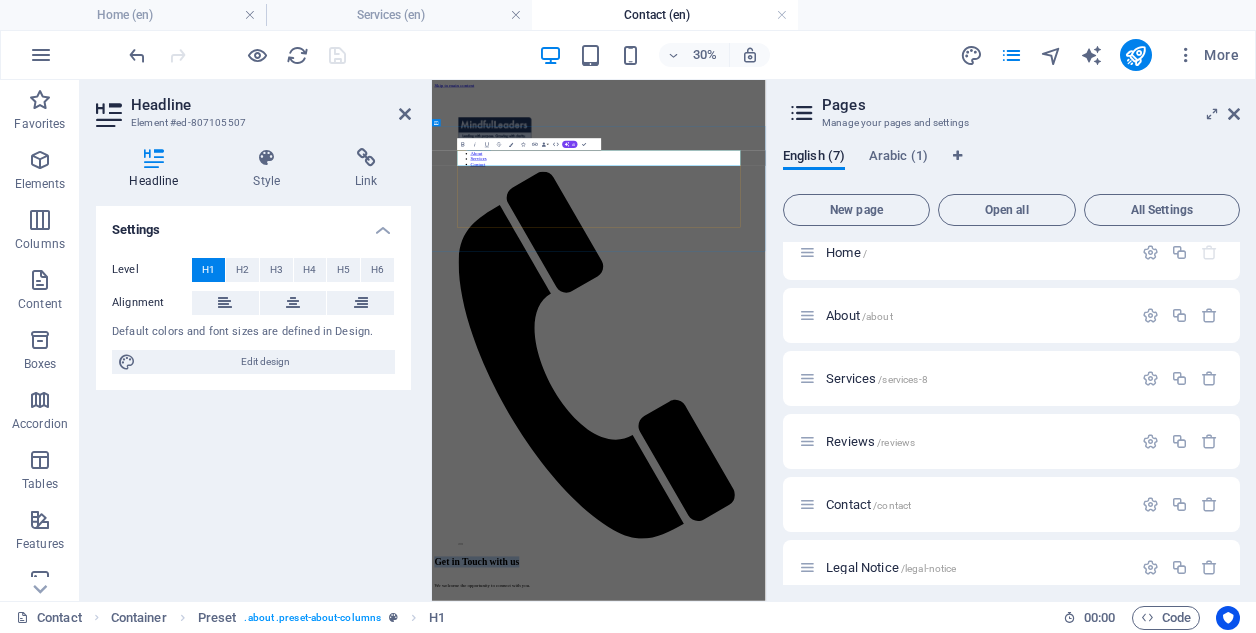 click on "Get in Touch with us" at bounding box center (988, 1686) 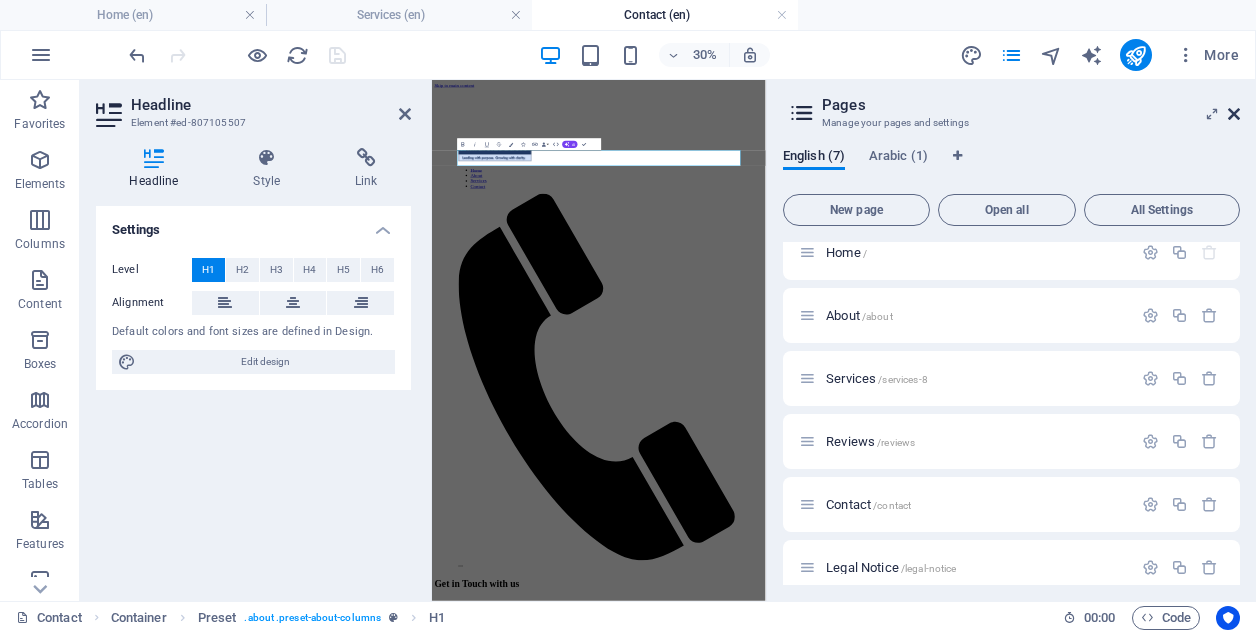 click at bounding box center [1234, 114] 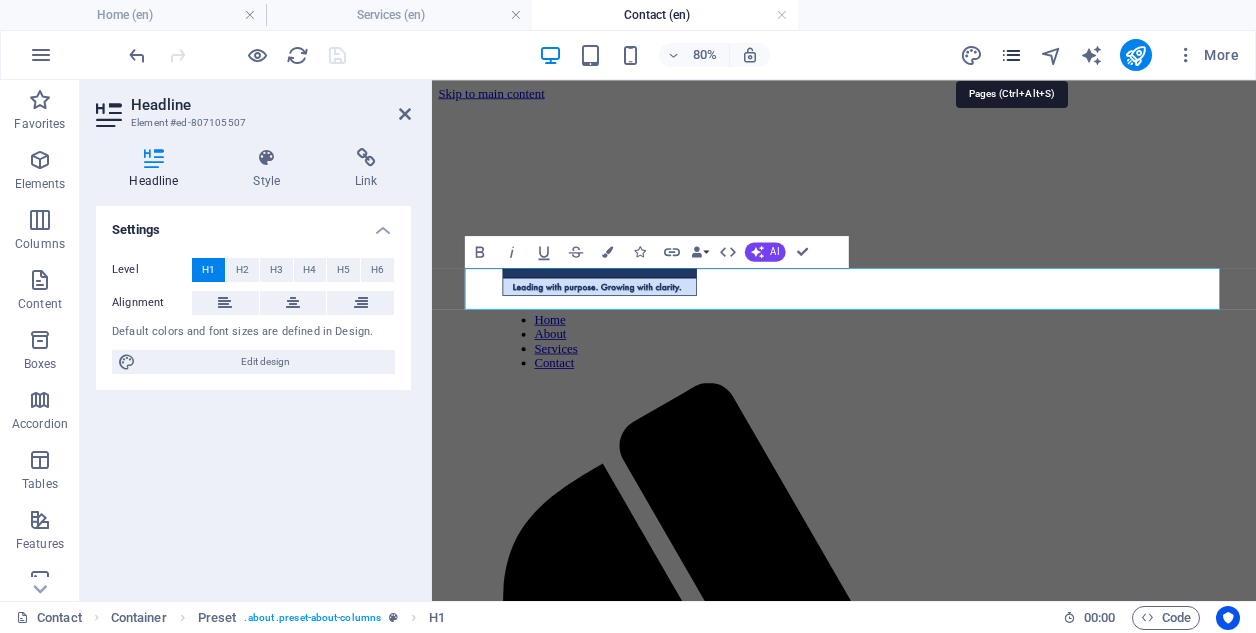 click at bounding box center (1011, 55) 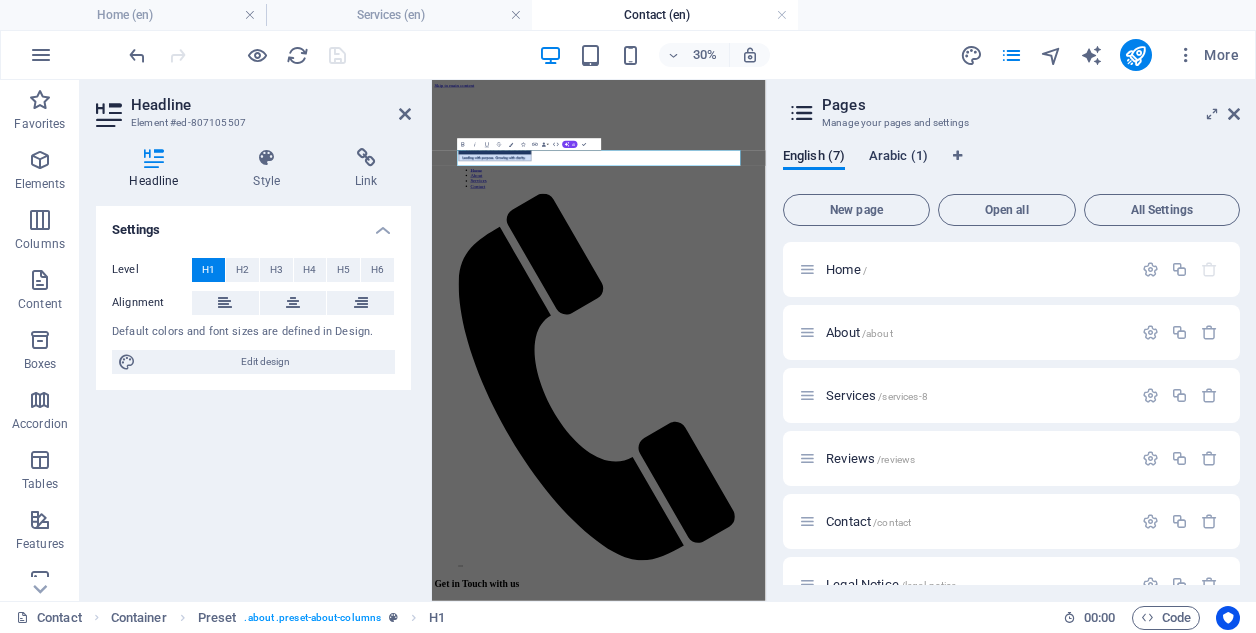 click on "Arabic (1)" at bounding box center [898, 158] 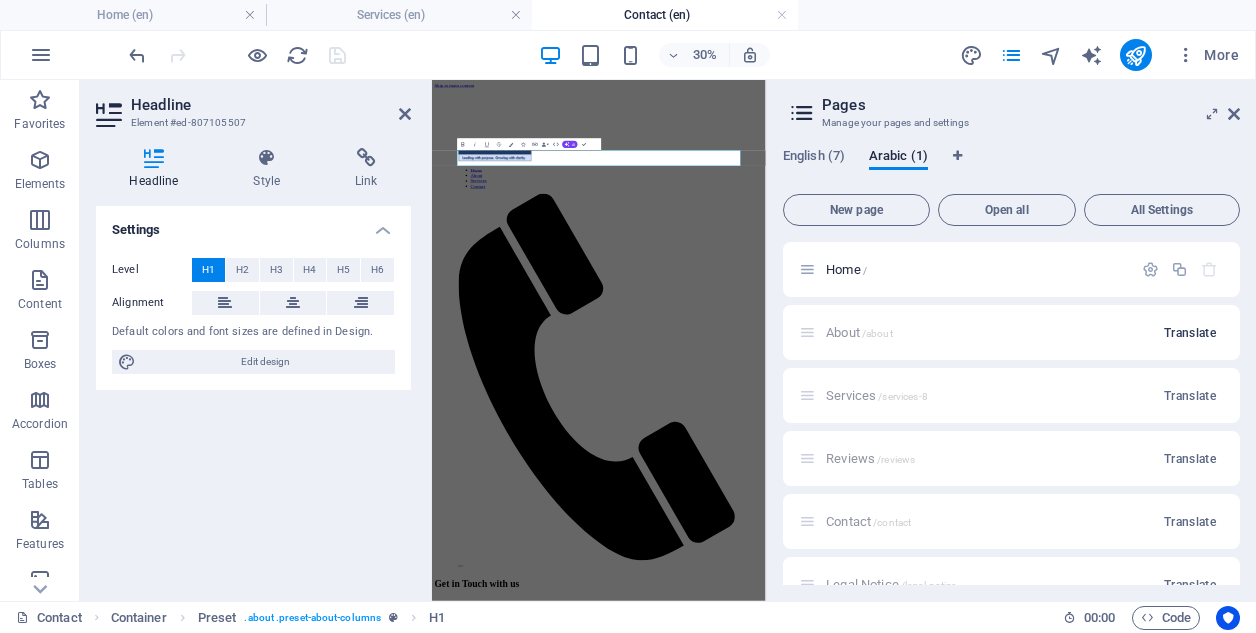 click on "Translate" at bounding box center [1190, 333] 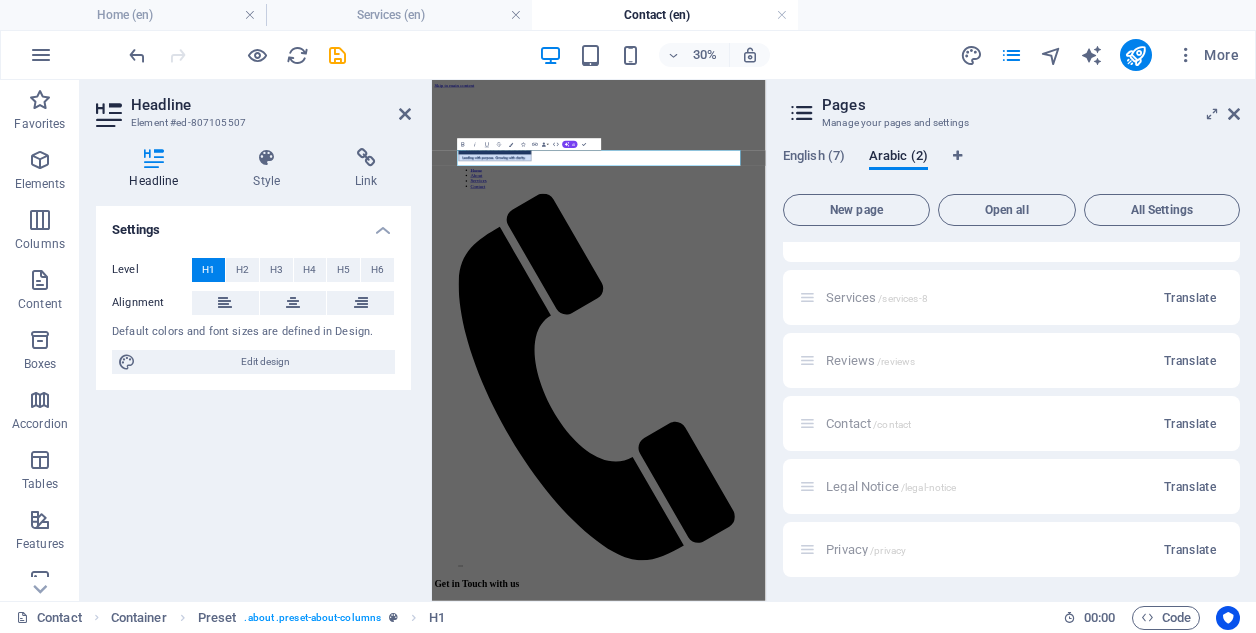 scroll, scrollTop: 841, scrollLeft: 0, axis: vertical 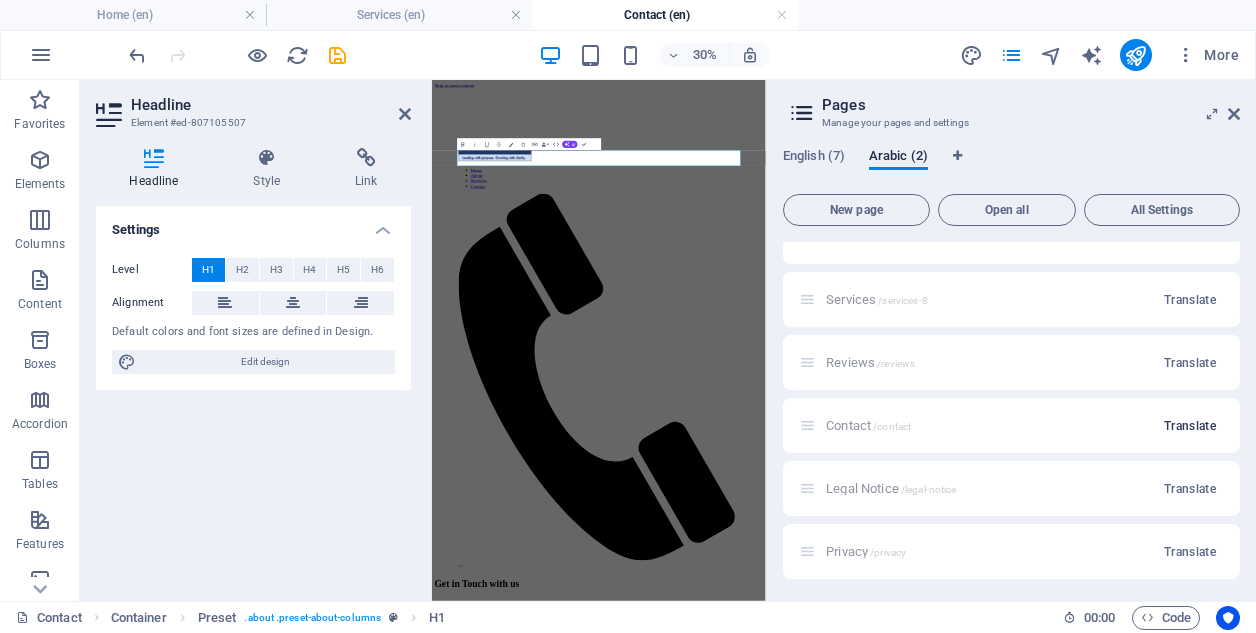 click on "Translate" at bounding box center [1190, 426] 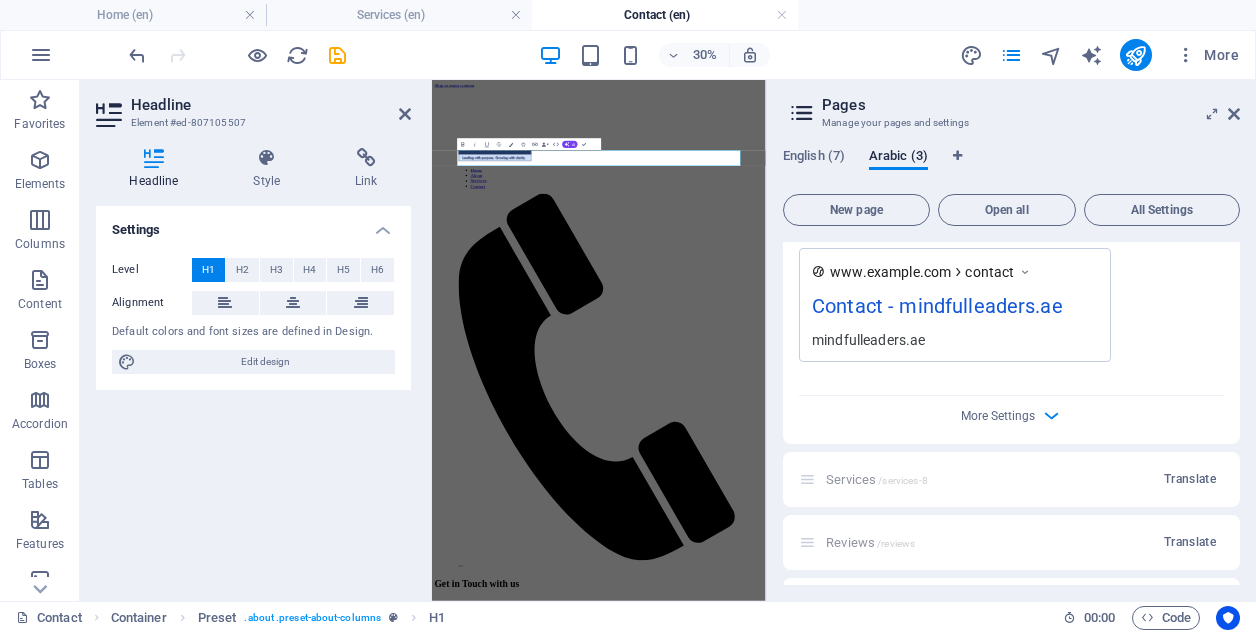 scroll, scrollTop: 1485, scrollLeft: 0, axis: vertical 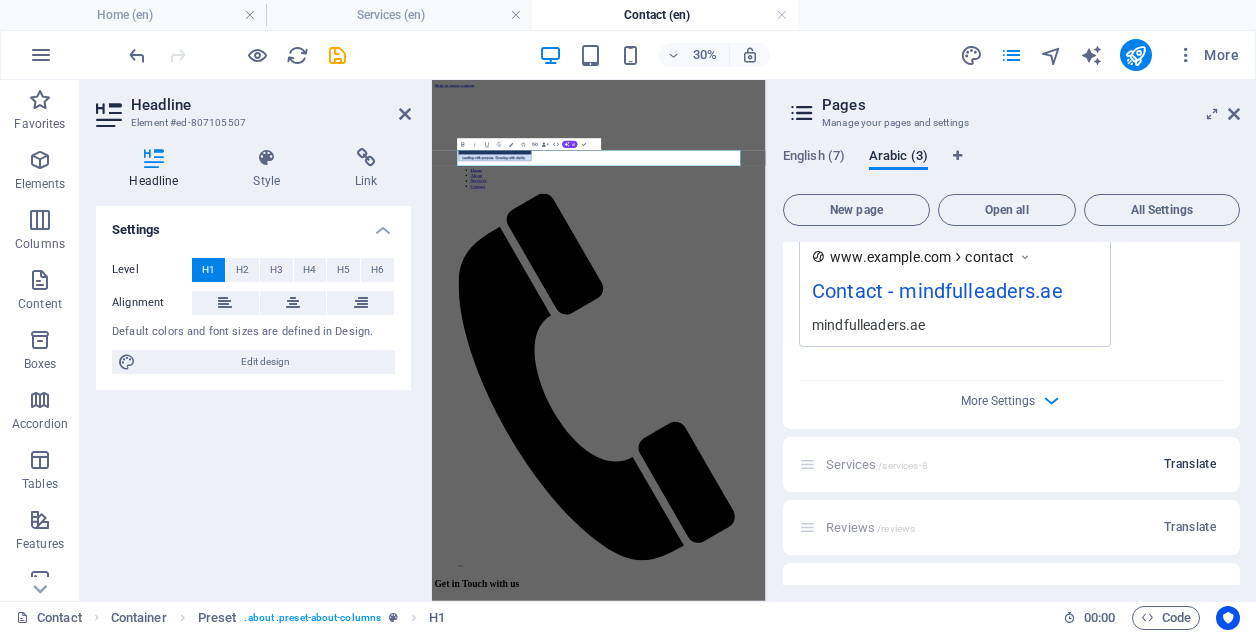 click on "Translate" at bounding box center [1190, 464] 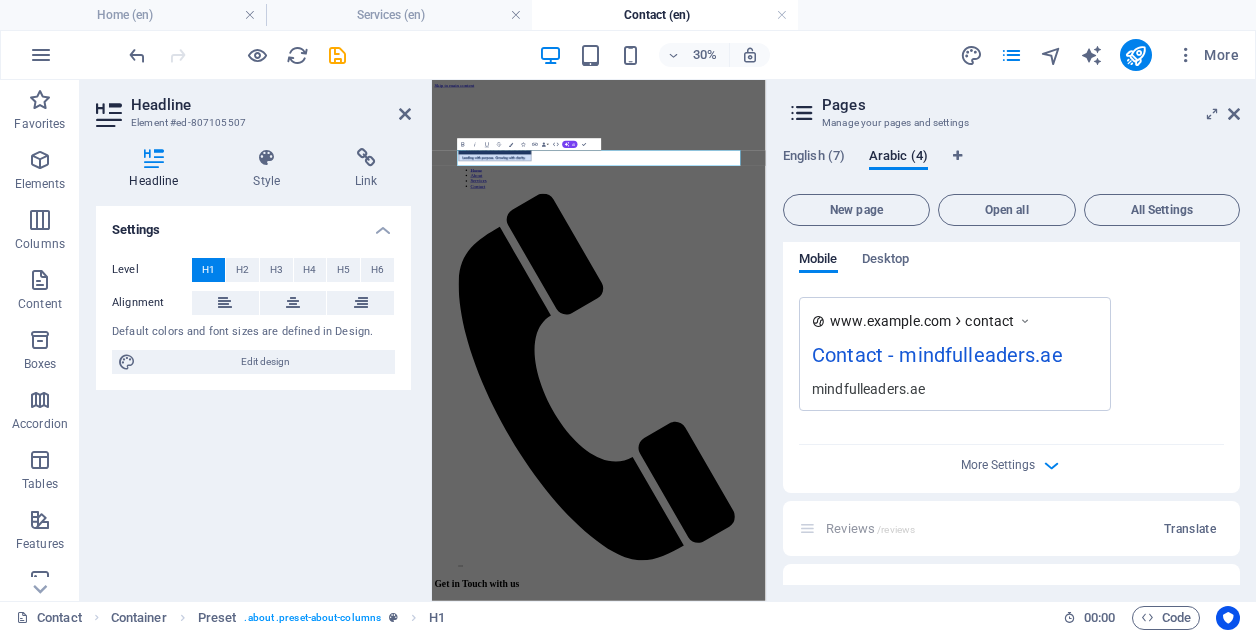 scroll, scrollTop: 2327, scrollLeft: 0, axis: vertical 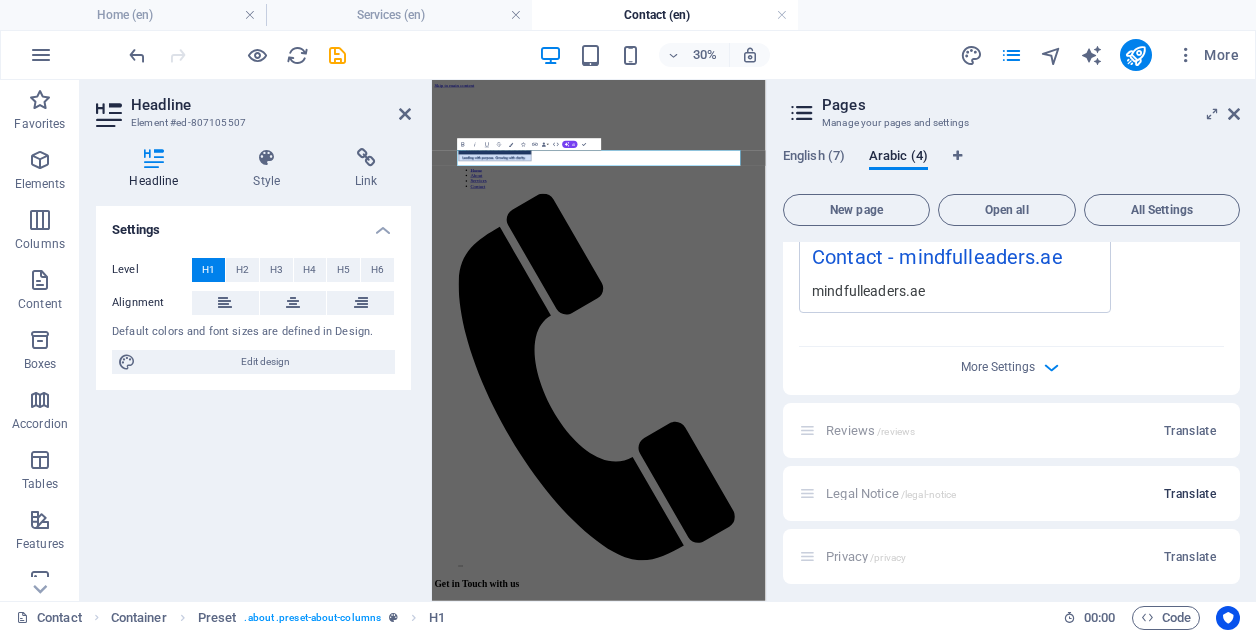 click on "Translate" at bounding box center (1190, 494) 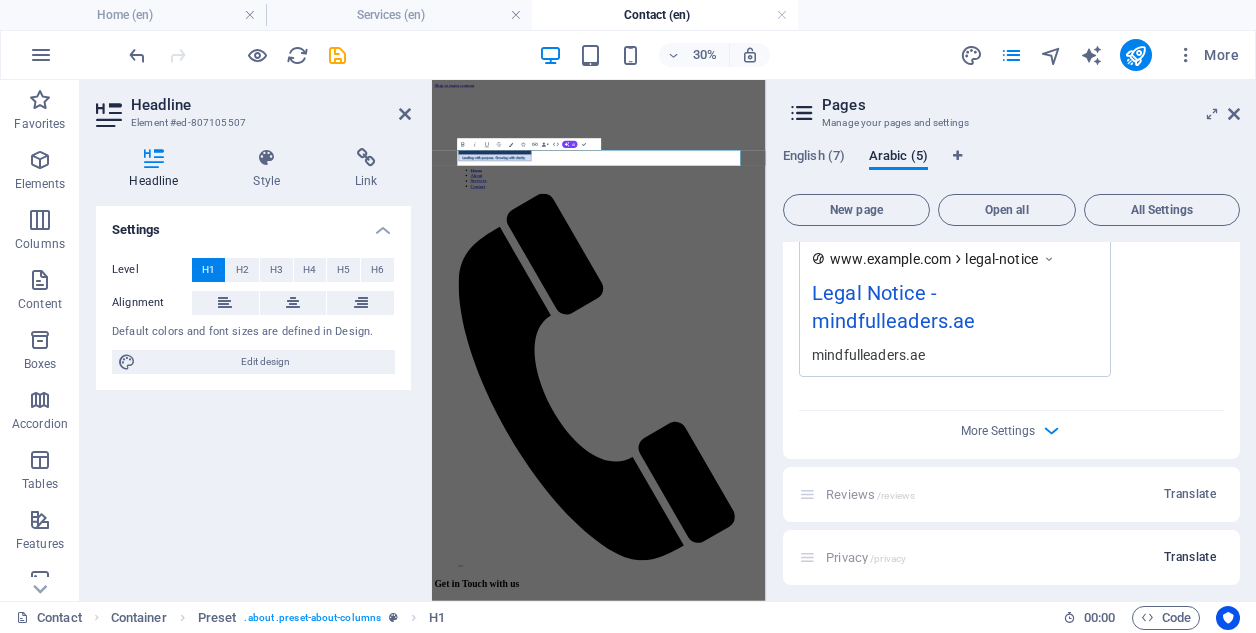 scroll, scrollTop: 3098, scrollLeft: 0, axis: vertical 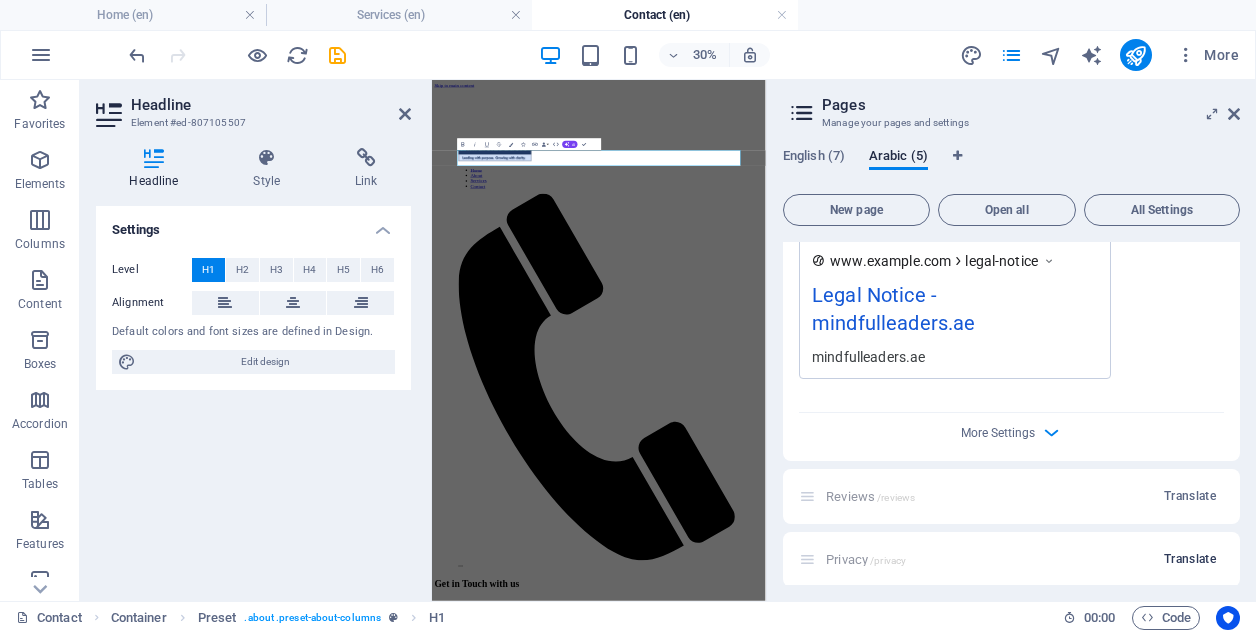 click on "Translate" at bounding box center (1190, 559) 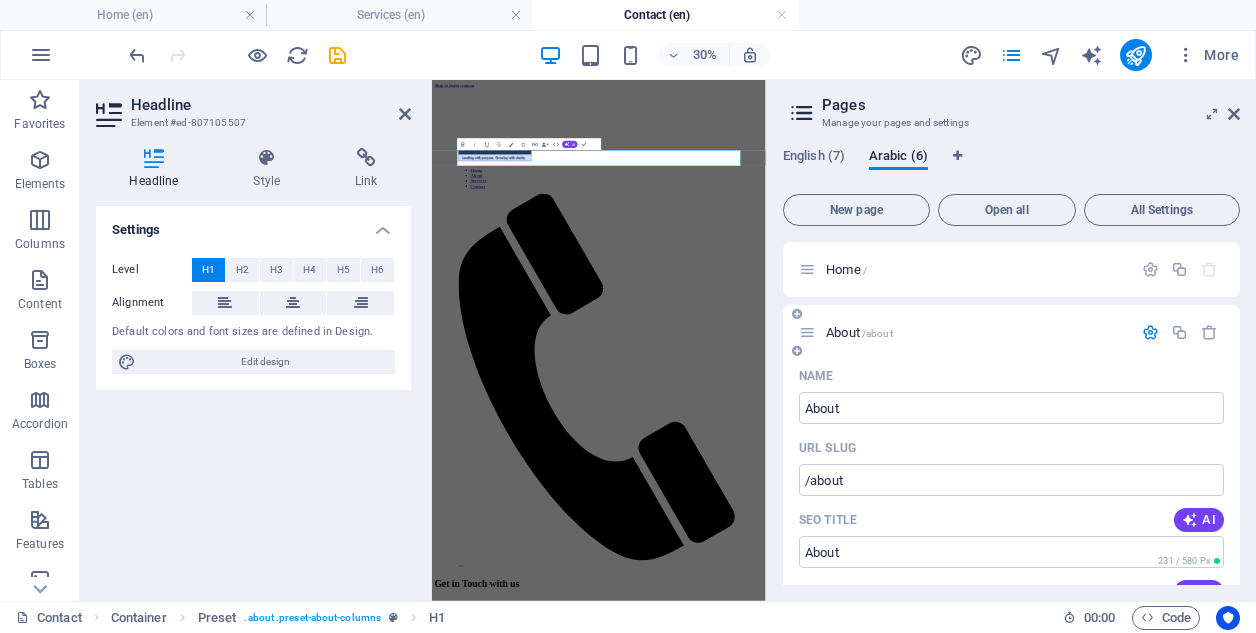 scroll, scrollTop: 0, scrollLeft: 0, axis: both 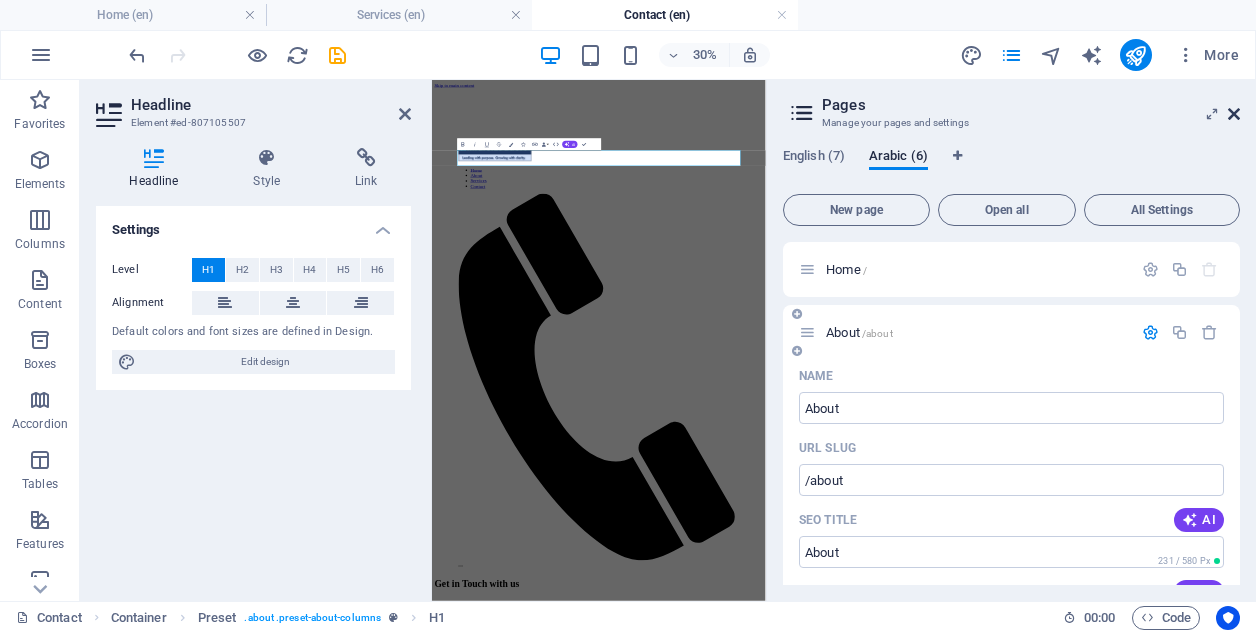 click at bounding box center [1234, 114] 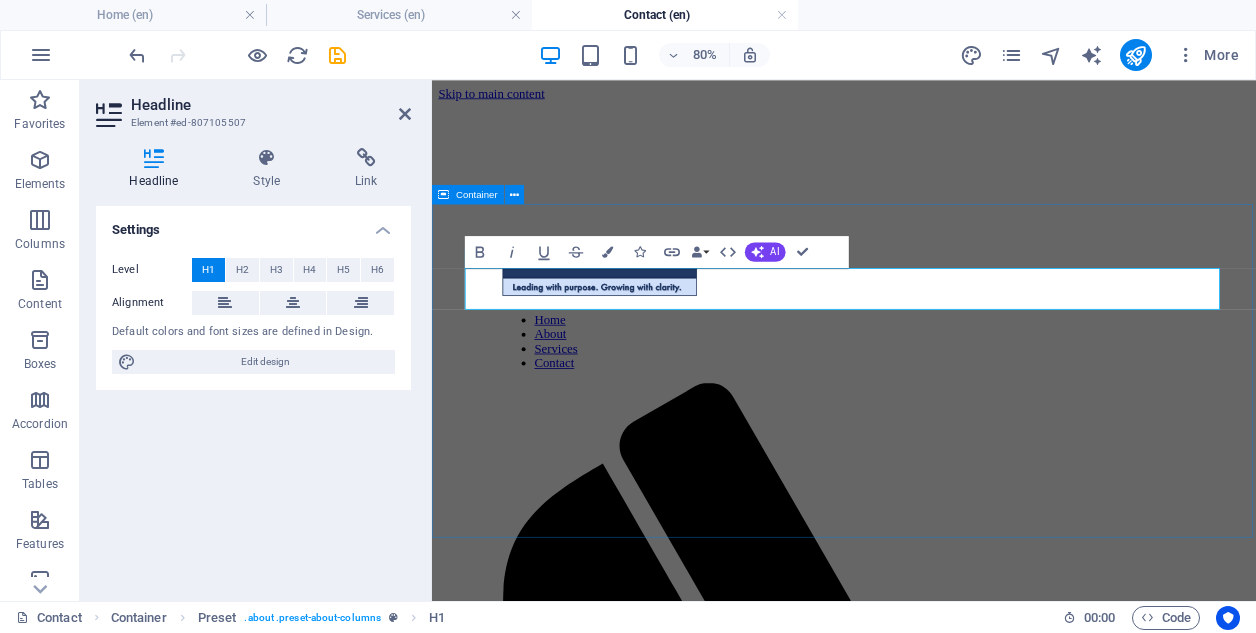 click on "We would love to hear from you. Please get in touch with us We welcome the opportunity to connect with you. If you would like to learn more about our services or explore how we can support your organization’s wellbeing initiatives, please feel free to reach out. We are here to discuss your needs and how we can help your employees thrive. Simply fill out the form below or send us an email at [EMAIL], and a member of our team will be in touch with you shortly." at bounding box center (947, 1785) 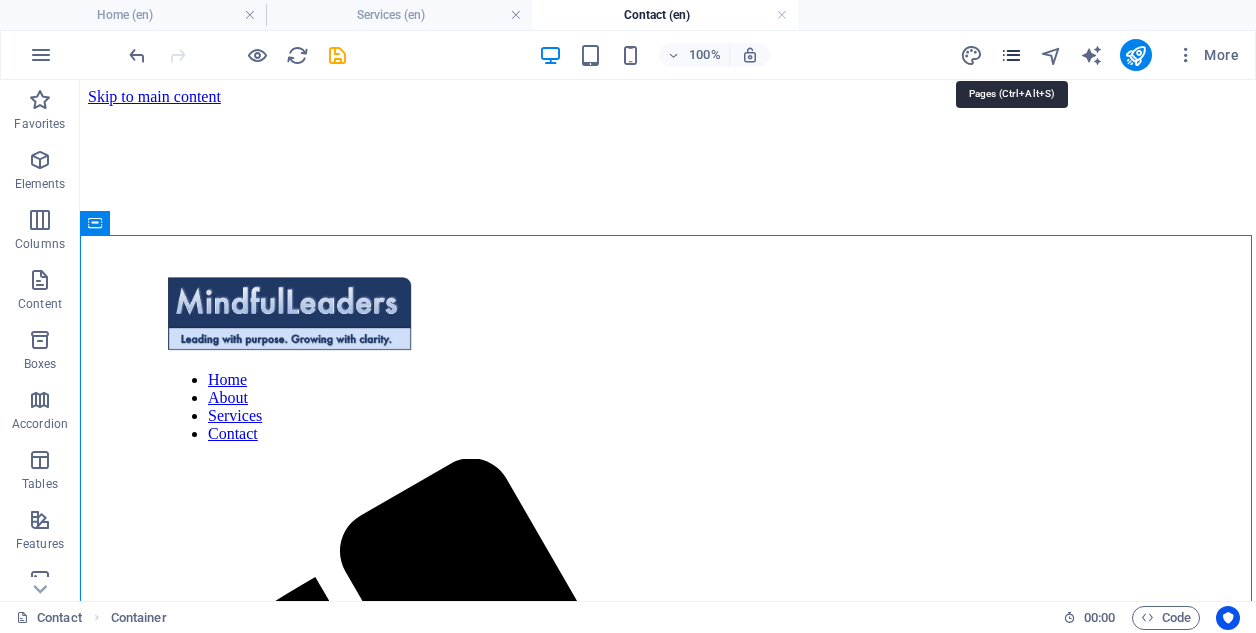 click at bounding box center [1011, 55] 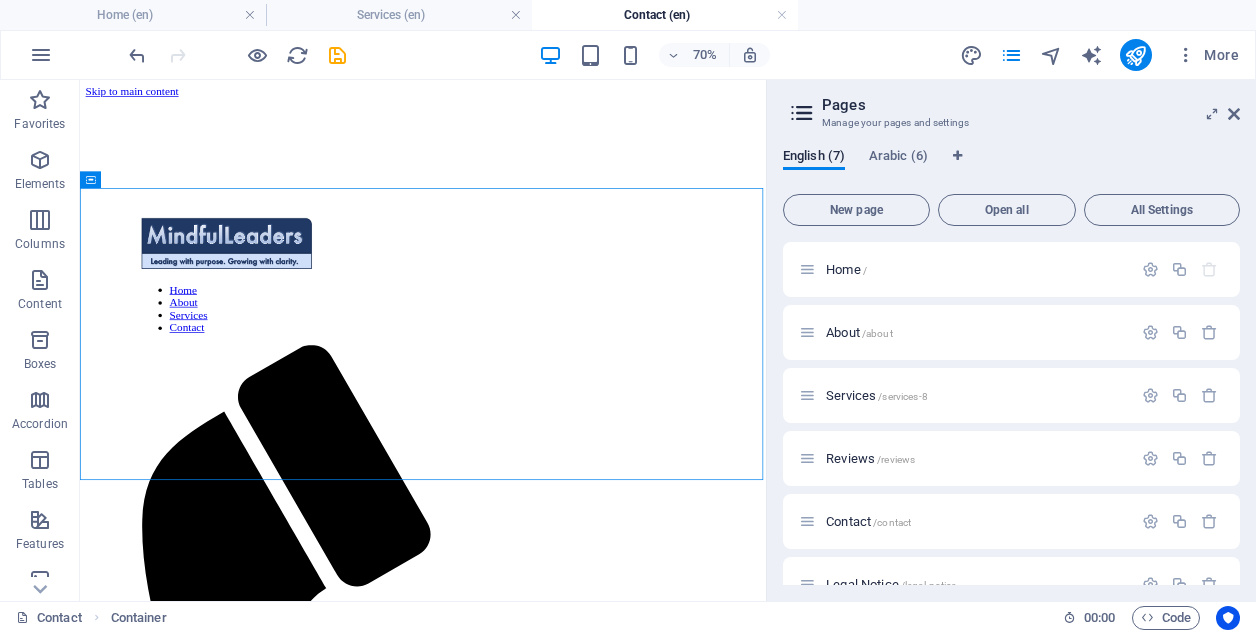 click at bounding box center (802, 113) 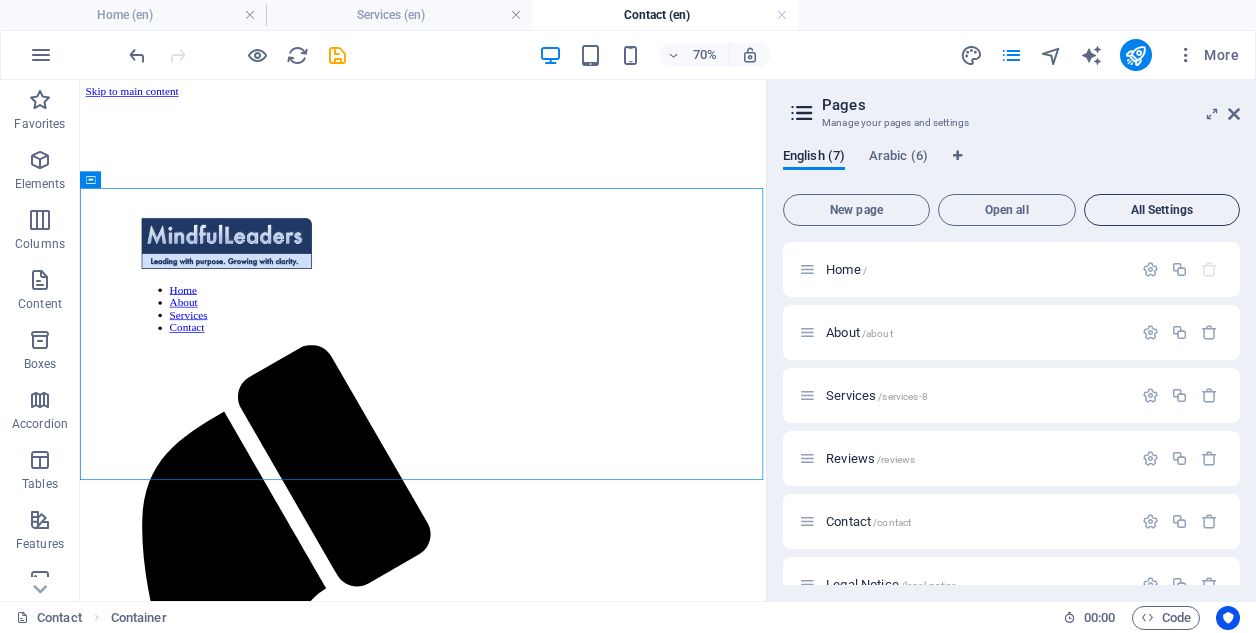 click on "All Settings" at bounding box center (1162, 210) 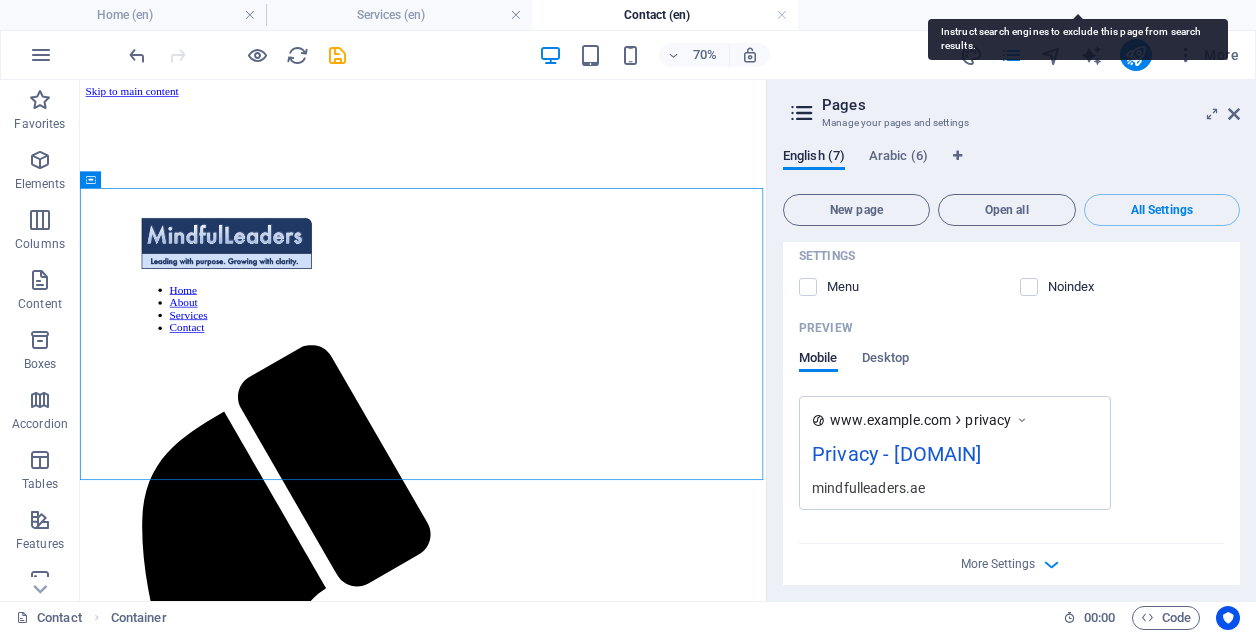 scroll, scrollTop: 5327, scrollLeft: 0, axis: vertical 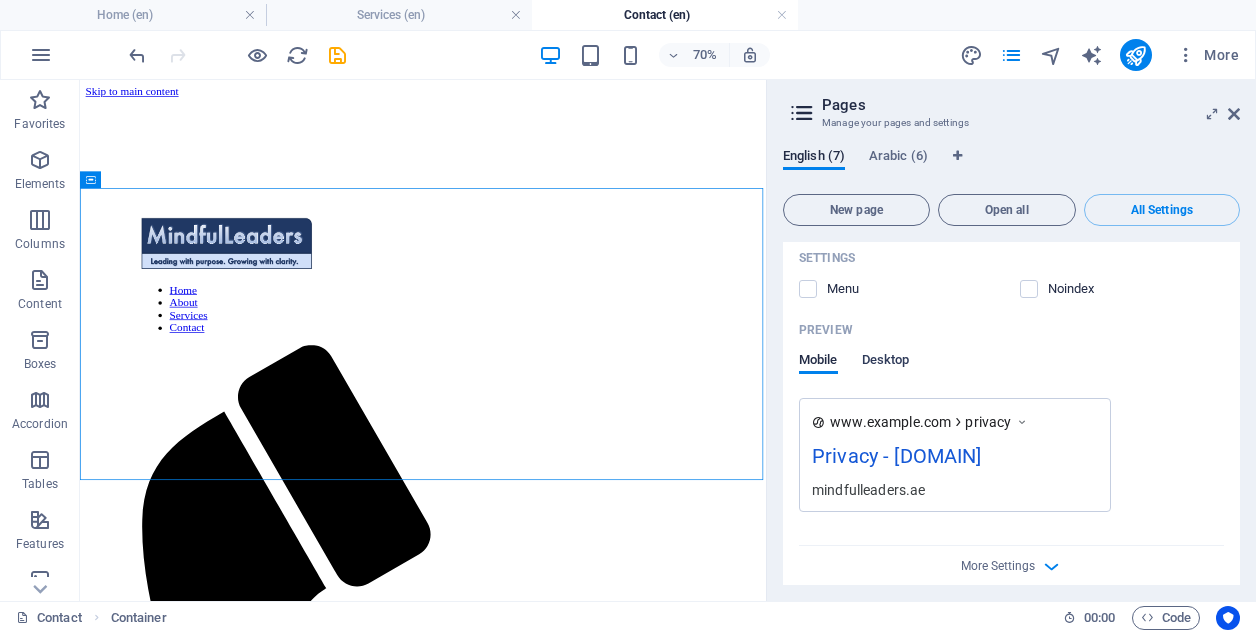 click on "Desktop" at bounding box center (886, 362) 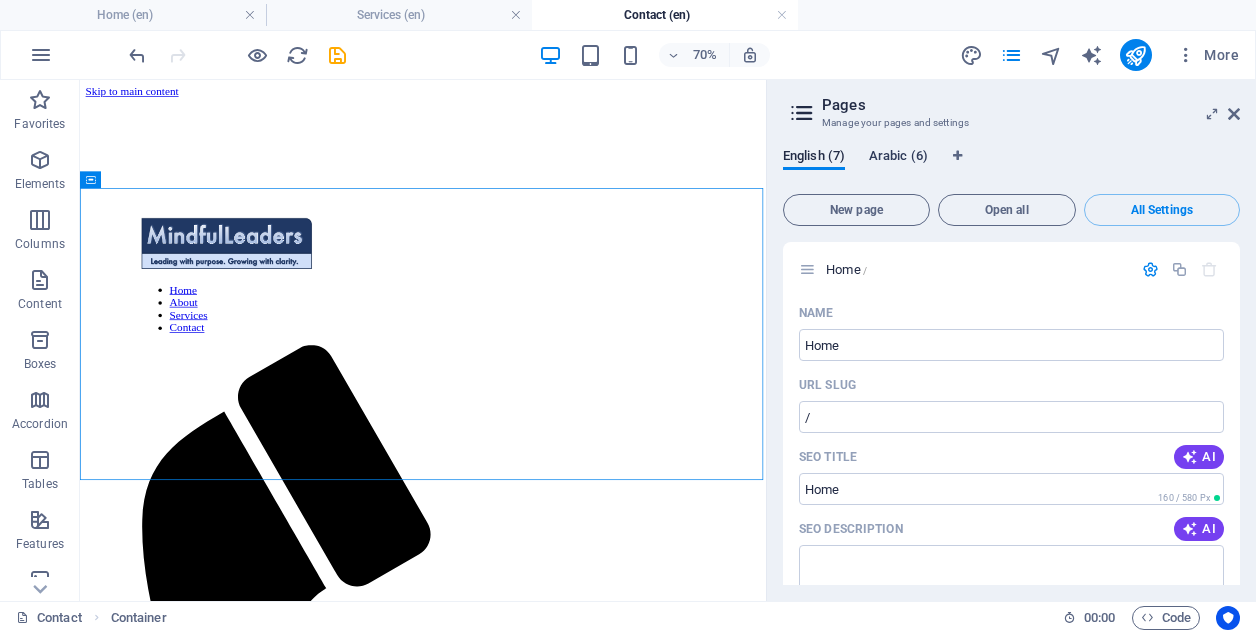 scroll, scrollTop: 0, scrollLeft: 0, axis: both 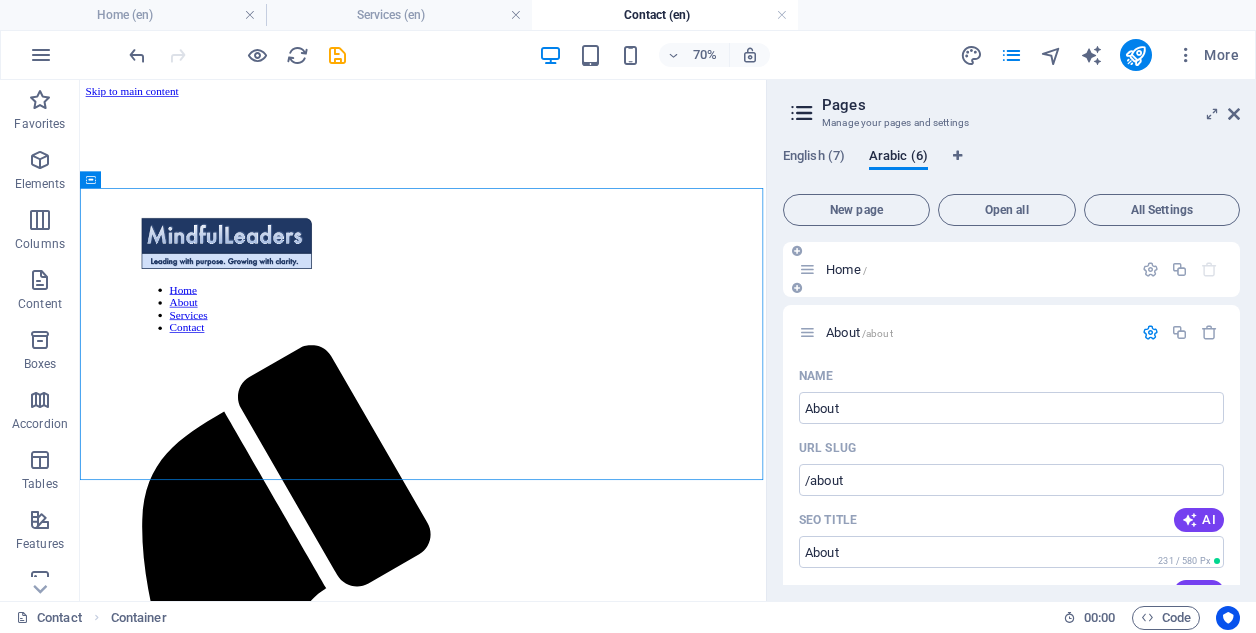 click at bounding box center [807, 269] 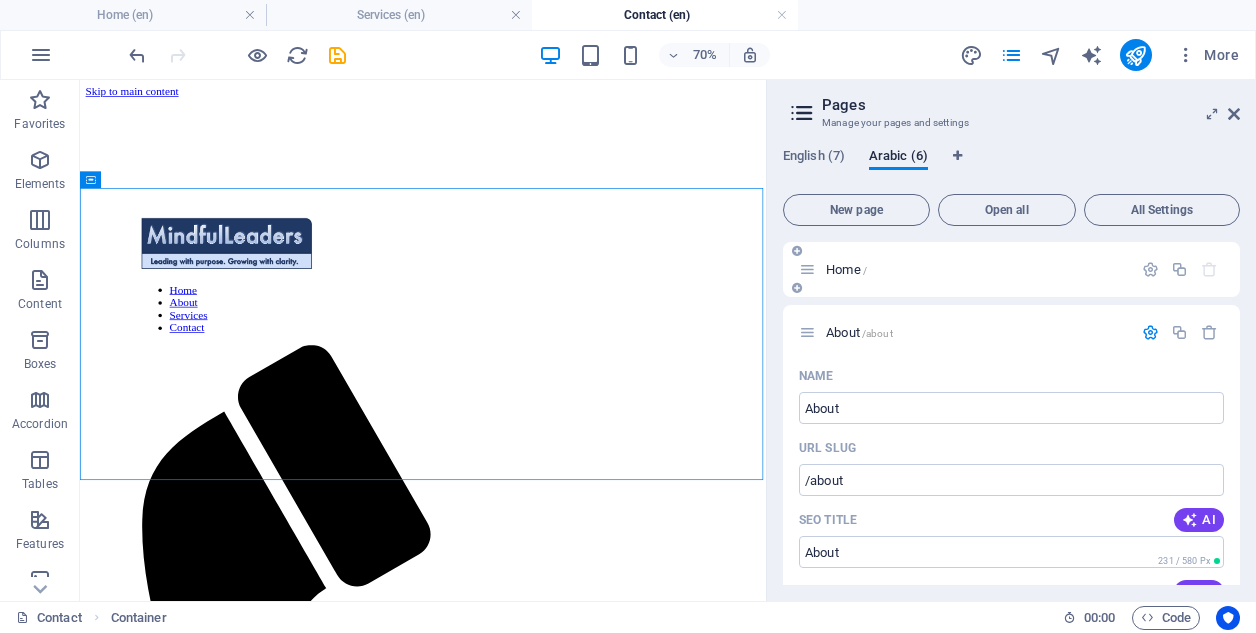 click at bounding box center [807, 269] 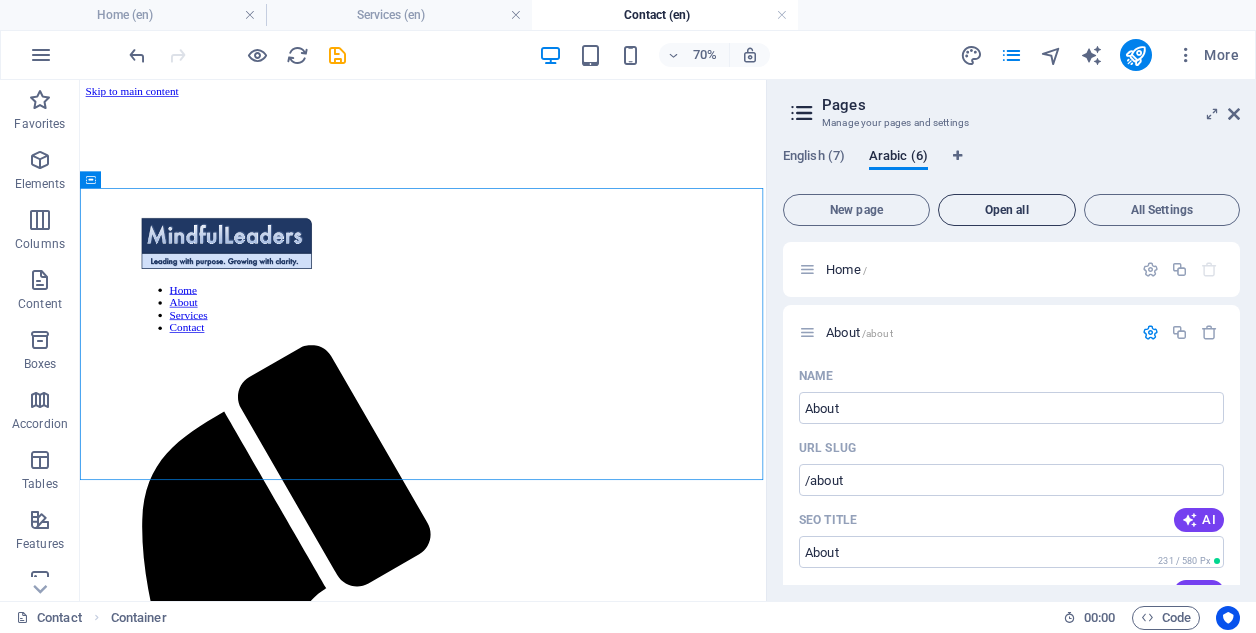 click on "Open all" at bounding box center [1007, 210] 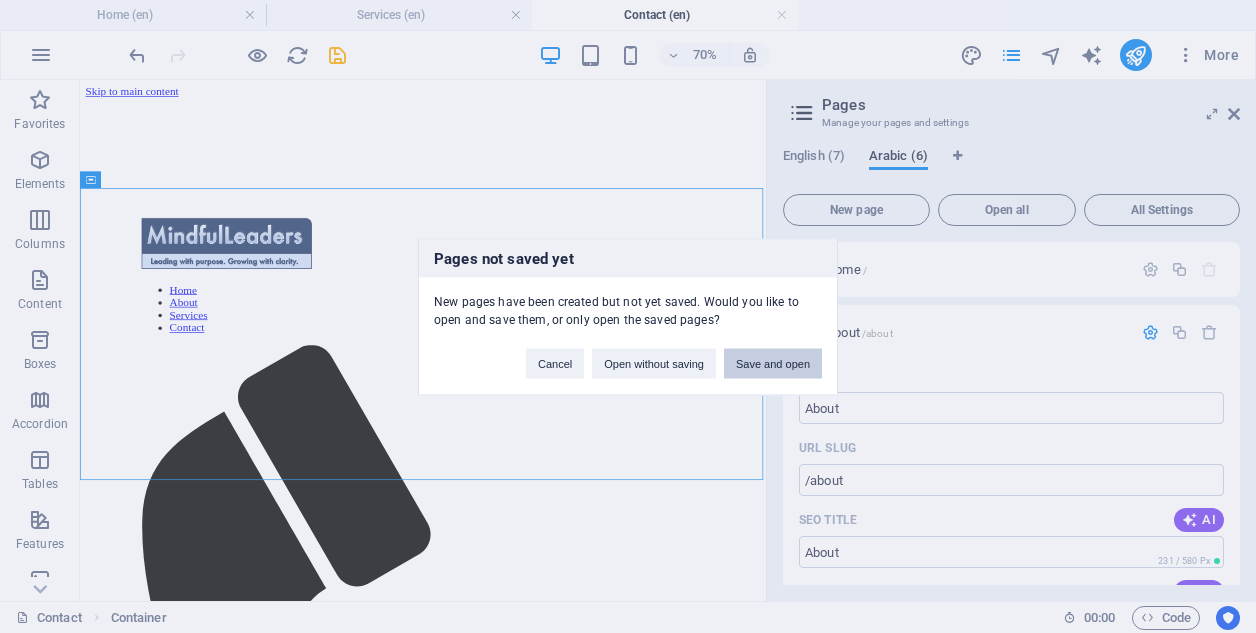 click on "Save and open" at bounding box center (773, 363) 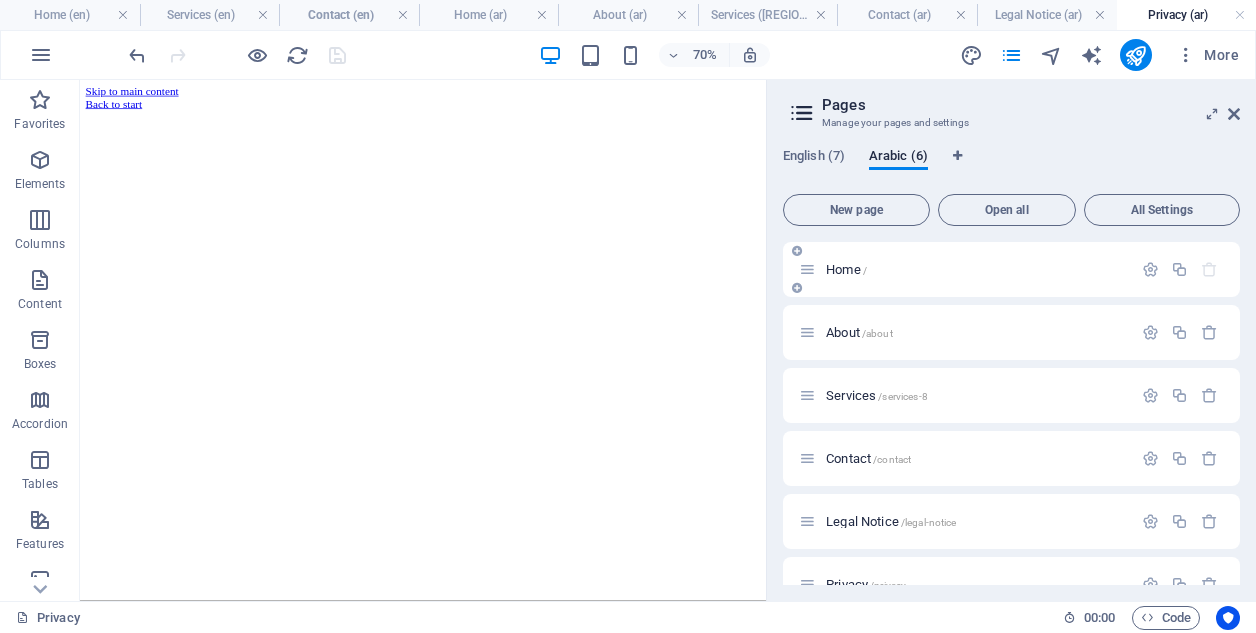 scroll, scrollTop: 130, scrollLeft: 0, axis: vertical 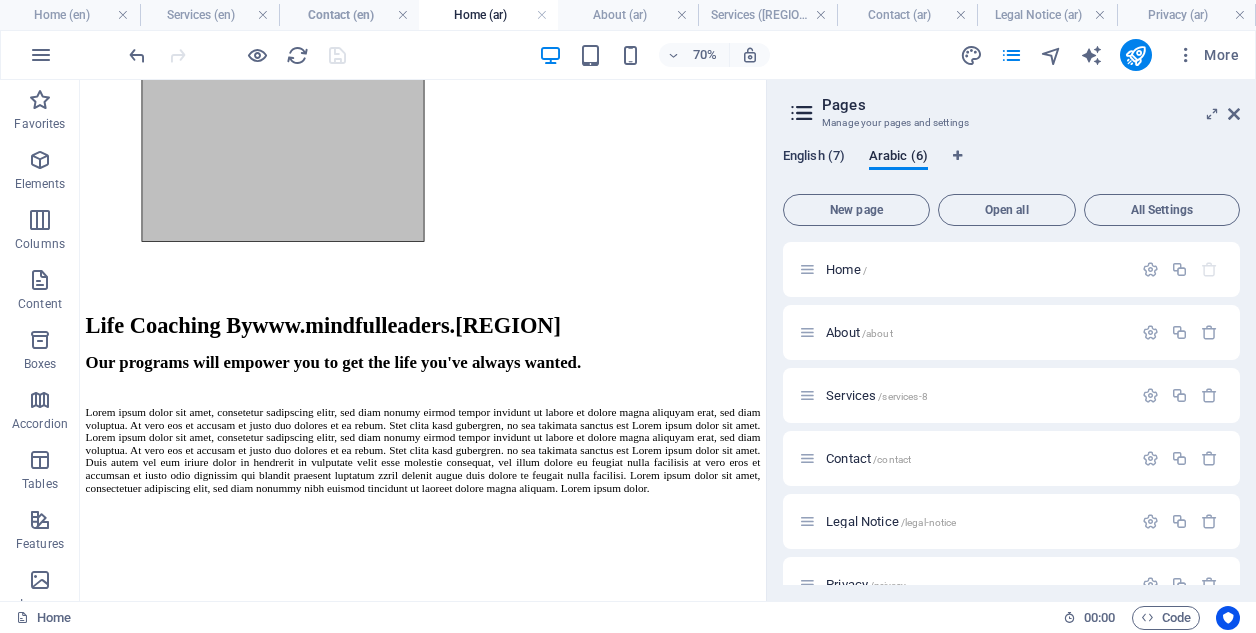 click on "English (7)" at bounding box center (814, 158) 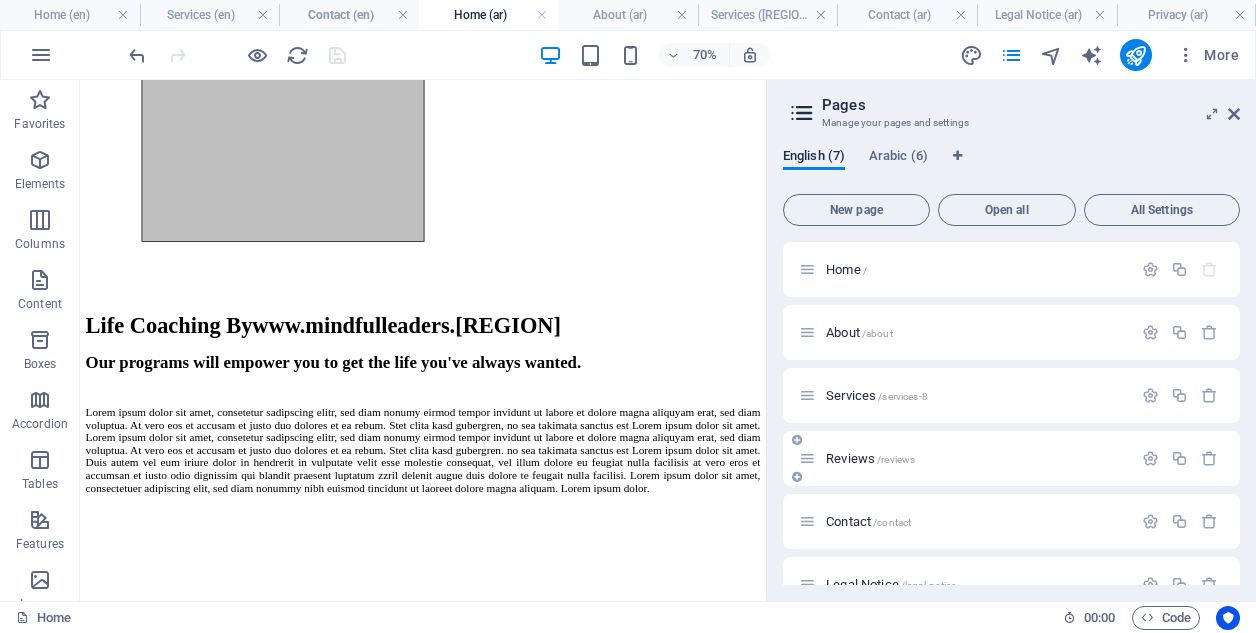 click on "Reviews /reviews" at bounding box center [870, 458] 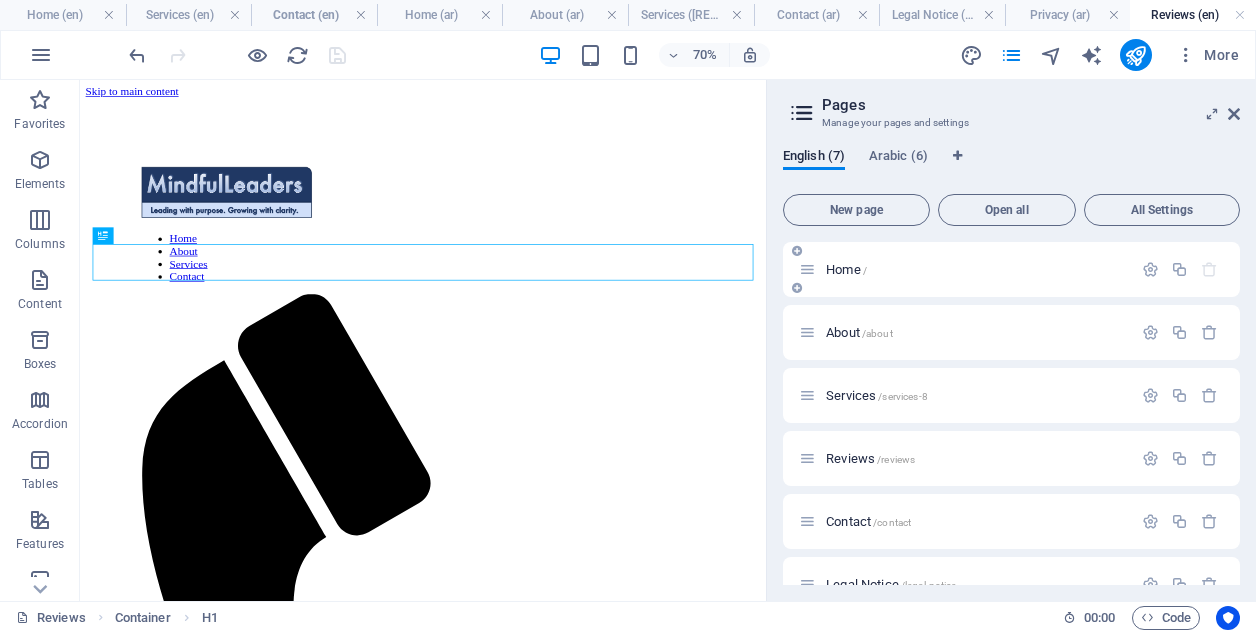 scroll, scrollTop: 0, scrollLeft: 0, axis: both 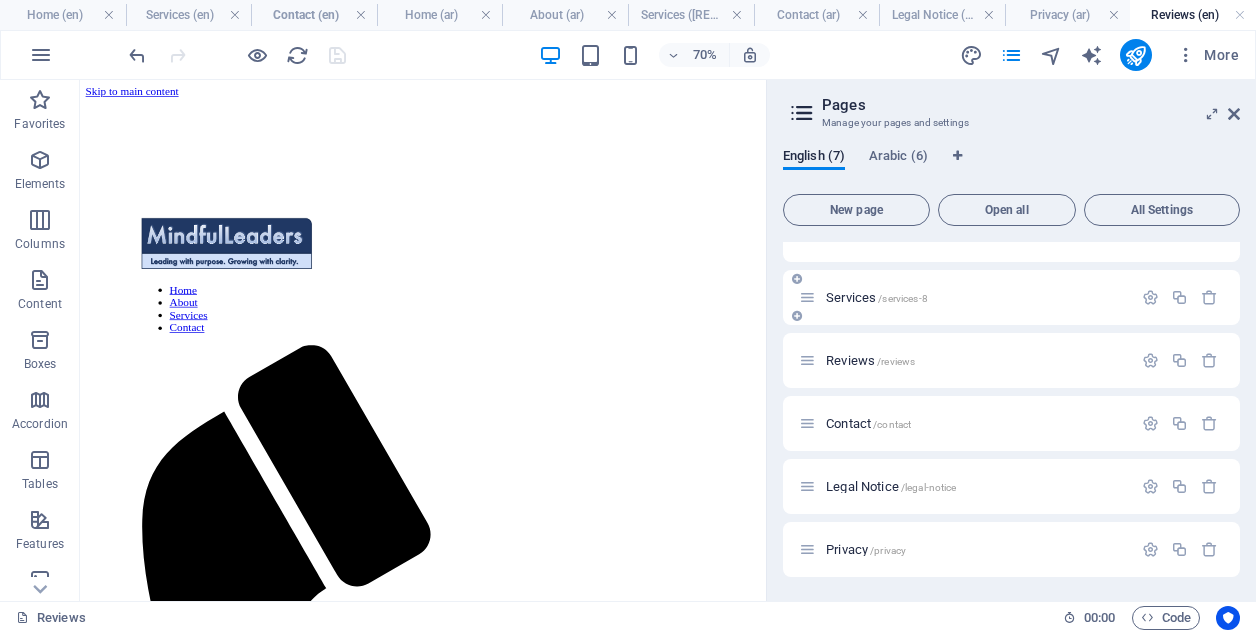 click at bounding box center [807, 297] 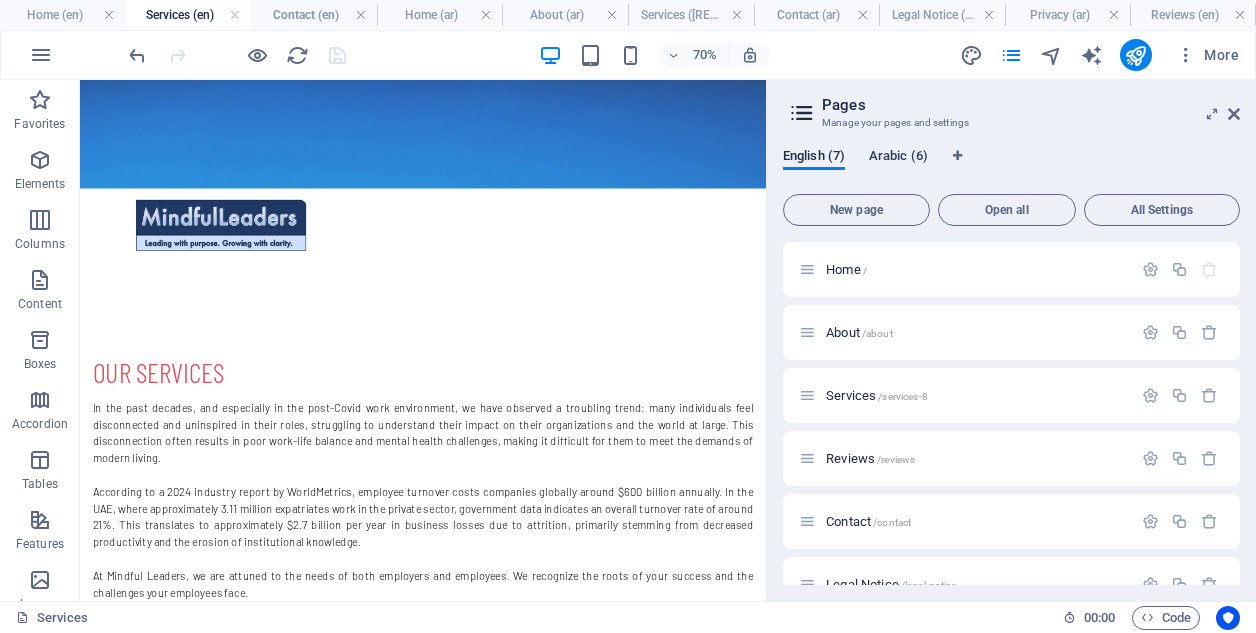 scroll, scrollTop: 0, scrollLeft: 0, axis: both 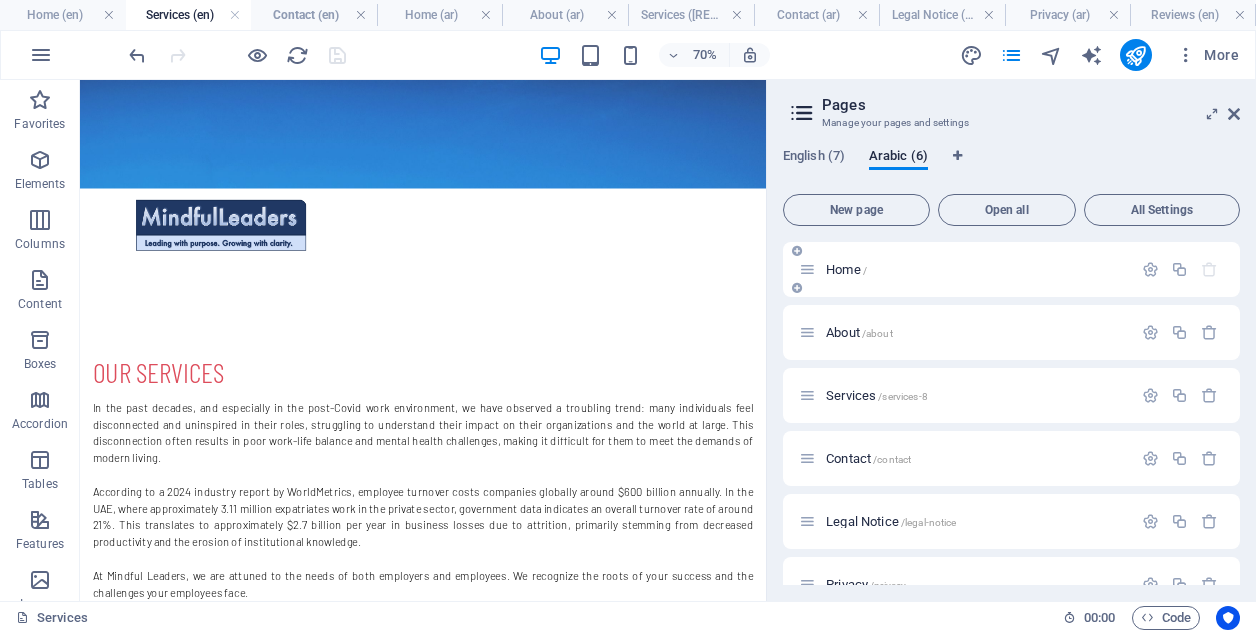 click on "Home /" at bounding box center (846, 269) 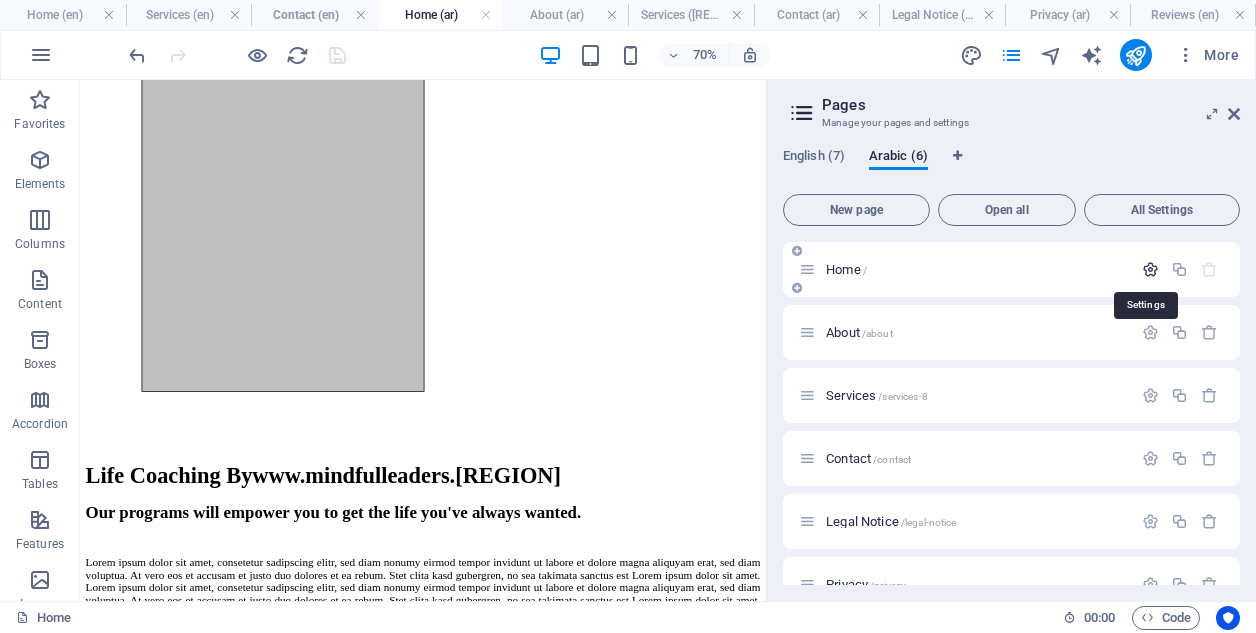 click at bounding box center (1150, 269) 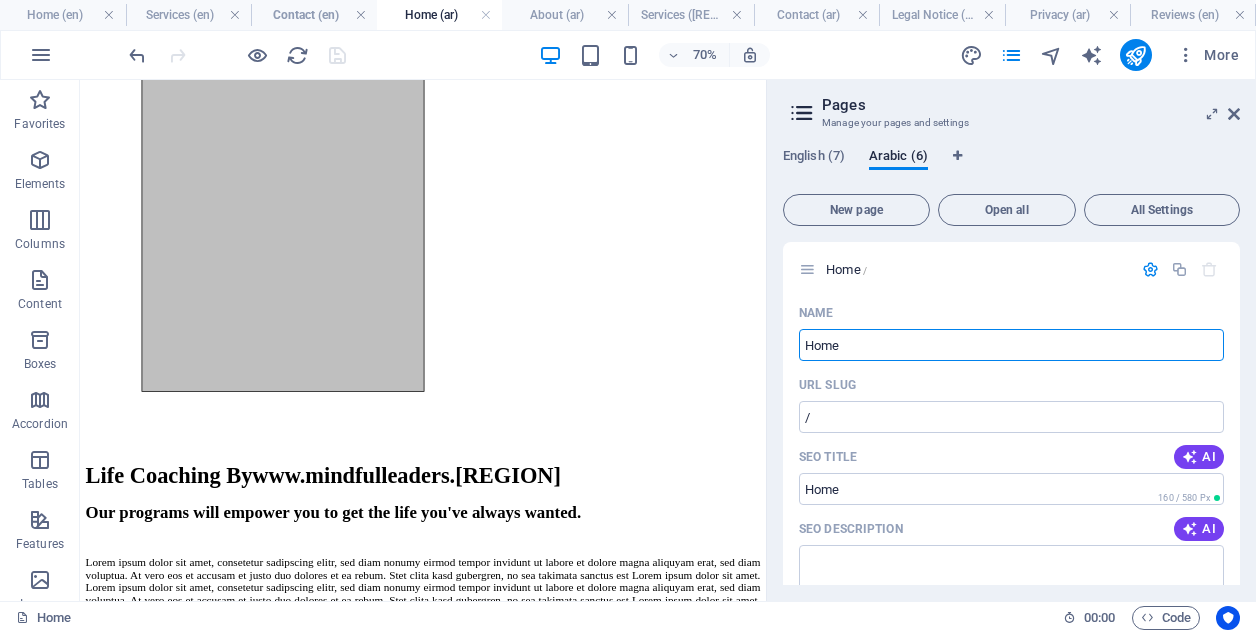 scroll, scrollTop: 0, scrollLeft: 0, axis: both 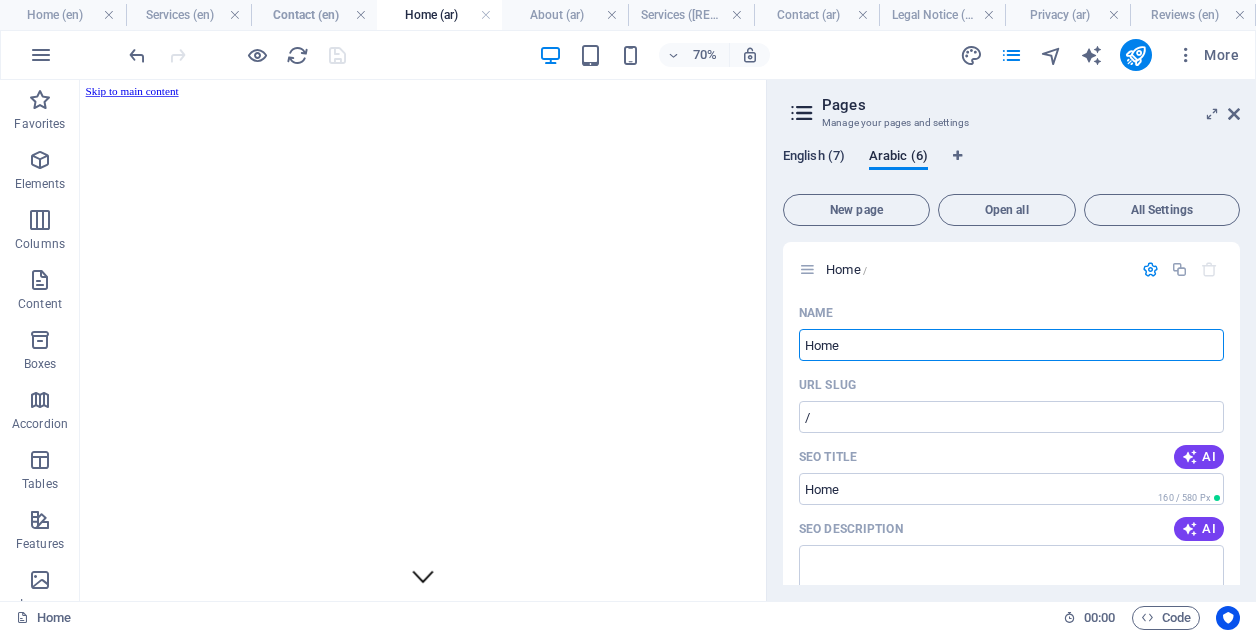 click on "English (7)" at bounding box center [814, 158] 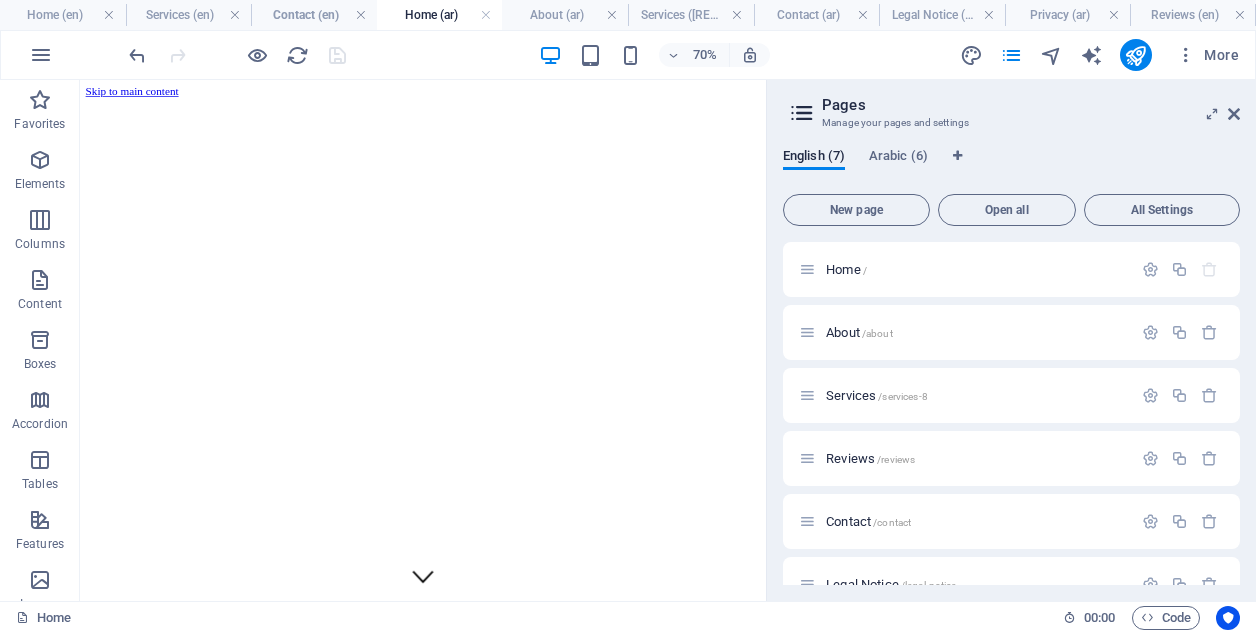 click at bounding box center [802, 113] 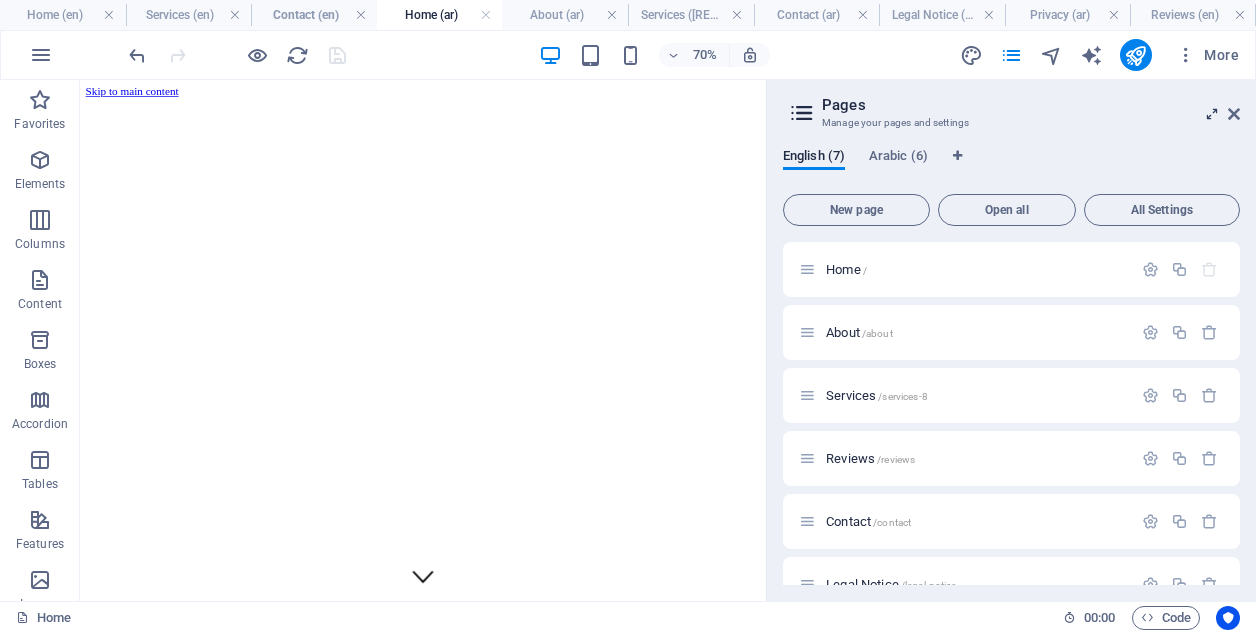 click at bounding box center [1212, 114] 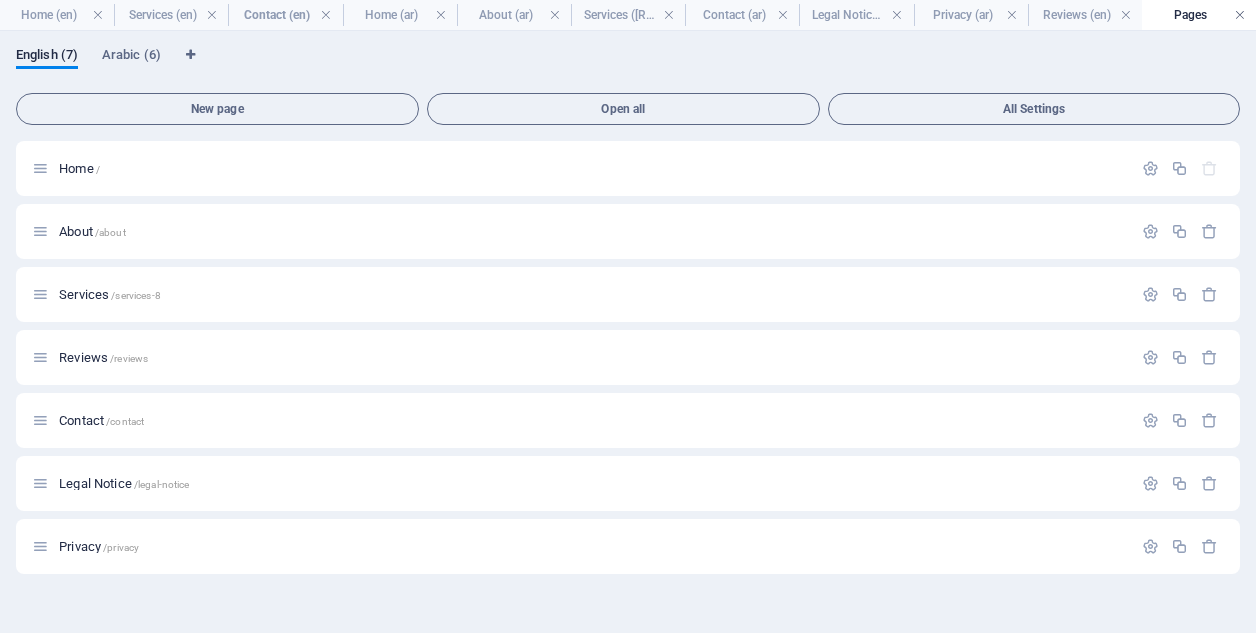 click at bounding box center (1240, 15) 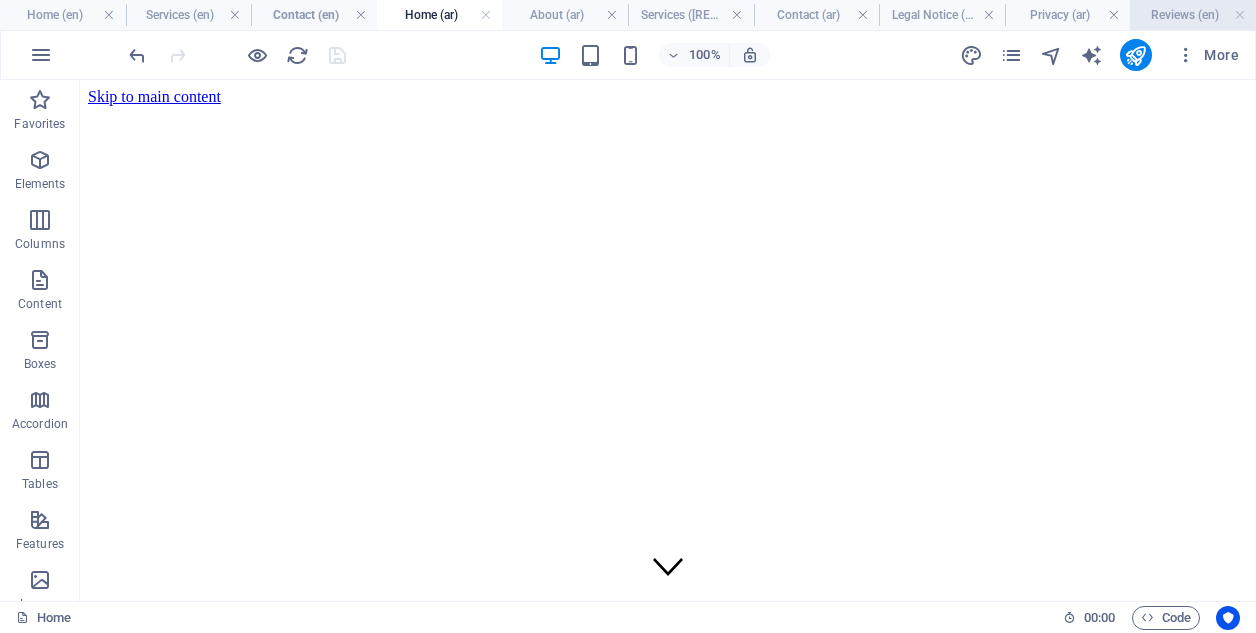 click on "Reviews (en)" at bounding box center (1193, 15) 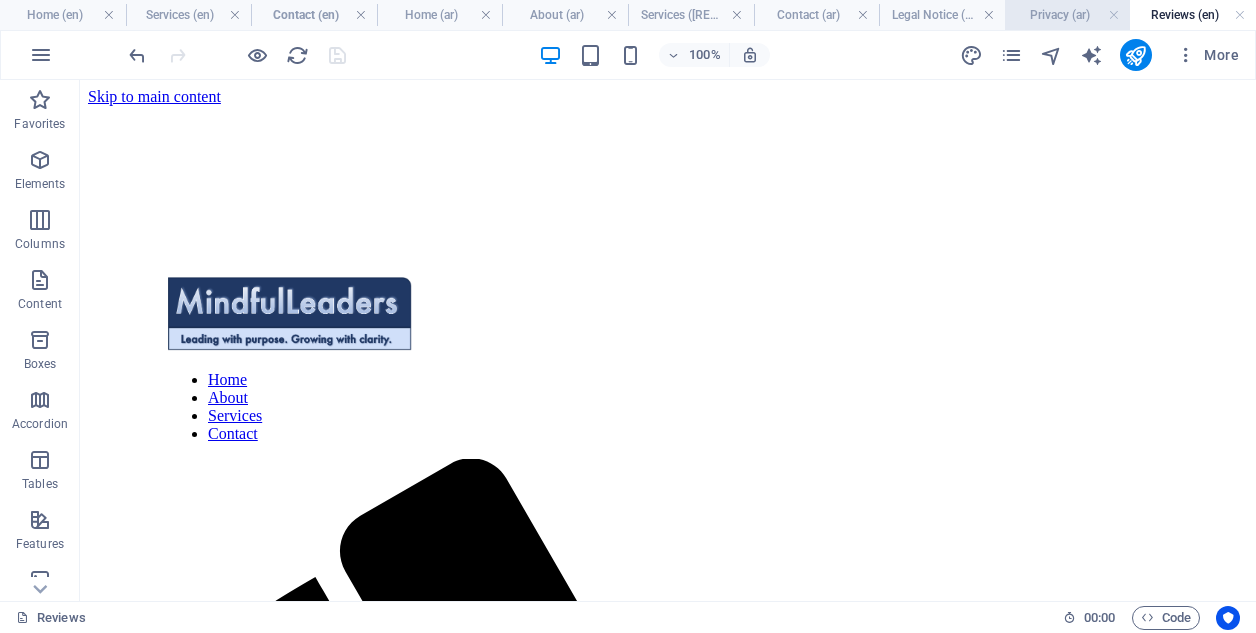 click on "Privacy (ar)" at bounding box center [1068, 15] 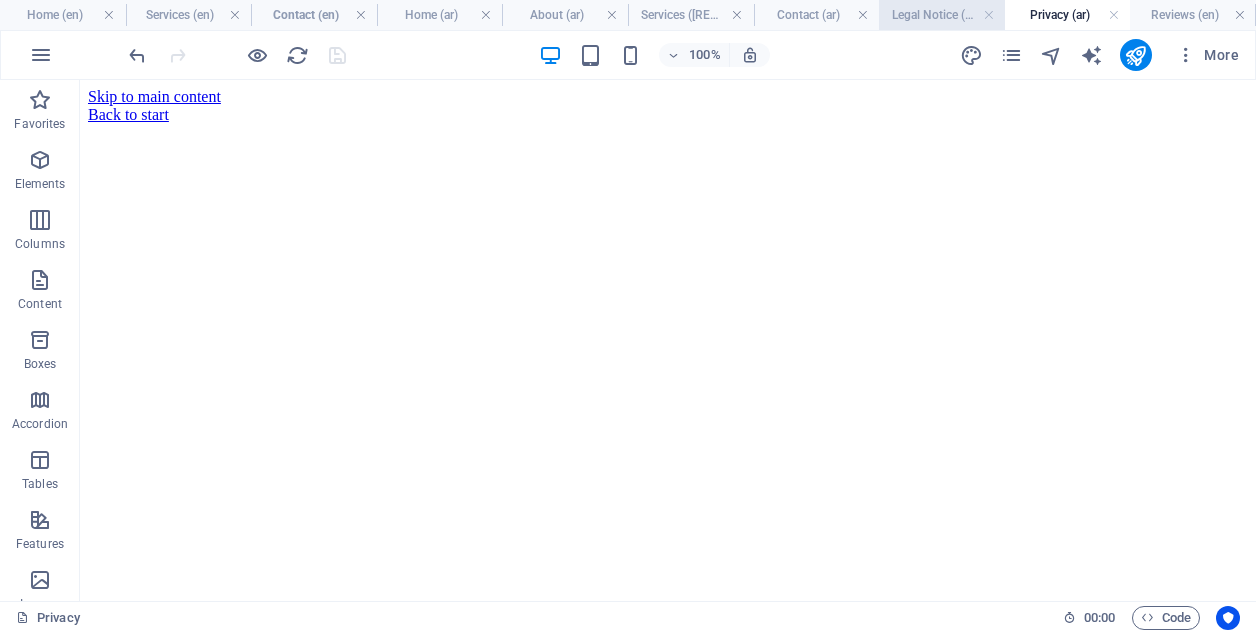 click on "Legal Notice (ar)" at bounding box center (942, 15) 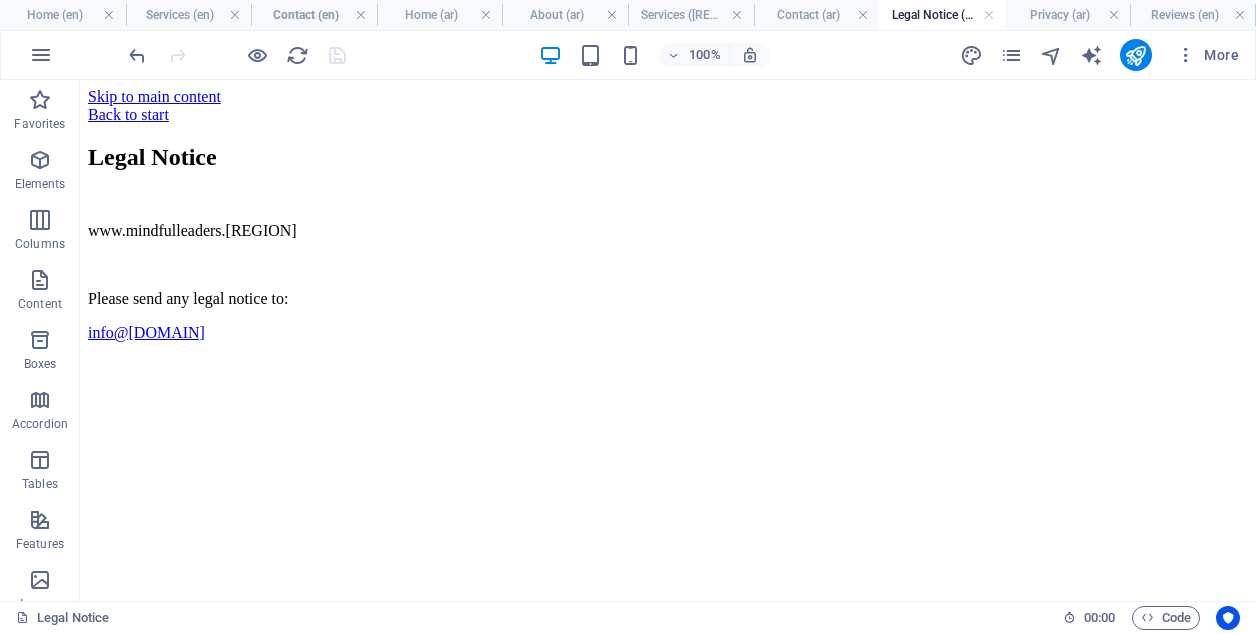 scroll, scrollTop: 0, scrollLeft: 0, axis: both 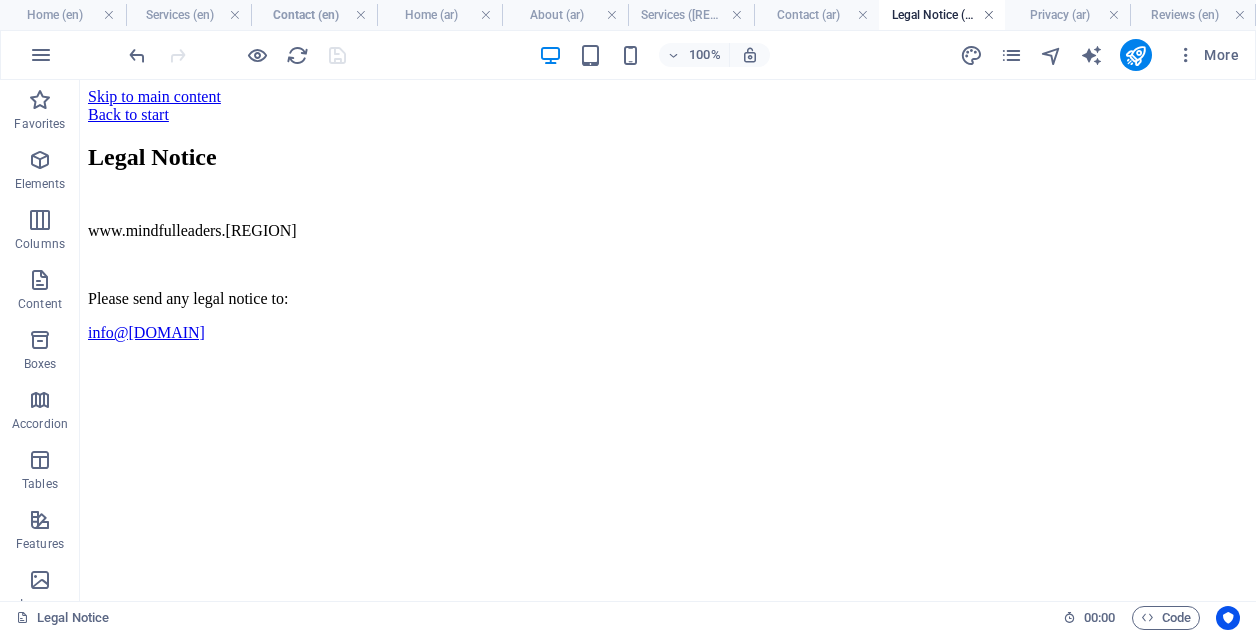 click at bounding box center (989, 15) 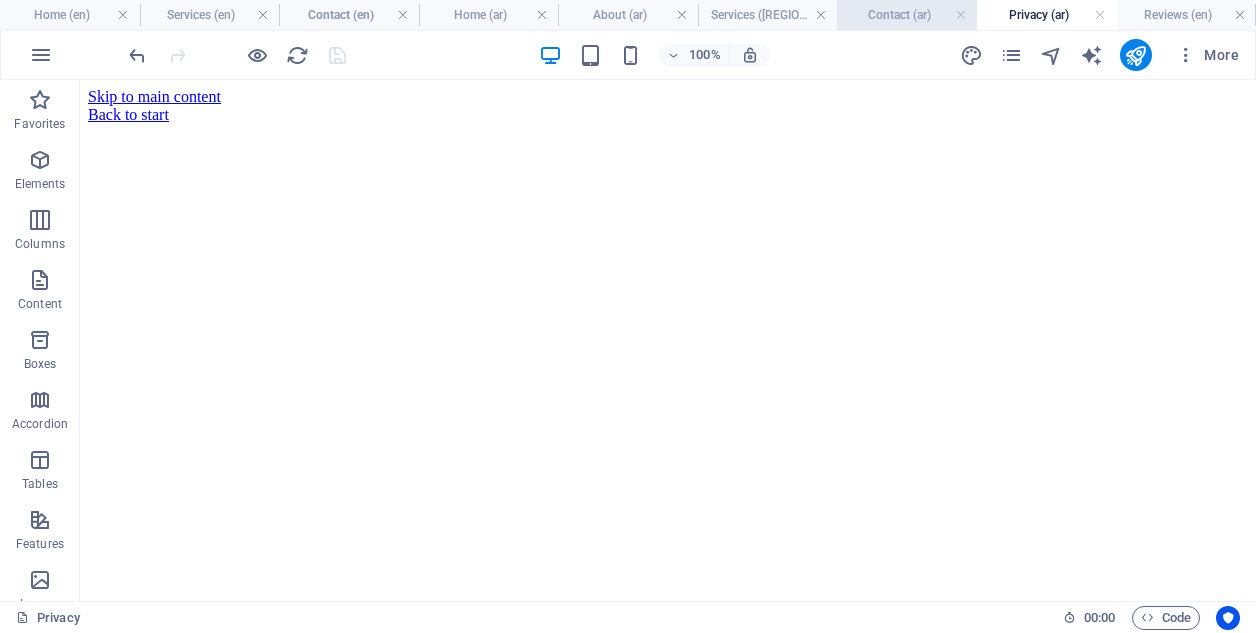 click on "Contact (ar)" at bounding box center [907, 15] 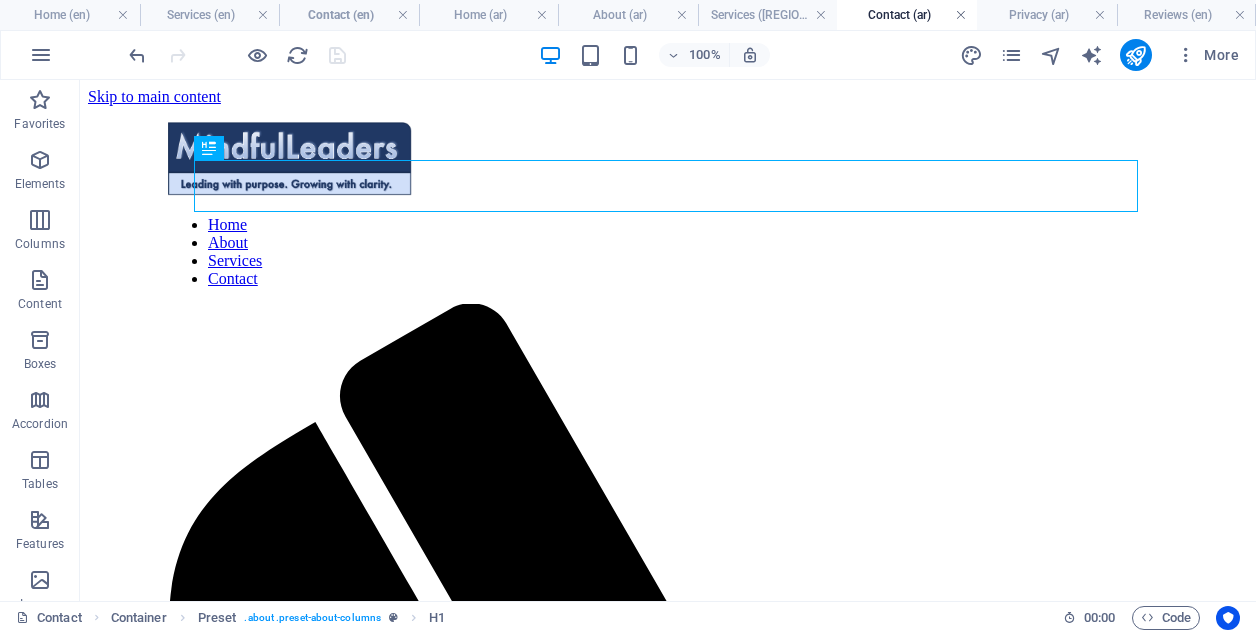 click at bounding box center [961, 15] 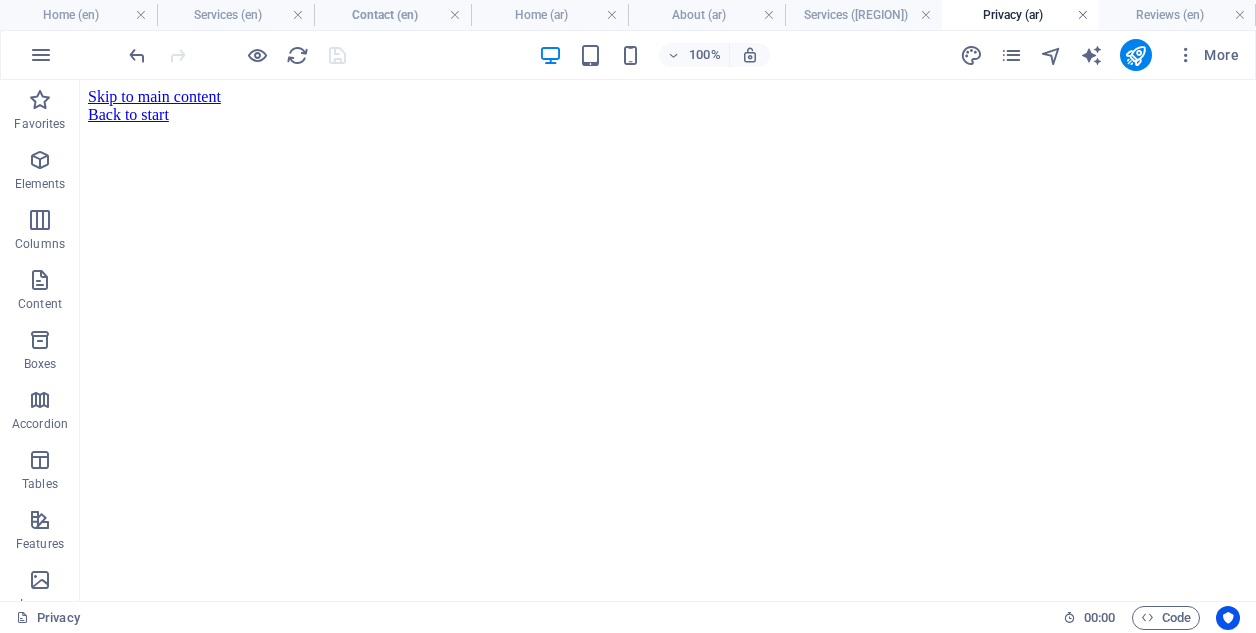 click at bounding box center (1083, 15) 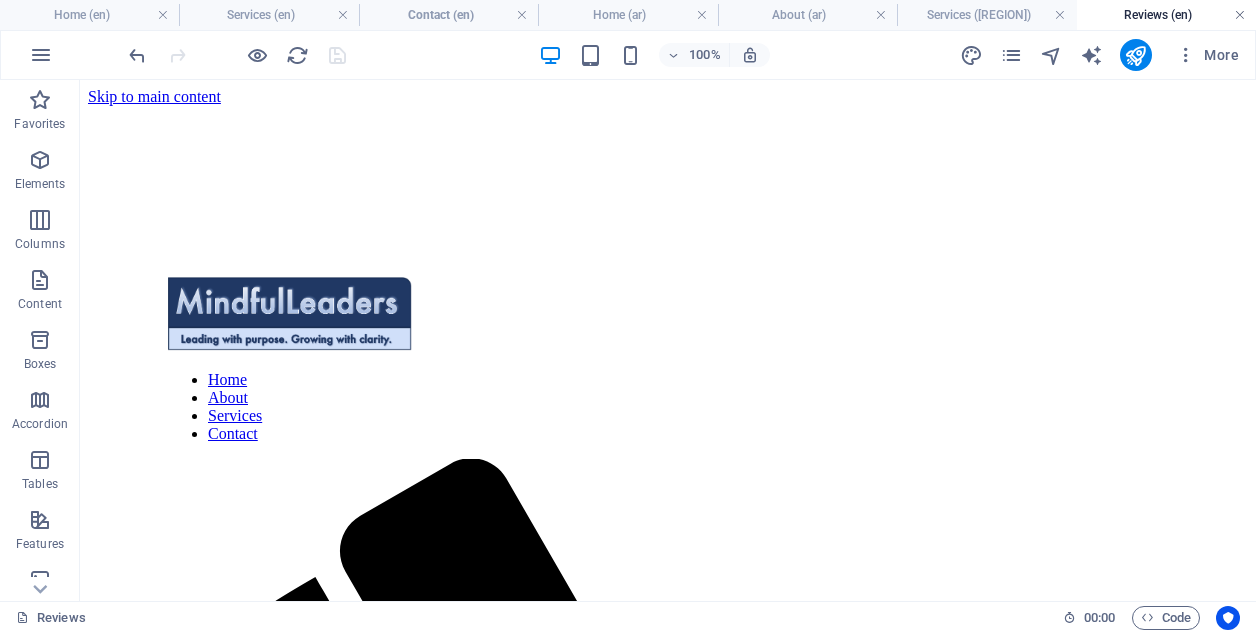 click at bounding box center (1240, 15) 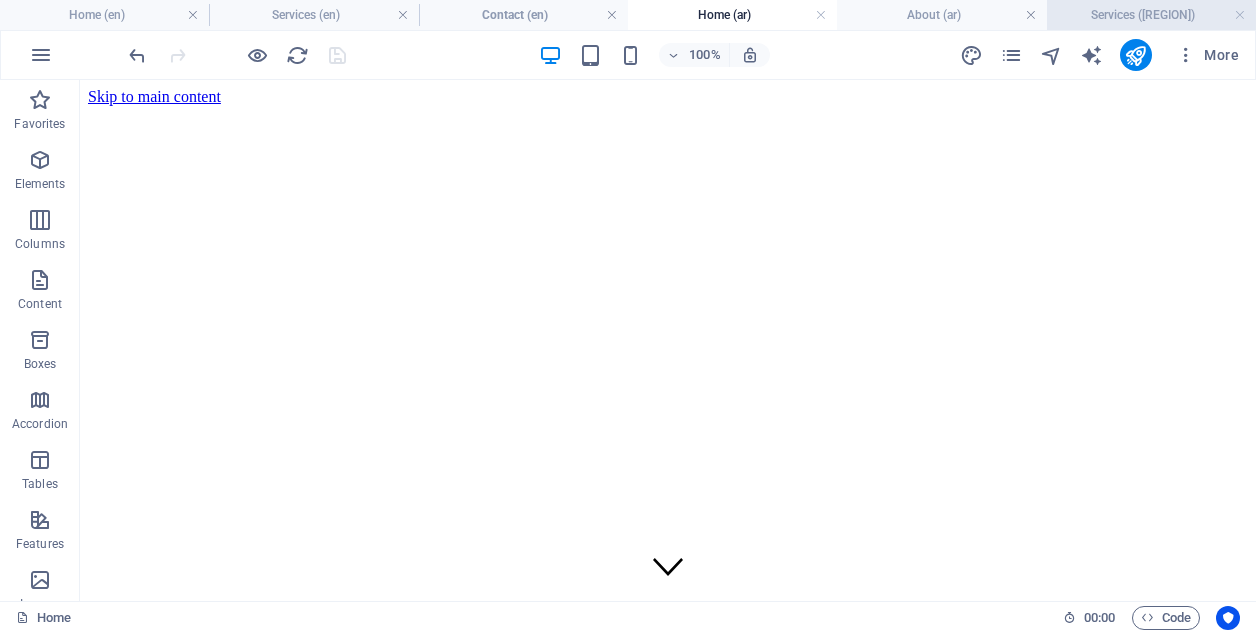 click on "Services ([REGION])" at bounding box center (1151, 15) 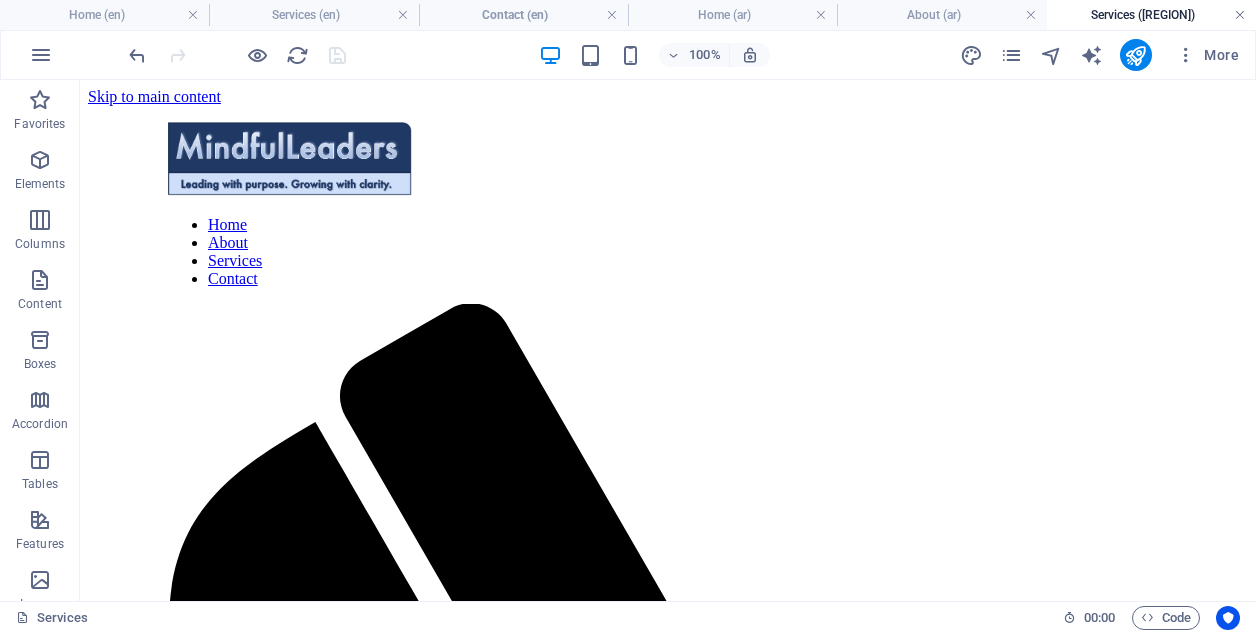 click at bounding box center [1240, 15] 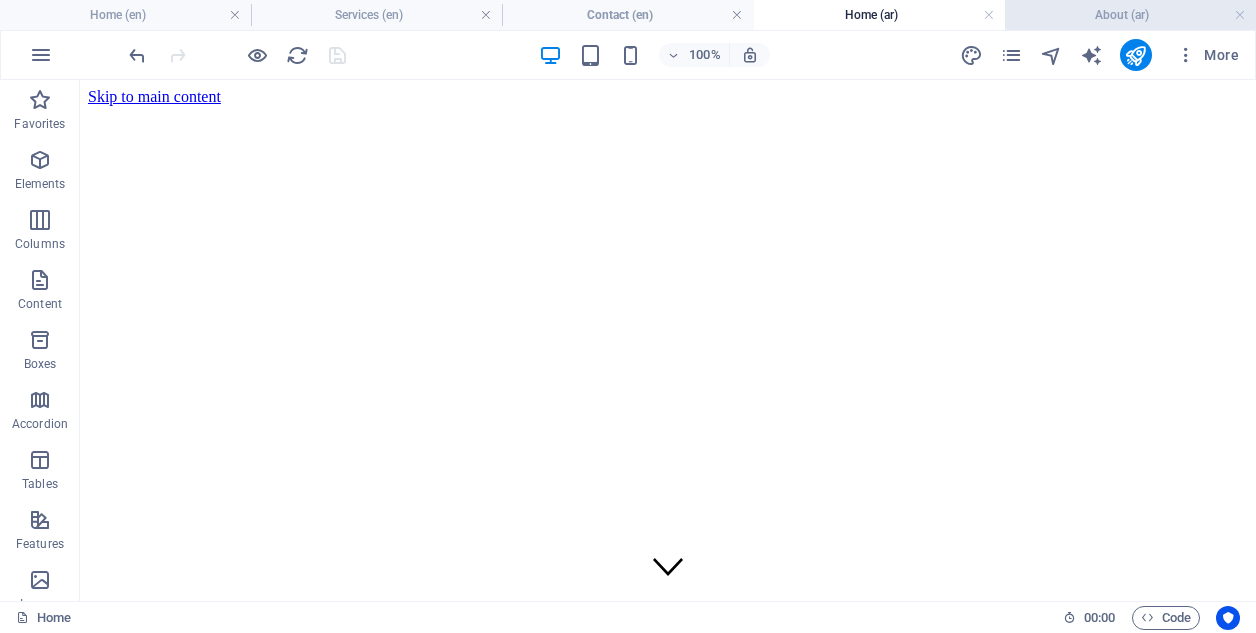 click on "About (ar)" at bounding box center (1130, 15) 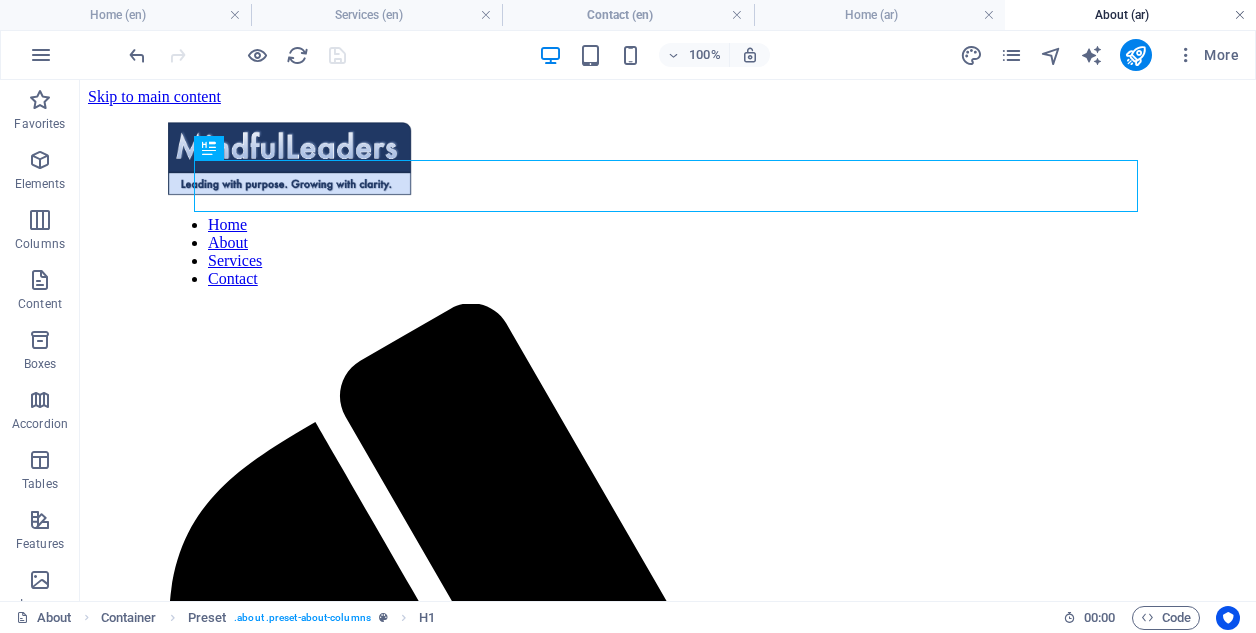 click at bounding box center [1240, 15] 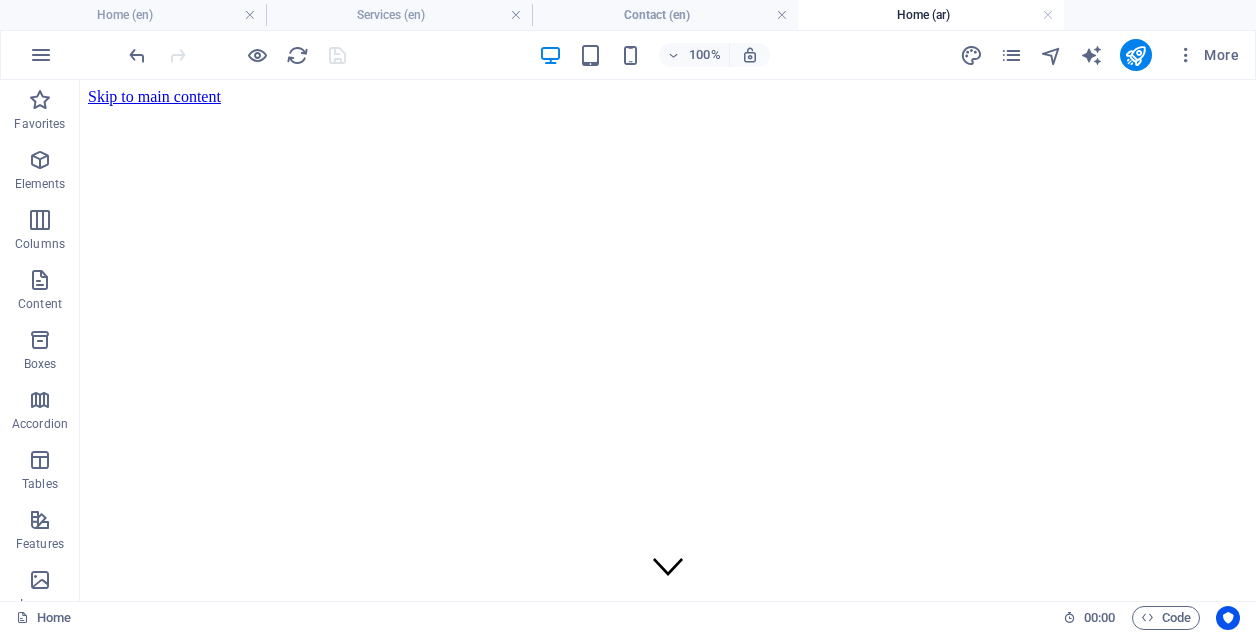 click on "Home (ar)" at bounding box center [931, 15] 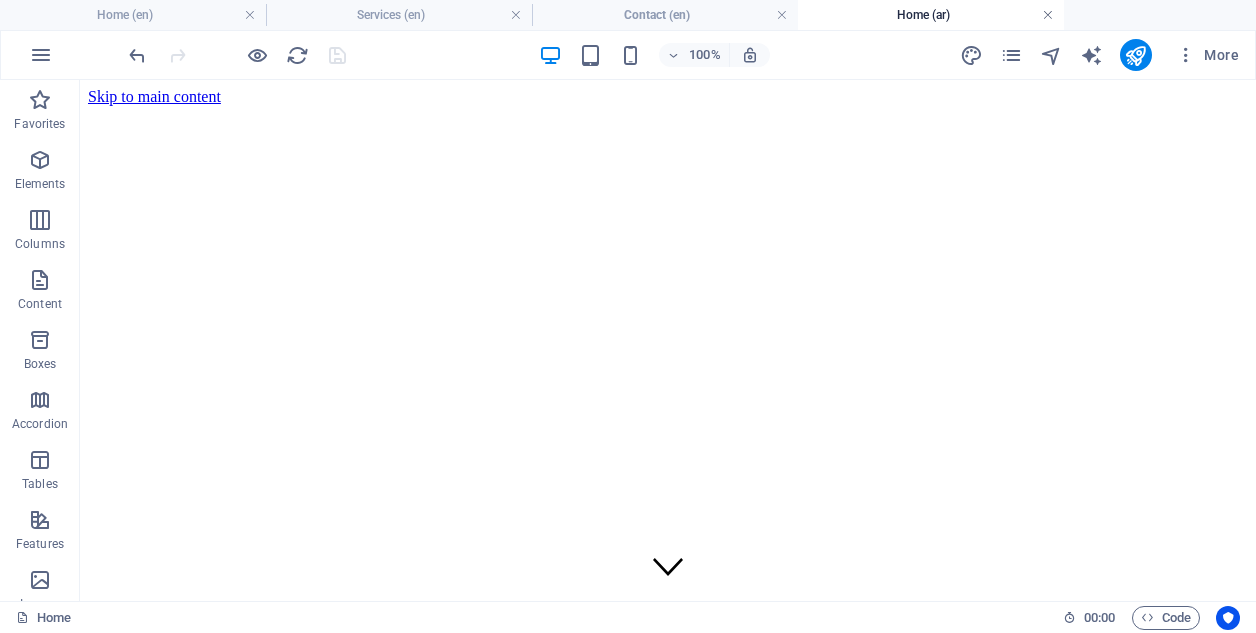 click at bounding box center [1048, 15] 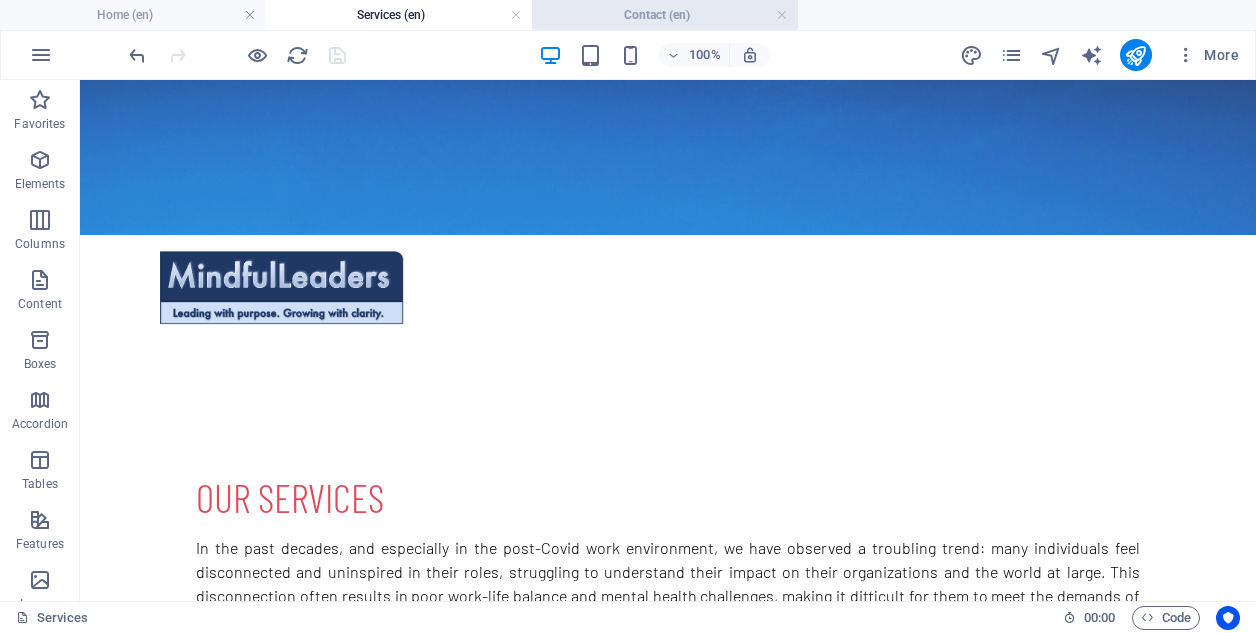 click on "Contact (en)" at bounding box center (665, 15) 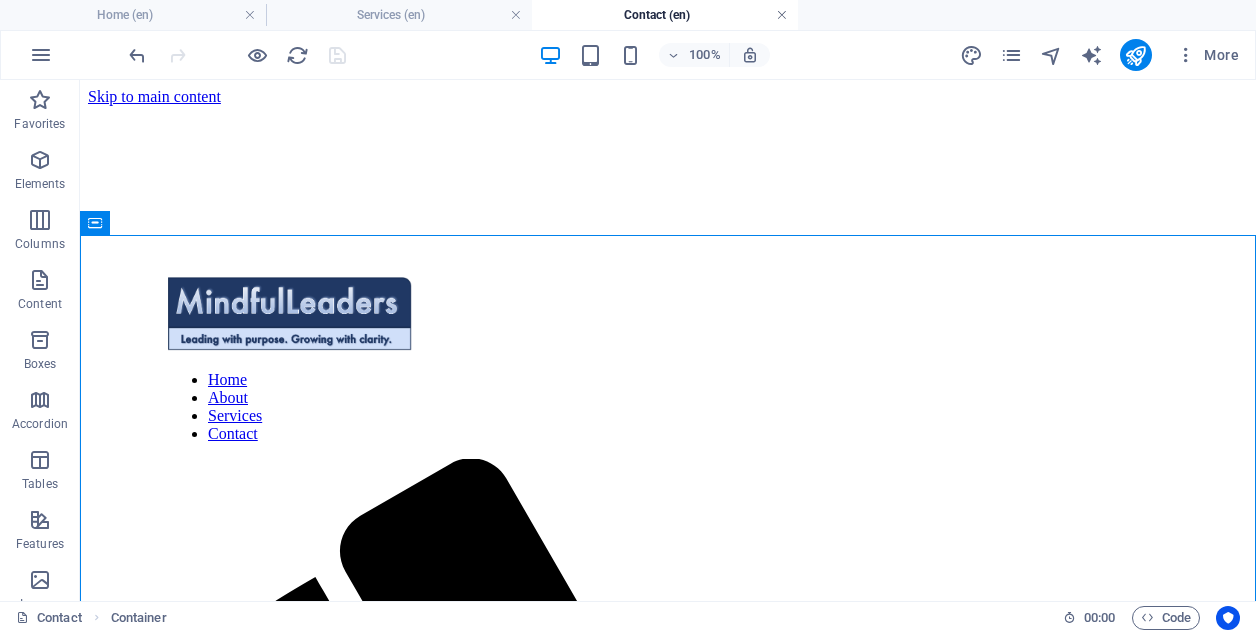 click at bounding box center (782, 15) 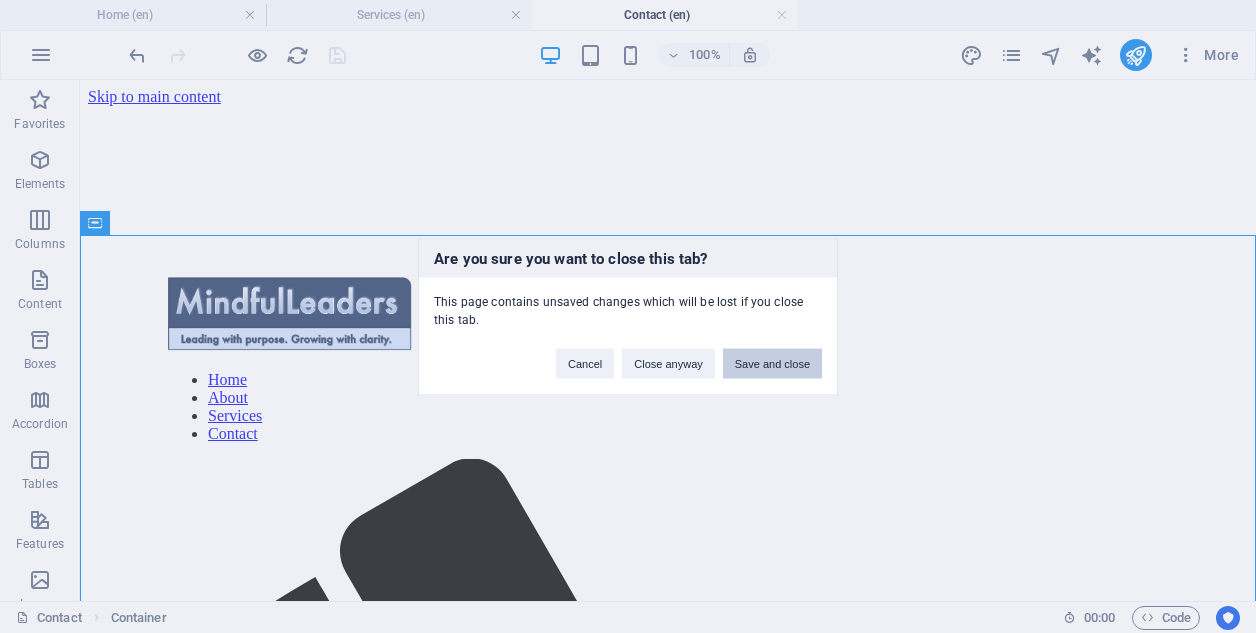 click on "Save and close" at bounding box center (772, 363) 